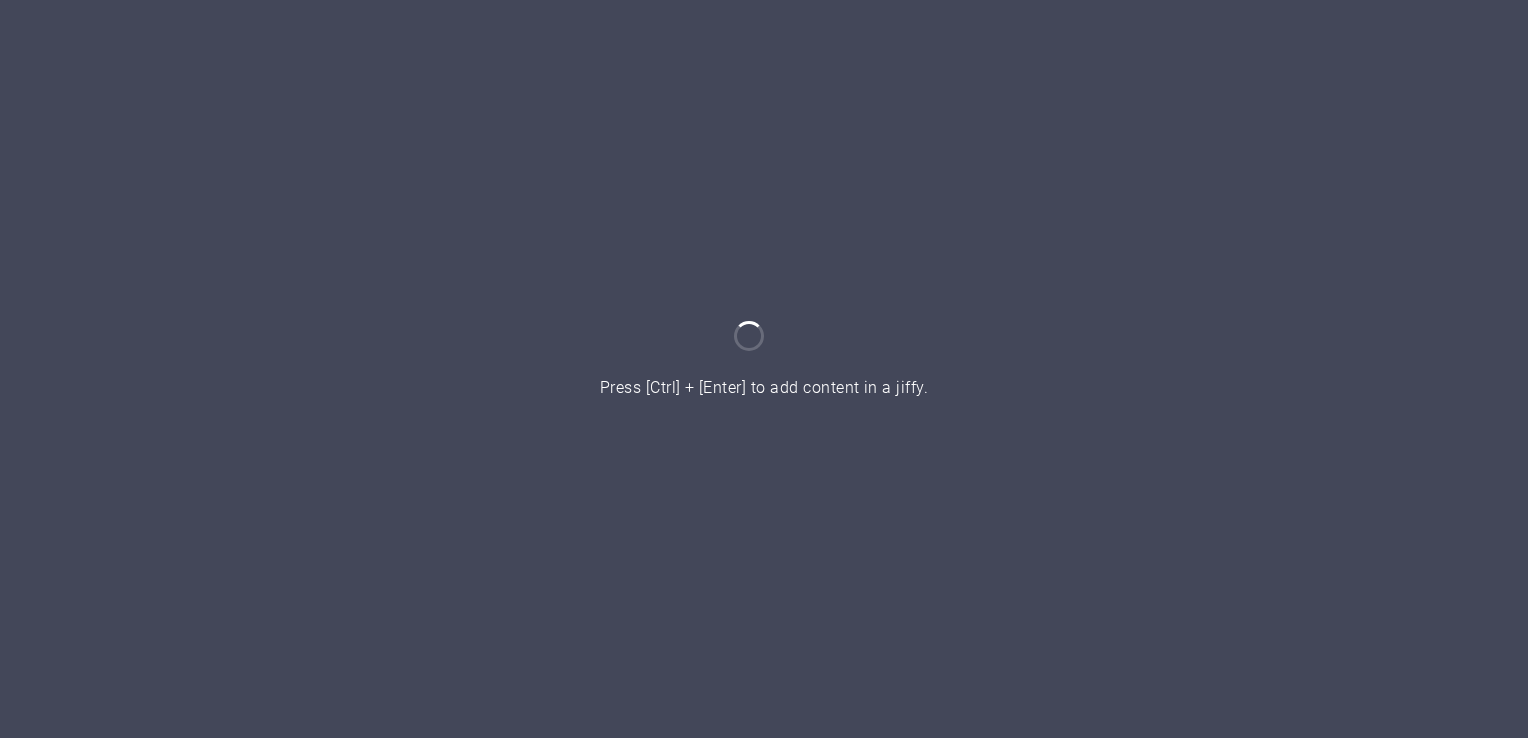 scroll, scrollTop: 0, scrollLeft: 0, axis: both 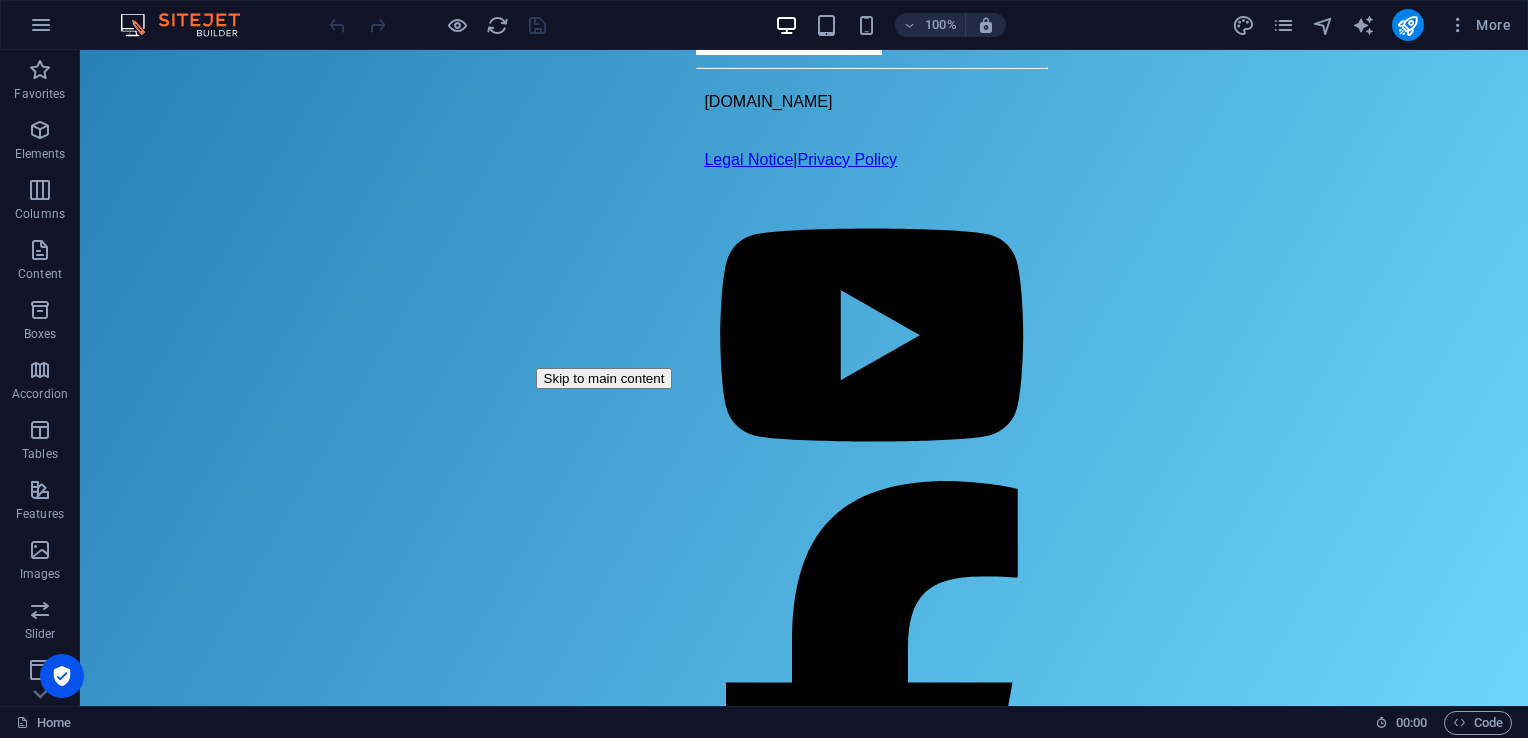 drag, startPoint x: 80, startPoint y: 50, endPoint x: 382, endPoint y: -39, distance: 314.84122 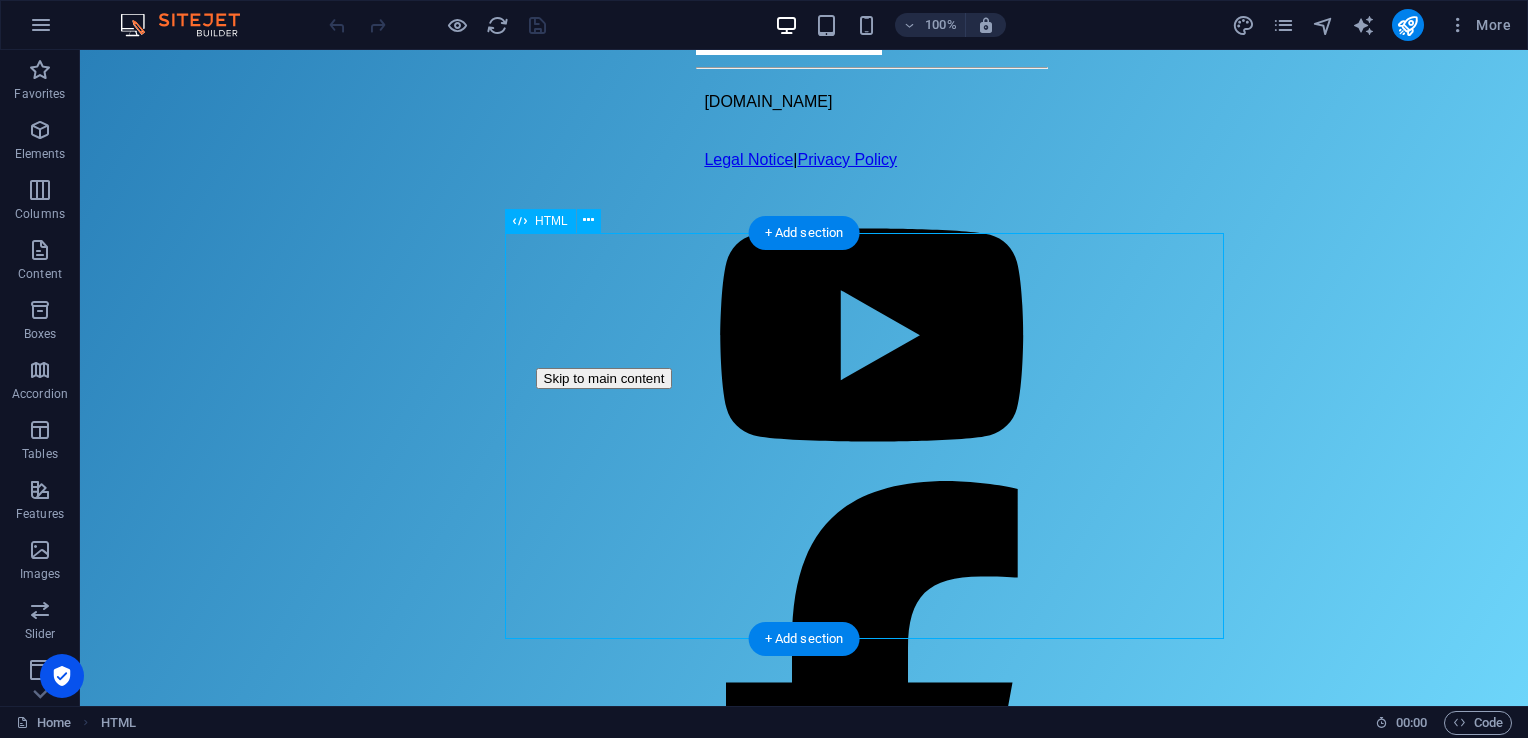 drag, startPoint x: 626, startPoint y: 274, endPoint x: 715, endPoint y: 274, distance: 89 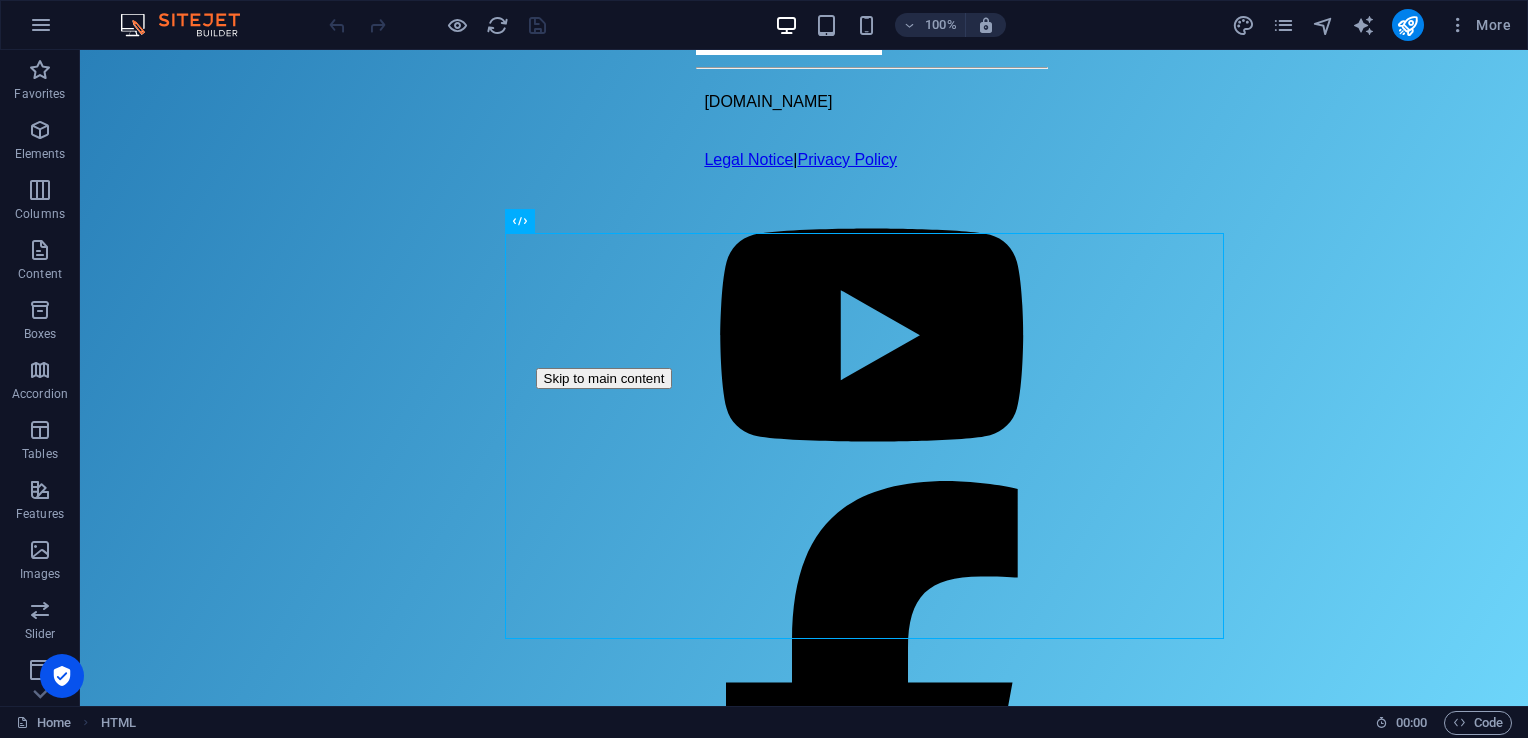 click on "Skip to main content
Download App
Login Page
Login
Username or Email
Password
Login
Don’t have an account?  Sign up
Blog Contact
nationwideib.com   Legal Notice  |  Privacy Policy" at bounding box center [804, 378] 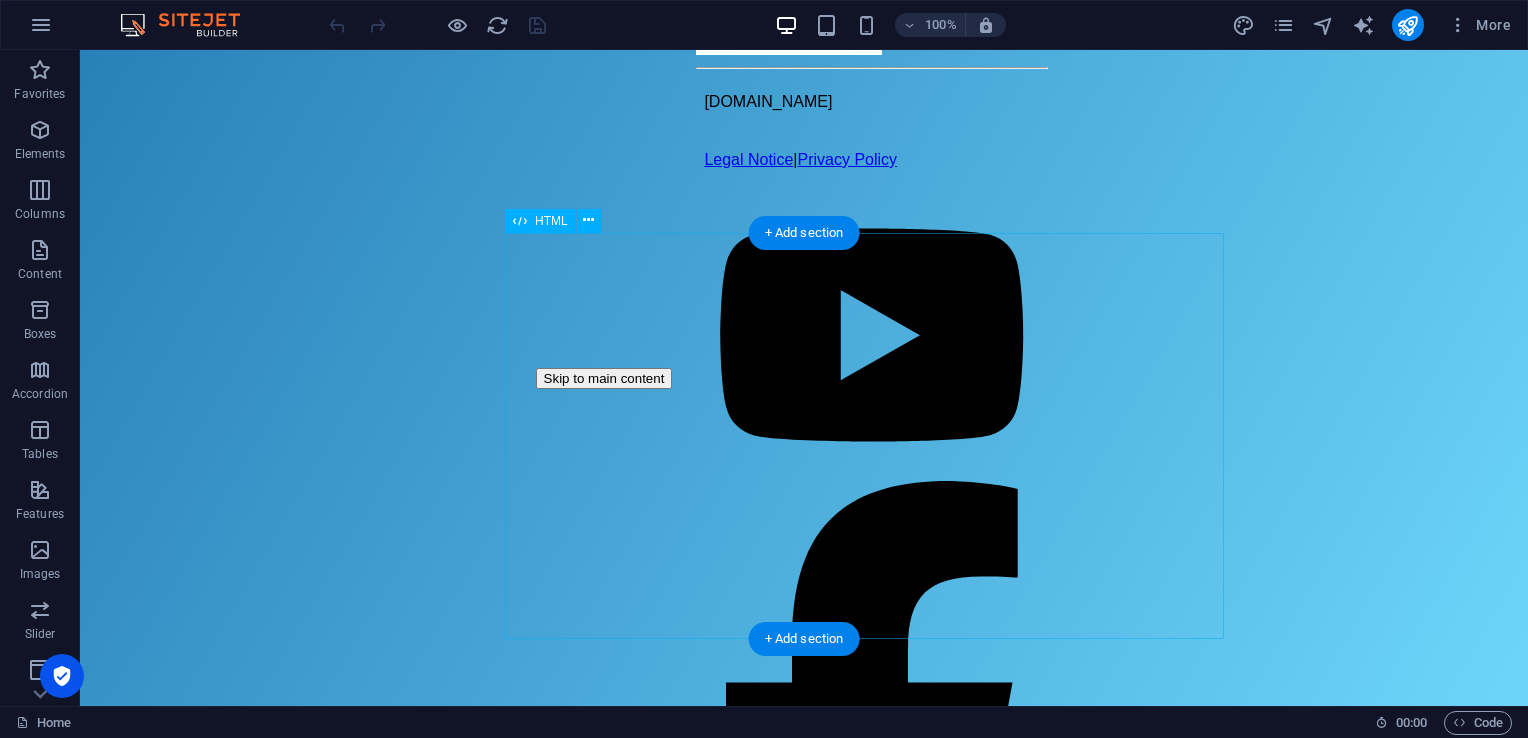 click on "Login Page
Login
Username or Email
Password
Login
Don’t have an account?  Sign up" at bounding box center (872, -412) 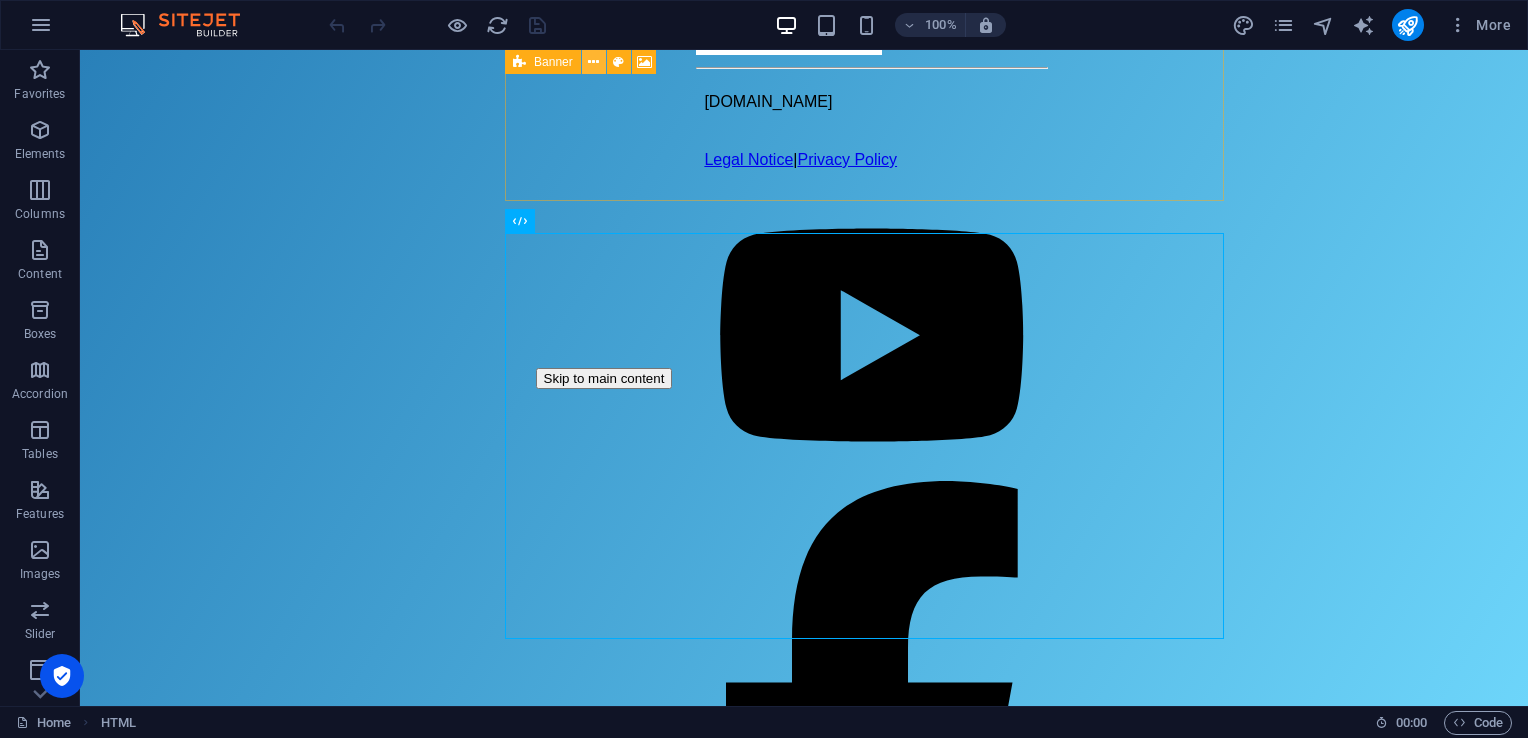 click at bounding box center [593, 62] 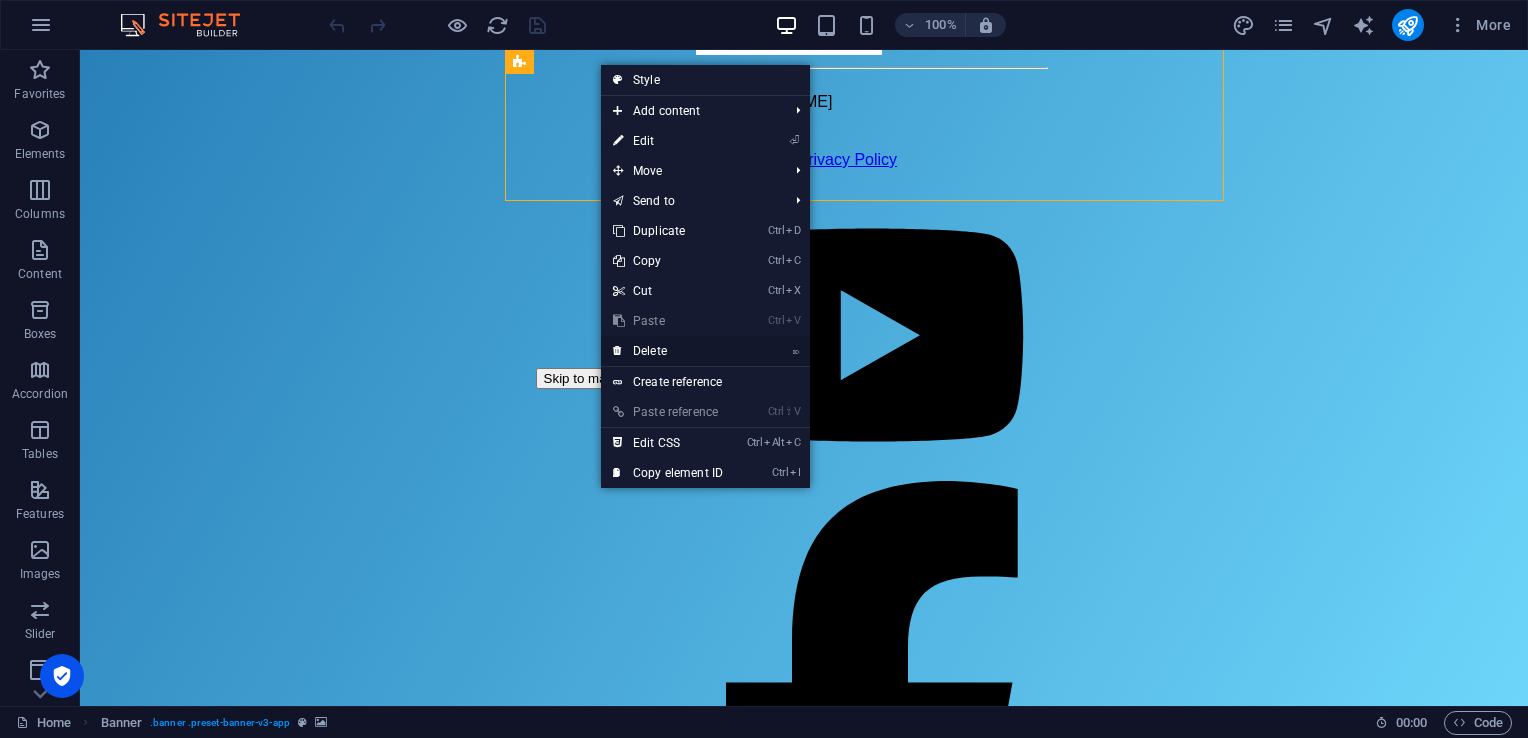 click on "⌦  Delete" at bounding box center [668, 351] 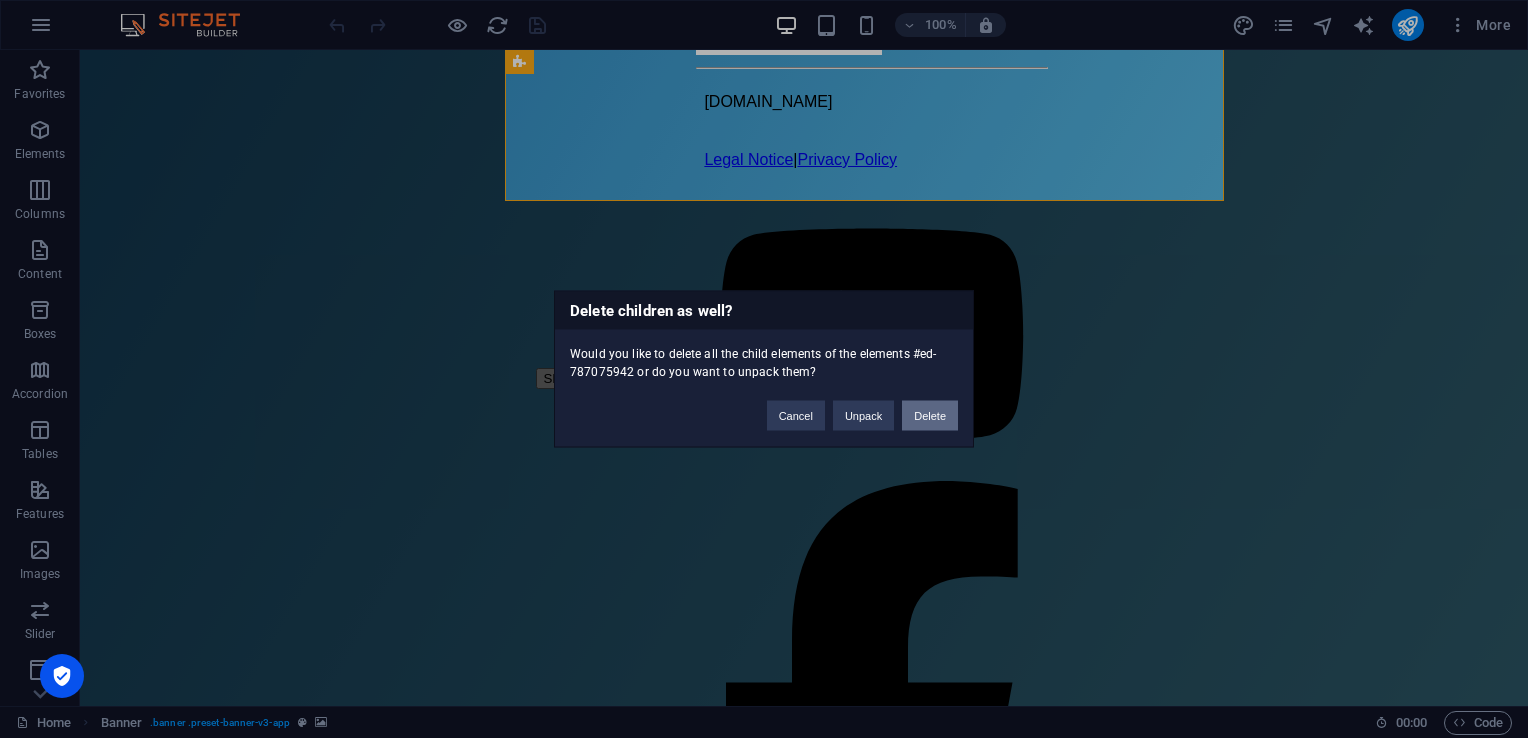 click on "Delete" at bounding box center (930, 416) 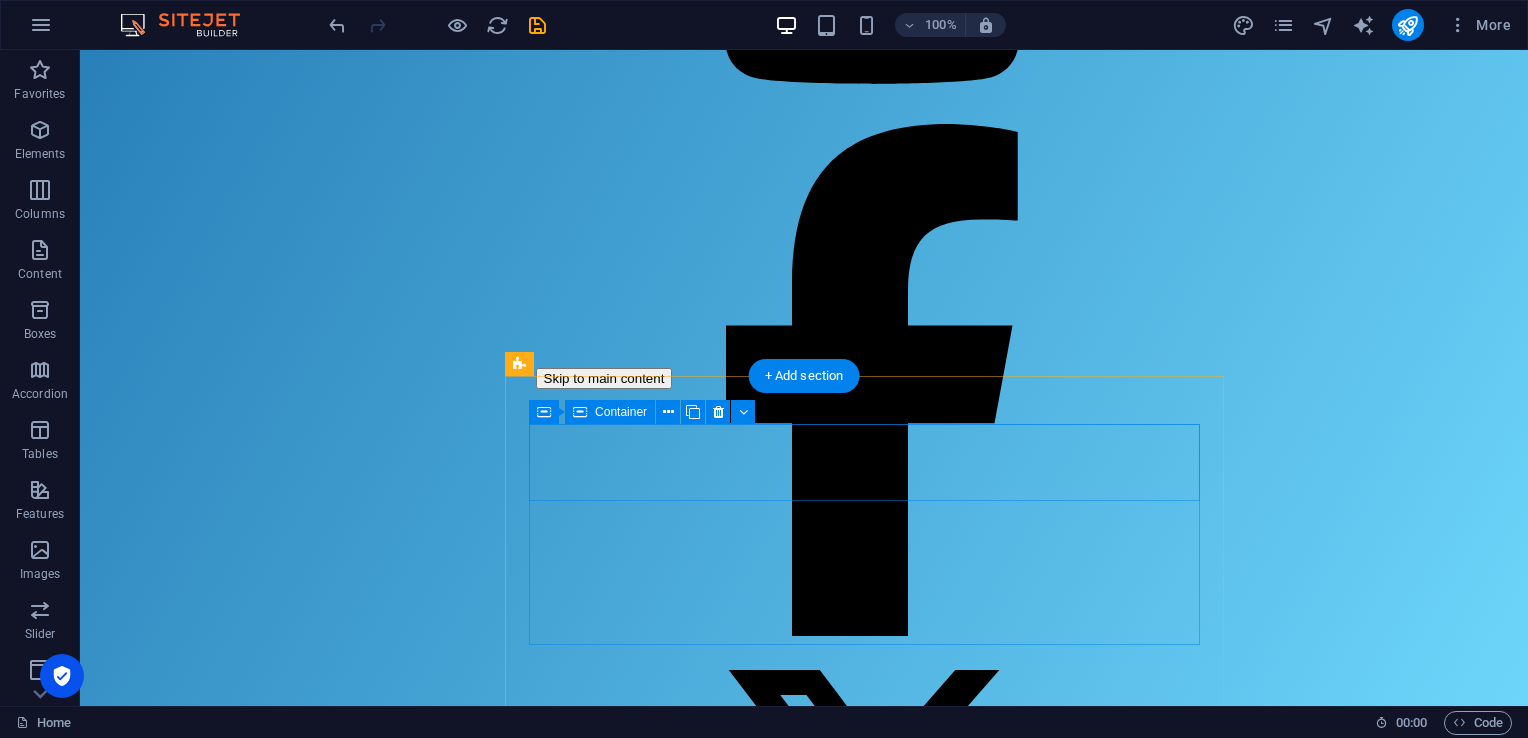 click on "Blog Contact" at bounding box center (872, -489) 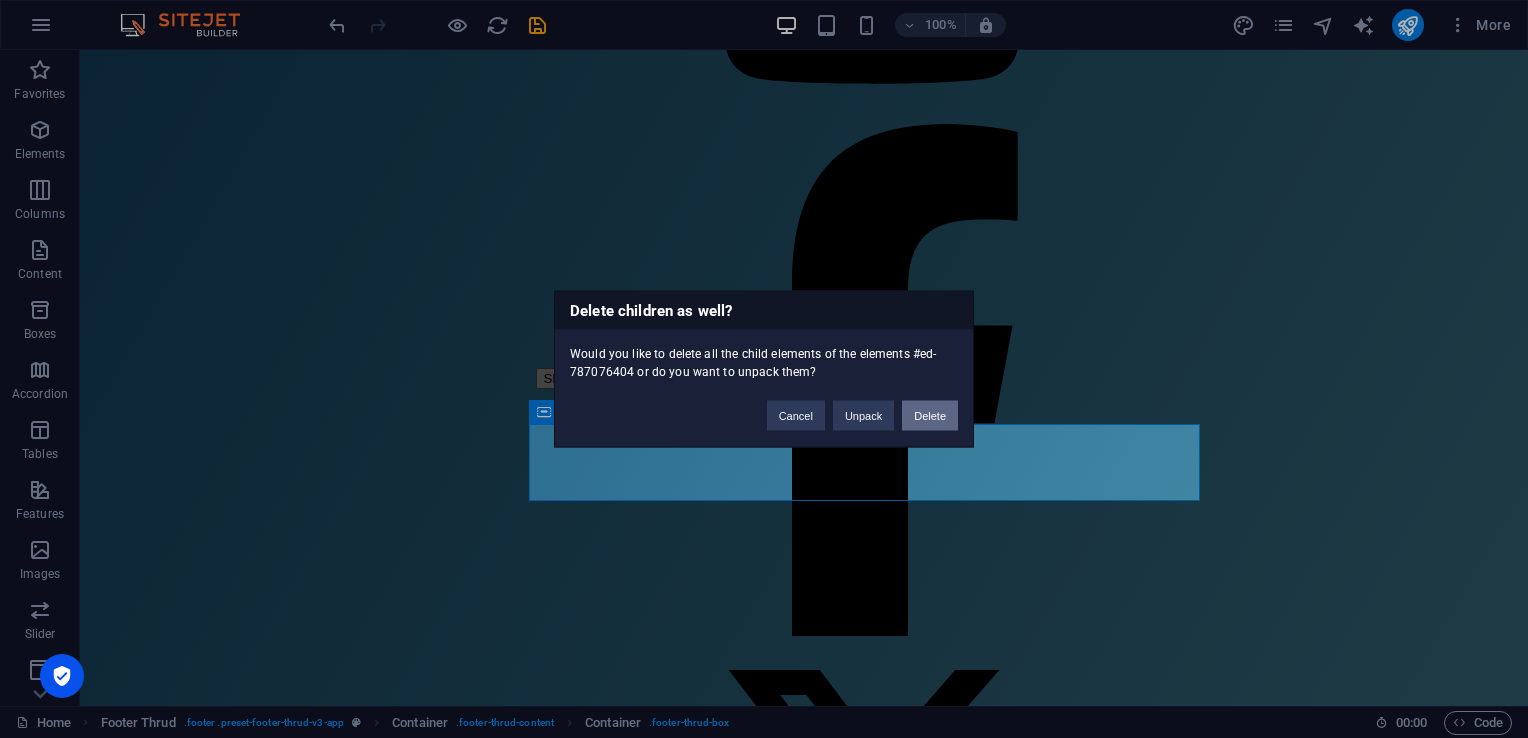 type 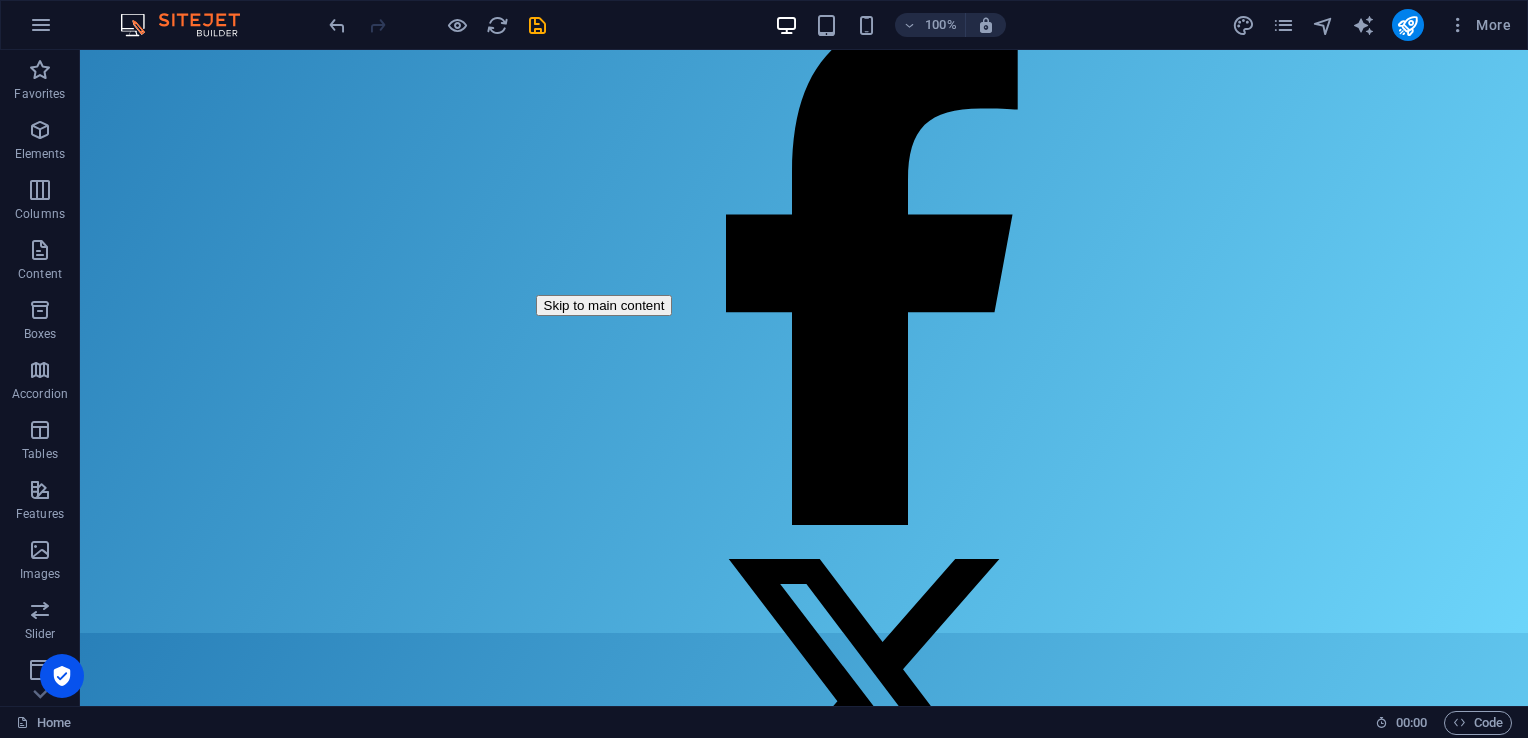 scroll, scrollTop: 0, scrollLeft: 0, axis: both 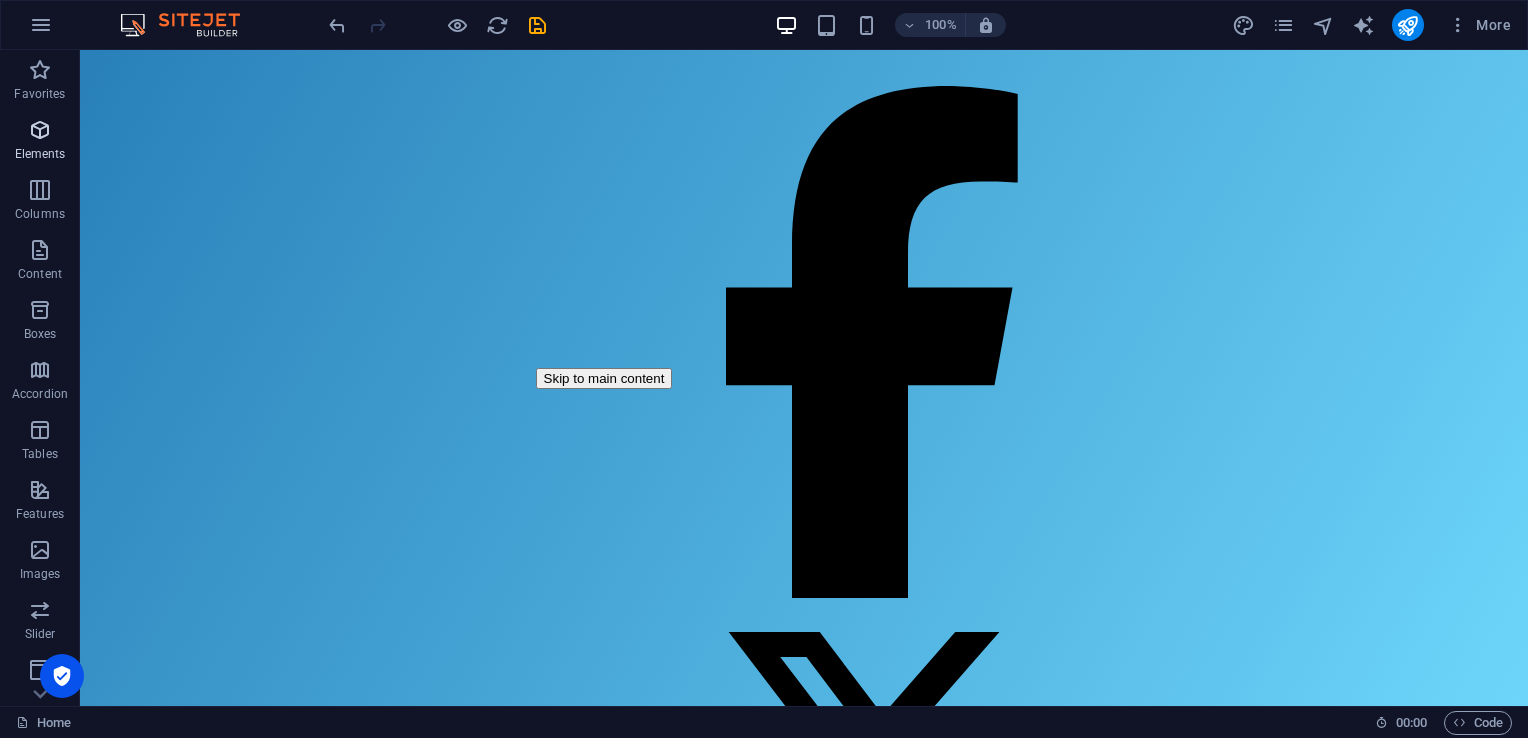 click at bounding box center (40, 130) 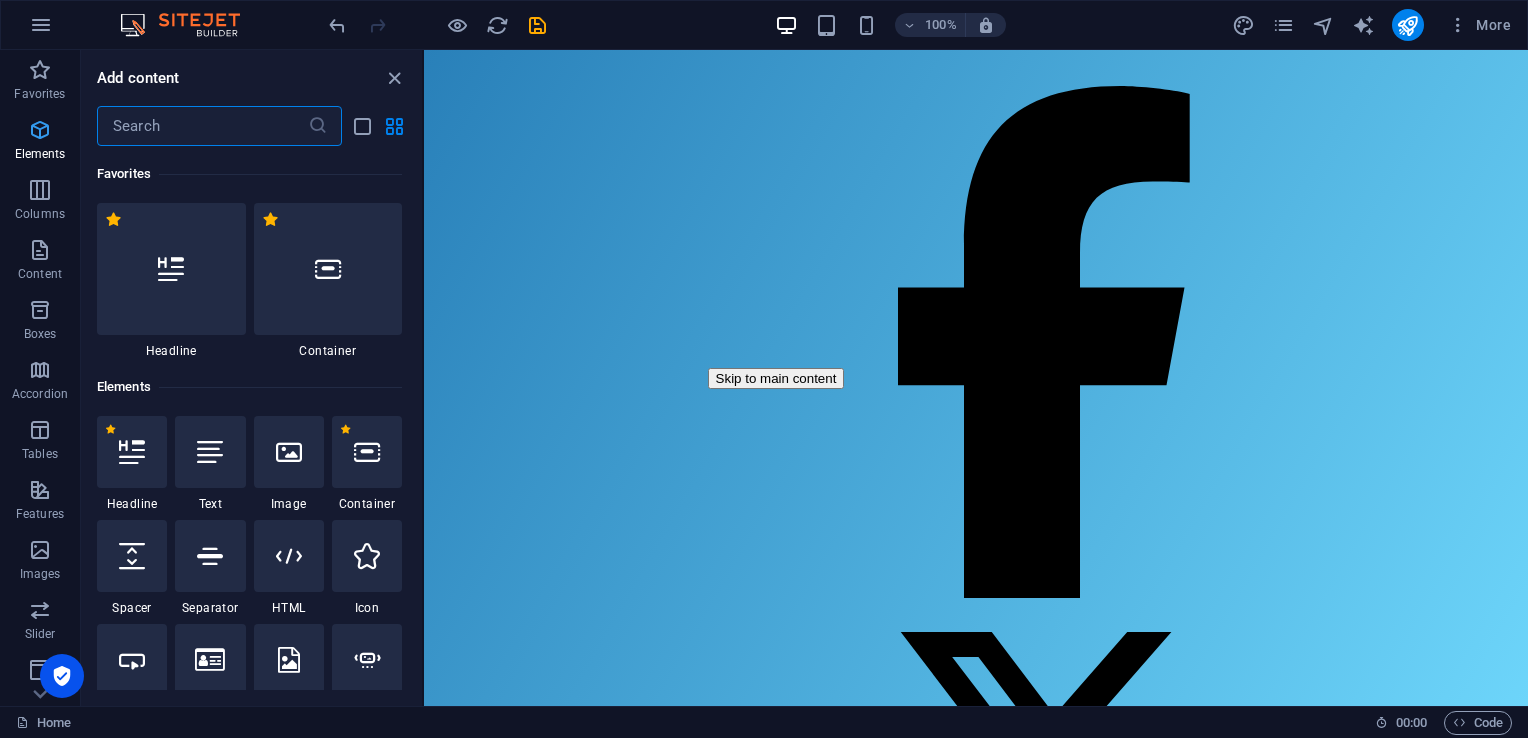 scroll, scrollTop: 212, scrollLeft: 0, axis: vertical 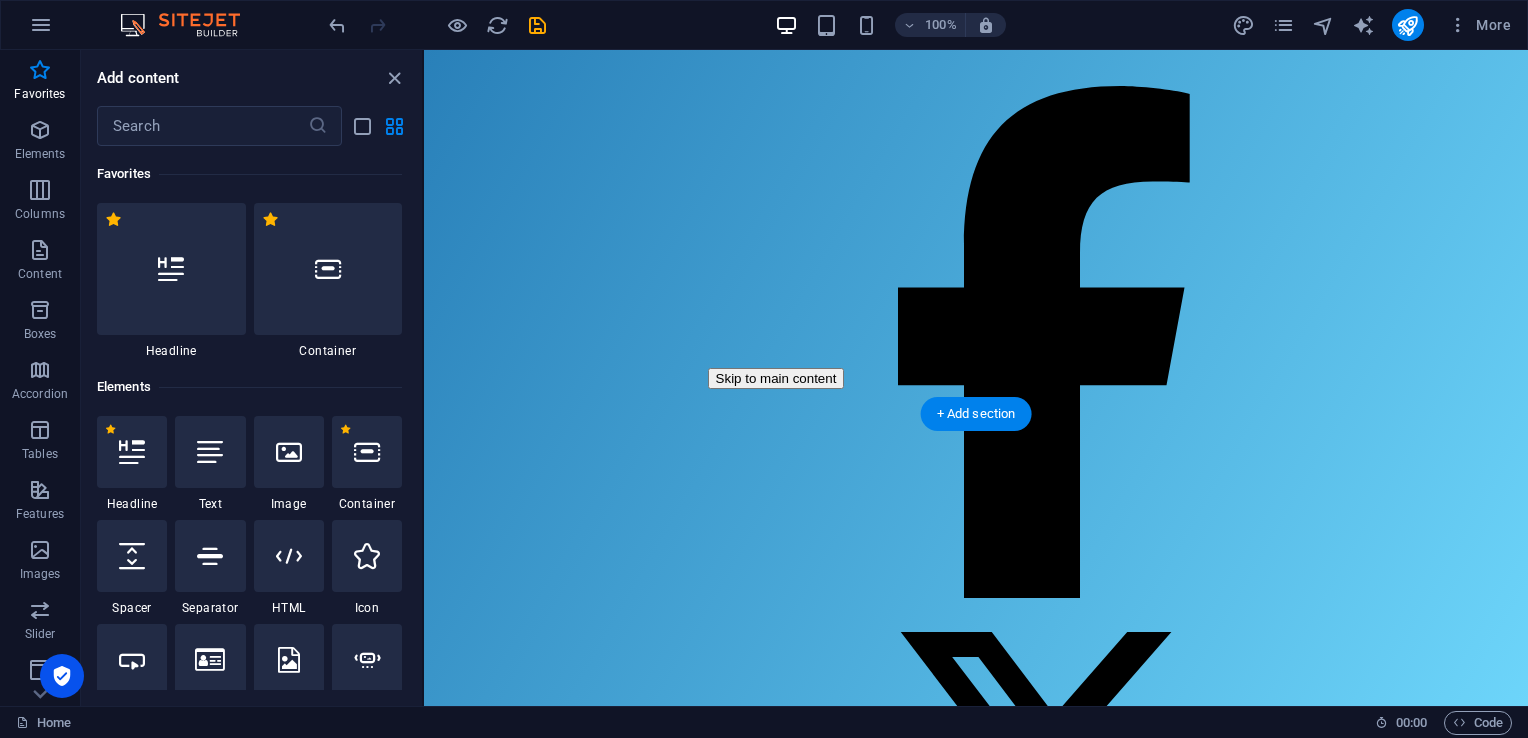 click on "Login Page
Login
Username or Email
Password
Login
Don’t have an account?  Sign up" at bounding box center (1044, -731) 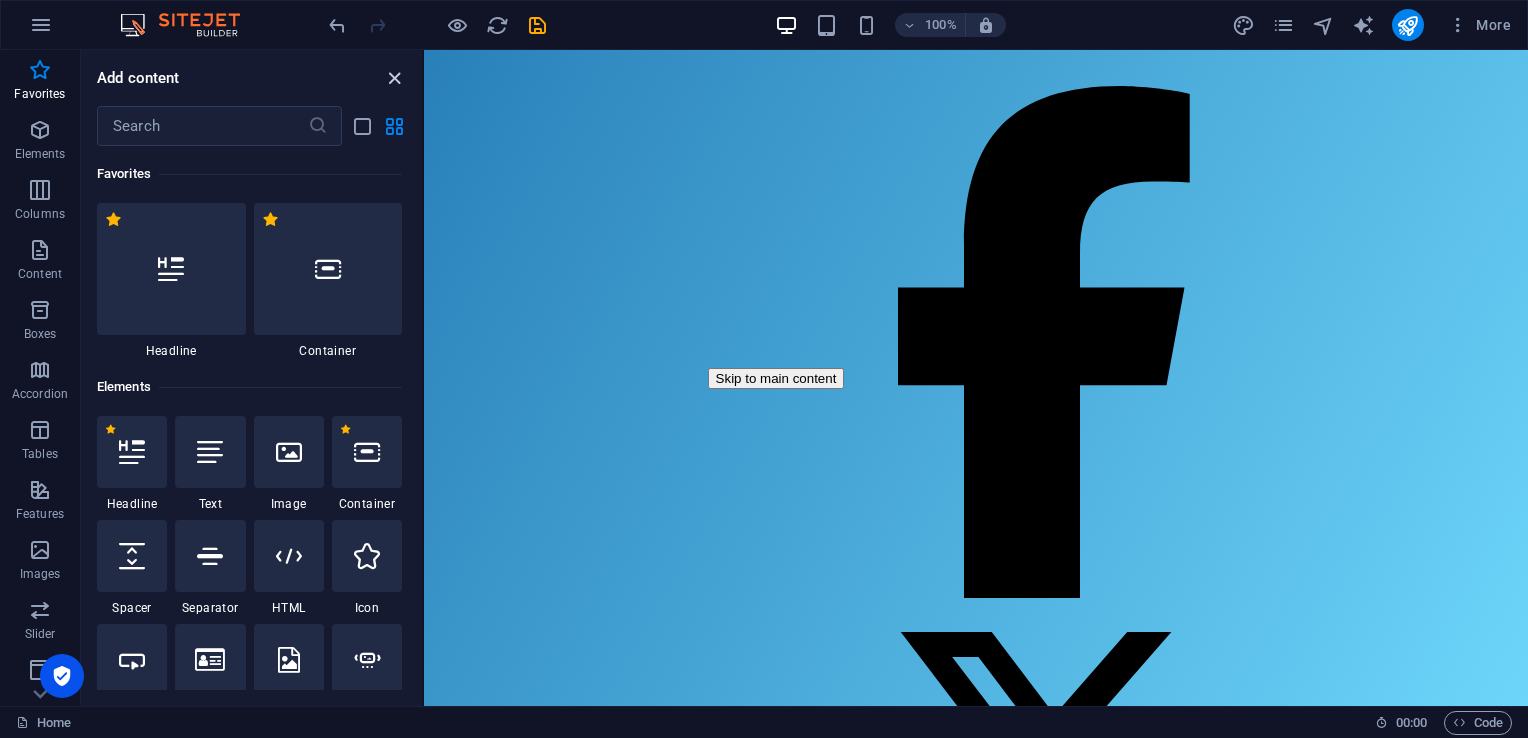 click at bounding box center (394, 78) 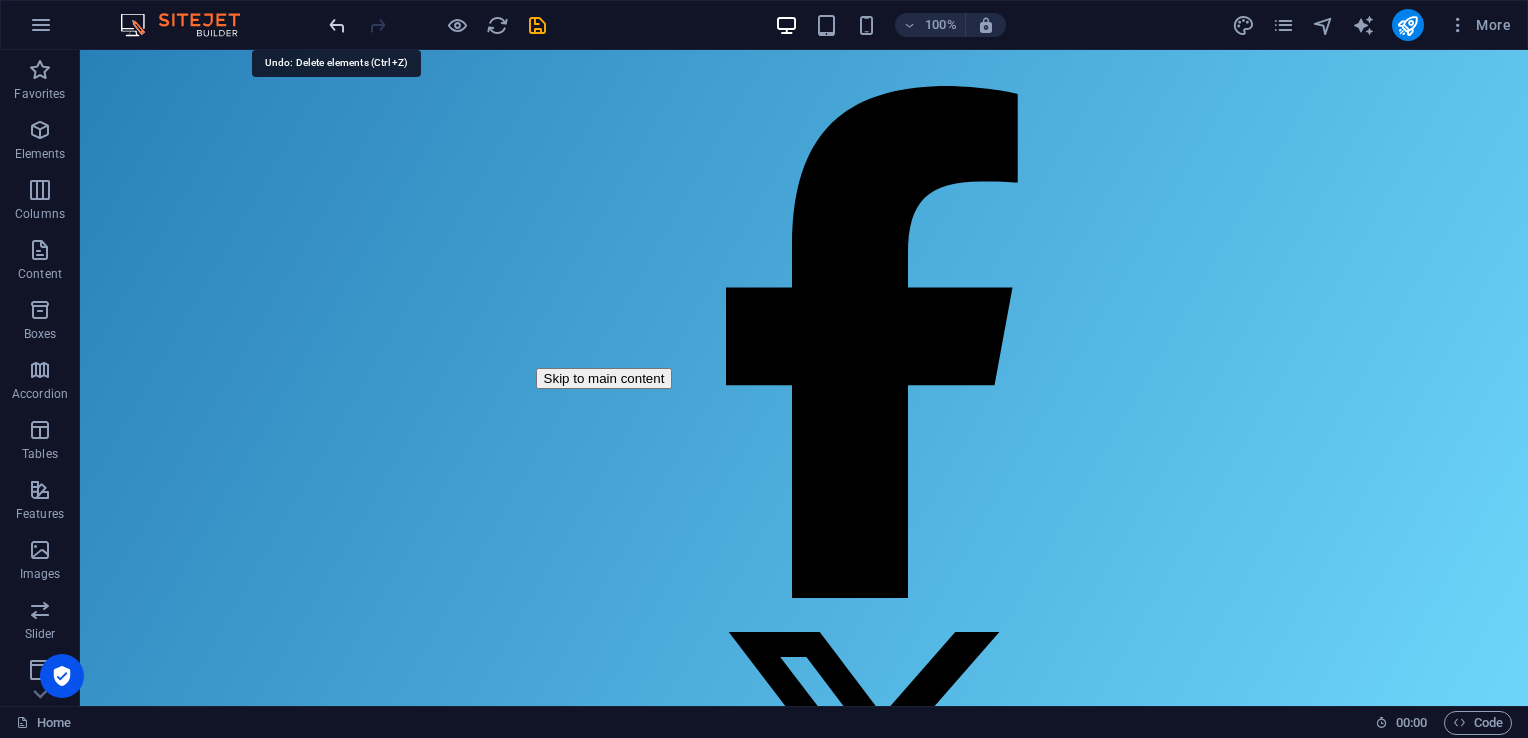 click at bounding box center (337, 25) 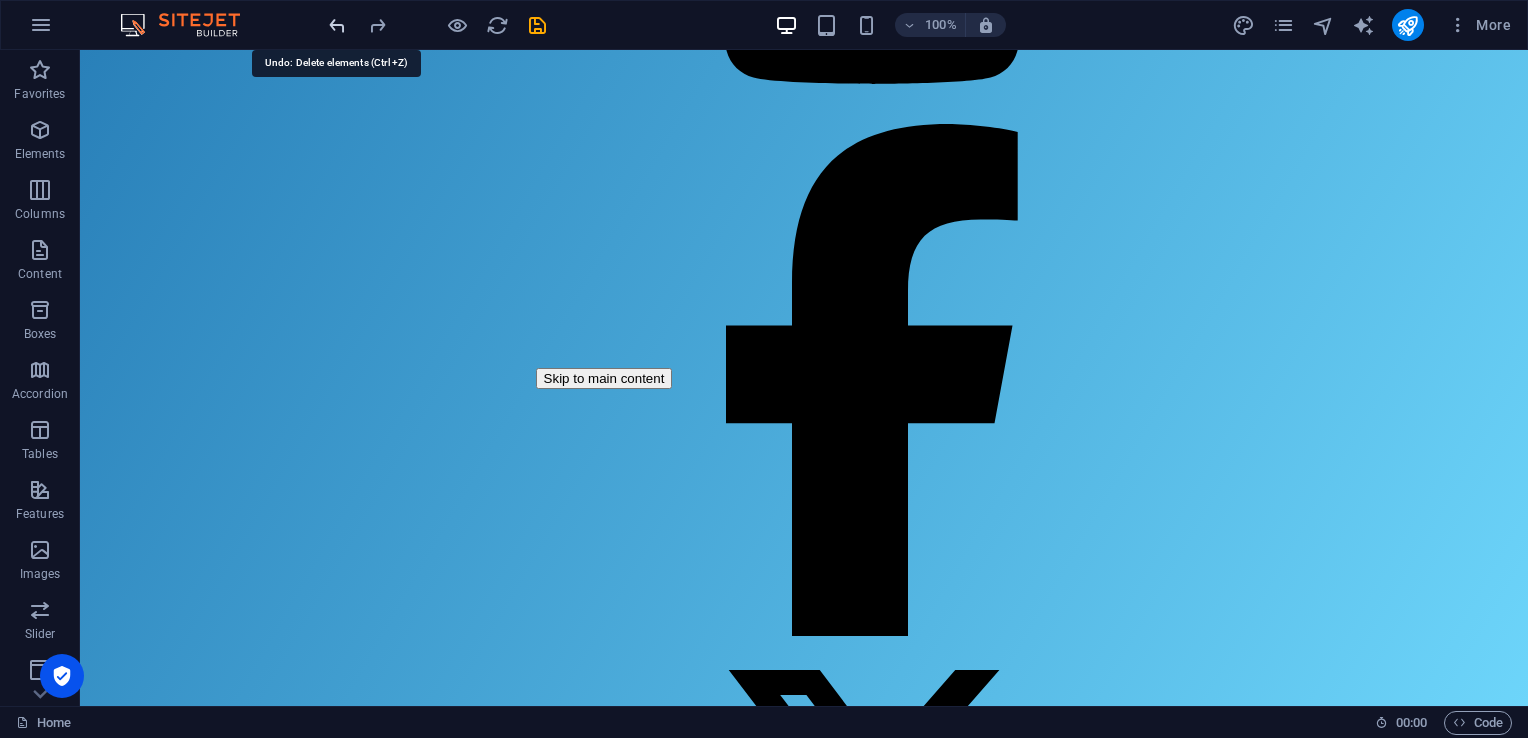 click at bounding box center (337, 25) 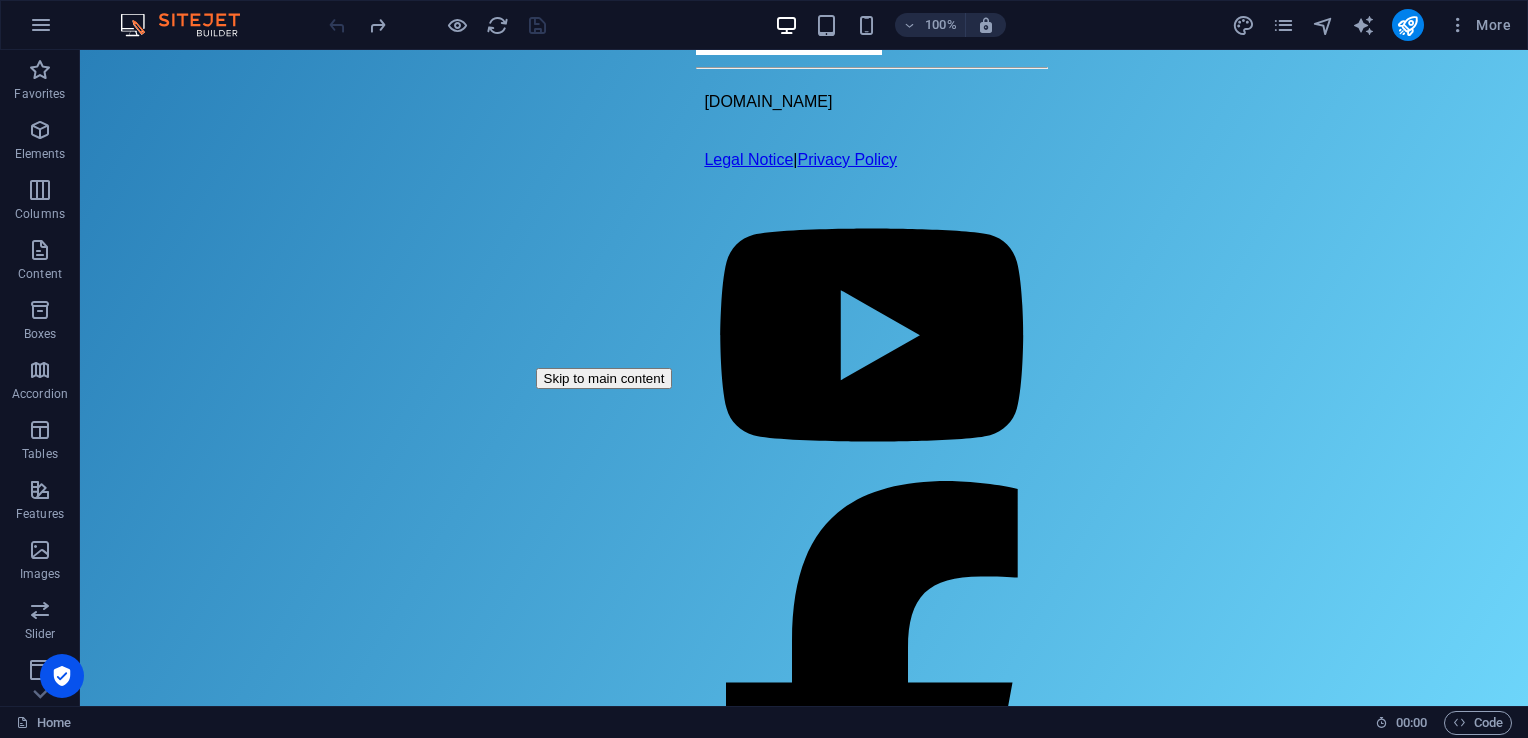 click on "Skip to main content
Download App
Login Page
Login
Username or Email
Password
Login
Don’t have an account?  Sign up
Blog Contact
nationwideib.com   Legal Notice  |  Privacy Policy" at bounding box center [804, 378] 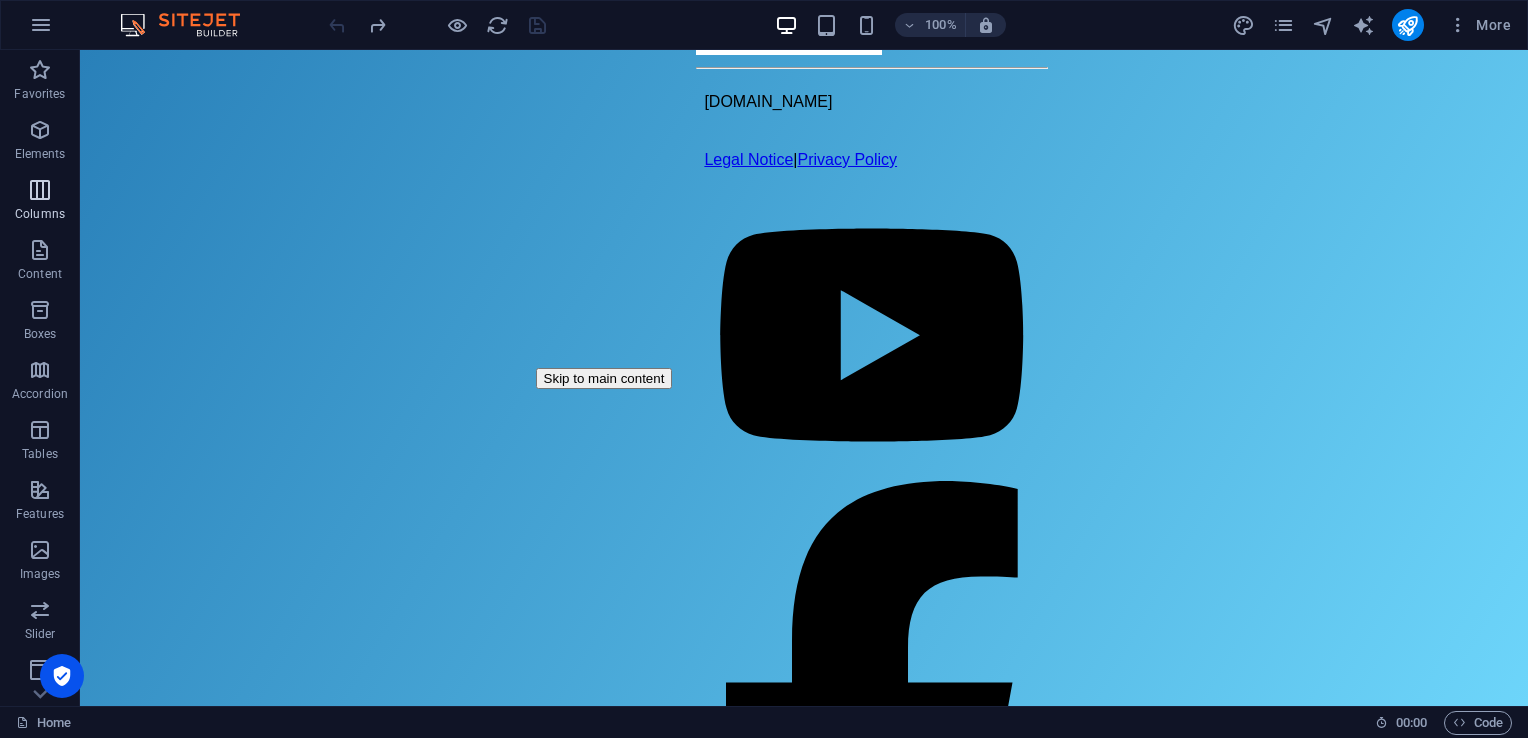 click at bounding box center (40, 190) 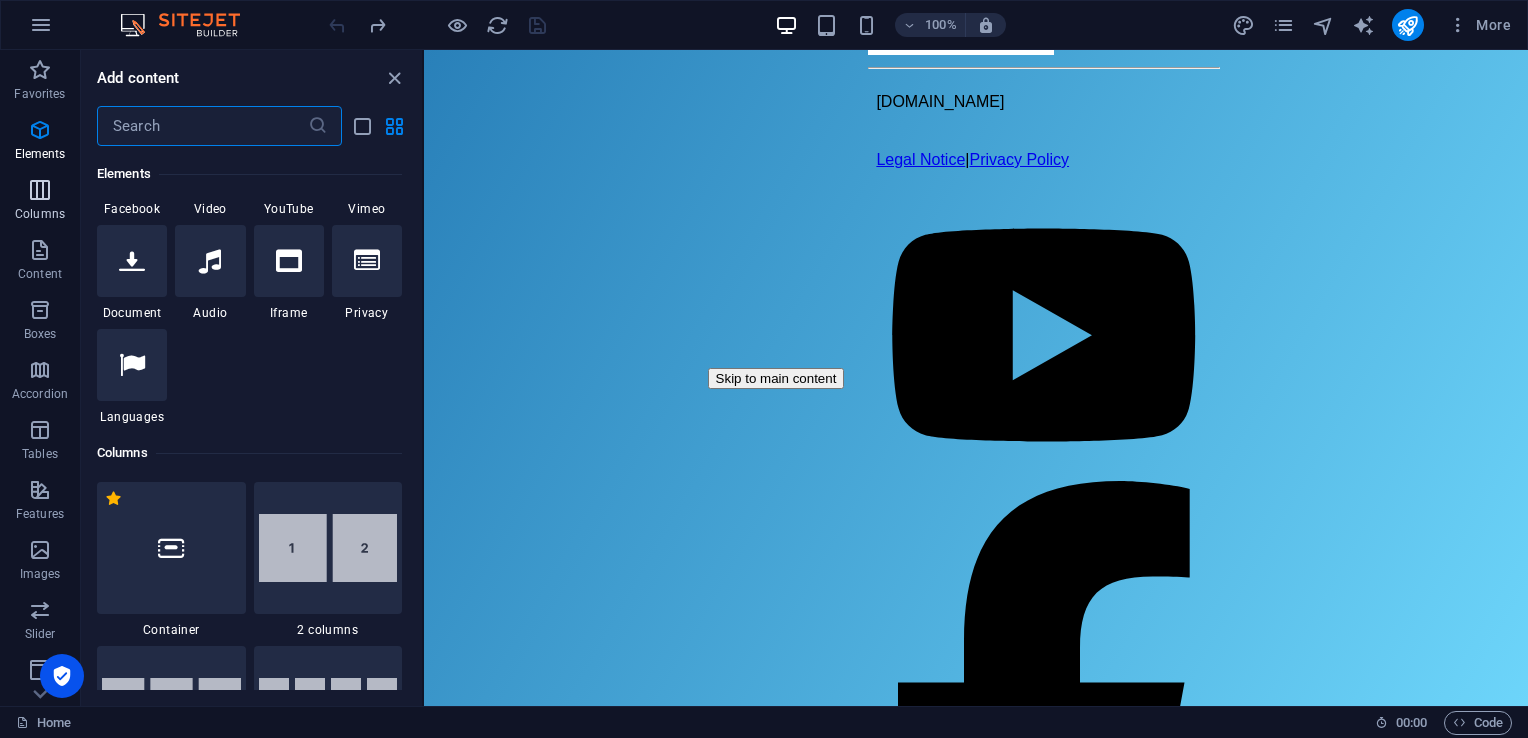 scroll, scrollTop: 990, scrollLeft: 0, axis: vertical 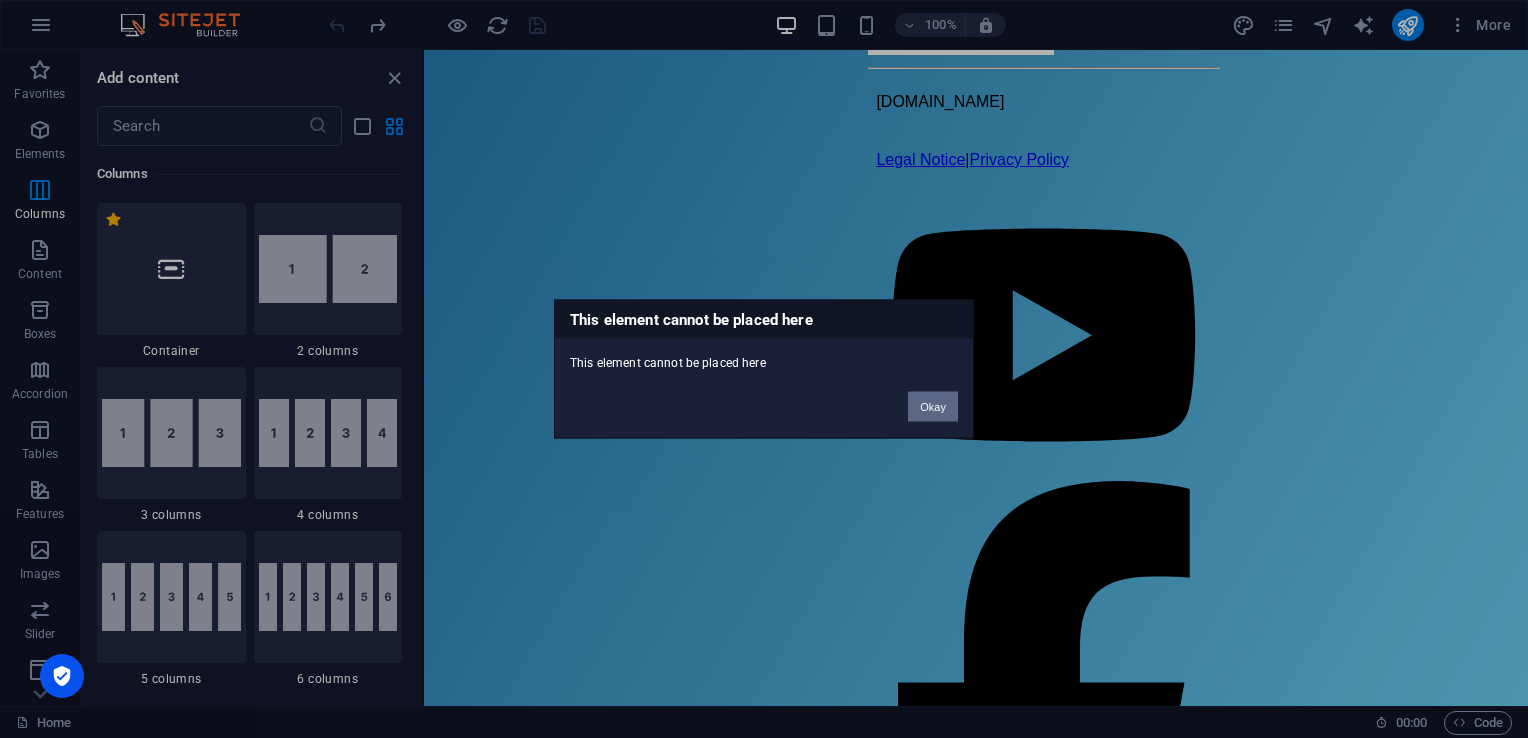 click on "Okay" at bounding box center (933, 407) 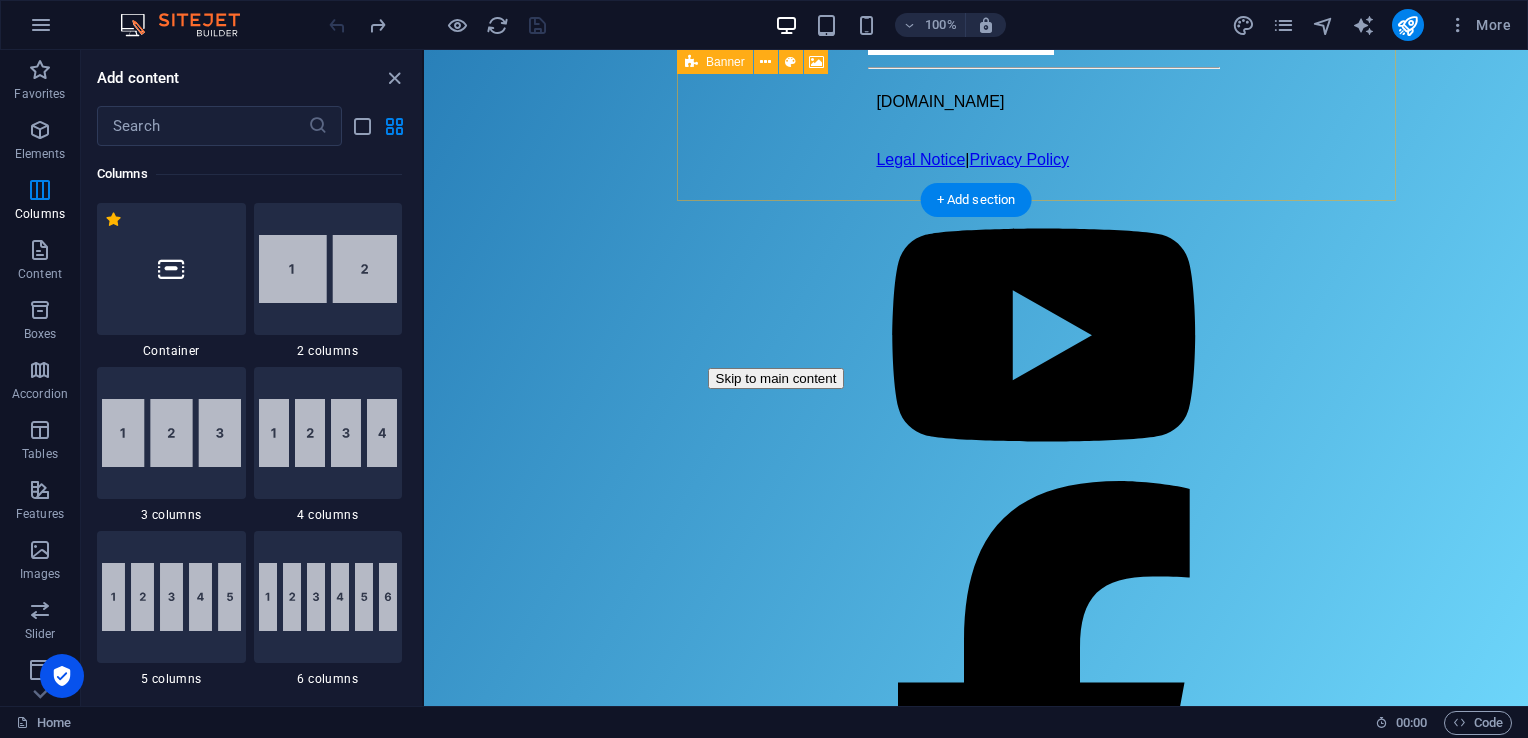 click on "Download App" at bounding box center (1044, -1004) 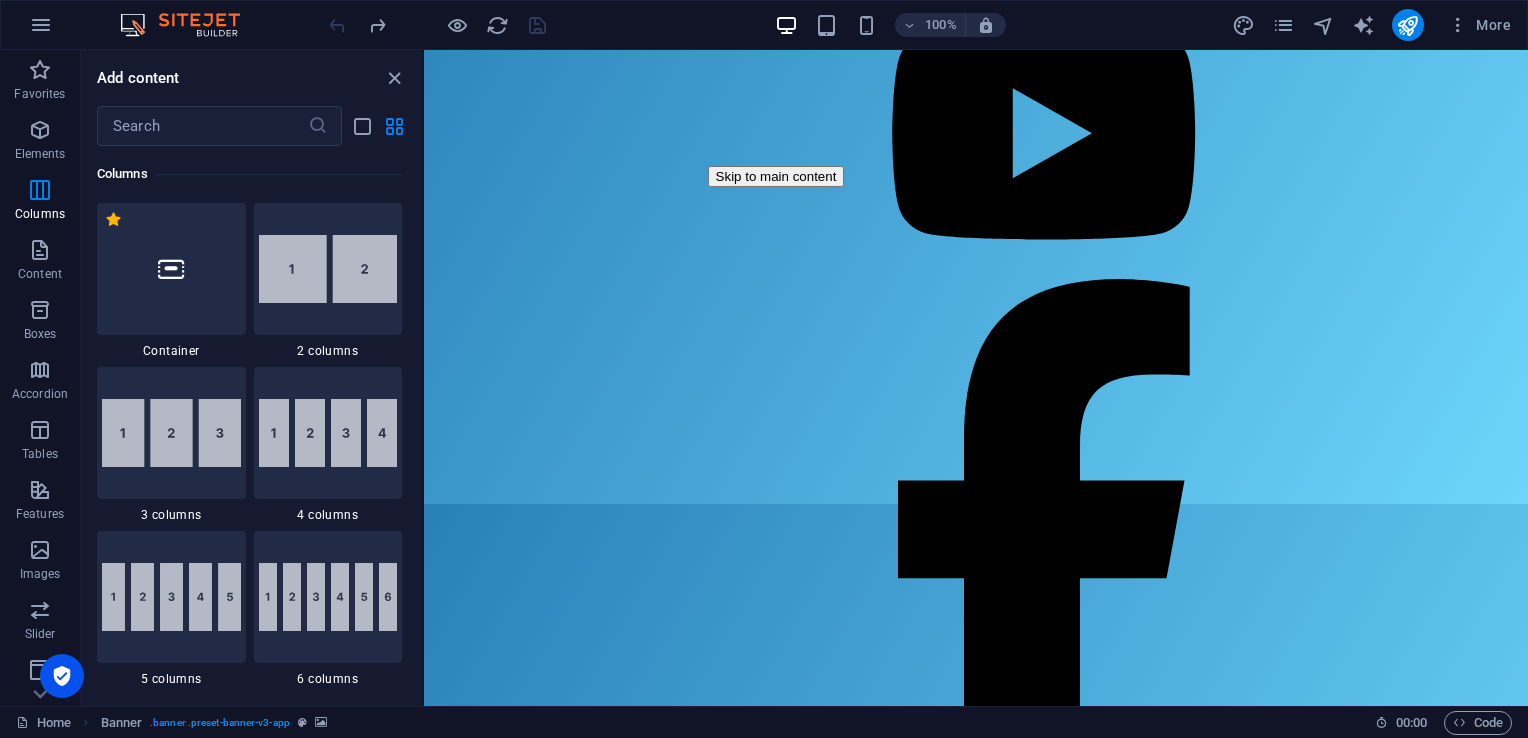scroll, scrollTop: 375, scrollLeft: 0, axis: vertical 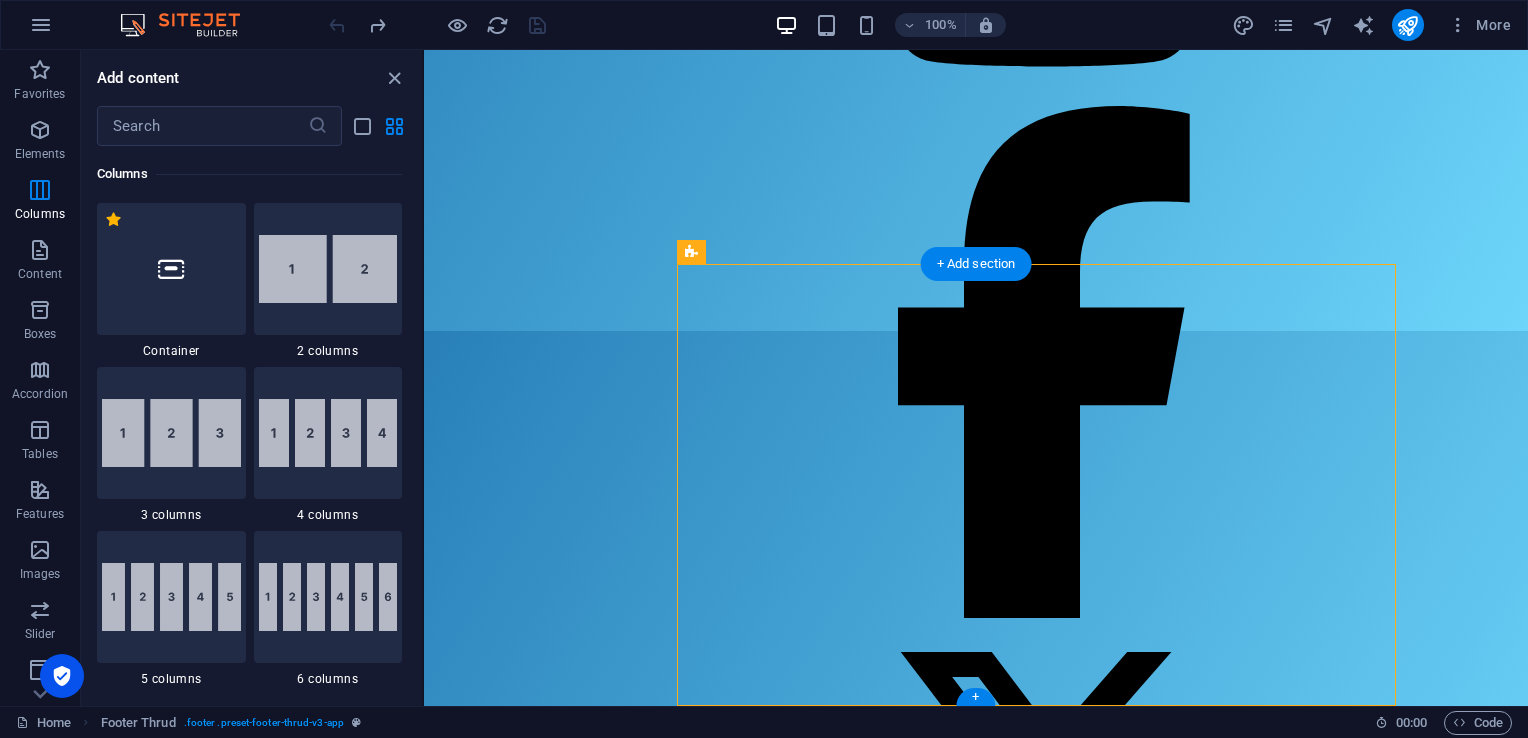 drag, startPoint x: 1140, startPoint y: 428, endPoint x: 701, endPoint y: 504, distance: 445.53003 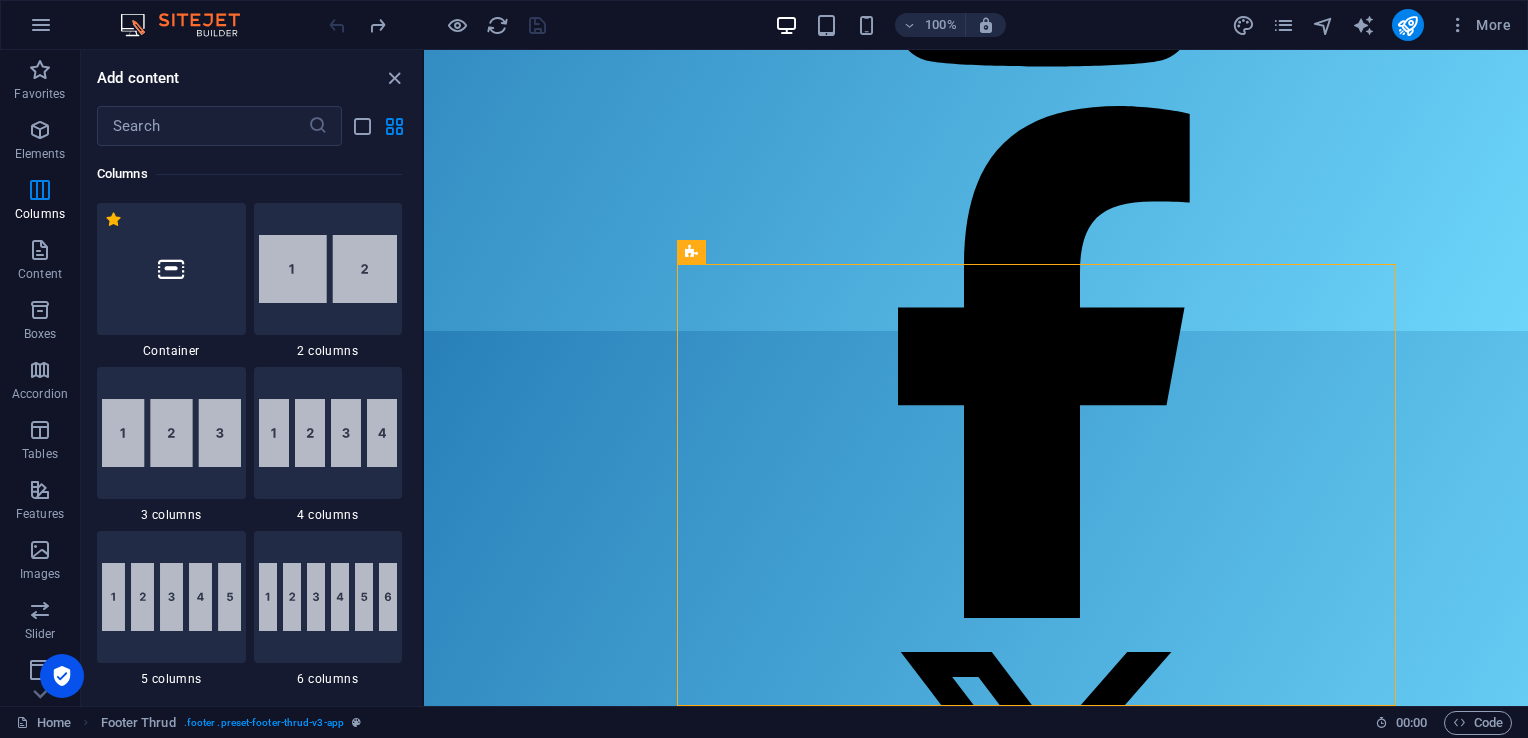 click on "Skip to main content
Download App
Login Page
Login
Username or Email
Password
Login
Don’t have an account?  Sign up
Blog Contact
nationwideib.com   Legal Notice  |  Privacy Policy" at bounding box center (976, 3) 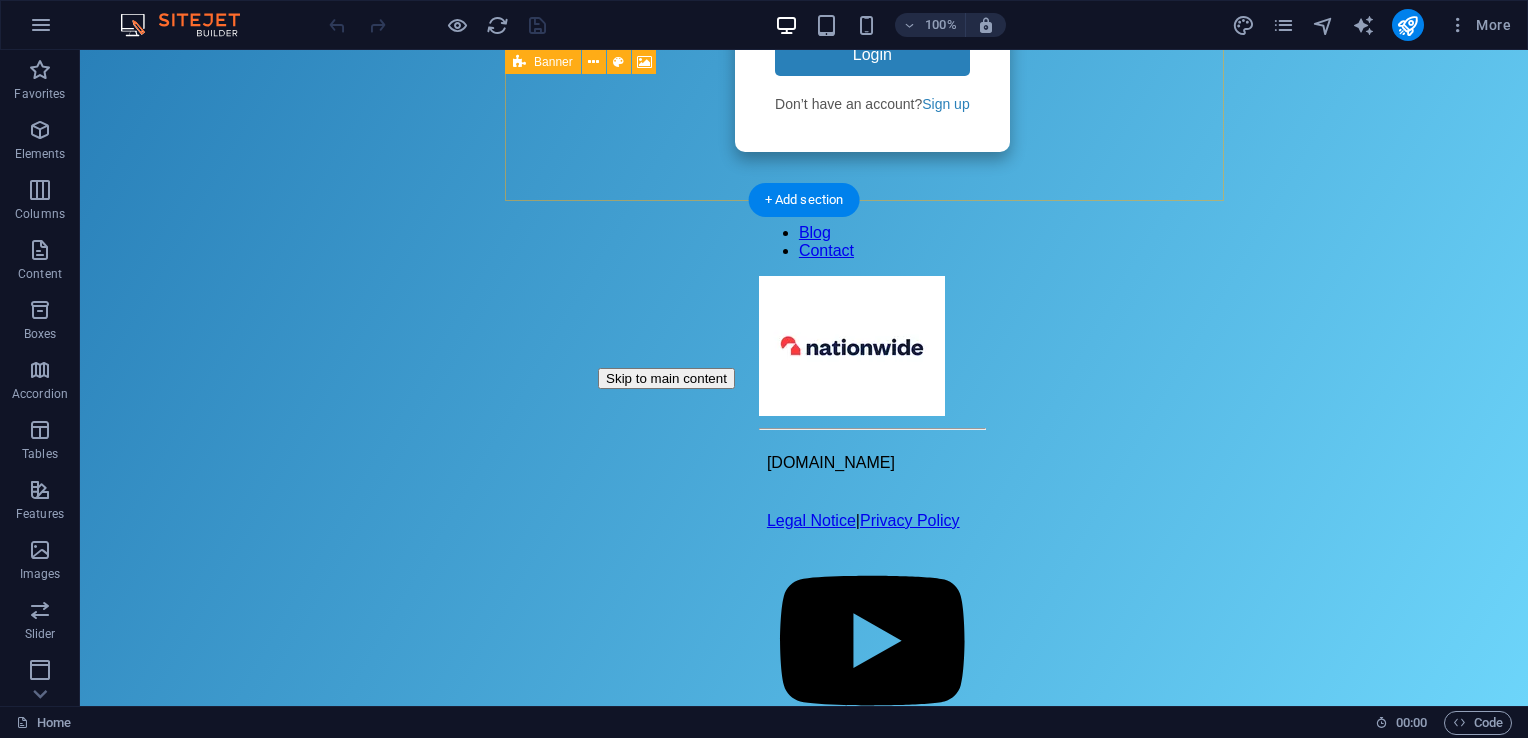 scroll, scrollTop: 0, scrollLeft: 0, axis: both 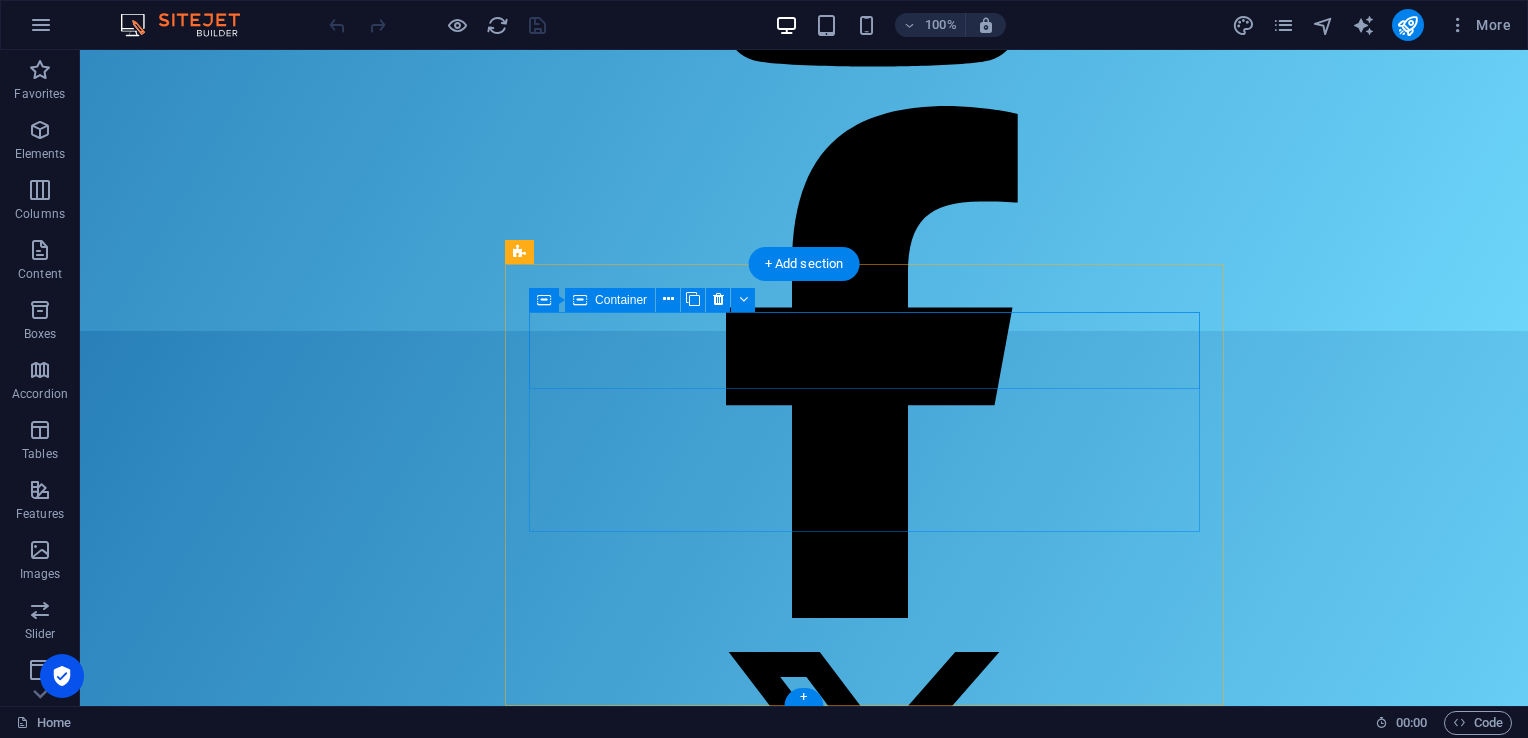 click on "Blog Contact" at bounding box center [872, -506] 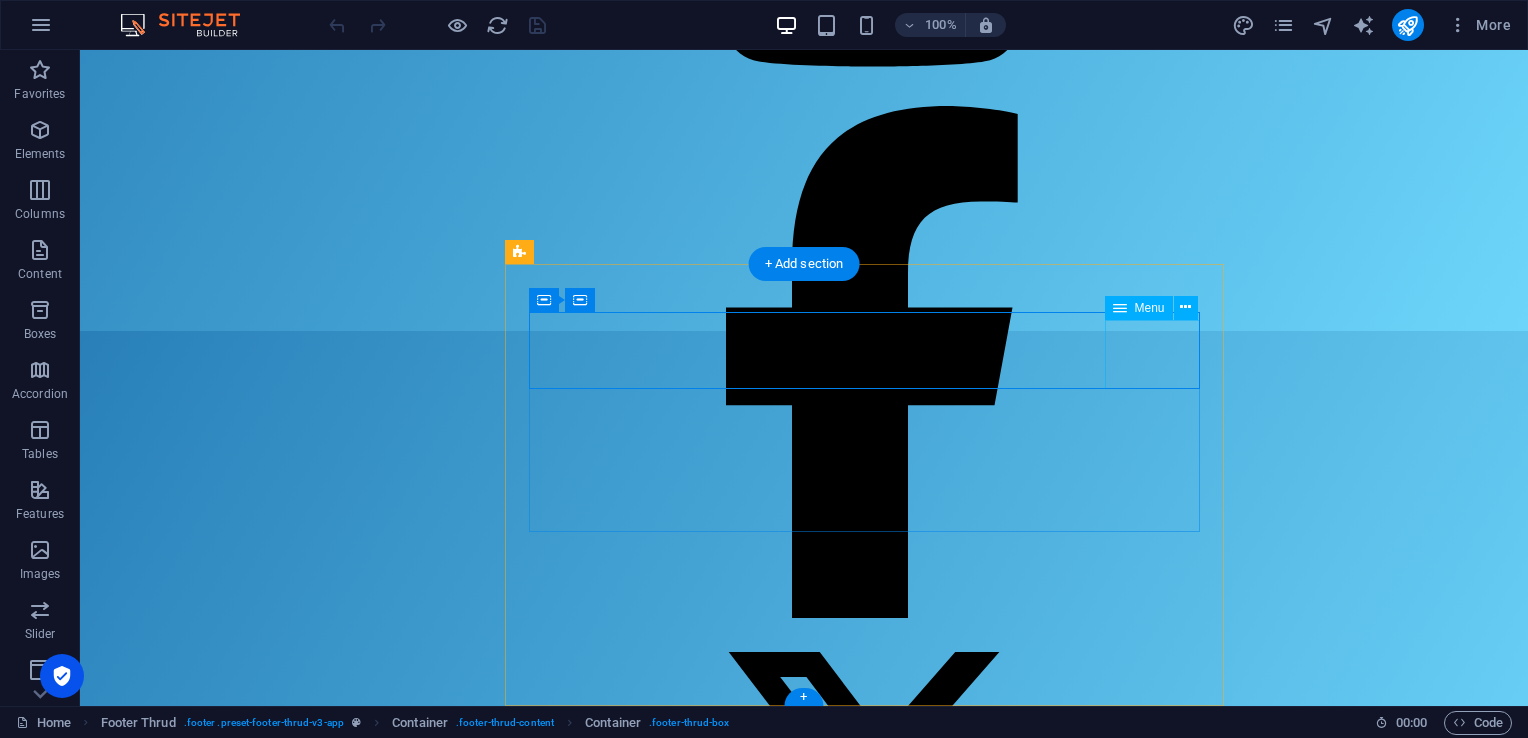 click on "Blog Contact" at bounding box center (872, -494) 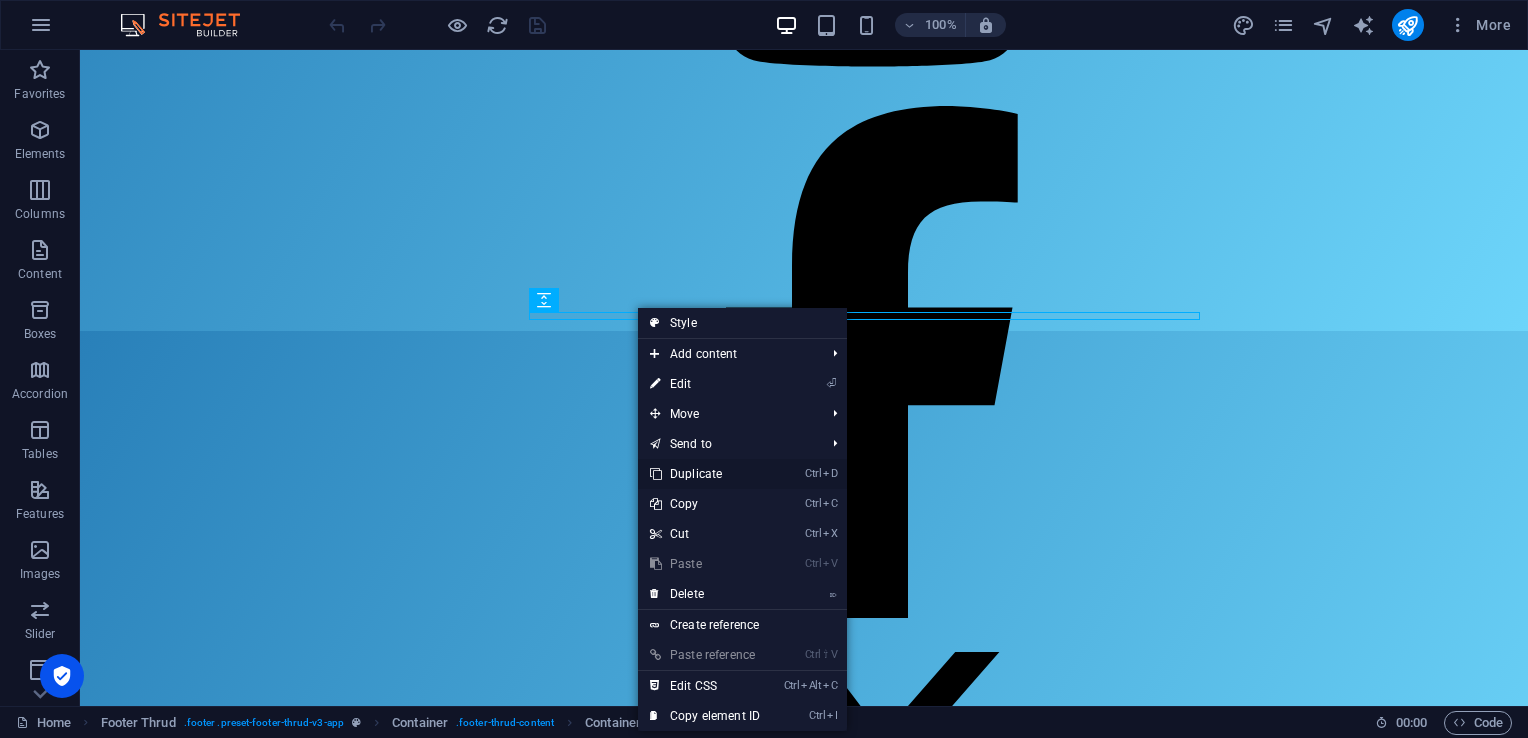 click on "Ctrl D  Duplicate" at bounding box center [705, 474] 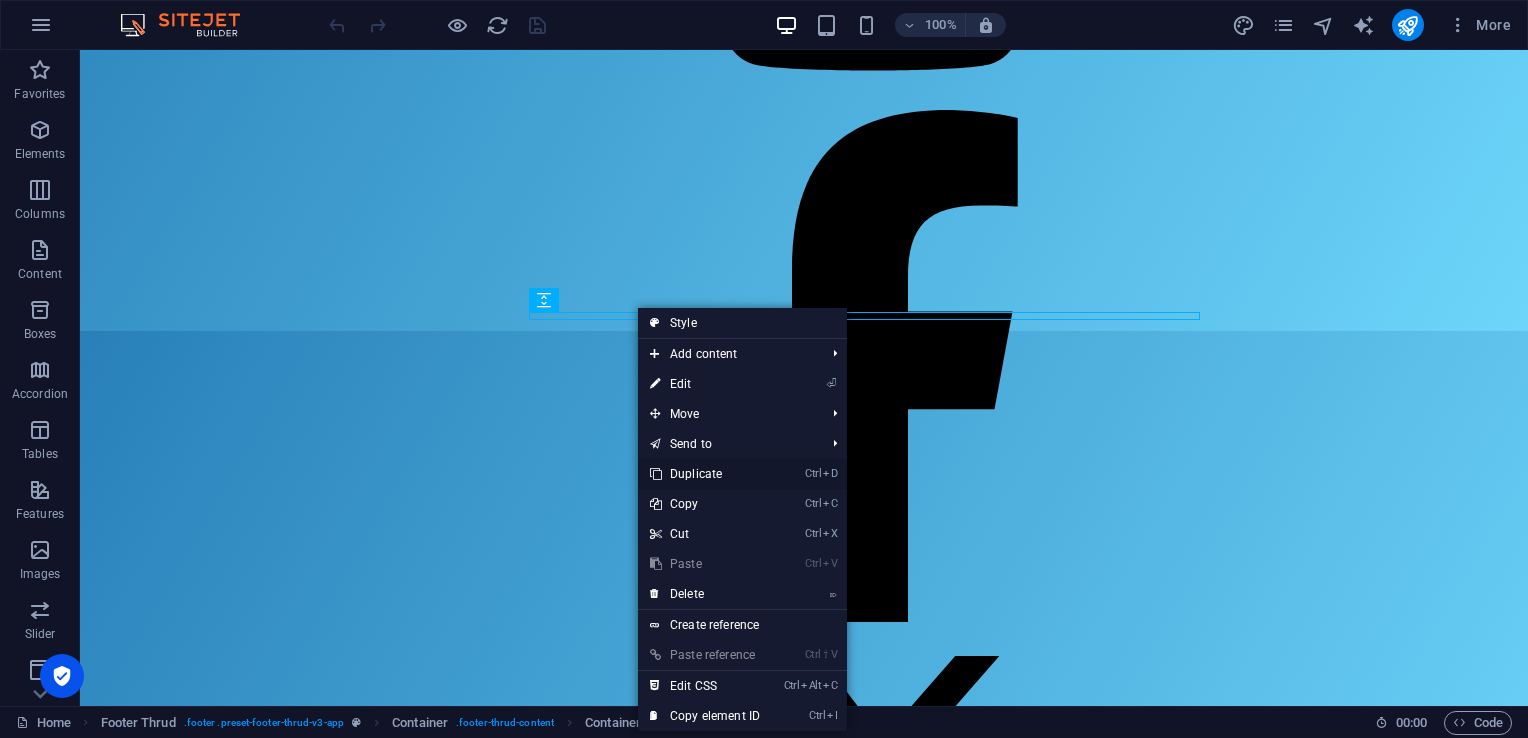 scroll, scrollTop: 371, scrollLeft: 0, axis: vertical 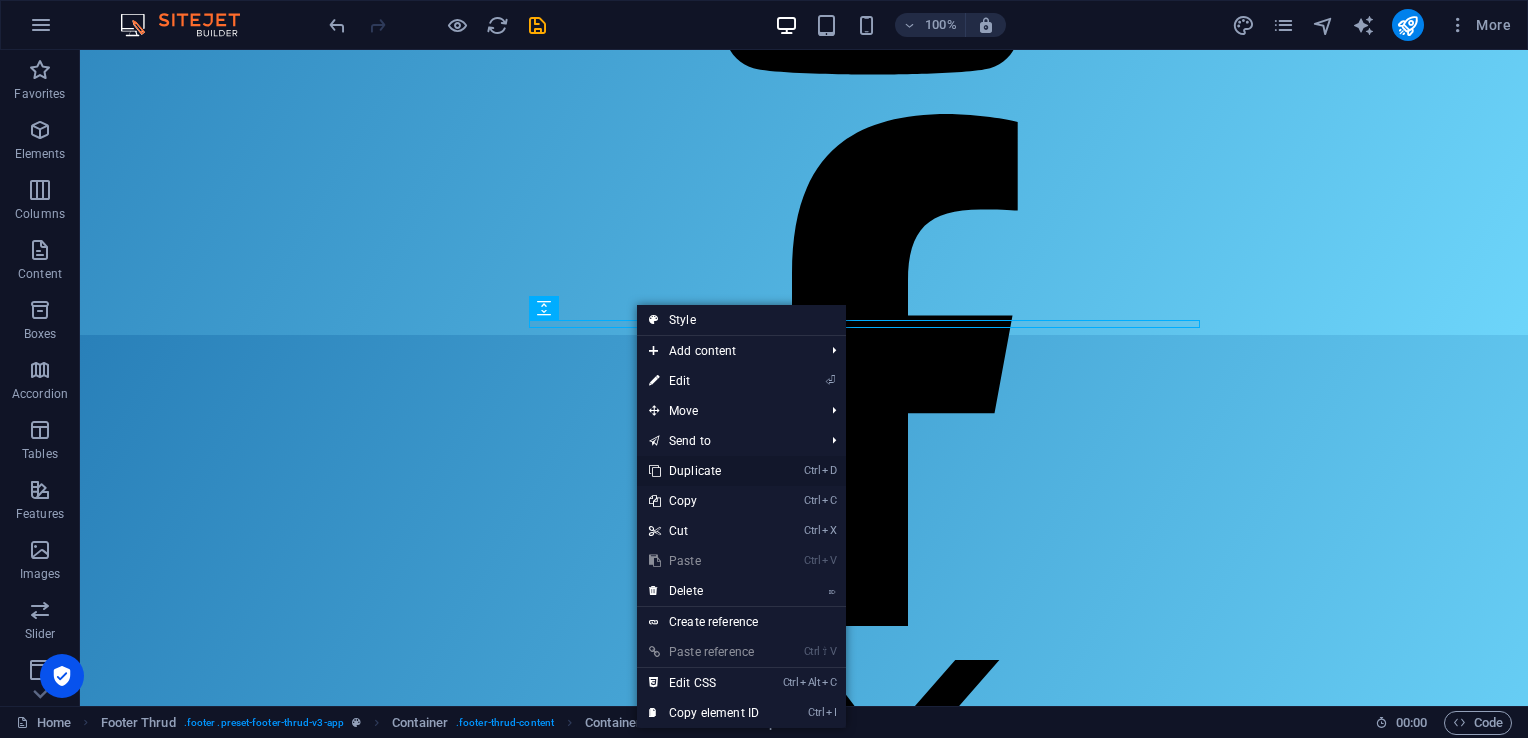 click on "Ctrl D  Duplicate" at bounding box center [704, 471] 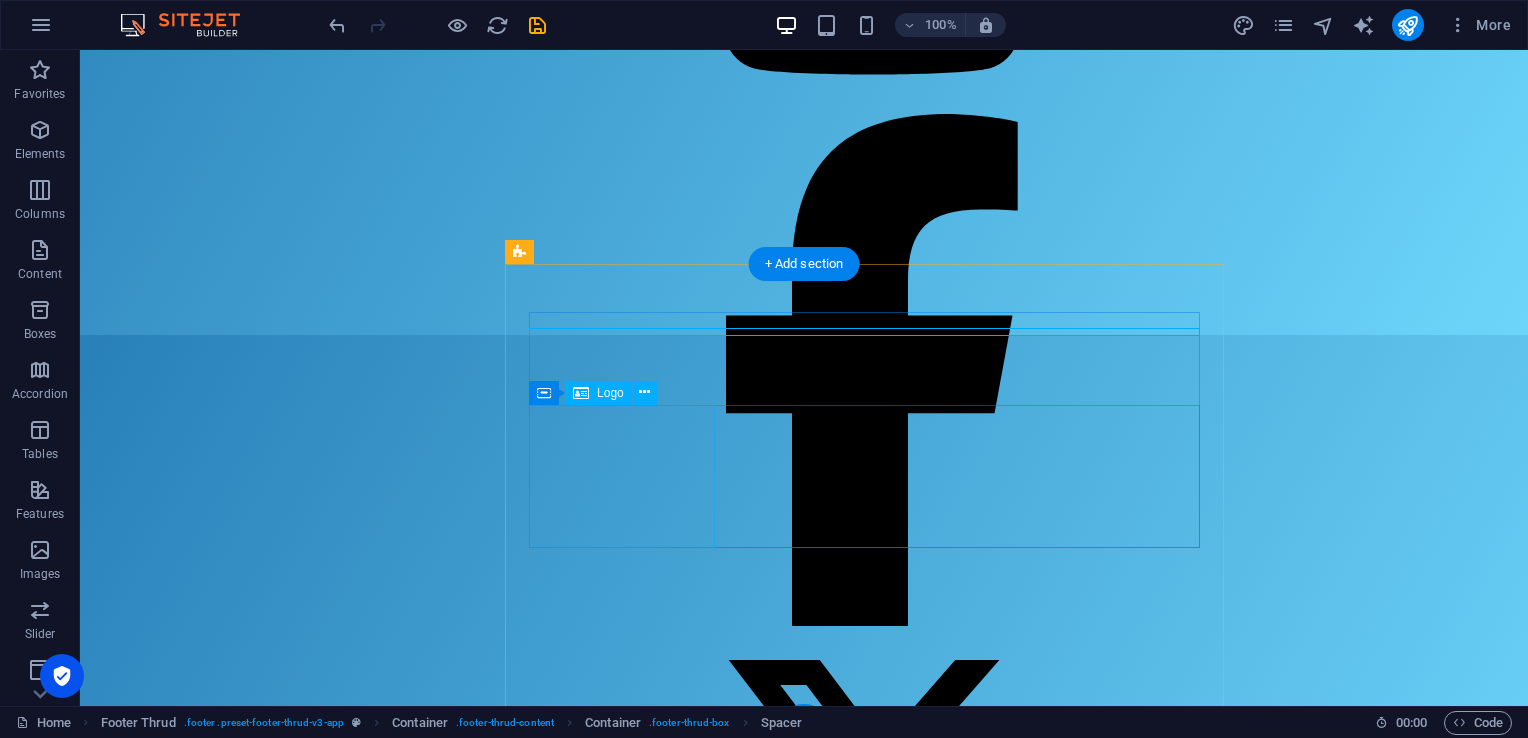 scroll, scrollTop: 367, scrollLeft: 0, axis: vertical 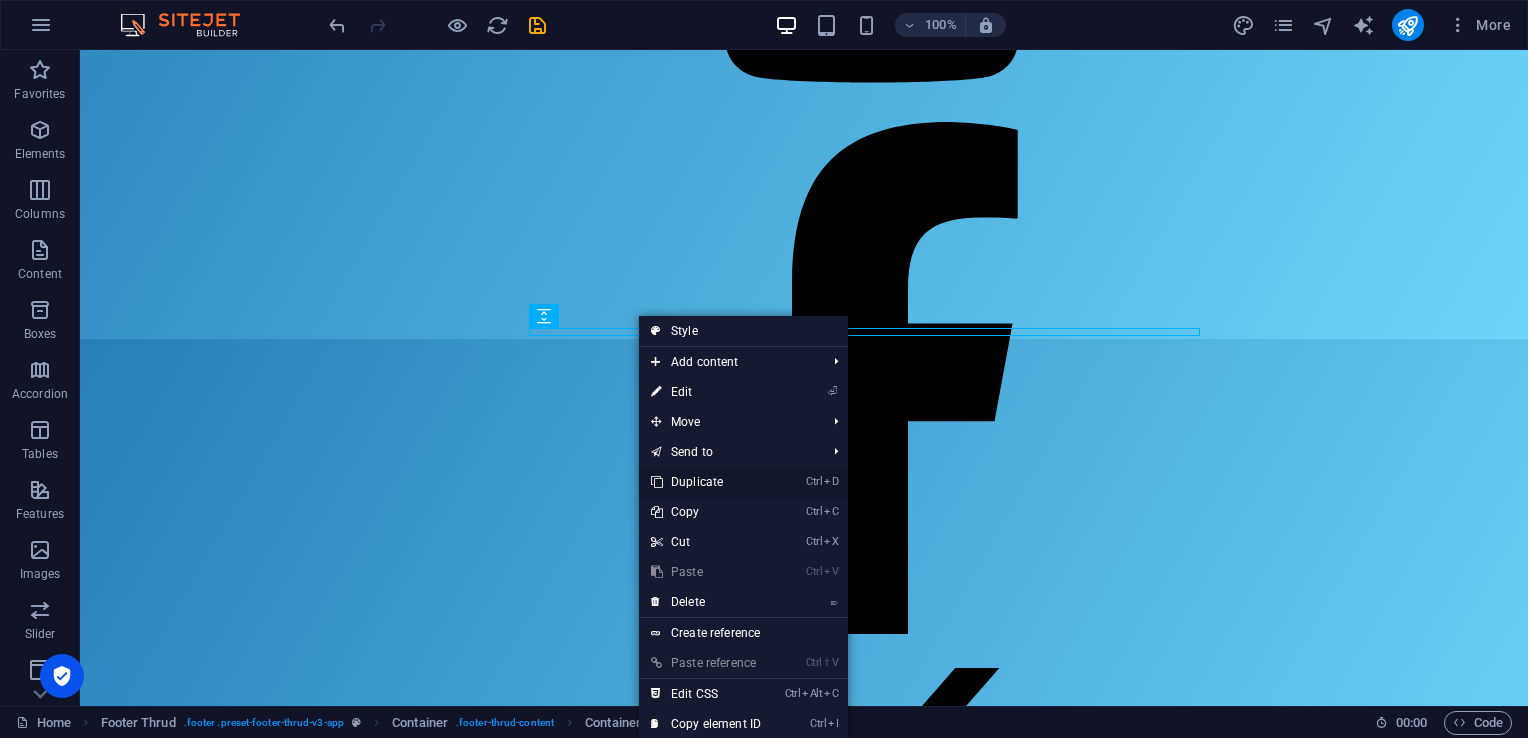 click on "Ctrl D  Duplicate" at bounding box center (706, 482) 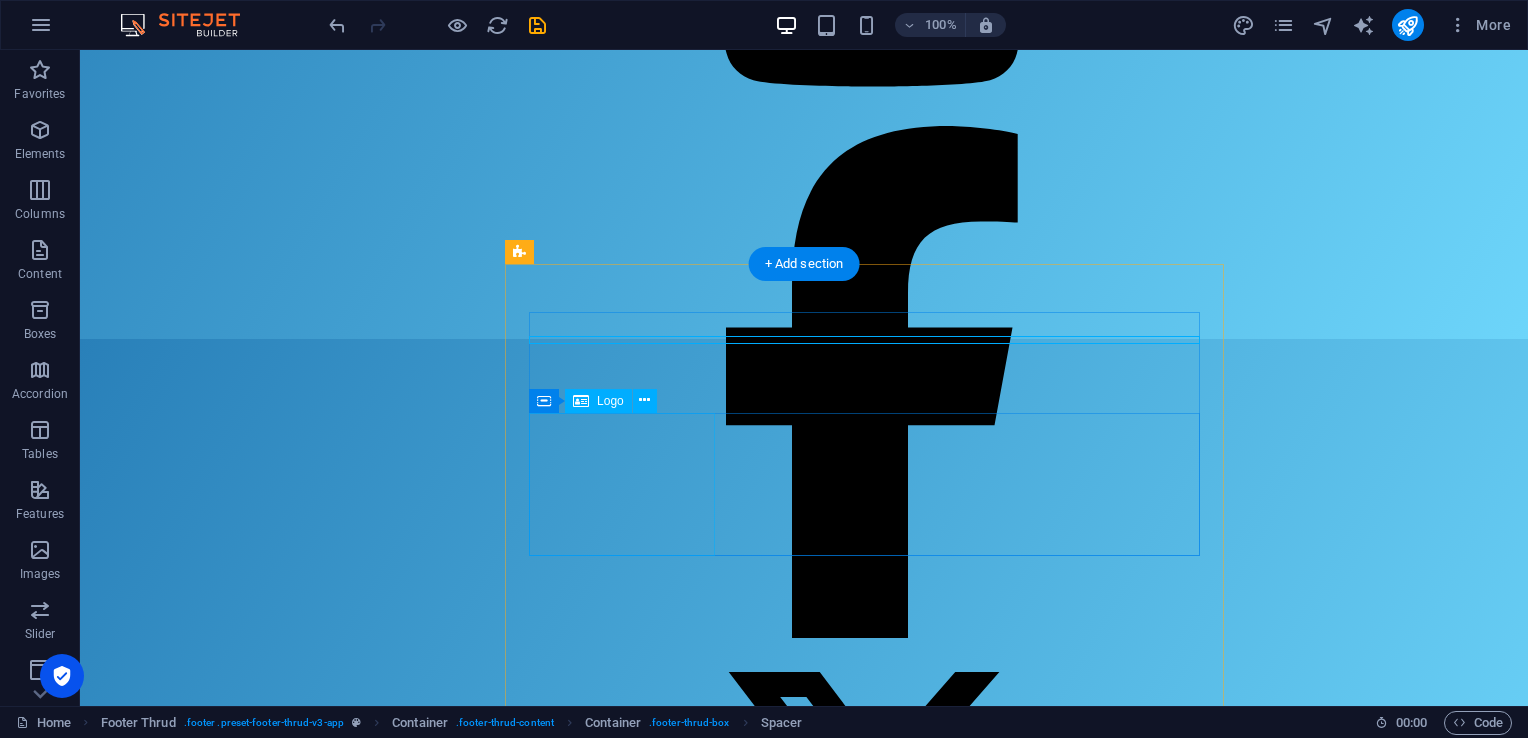 scroll, scrollTop: 363, scrollLeft: 0, axis: vertical 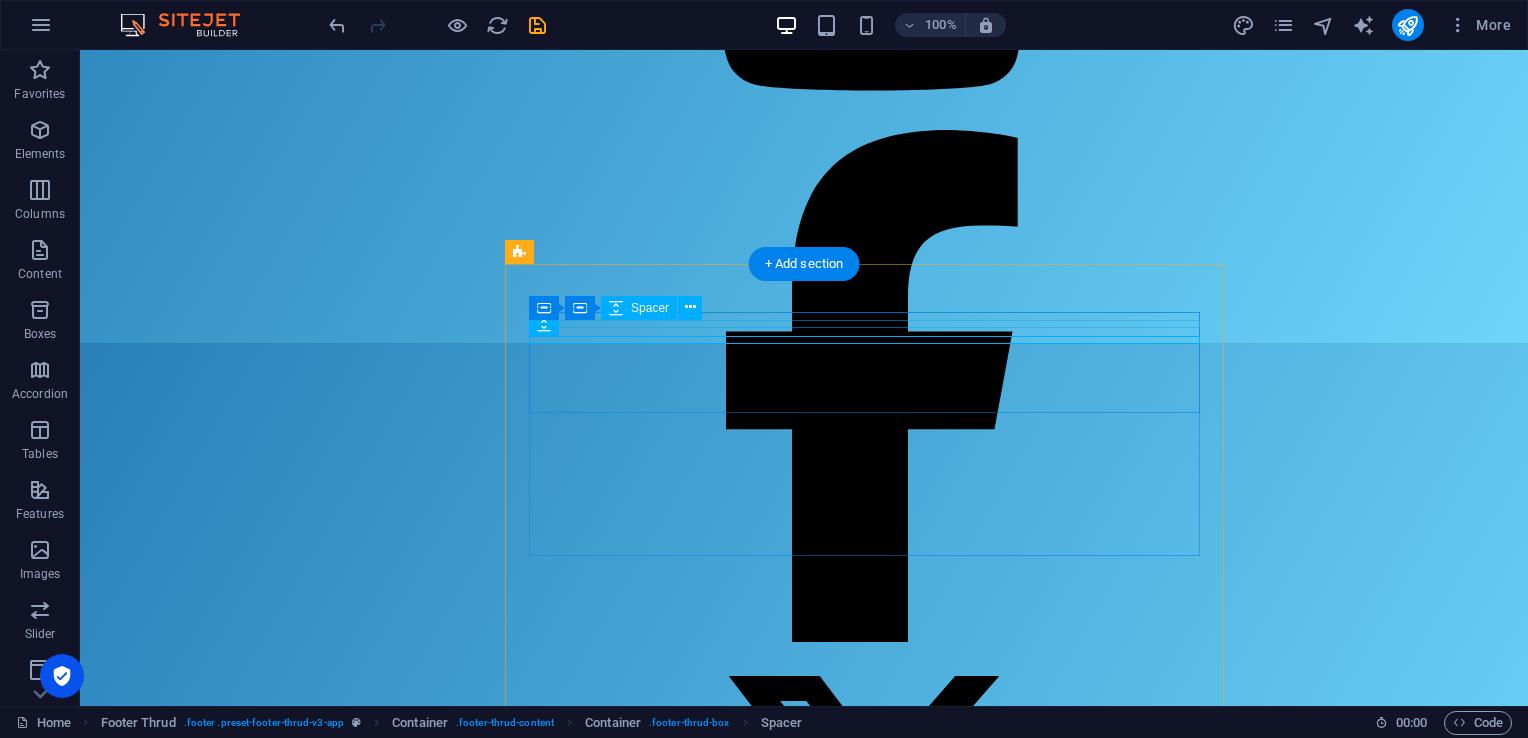 click at bounding box center [872, -524] 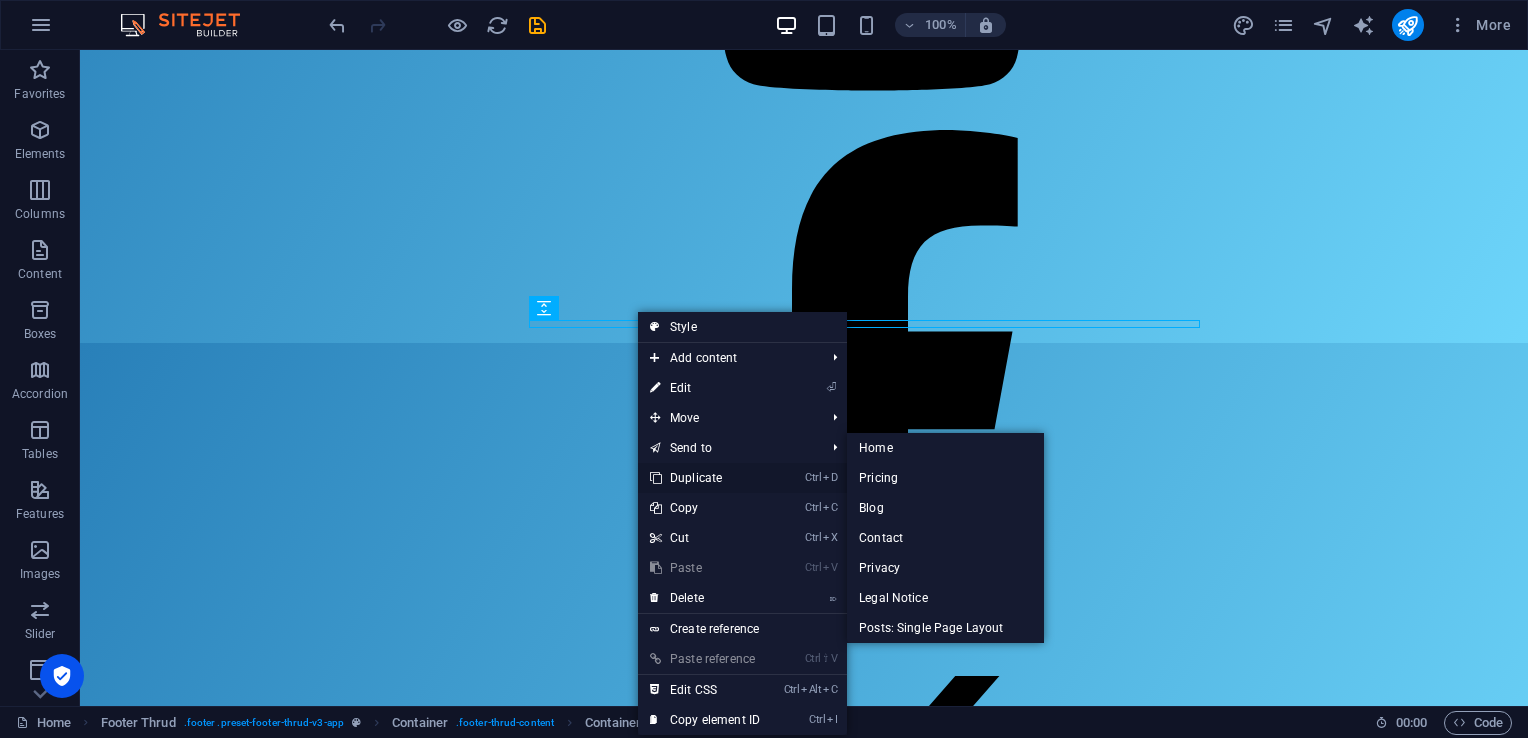 click on "Ctrl D  Duplicate" at bounding box center [705, 478] 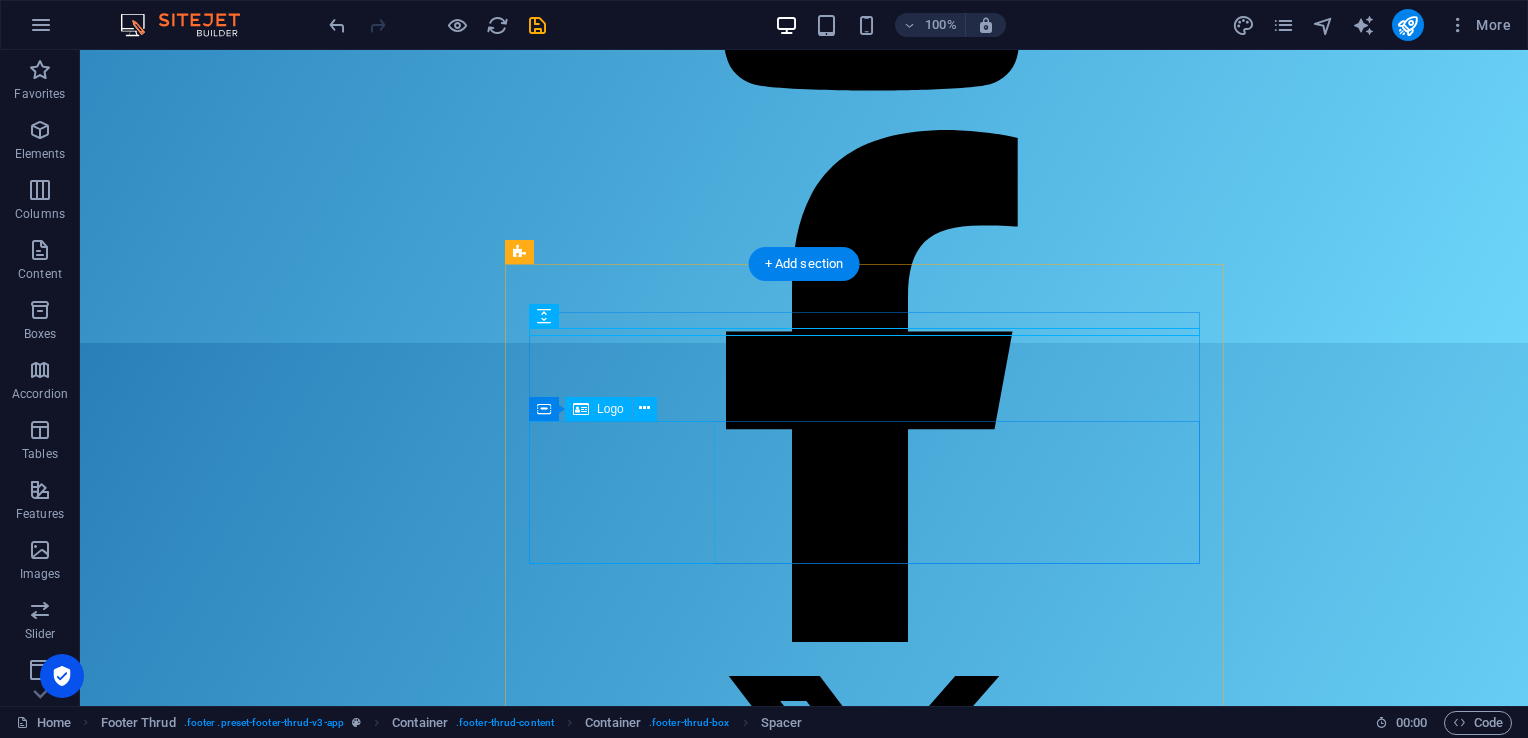 scroll, scrollTop: 359, scrollLeft: 0, axis: vertical 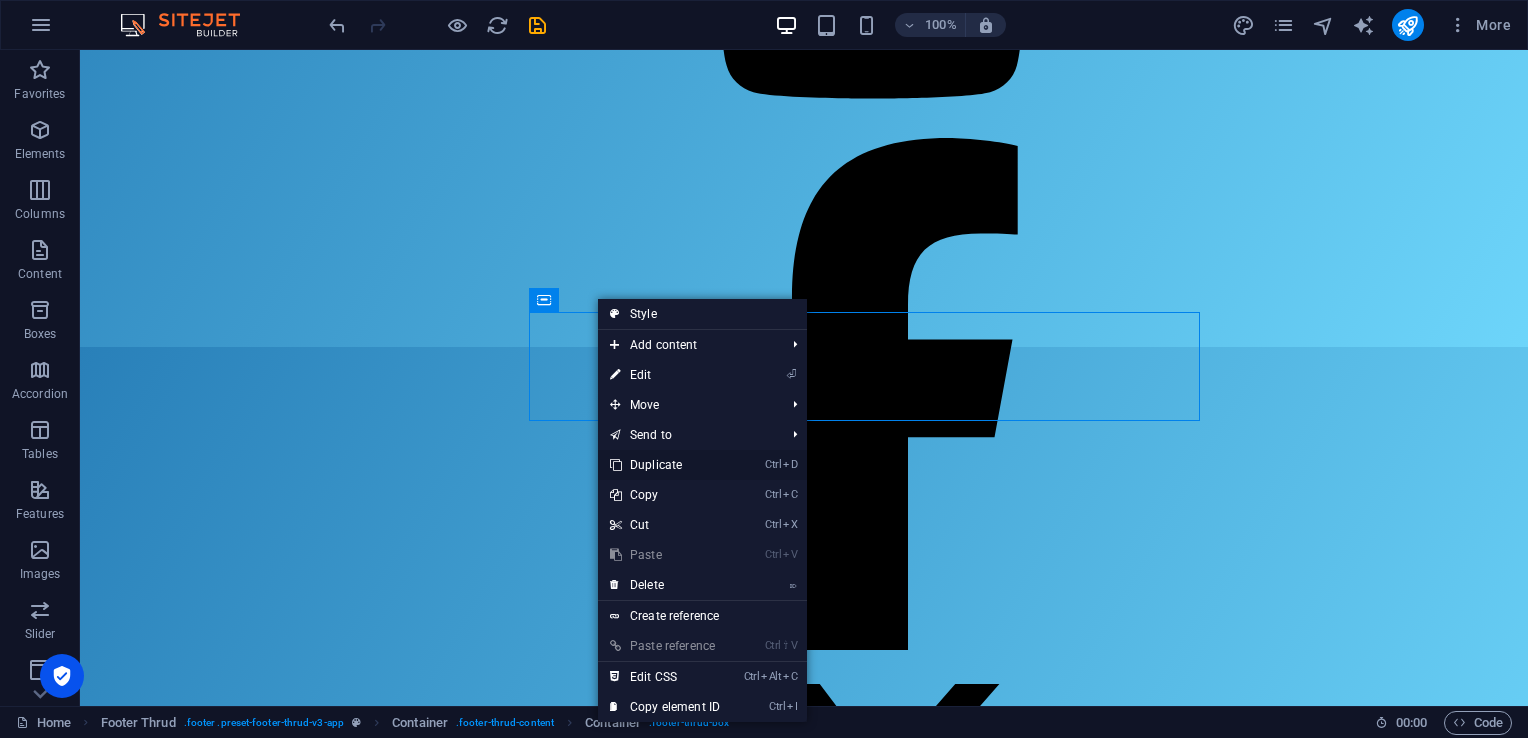click on "Ctrl D  Duplicate" at bounding box center [665, 465] 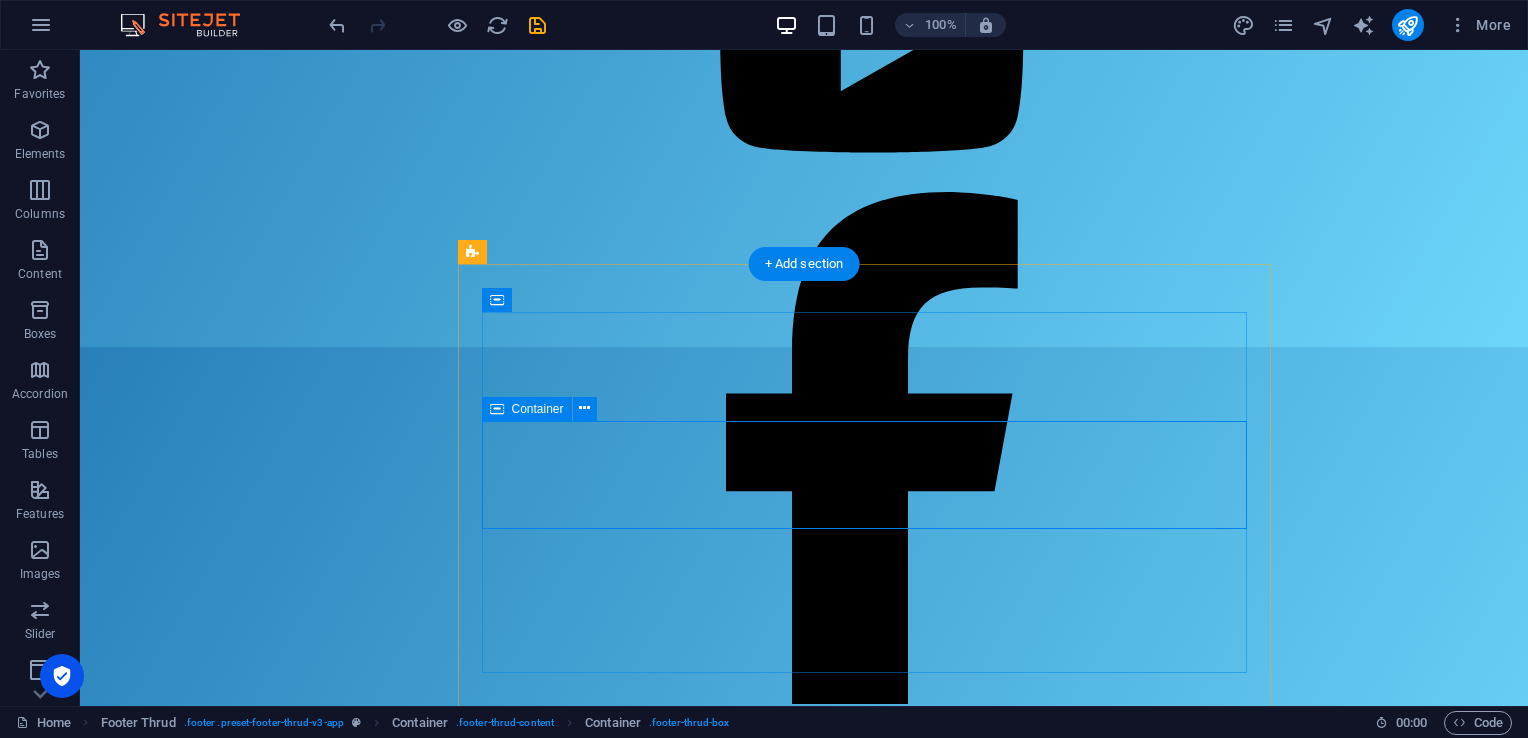 scroll, scrollTop: 304, scrollLeft: 0, axis: vertical 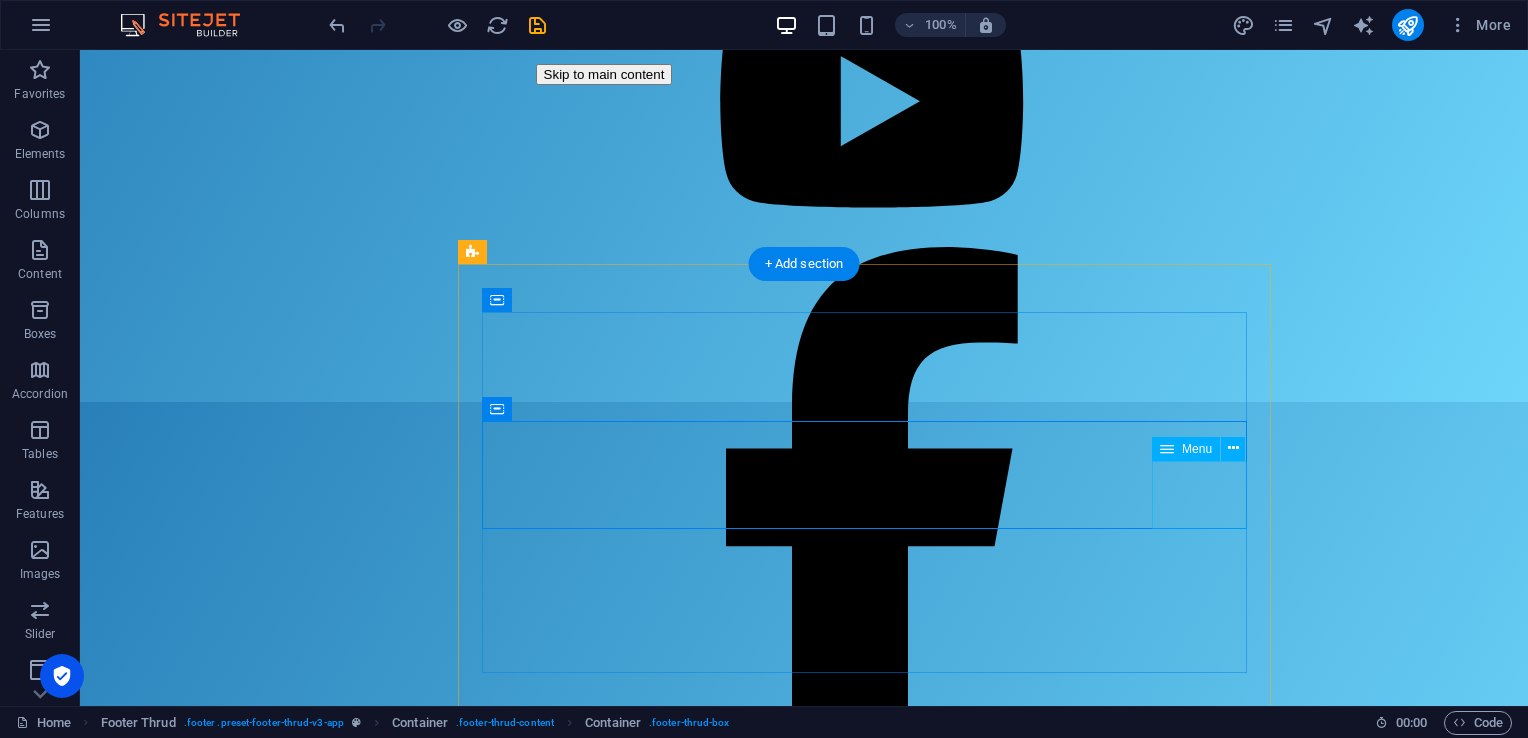 click on "Blog Contact" at bounding box center (872, -353) 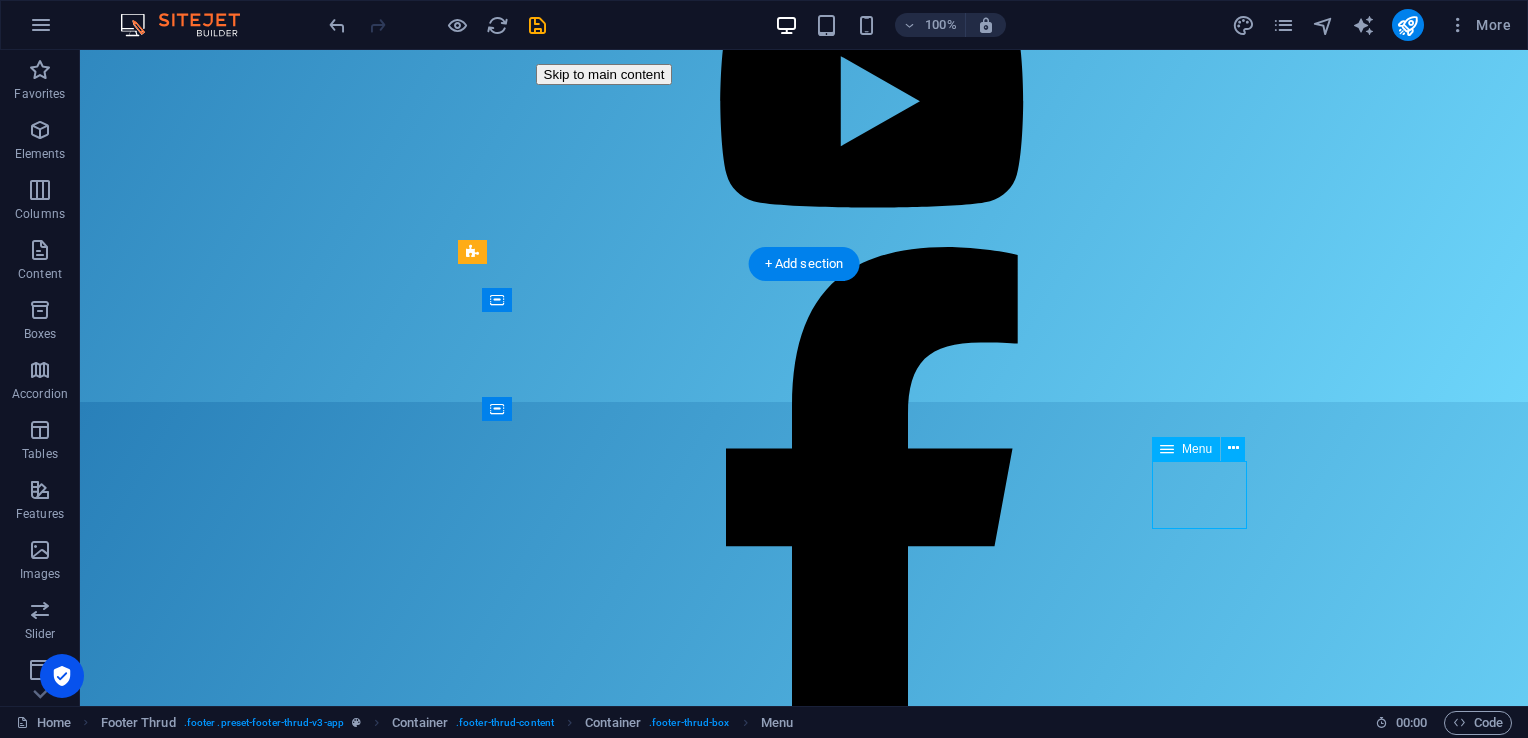 click on "Blog Contact" at bounding box center (872, -353) 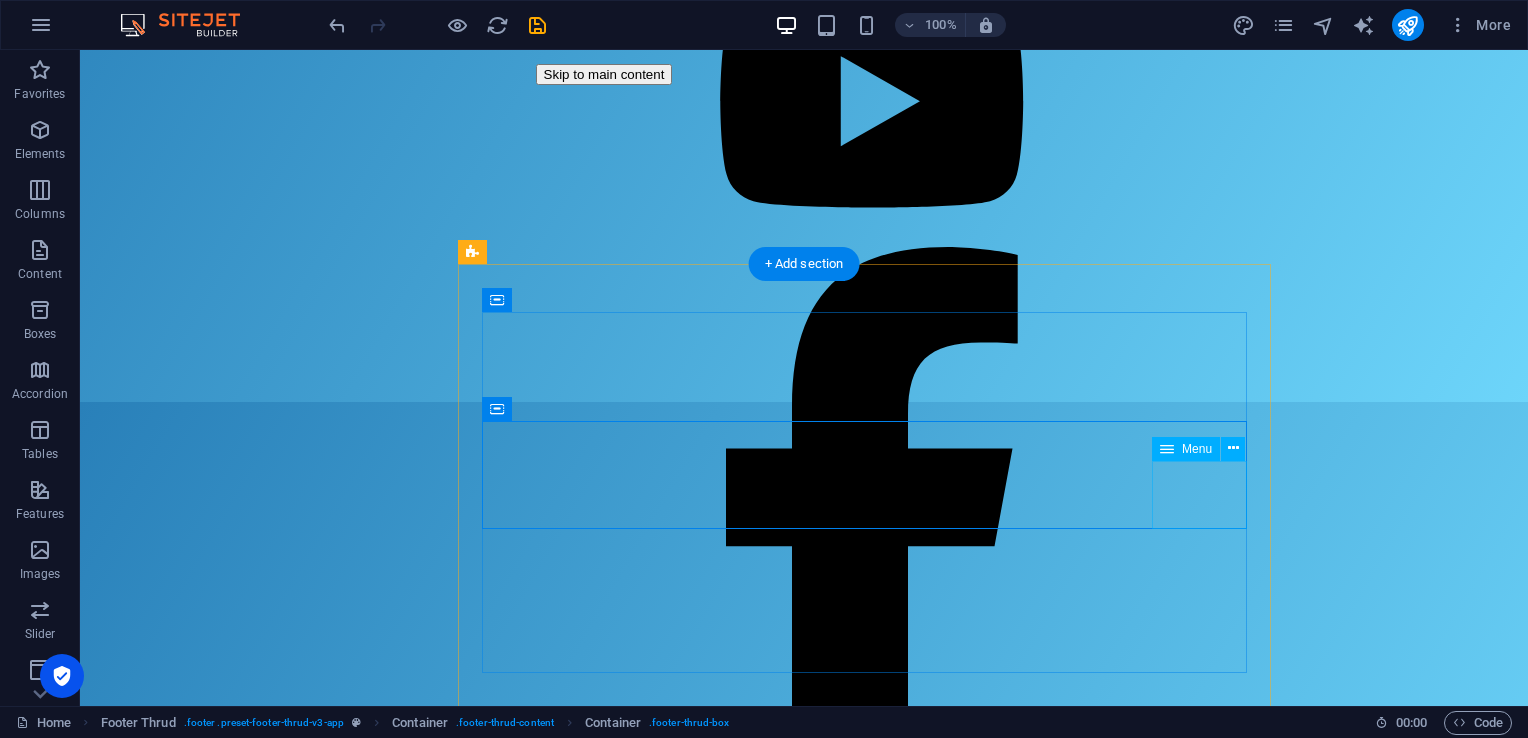 click on "Blog Contact" at bounding box center (872, -353) 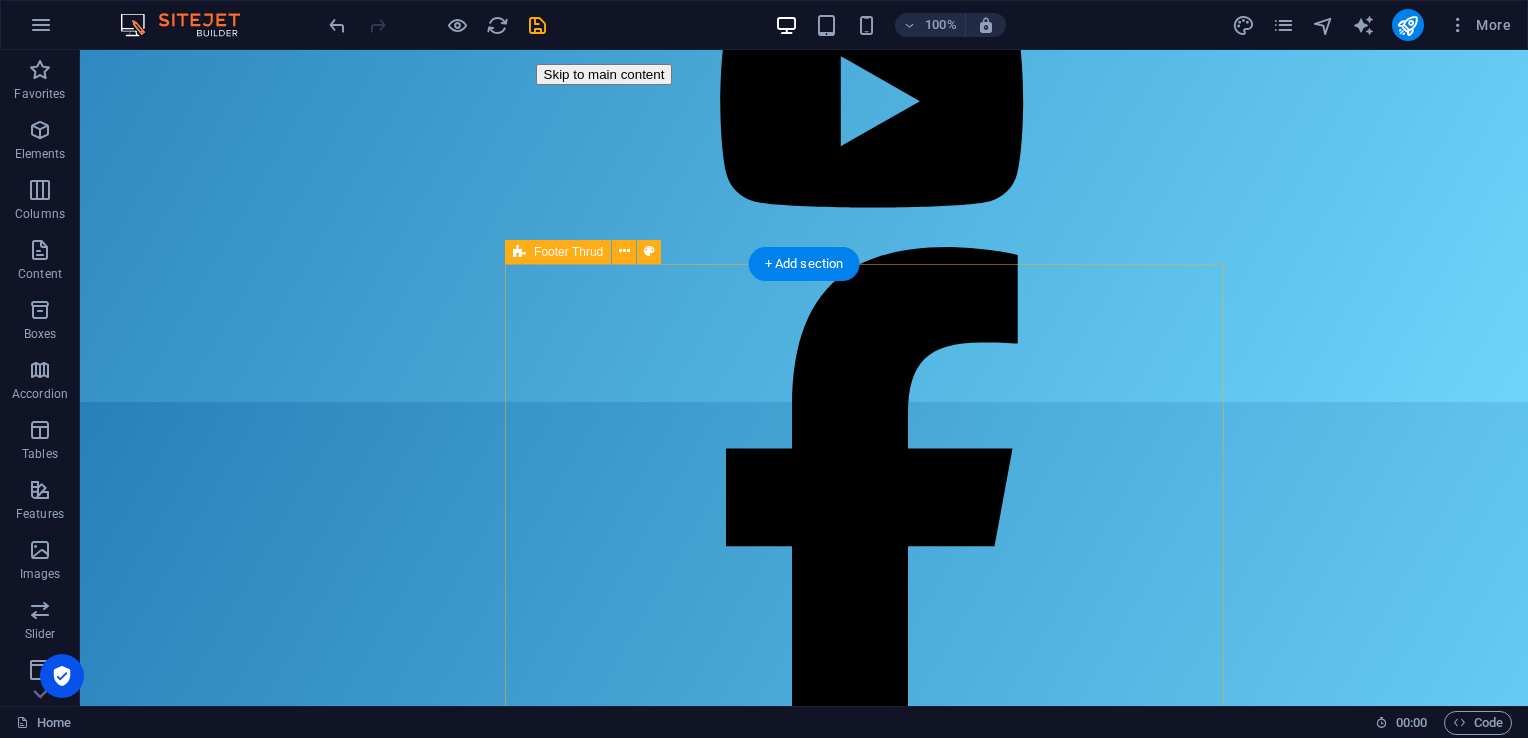 scroll, scrollTop: 339, scrollLeft: 0, axis: vertical 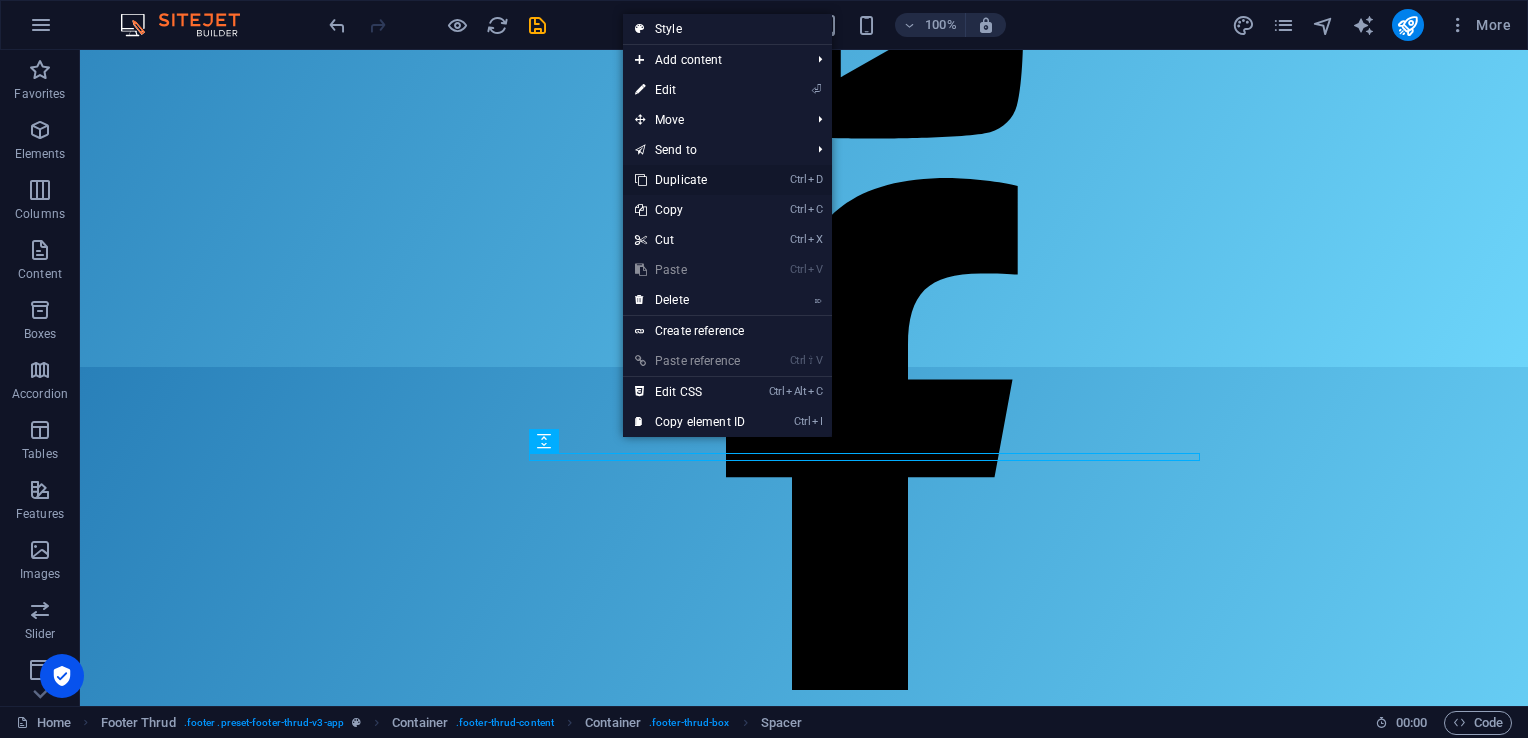 click on "Ctrl D  Duplicate" at bounding box center (690, 180) 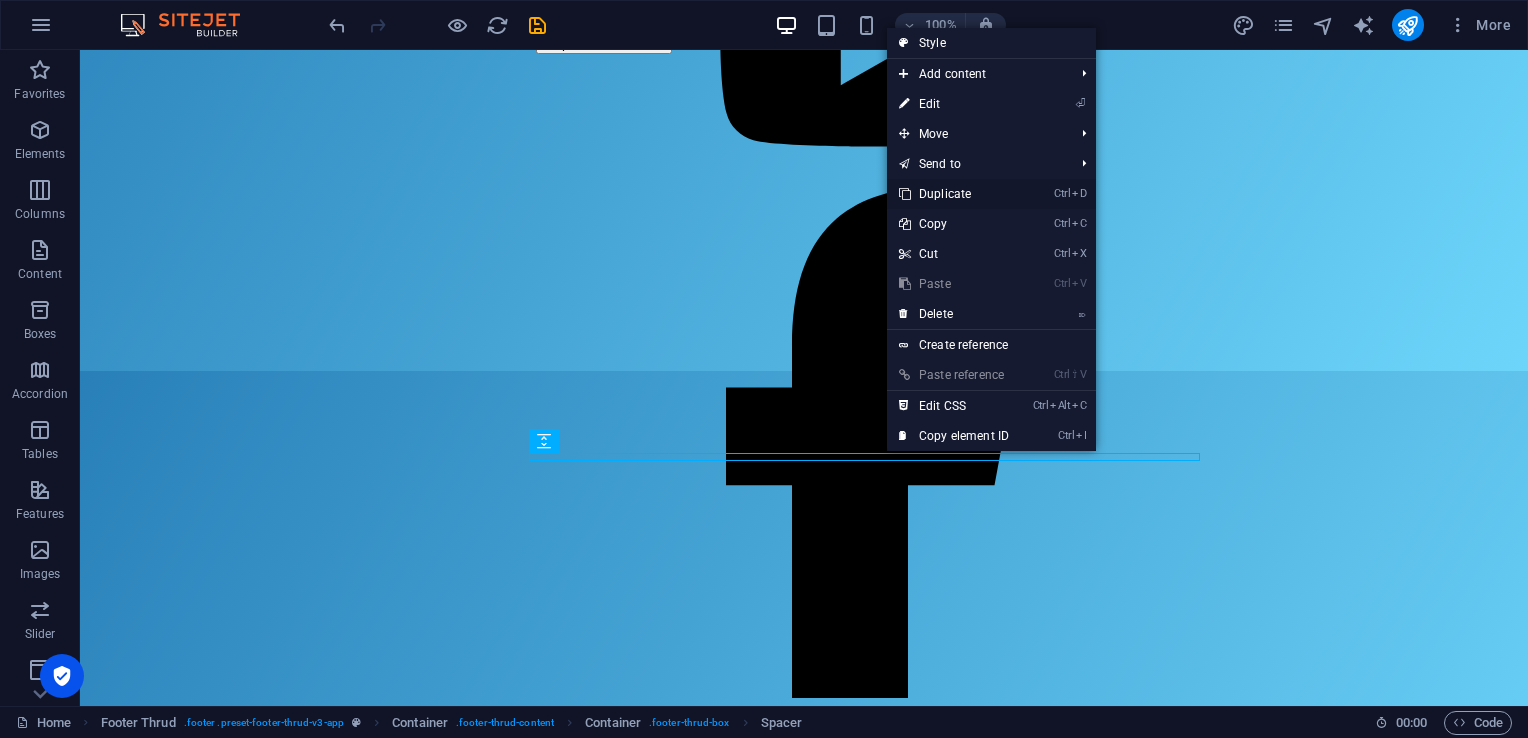 click on "Ctrl D  Duplicate" at bounding box center (954, 194) 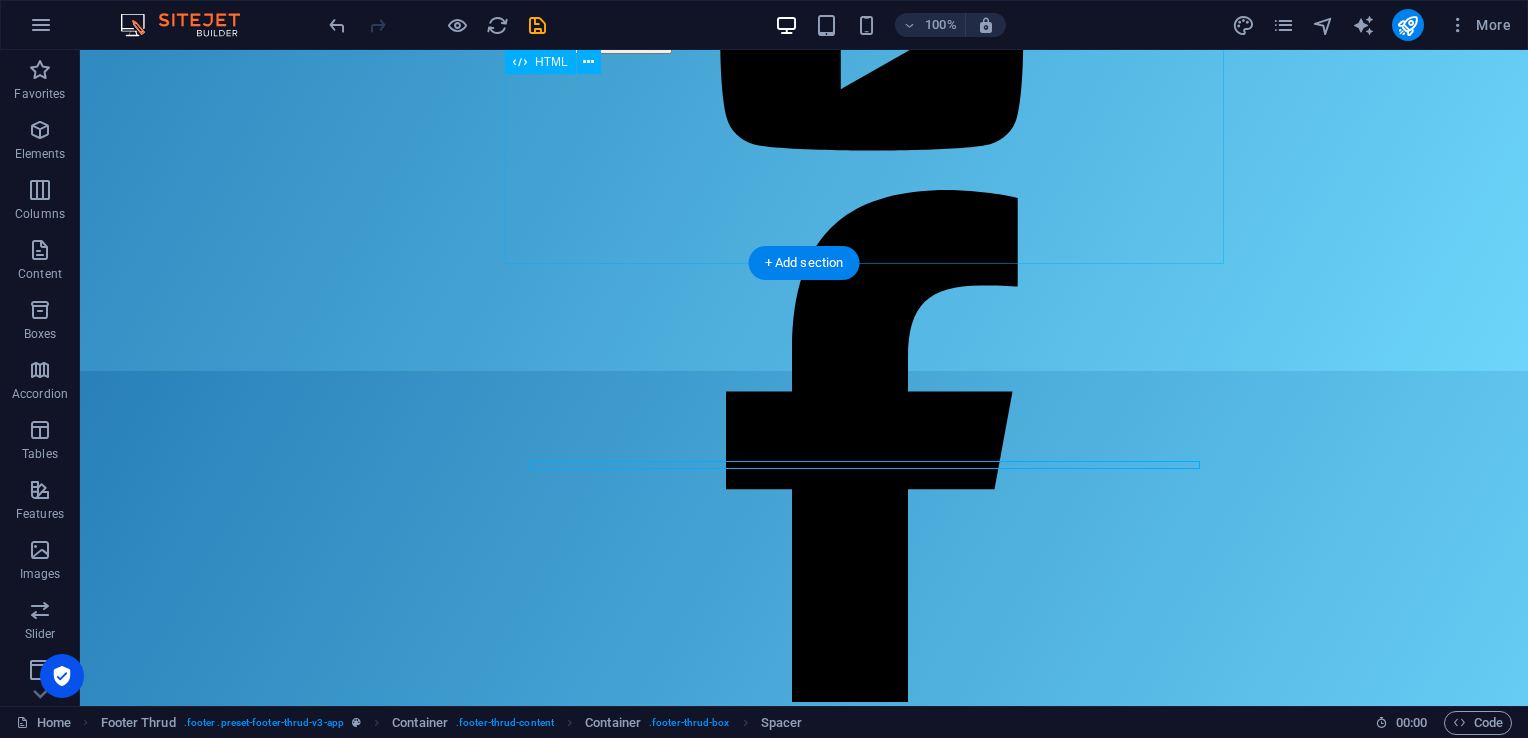 scroll, scrollTop: 331, scrollLeft: 0, axis: vertical 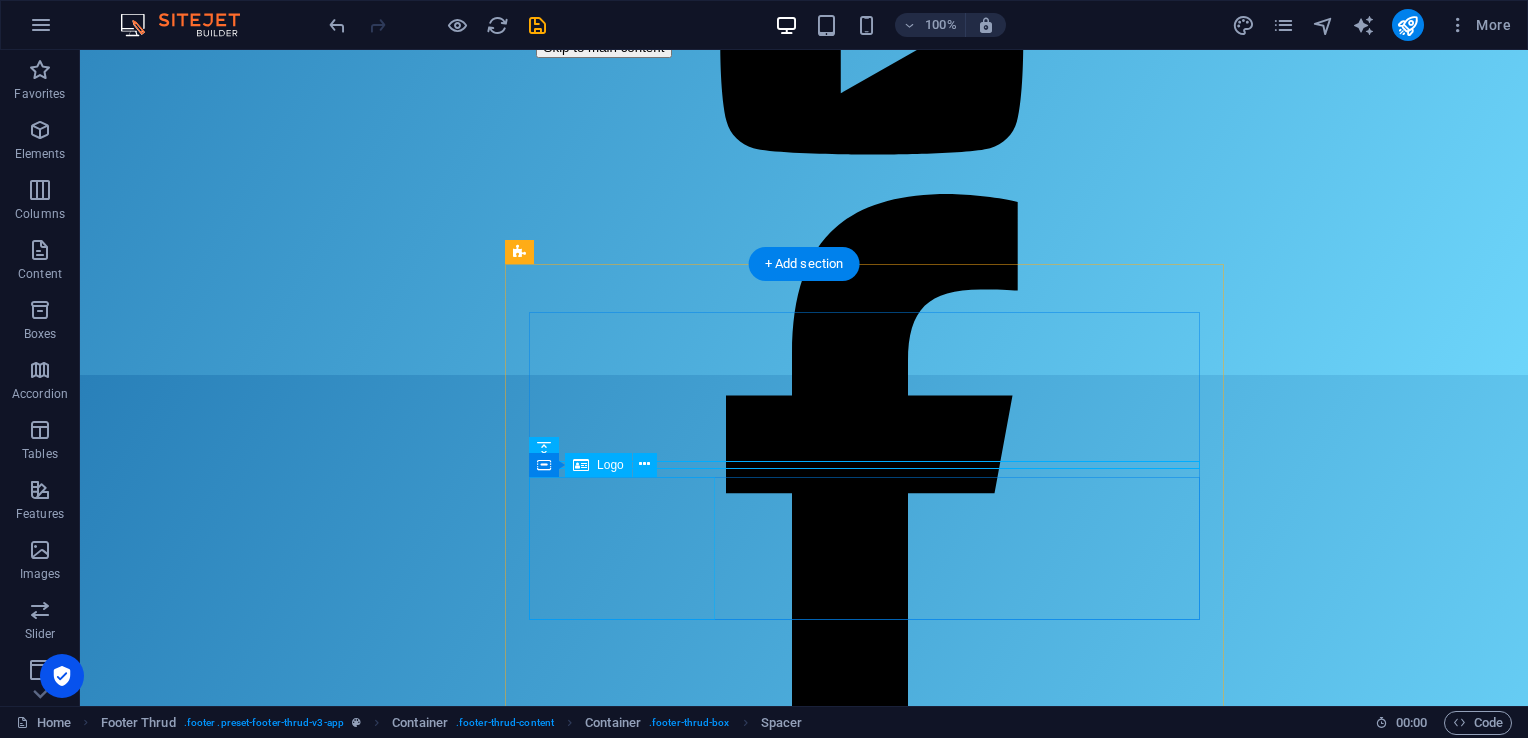 click at bounding box center [872, -300] 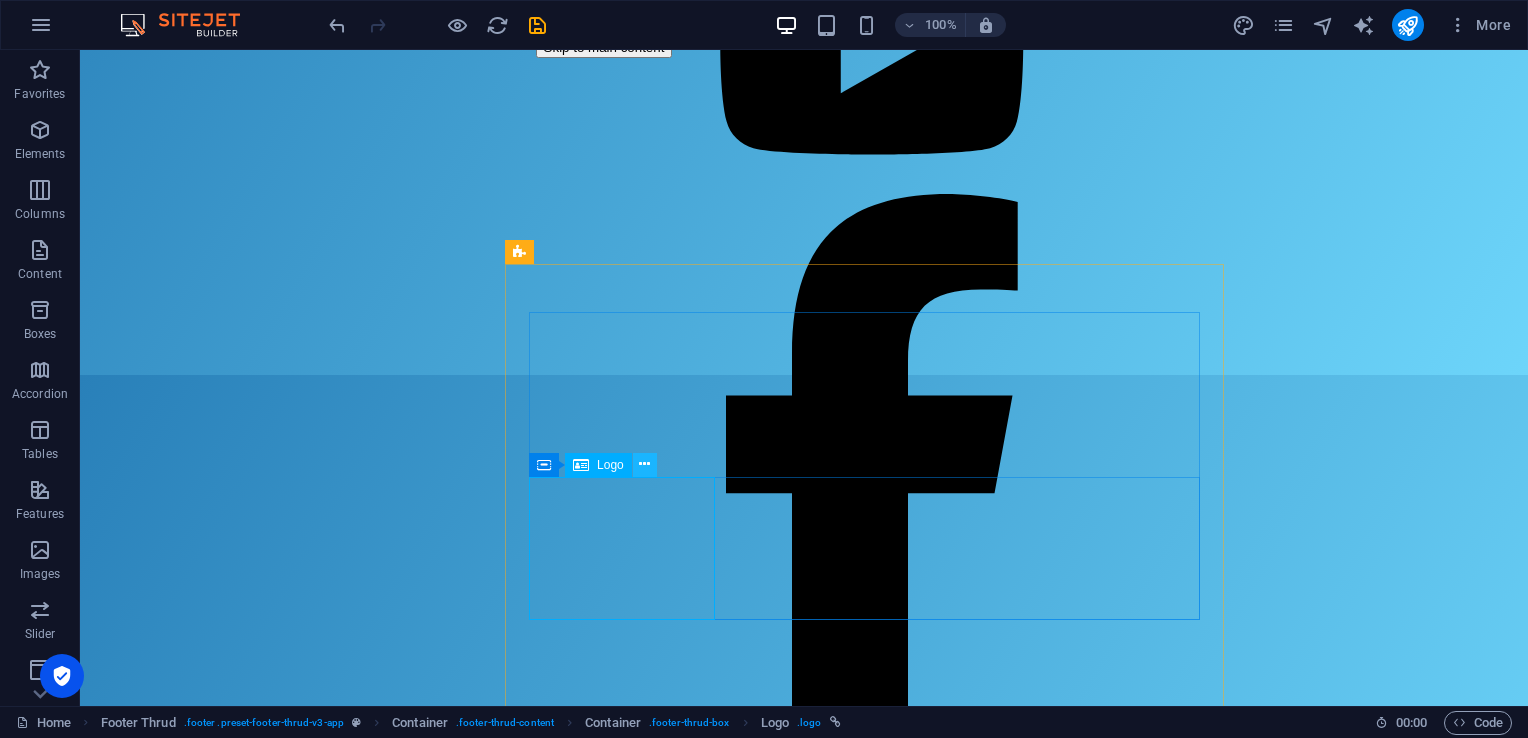 click at bounding box center (644, 464) 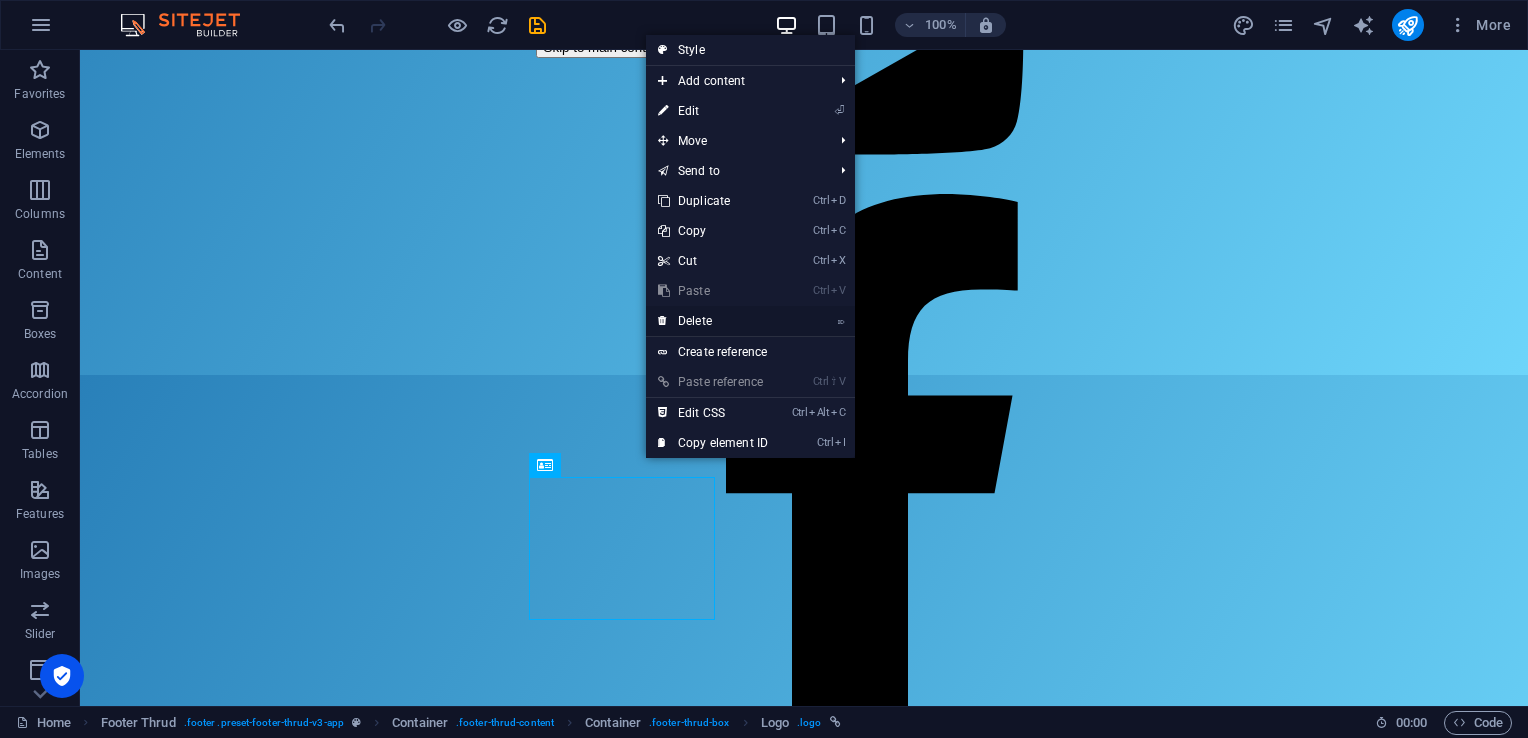 click on "⌦  Delete" at bounding box center (713, 321) 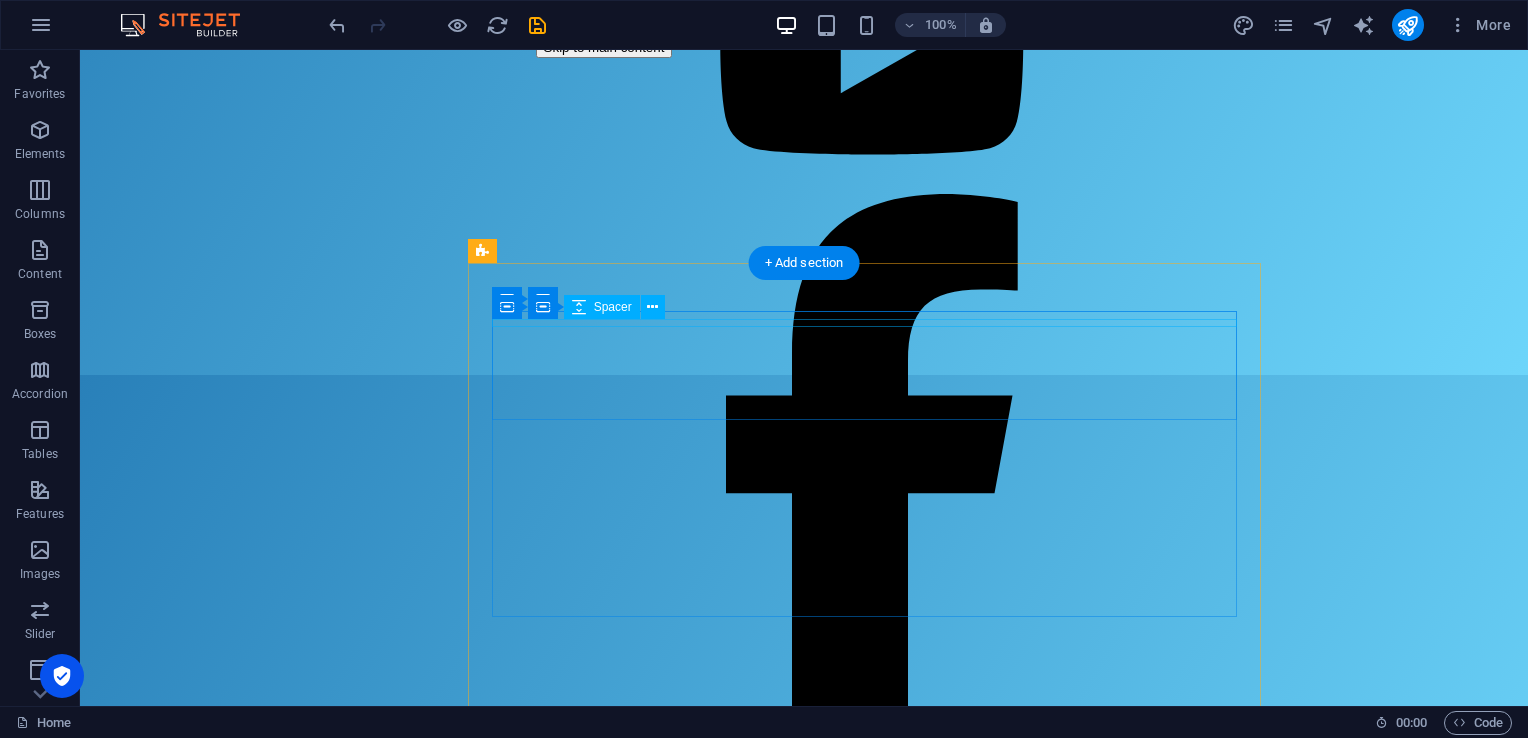 scroll, scrollTop: 332, scrollLeft: 0, axis: vertical 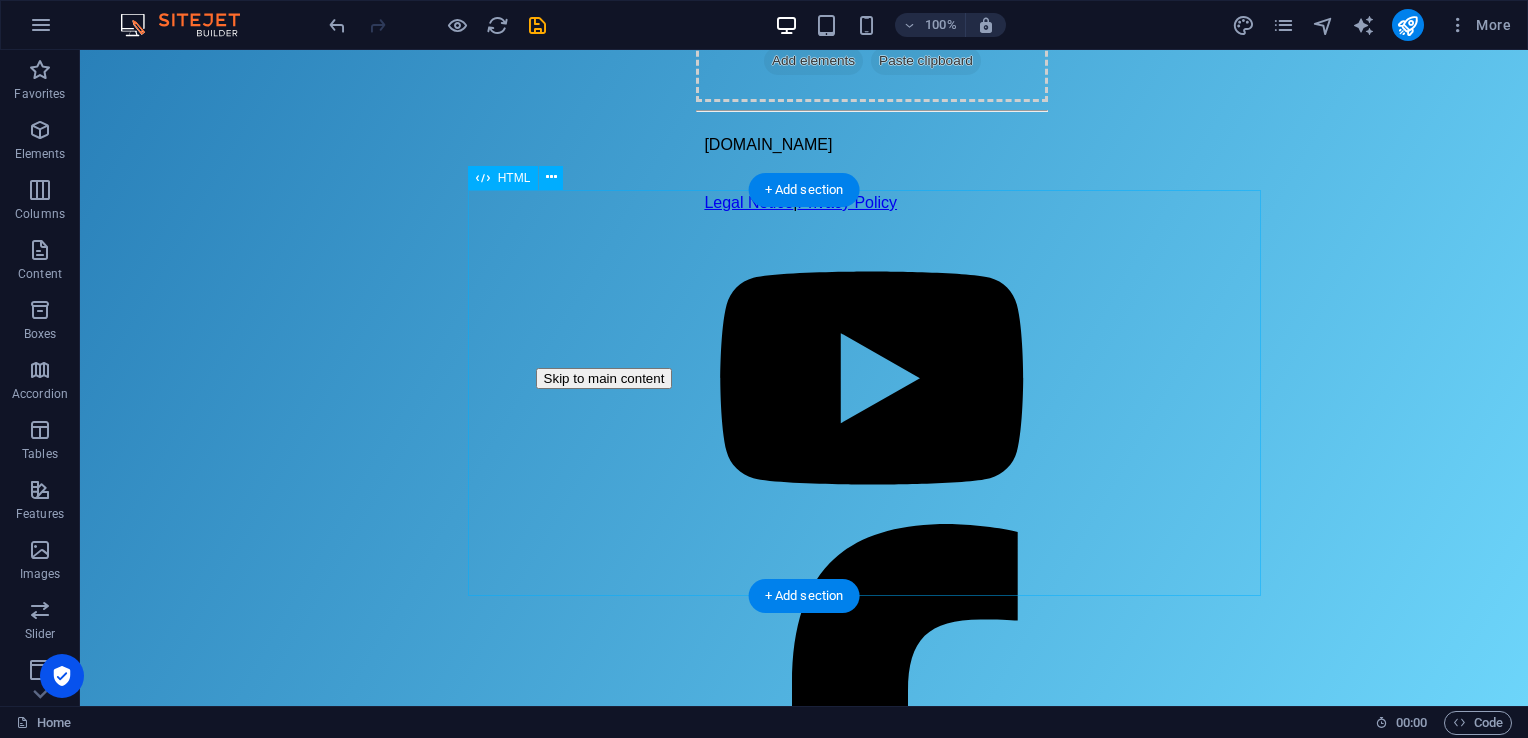 click on "Login Page
Login
Username or Email
Password
Login
Don’t have an account?  Sign up" at bounding box center (872, -455) 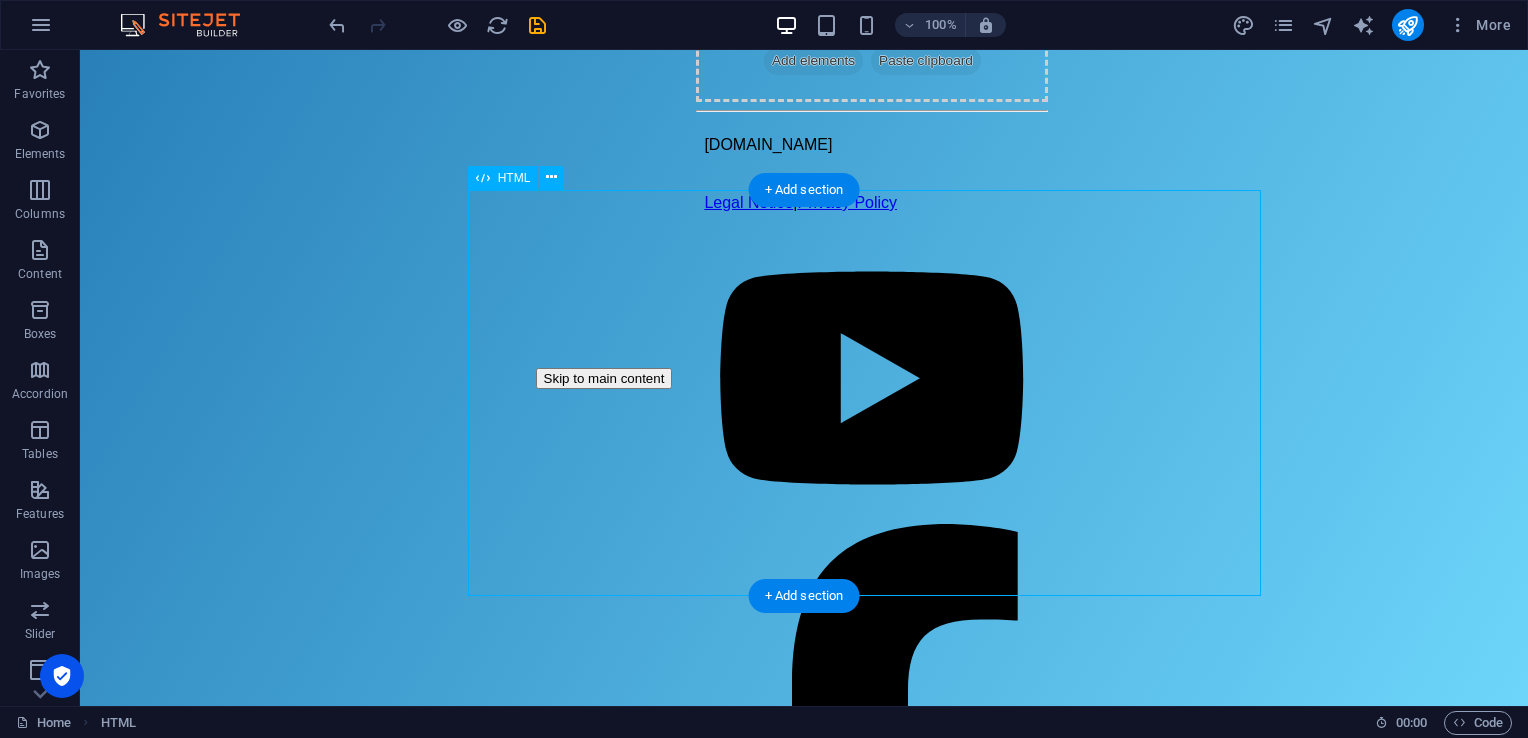 click on "Login Page
Login
Username or Email
Password
Login
Don’t have an account?  Sign up" at bounding box center [872, -455] 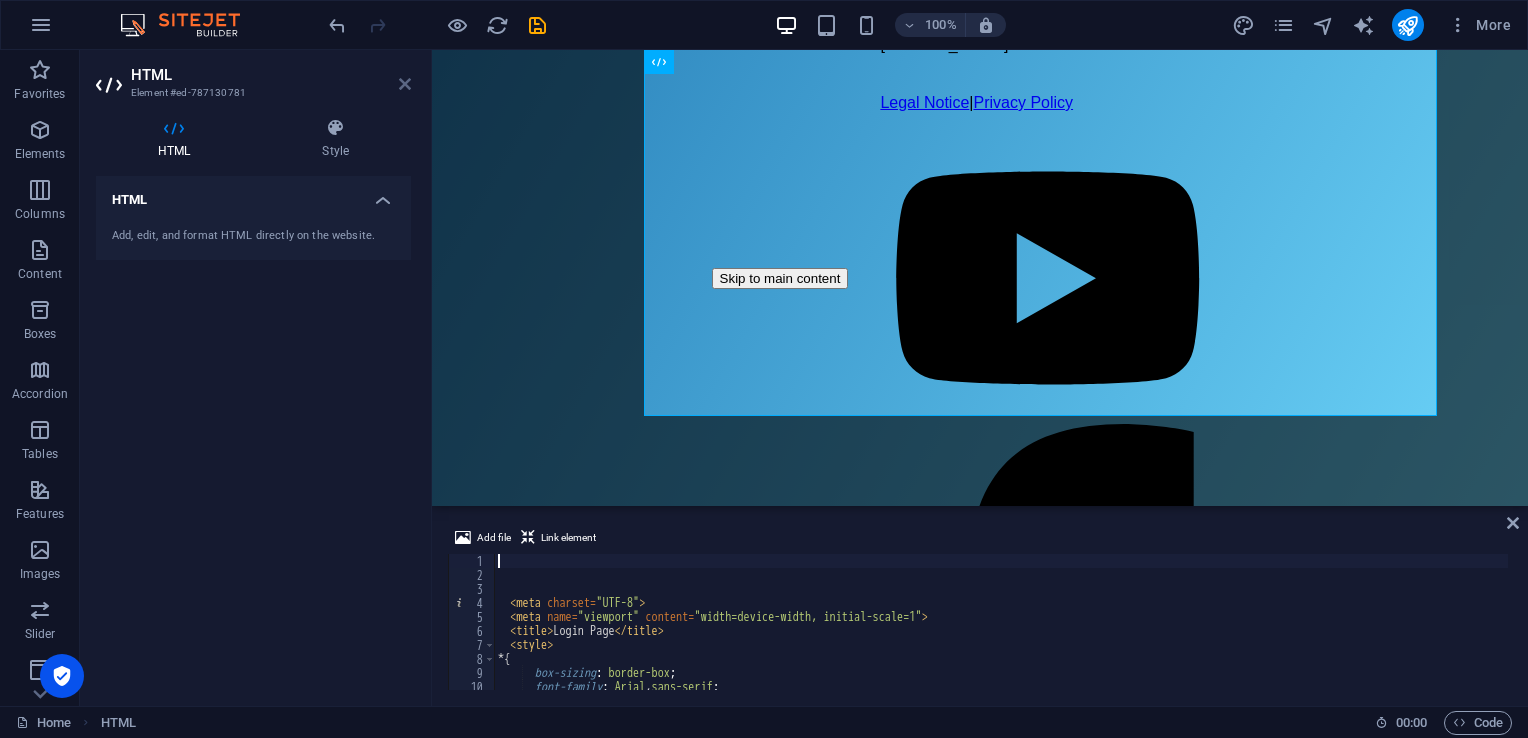 click at bounding box center [405, 84] 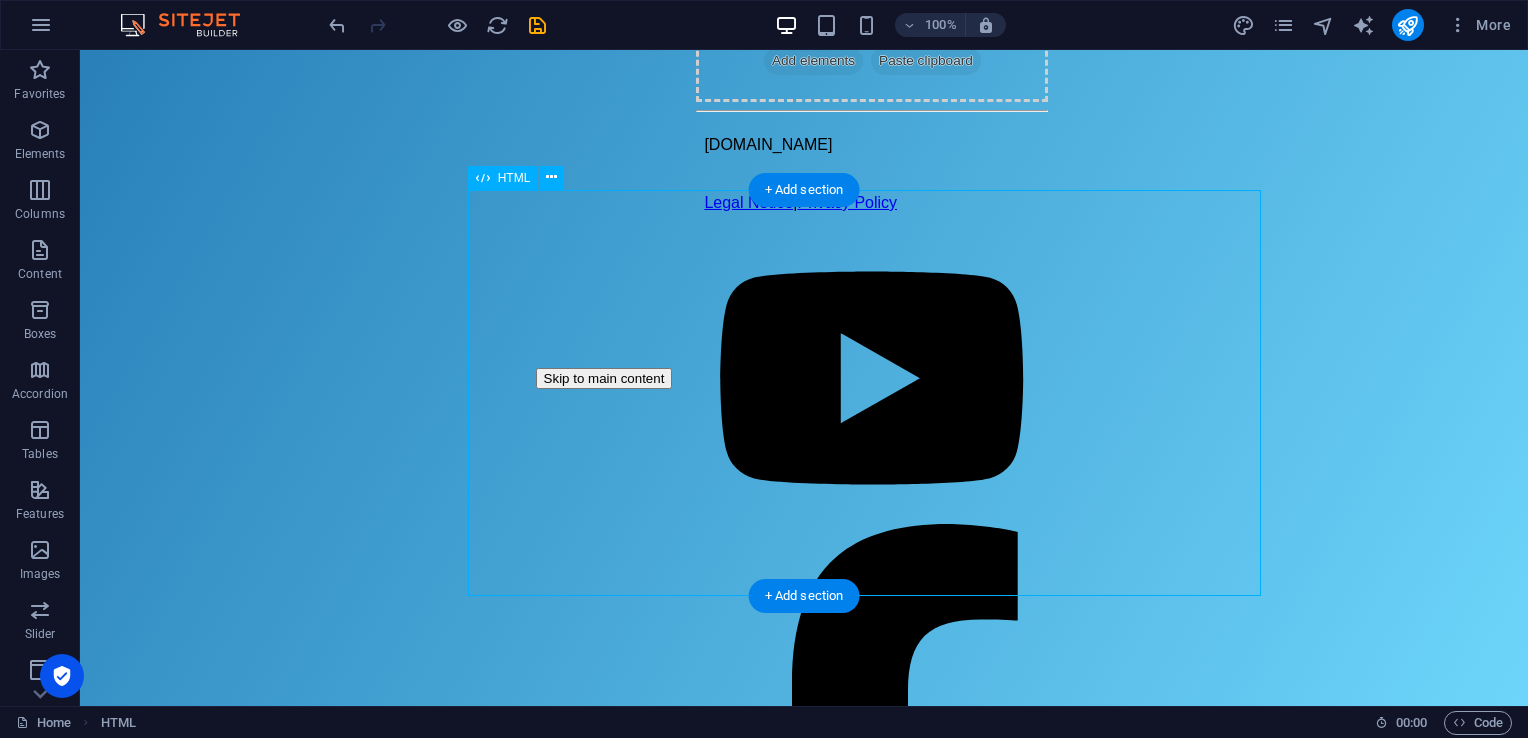 click on "Login Page
Login
Username or Email
Password
Login
Don’t have an account?  Sign up" at bounding box center (872, -455) 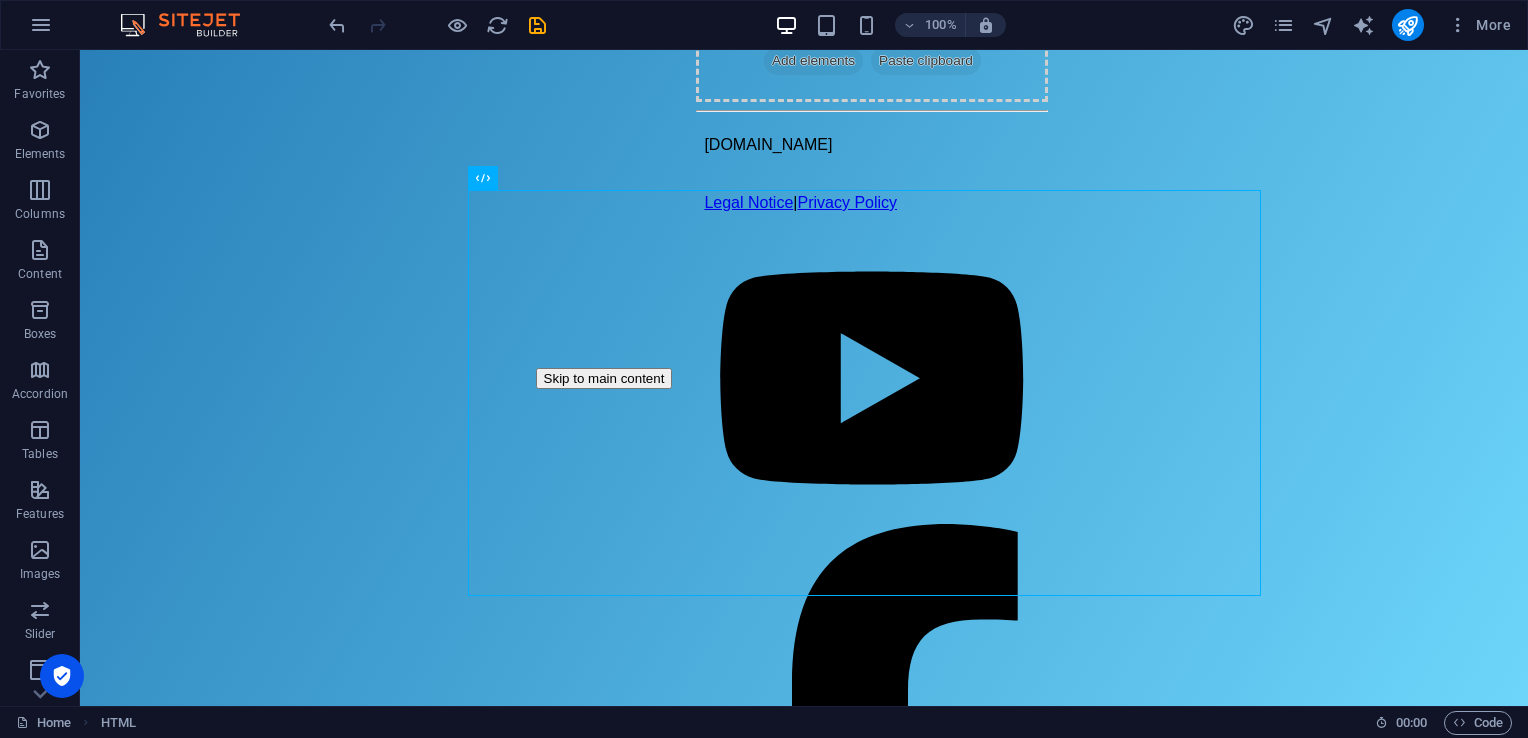 drag, startPoint x: 801, startPoint y: 276, endPoint x: 1317, endPoint y: 182, distance: 524.4921 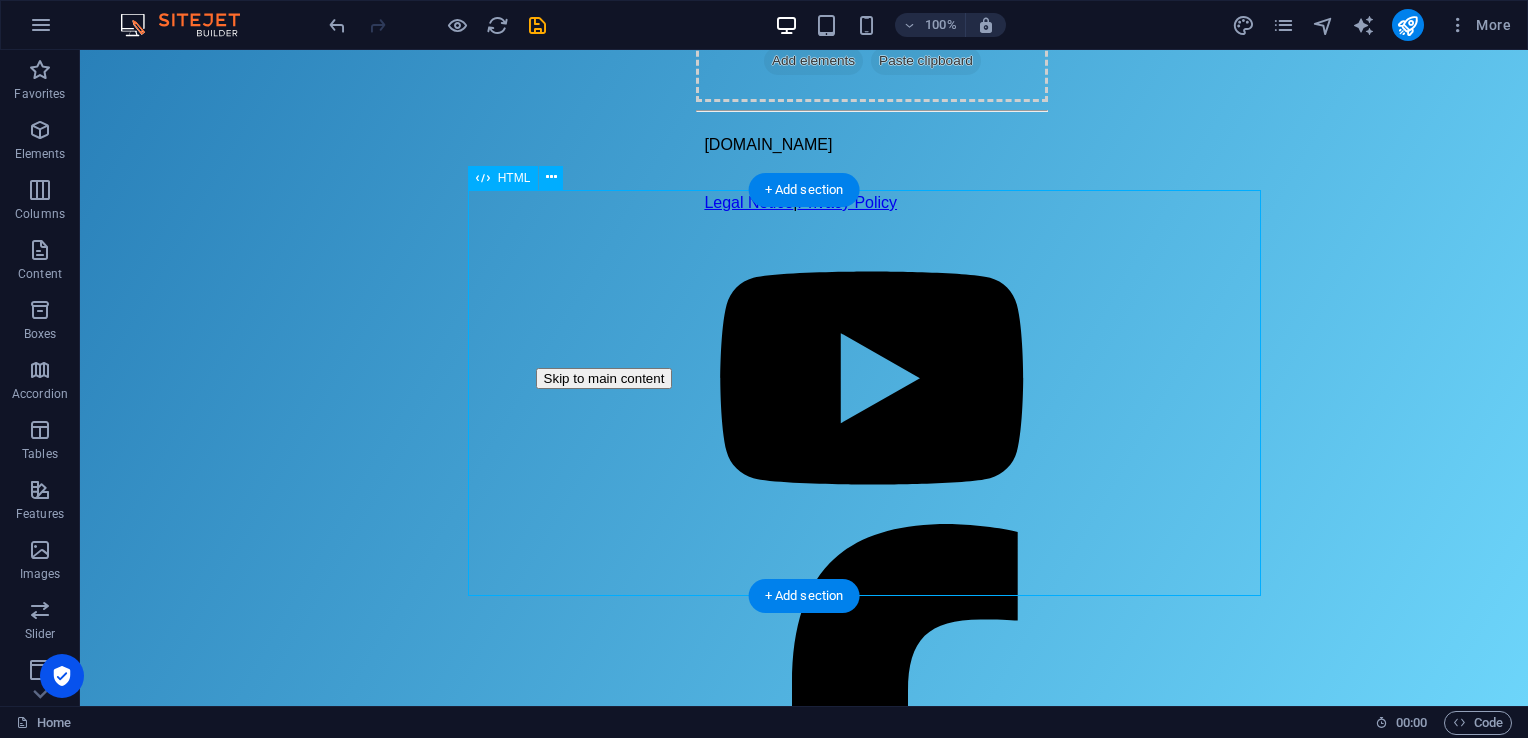 click on "Login Page
Login
Username or Email
Password
Login
Don’t have an account?  Sign up" at bounding box center [872, -455] 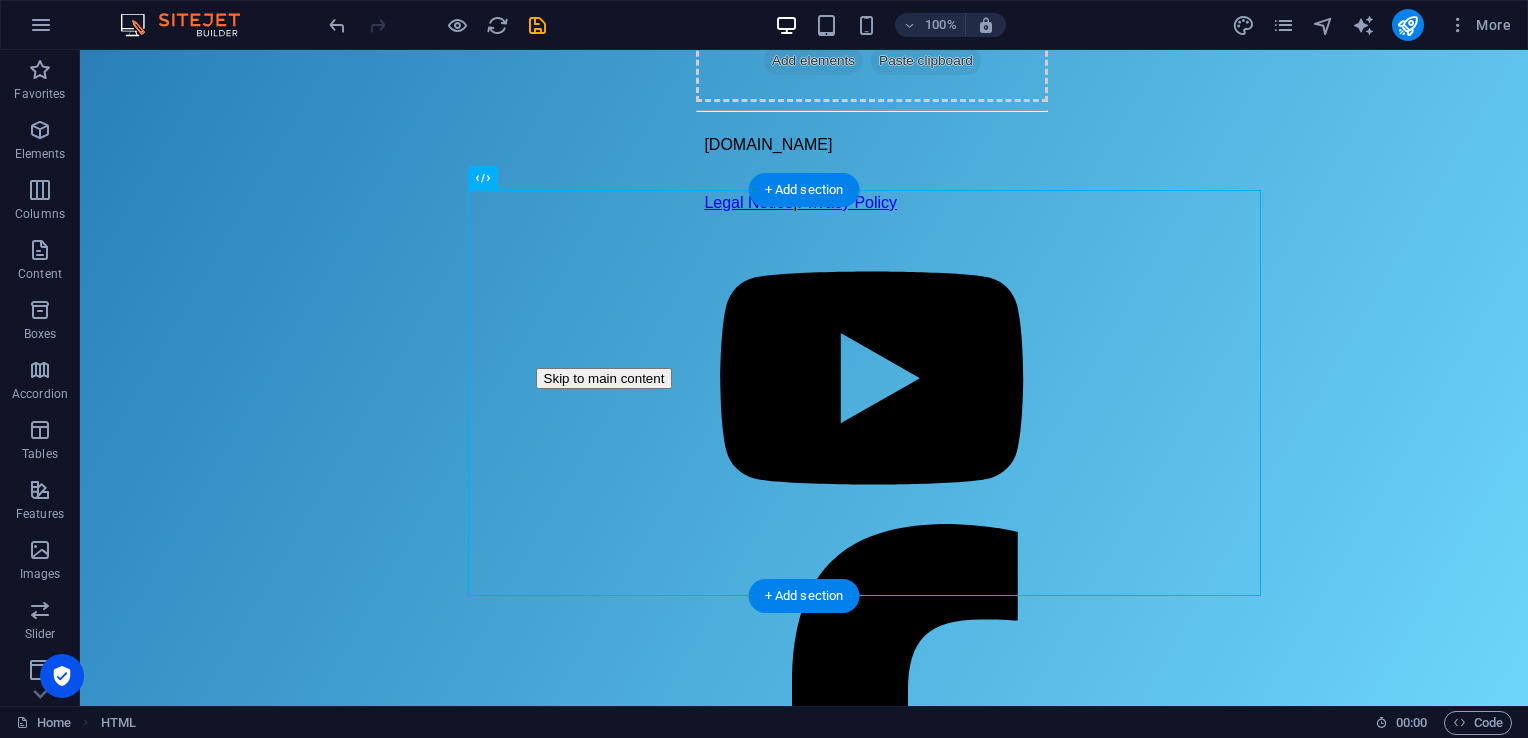 drag, startPoint x: 1216, startPoint y: 245, endPoint x: 877, endPoint y: 510, distance: 430.28595 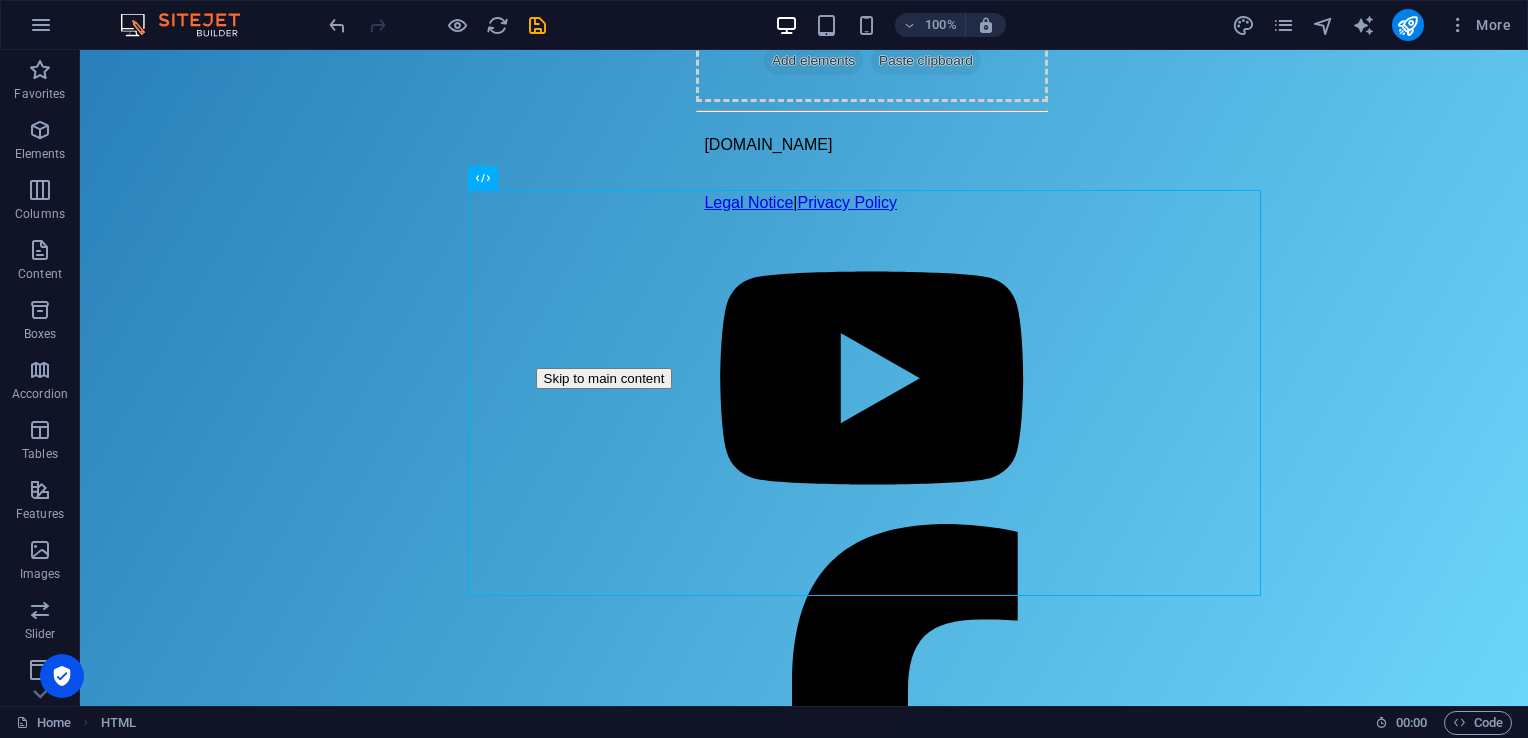click on "Skip to main content" at bounding box center (604, 378) 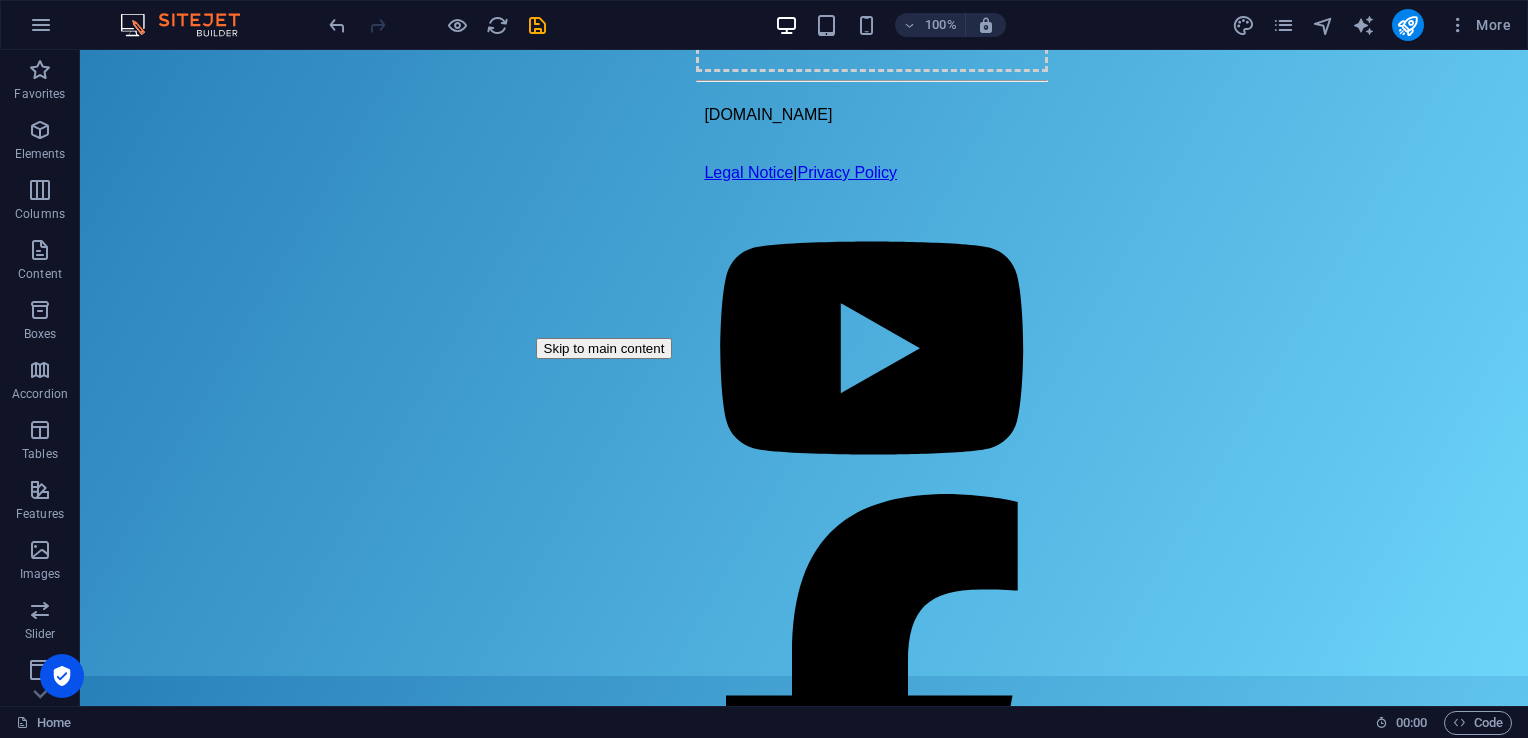 click on "Skip to main content
Download App
Login Page
Login
Username or Email
Password
Login
Don’t have an account?  Sign up
Blog Contact Drop content here or  Add elements  Paste clipboard
nationwideib.com   Legal Notice  |  Privacy Policy" at bounding box center [804, 348] 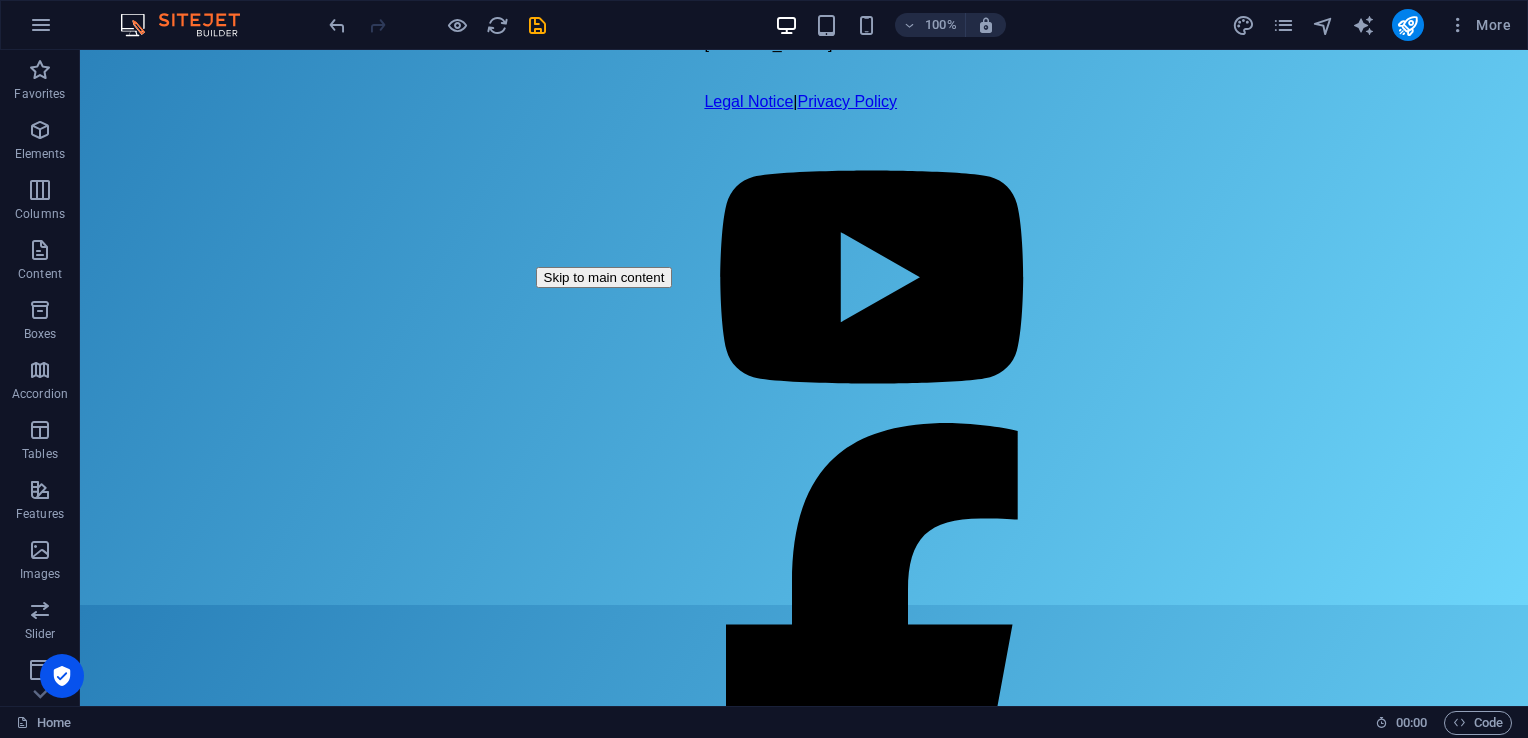 scroll, scrollTop: 108, scrollLeft: 0, axis: vertical 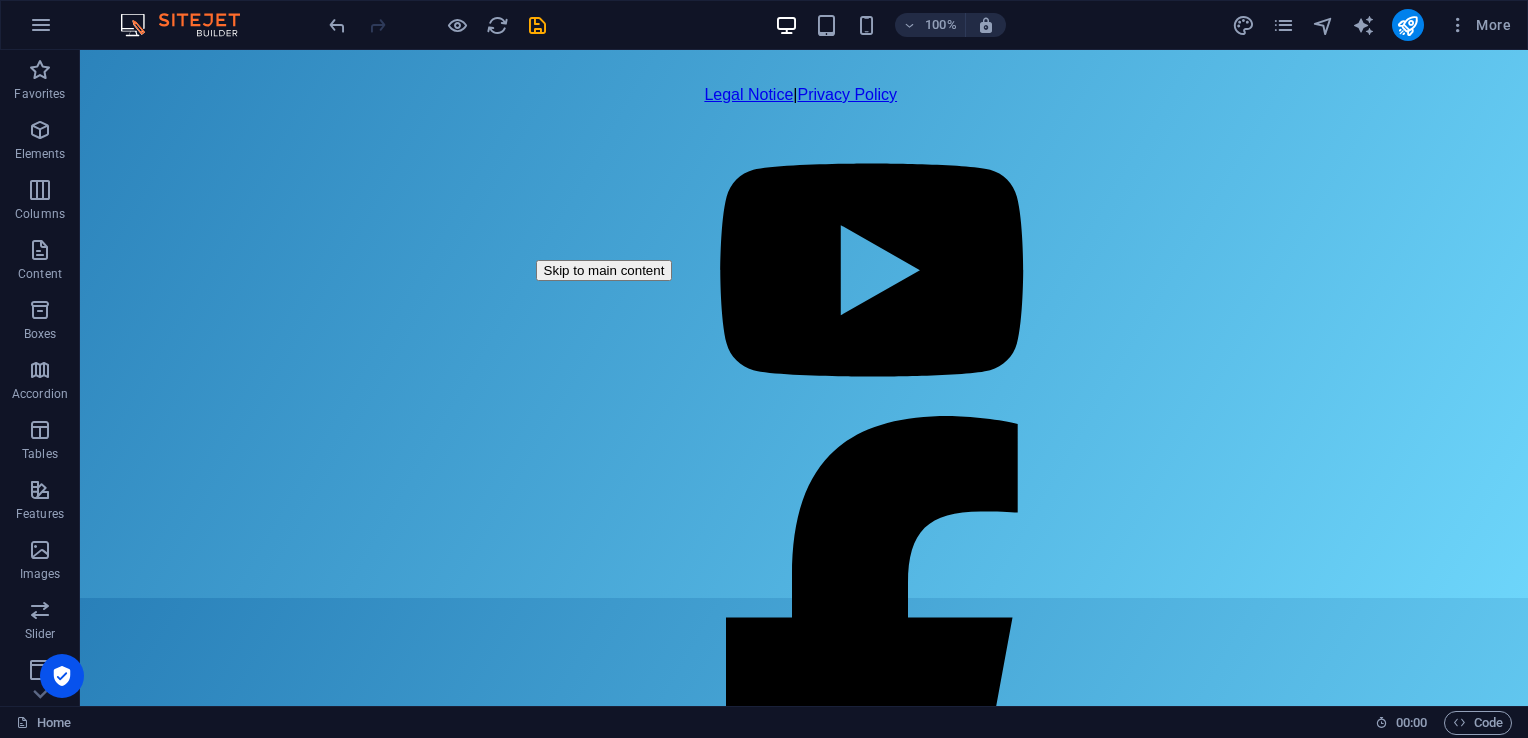 click on "Skip to main content
Download App
Login Page
Login
Username or Email
Password
Login
Don’t have an account?  Sign up
Blog Contact Drop content here or  Add elements  Paste clipboard
nationwideib.com   Legal Notice  |  Privacy Policy" at bounding box center [804, 270] 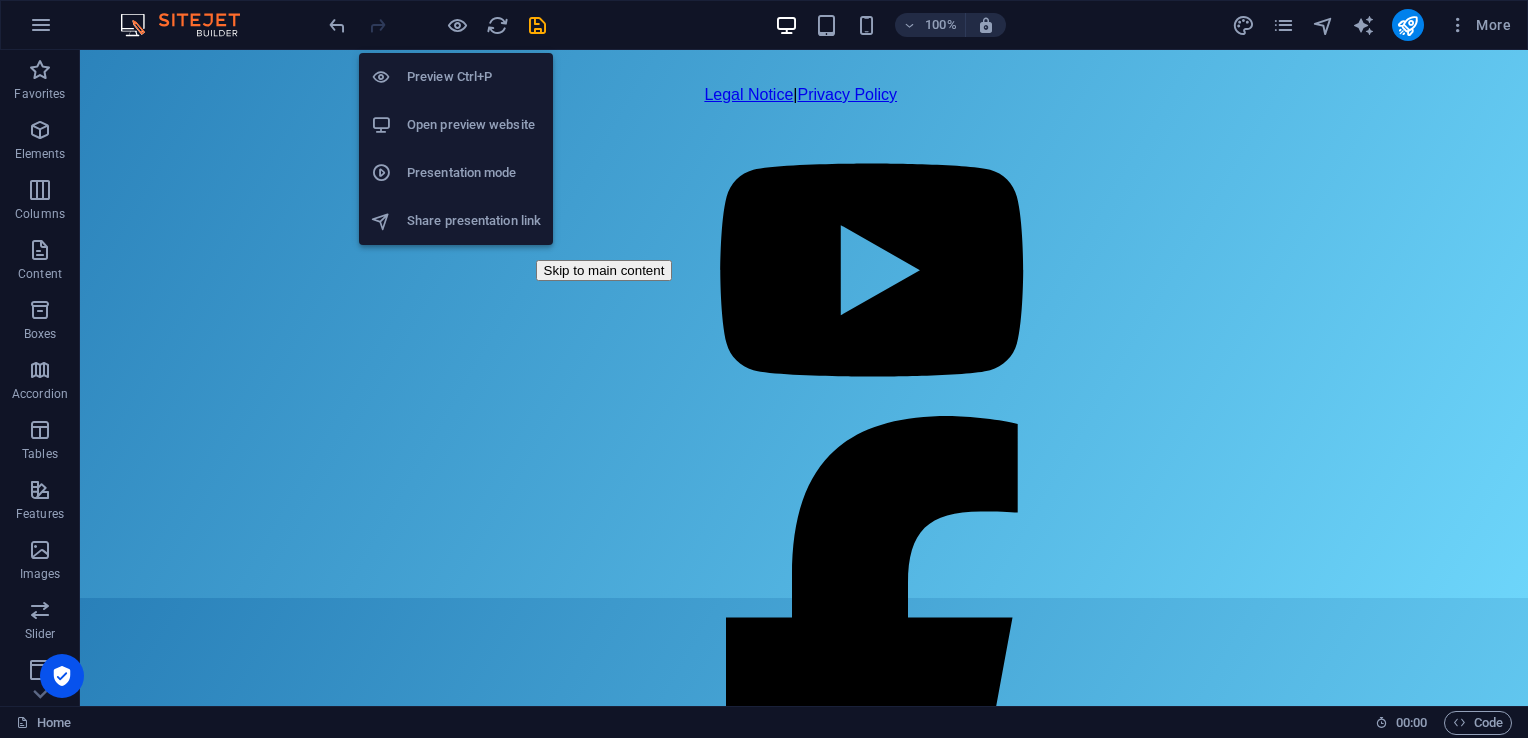 click on "Preview Ctrl+P" at bounding box center (474, 77) 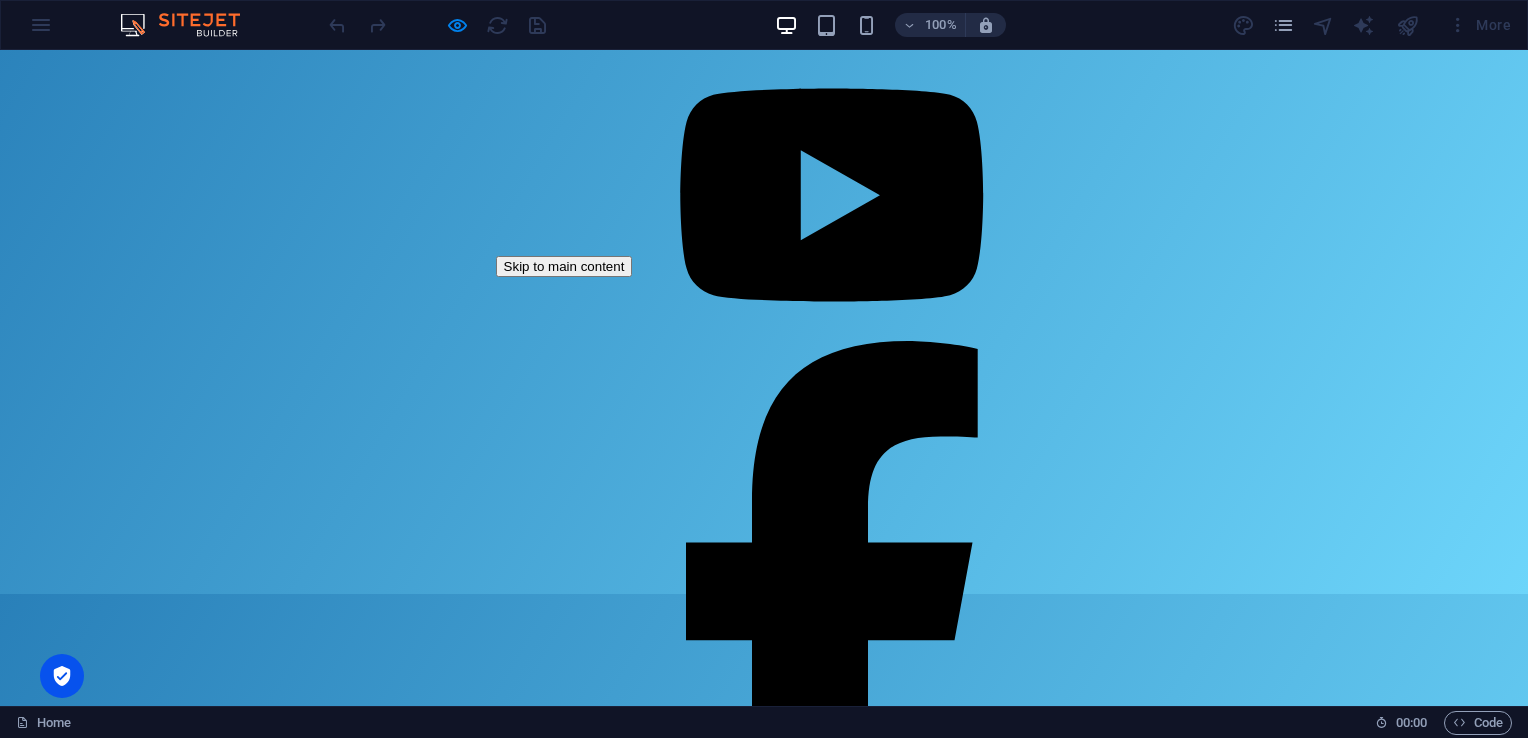 scroll, scrollTop: 0, scrollLeft: 0, axis: both 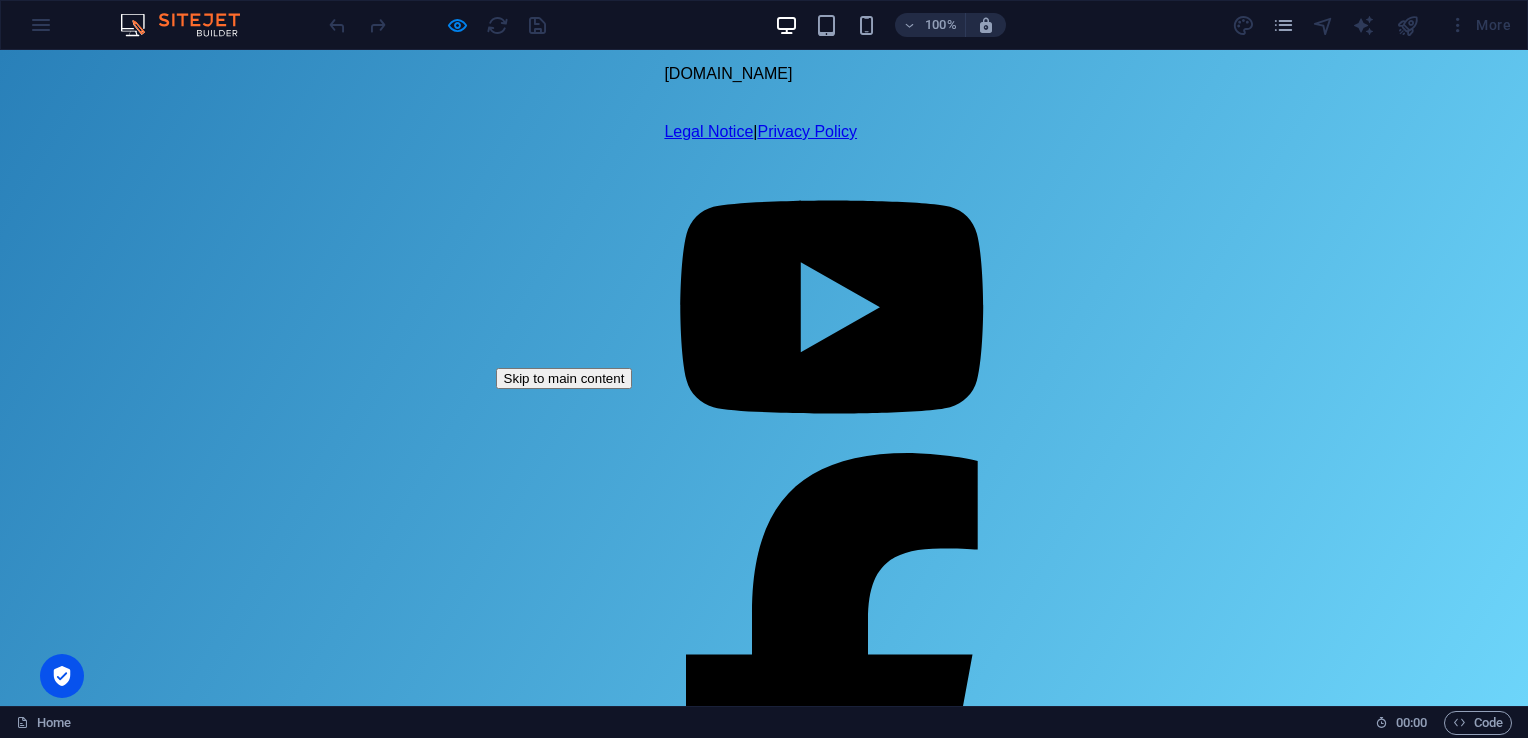 click on "Skip to main content" at bounding box center (564, 378) 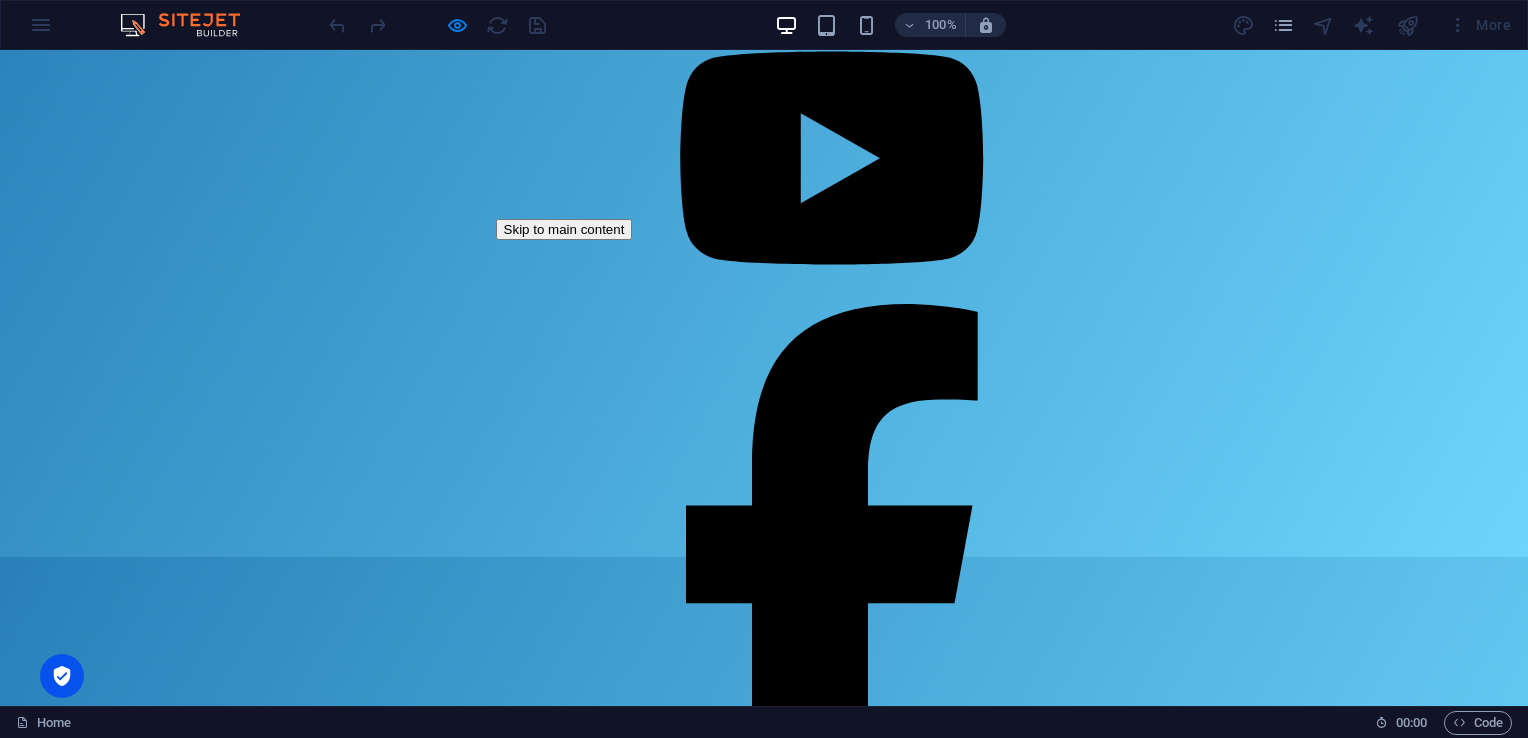 scroll, scrollTop: 178, scrollLeft: 0, axis: vertical 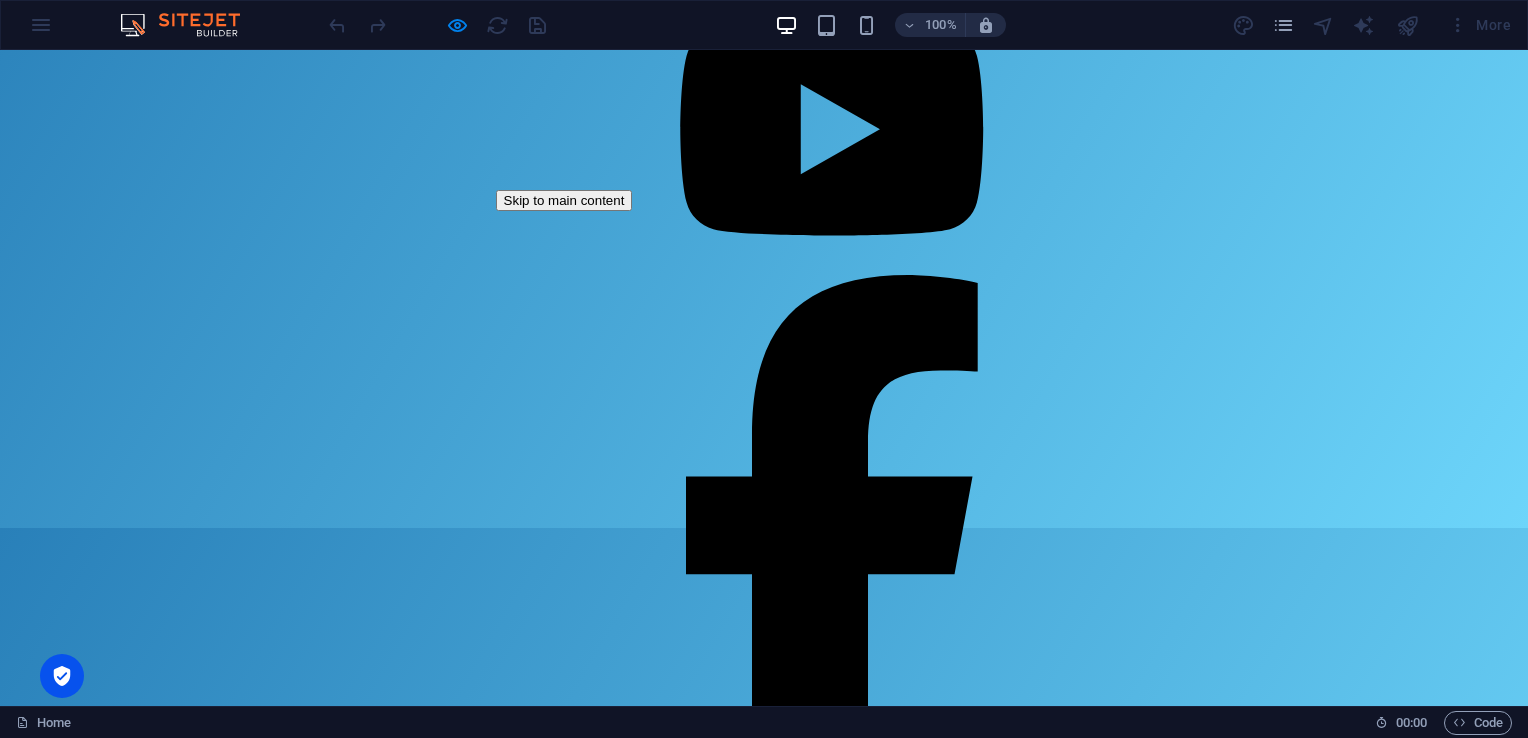 click on "100% More" at bounding box center [764, 25] 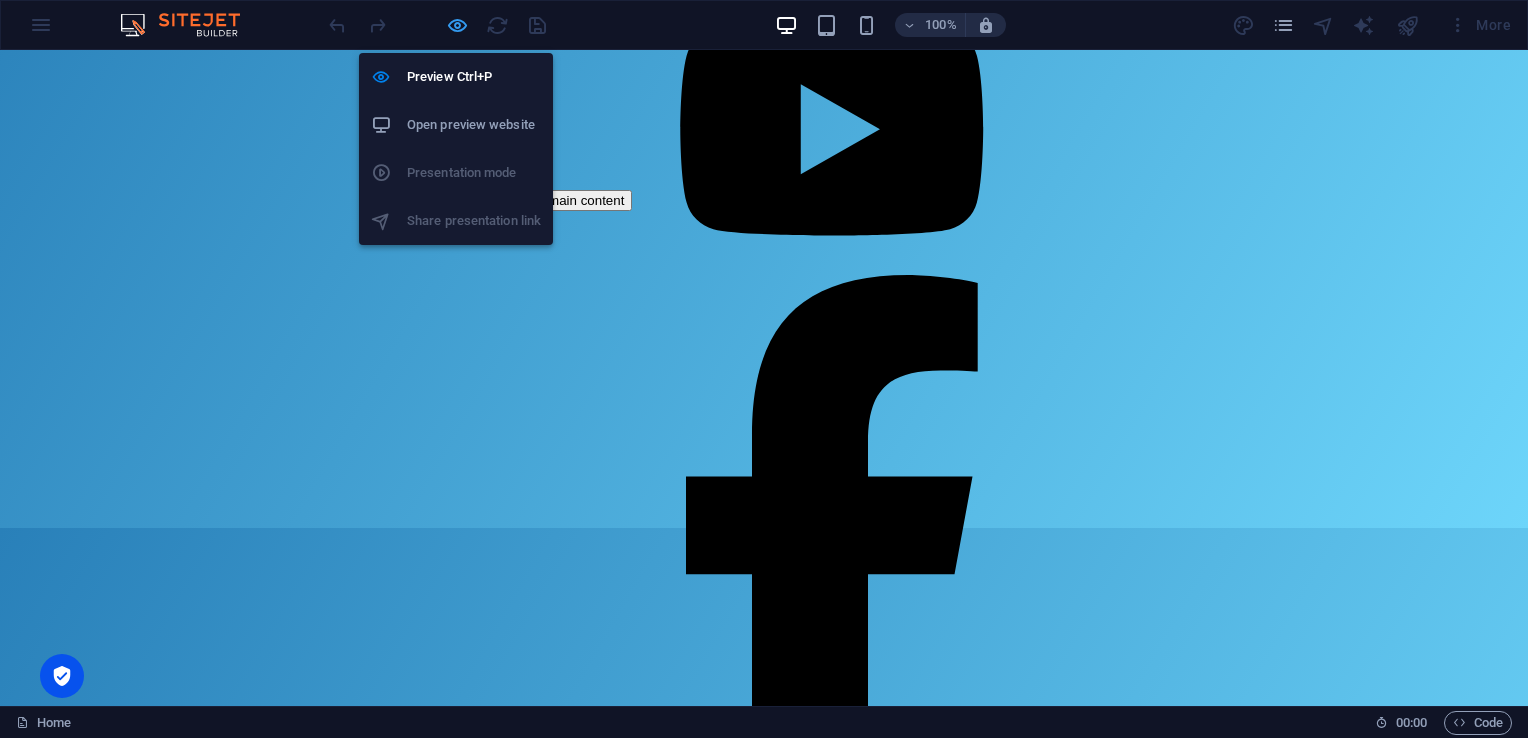 click at bounding box center [457, 25] 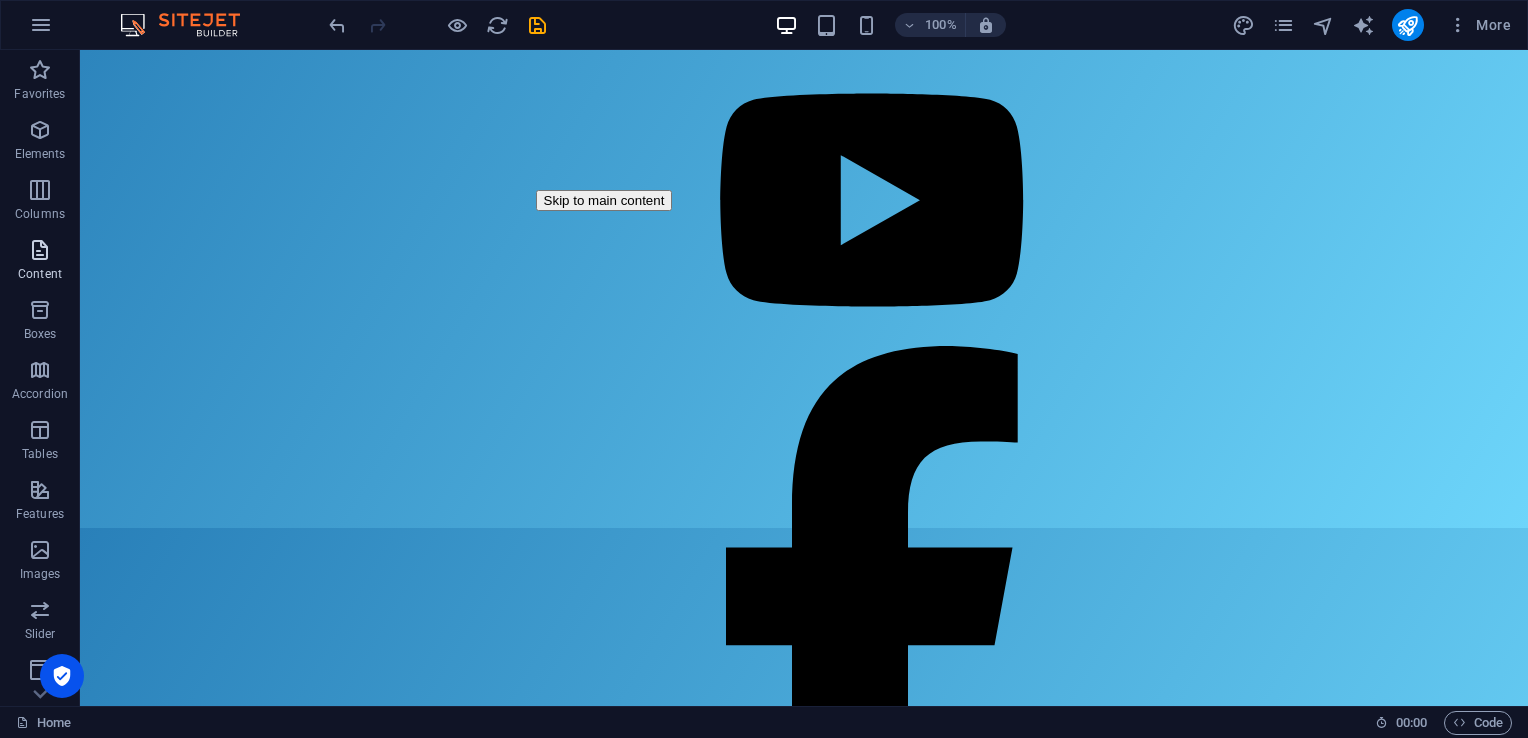 click at bounding box center [40, 250] 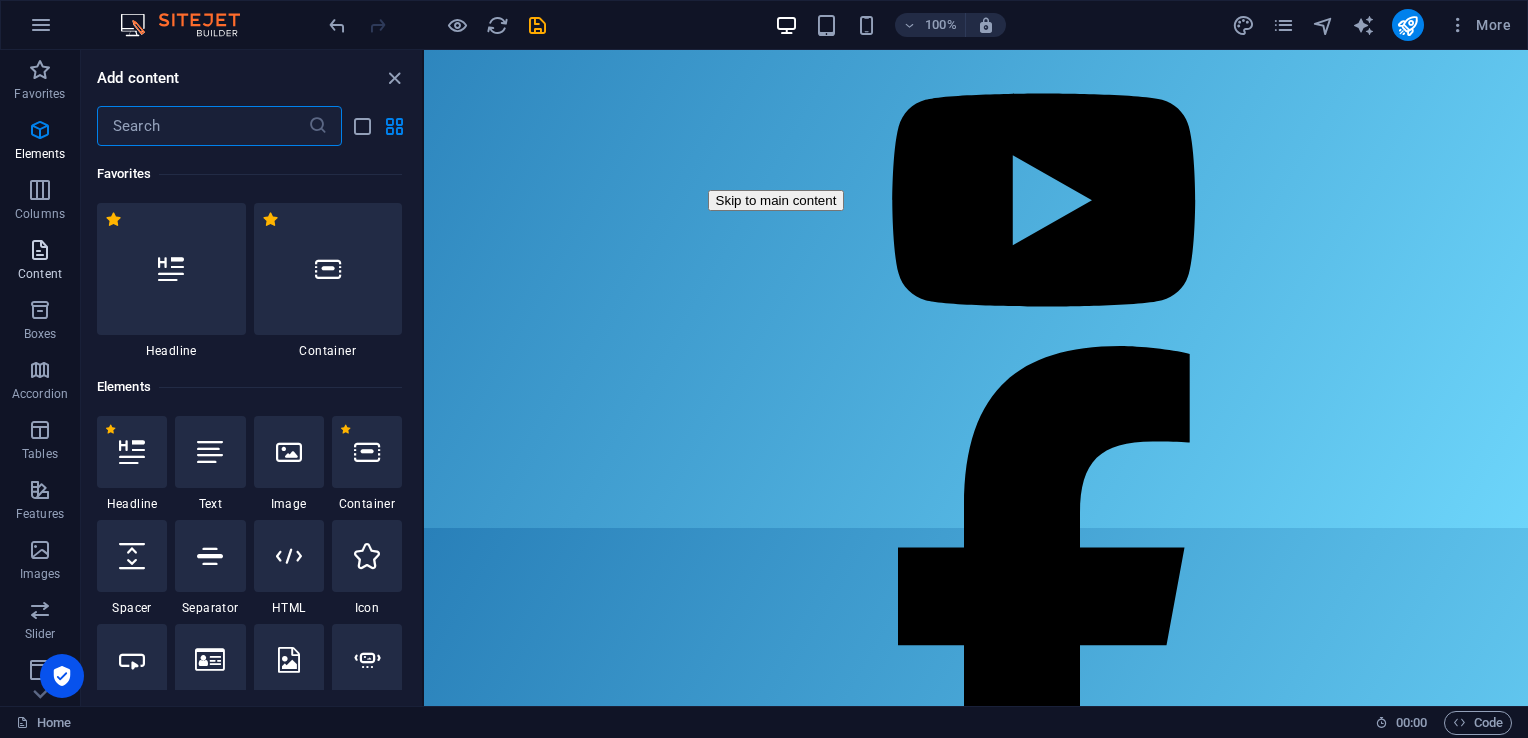 scroll, scrollTop: 3499, scrollLeft: 0, axis: vertical 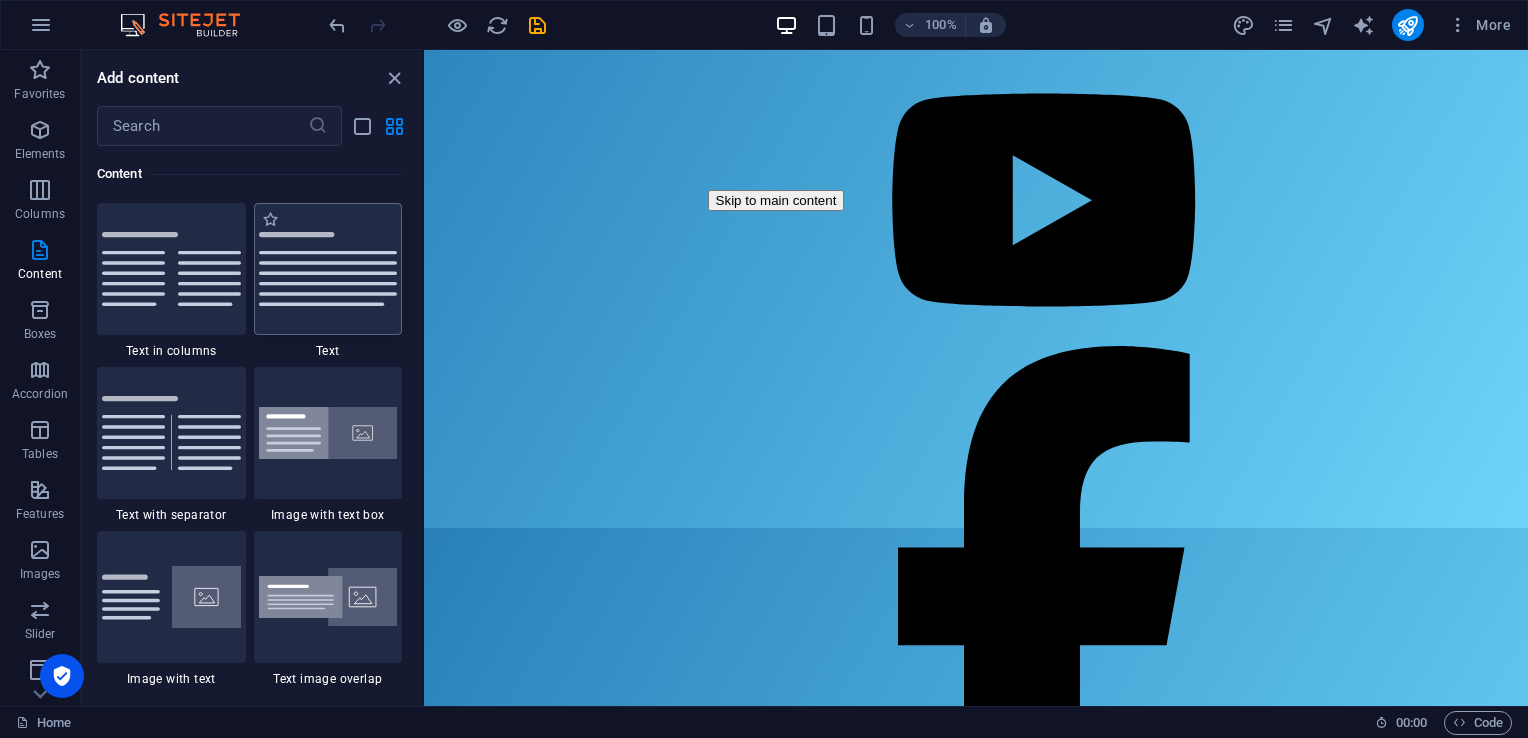 click at bounding box center [328, 269] 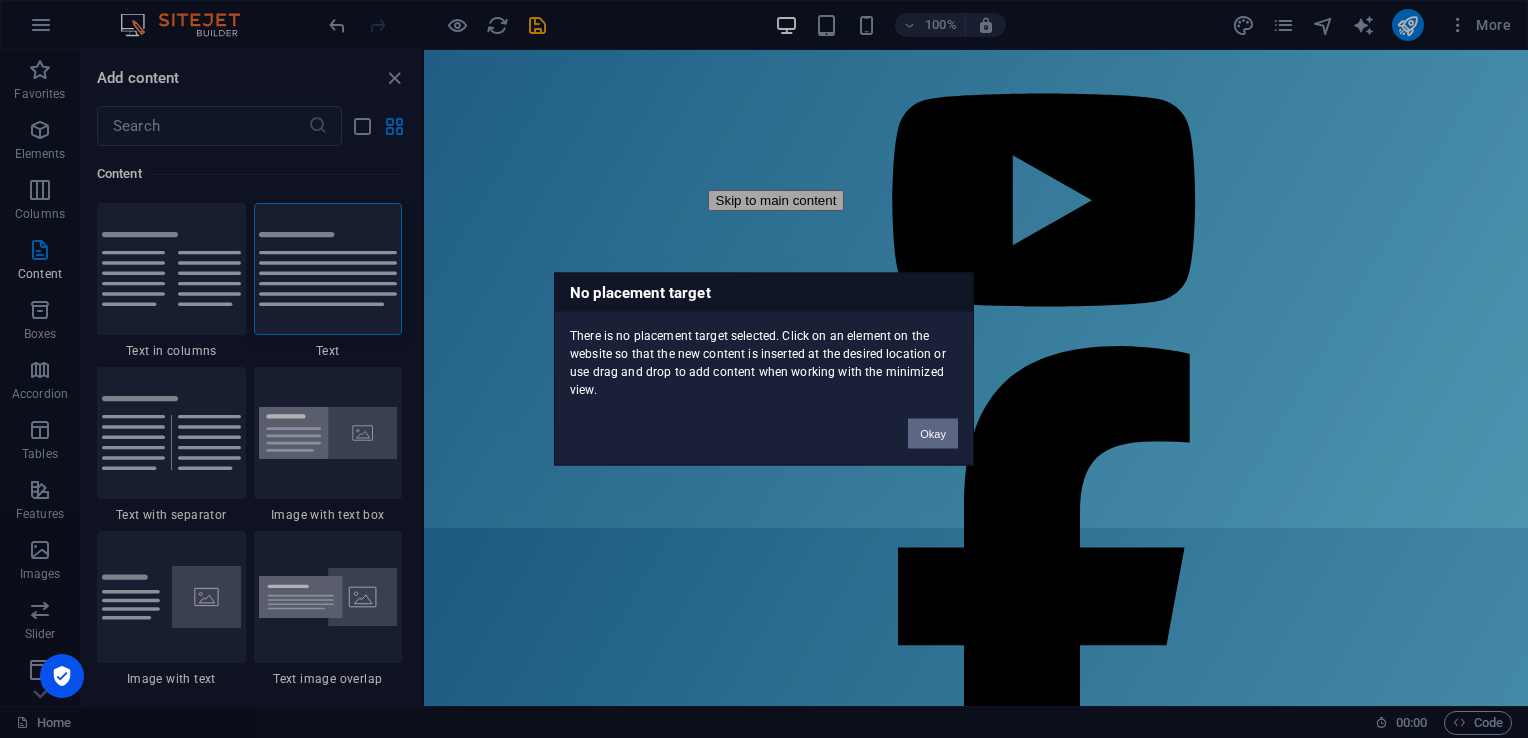 click on "Okay" at bounding box center (933, 434) 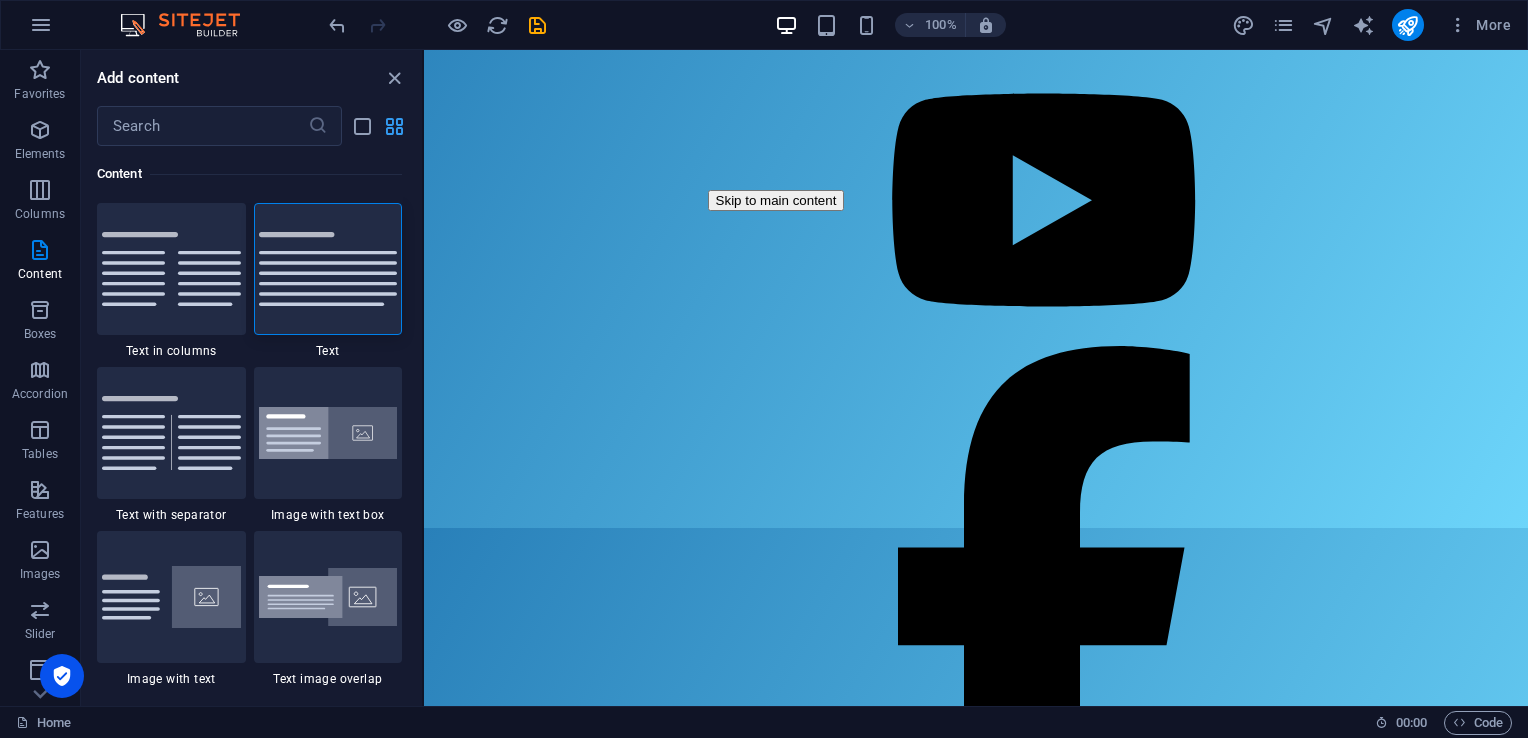 click at bounding box center [394, 126] 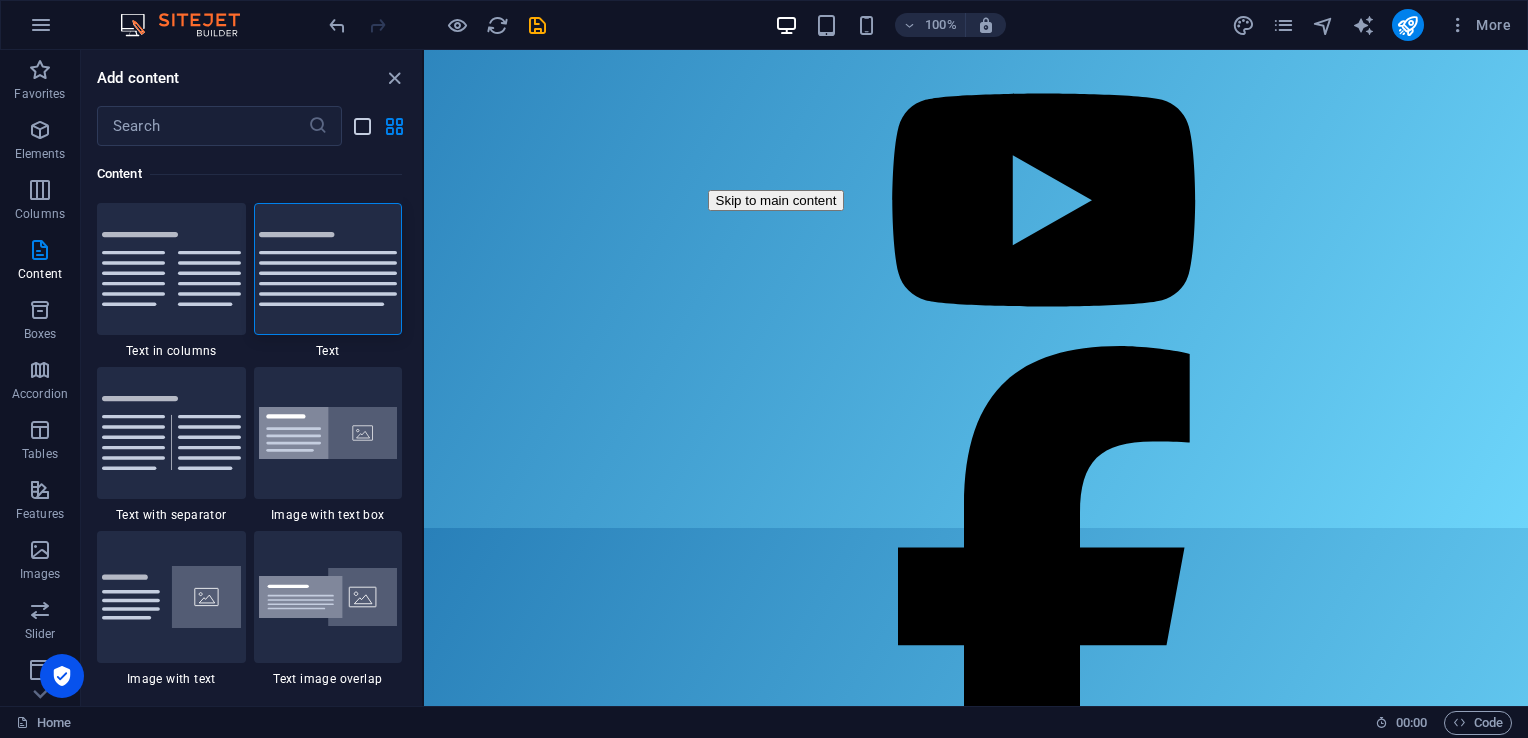 click at bounding box center (362, 126) 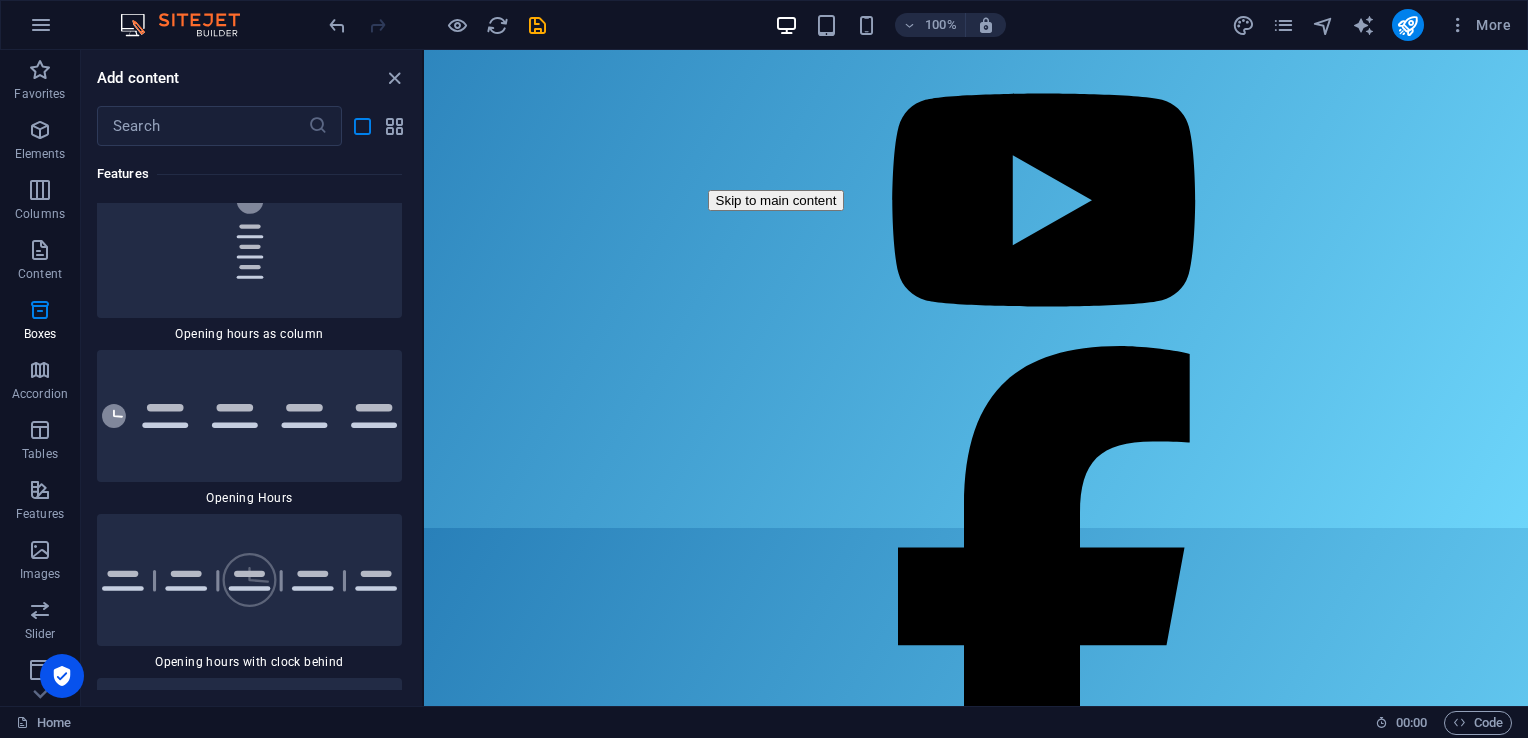 scroll, scrollTop: 21445, scrollLeft: 0, axis: vertical 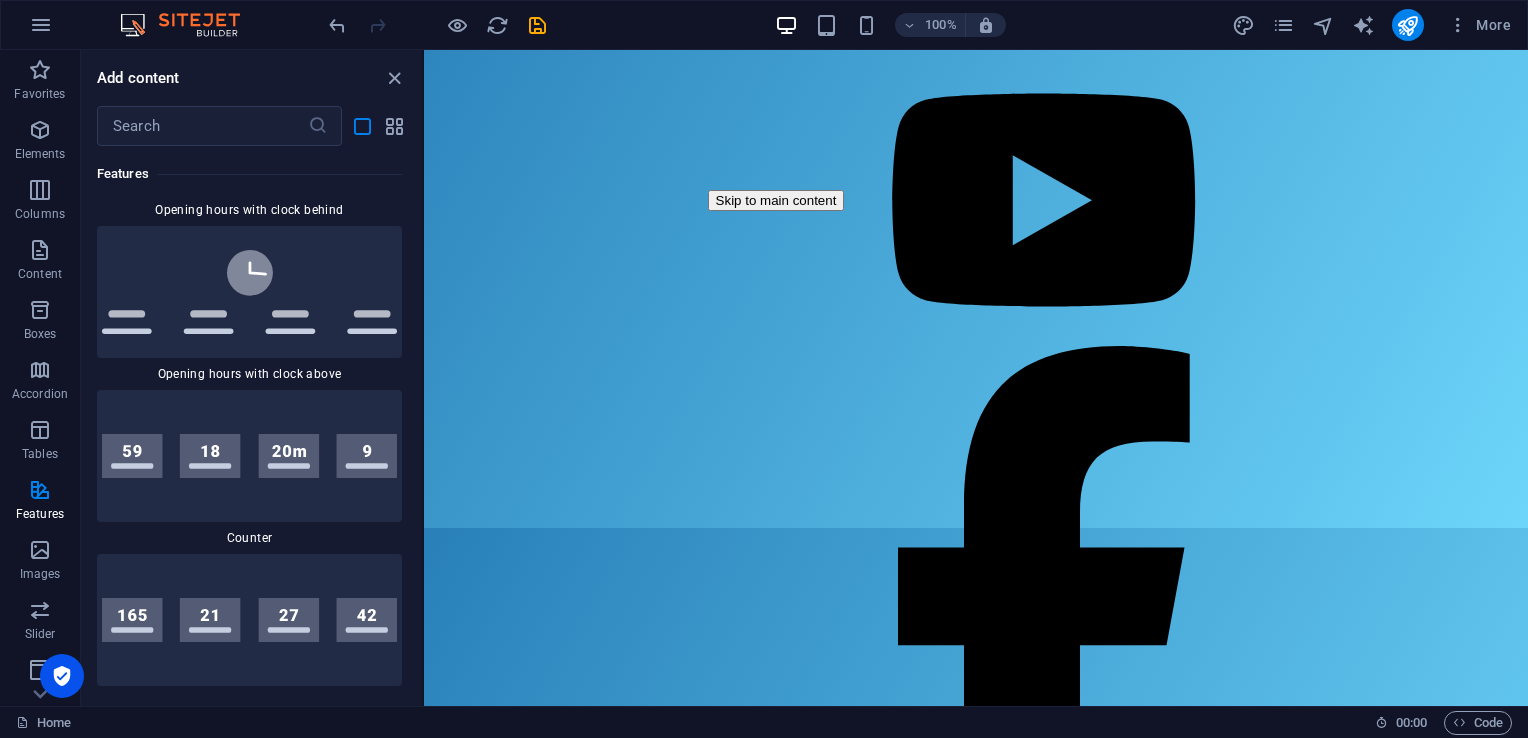 drag, startPoint x: 419, startPoint y: 279, endPoint x: 3, endPoint y: 366, distance: 425 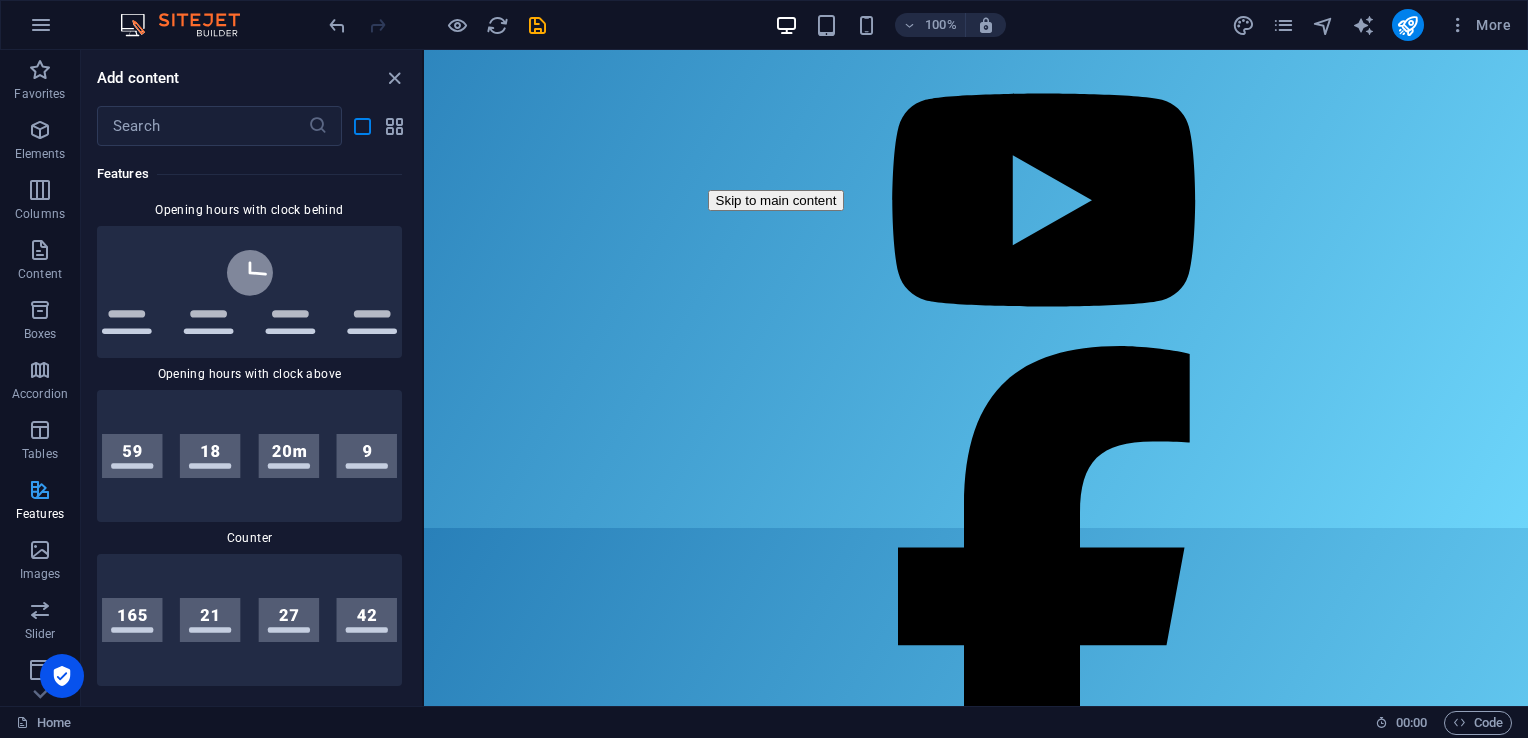 click on "Features" at bounding box center [40, 514] 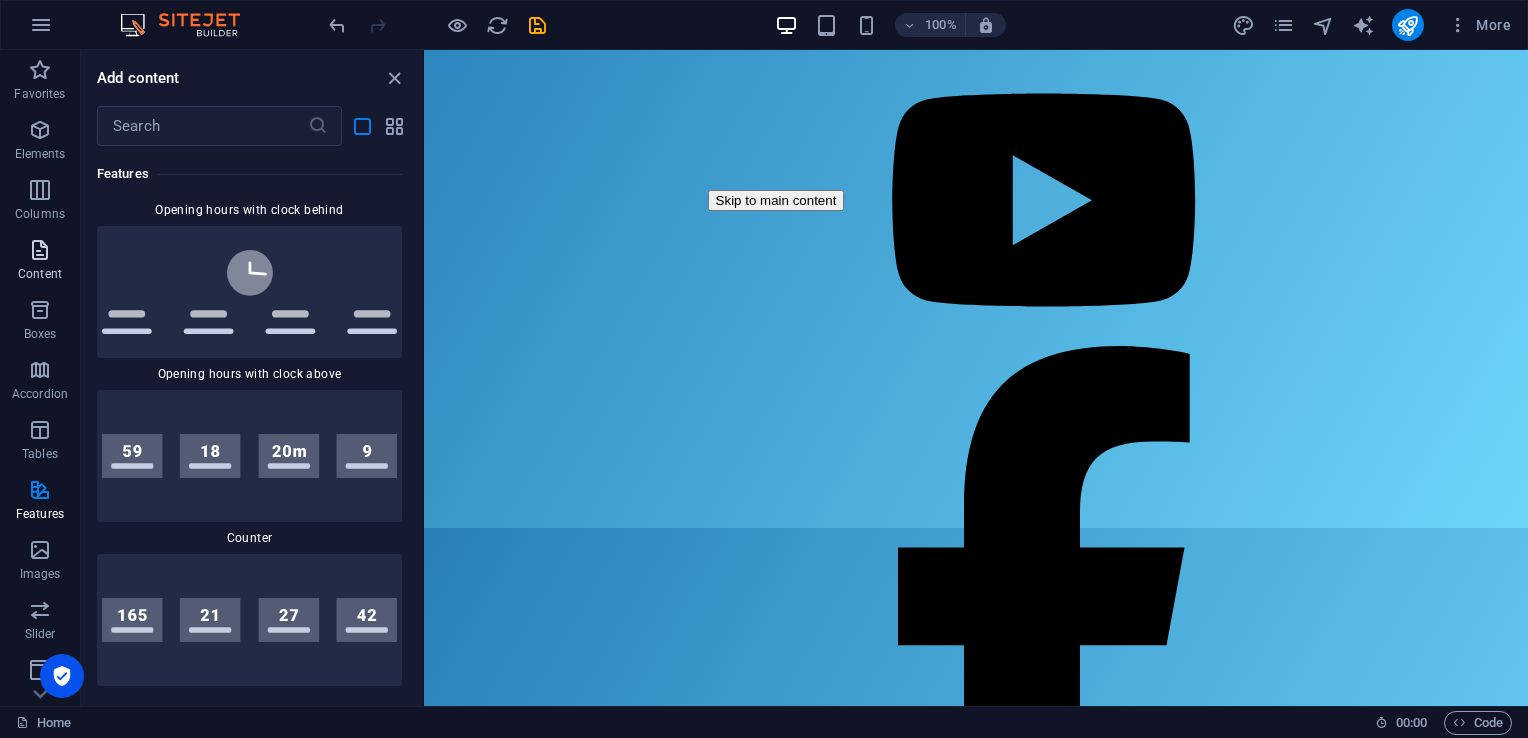 click at bounding box center (40, 250) 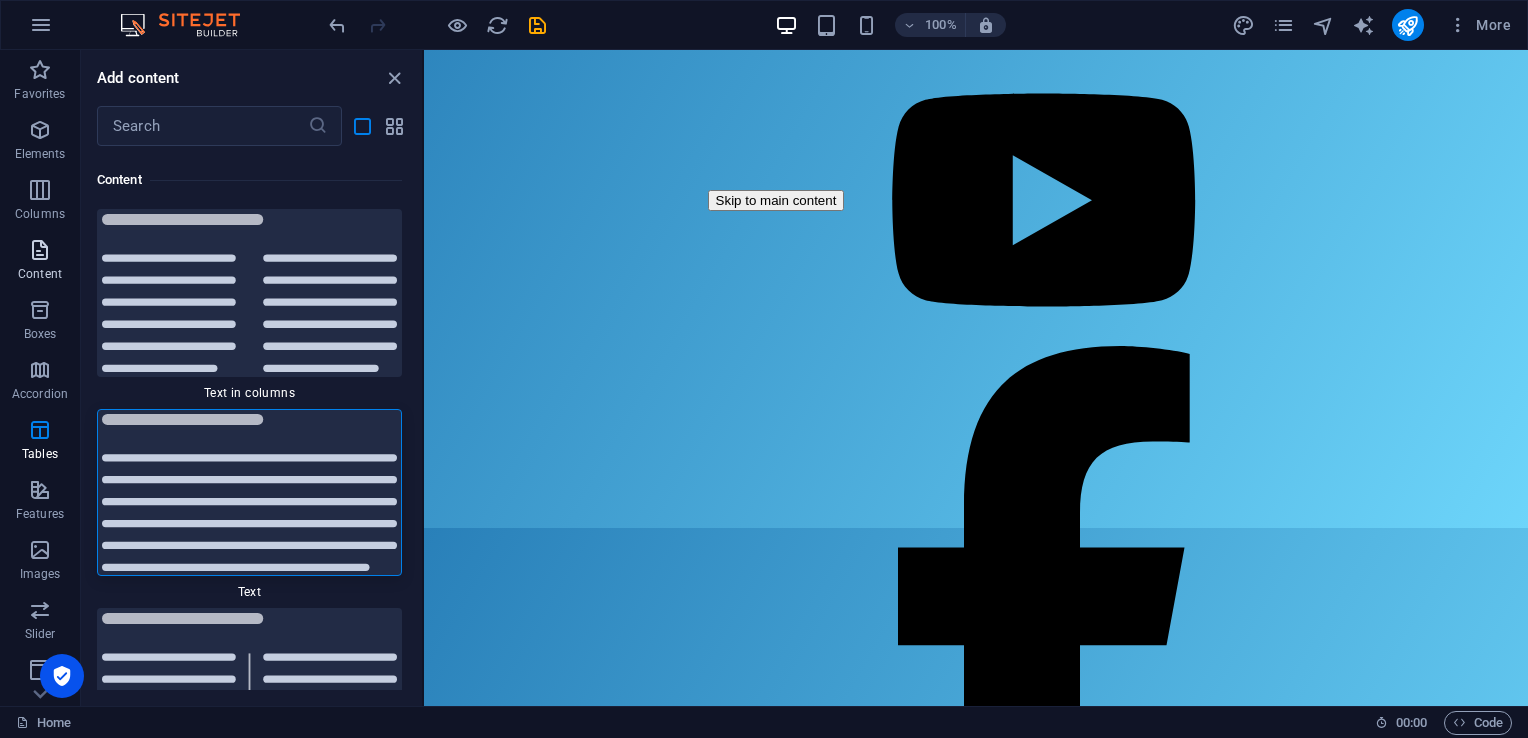 scroll, scrollTop: 10456, scrollLeft: 0, axis: vertical 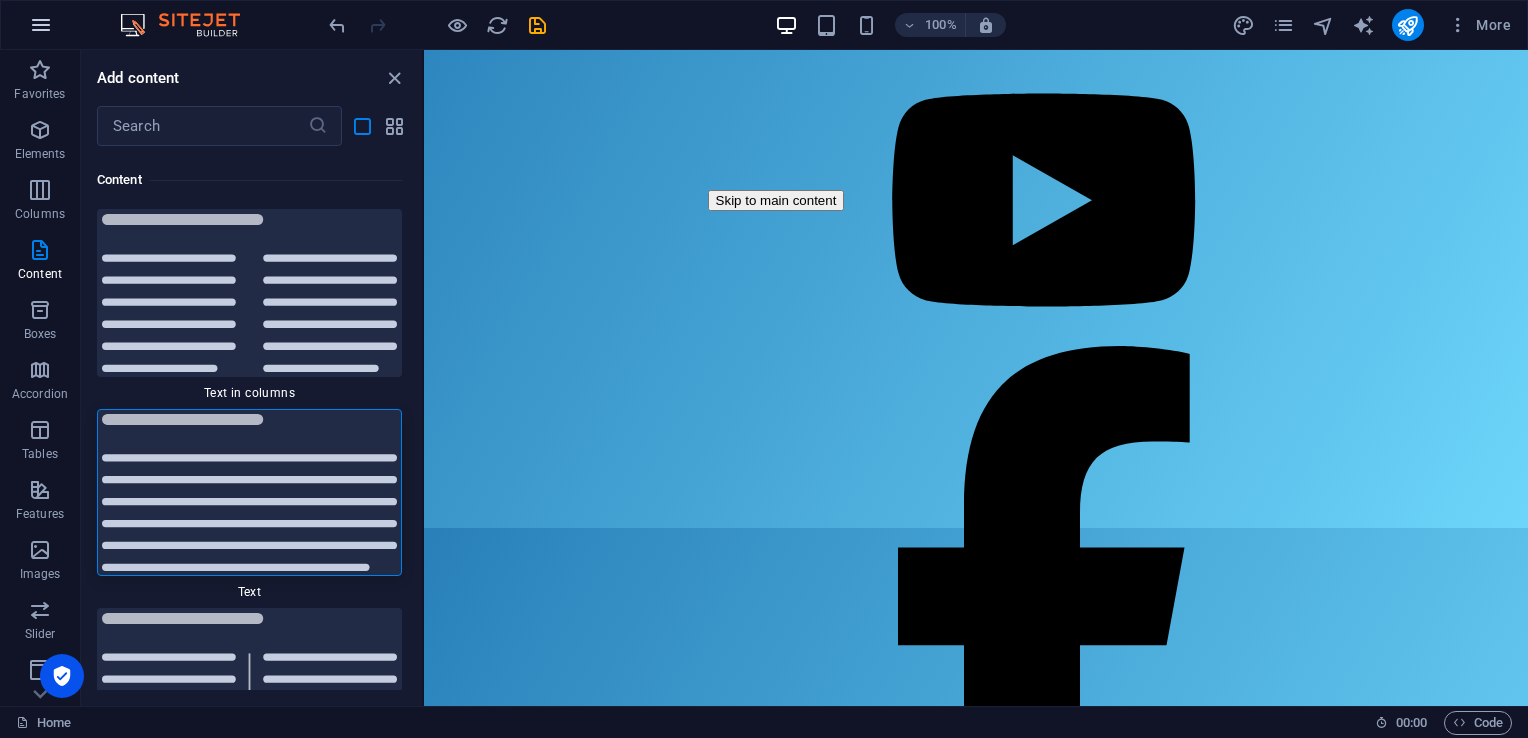 click at bounding box center [41, 25] 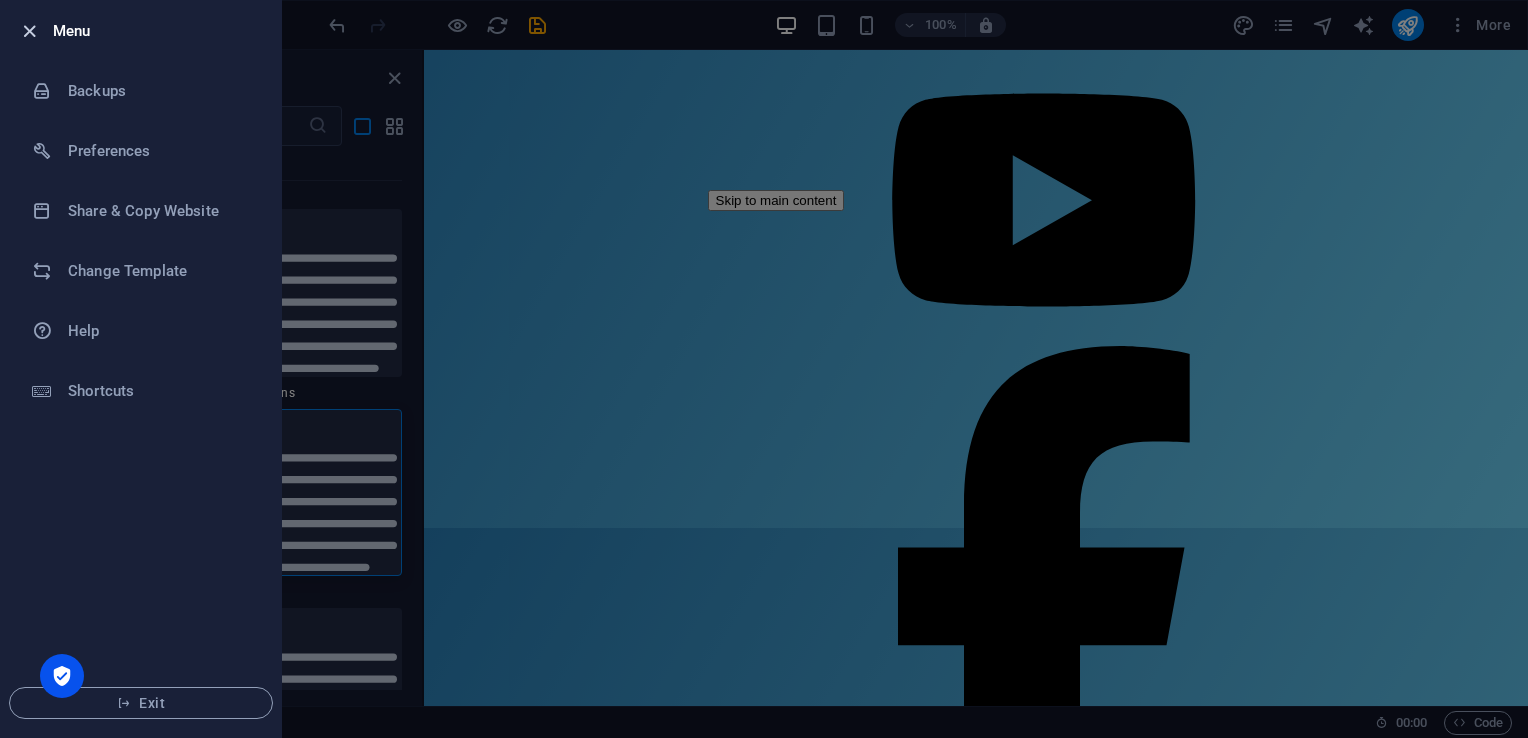 click at bounding box center (29, 31) 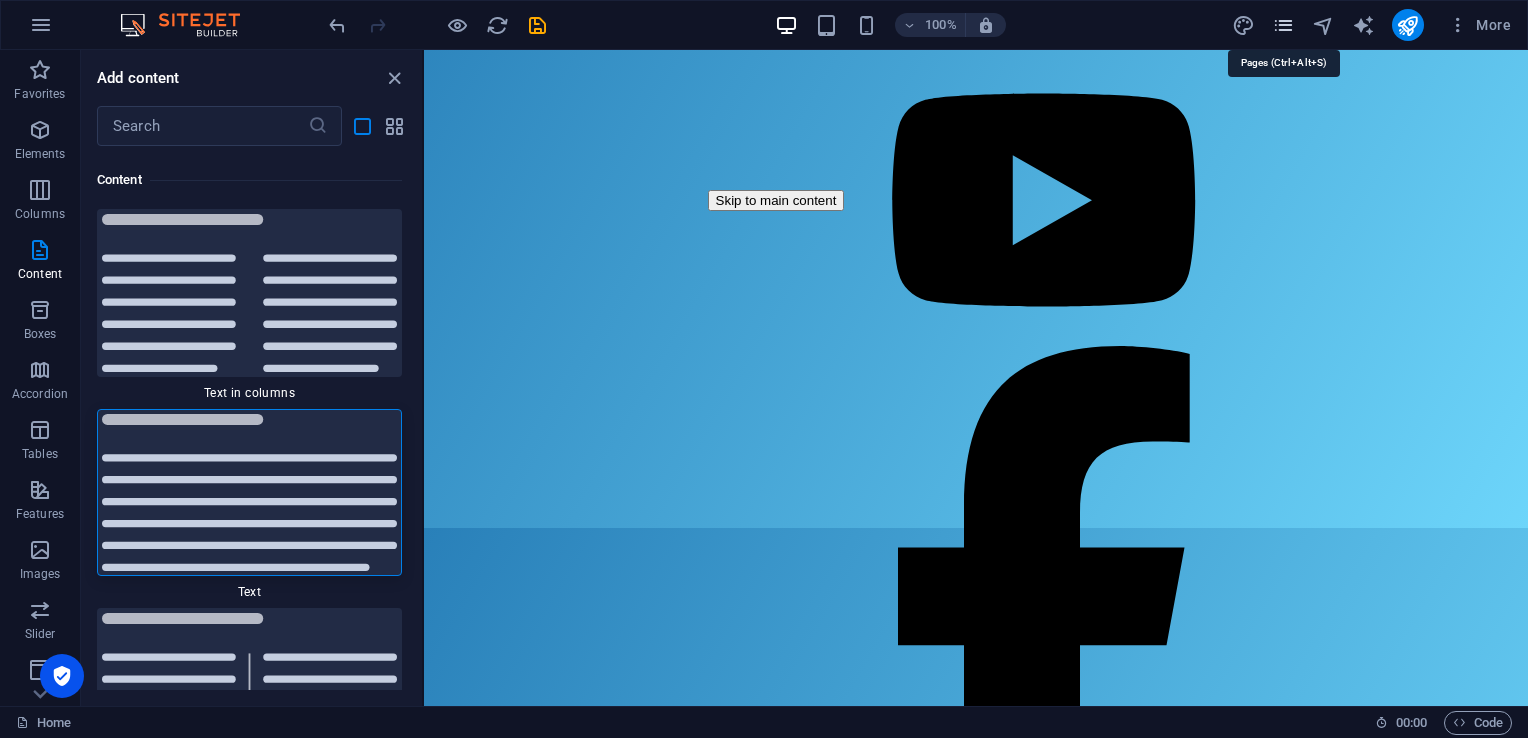 click at bounding box center (1283, 25) 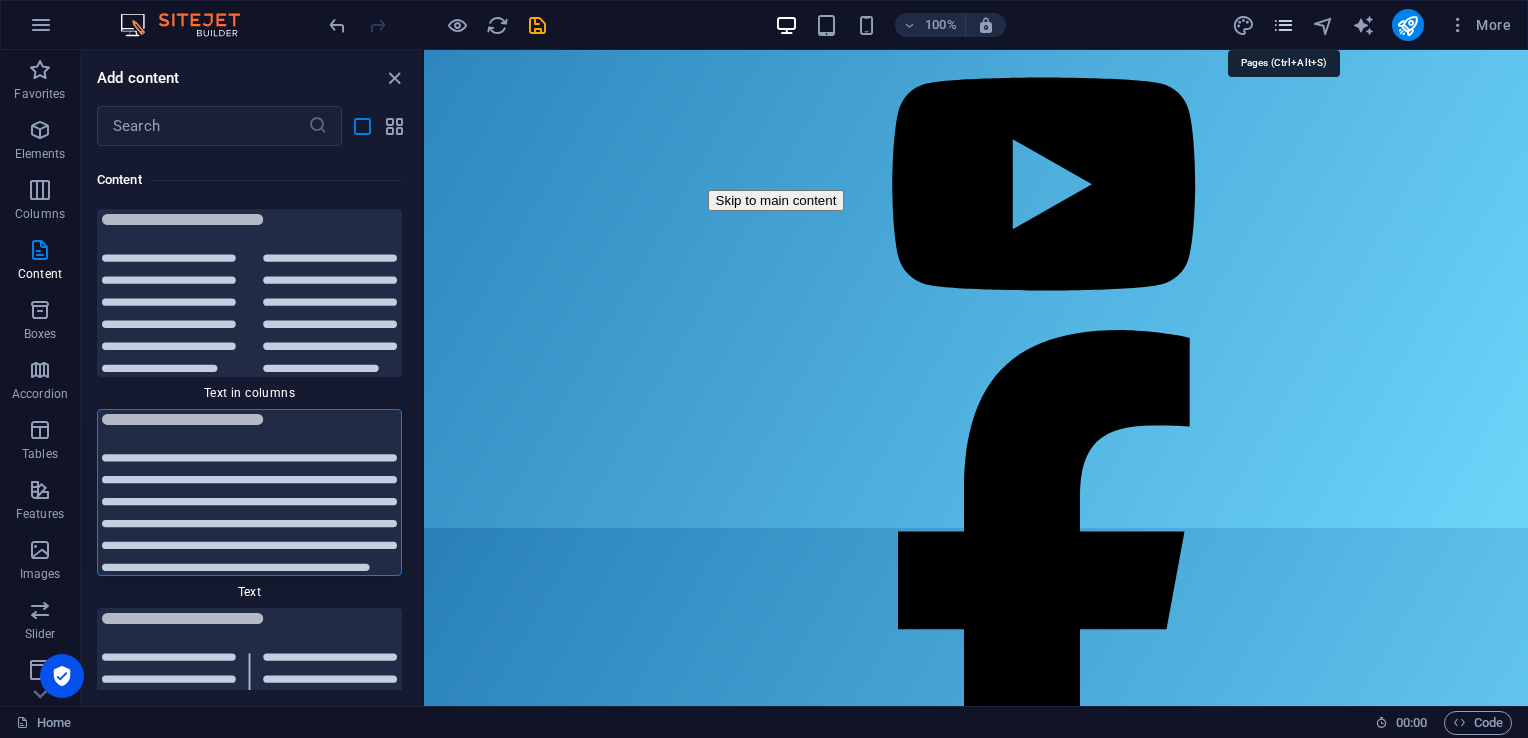 scroll, scrollTop: 170, scrollLeft: 0, axis: vertical 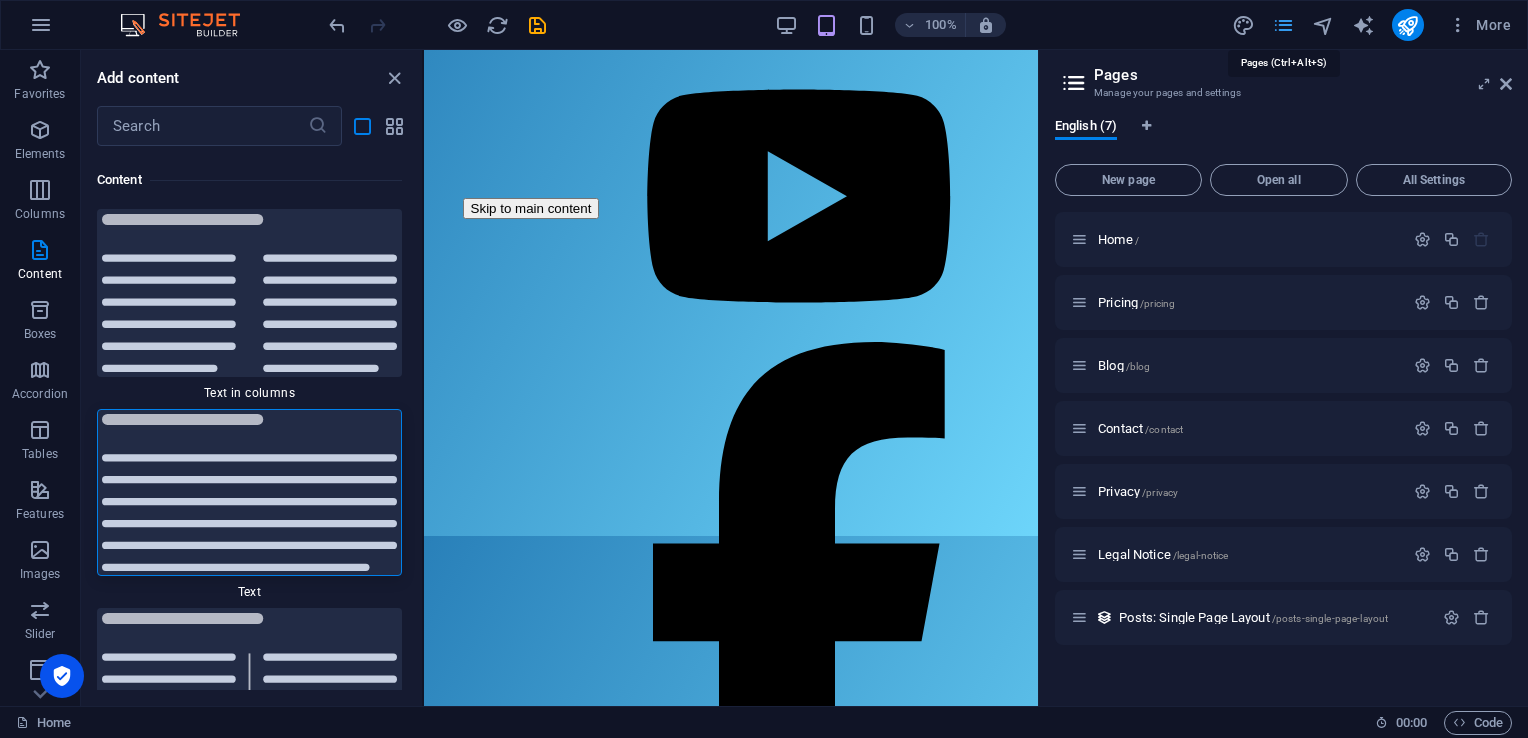 click at bounding box center (1283, 25) 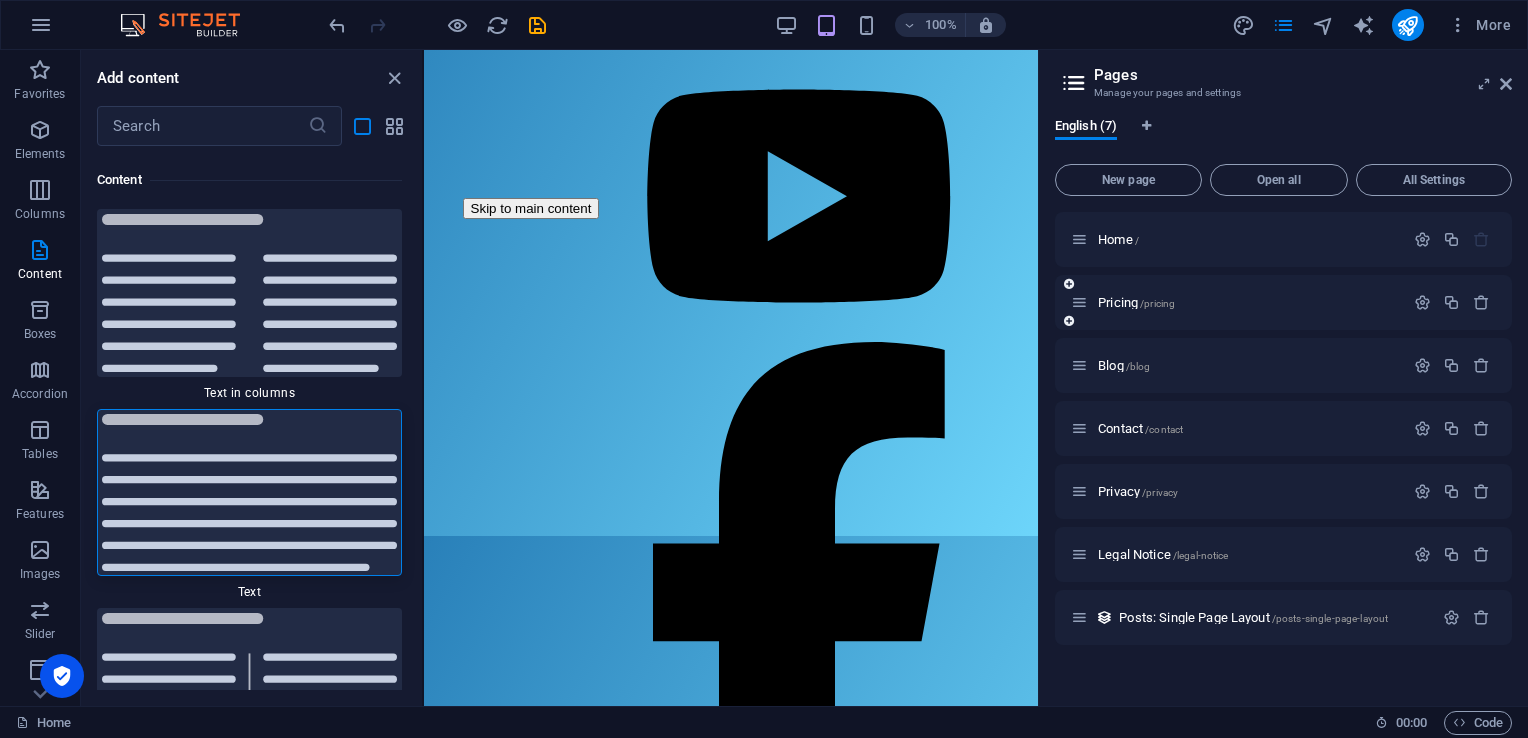 click on "Pricing /pricing" at bounding box center (1283, 302) 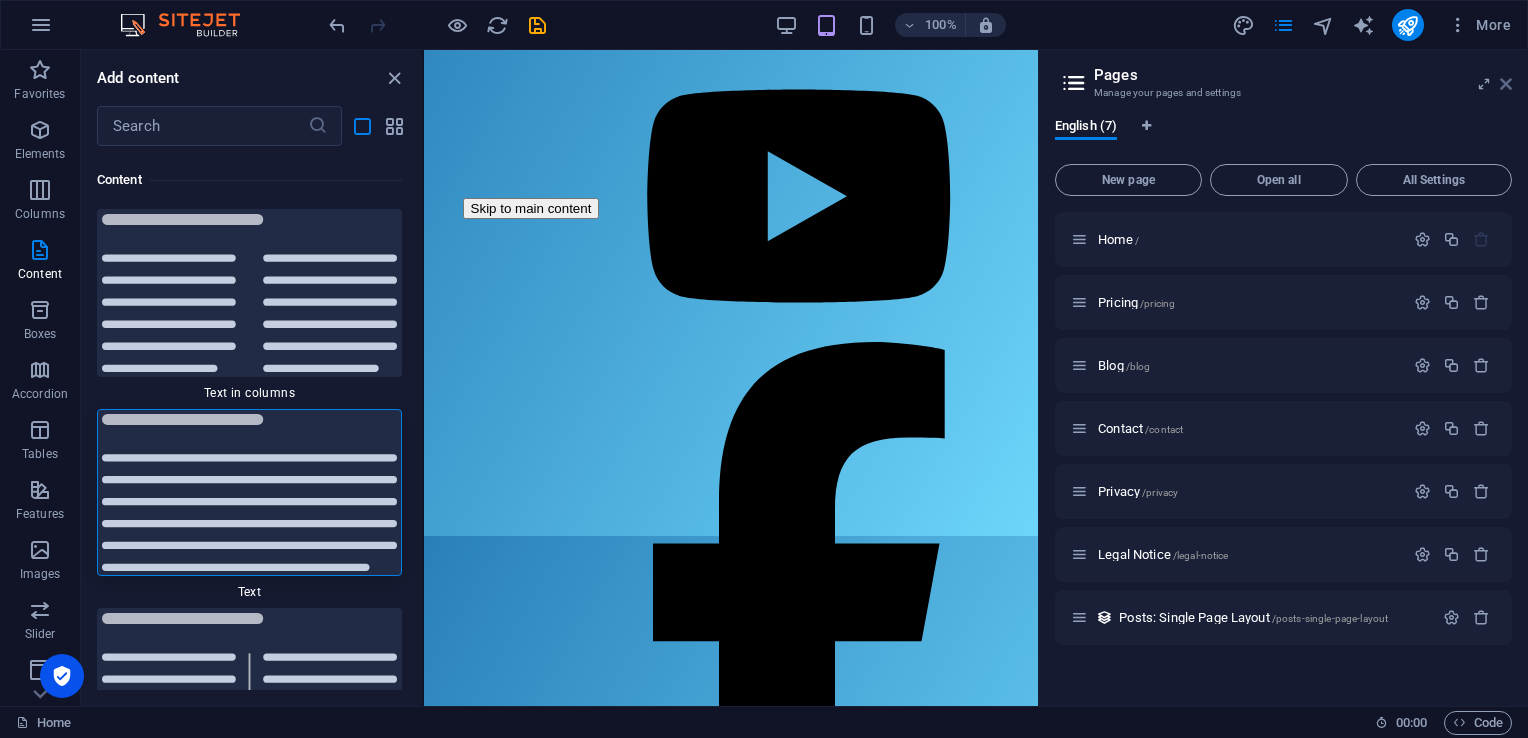 click at bounding box center [1506, 84] 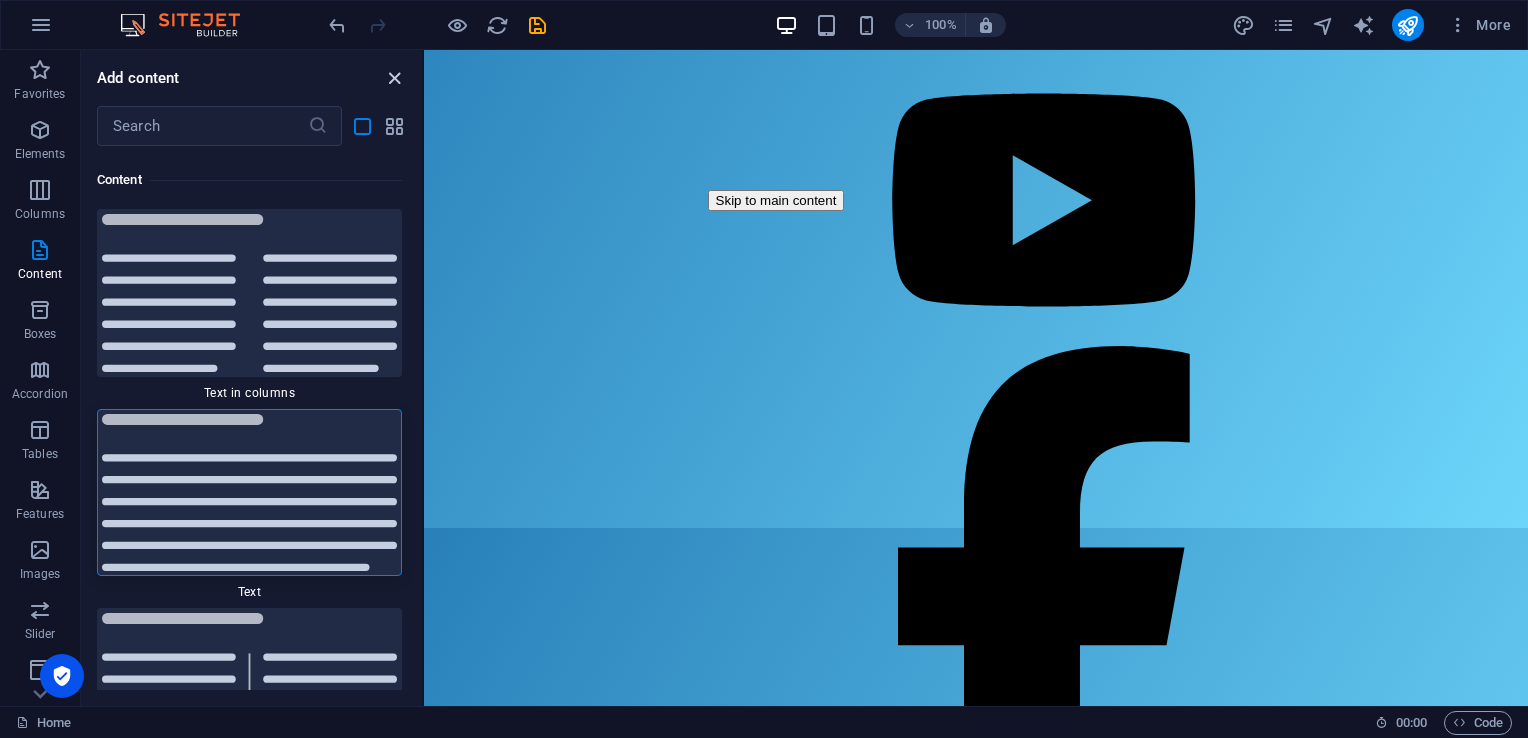 click at bounding box center (394, 78) 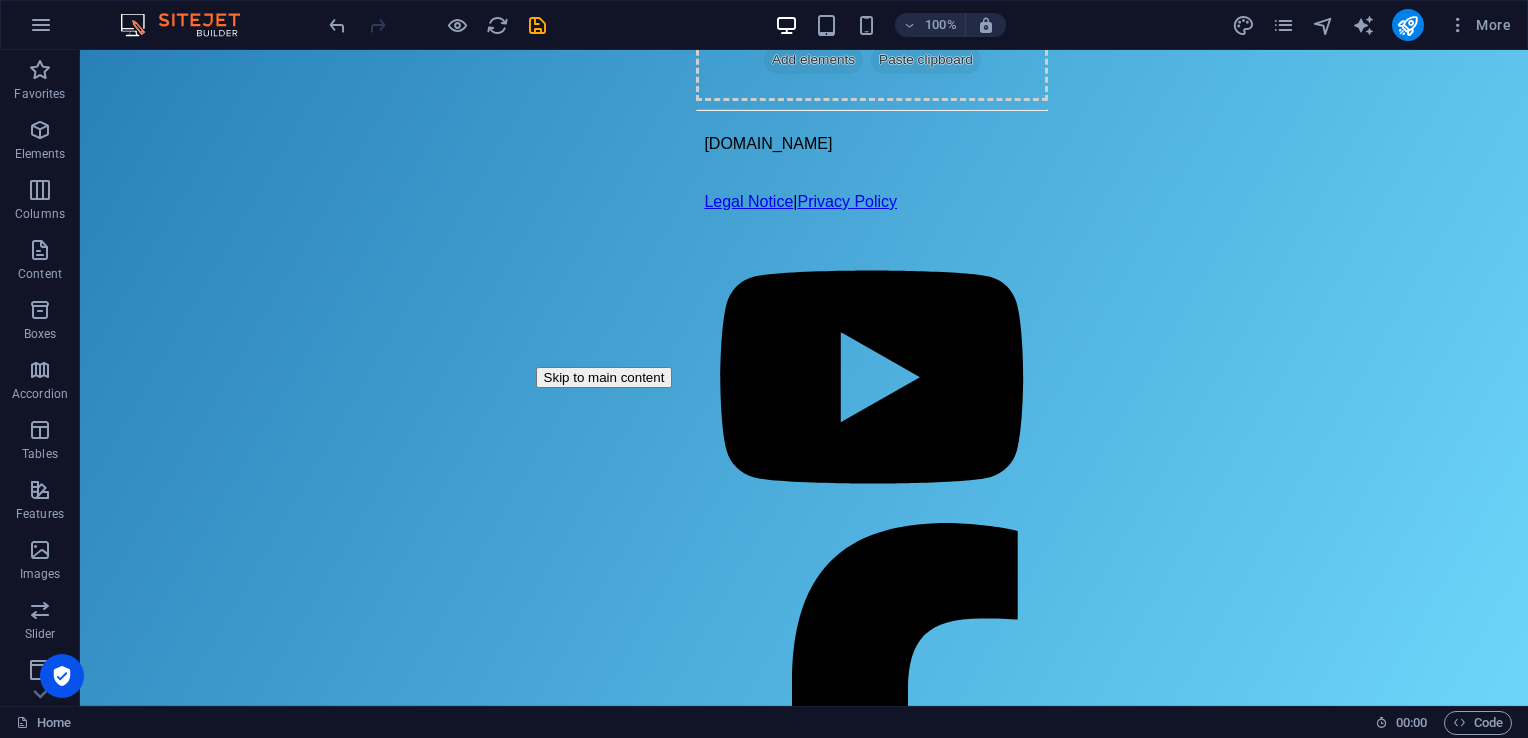 scroll, scrollTop: 0, scrollLeft: 0, axis: both 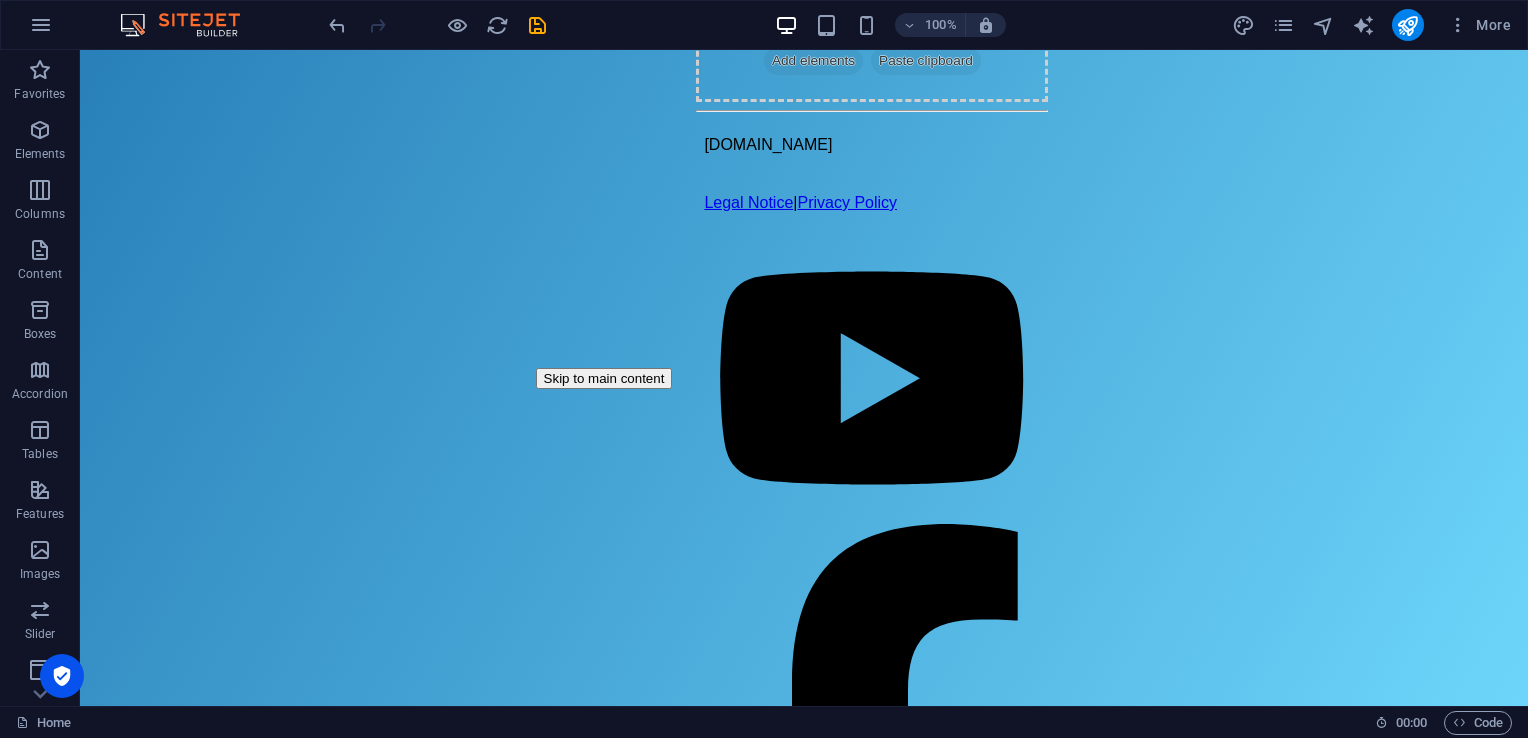 click on "Skip to main content
Download App
Login Page
Login
Username or Email
Password
Login
Don’t have an account?  Sign up
Blog Contact Drop content here or  Add elements  Paste clipboard
nationwideib.com   Legal Notice  |  Privacy Policy" at bounding box center (804, 378) 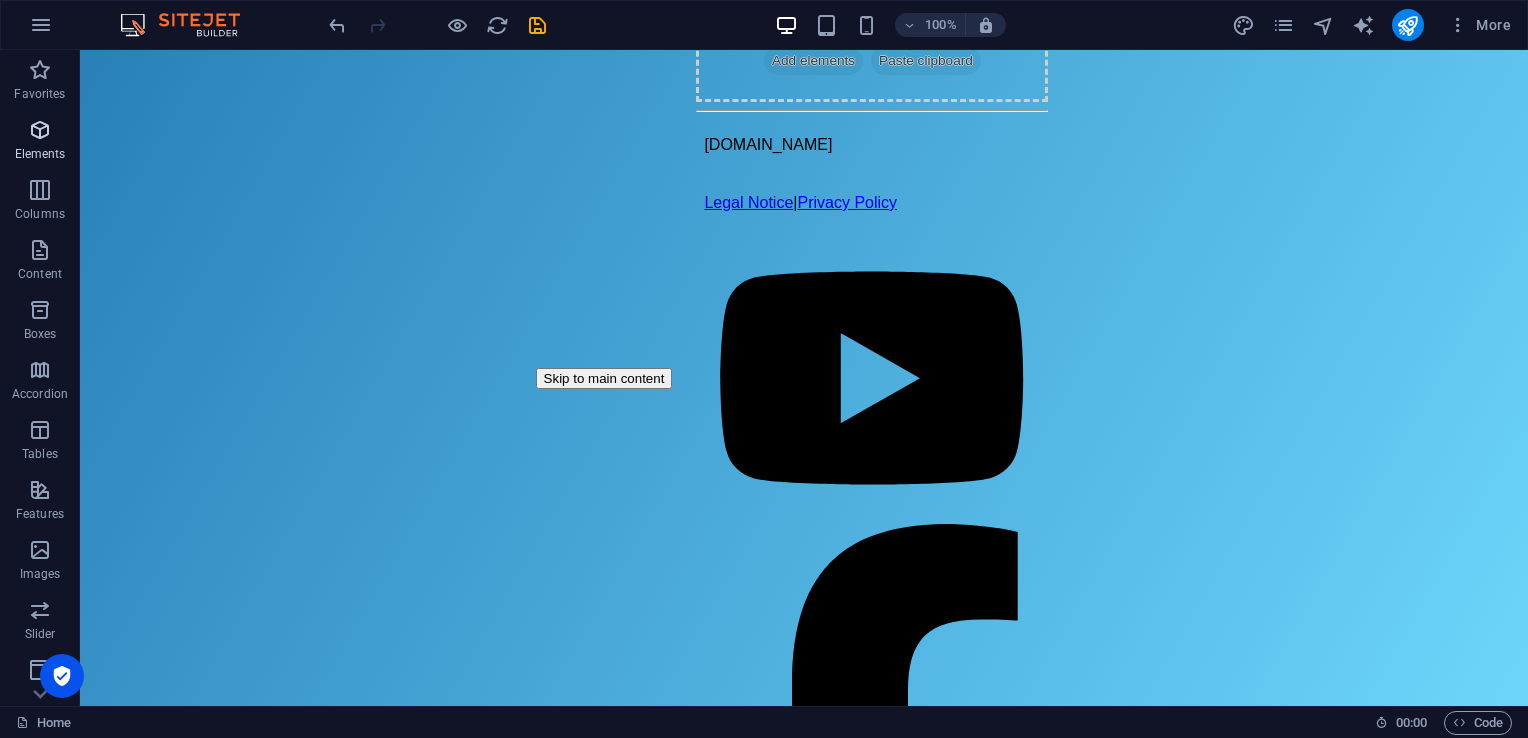 click at bounding box center (40, 130) 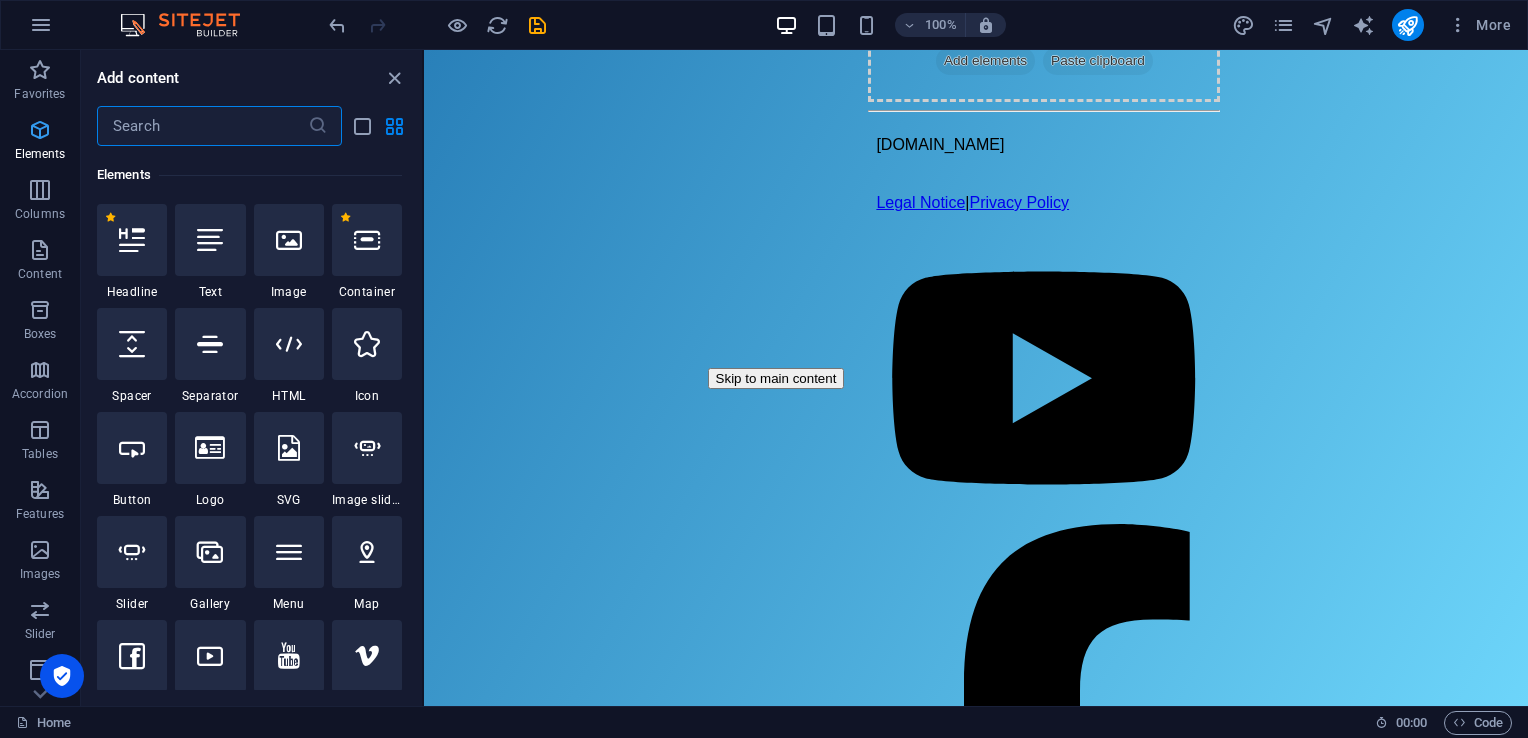 scroll, scrollTop: 212, scrollLeft: 0, axis: vertical 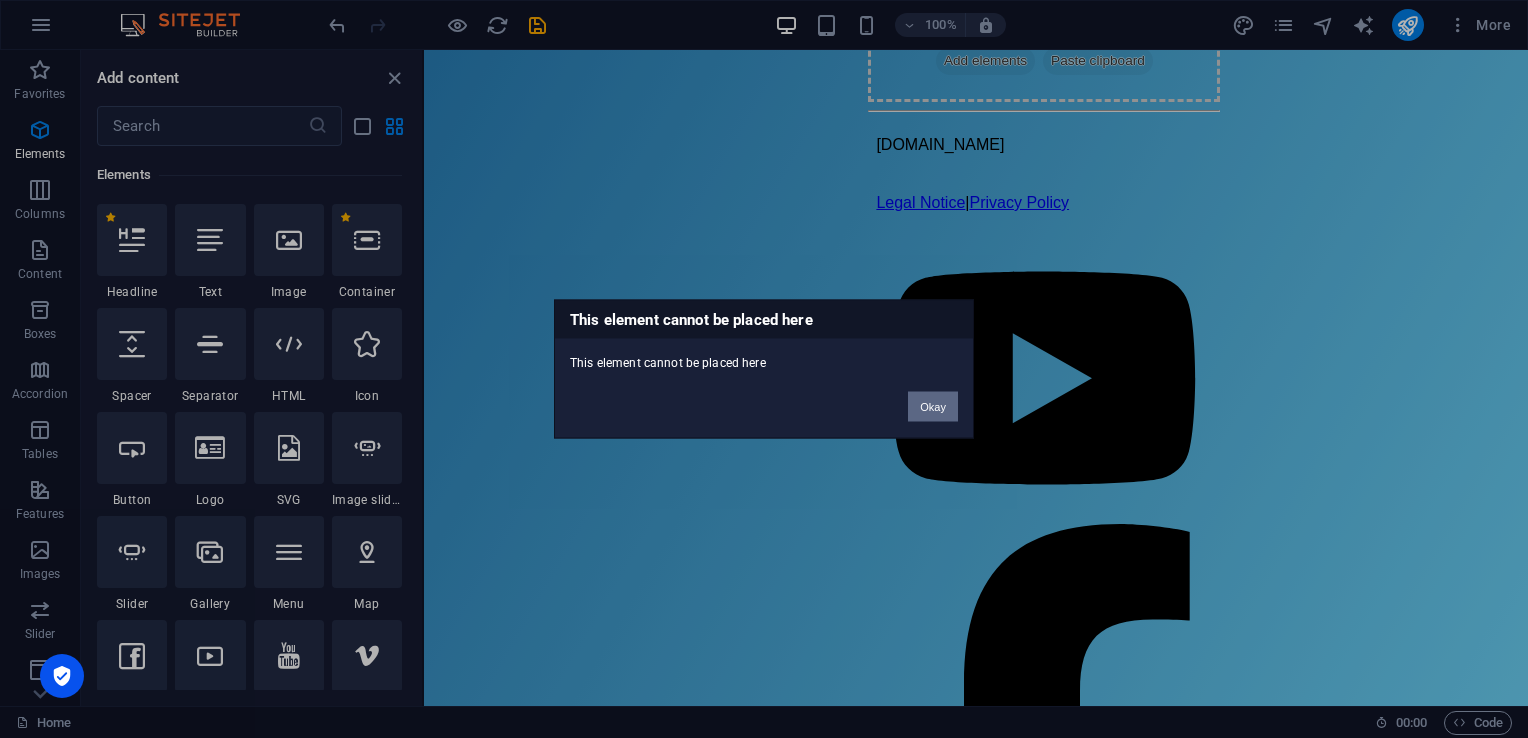 click on "Okay" at bounding box center [933, 407] 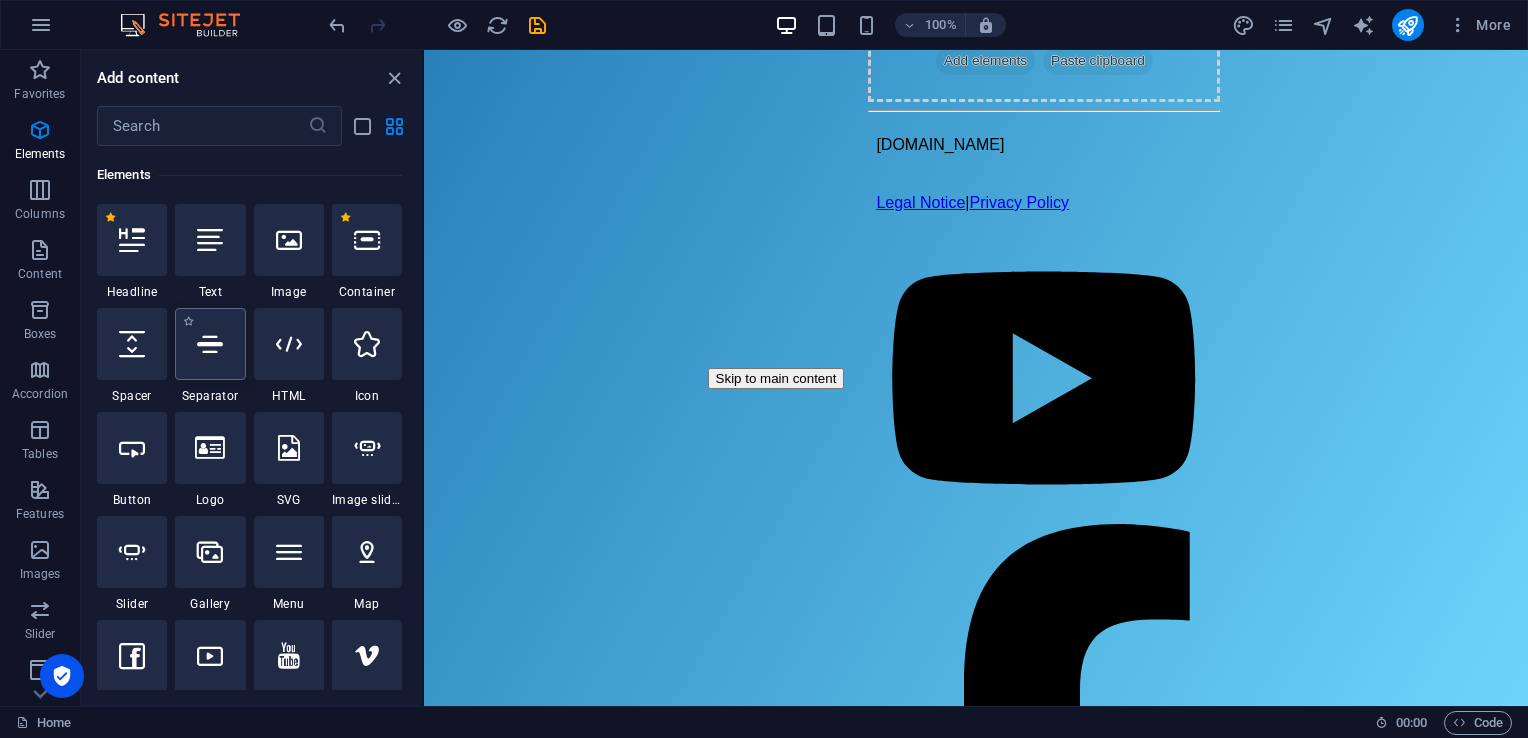 click at bounding box center (210, 344) 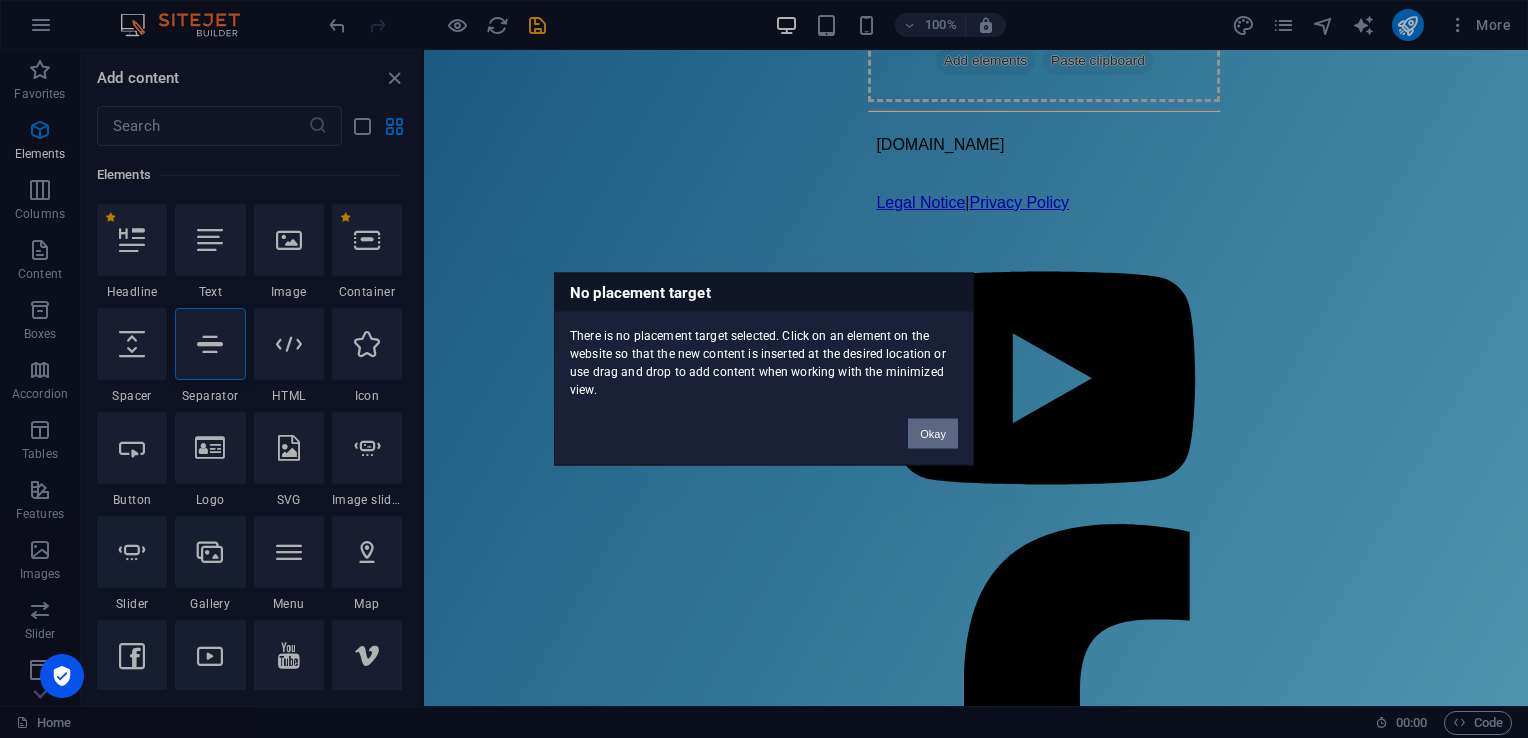click on "Okay" at bounding box center (933, 434) 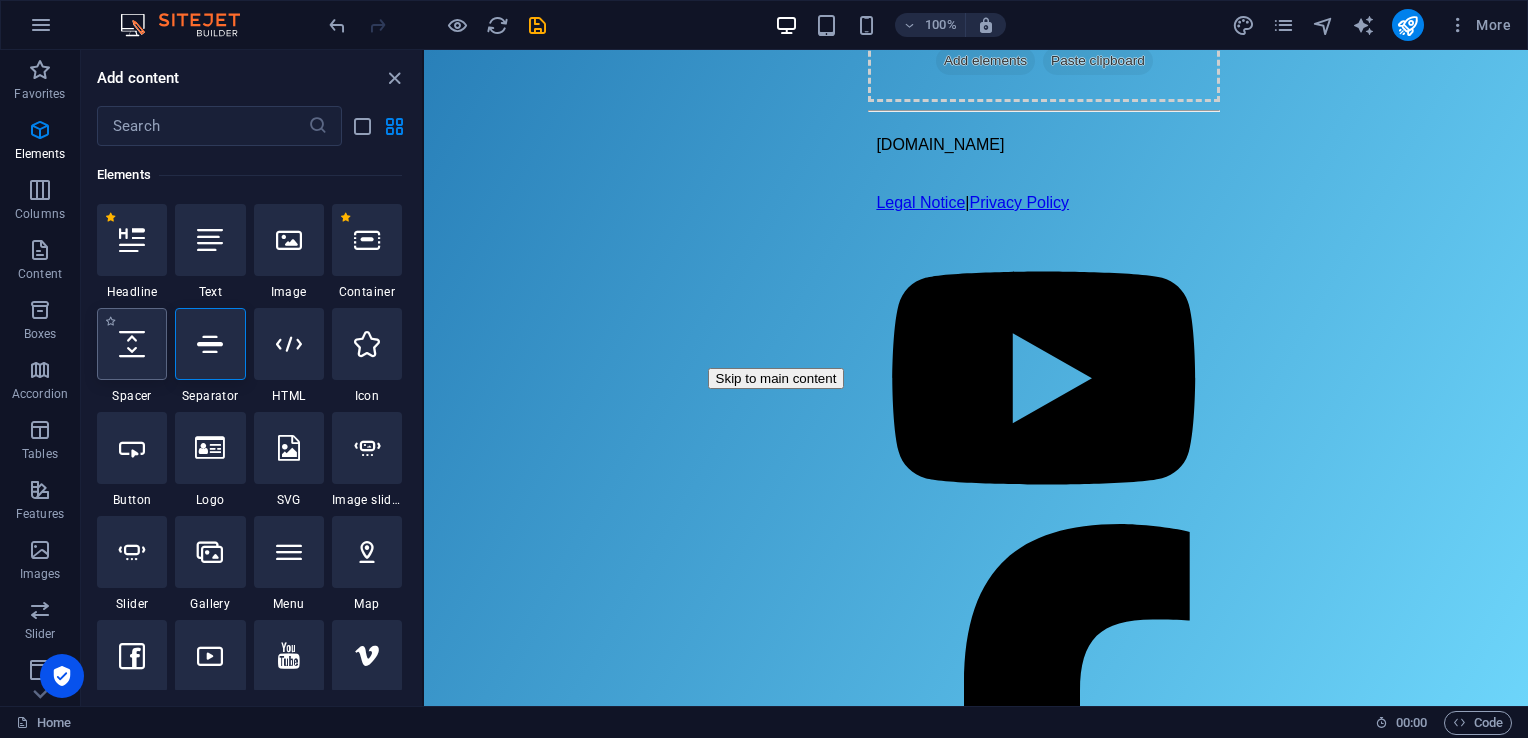 click at bounding box center [132, 344] 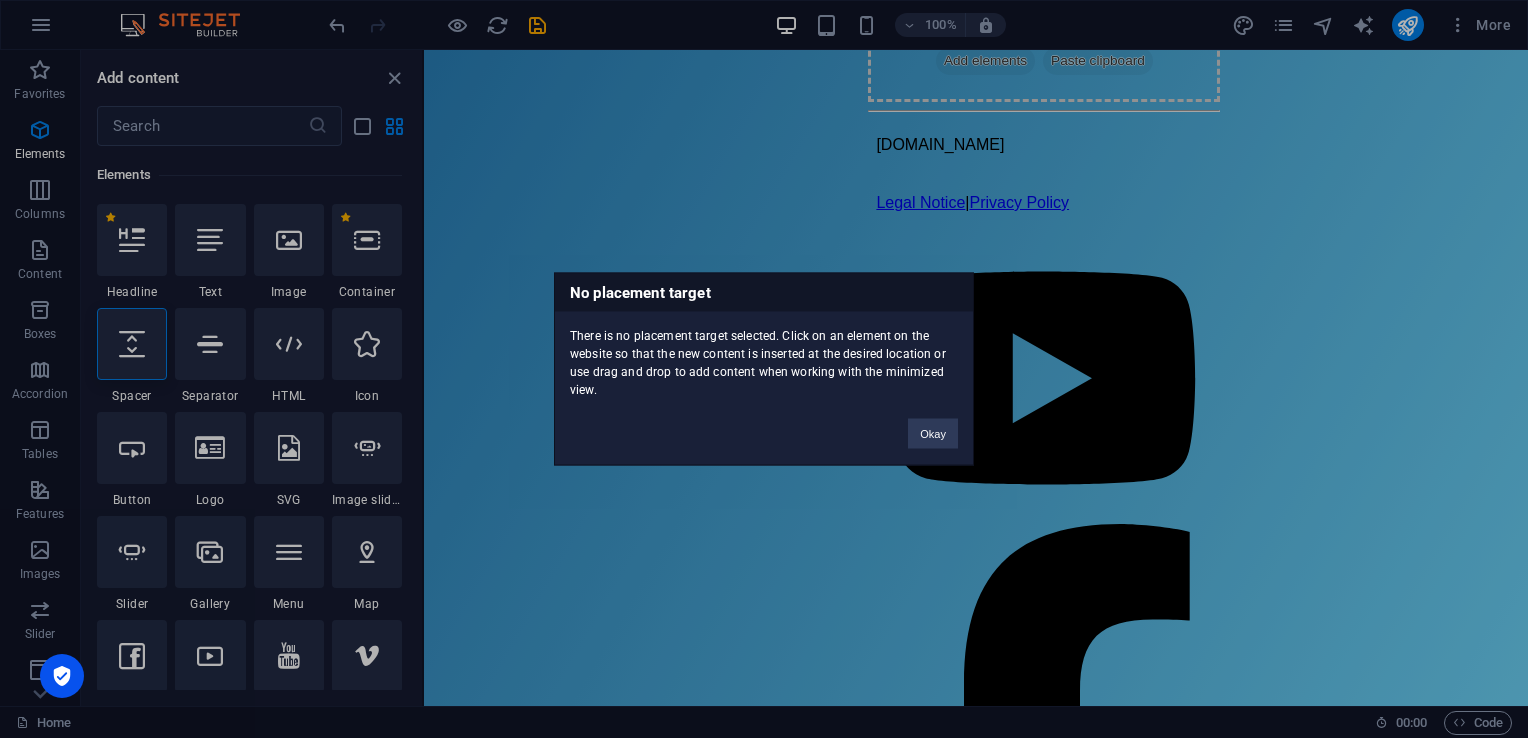 click on "No placement target There is no placement target selected. Click on an element on the website so that the new content is inserted at the desired location or use drag and drop to add content when working with the minimized view. Okay" at bounding box center [764, 369] 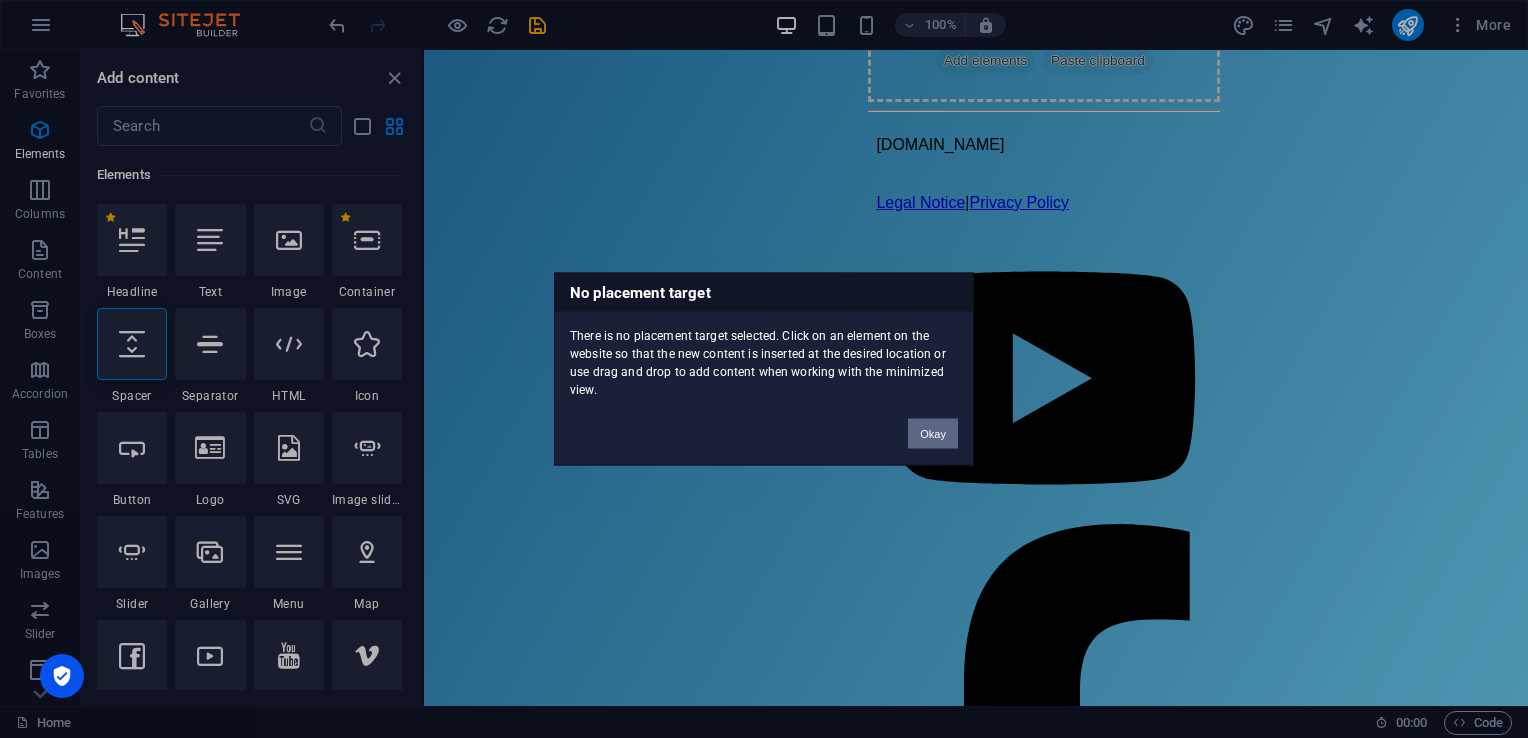click on "Okay" at bounding box center [933, 434] 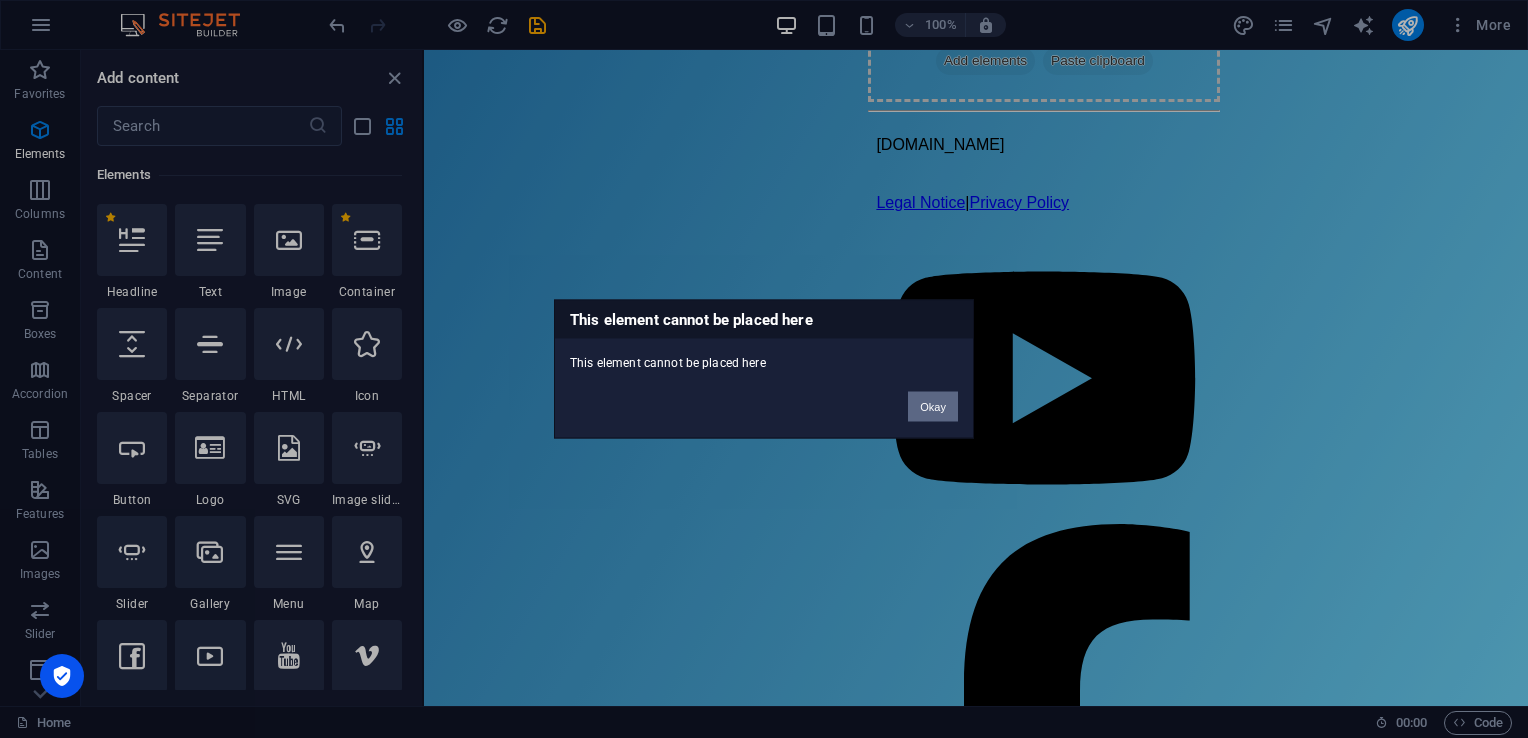 click on "Okay" at bounding box center (933, 407) 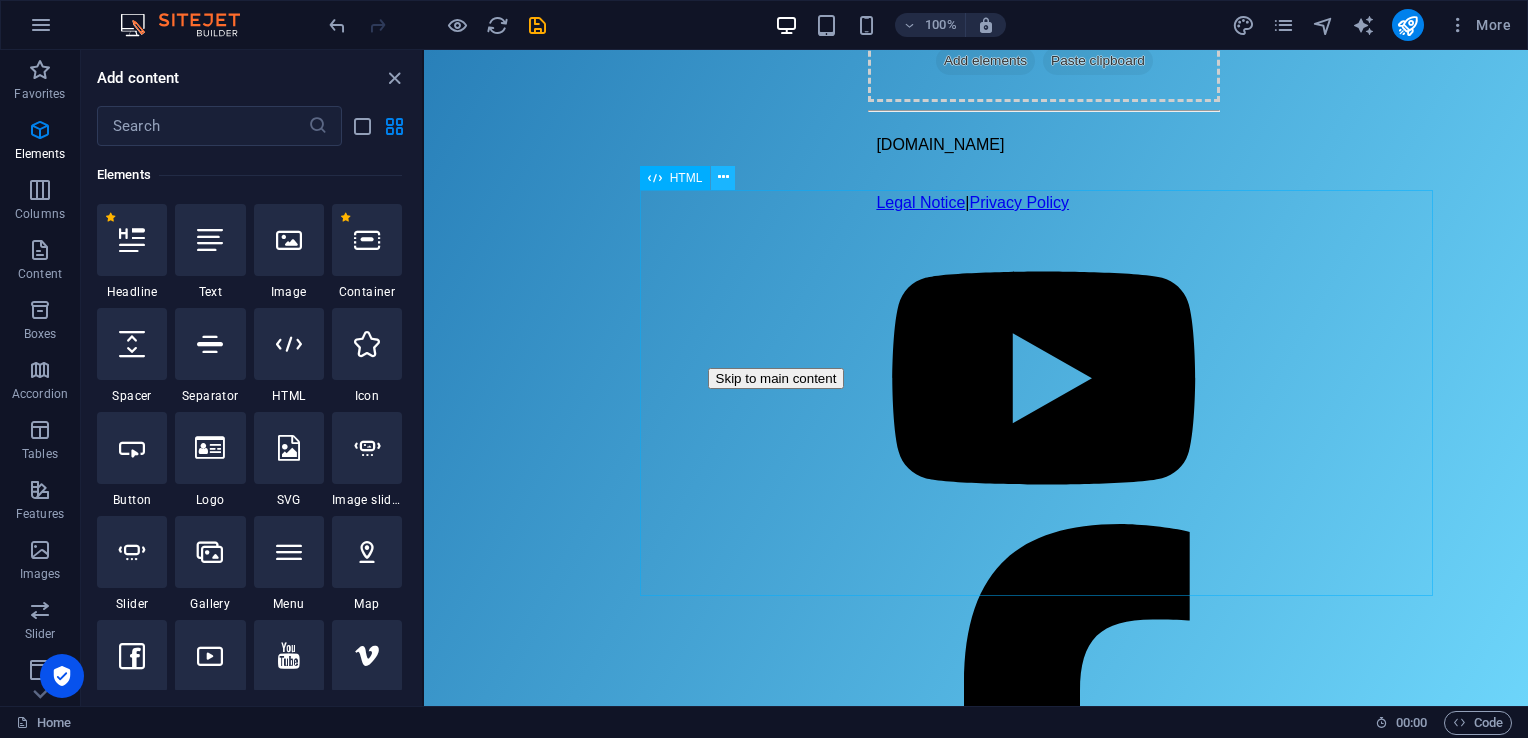 click at bounding box center [723, 177] 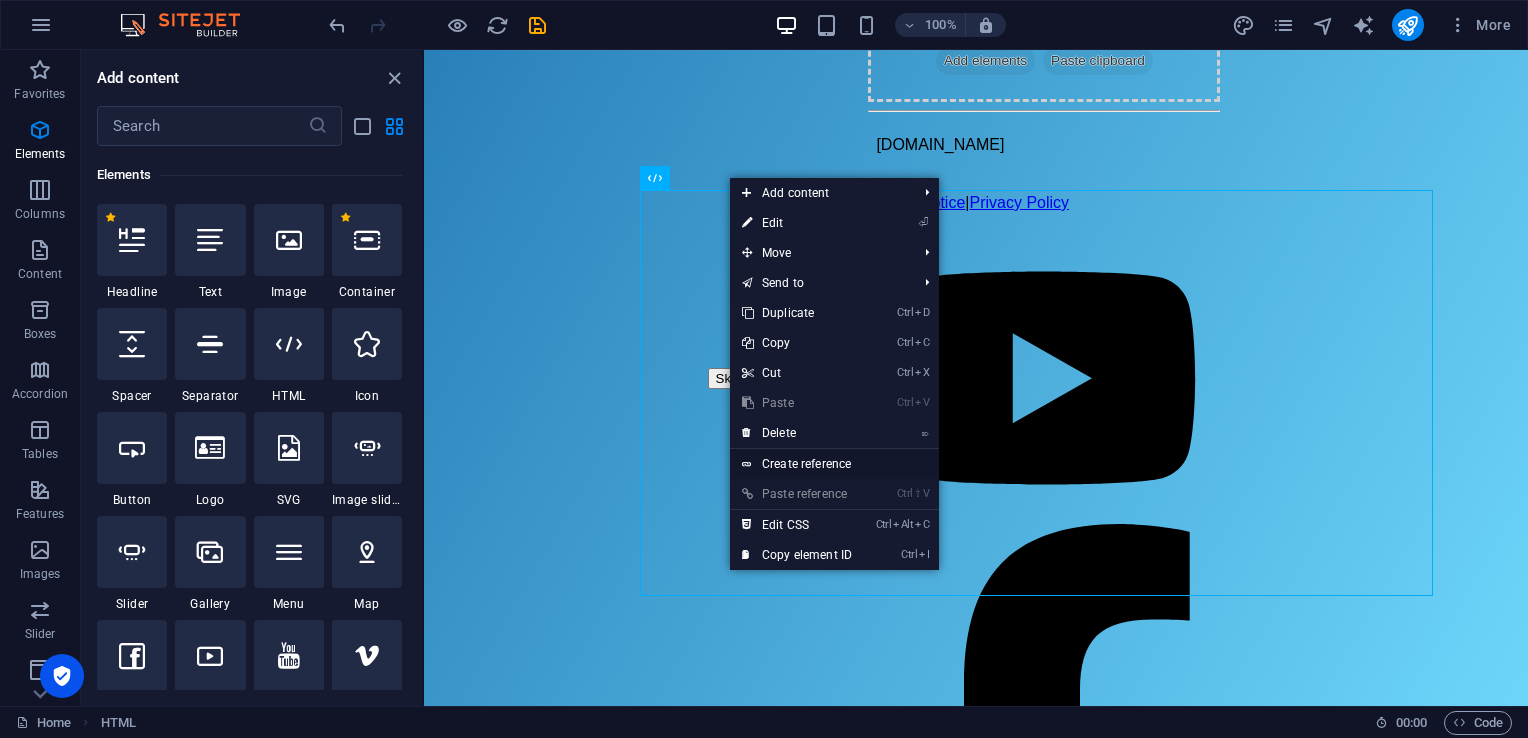click on "Create reference" at bounding box center (834, 464) 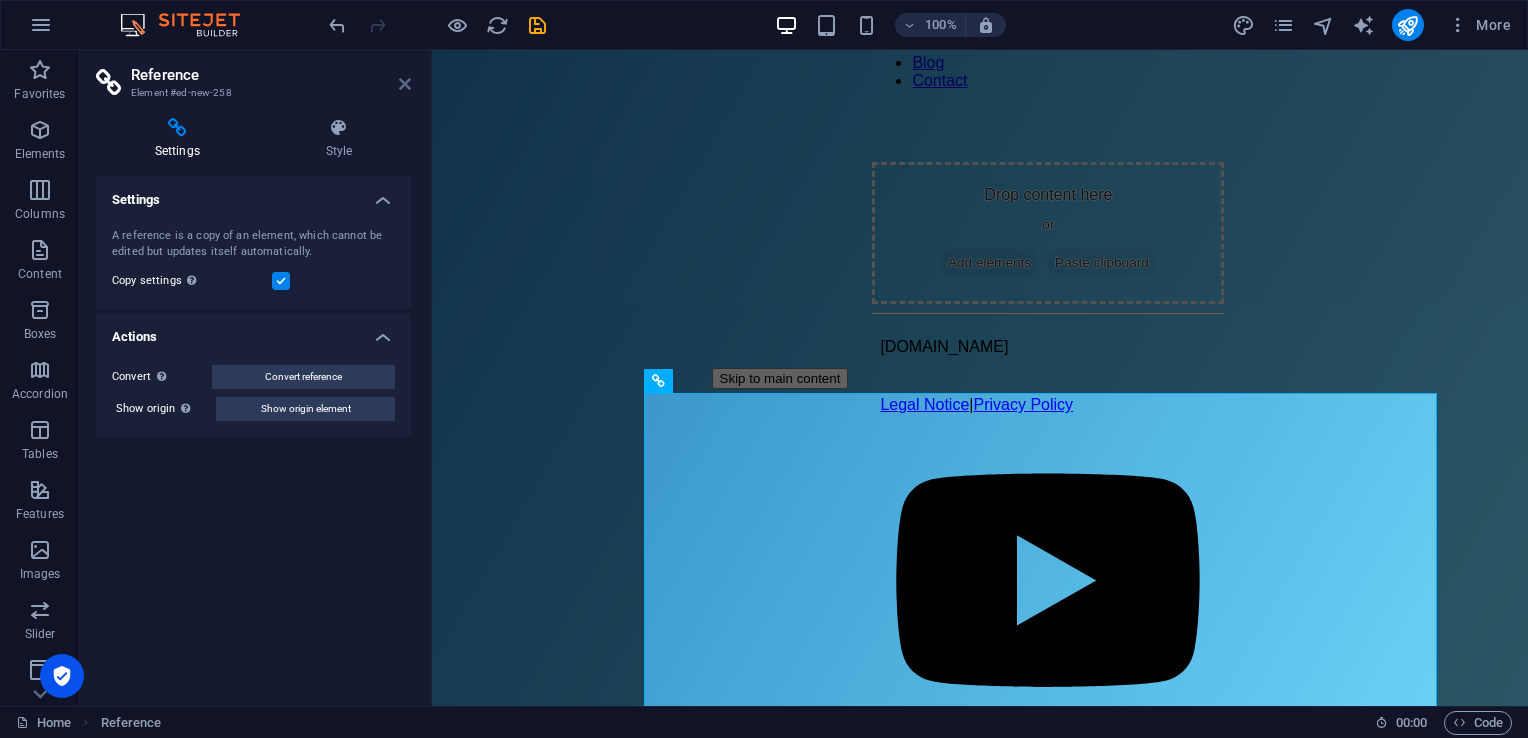 click at bounding box center (405, 84) 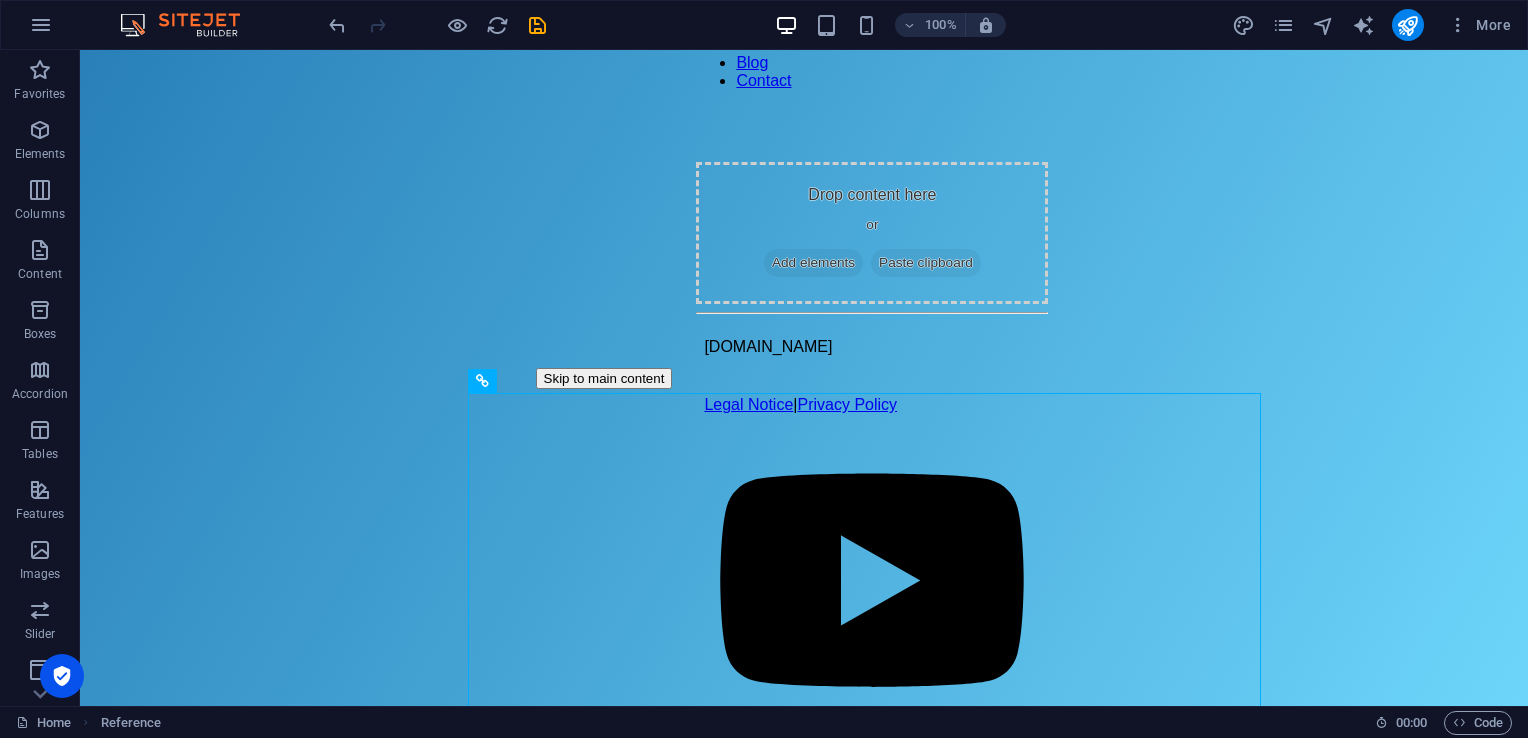 click on "Skip to main content" at bounding box center [604, 378] 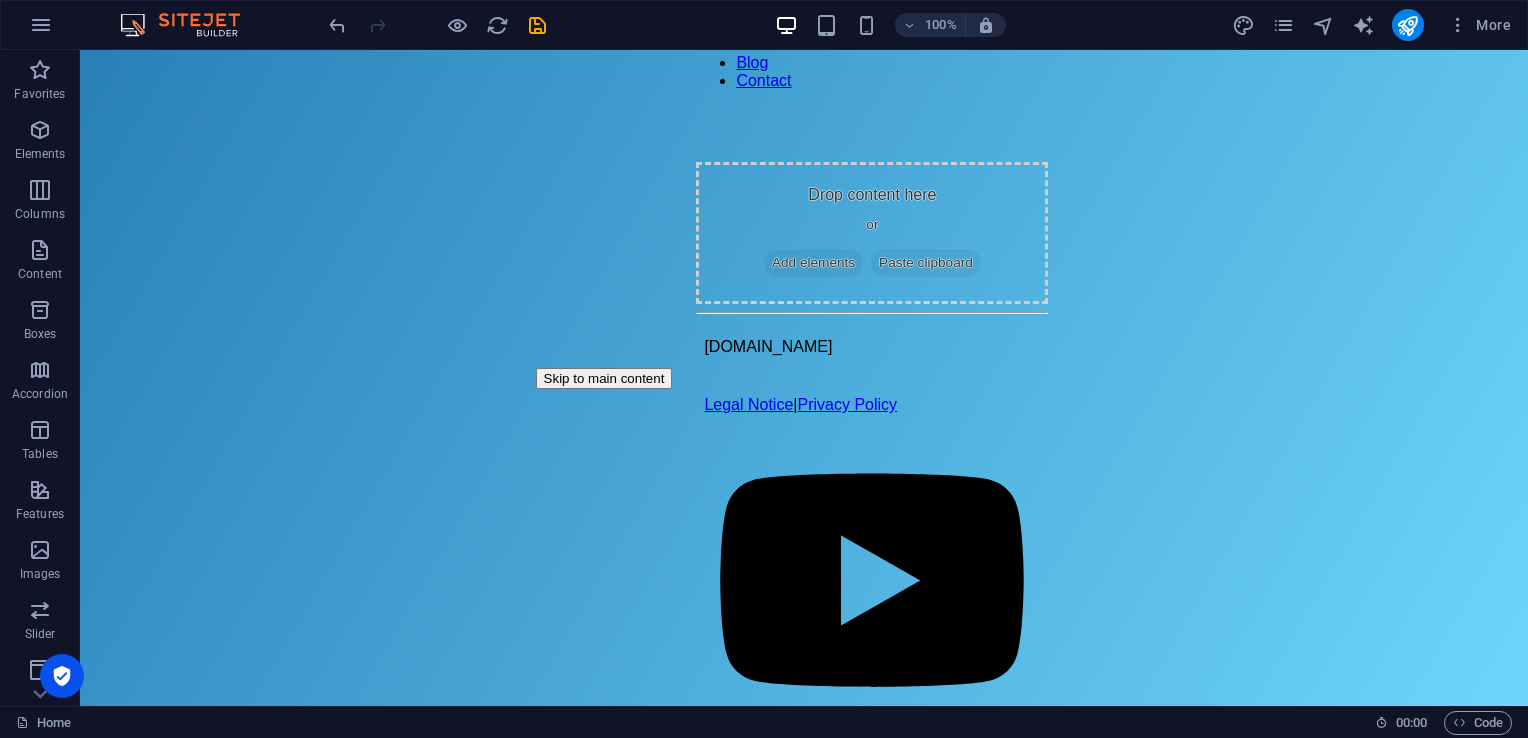 drag, startPoint x: 418, startPoint y: 377, endPoint x: 416, endPoint y: 93, distance: 284.00705 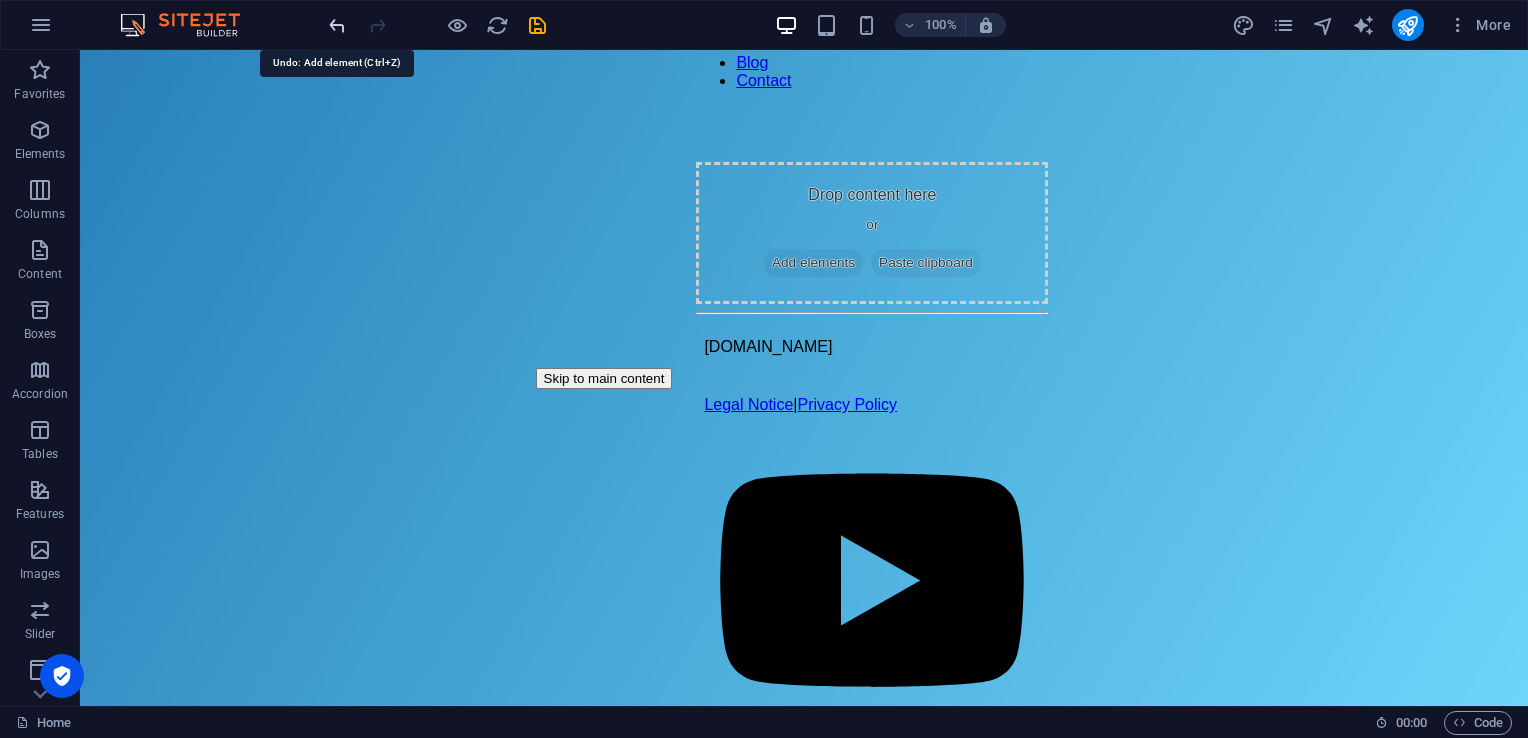 click at bounding box center [337, 25] 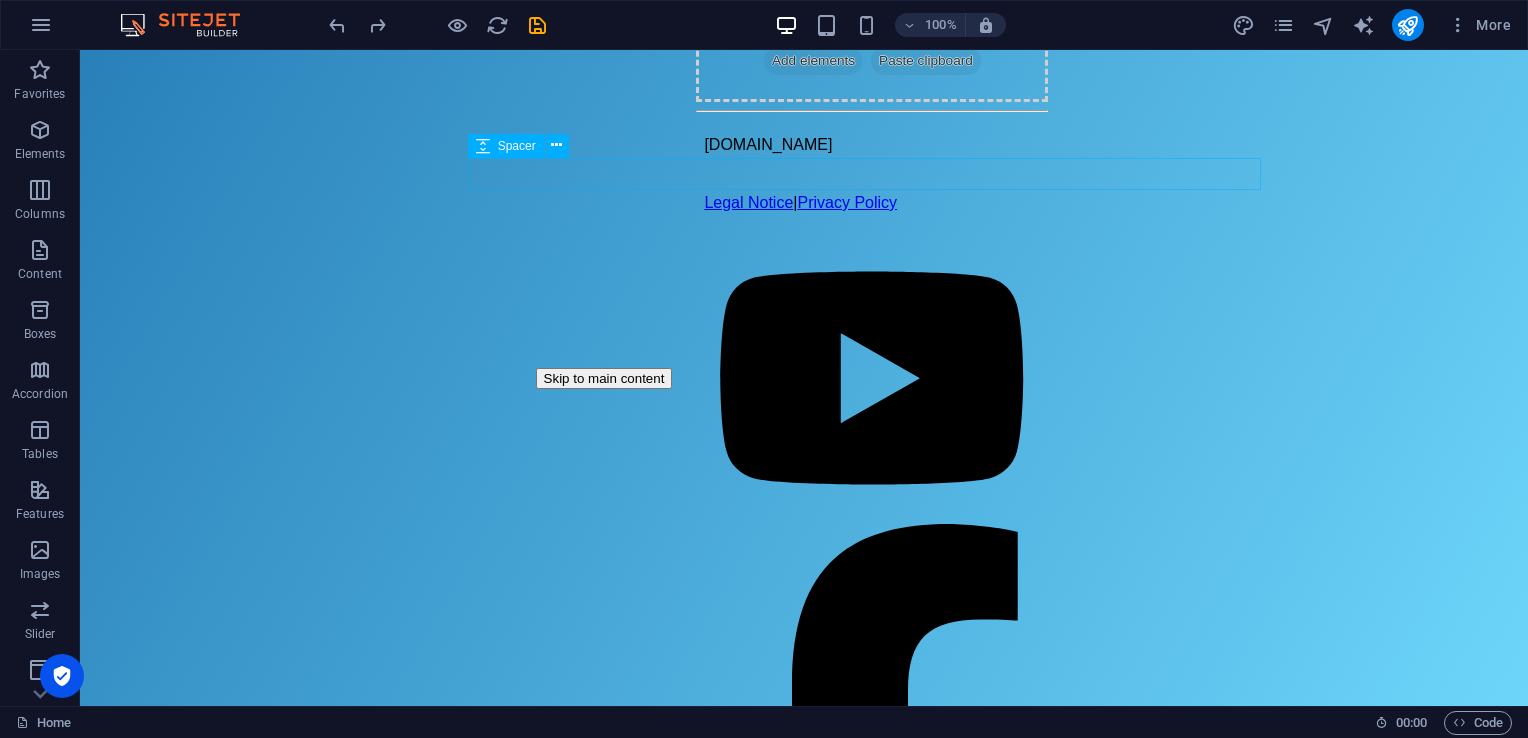 click at bounding box center [872, -673] 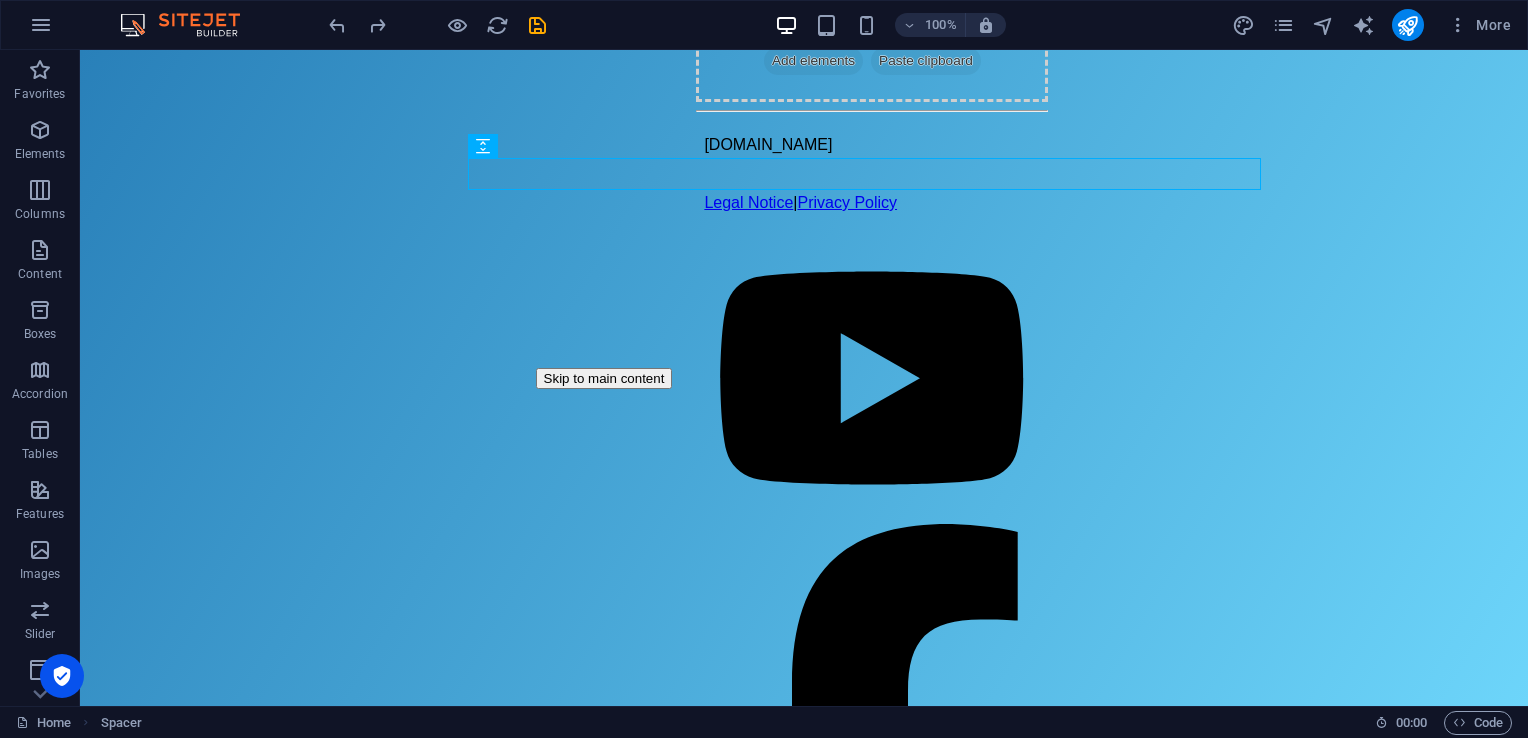 click on "Skip to main content
Download App
Login Page
Login
Username or Email
Password
Login
Don’t have an account?  Sign up
Blog Contact Drop content here or  Add elements  Paste clipboard
nationwideib.com   Legal Notice  |  Privacy Policy" at bounding box center (804, 378) 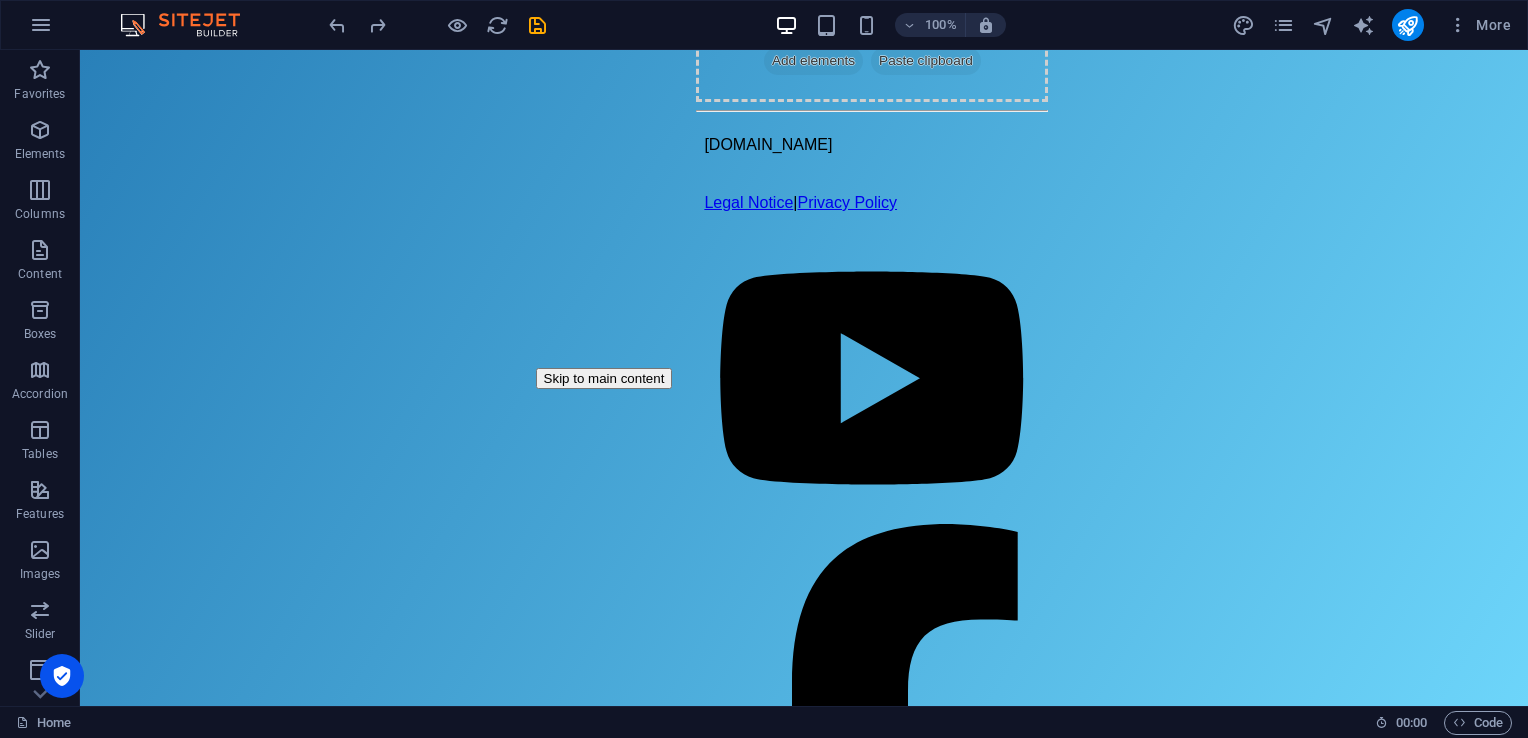 click on "Skip to main content
Download App
Login Page
Login
Username or Email
Password
Login
Don’t have an account?  Sign up
Blog Contact Drop content here or  Add elements  Paste clipboard
nationwideib.com   Legal Notice  |  Privacy Policy" at bounding box center [804, 378] 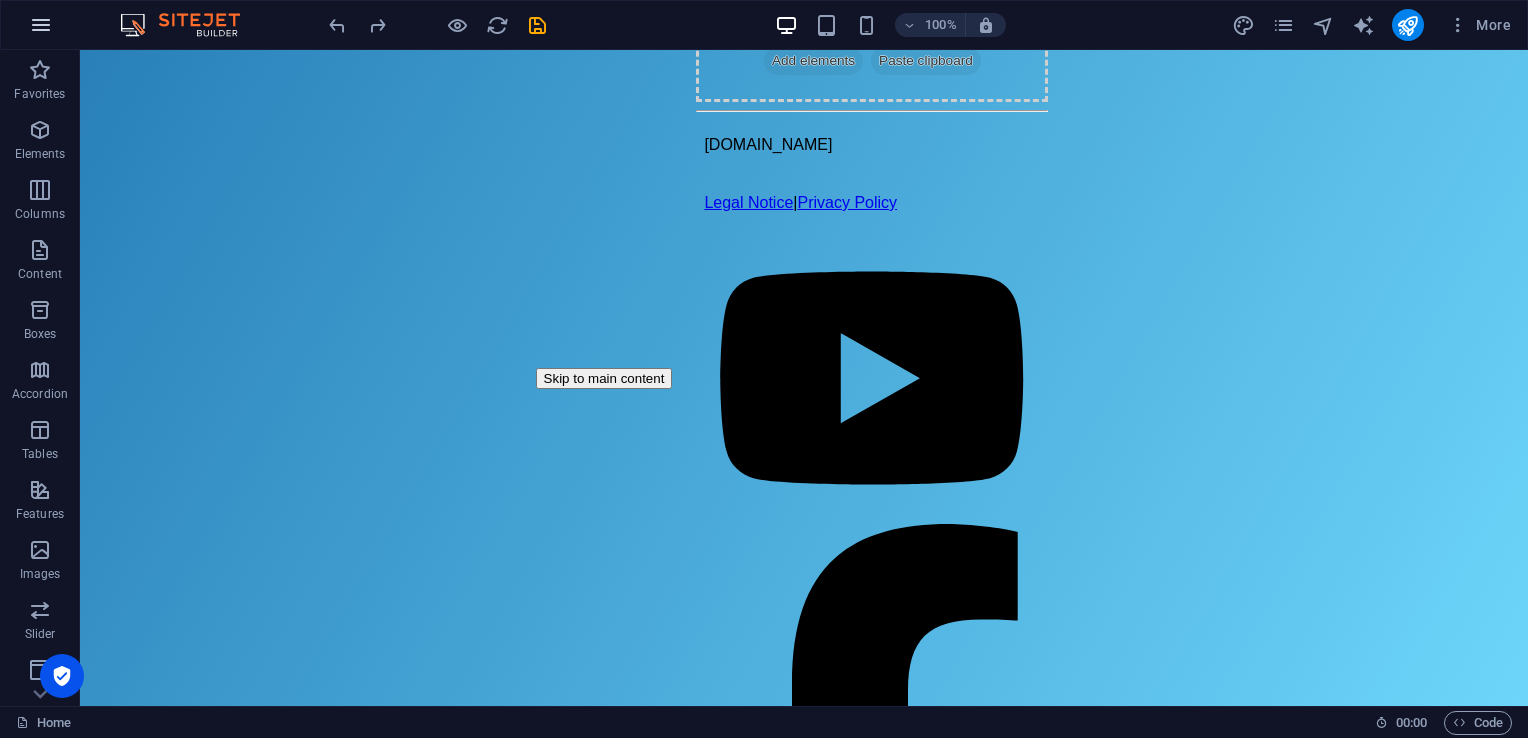 click at bounding box center (41, 25) 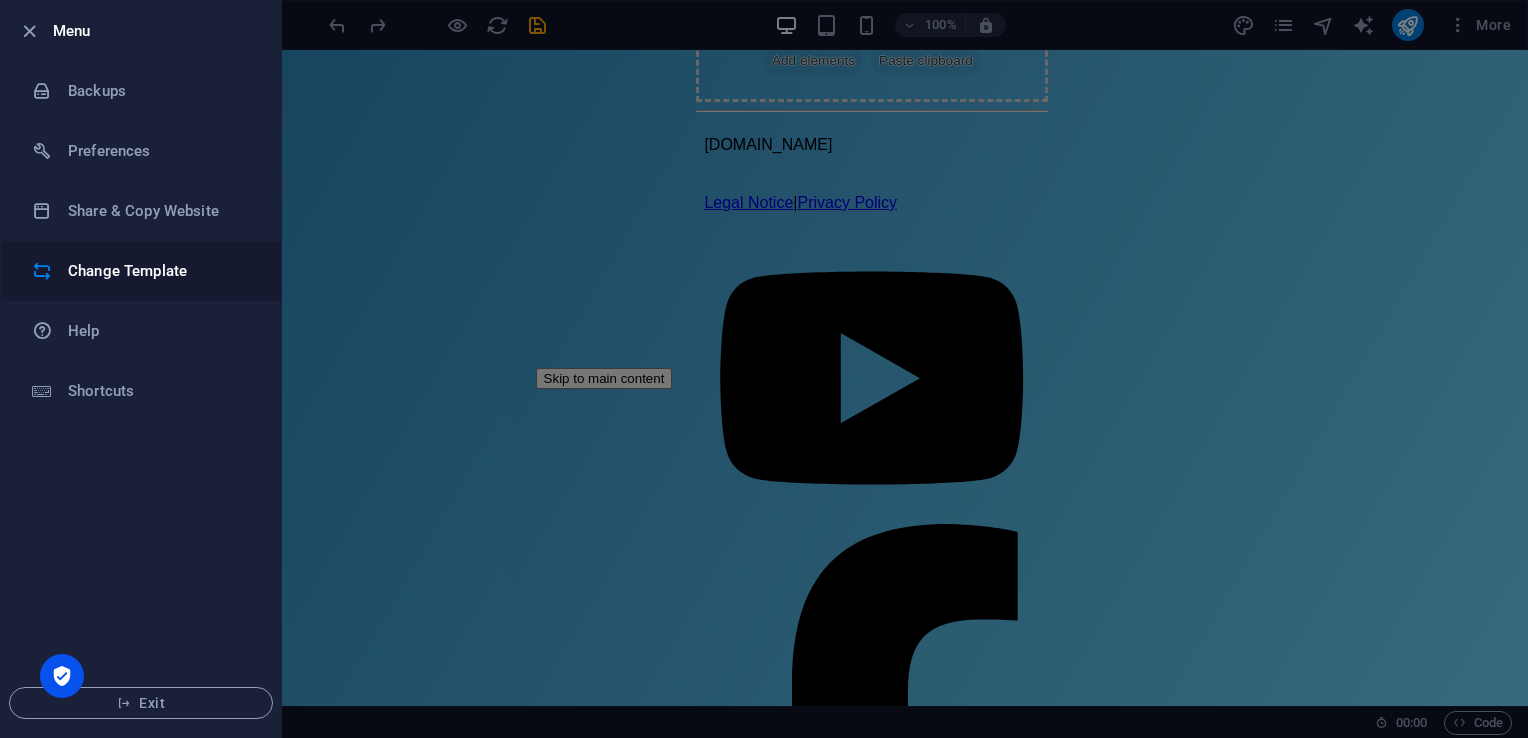 click on "Change Template" at bounding box center [141, 271] 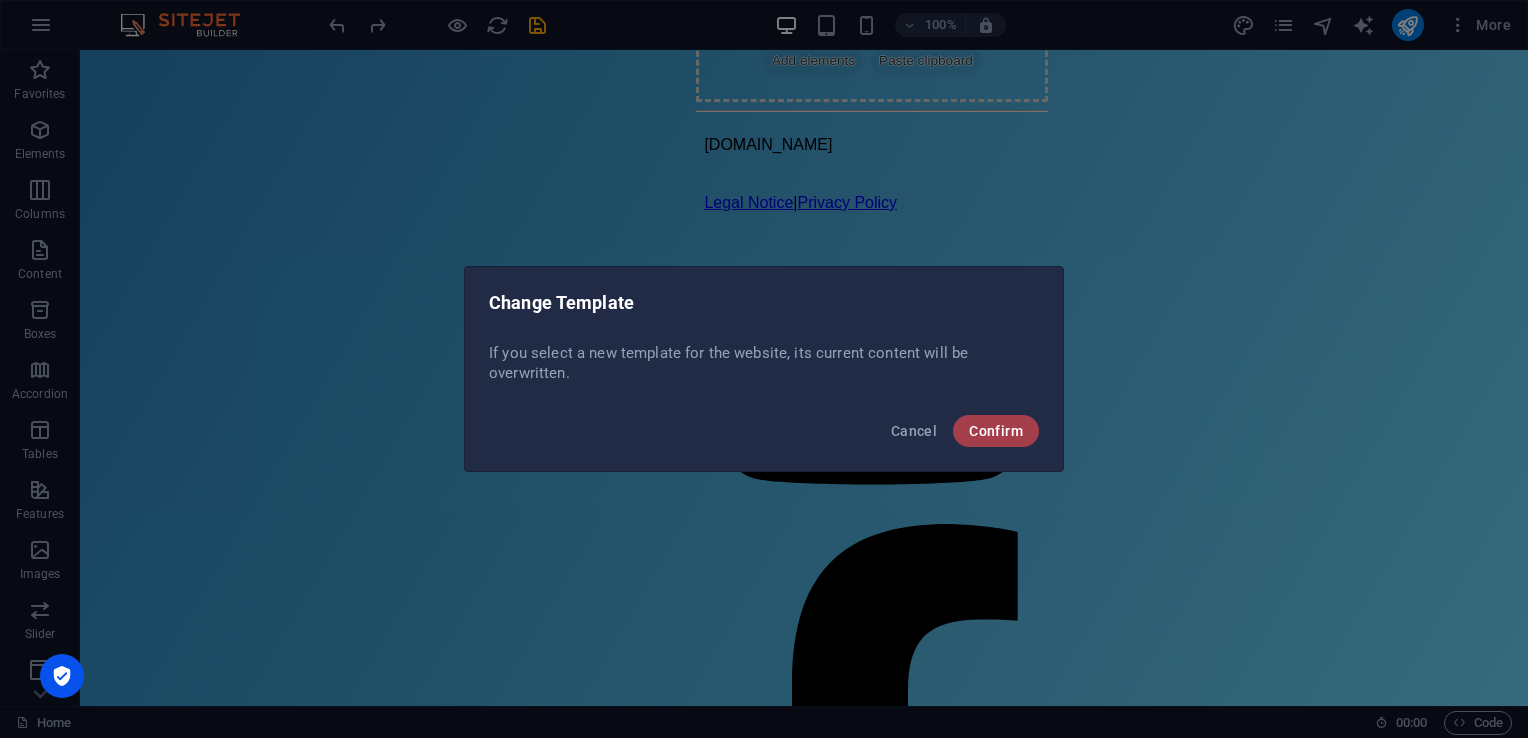 click on "Confirm" at bounding box center [996, 431] 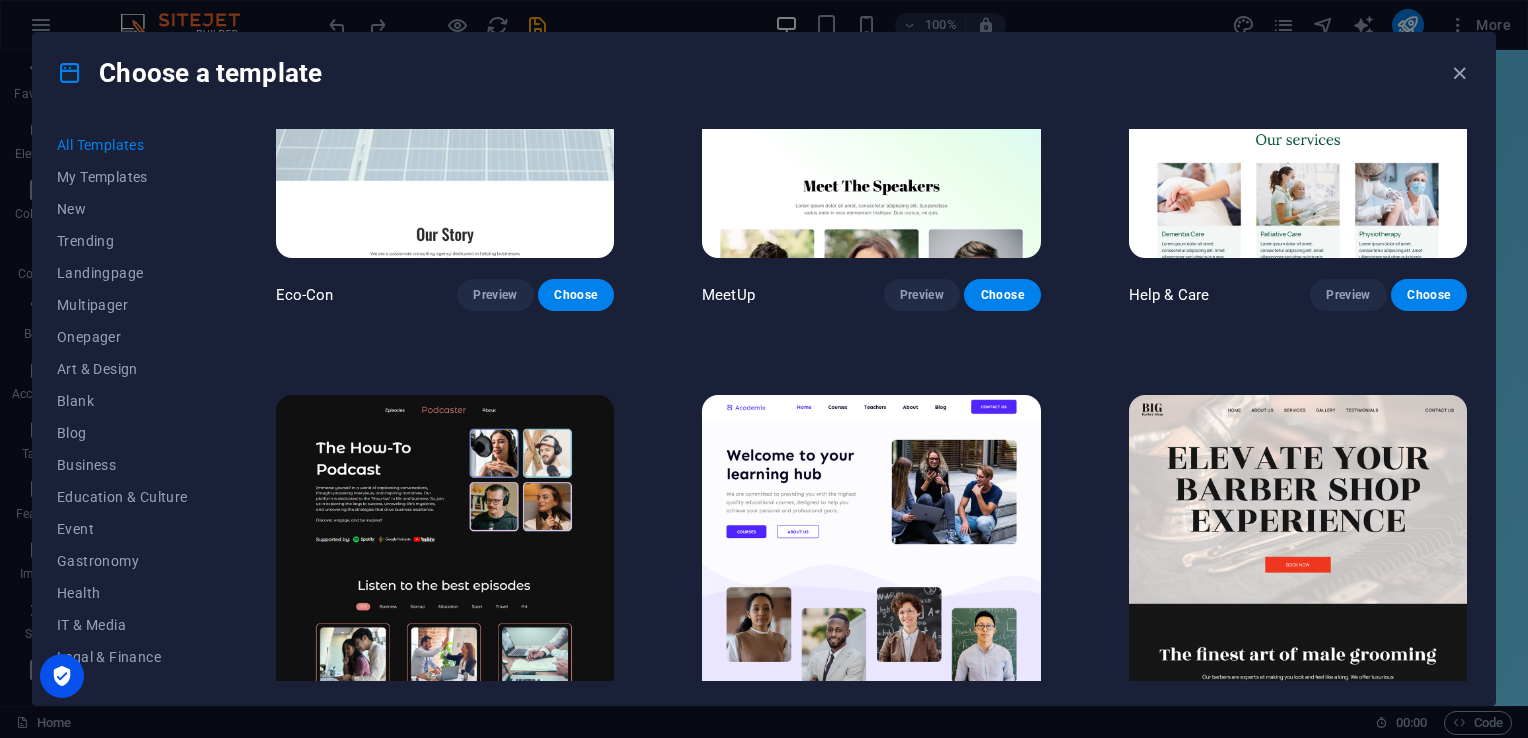 scroll, scrollTop: 1224, scrollLeft: 0, axis: vertical 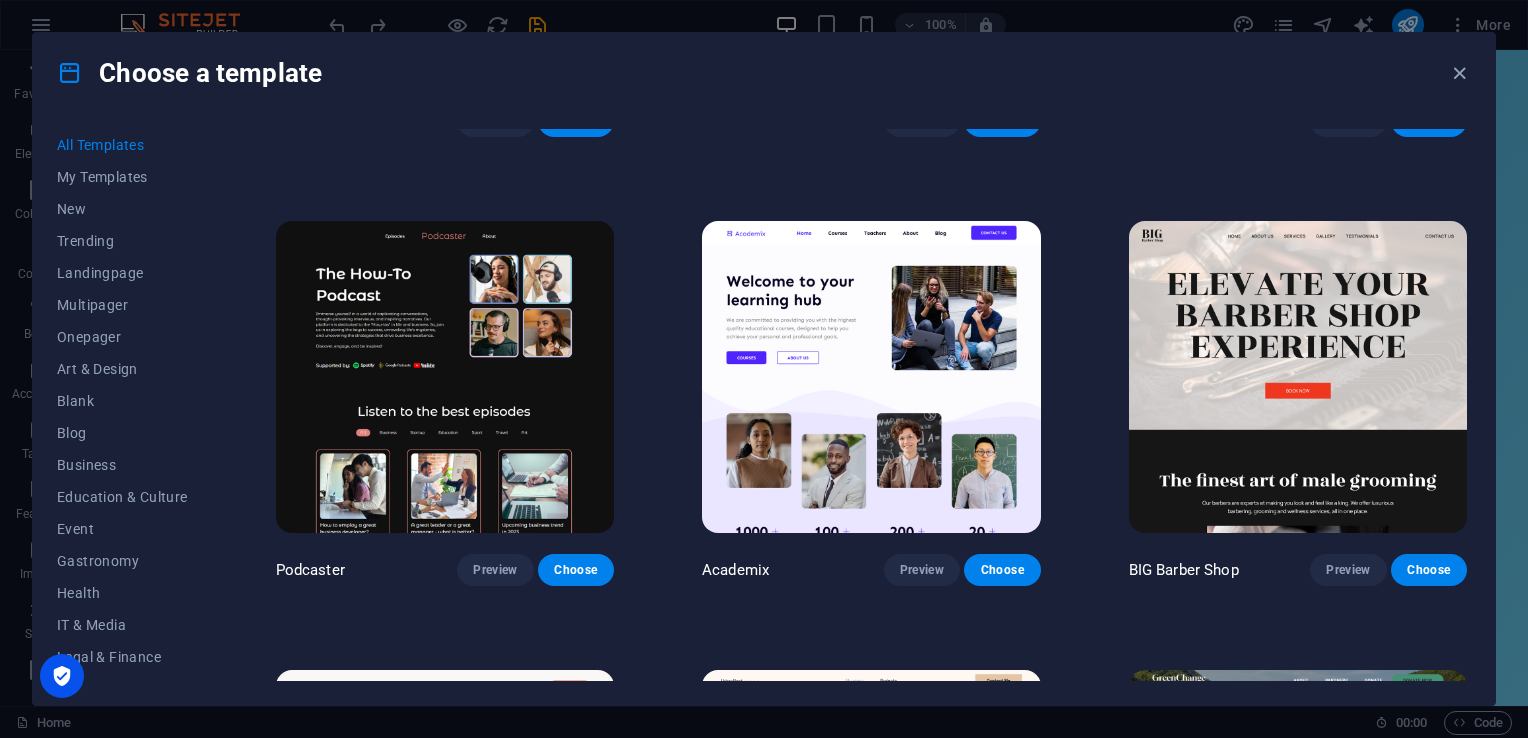 click at bounding box center [871, 377] 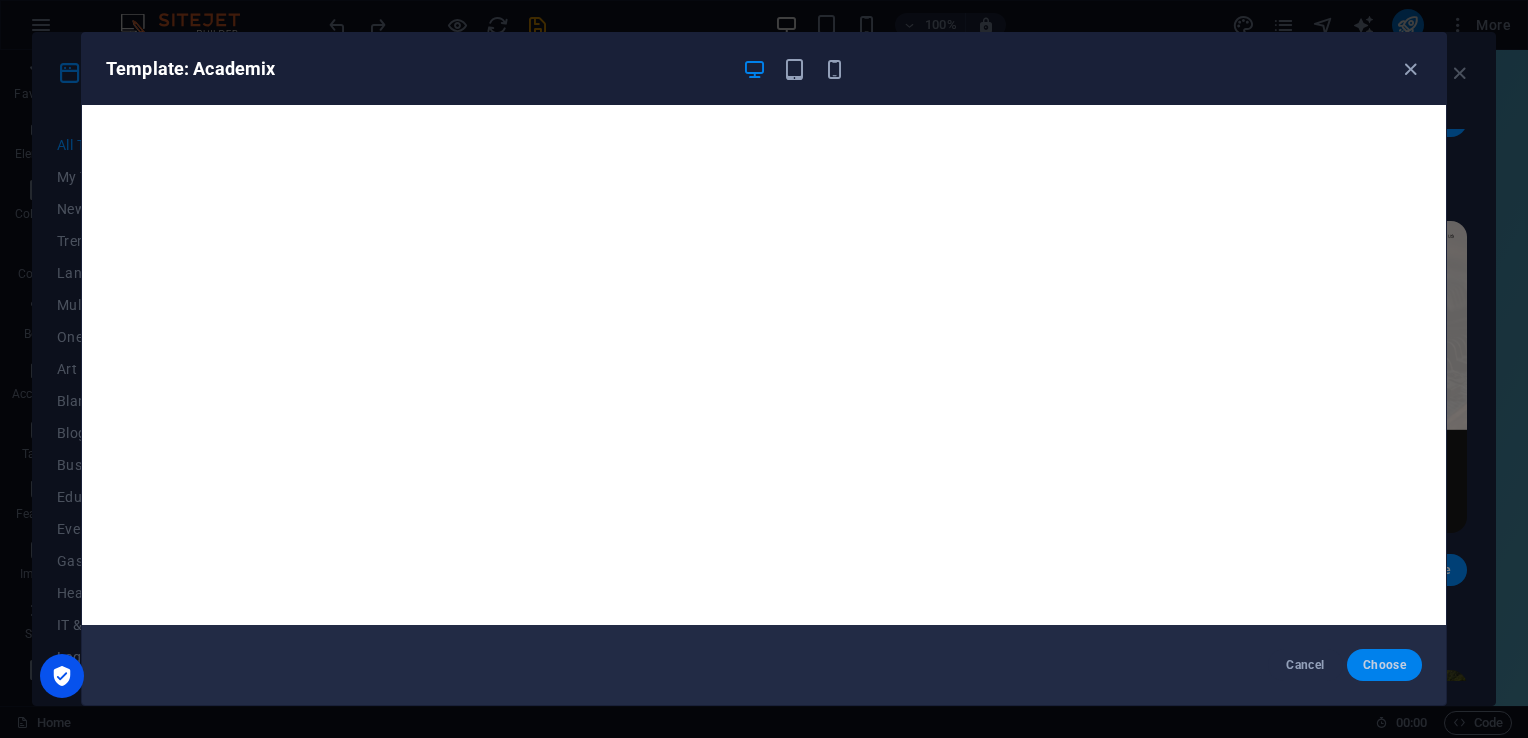 click on "Choose" at bounding box center (1384, 665) 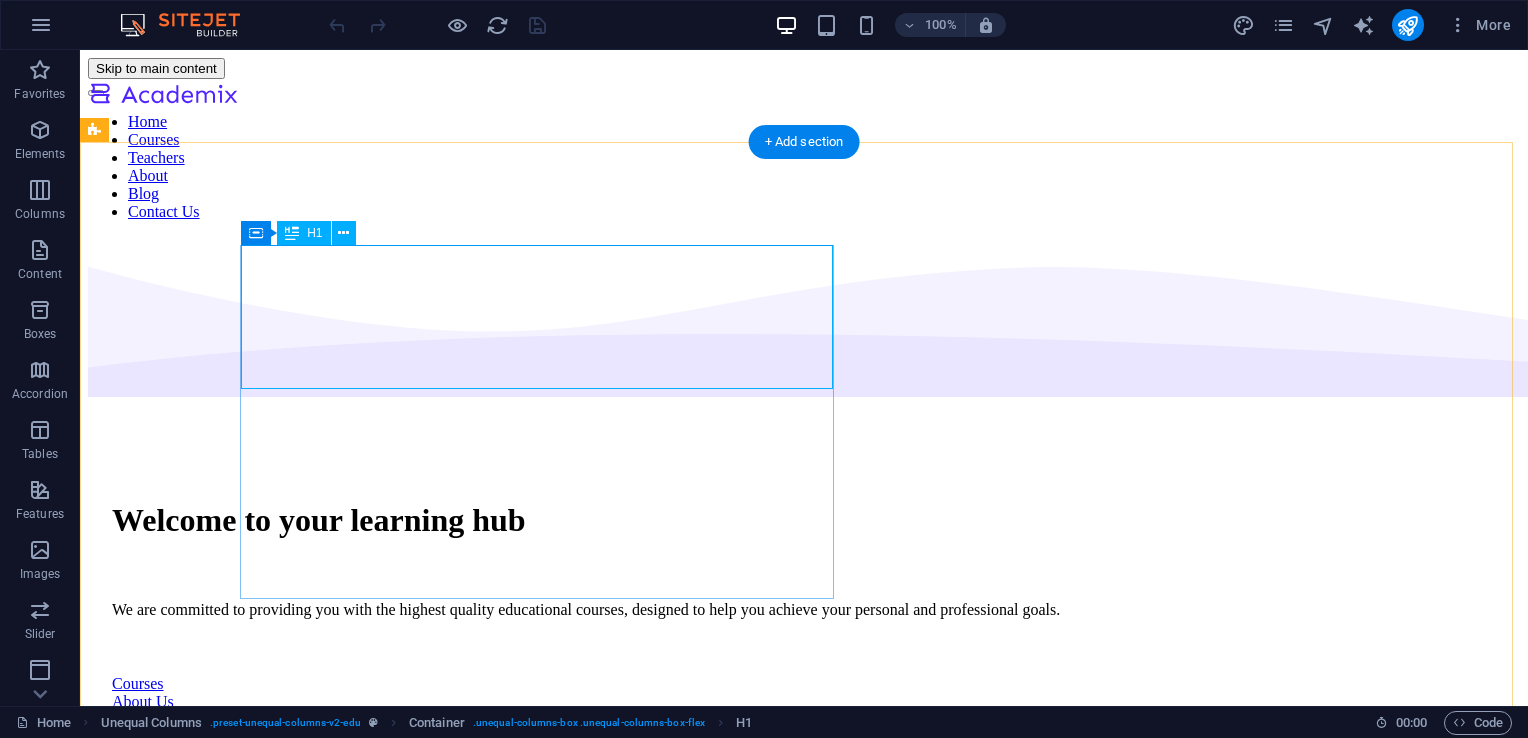 scroll, scrollTop: 0, scrollLeft: 0, axis: both 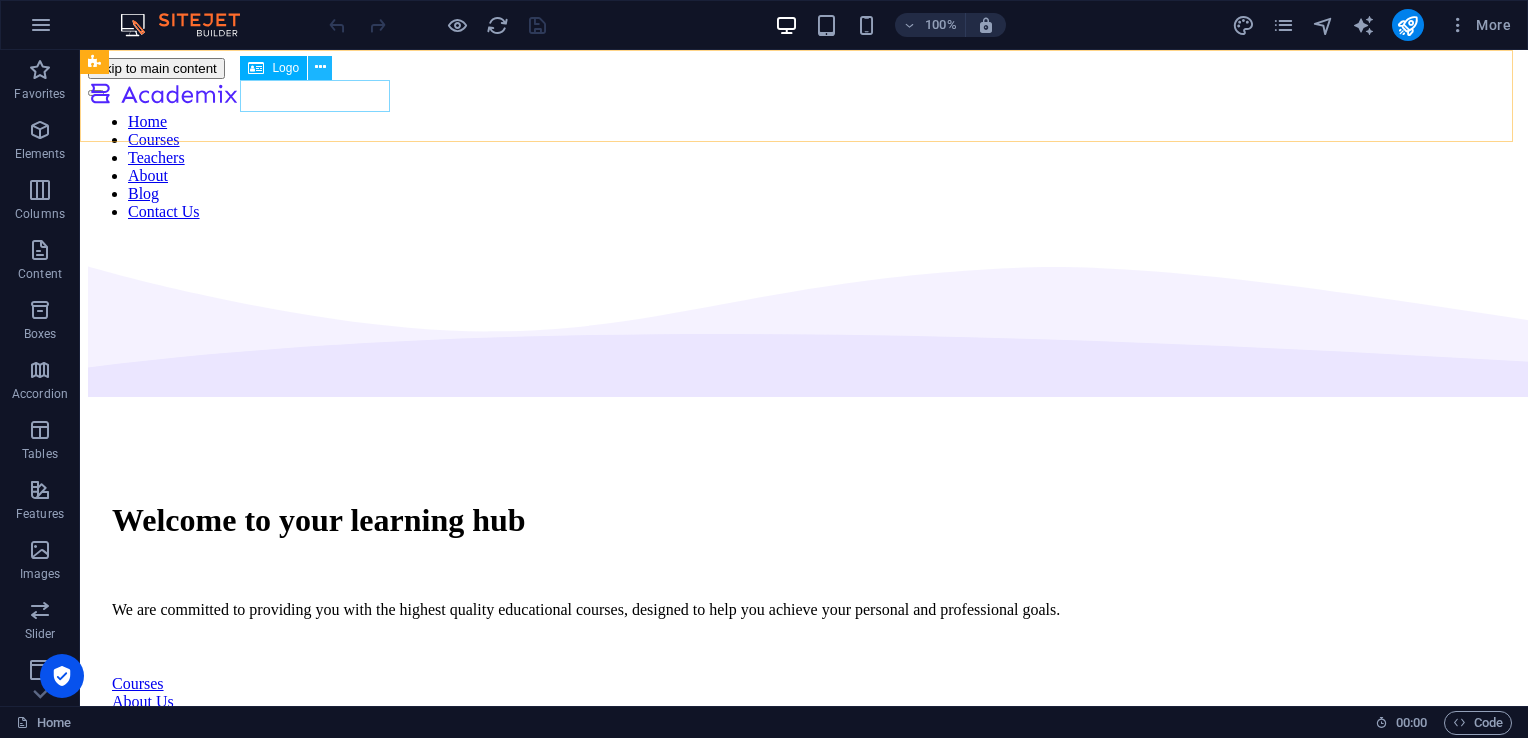 click at bounding box center [320, 67] 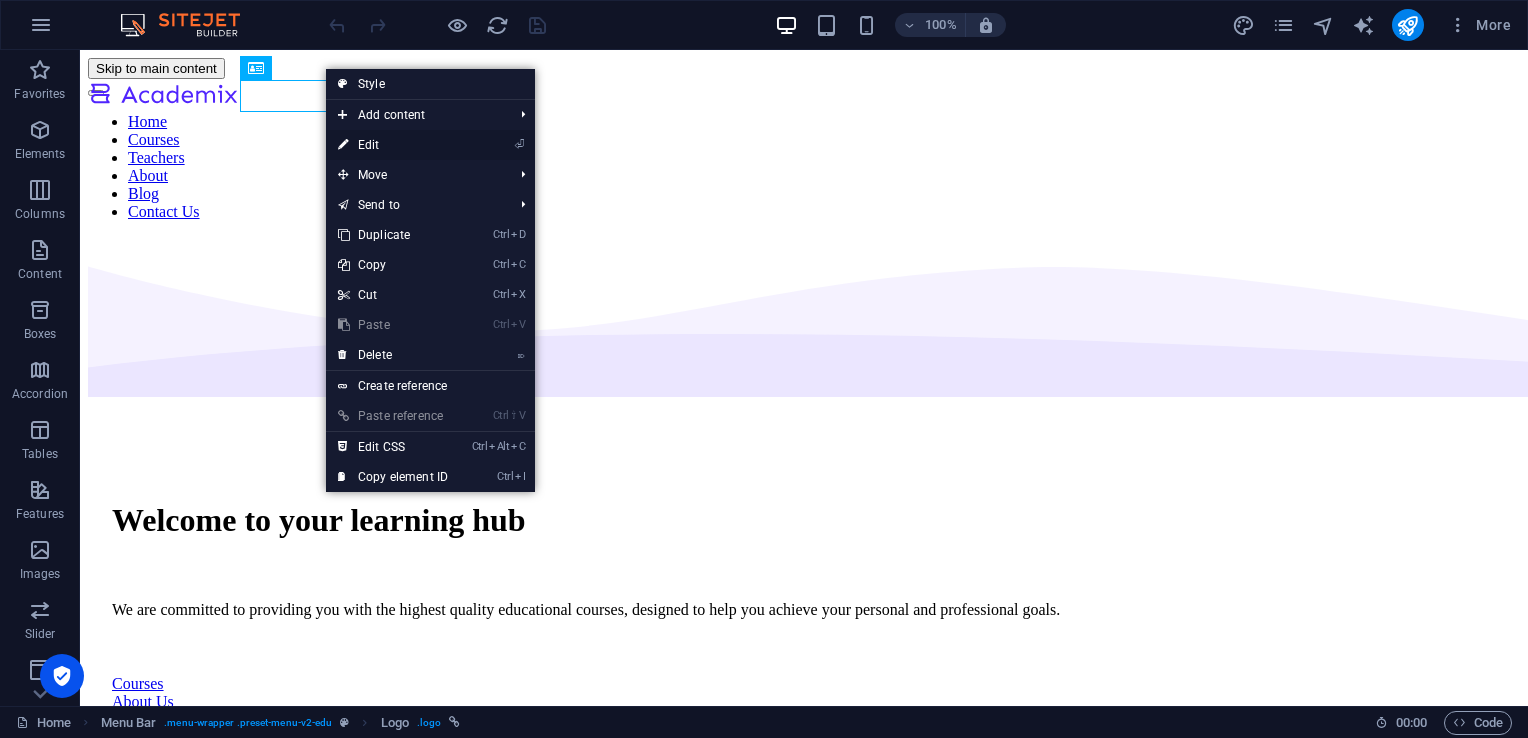 click on "⏎  Edit" at bounding box center (393, 145) 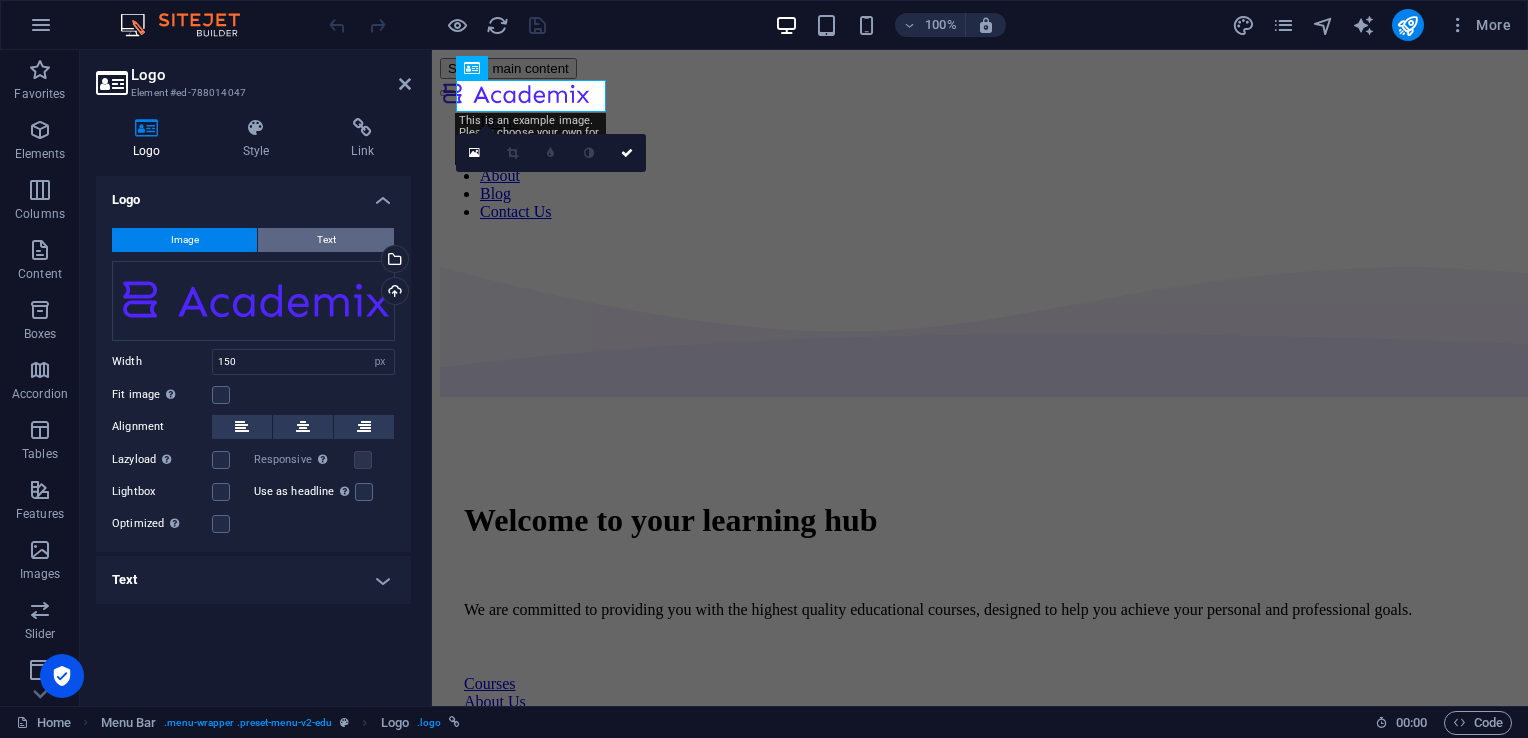 click on "Text" at bounding box center (326, 240) 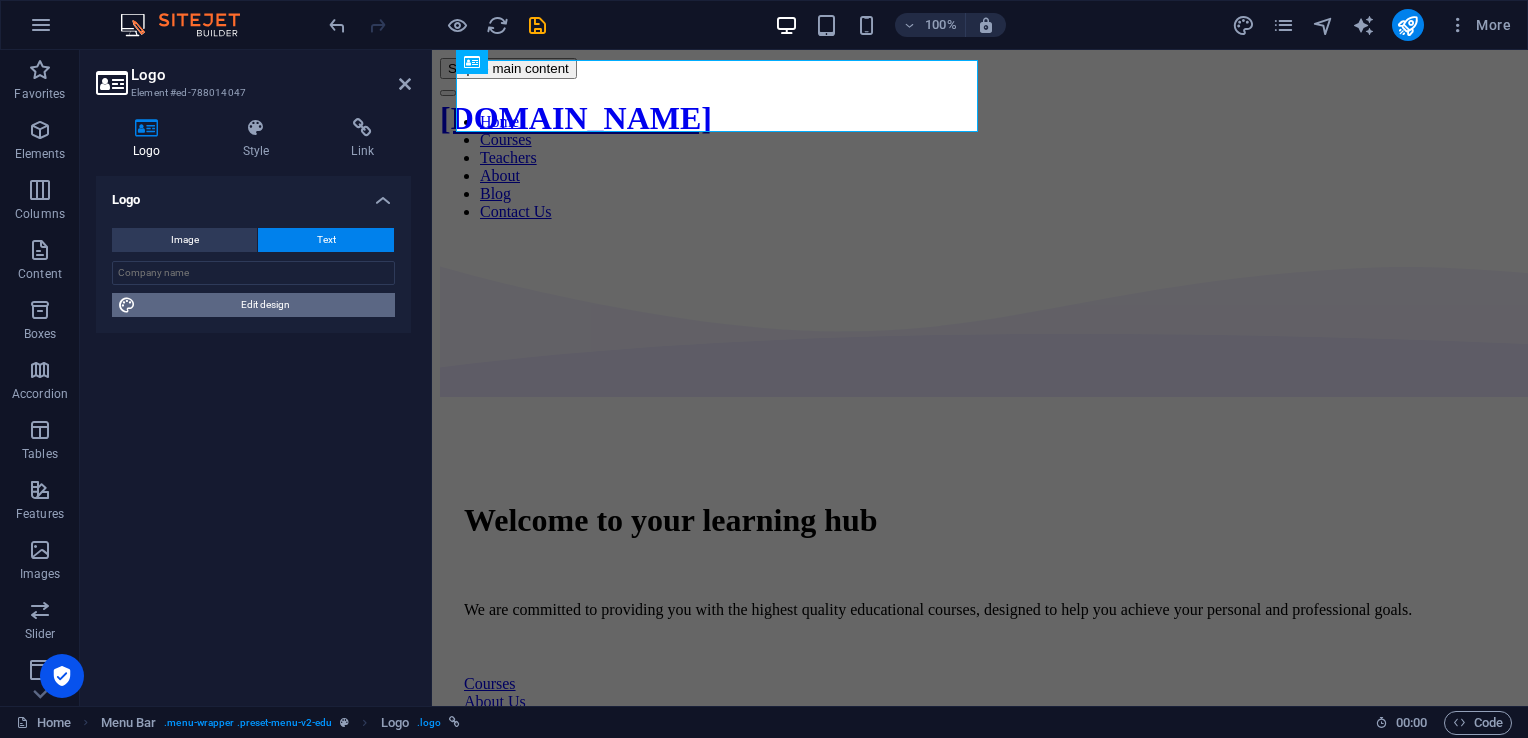 click on "Edit design" at bounding box center [265, 305] 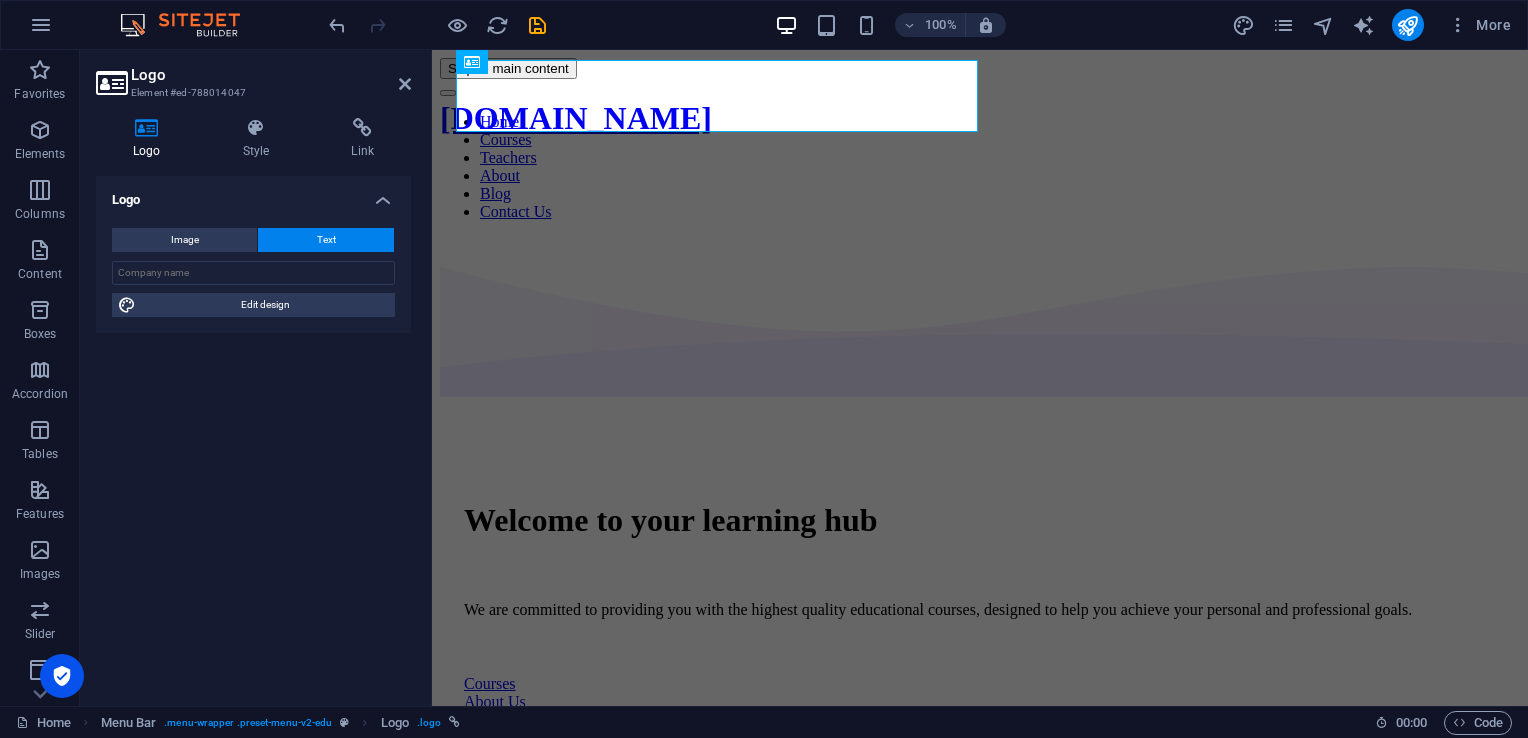 select on "px" 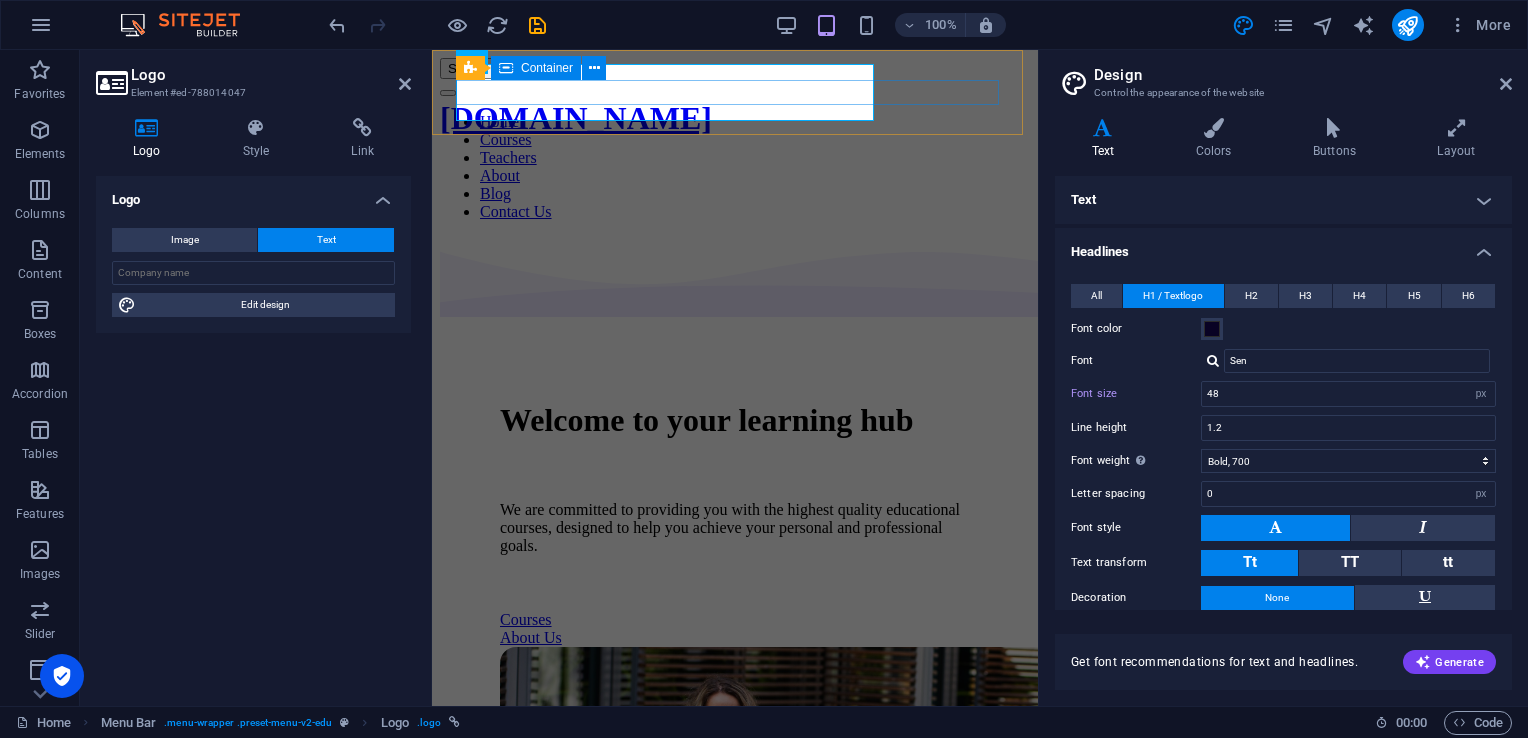 click at bounding box center [735, 88] 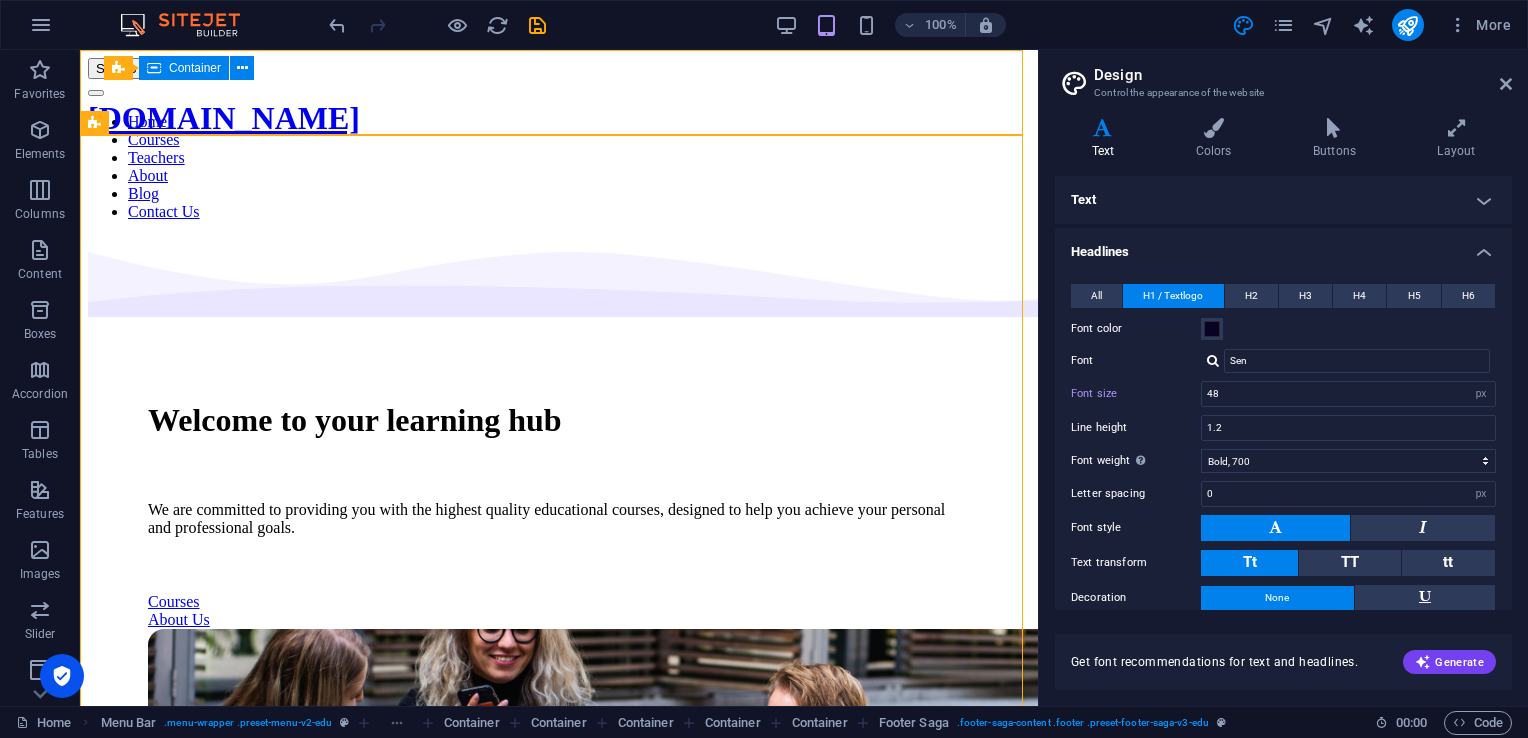 click at bounding box center (559, 88) 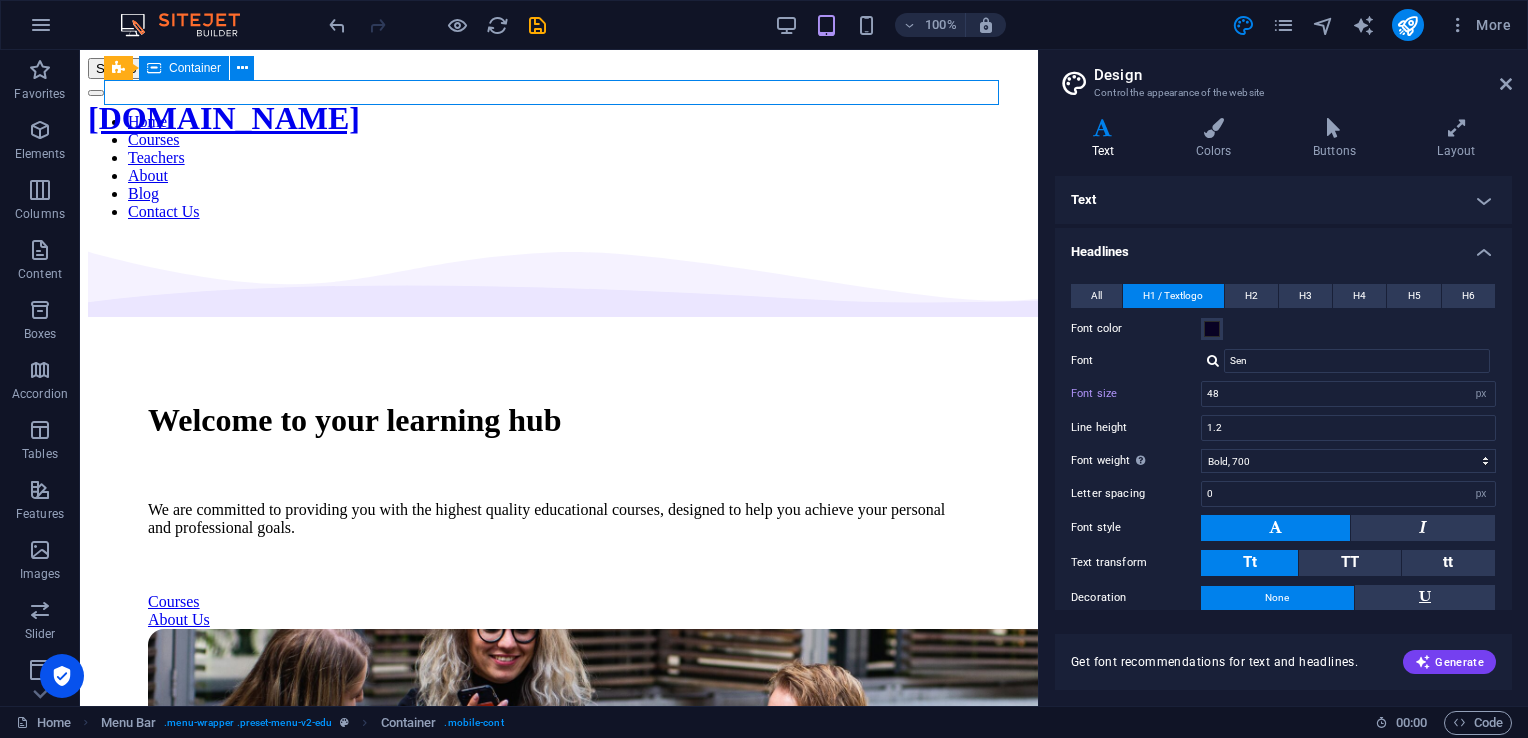 drag, startPoint x: 536, startPoint y: 87, endPoint x: 507, endPoint y: 91, distance: 29.274563 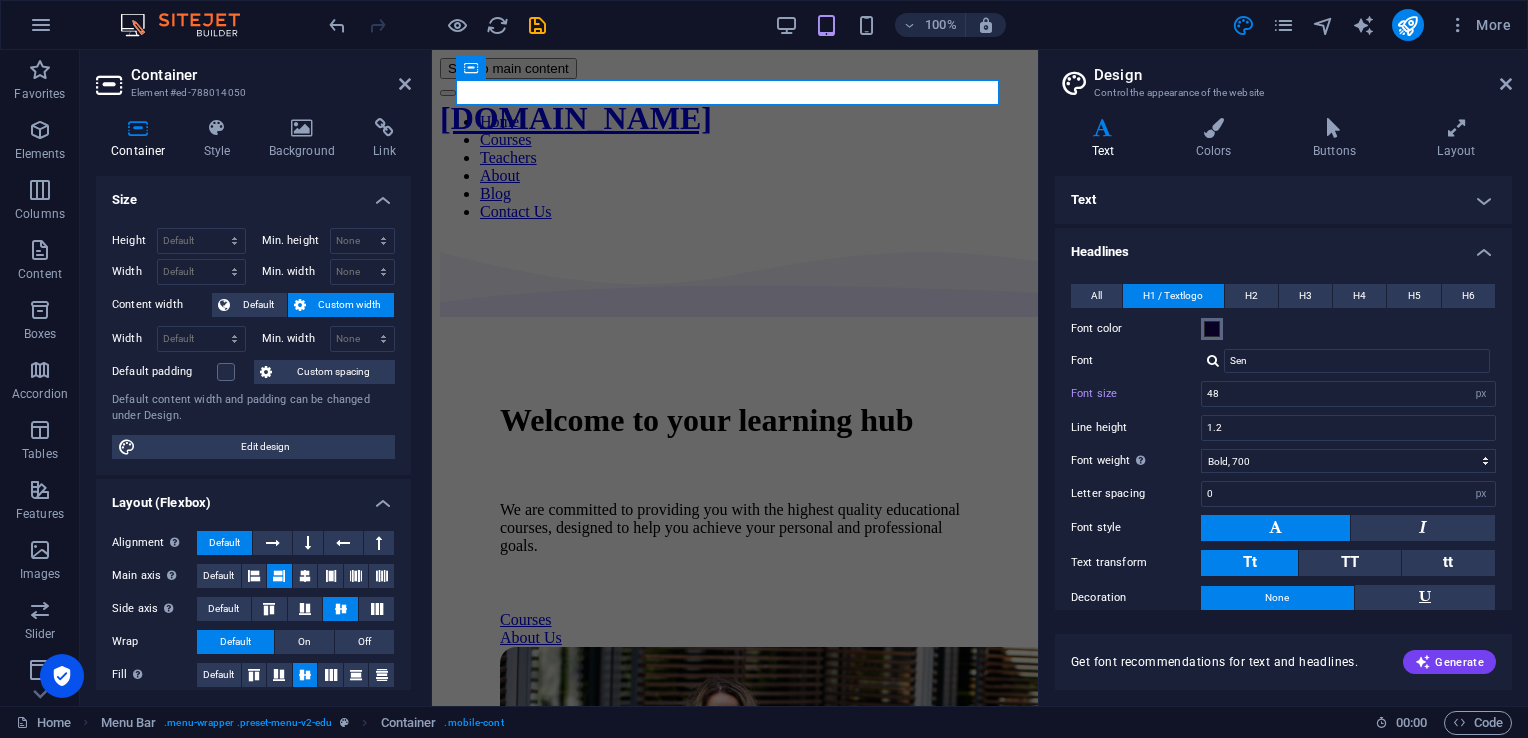 click at bounding box center [1212, 329] 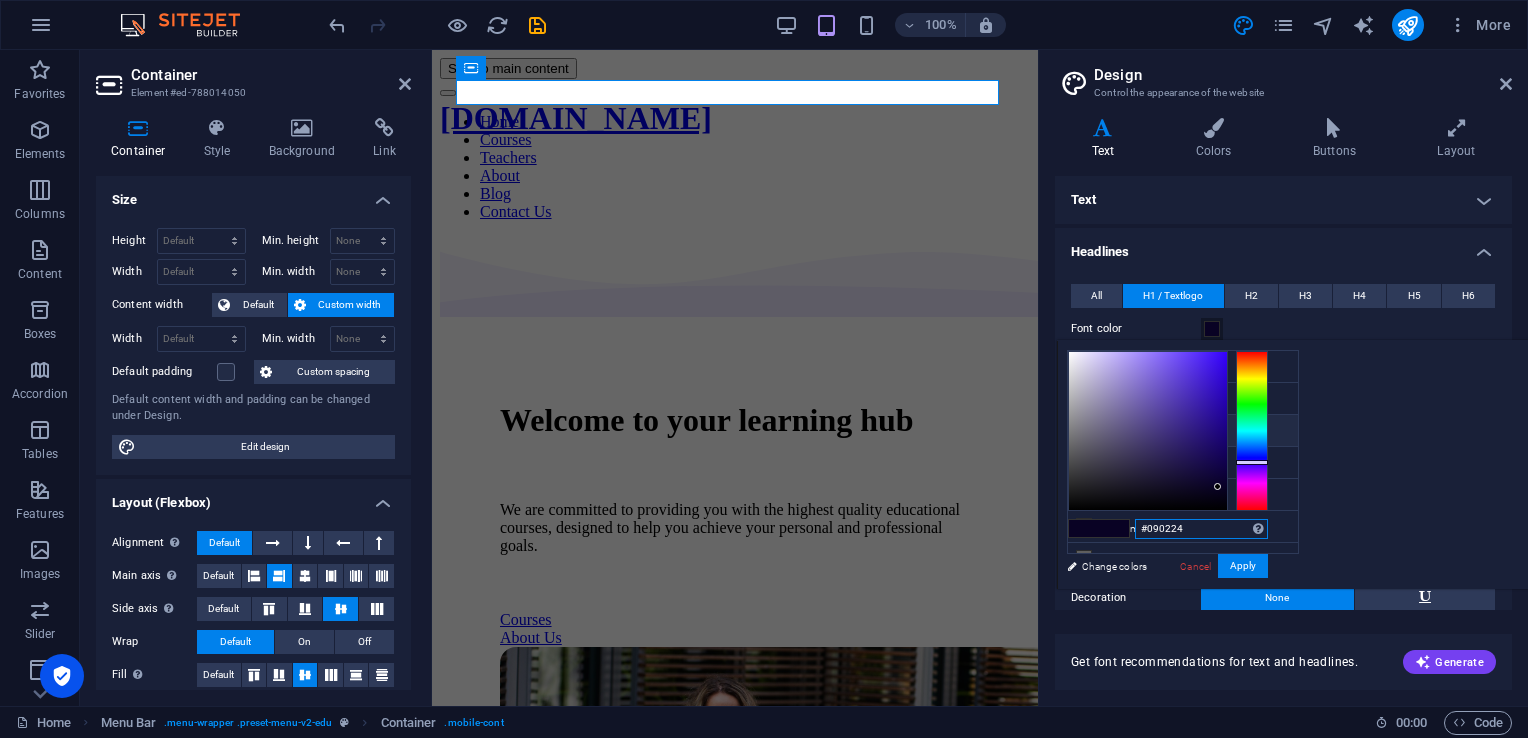 click on "#090224" at bounding box center [1201, 529] 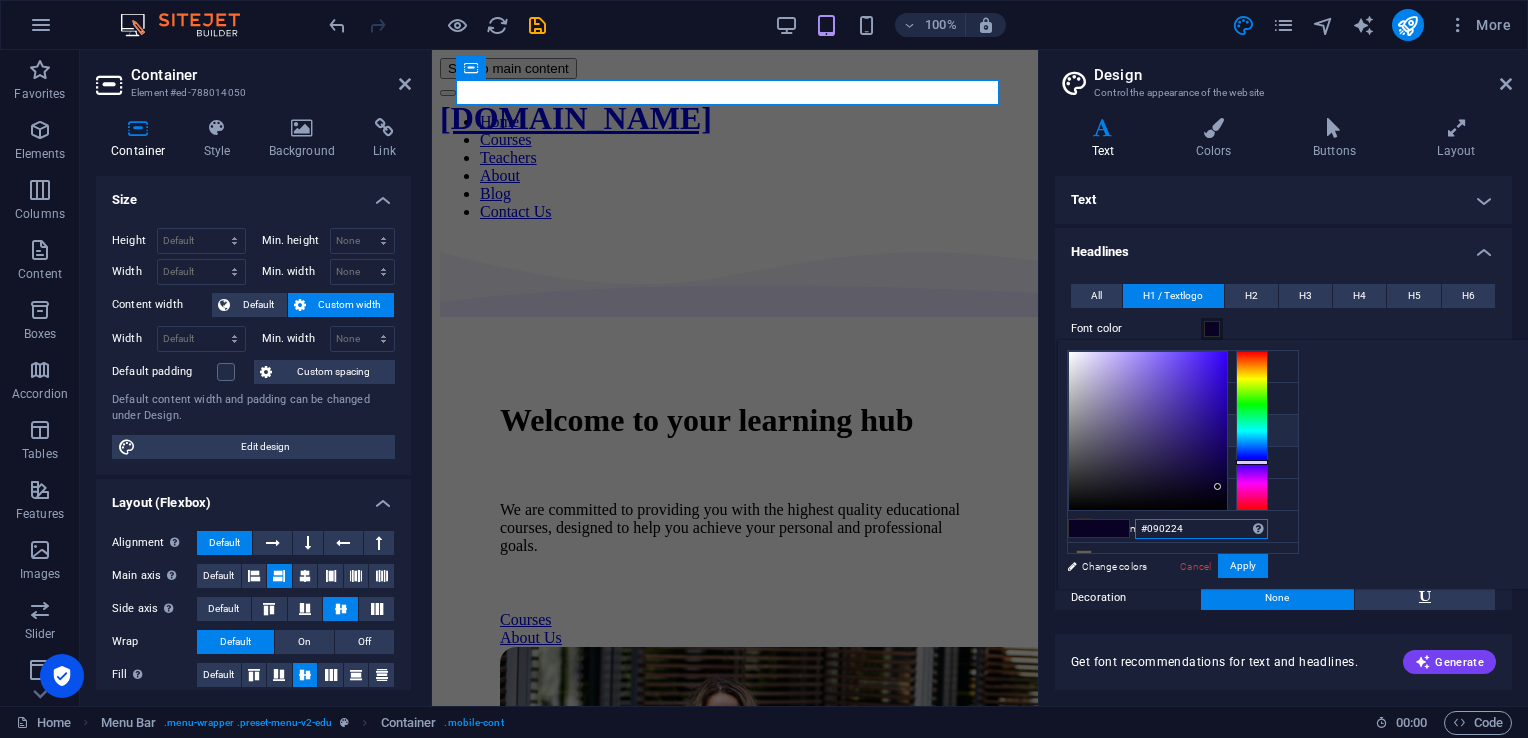 click on "#090224" at bounding box center (1201, 529) 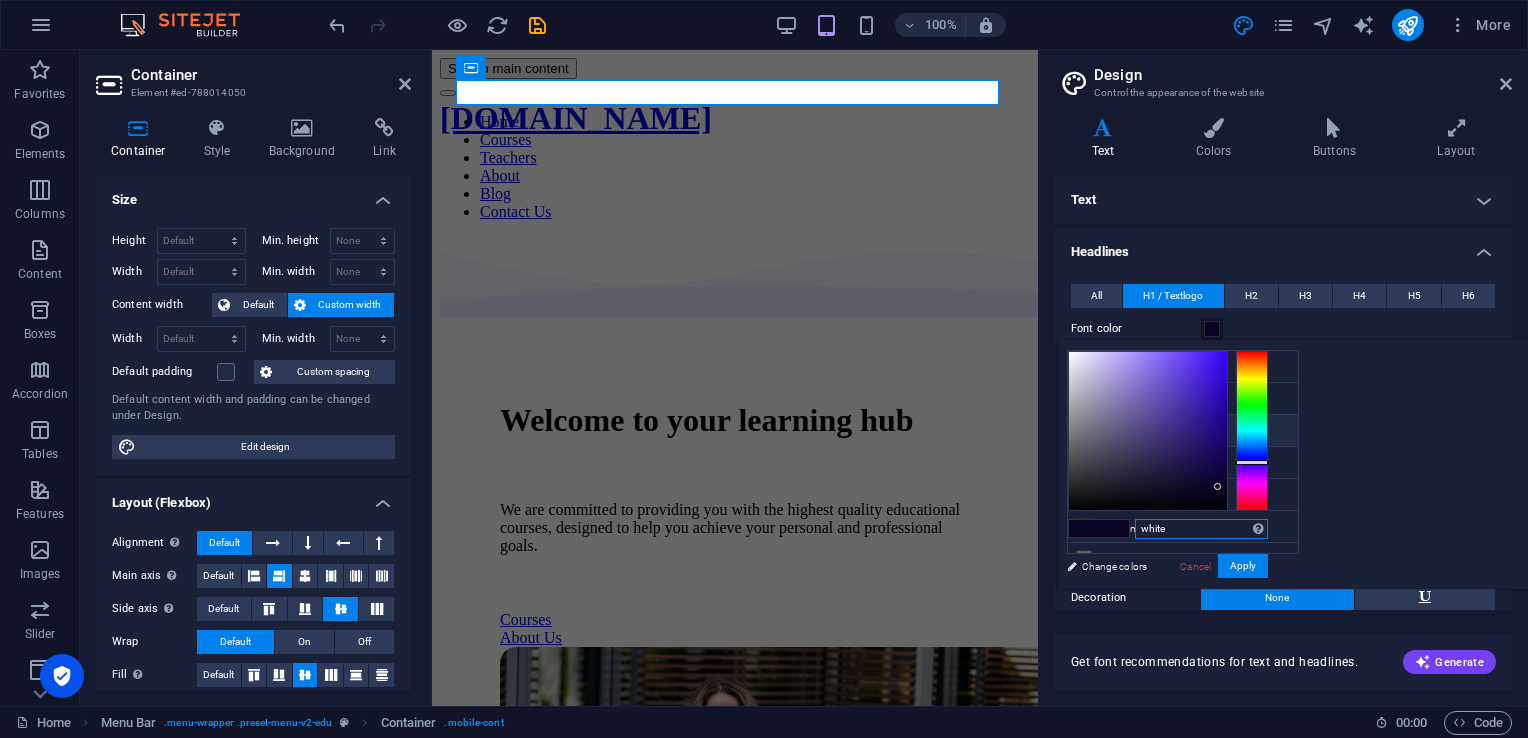 type on "#ffffff" 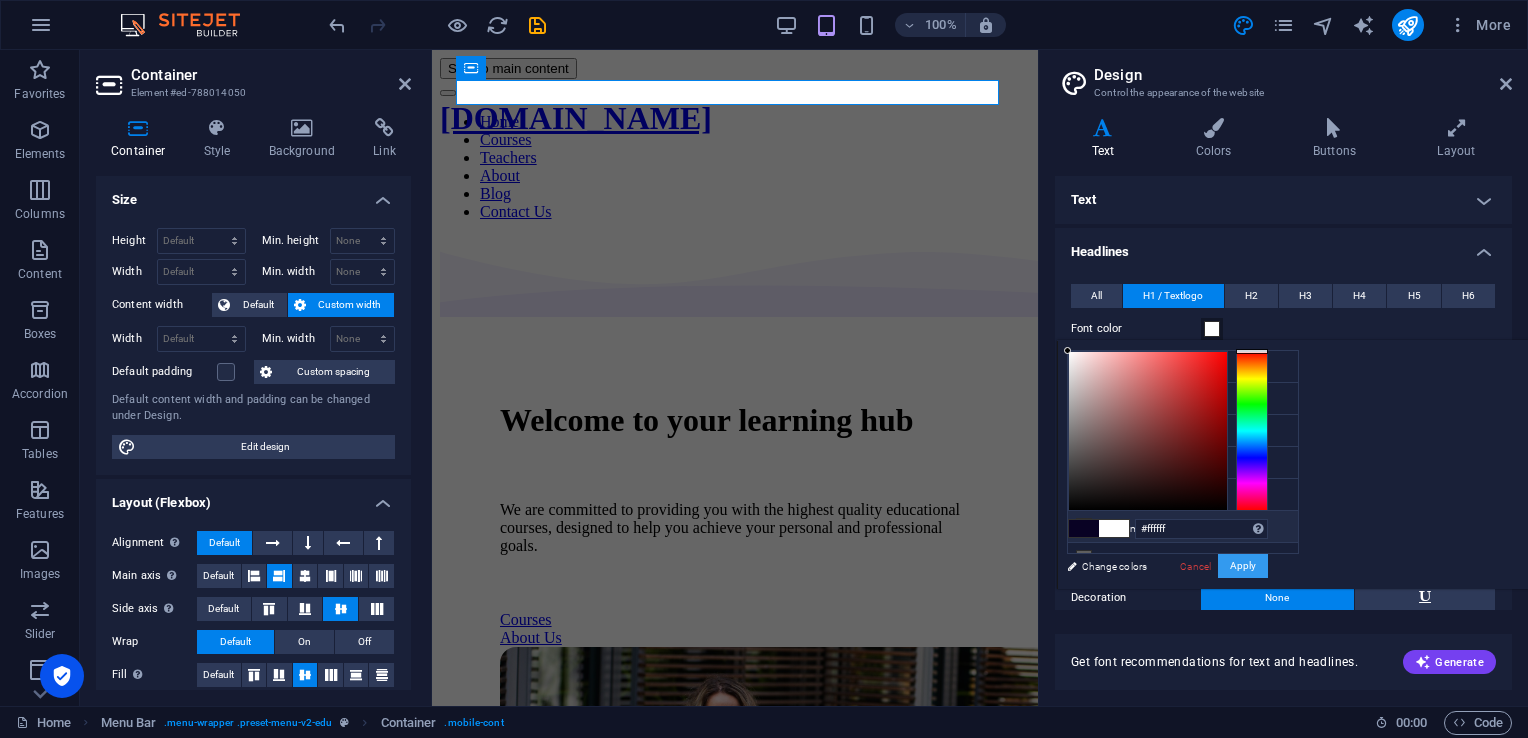 click on "Apply" at bounding box center [1243, 566] 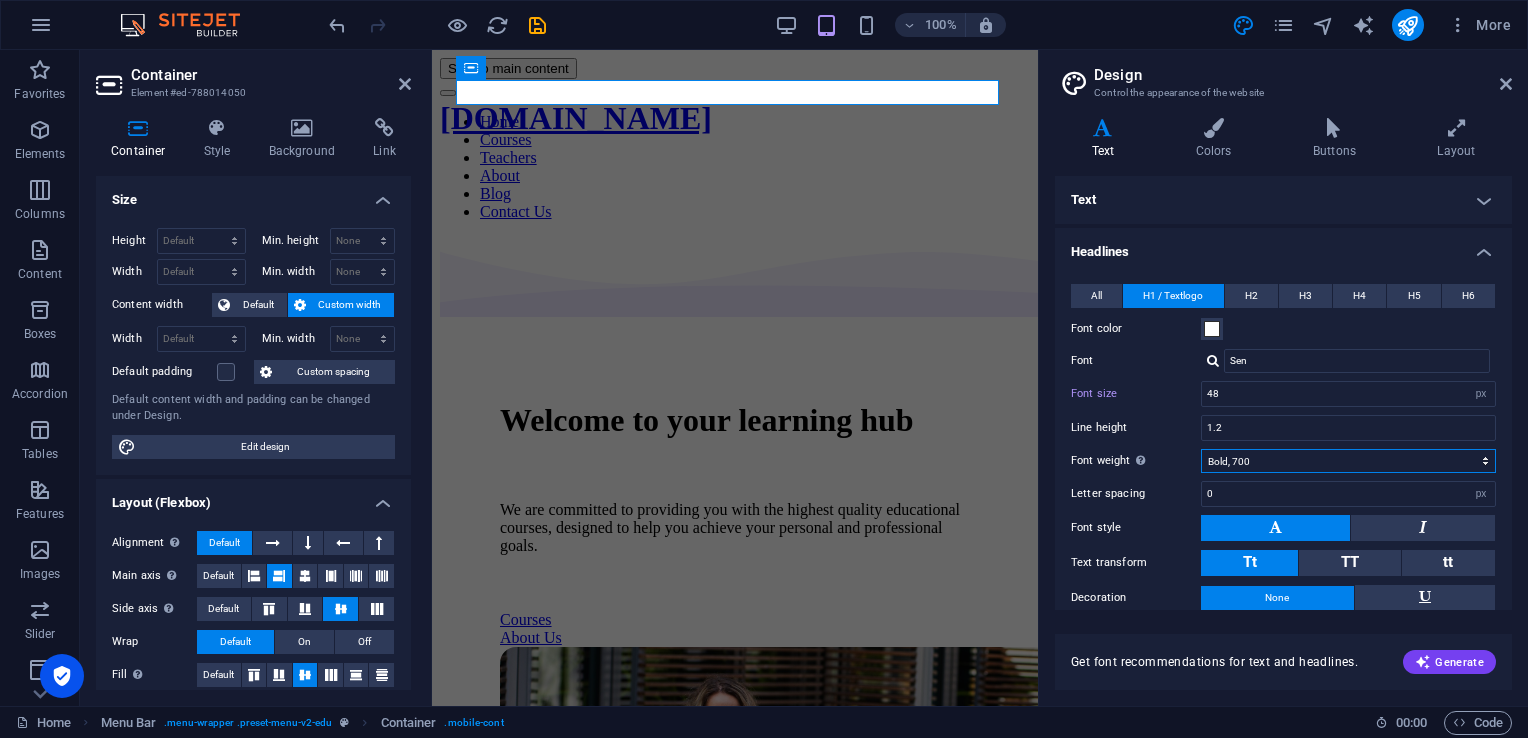 click on "Thin, 100 Extra-light, 200 Light, 300 Regular, 400 Medium, 500 Semi-bold, 600 Bold, 700 Extra-bold, 800 Black, 900" at bounding box center [1348, 461] 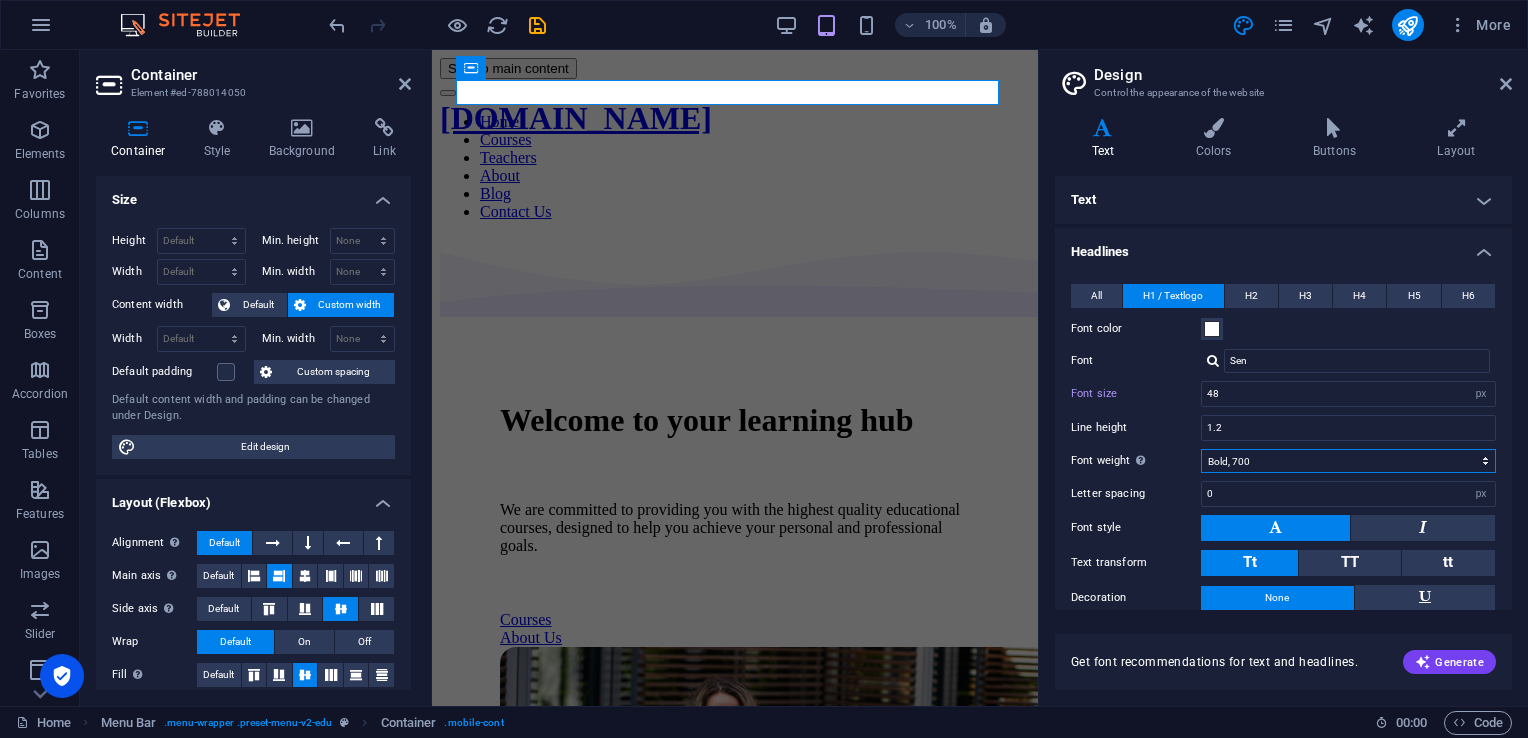 select on "600" 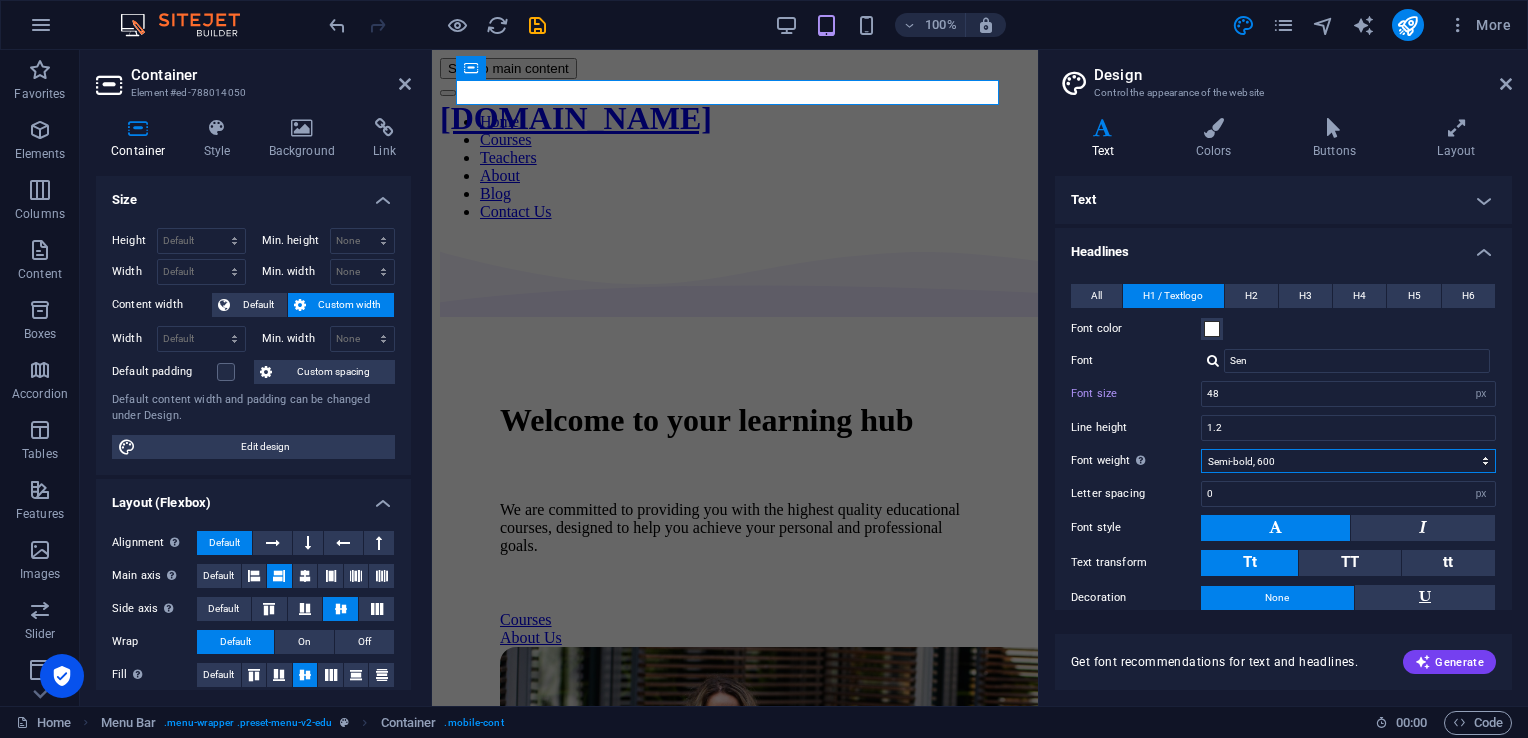 click on "Thin, 100 Extra-light, 200 Light, 300 Regular, 400 Medium, 500 Semi-bold, 600 Bold, 700 Extra-bold, 800 Black, 900" at bounding box center [1348, 461] 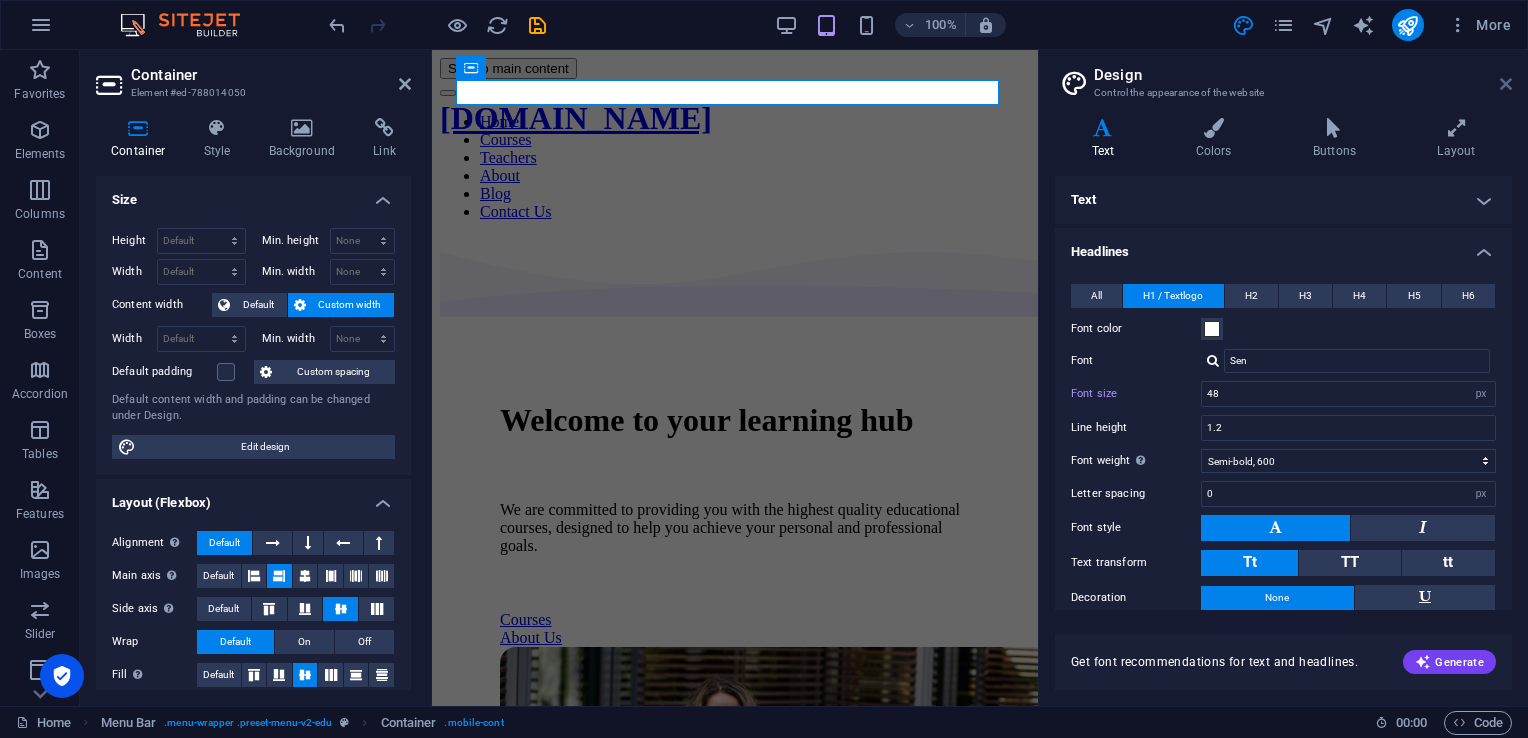 click at bounding box center [1506, 84] 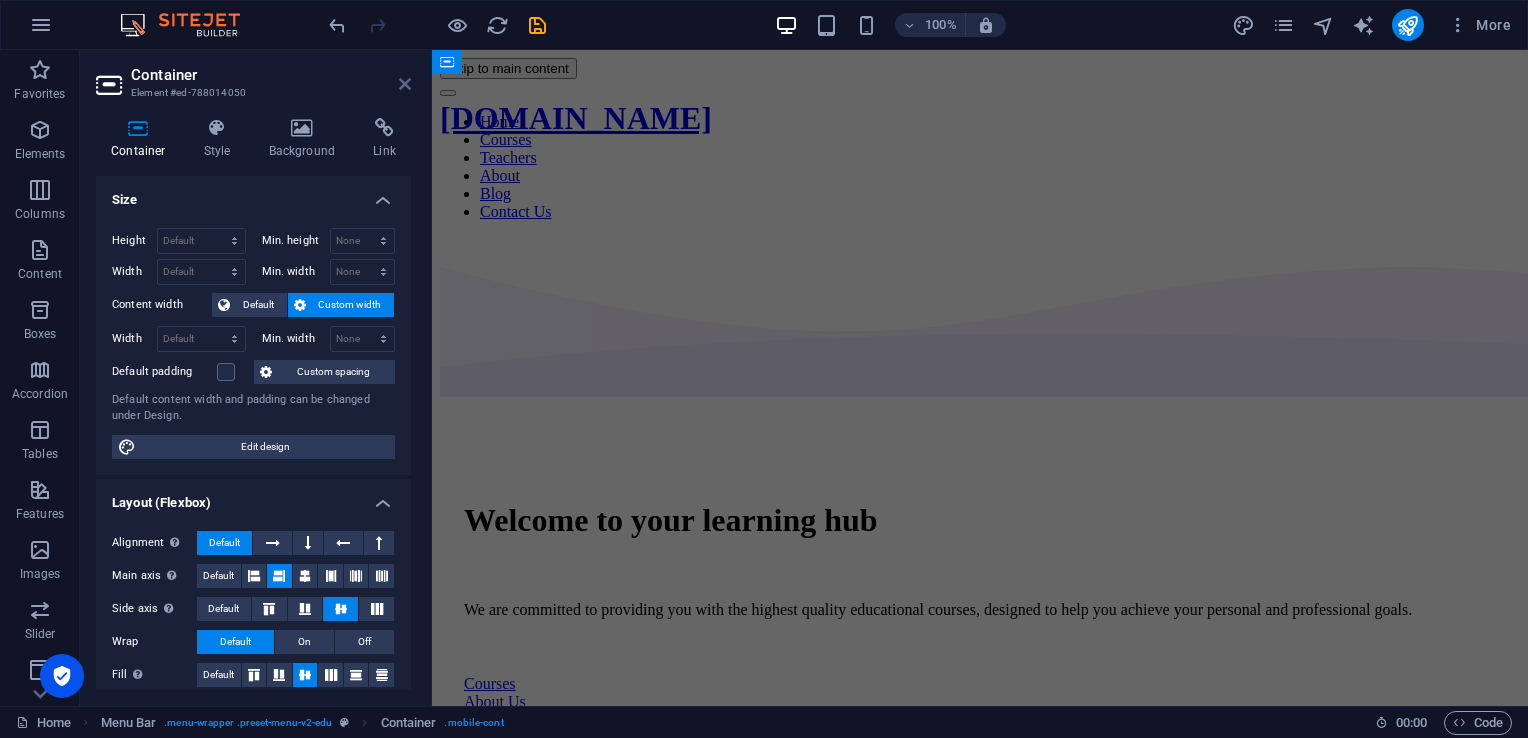 click at bounding box center [405, 84] 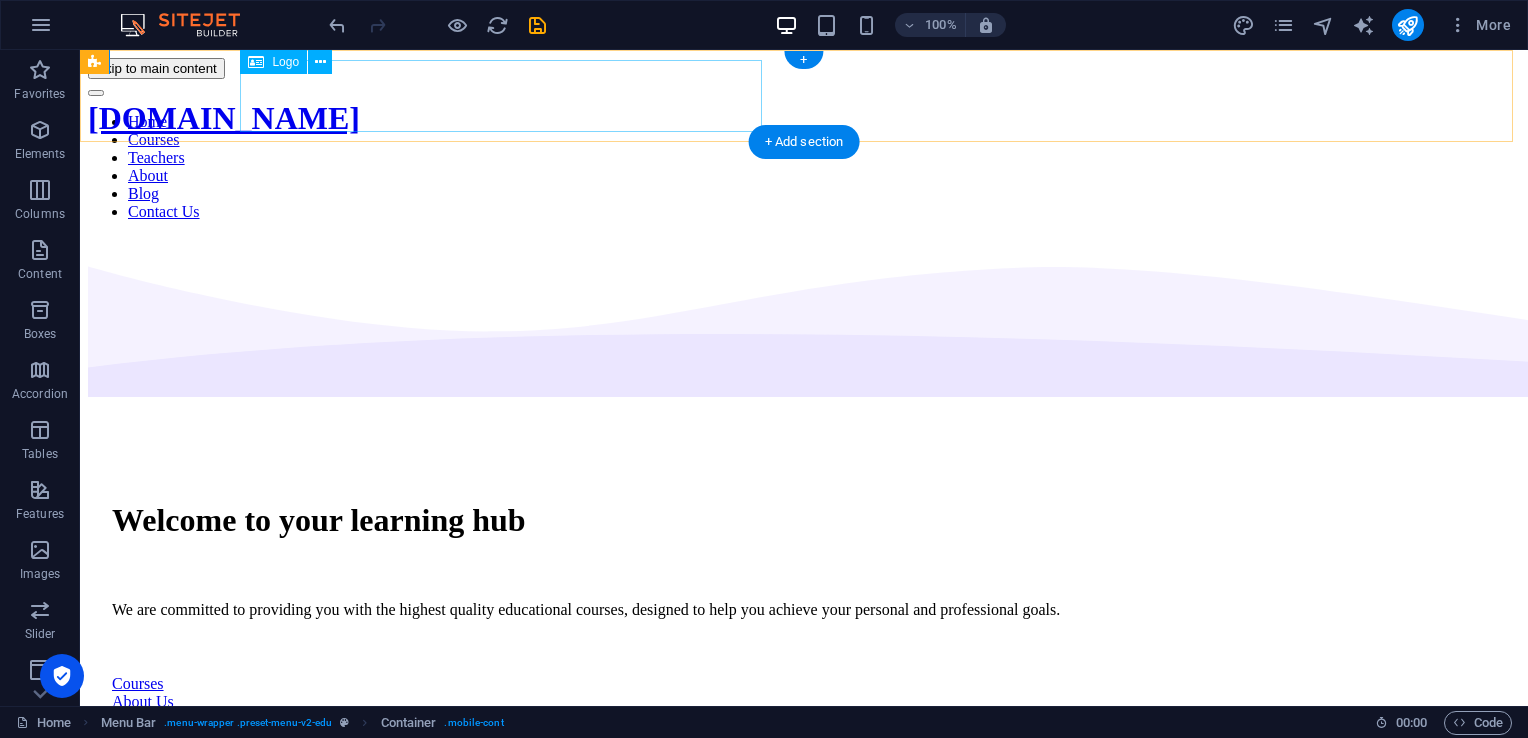 click on "[DOMAIN_NAME]" at bounding box center (224, 119) 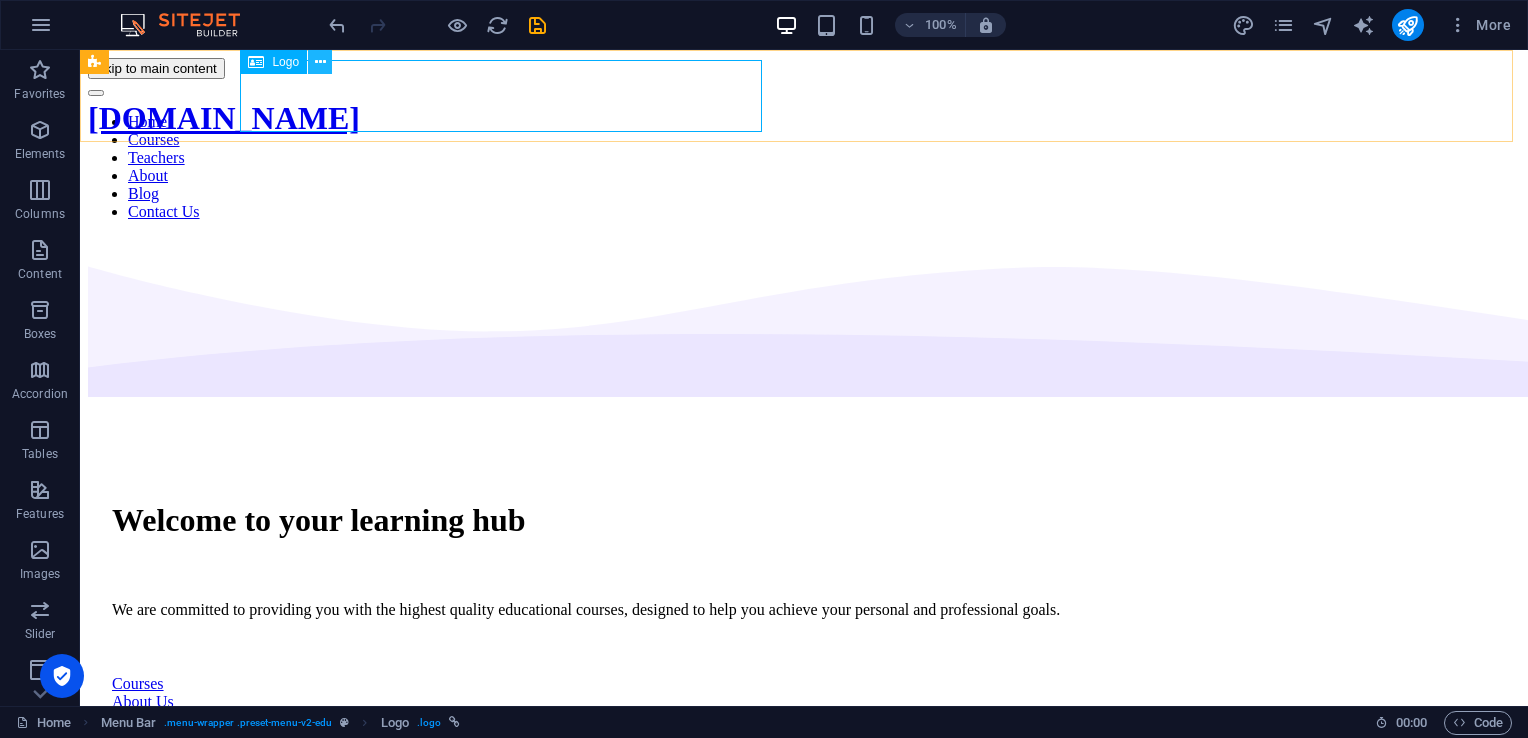 click at bounding box center [320, 62] 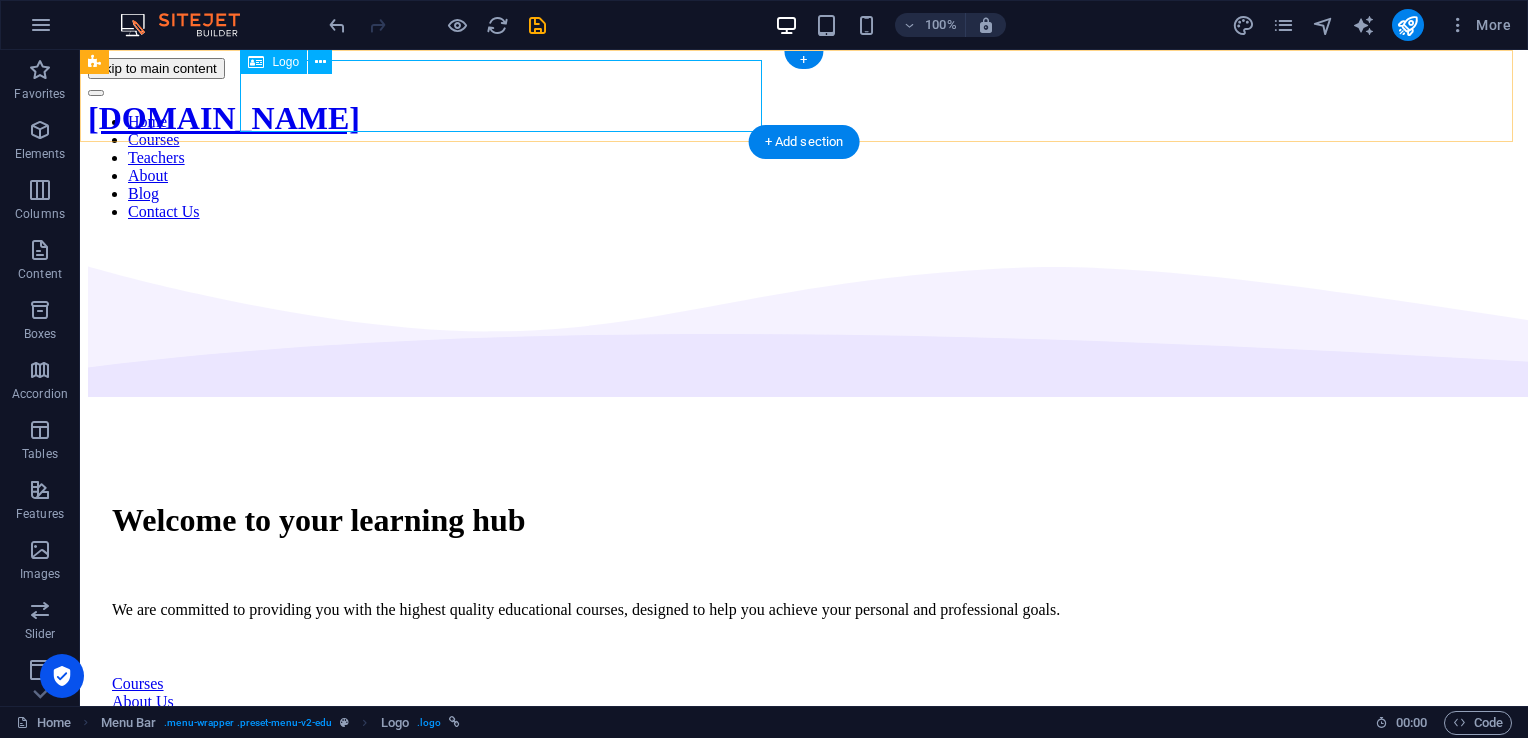 click on "[DOMAIN_NAME]" at bounding box center (224, 119) 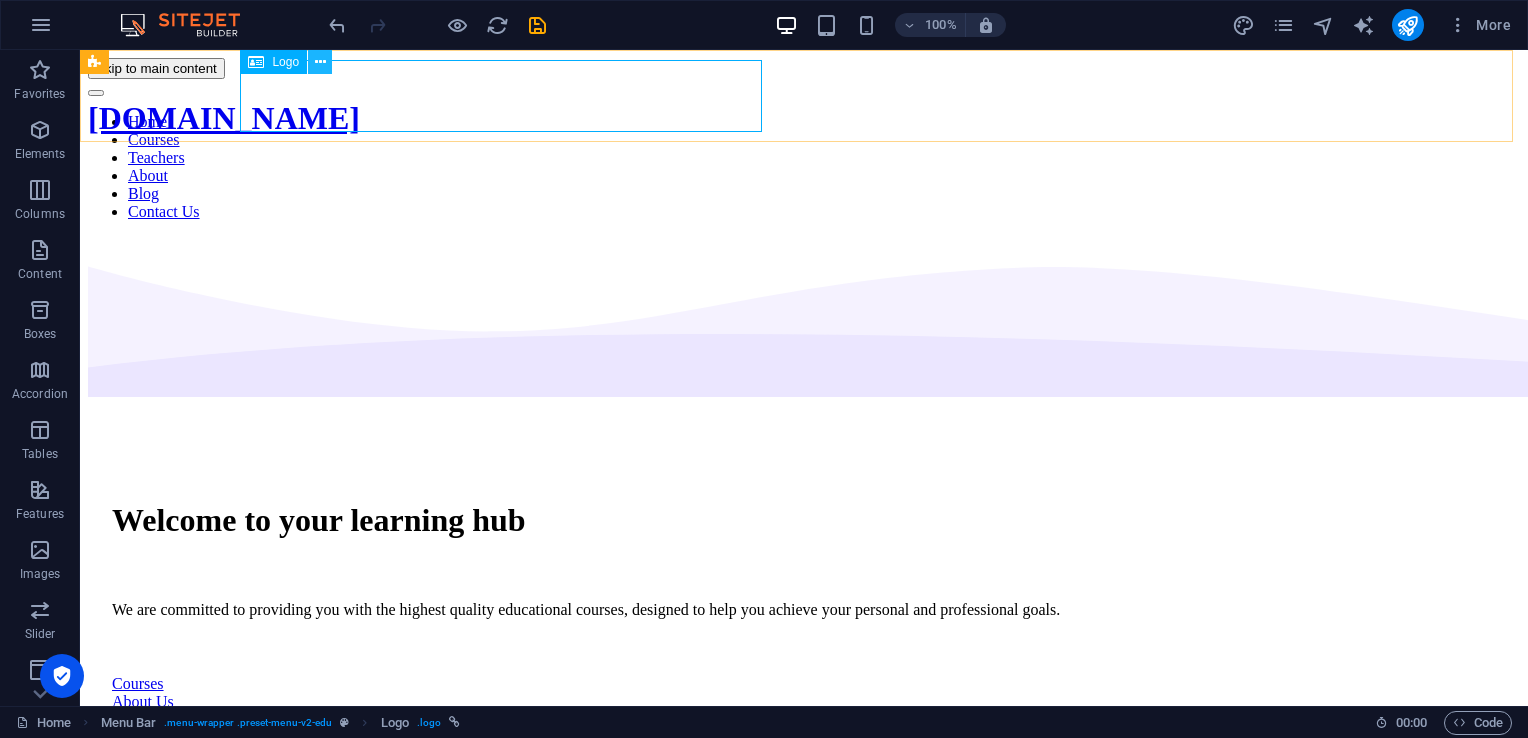 click at bounding box center (320, 62) 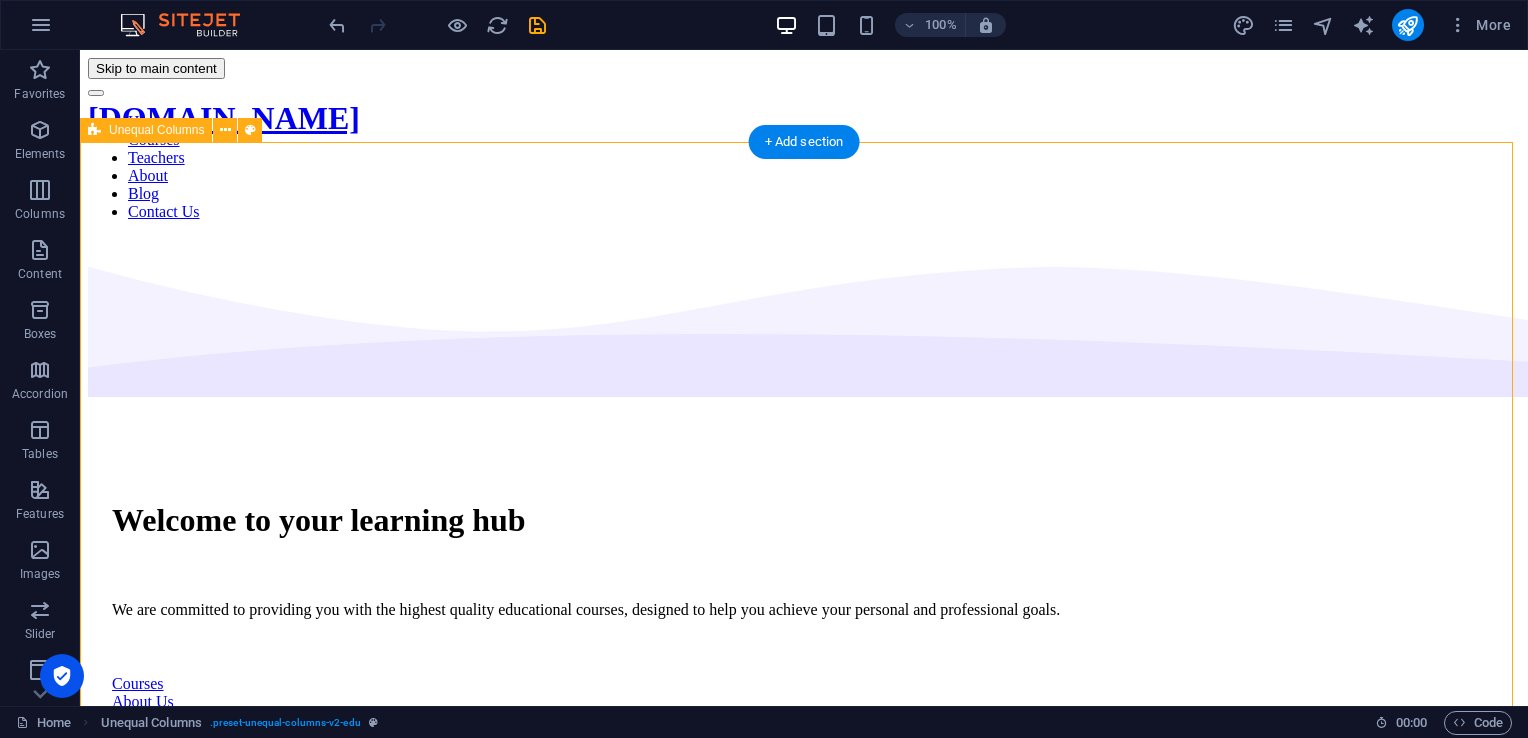 click on "Welcome to your learning hub We are committed to providing you with the highest quality educational courses, designed to help you achieve your personal and professional goals. Courses About Us" at bounding box center (804, 796) 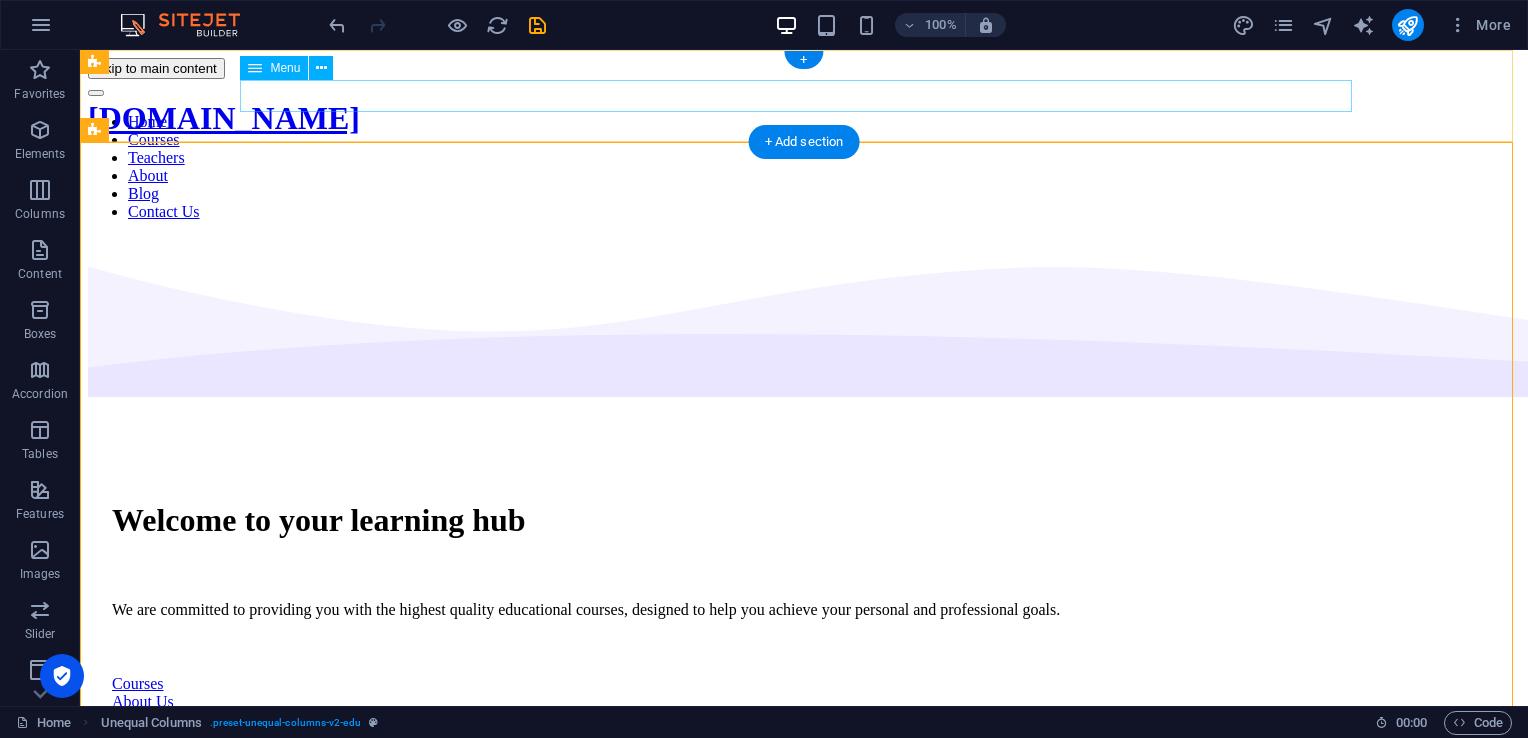 click on "Home Courses Teachers About Blog Contact Us" at bounding box center (804, 167) 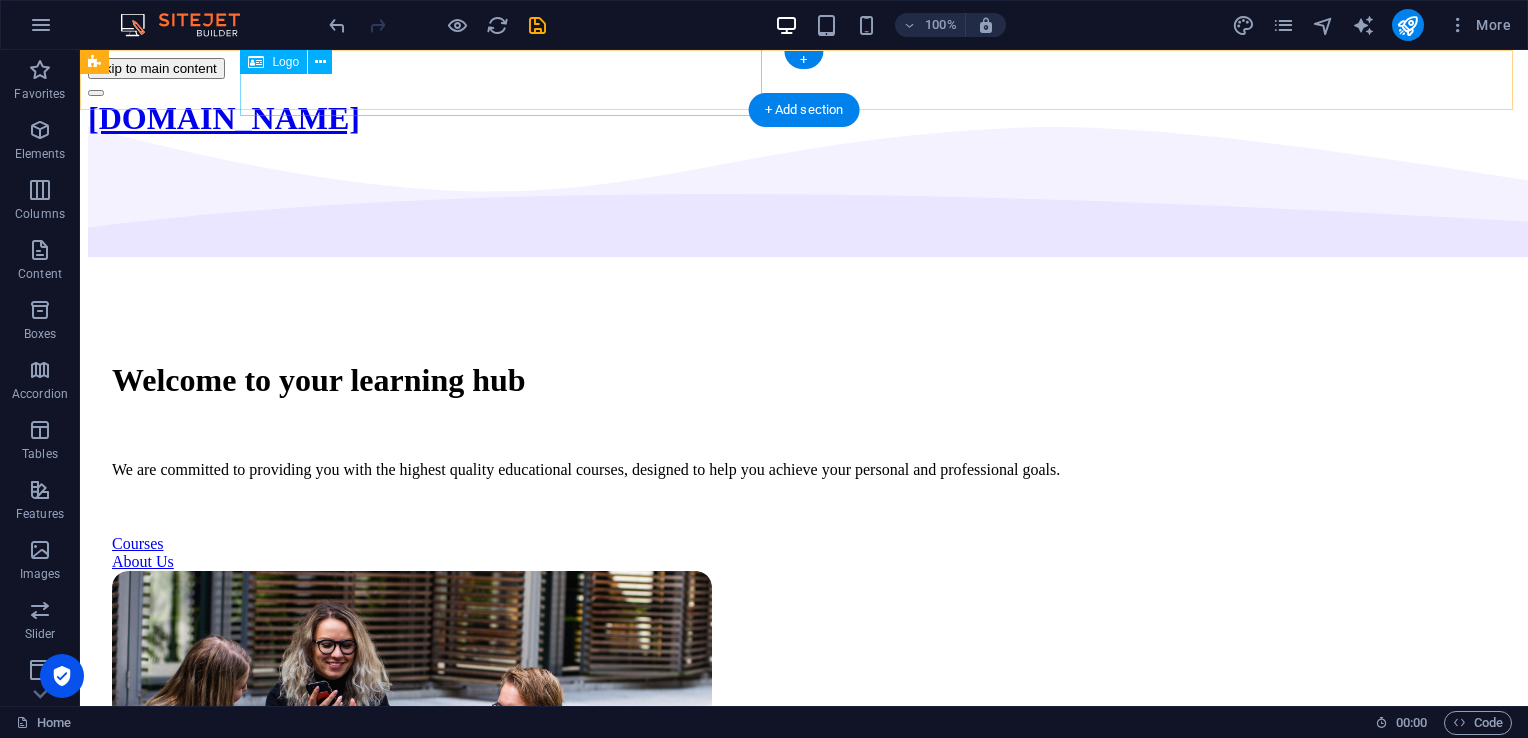 click on "[DOMAIN_NAME]" at bounding box center [224, 119] 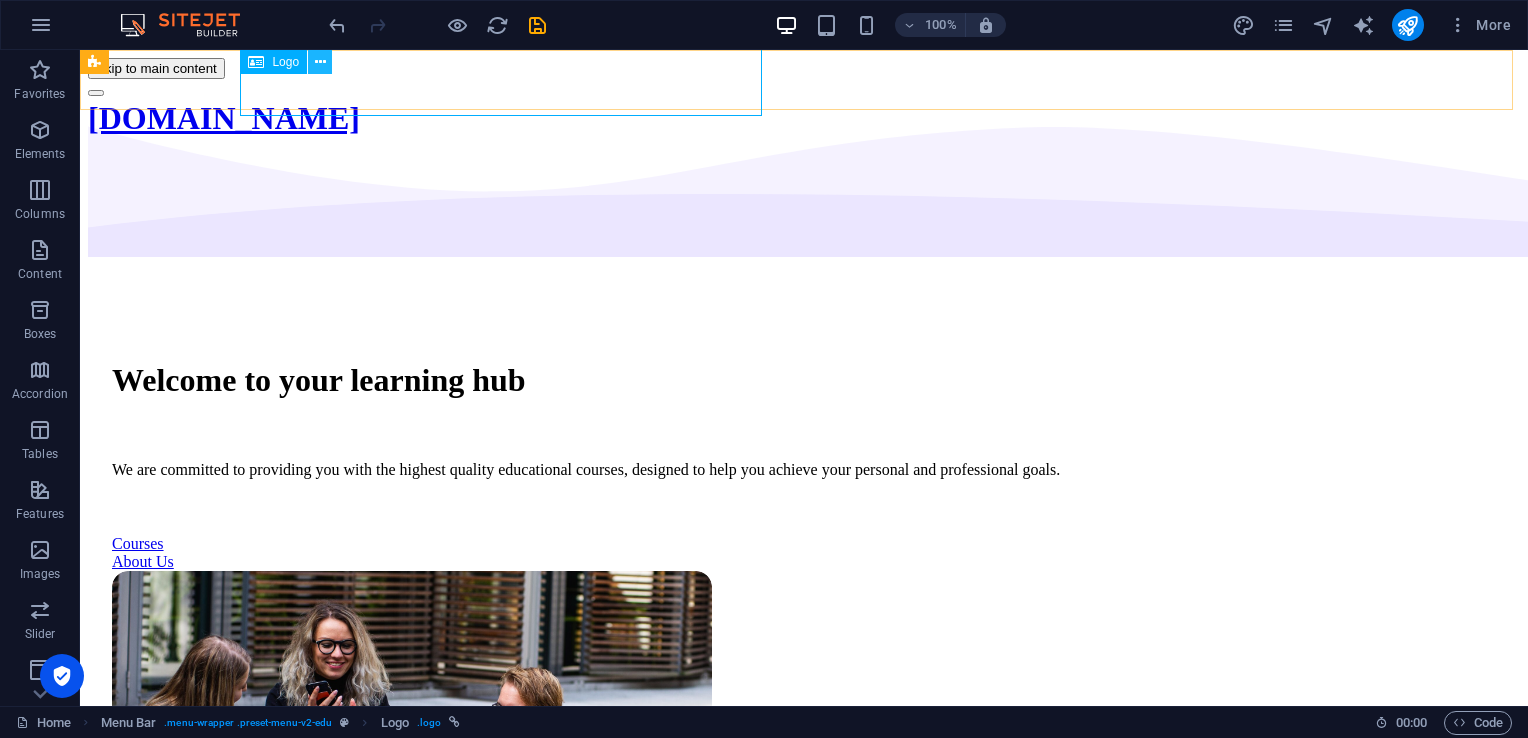 click at bounding box center [320, 62] 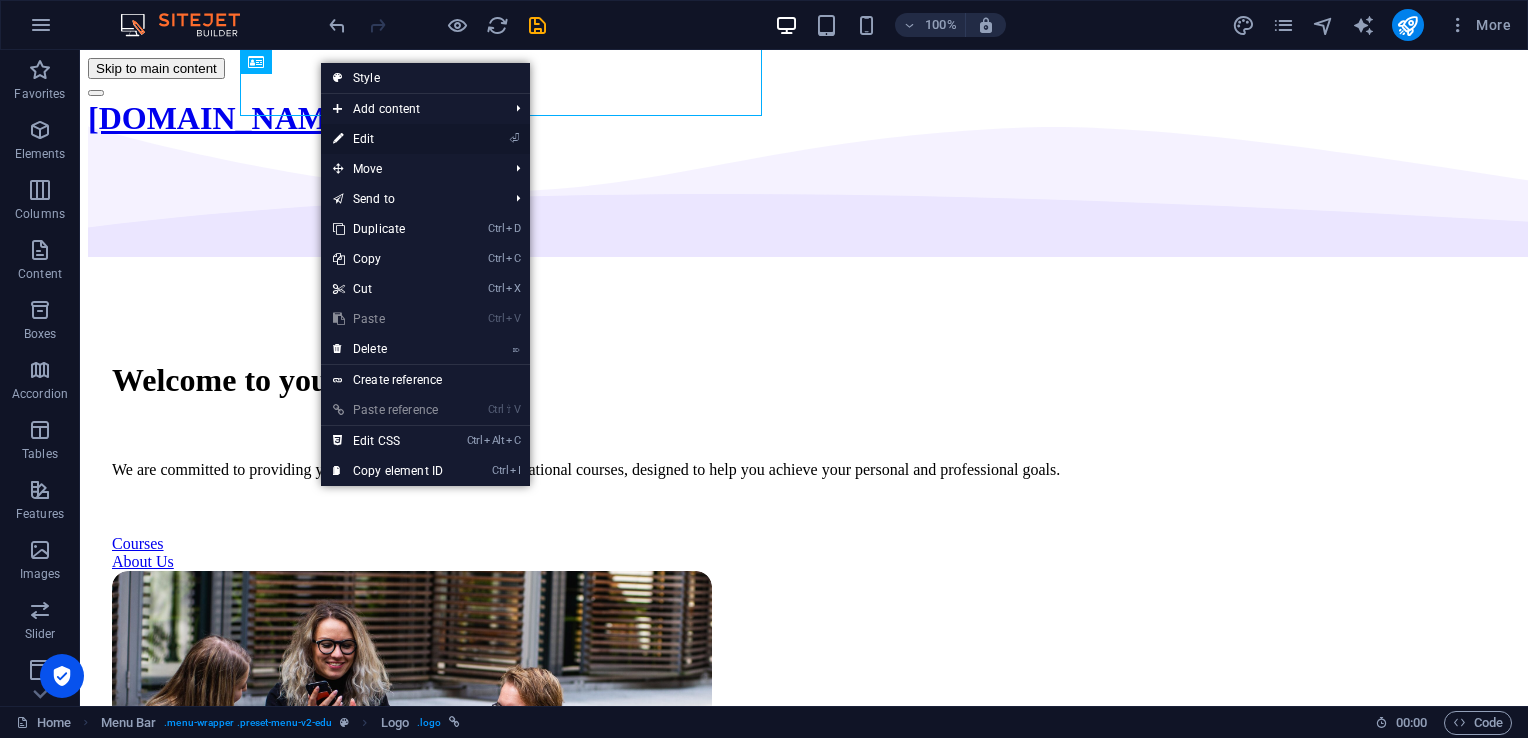 click on "⏎  Edit" at bounding box center (388, 139) 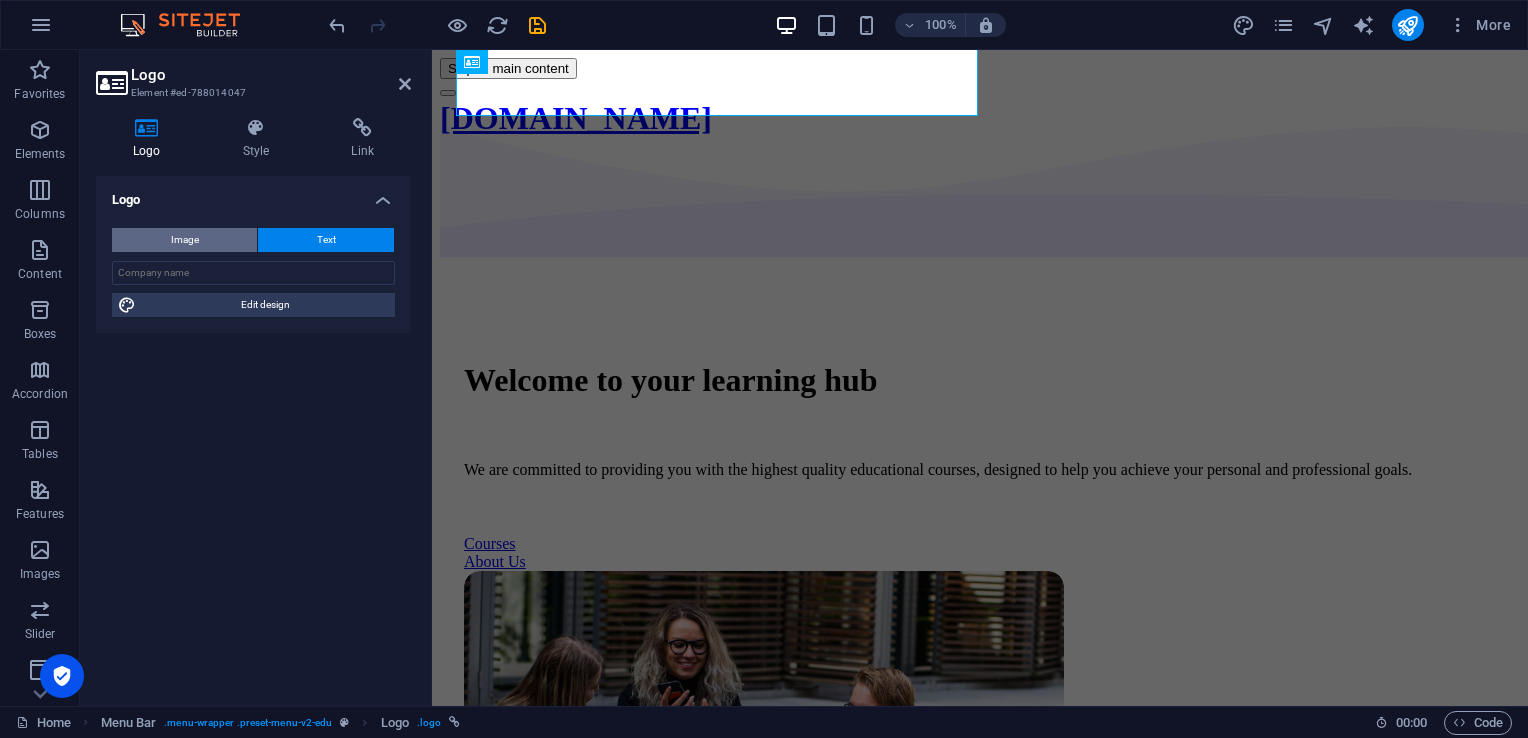 click on "Image" at bounding box center (184, 240) 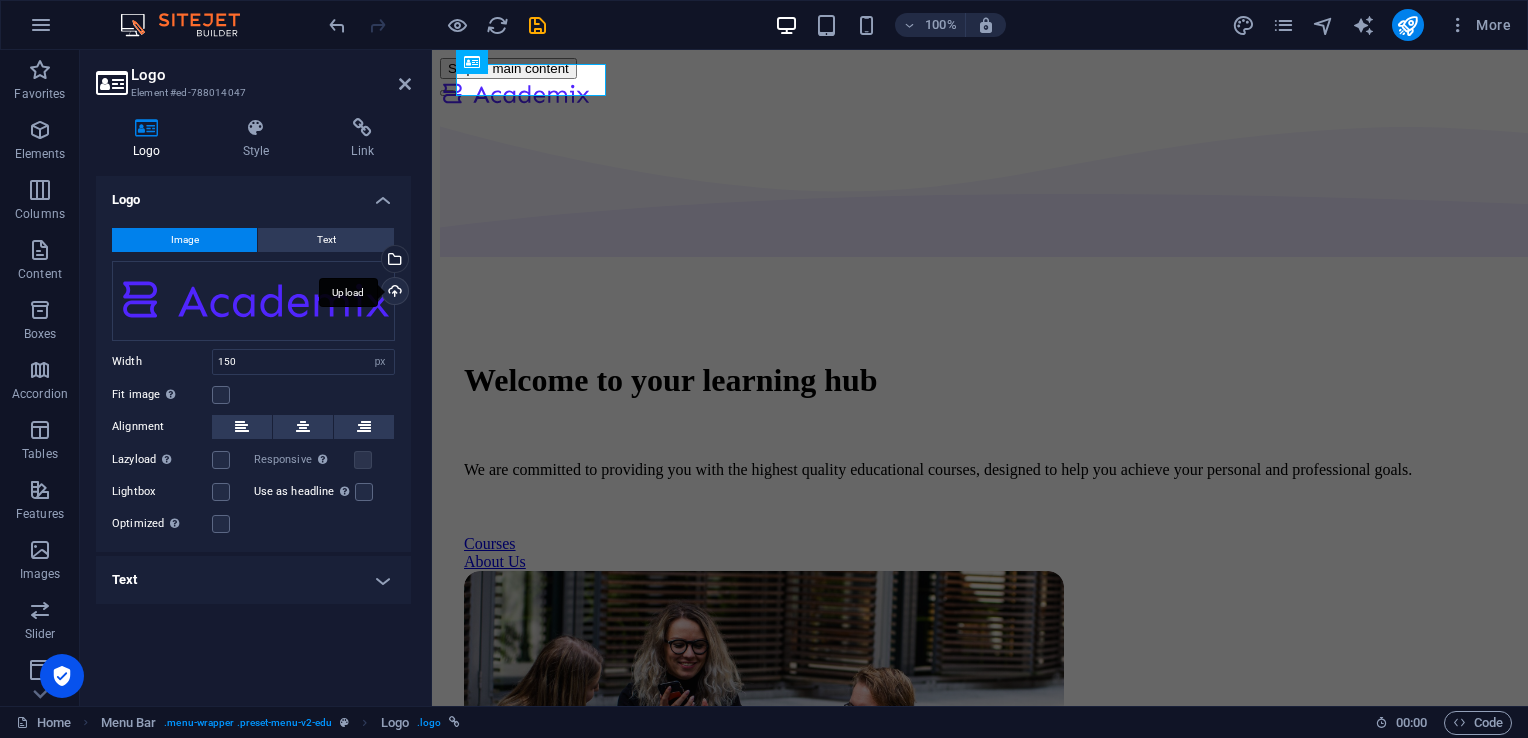 click on "Upload" at bounding box center [393, 293] 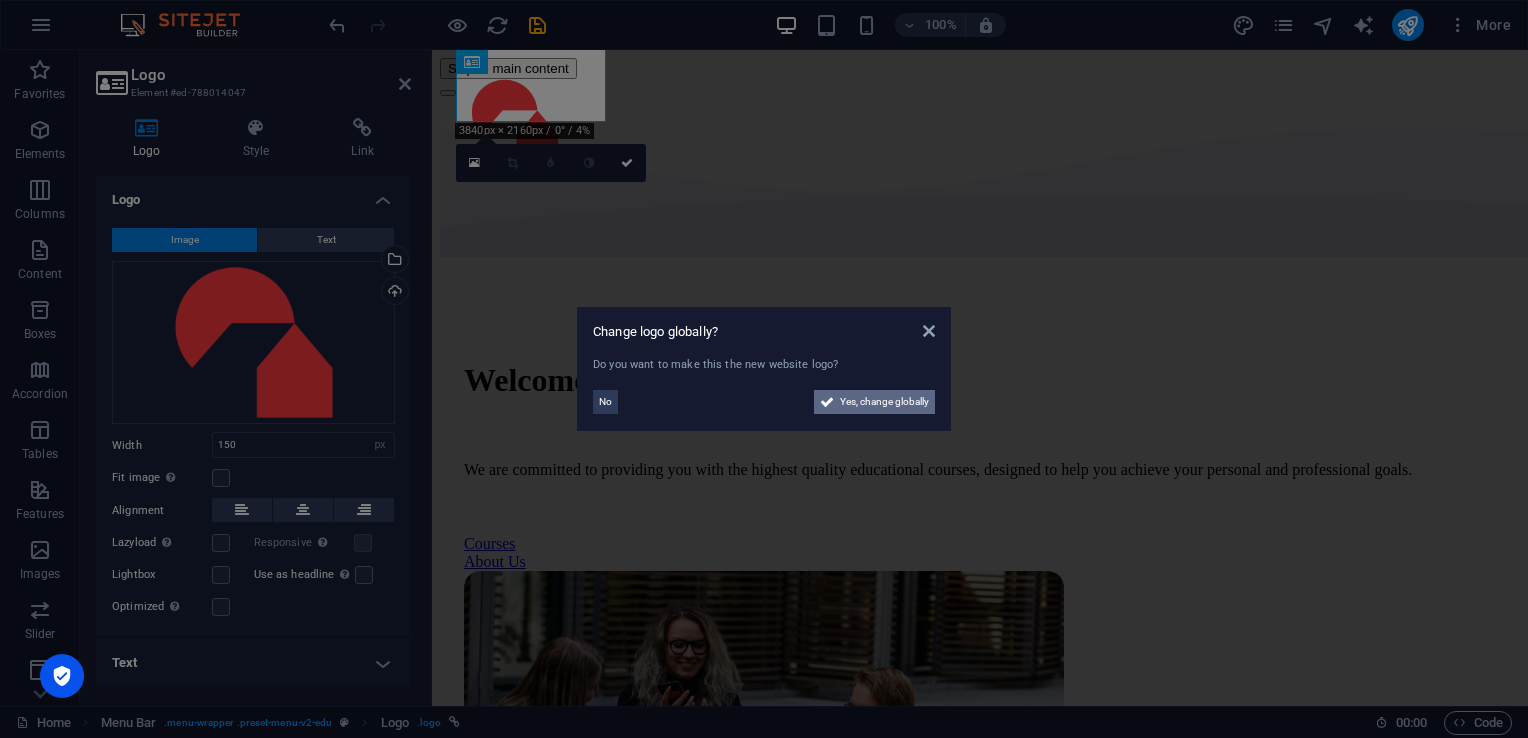 click on "Yes, change globally" at bounding box center [884, 402] 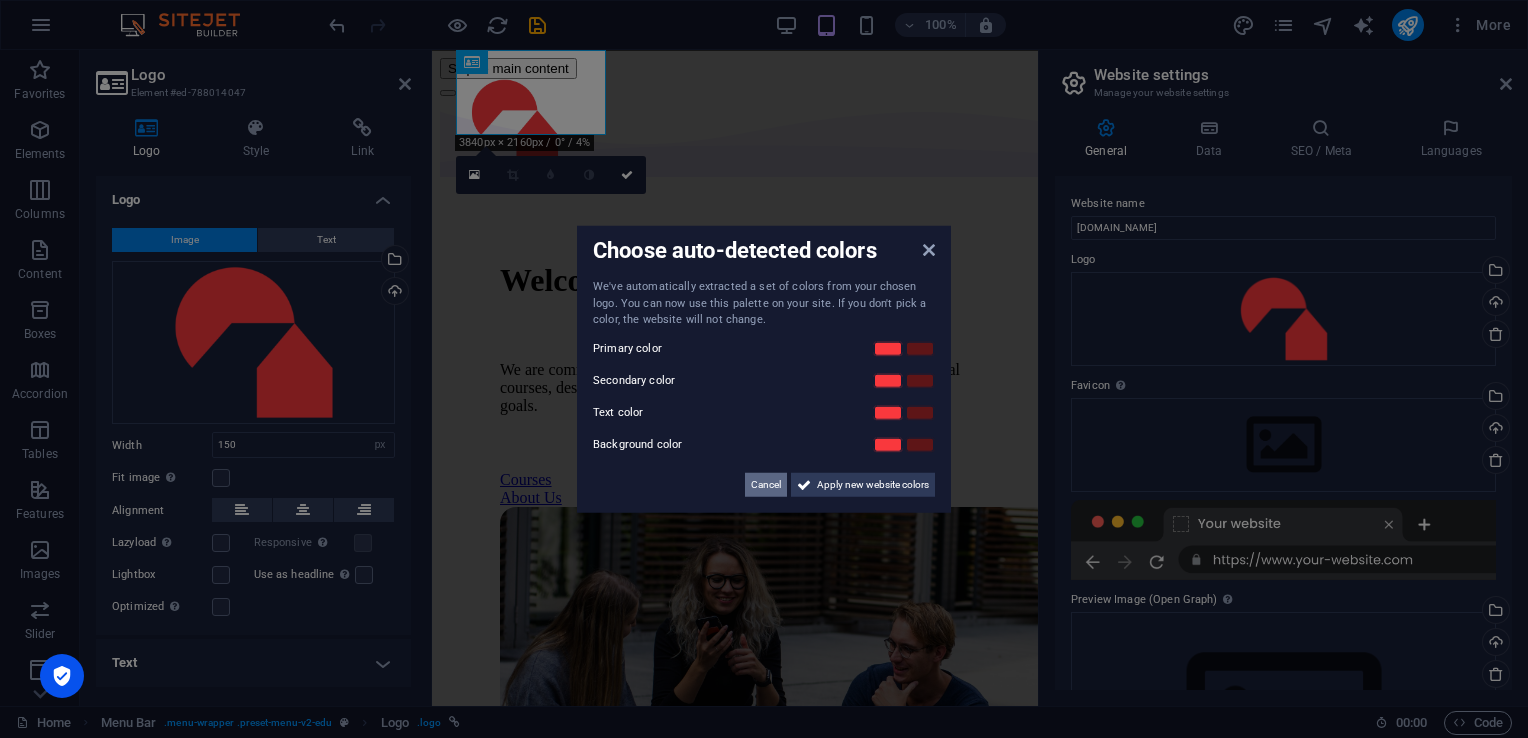 click on "Cancel" at bounding box center (766, 484) 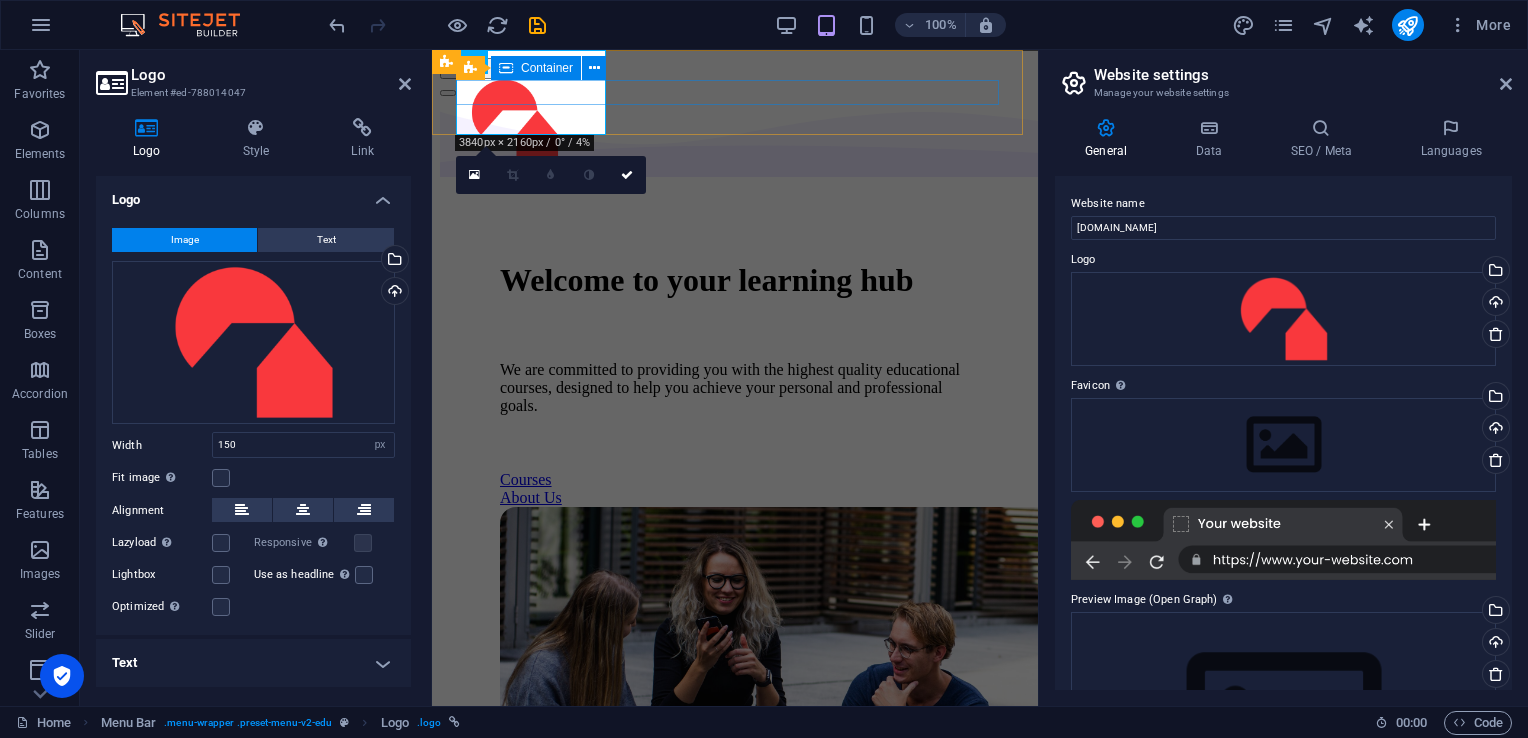 click at bounding box center [735, 88] 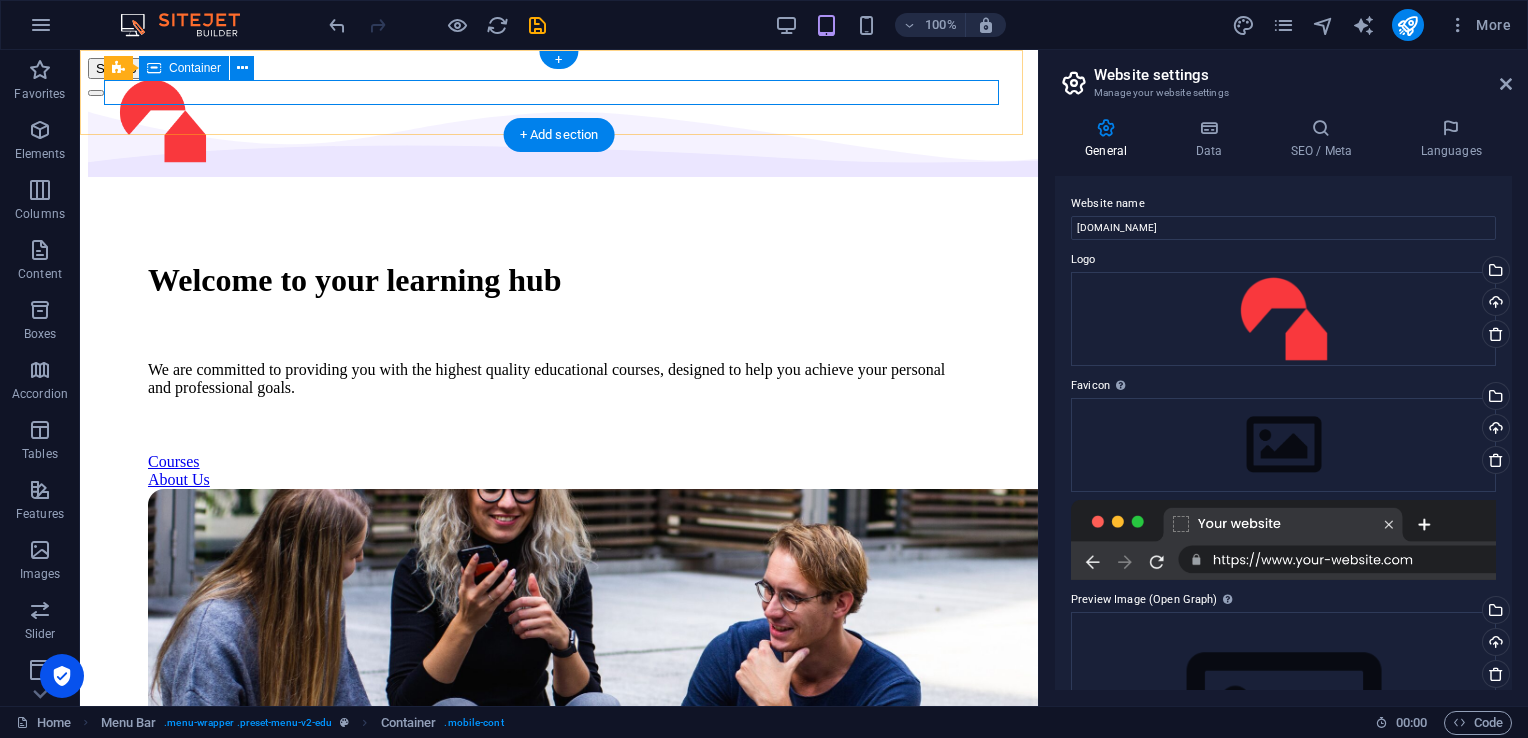 click at bounding box center [559, 88] 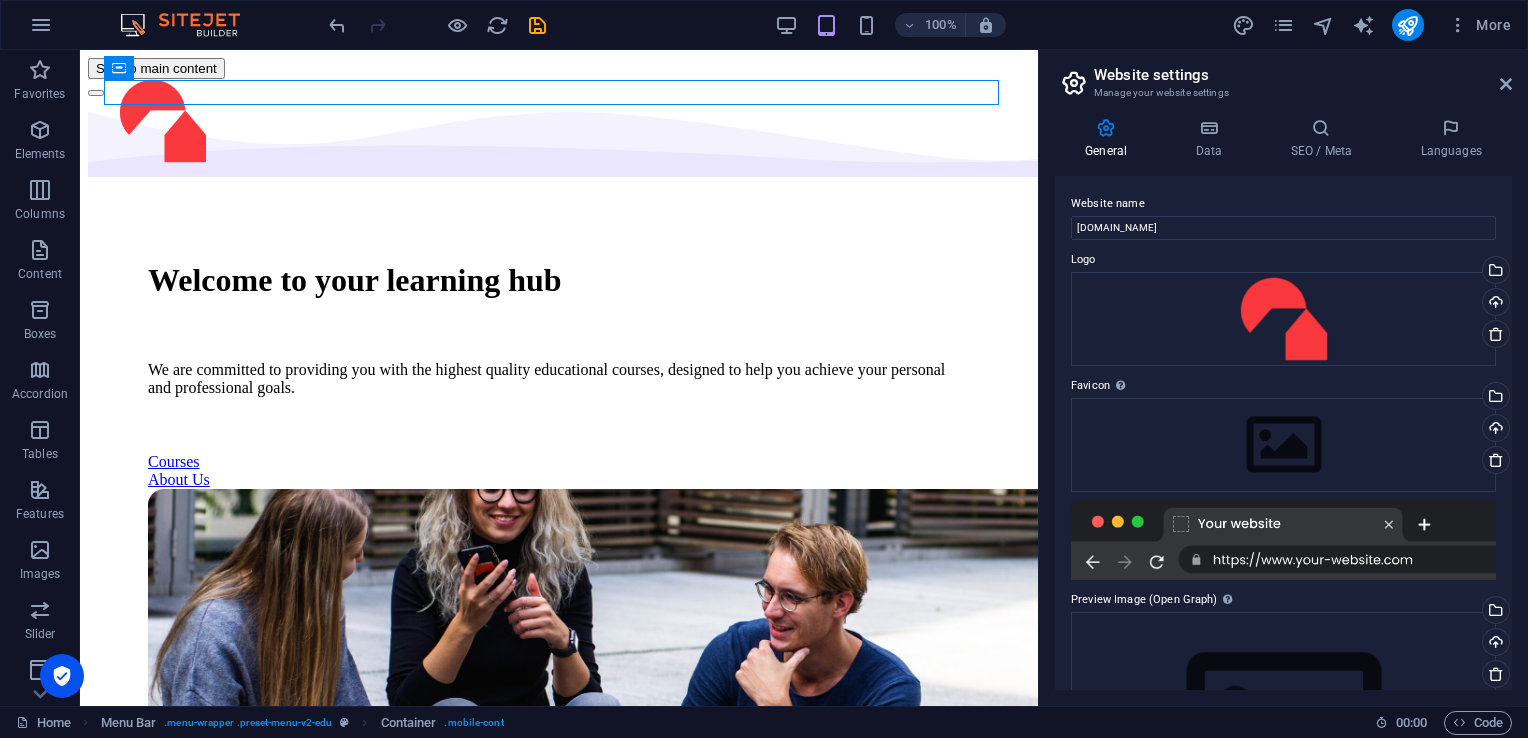 drag, startPoint x: 1511, startPoint y: 374, endPoint x: 1503, endPoint y: 552, distance: 178.17969 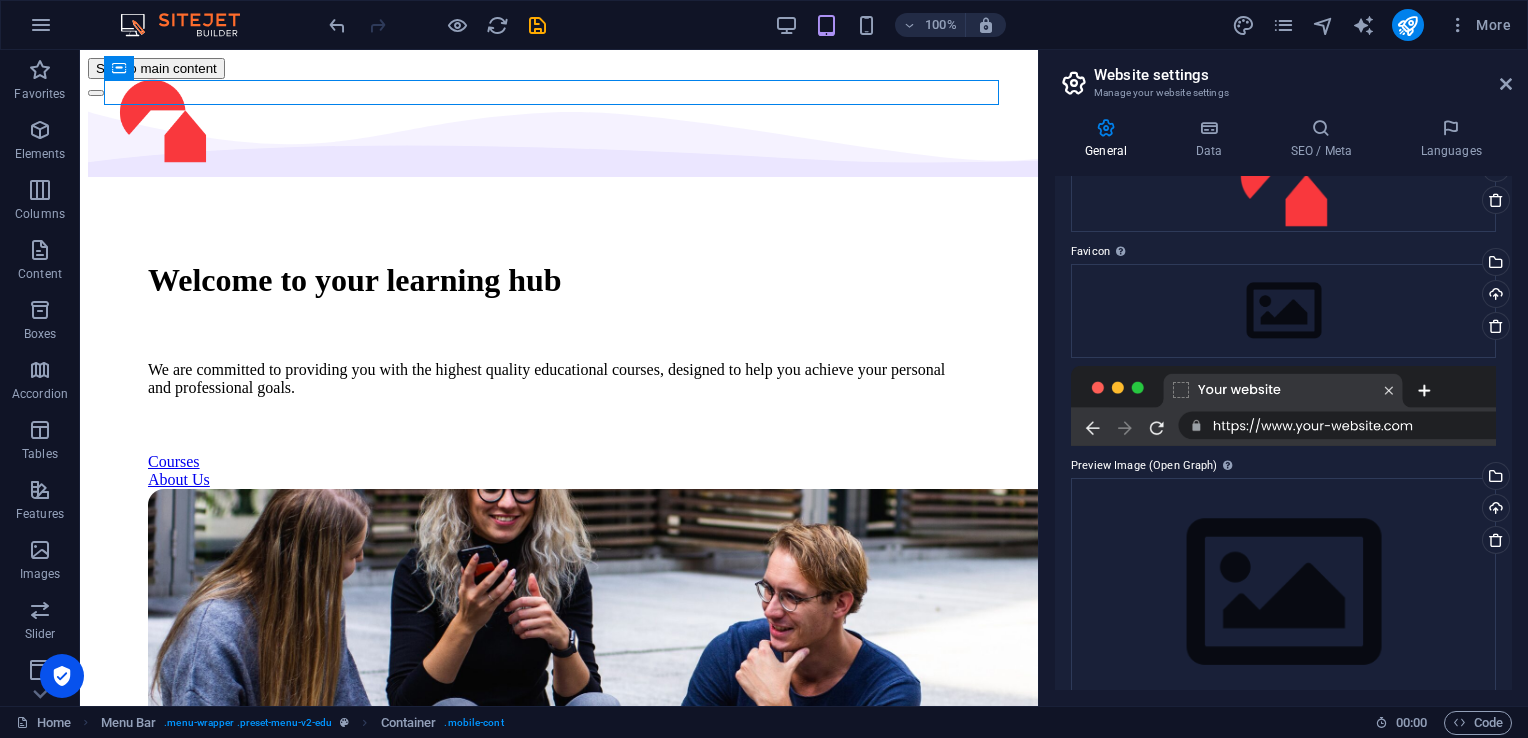 scroll, scrollTop: 167, scrollLeft: 0, axis: vertical 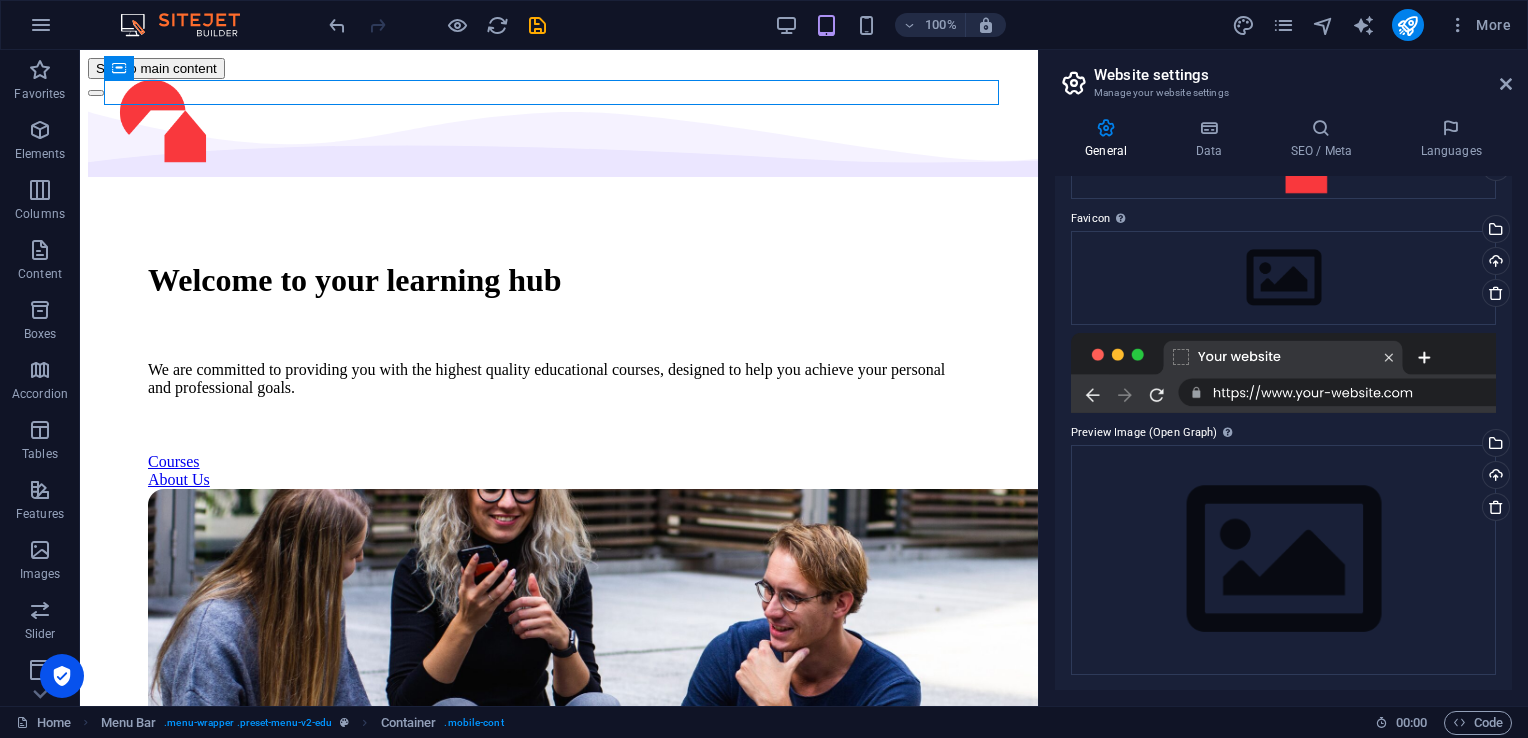 click on "Website settings Manage your website settings  General  Data  SEO / Meta  Languages Website name [DOMAIN_NAME] Logo Drag files here, click to choose files or select files from Files or our free stock photos & videos Select files from the file manager, stock photos, or upload file(s) Upload Favicon Set the favicon of your website here. A favicon is a small icon shown in the browser tab next to your website title. It helps visitors identify your website. Drag files here, click to choose files or select files from Files or our free stock photos & videos Select files from the file manager, stock photos, or upload file(s) Upload Preview Image (Open Graph) This image will be shown when the website is shared on social networks Drag files here, click to choose files or select files from Files or our free stock photos & videos Select files from the file manager, stock photos, or upload file(s) Upload Contact data for this website. This can be used everywhere on the website and will update automatically. Company Fax" at bounding box center (1283, 378) 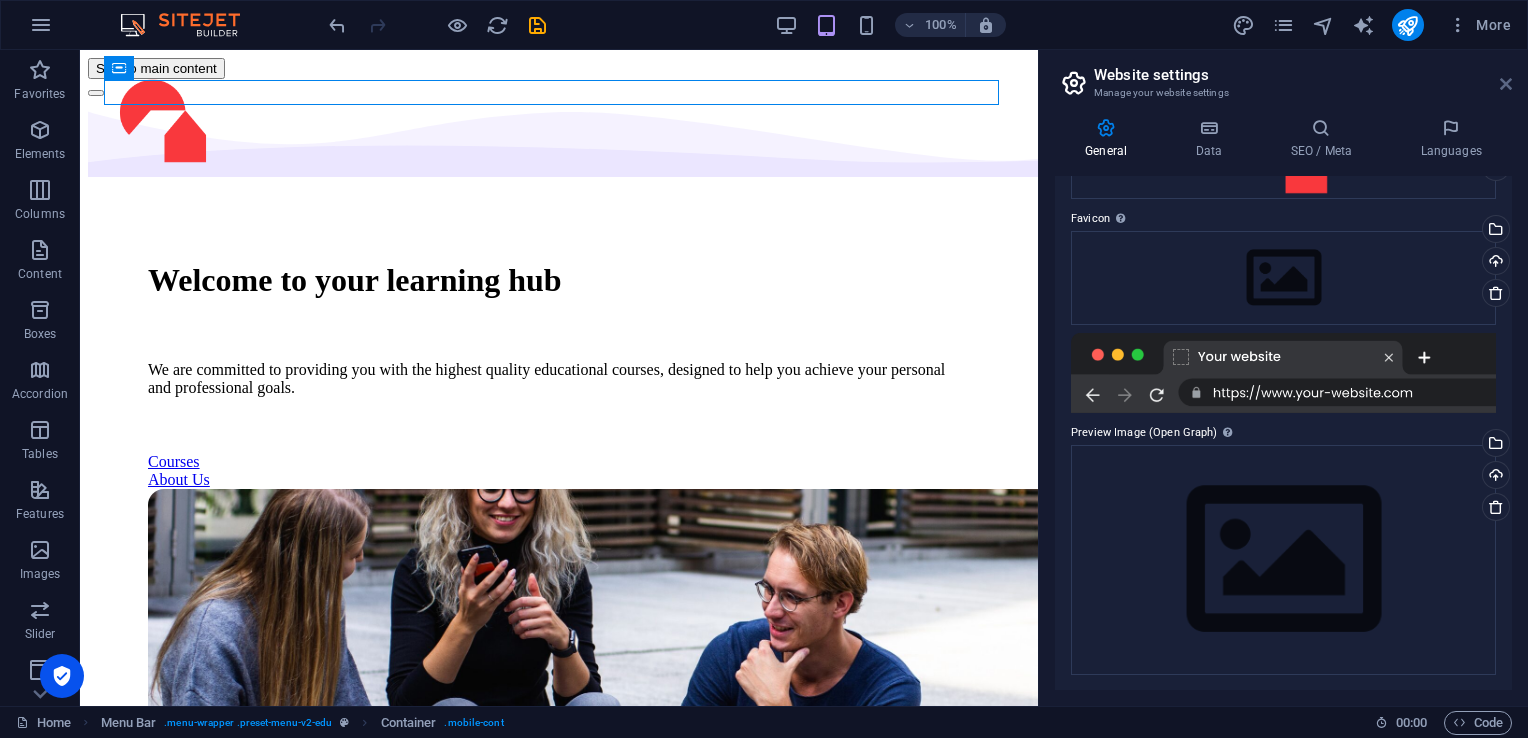 click at bounding box center (1506, 84) 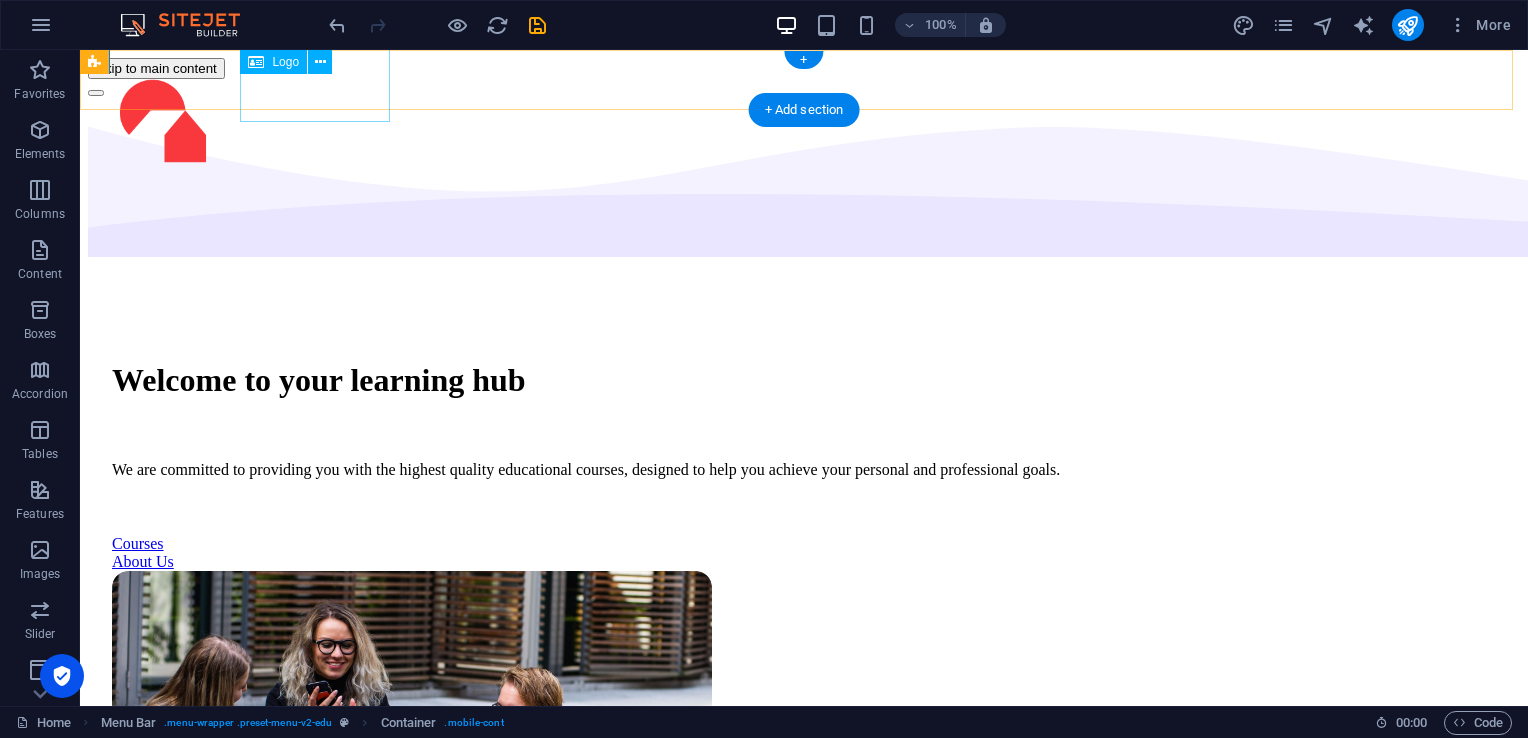 click at bounding box center [163, 123] 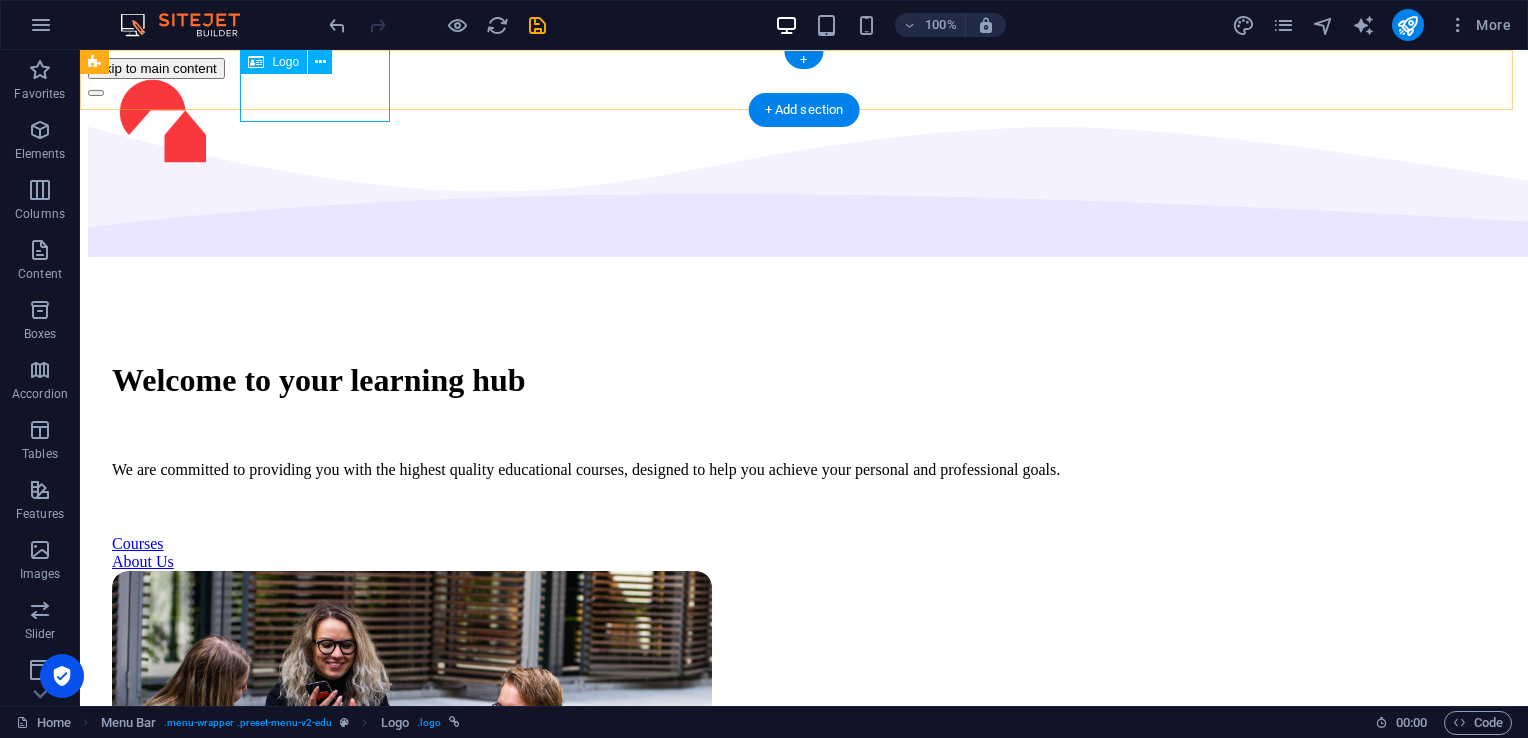 click at bounding box center (163, 123) 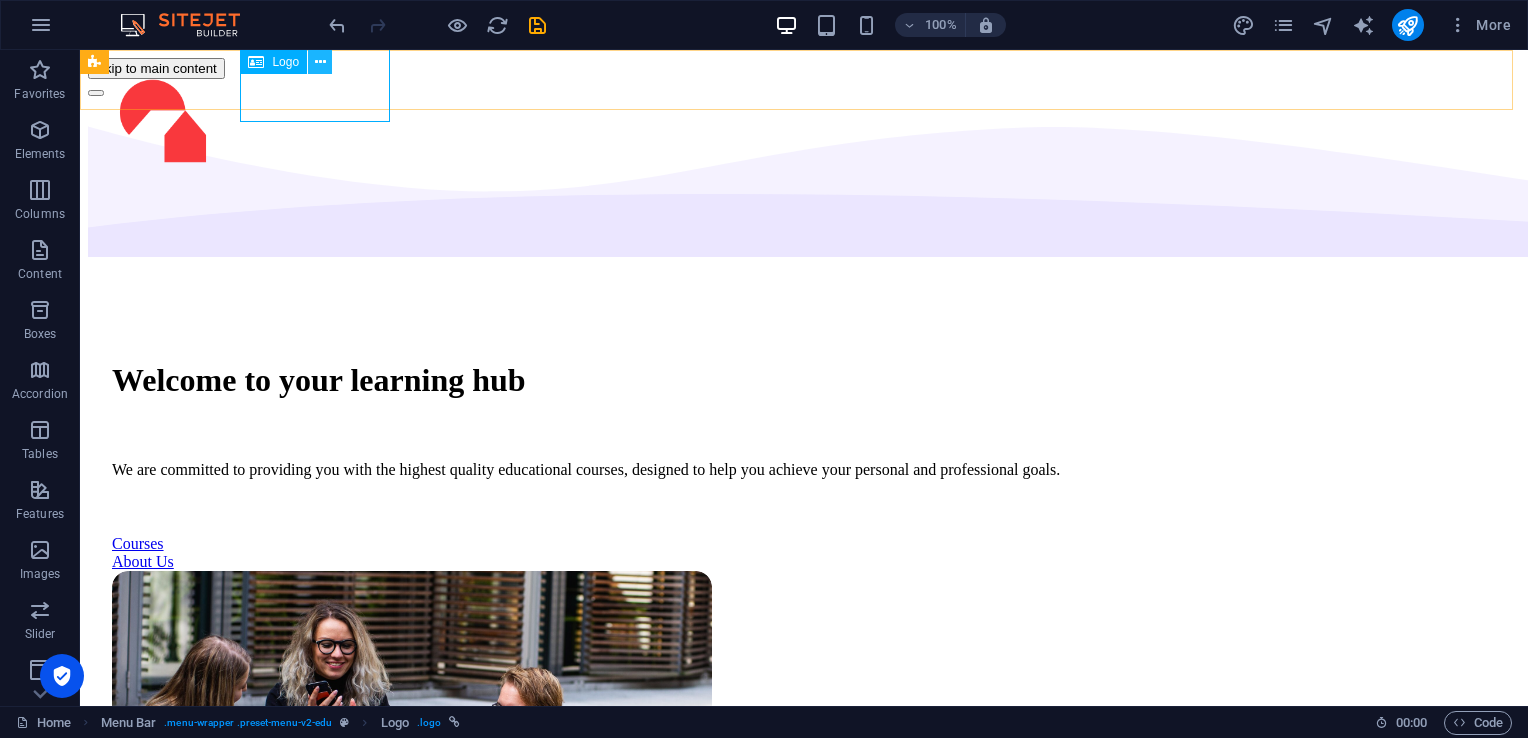 click at bounding box center [320, 62] 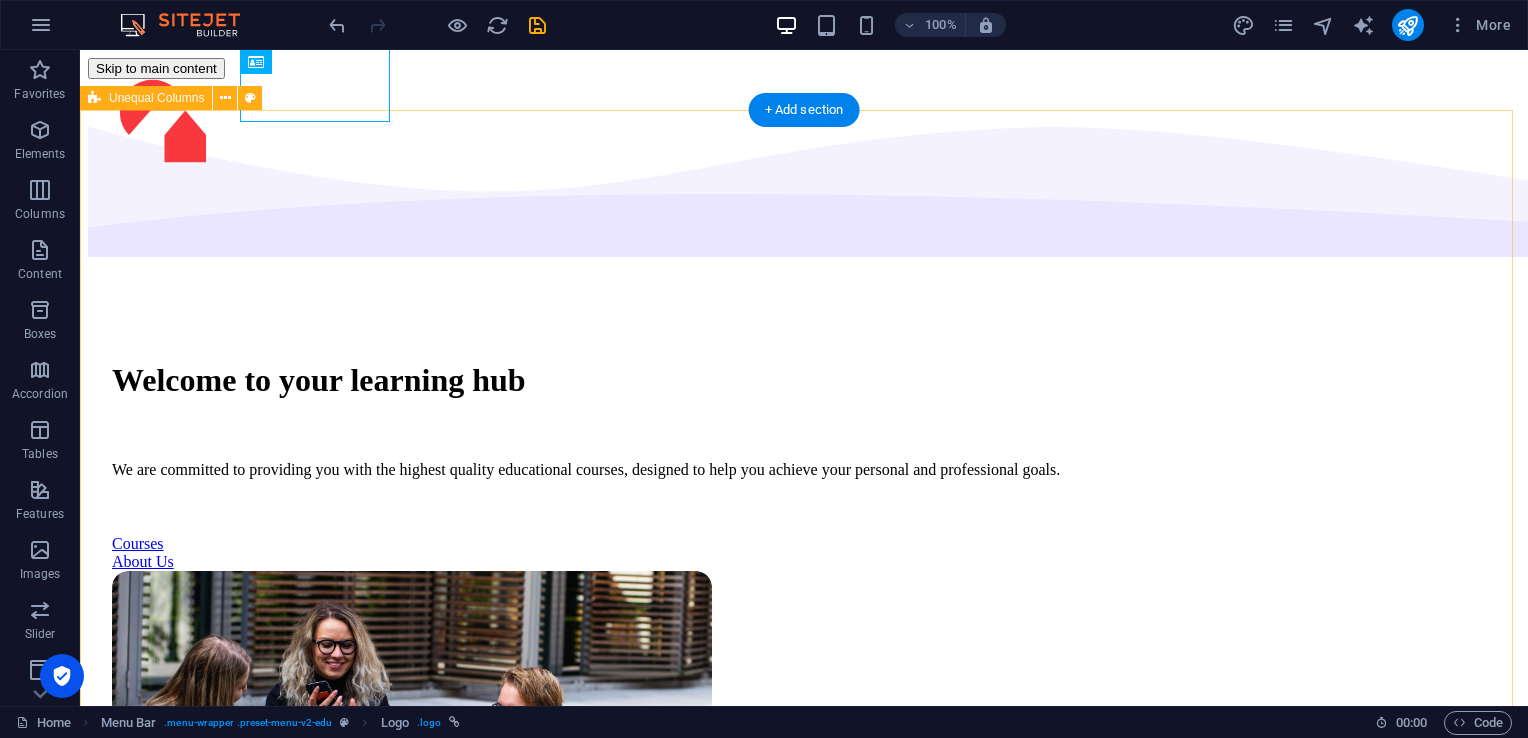 click on "Welcome to your learning hub We are committed to providing you with the highest quality educational courses, designed to help you achieve your personal and professional goals. Courses About Us" at bounding box center [804, 656] 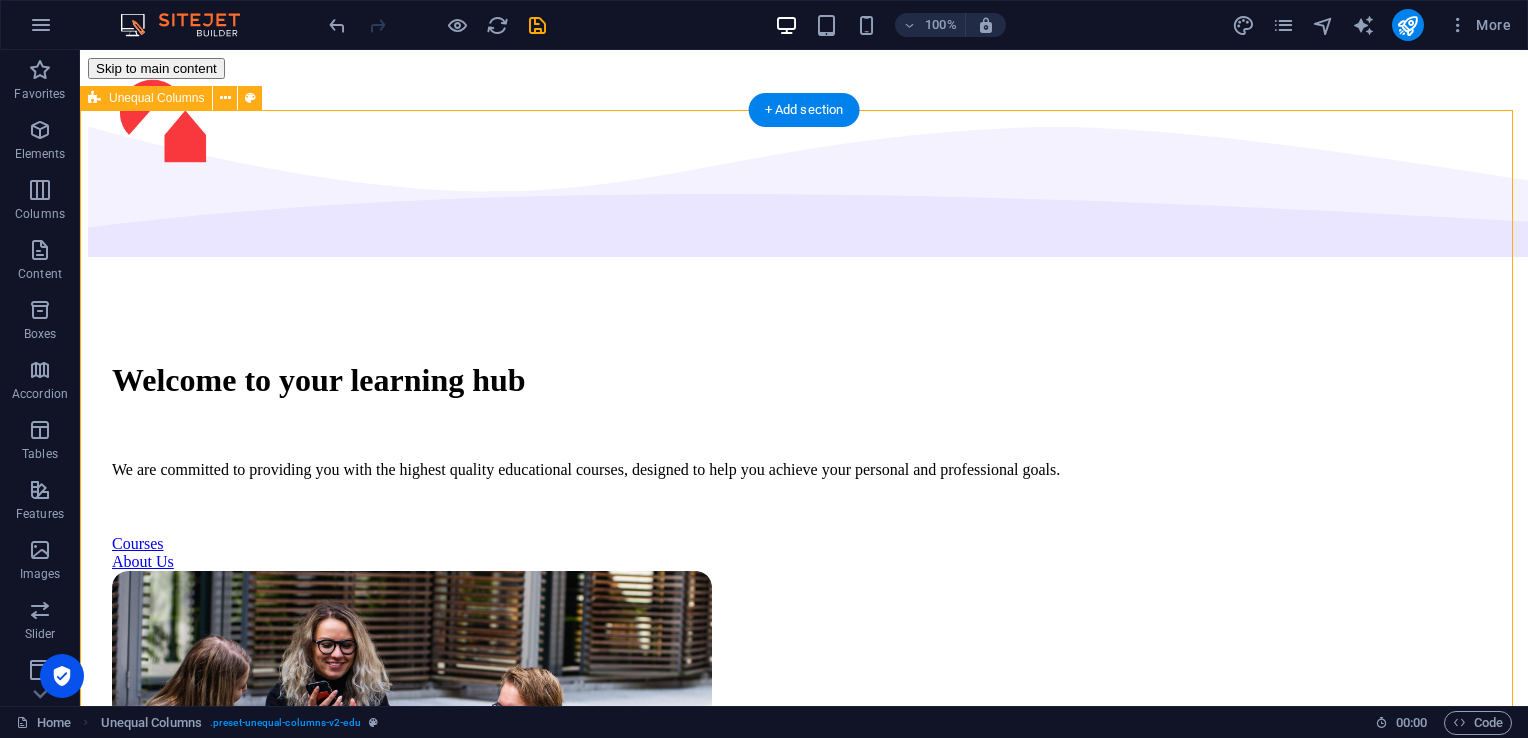 click on "Welcome to your learning hub We are committed to providing you with the highest quality educational courses, designed to help you achieve your personal and professional goals. Courses About Us 1000 Students 100 Courses 200 Reviews 20 TEACHERS About Education Highly skilled teachers Lorem ipsum dolor sit amet consectetur. Modern course content Lorem ipsum dolor sit amet consectetur. Great community Lorem ipsum dolor sit amet consectetur. All about us Top courses this month We are committed to providing you with the highest quality educational courses, designed to help you achieve your personal and professional goals. UI/UX Design Lorem ipsum dolor sit amet consectetur. 8hrs $499 Programming 101 Lorem ipsum dolor sit amet consectetur. 8hrs $499 Management Lorem ipsum dolor sit amet consectetur. 8hrs $499  Vorherige Nächste  All Courses Our Teachers Our comprehensive range of courses, programs and resources are carefully crafted to meet the needs of learners from all backgrounds and skill levels. All teachers 1" at bounding box center (804, 15585) 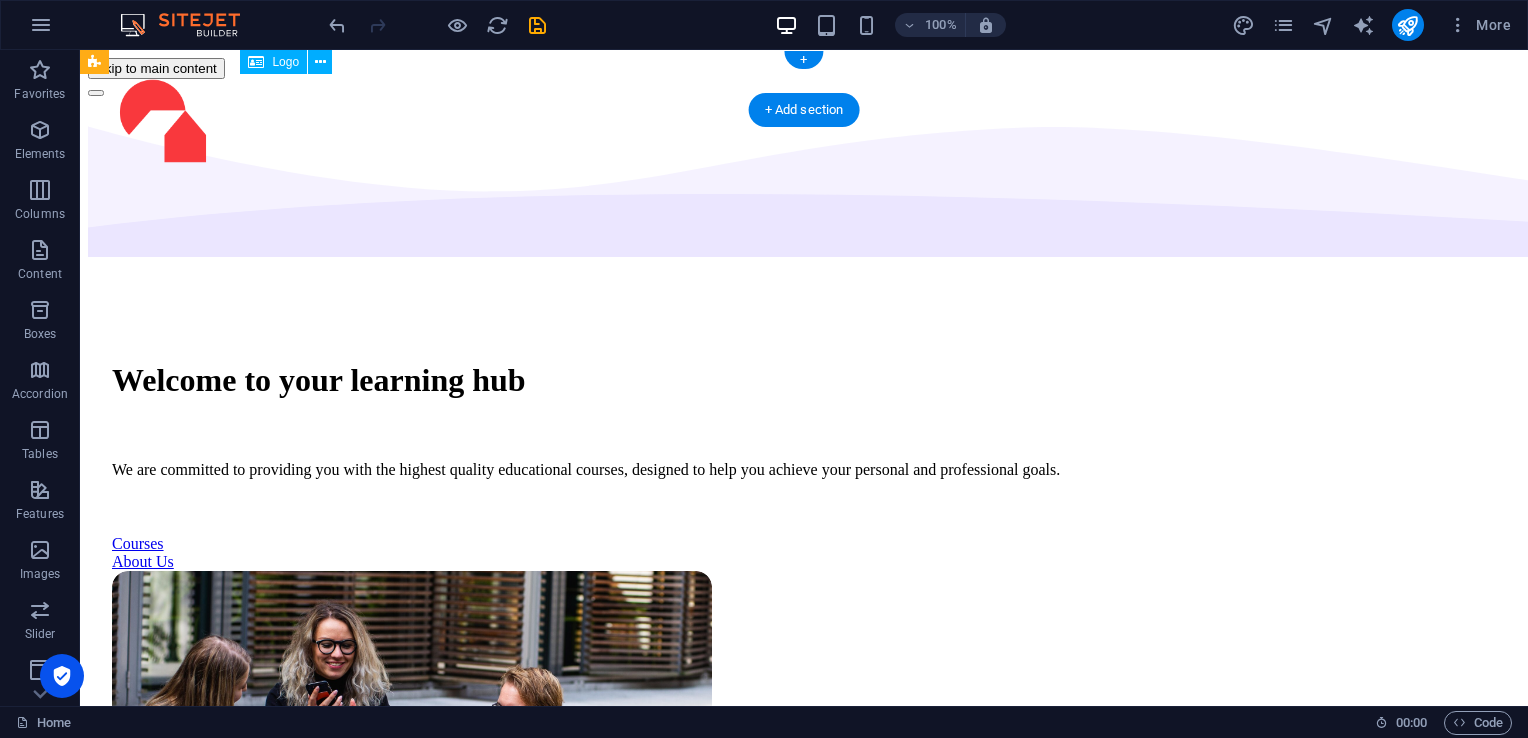 click at bounding box center (163, 123) 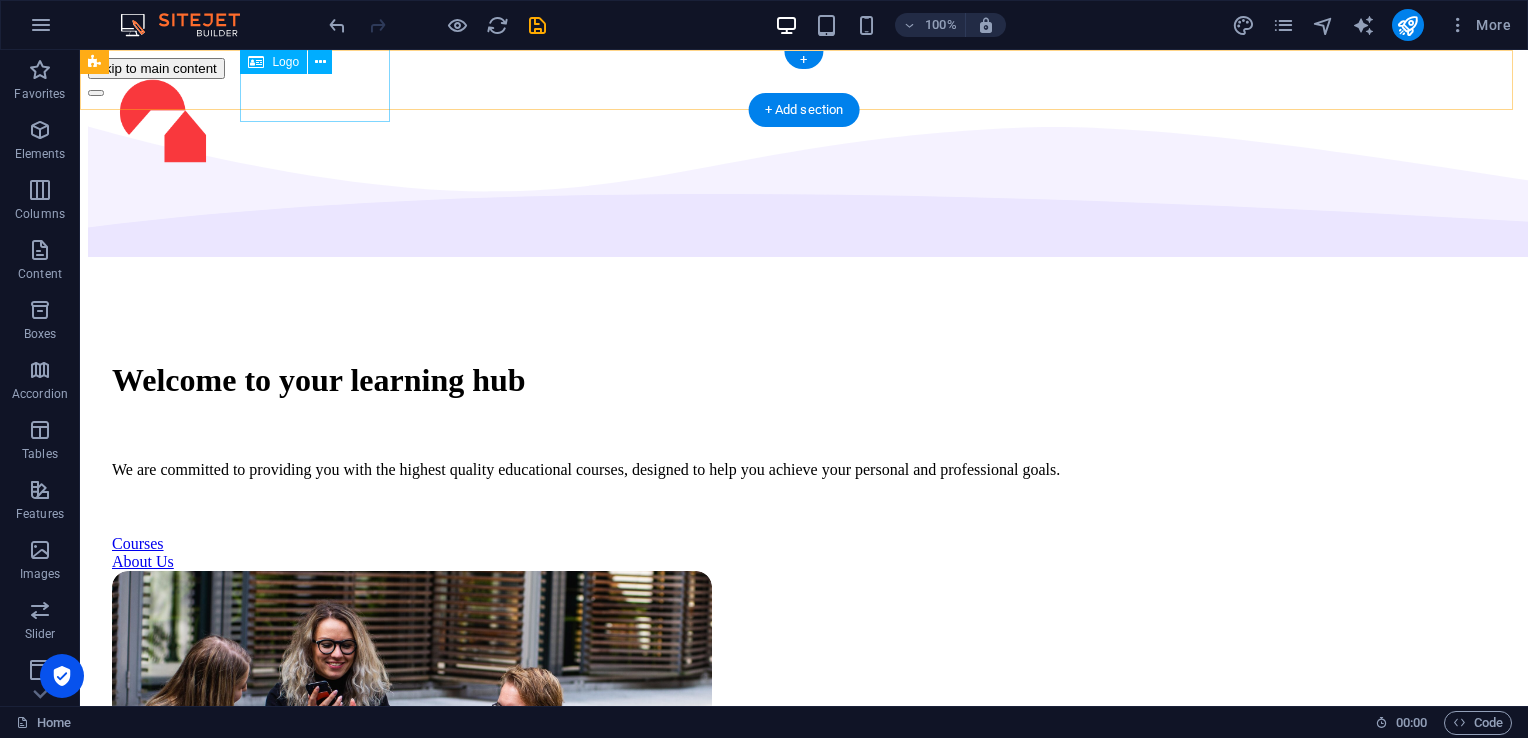 click at bounding box center (163, 123) 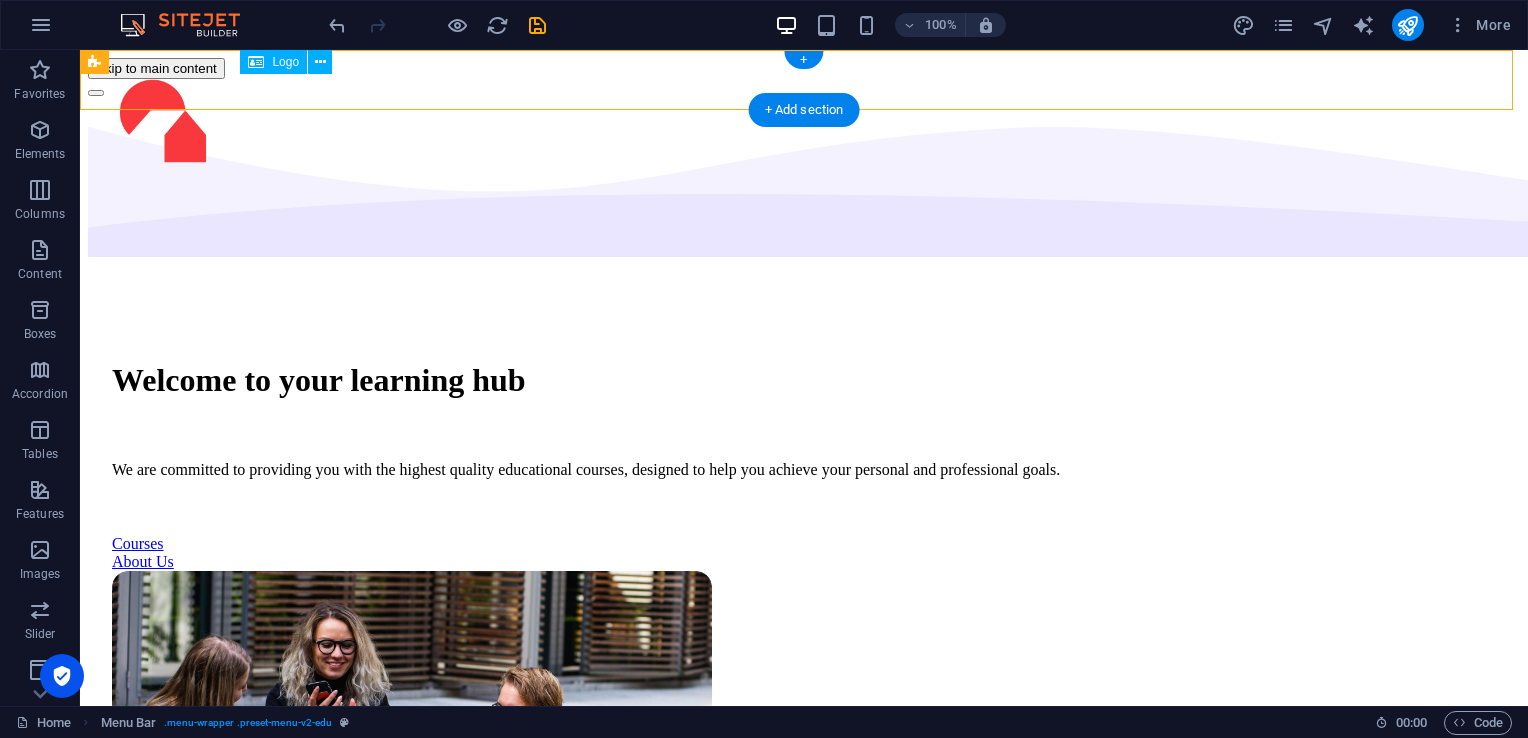 click at bounding box center [163, 123] 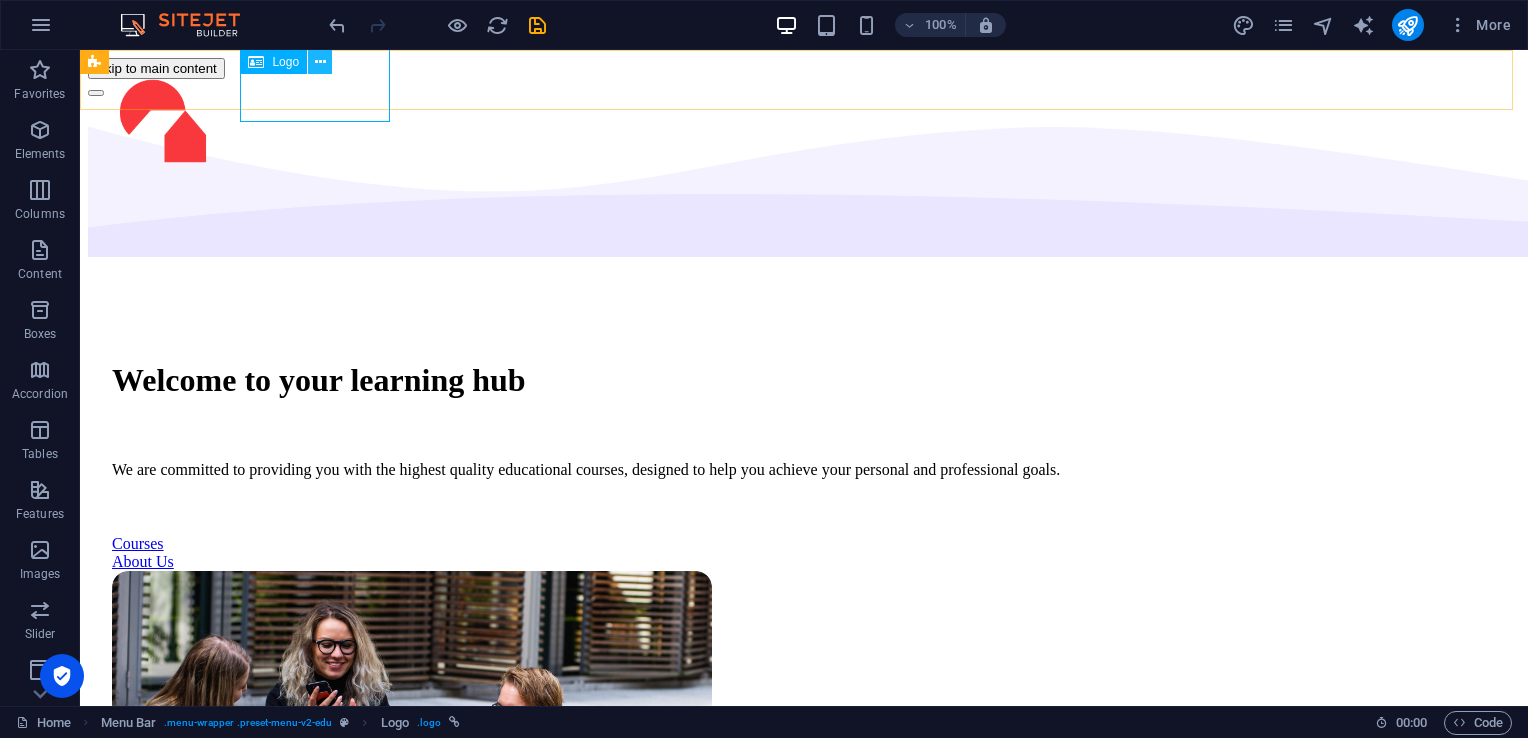 click at bounding box center (320, 62) 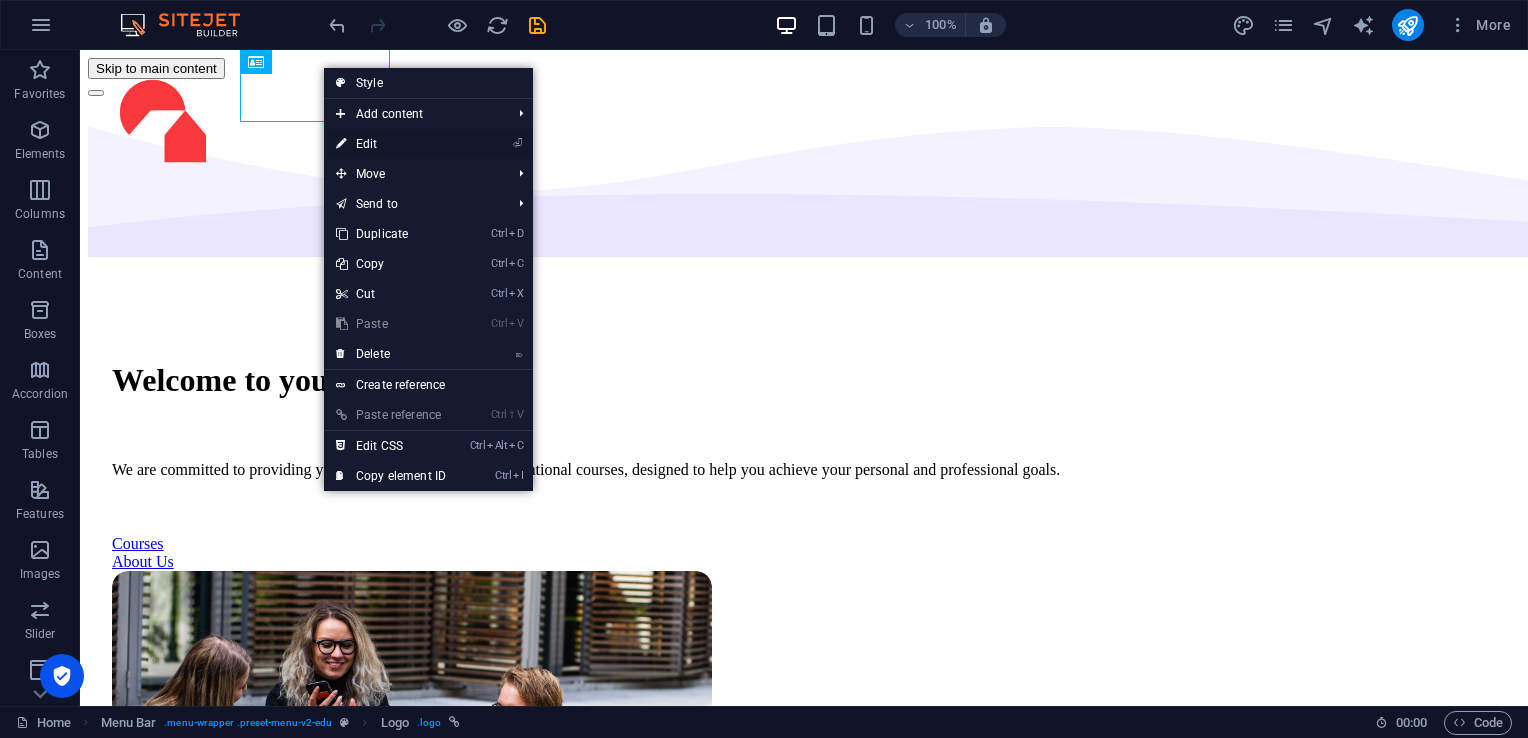 click on "⏎  Edit" at bounding box center [391, 144] 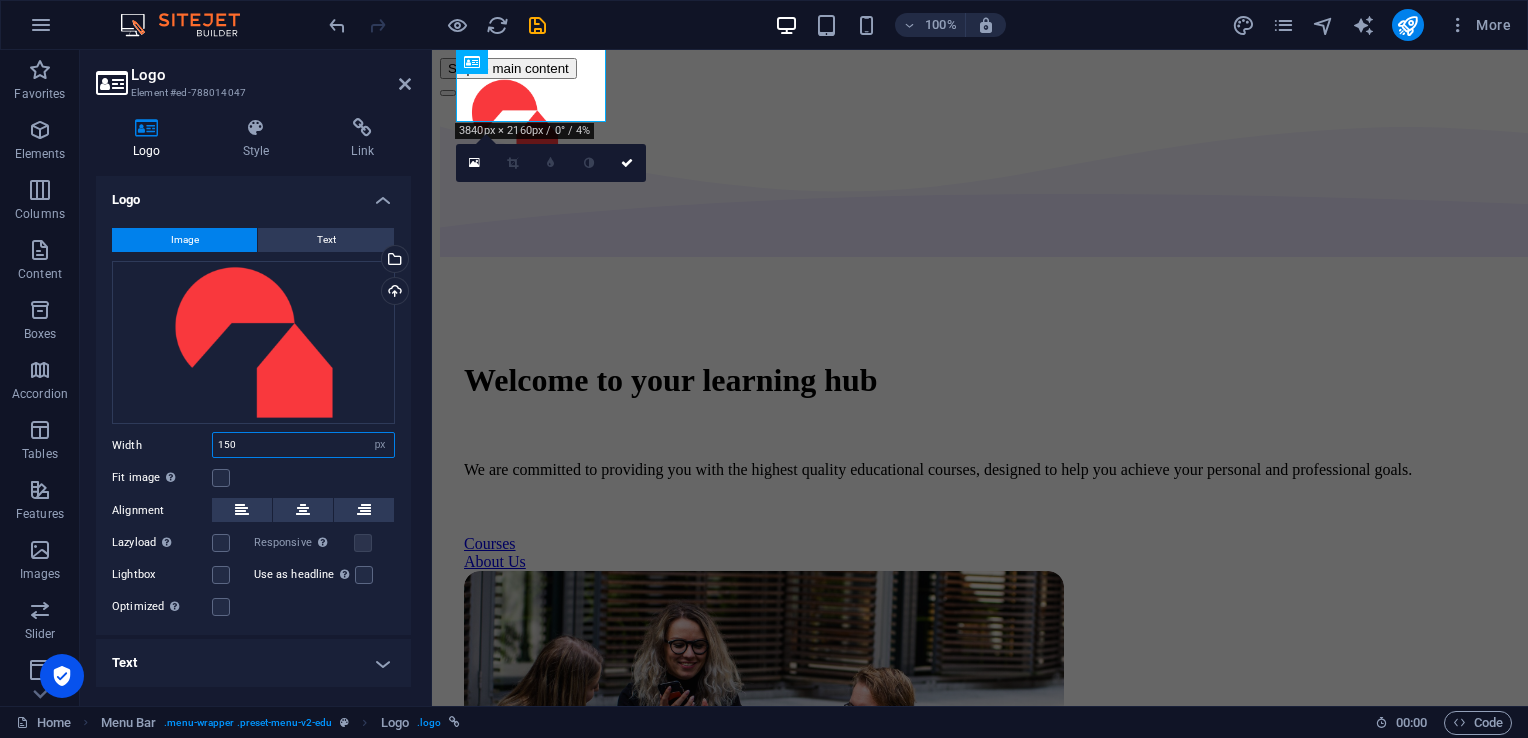 click on "150" at bounding box center (303, 445) 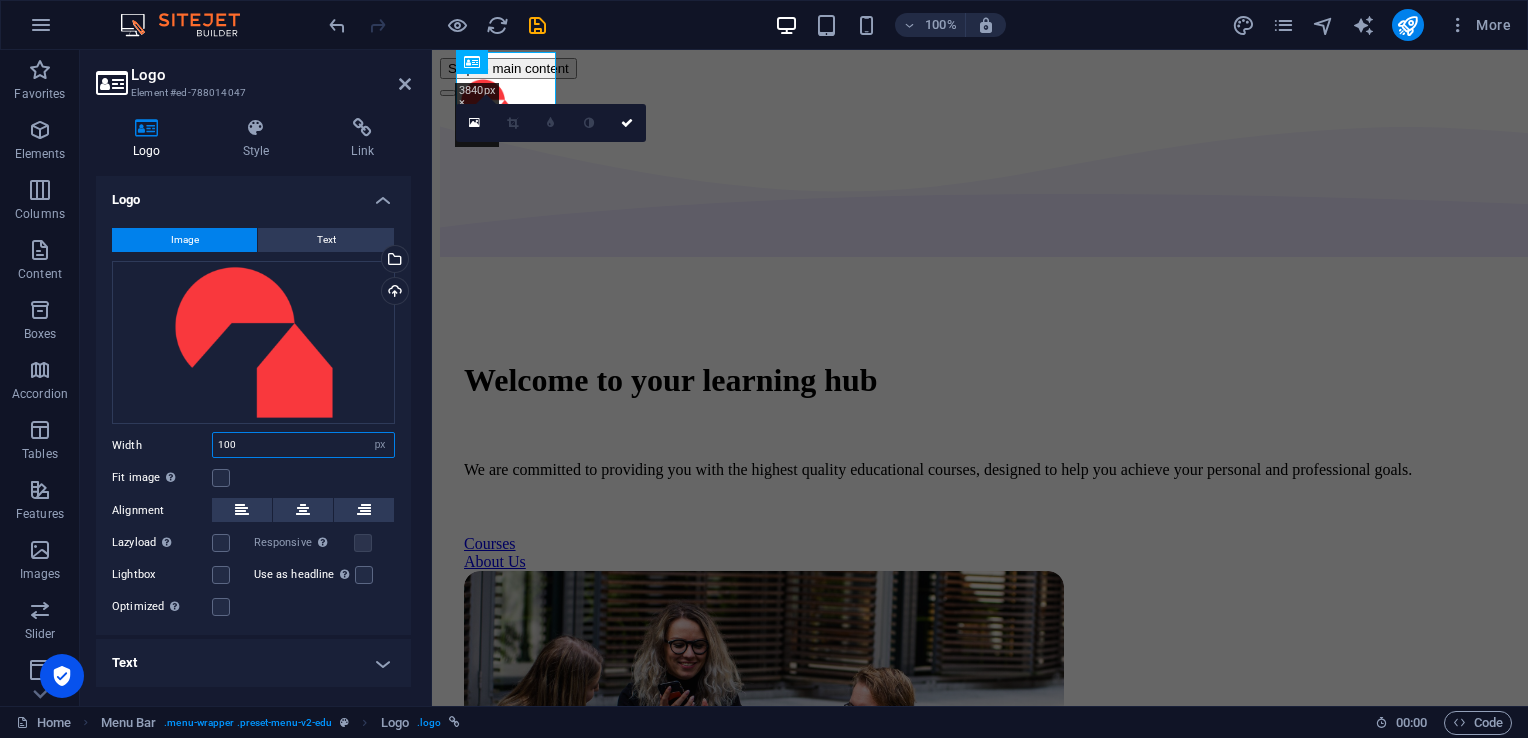 type on "100" 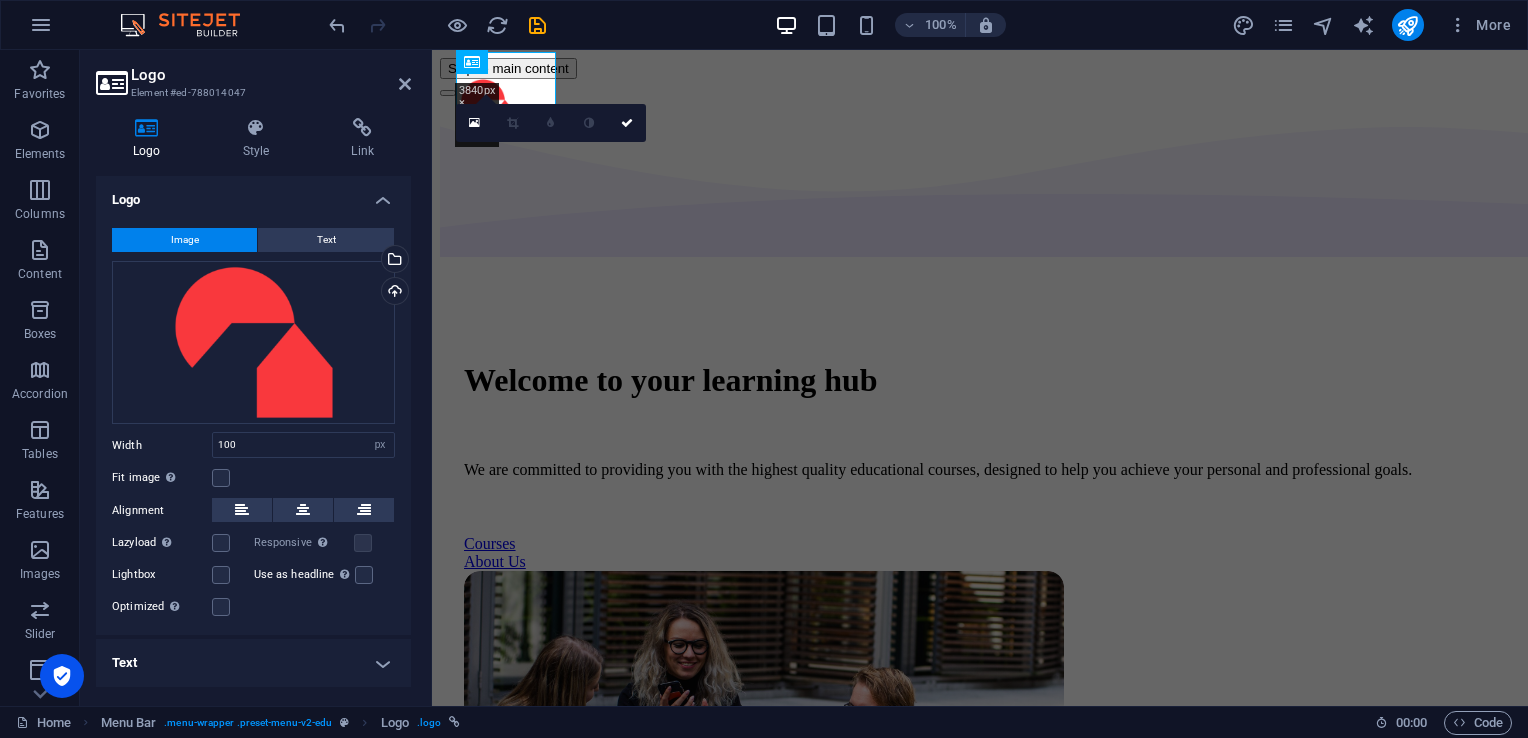 click on "Logo Element #ed-788014047 Logo Style Link Logo Image Text Drag files here, click to choose files or select files from Files or our free stock photos & videos Select files from the file manager, stock photos, or upload file(s) Upload Width 100 Default auto px rem % em vh vw Fit image Automatically fit image to a fixed width and height Height Default auto px Alignment Lazyload Loading images after the page loads improves page speed. Responsive Automatically load retina image and smartphone optimized sizes. Lightbox Use as headline The image will be wrapped in an H1 headline tag. Useful for giving alternative text the weight of an H1 headline, e.g. for the logo. Leave unchecked if uncertain. Optimized Images are compressed to improve page speed. Position Direction Custom X offset 50 px rem % vh vw Y offset 50 px rem % vh vw Edit design Text Float No float Image left Image right Determine how text should behave around the image. Text Alternative text Academix Image caption Paragraph Format Normal Heading 1 Code" at bounding box center [256, 378] 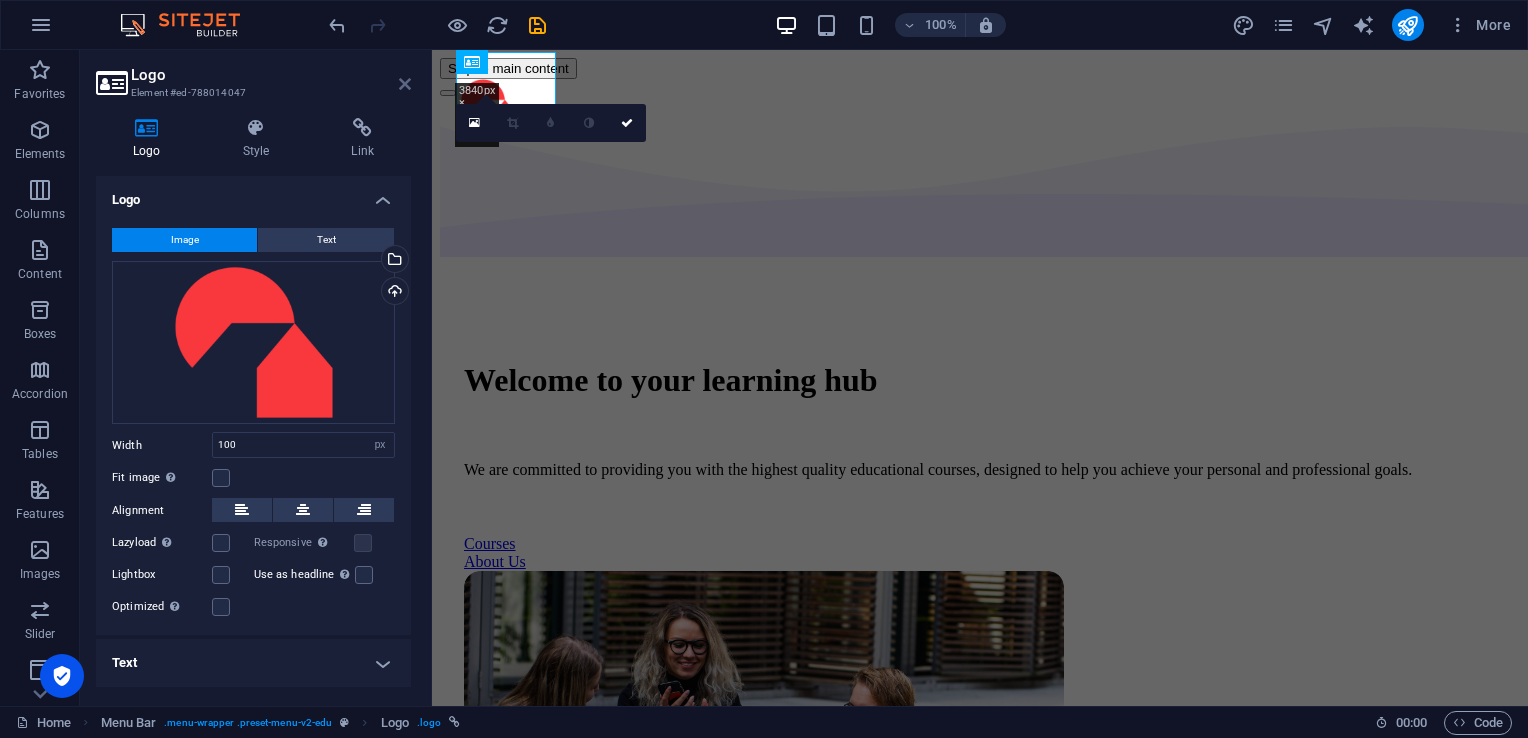 click at bounding box center [405, 84] 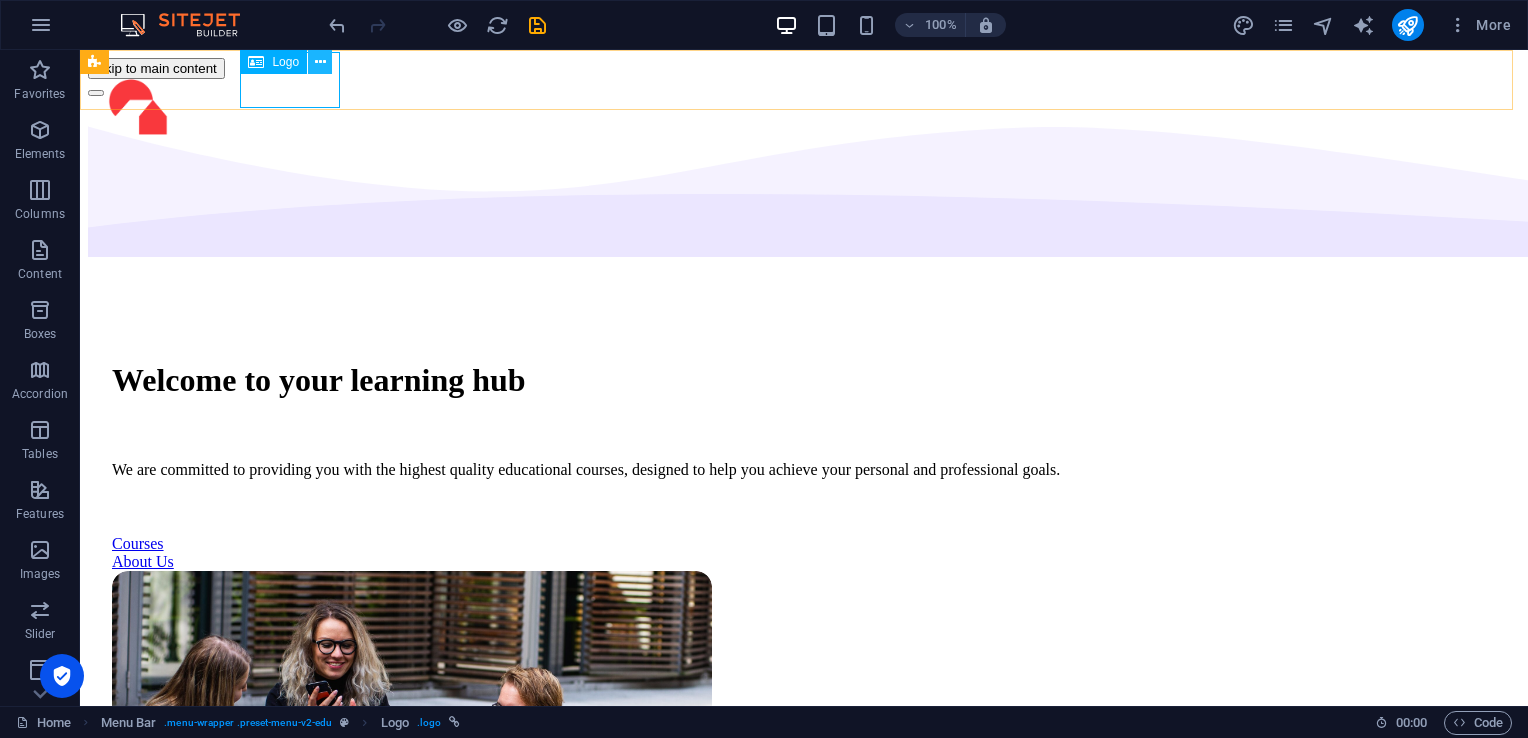 click at bounding box center (320, 62) 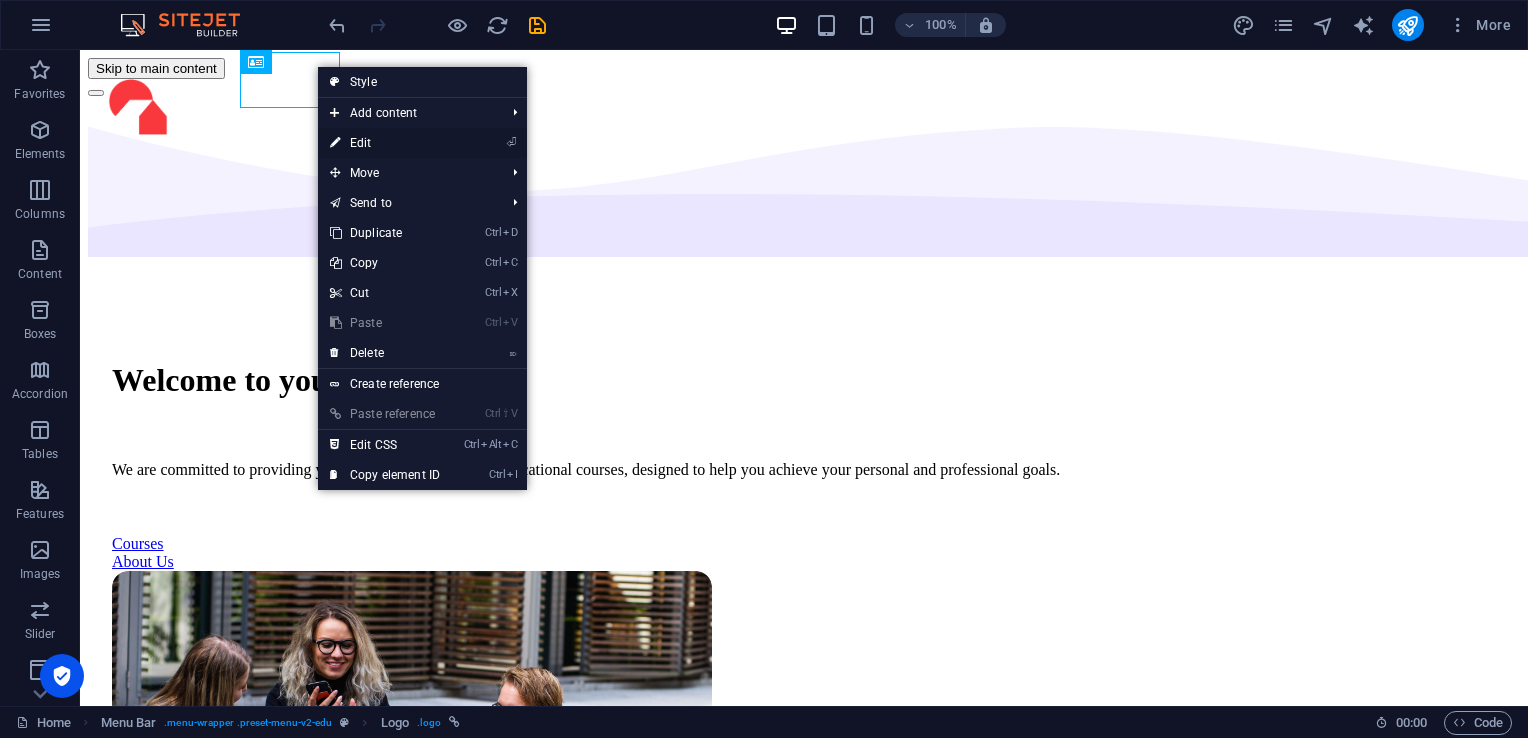 click on "⏎  Edit" at bounding box center [385, 143] 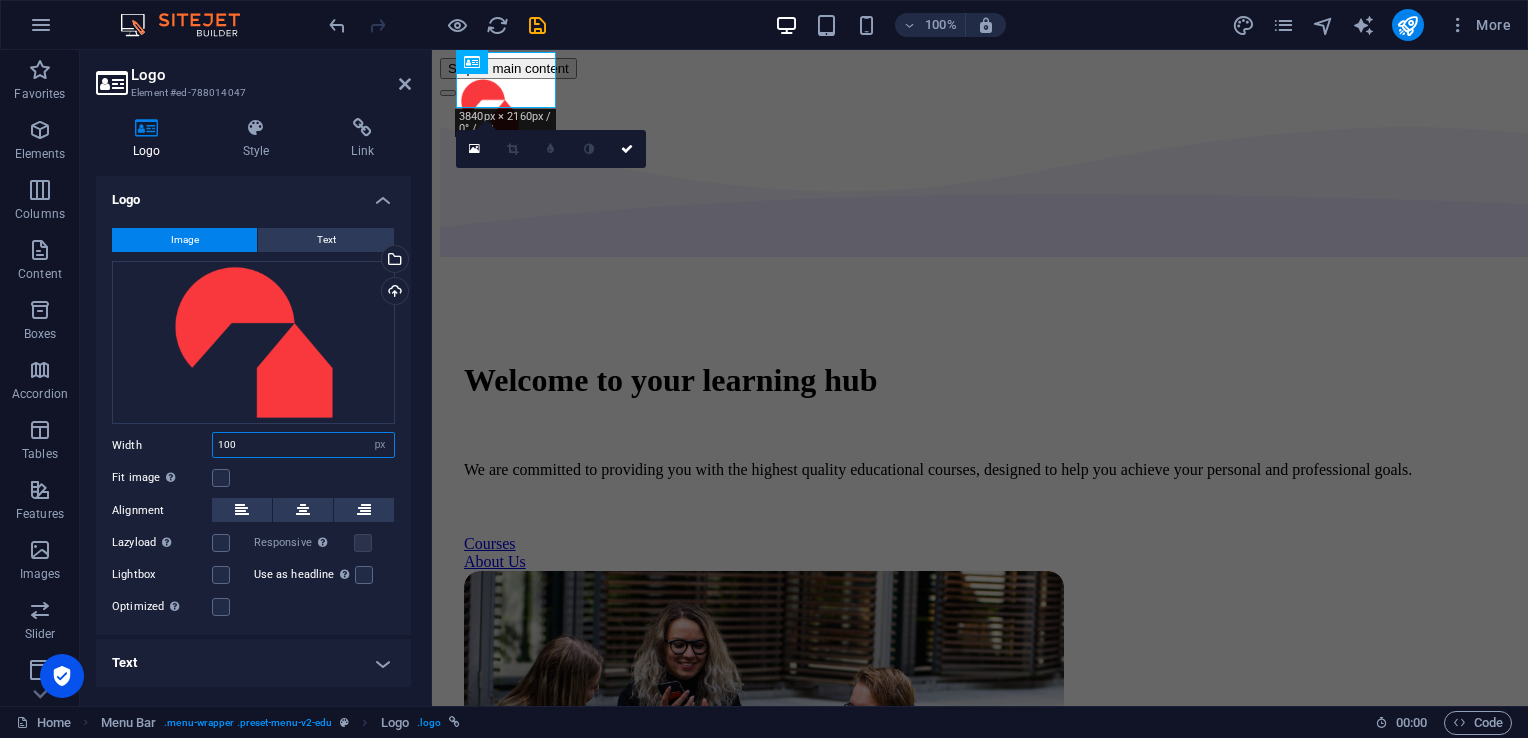 click on "100" at bounding box center [303, 445] 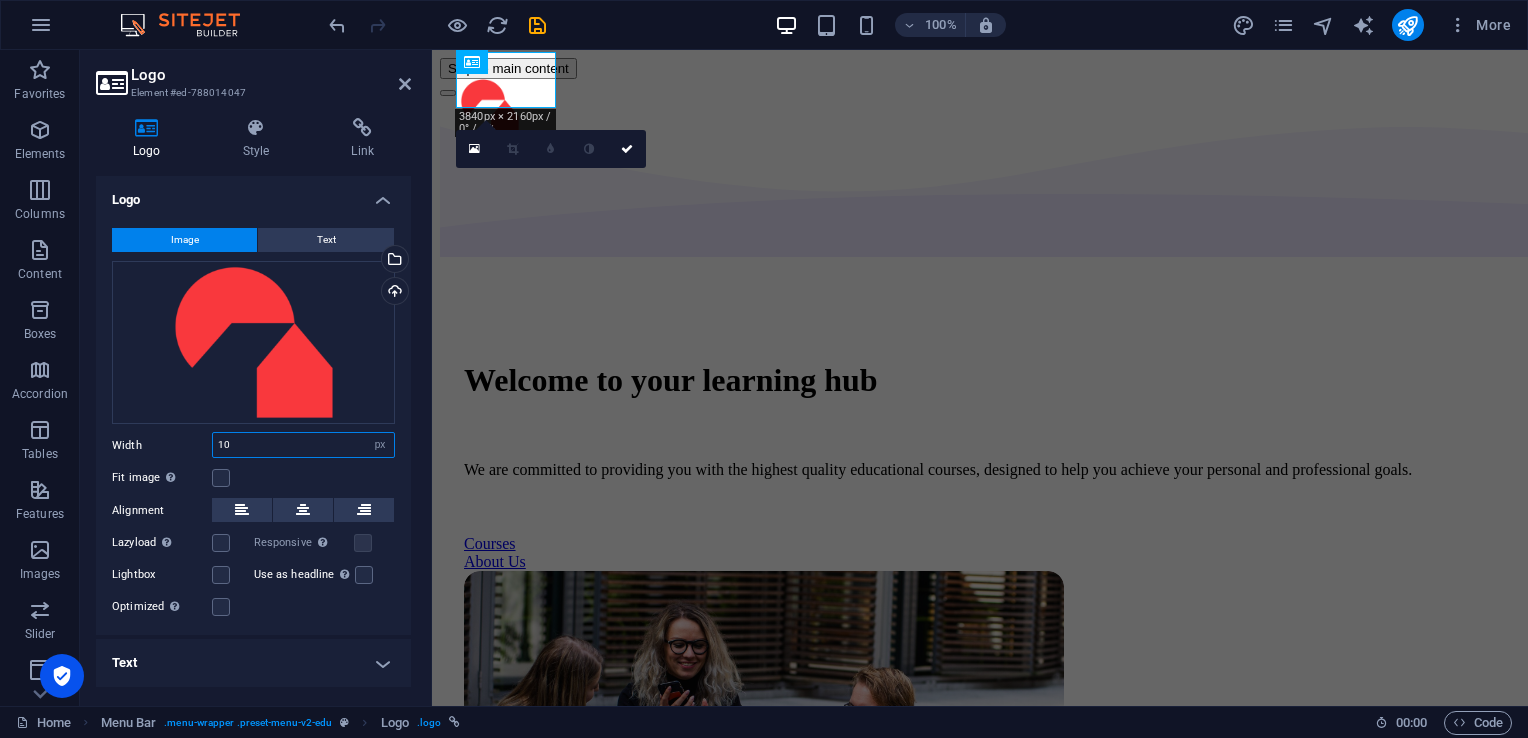 type on "1" 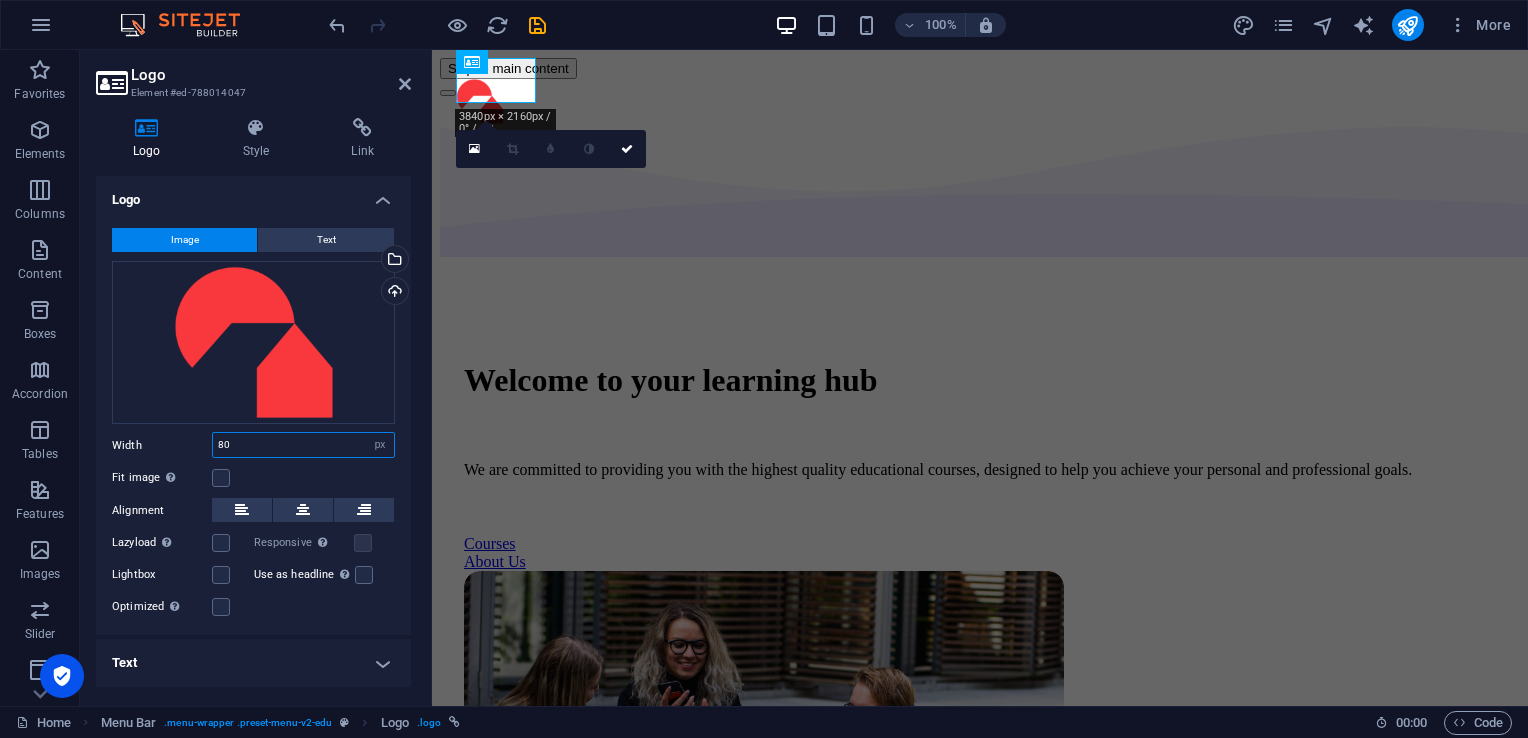 type on "80" 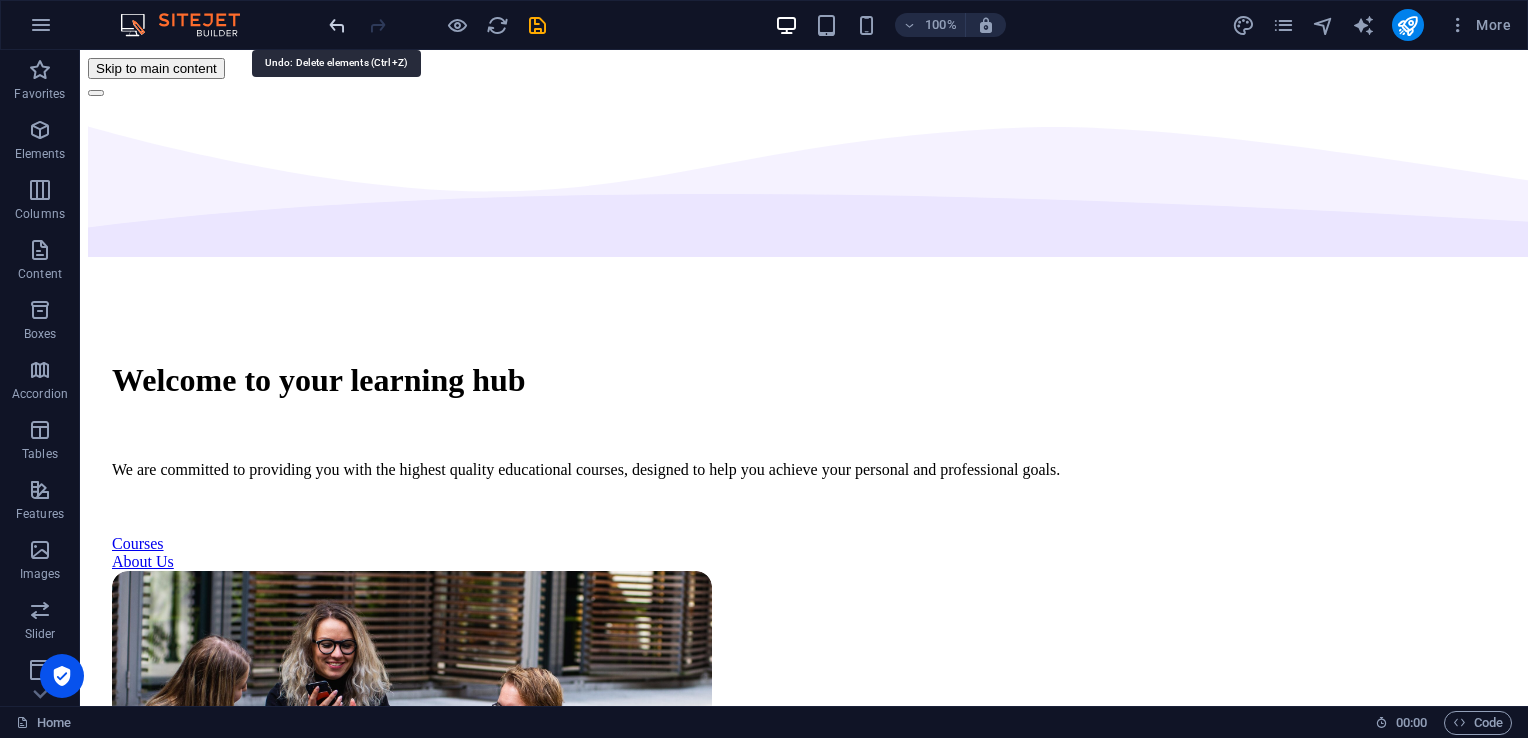 click at bounding box center (337, 25) 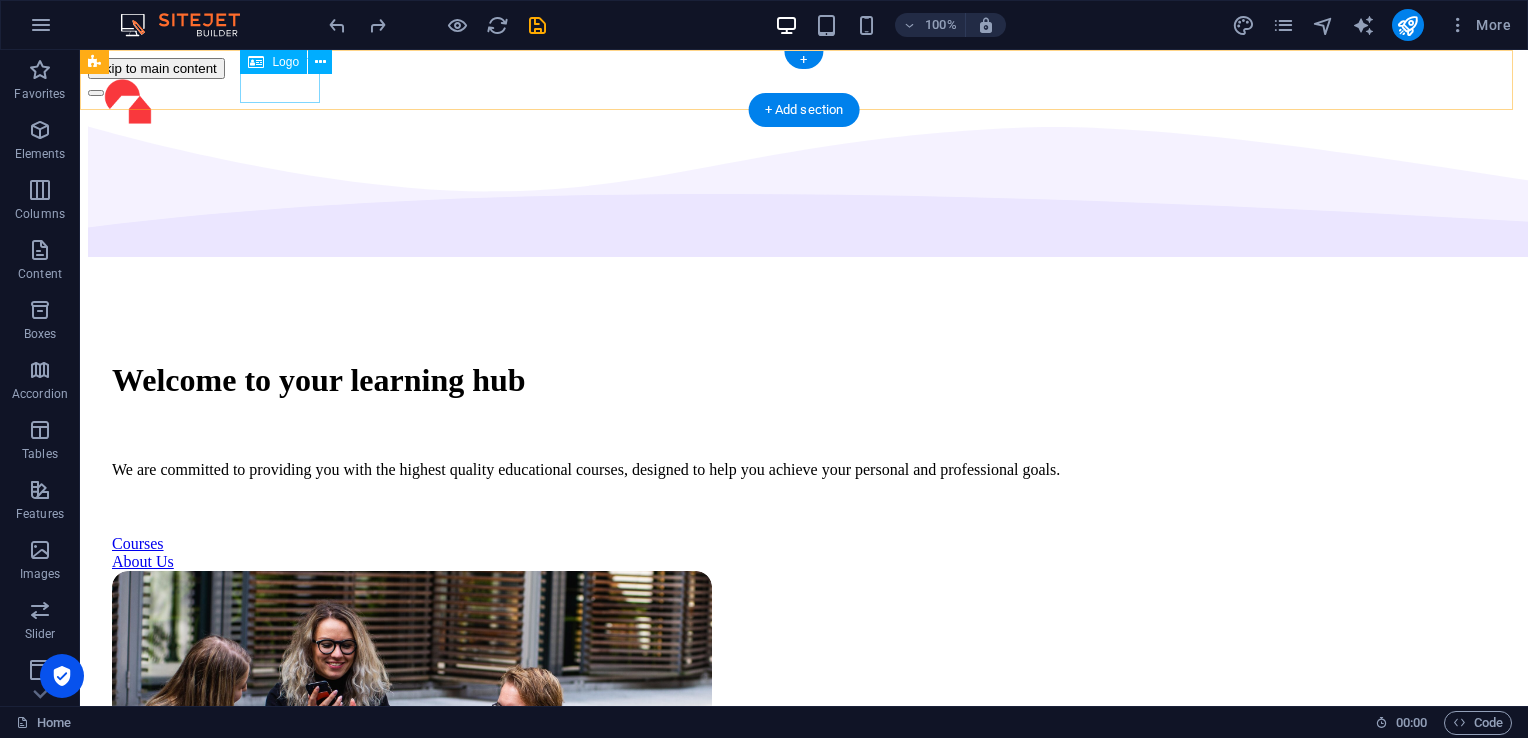 click at bounding box center (128, 103) 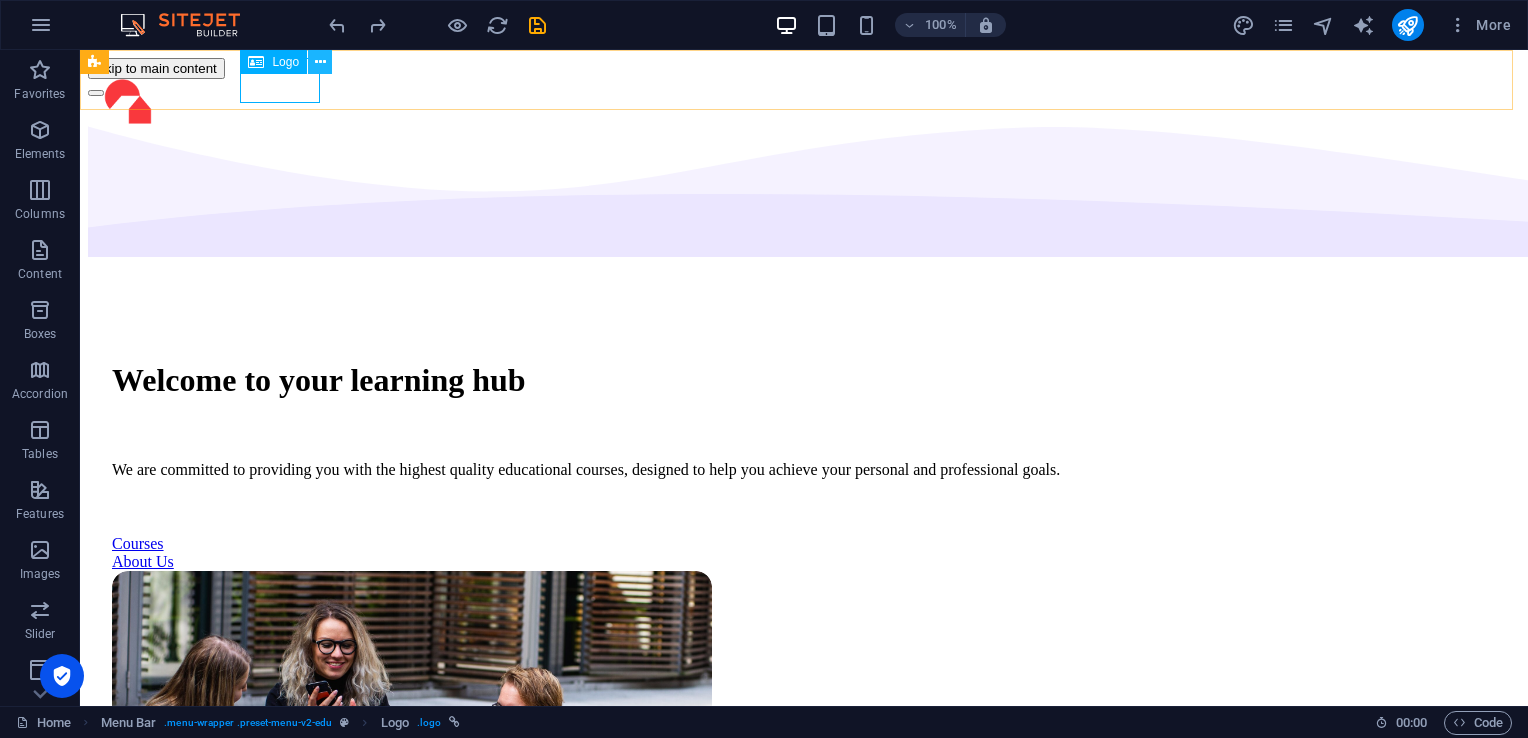 click at bounding box center [320, 62] 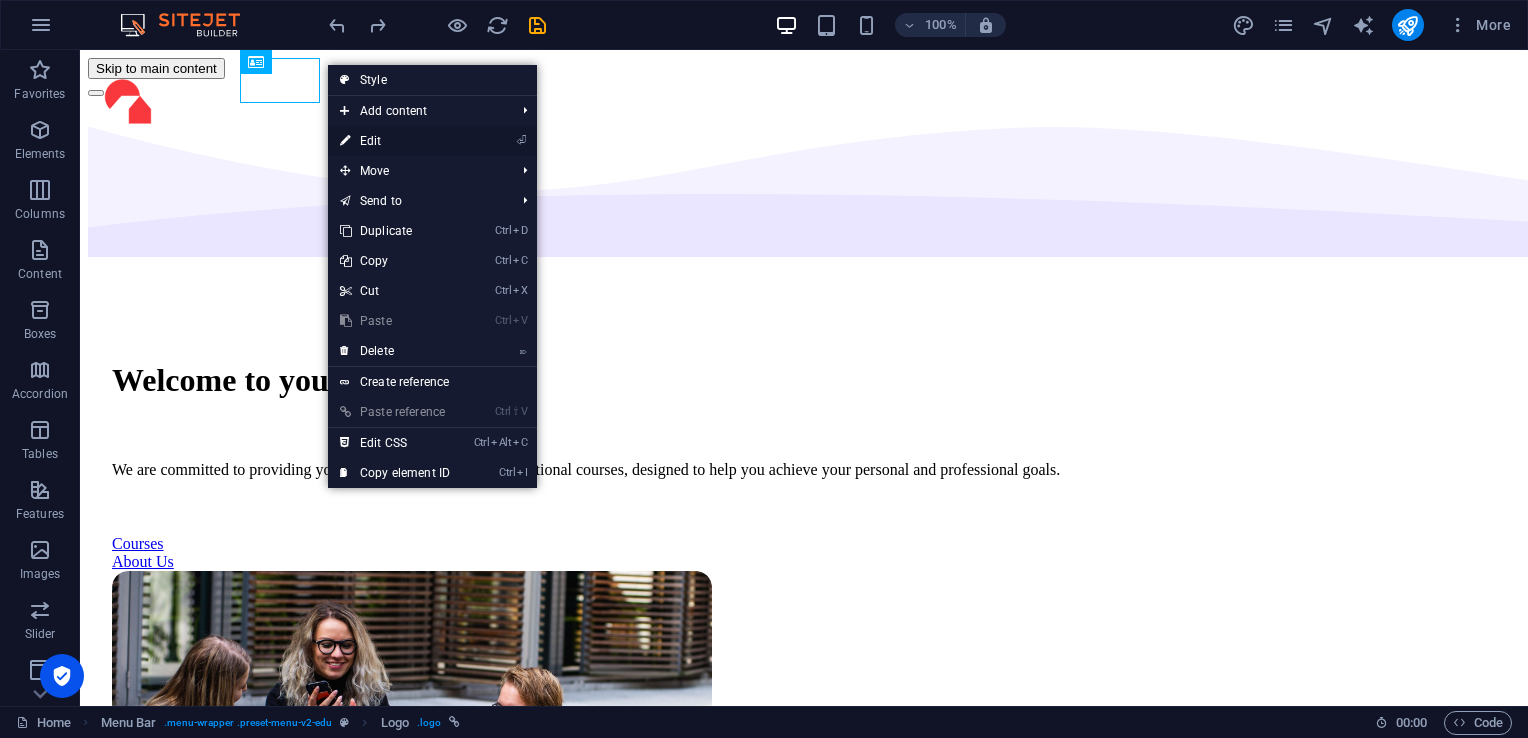 click on "⏎  Edit" at bounding box center (395, 141) 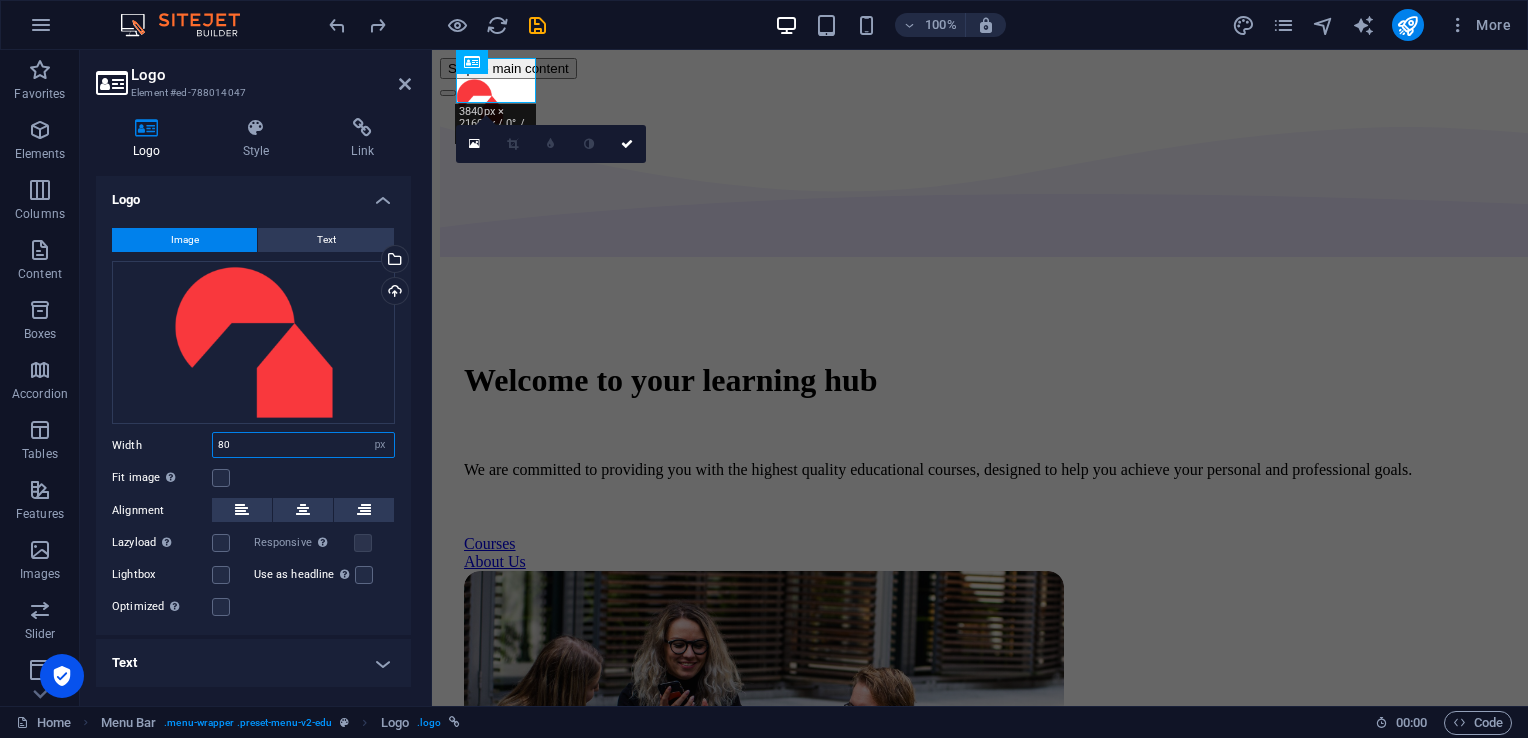 click on "80" at bounding box center [303, 445] 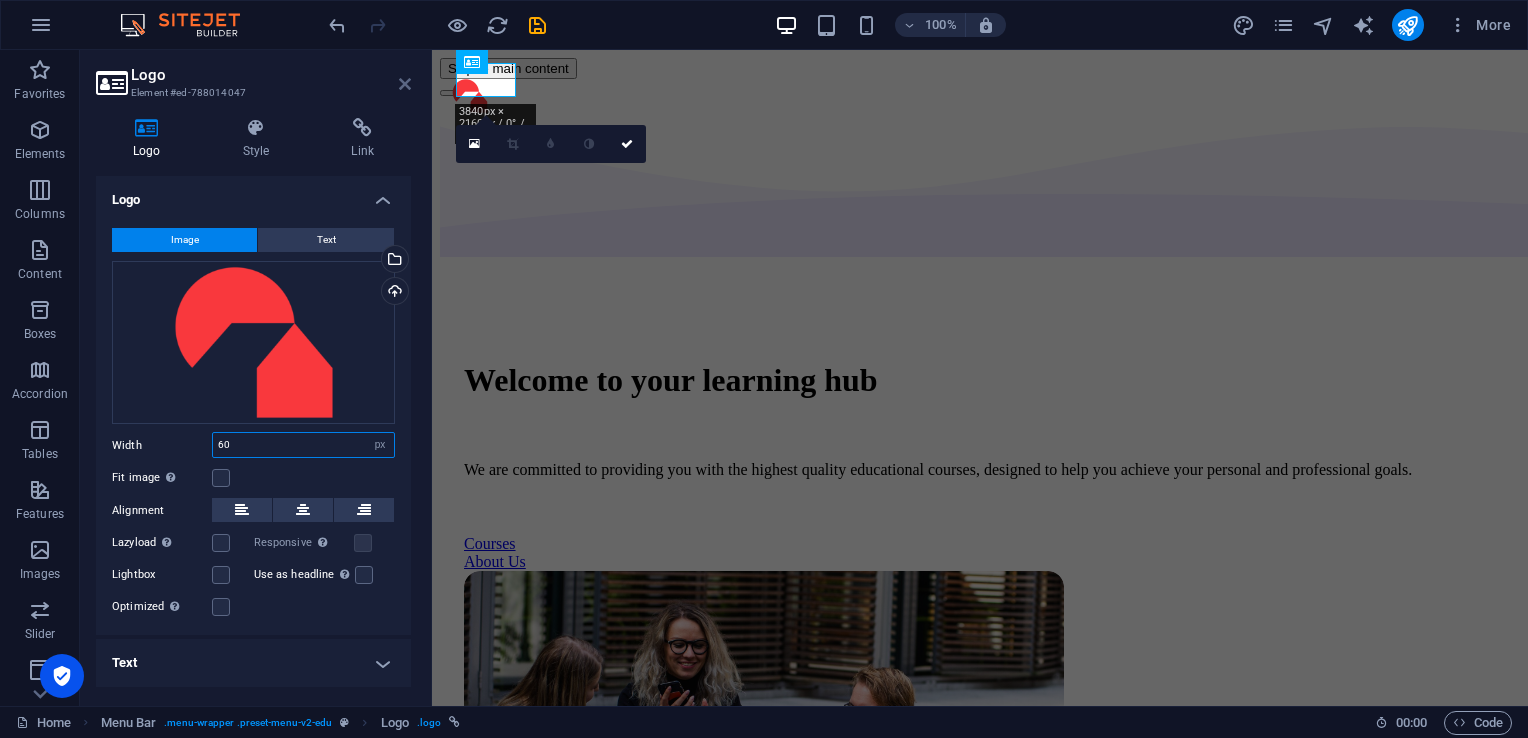 type on "60" 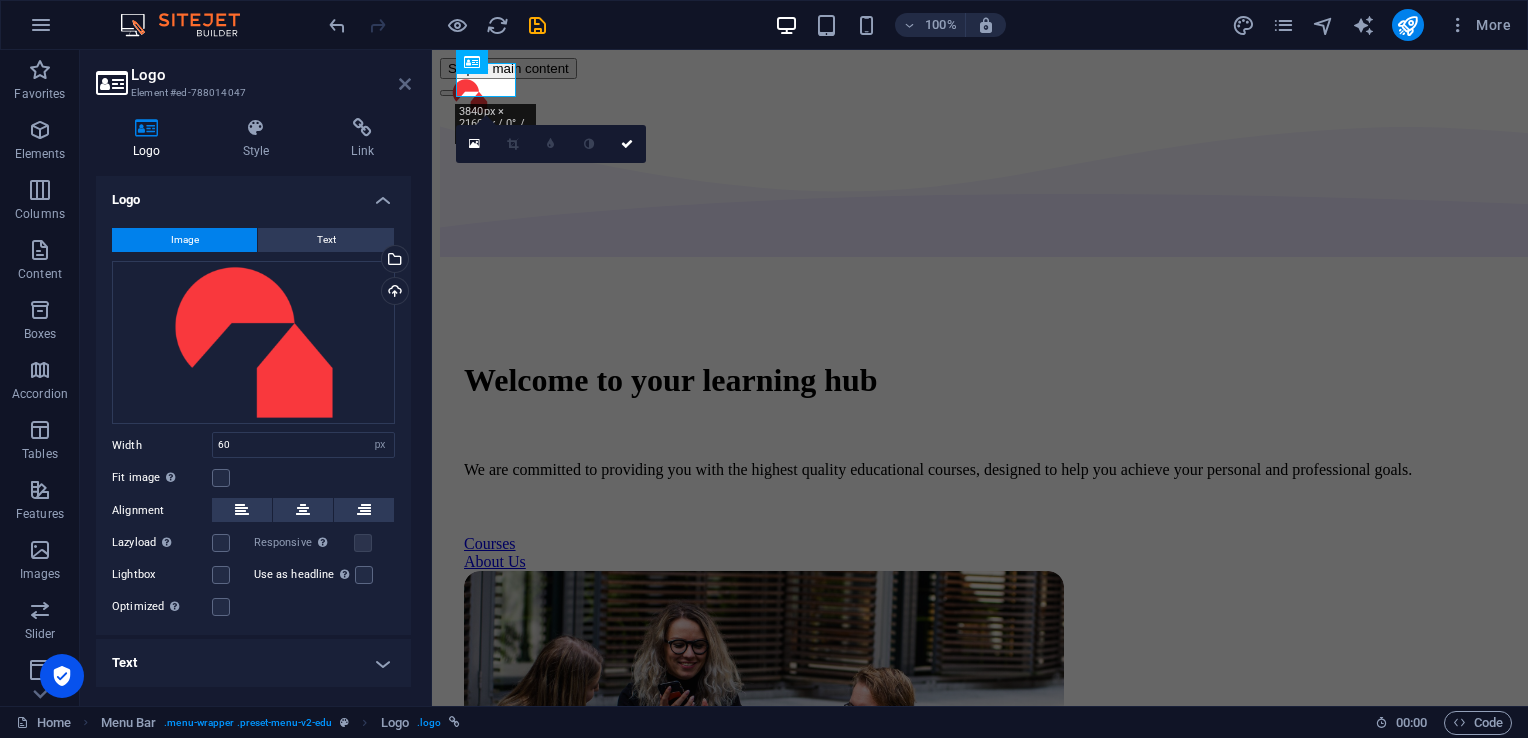 click at bounding box center [405, 84] 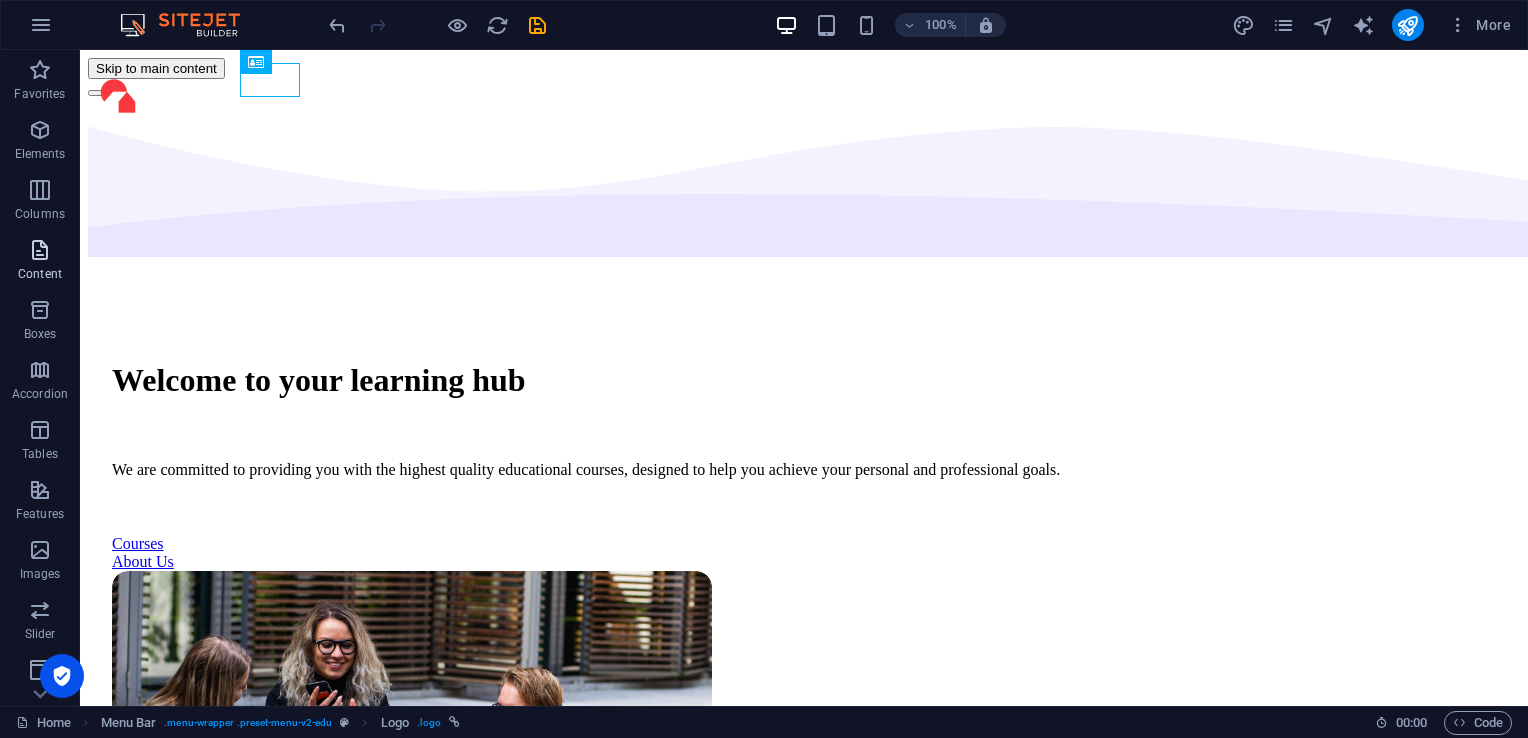 click on "Content" at bounding box center [40, 274] 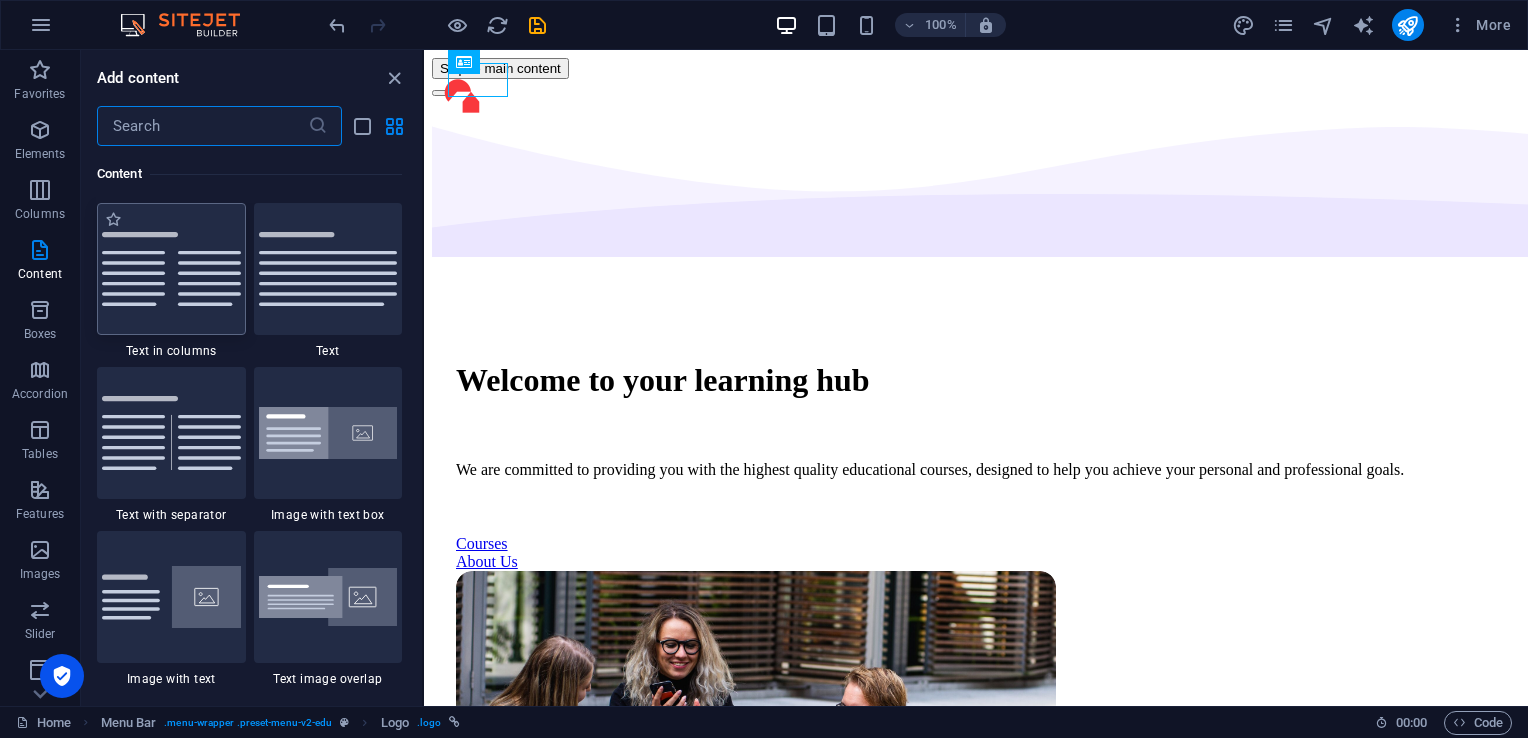 scroll, scrollTop: 3499, scrollLeft: 0, axis: vertical 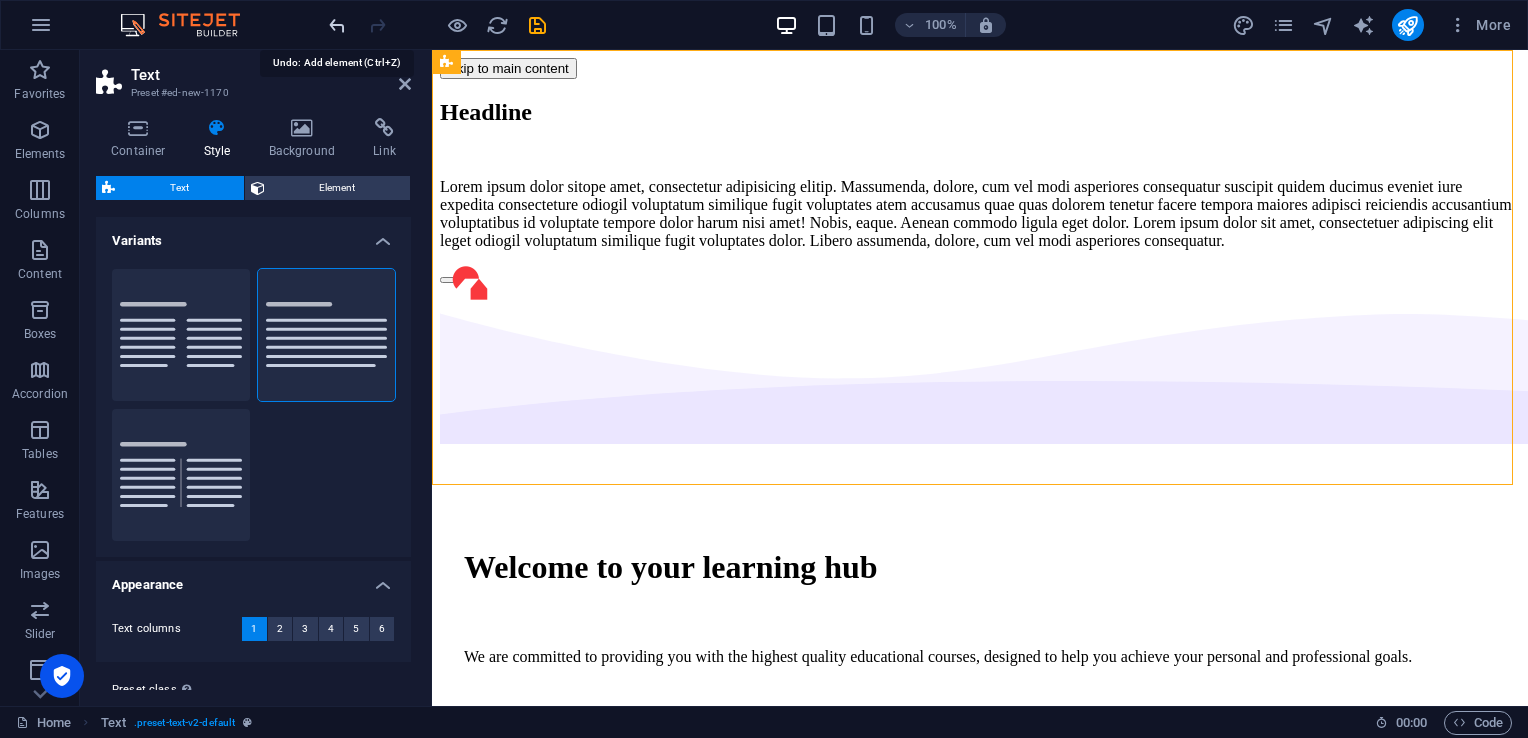 click at bounding box center (337, 25) 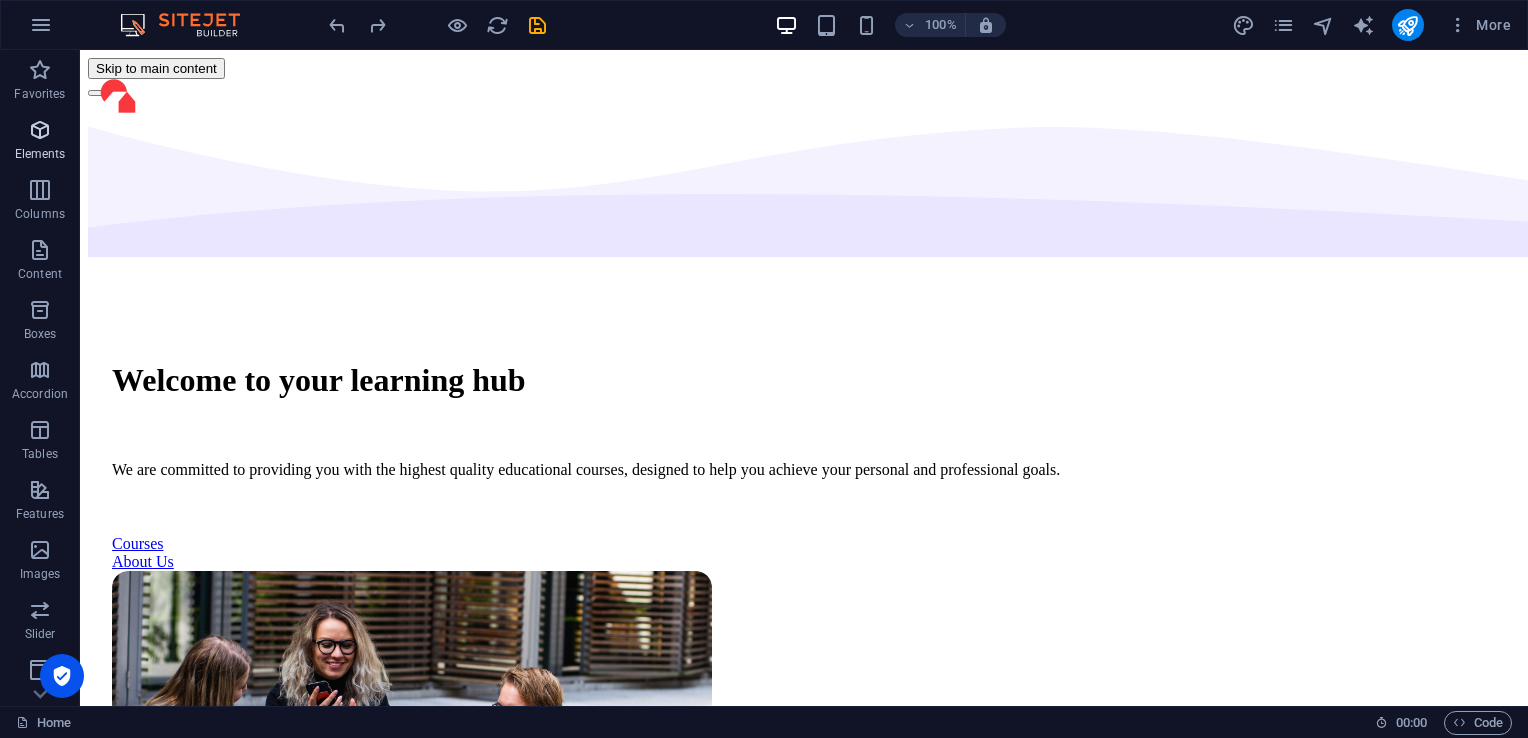 click at bounding box center [40, 130] 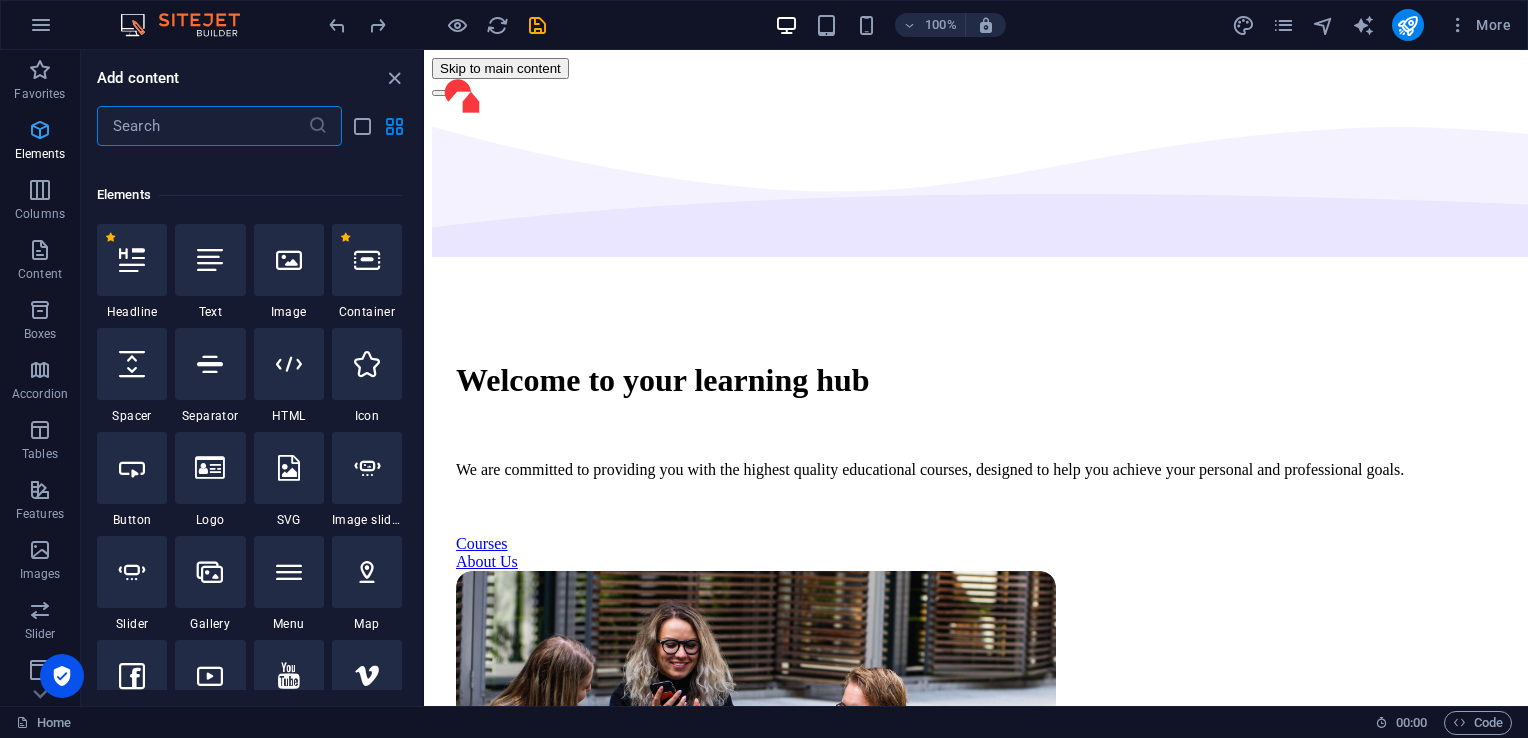 scroll, scrollTop: 212, scrollLeft: 0, axis: vertical 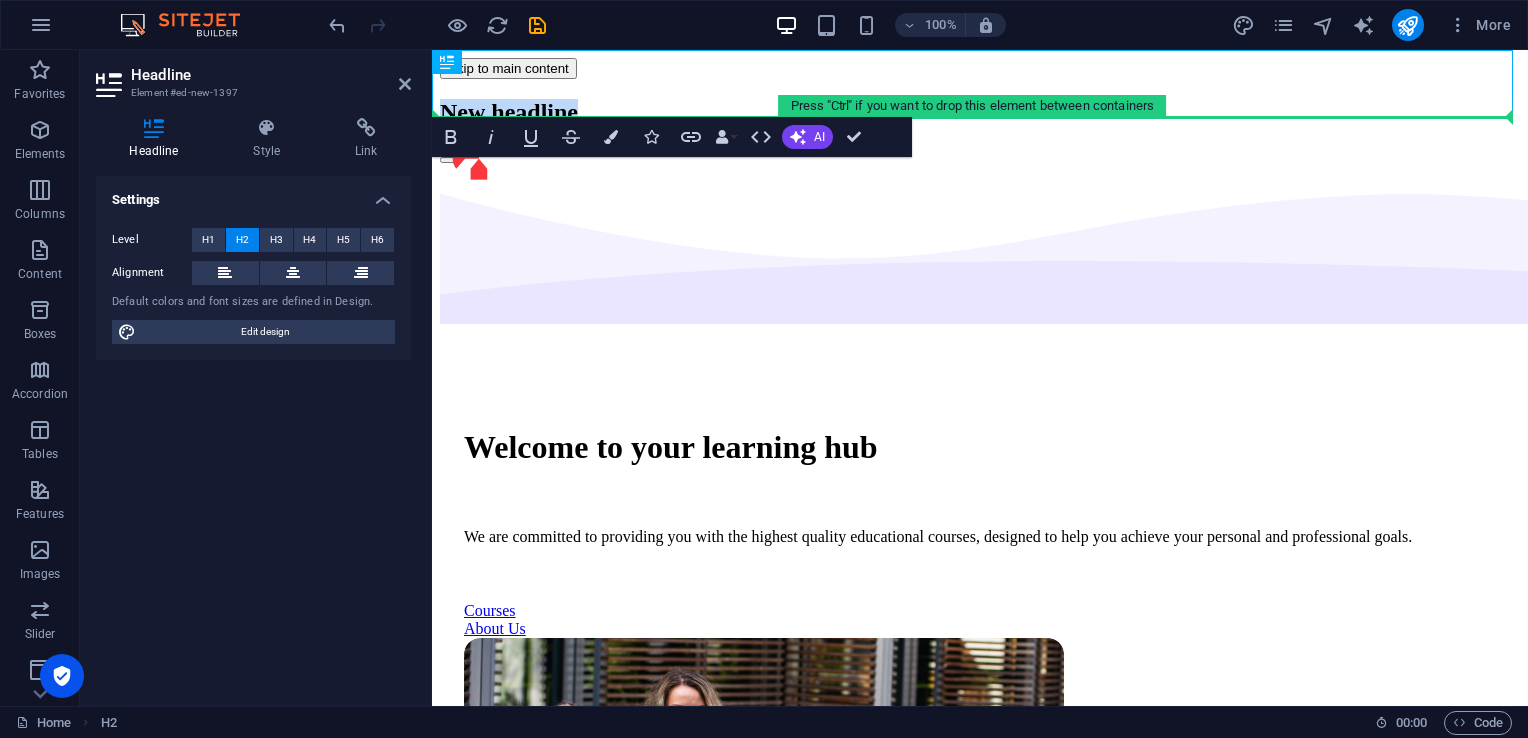 drag, startPoint x: 891, startPoint y: 106, endPoint x: 937, endPoint y: 142, distance: 58.412327 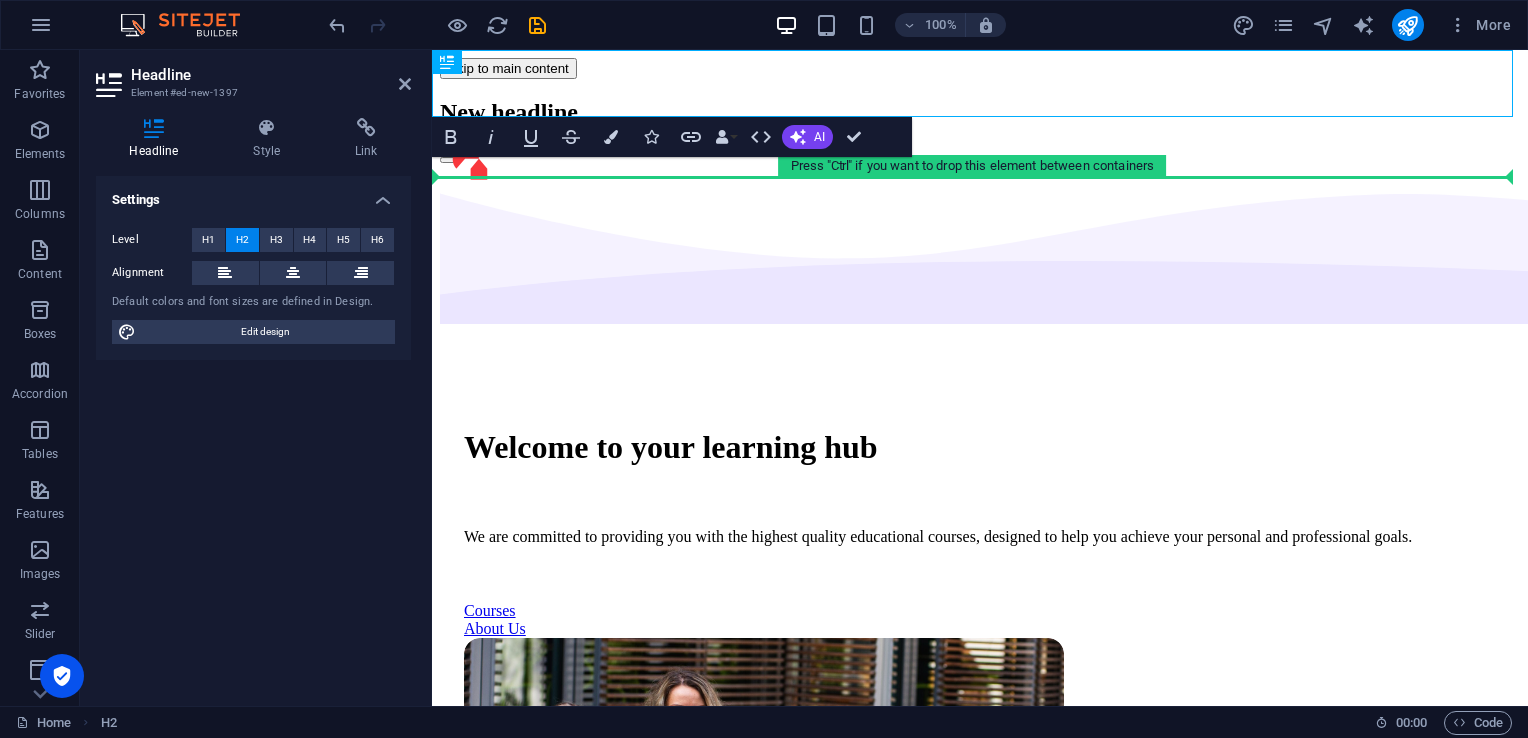 drag, startPoint x: 872, startPoint y: 122, endPoint x: 857, endPoint y: 171, distance: 51.24451 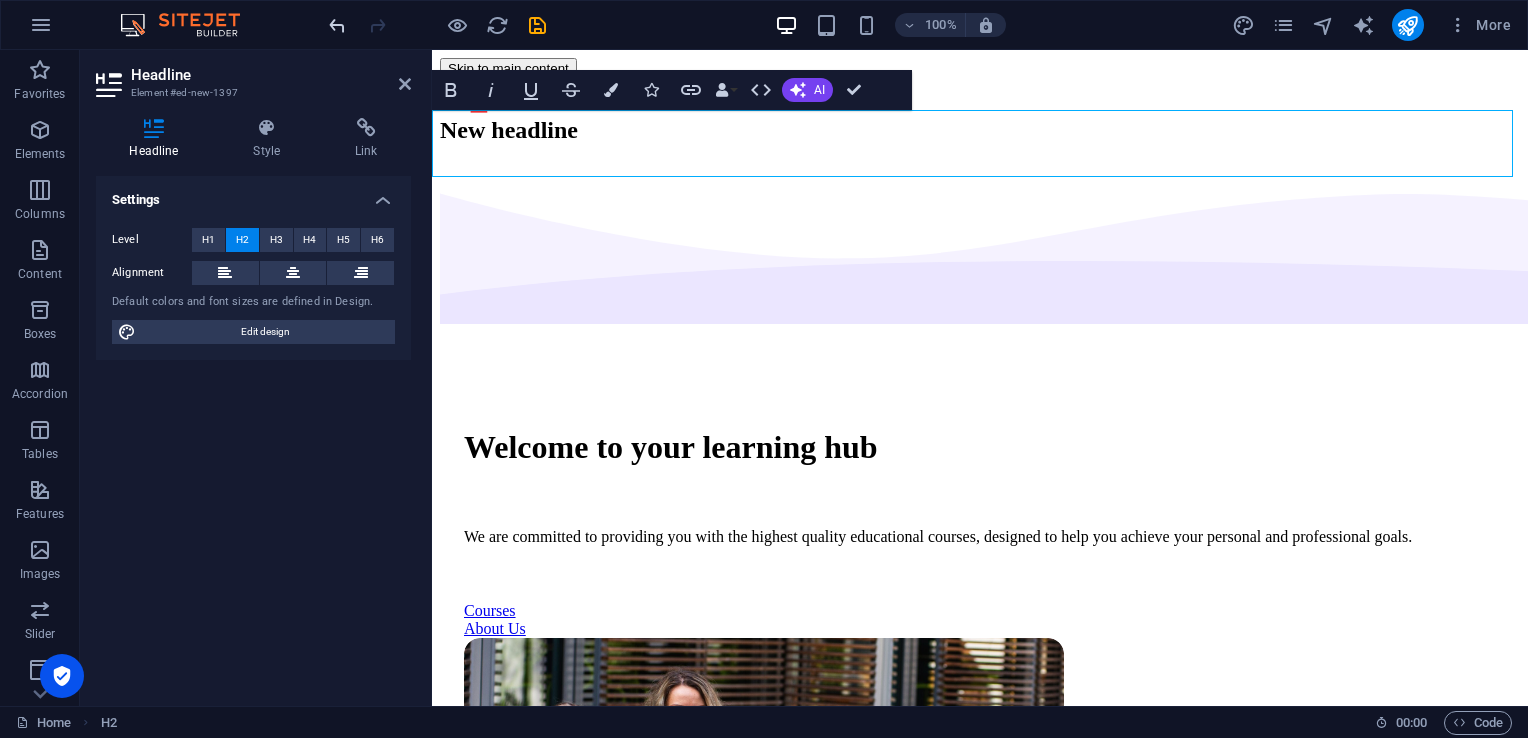 click at bounding box center [337, 25] 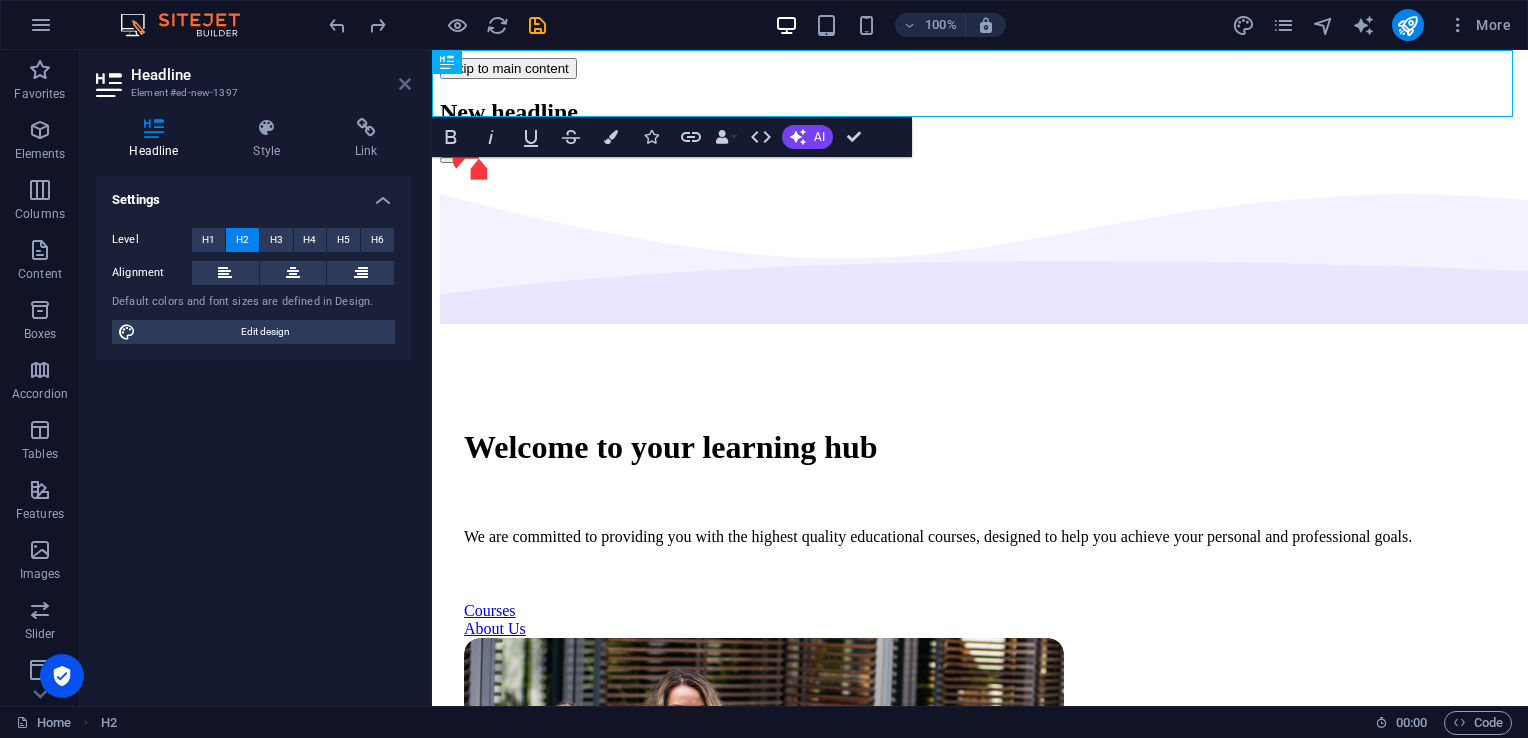 click at bounding box center (405, 84) 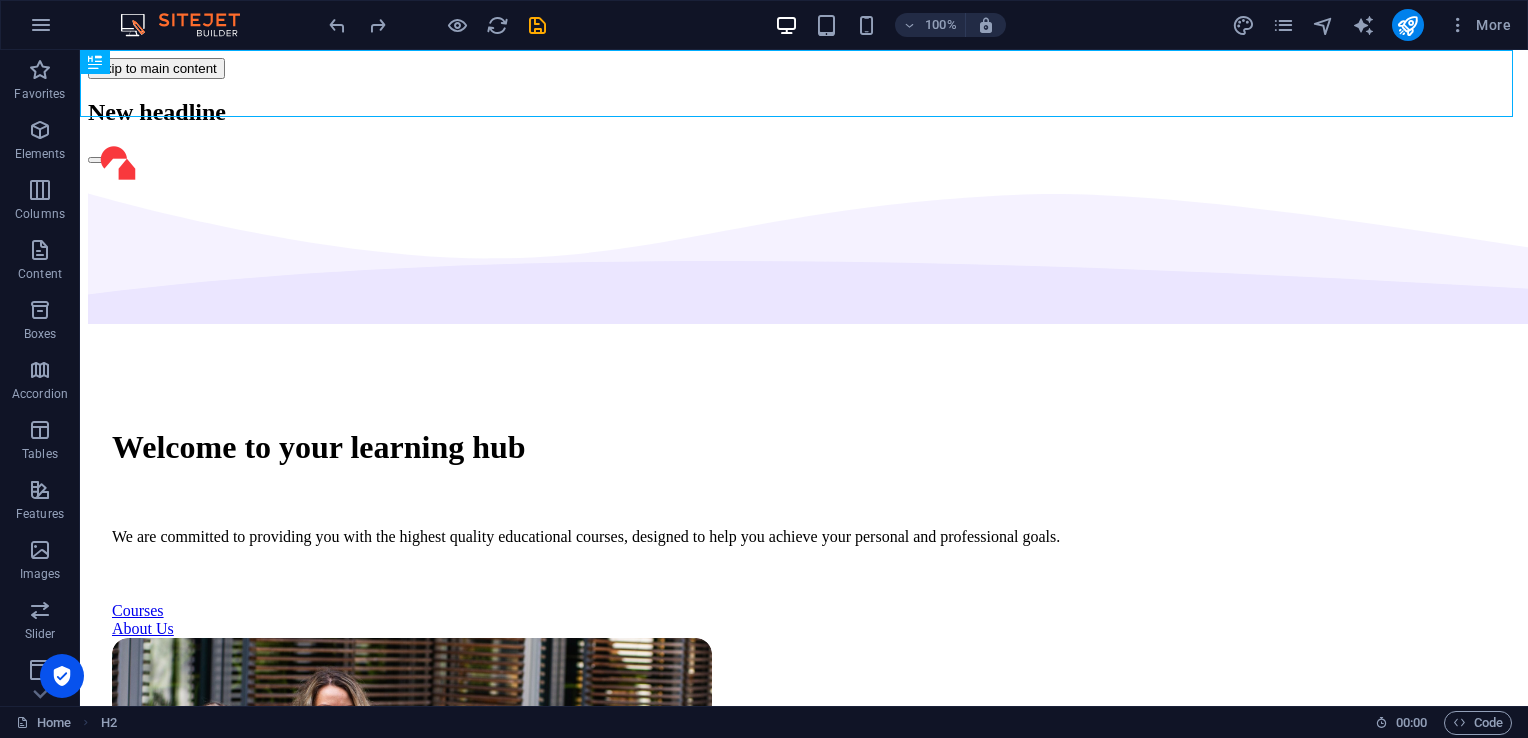 click at bounding box center (437, 25) 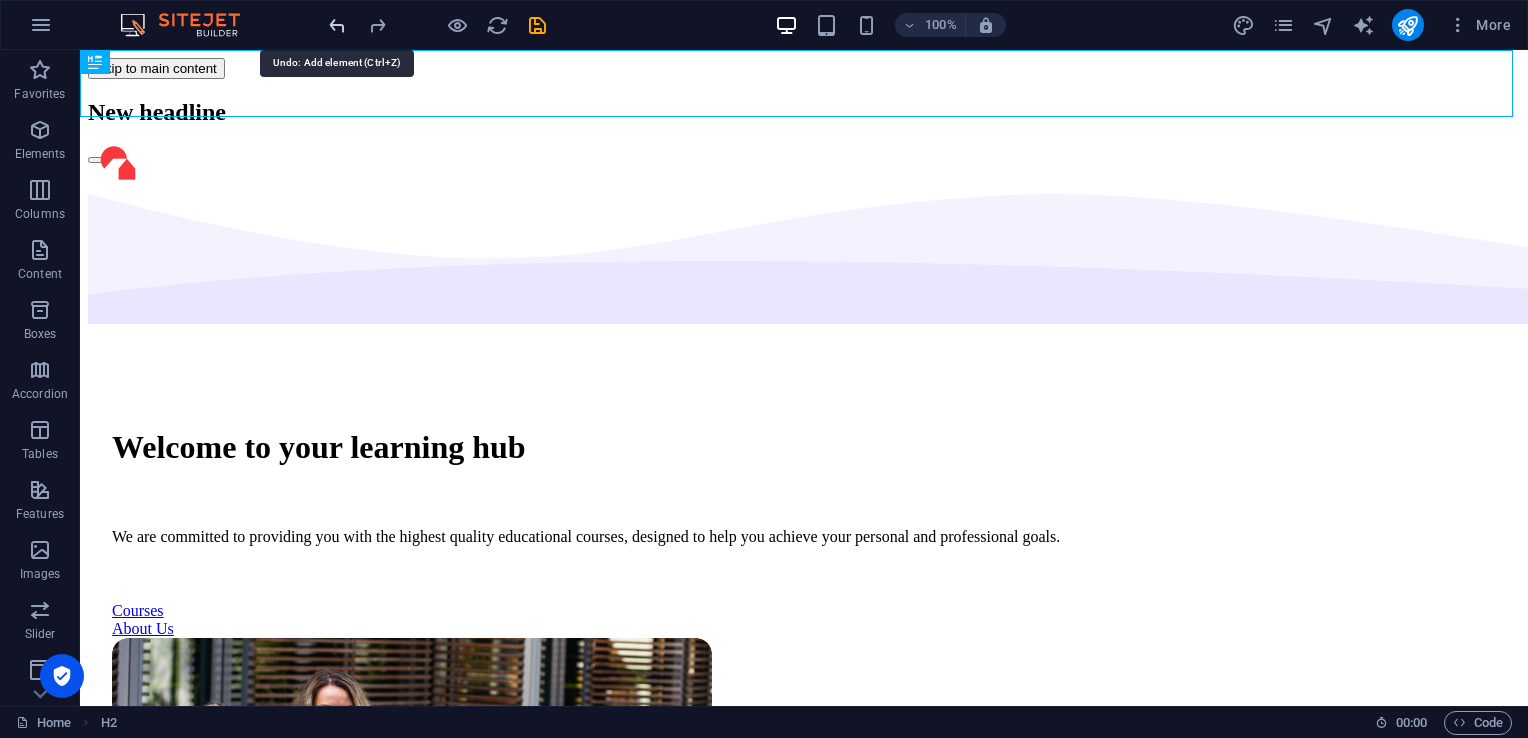 click at bounding box center (337, 25) 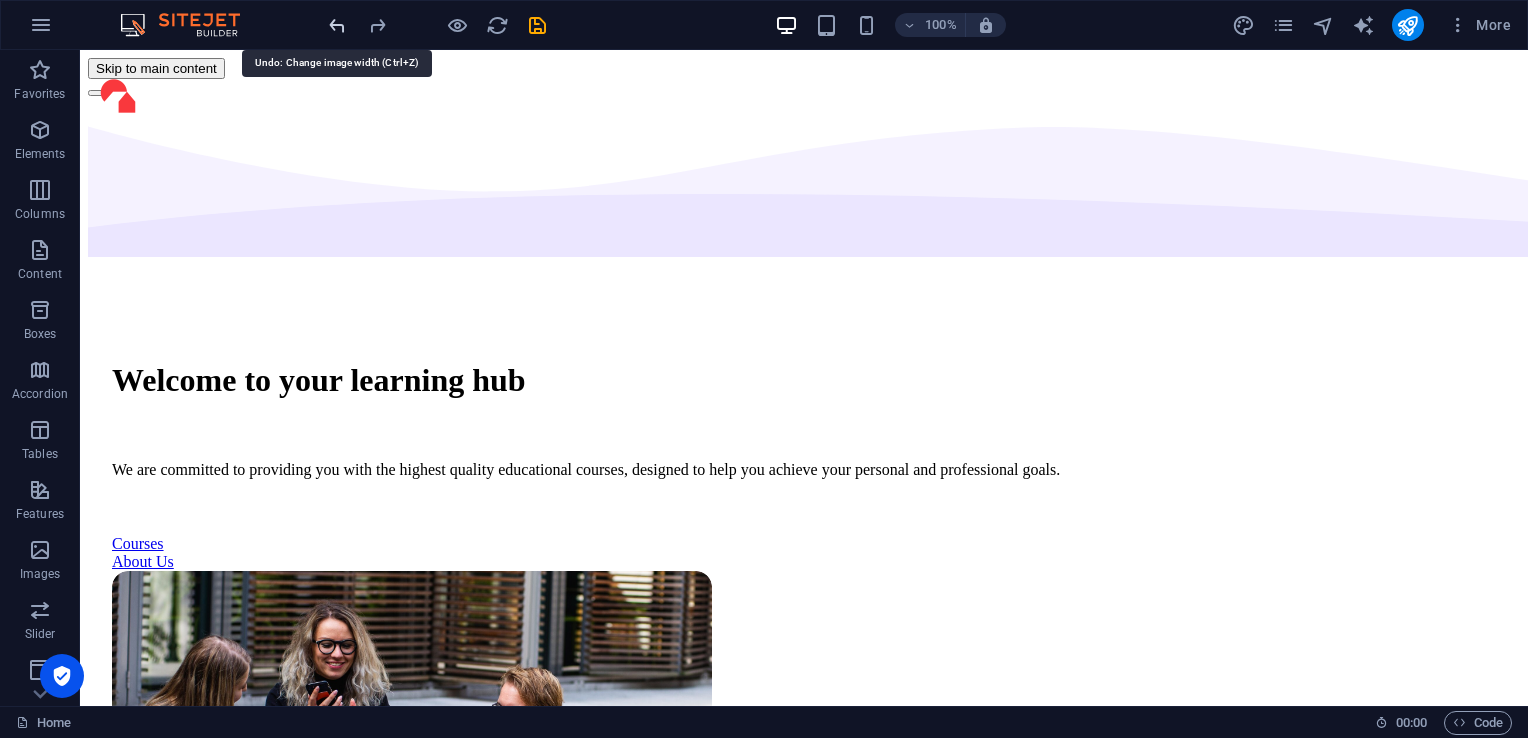 click at bounding box center [337, 25] 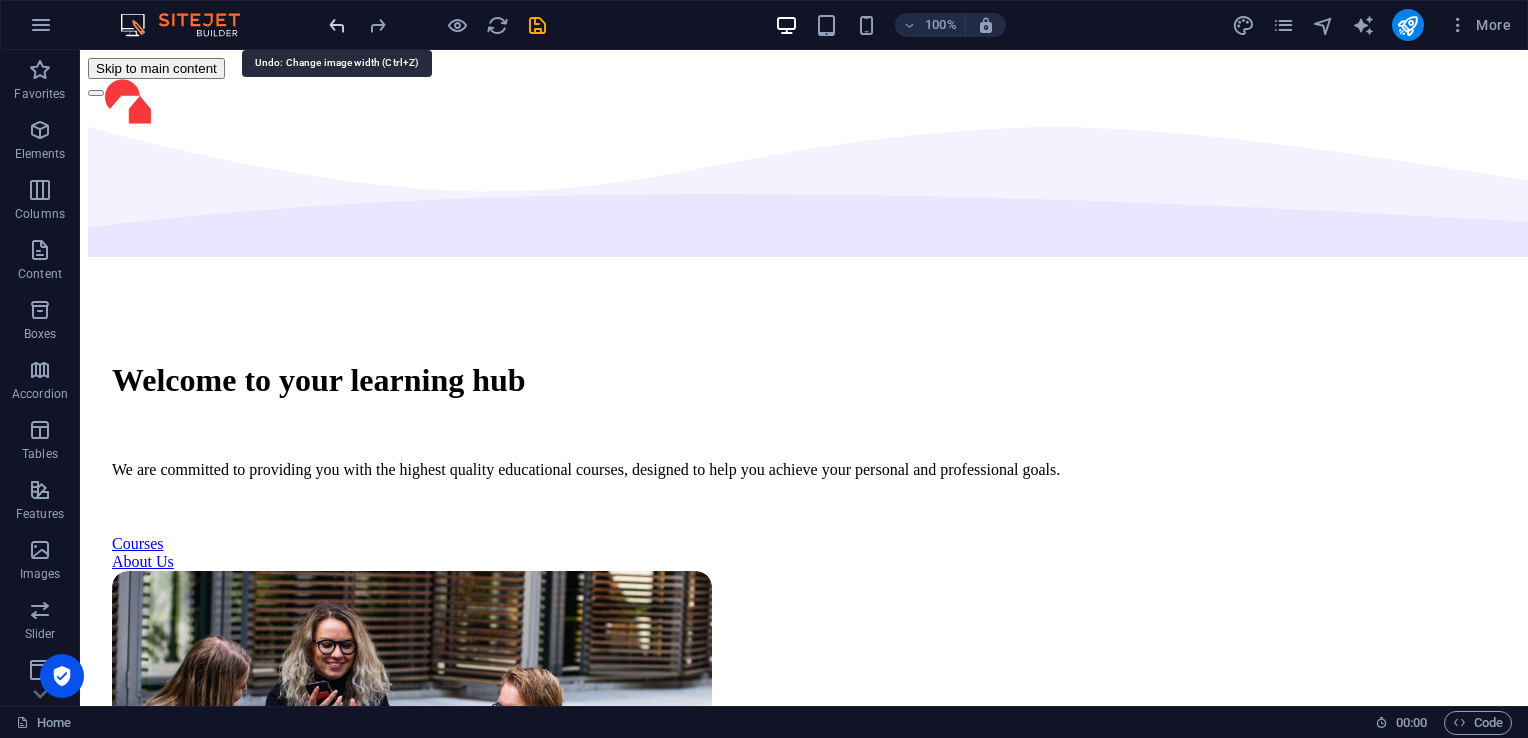 click at bounding box center (337, 25) 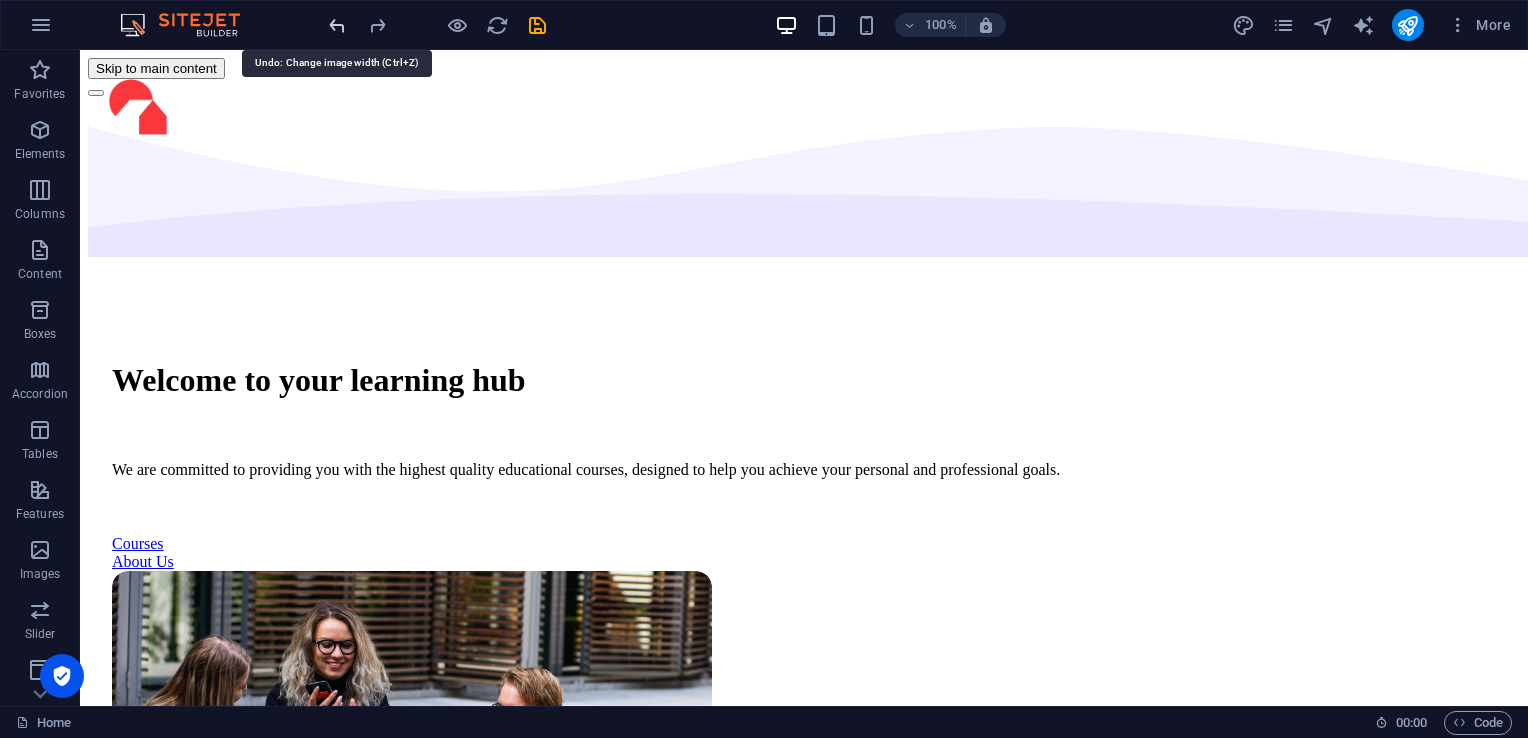 click at bounding box center (337, 25) 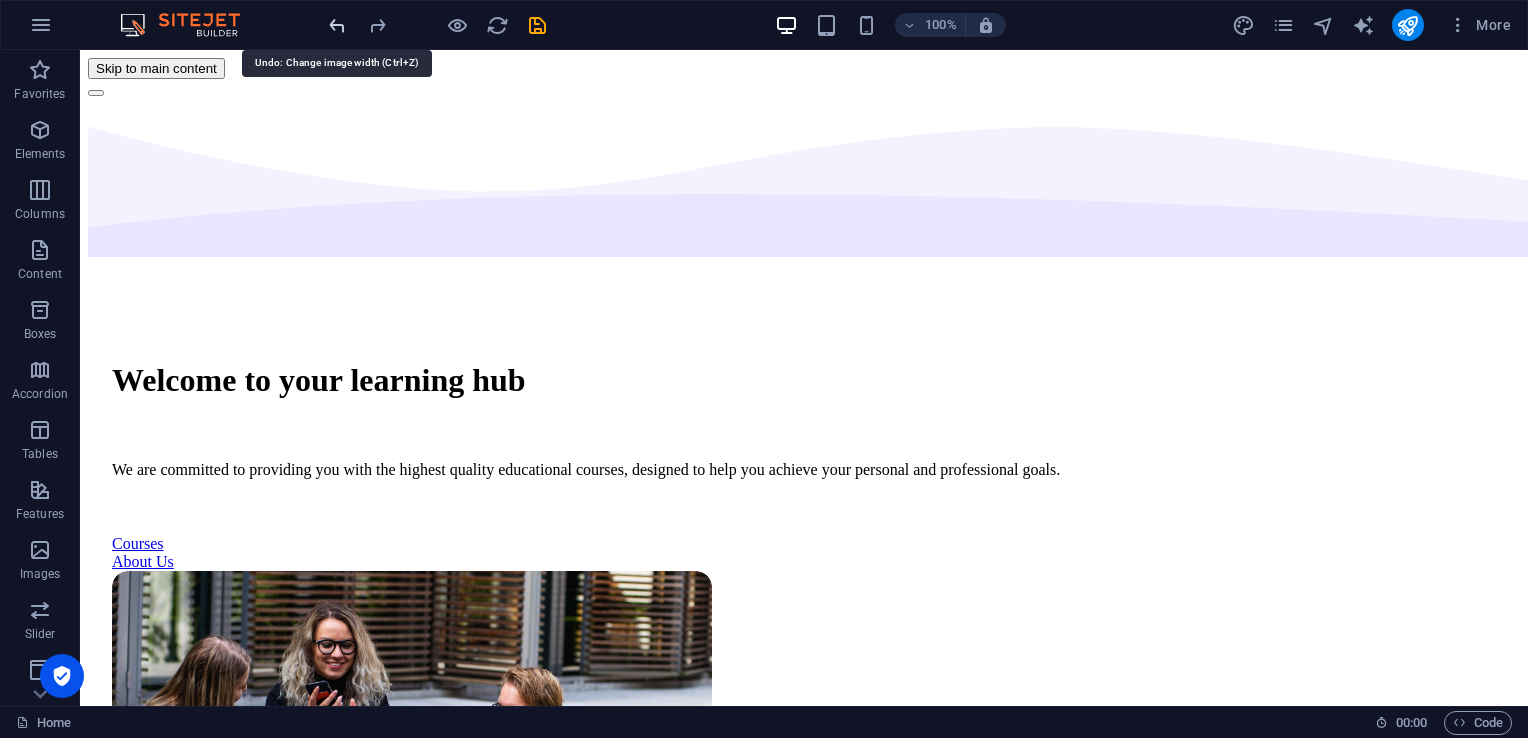 click at bounding box center (337, 25) 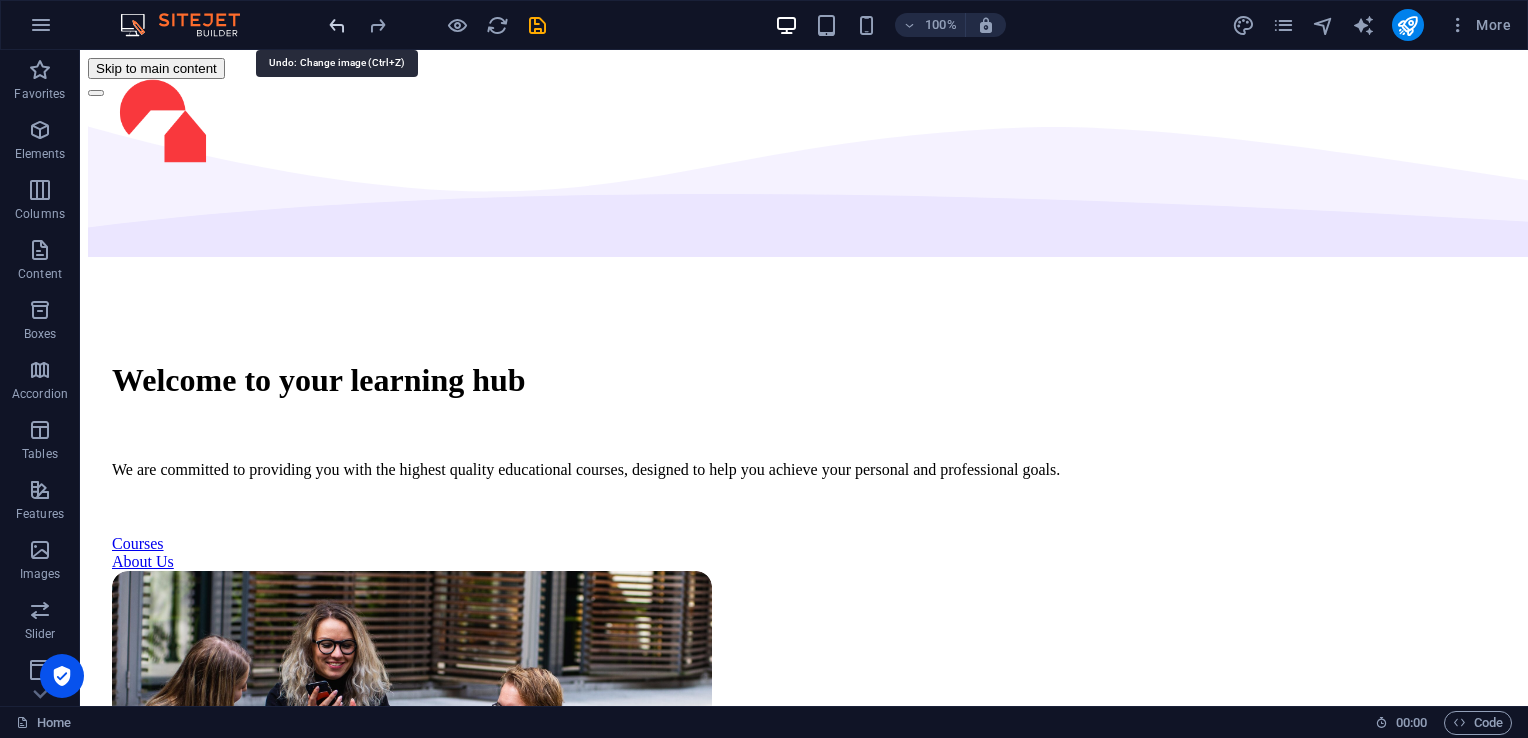 click at bounding box center [337, 25] 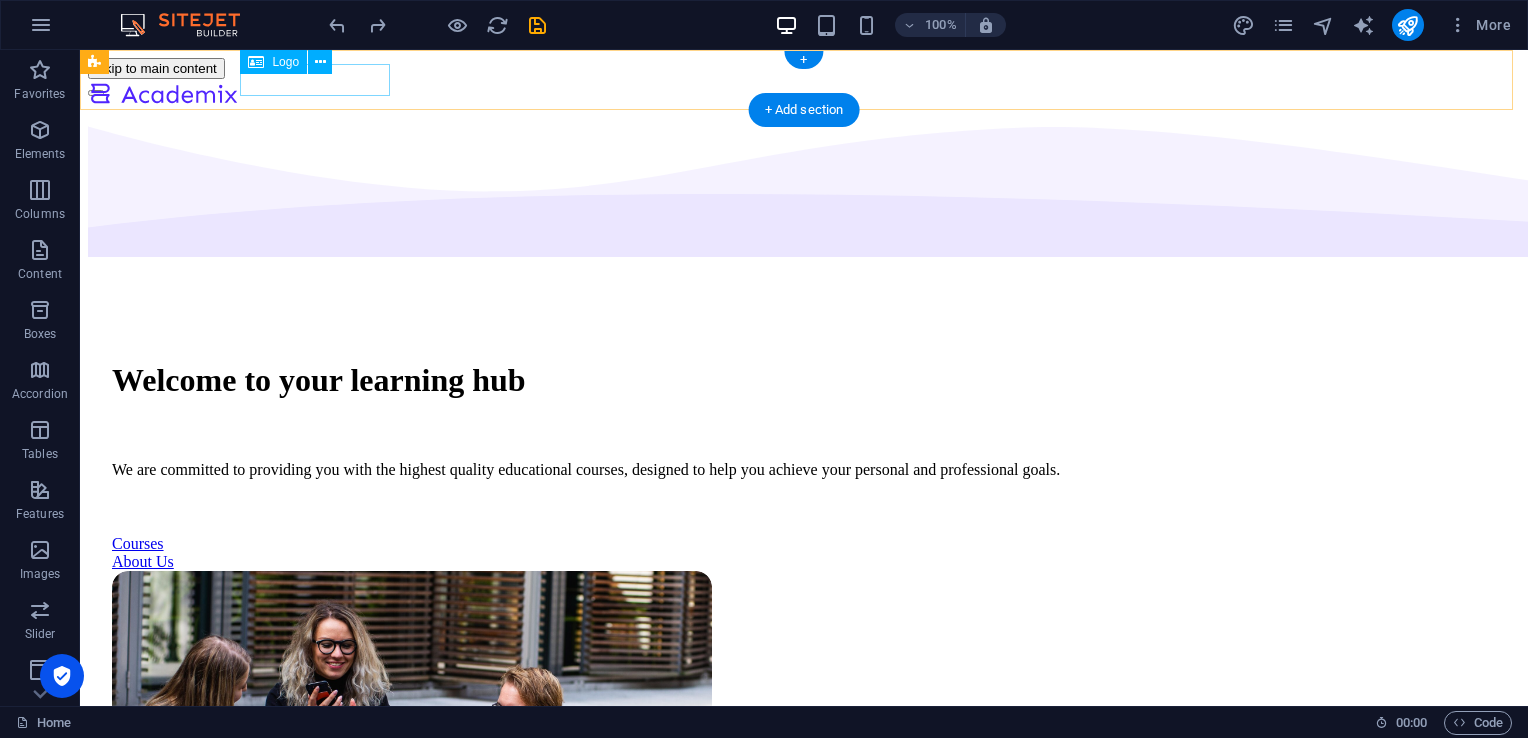 click at bounding box center [163, 96] 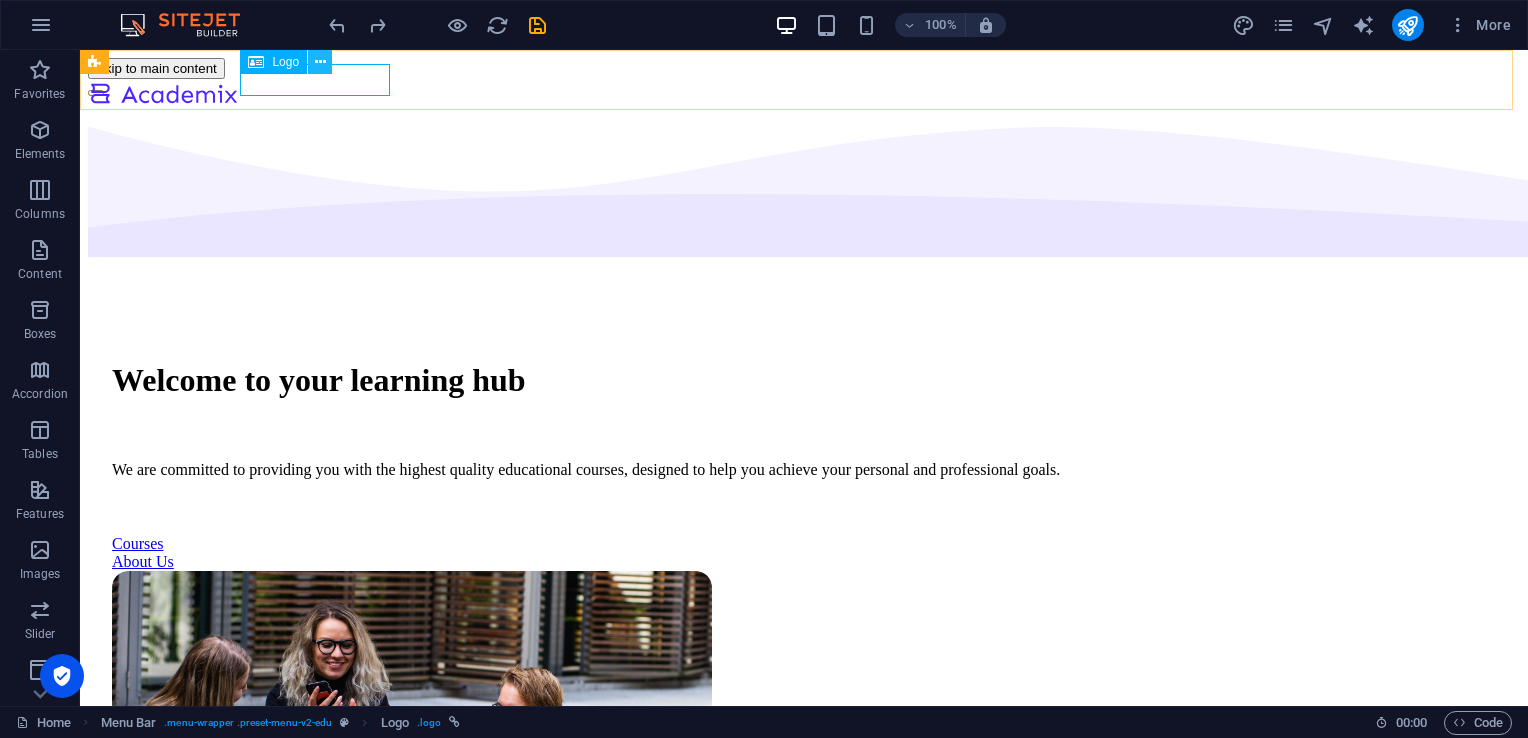 click at bounding box center [320, 62] 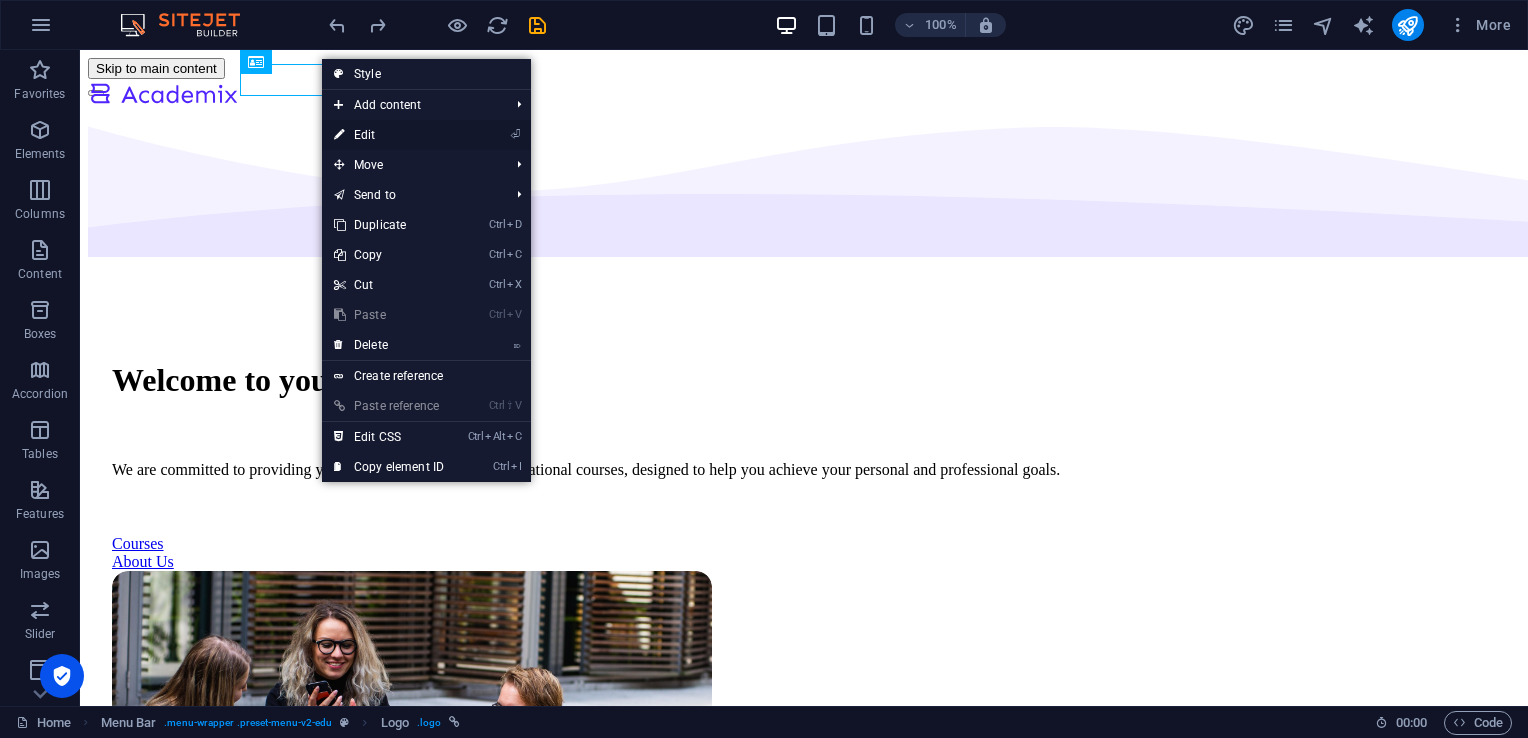 click on "⏎  Edit" at bounding box center (389, 135) 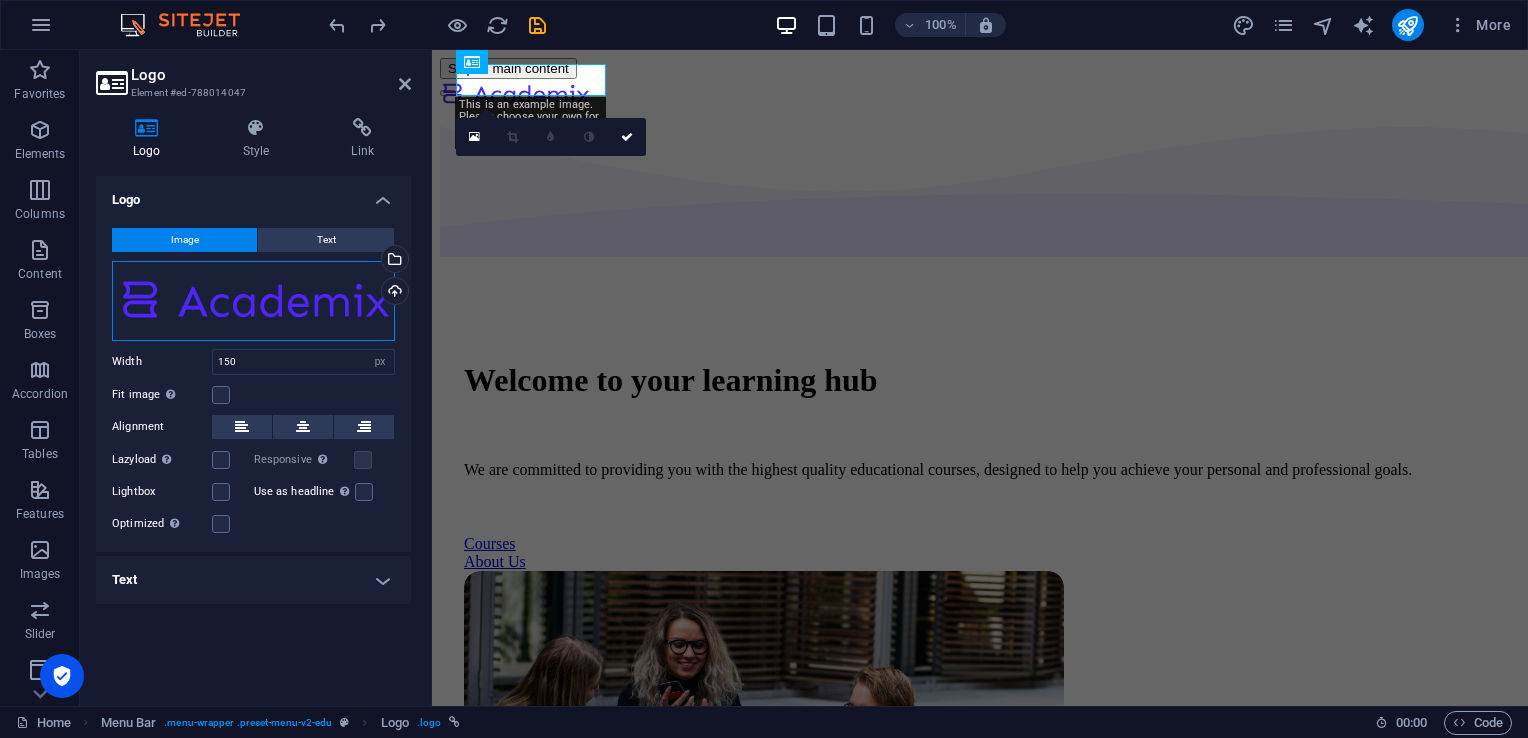 click on "Drag files here, click to choose files or select files from Files or our free stock photos & videos" at bounding box center [253, 301] 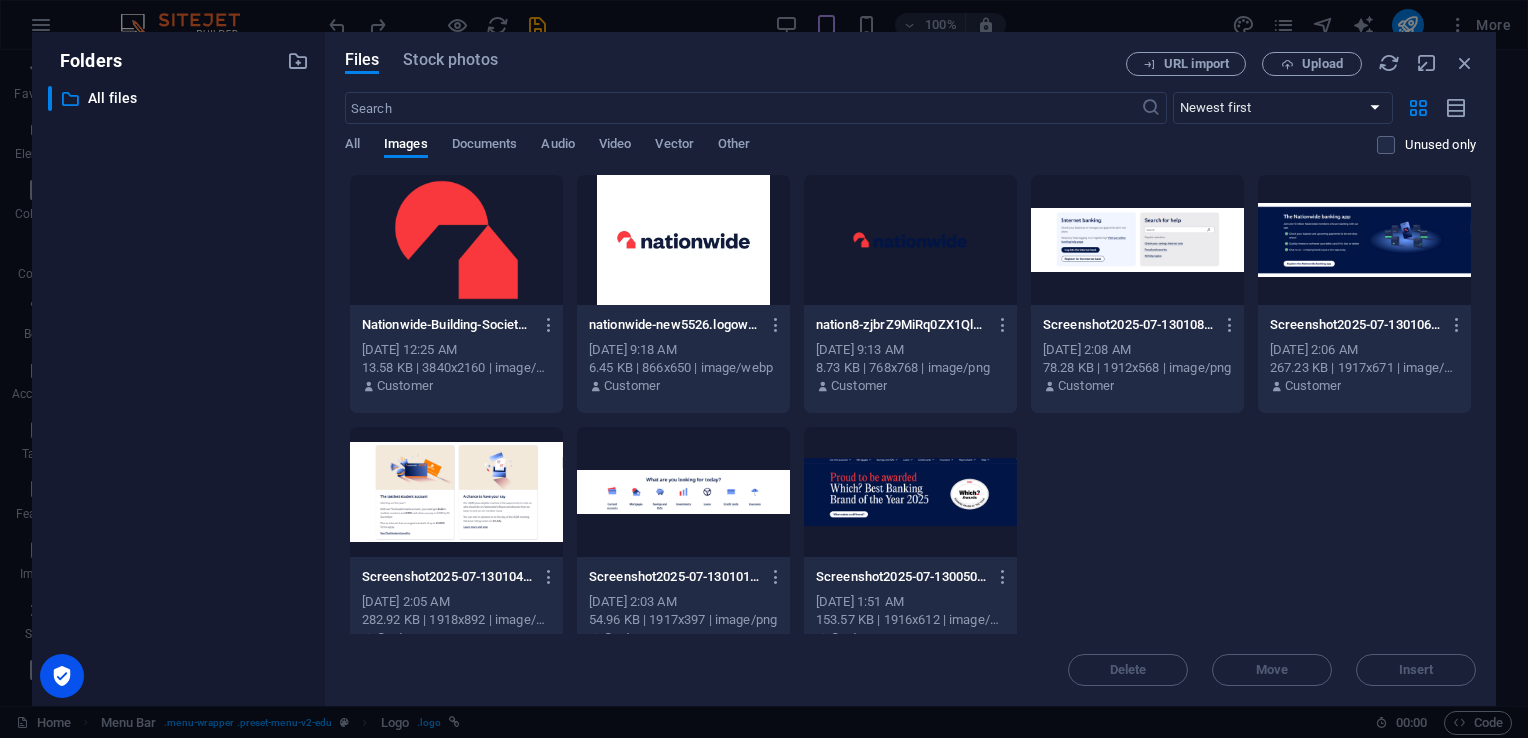 click at bounding box center [456, 240] 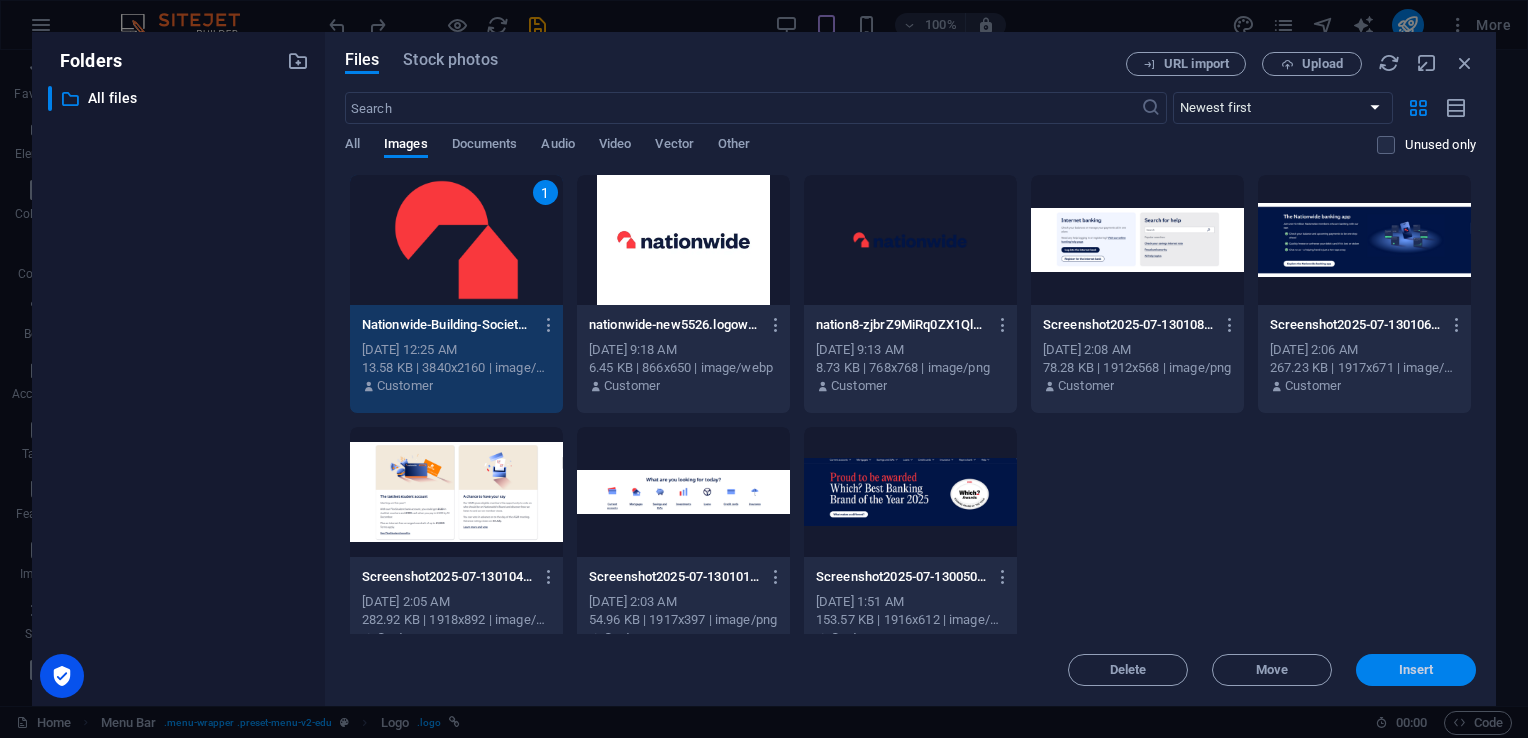 click on "Insert" at bounding box center (1416, 670) 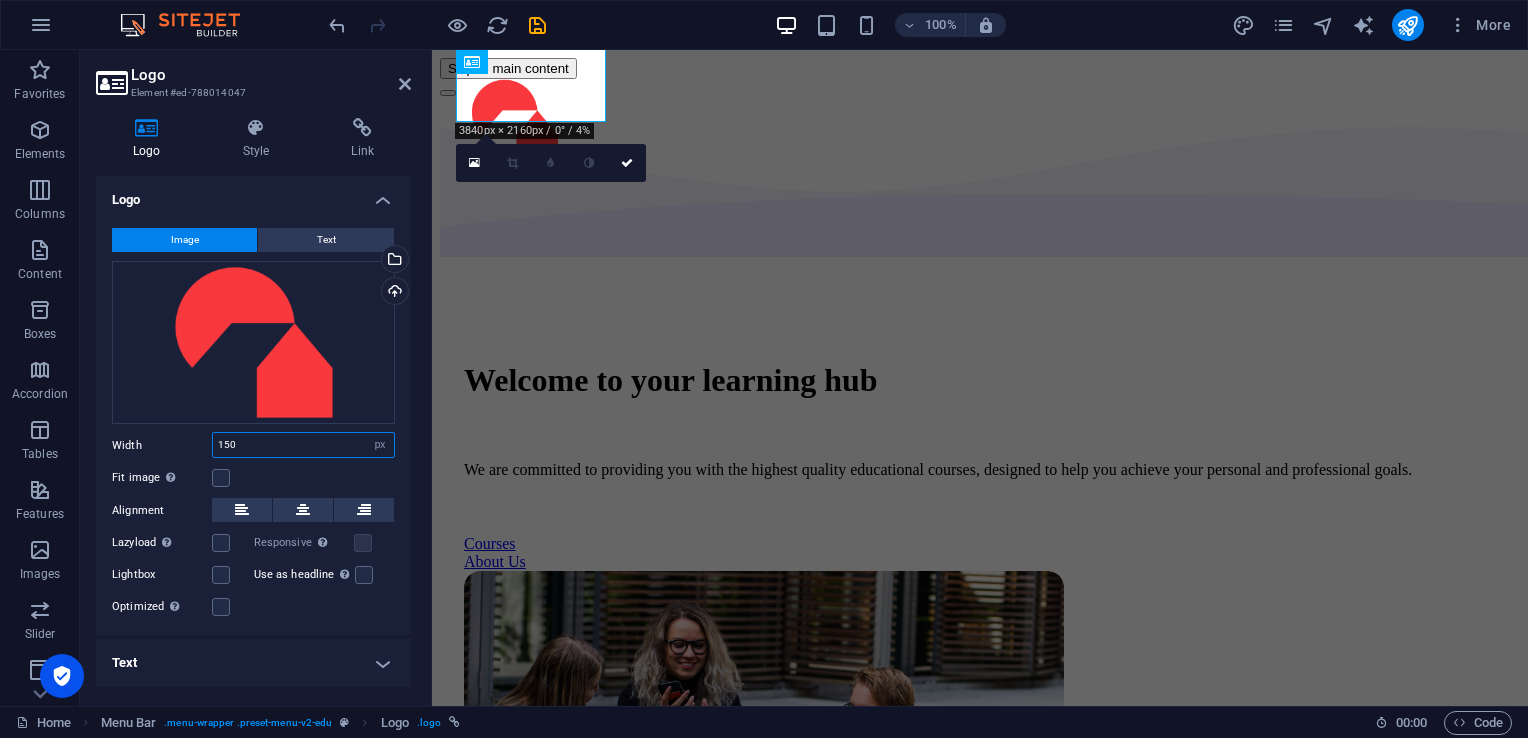 click on "150" at bounding box center (303, 445) 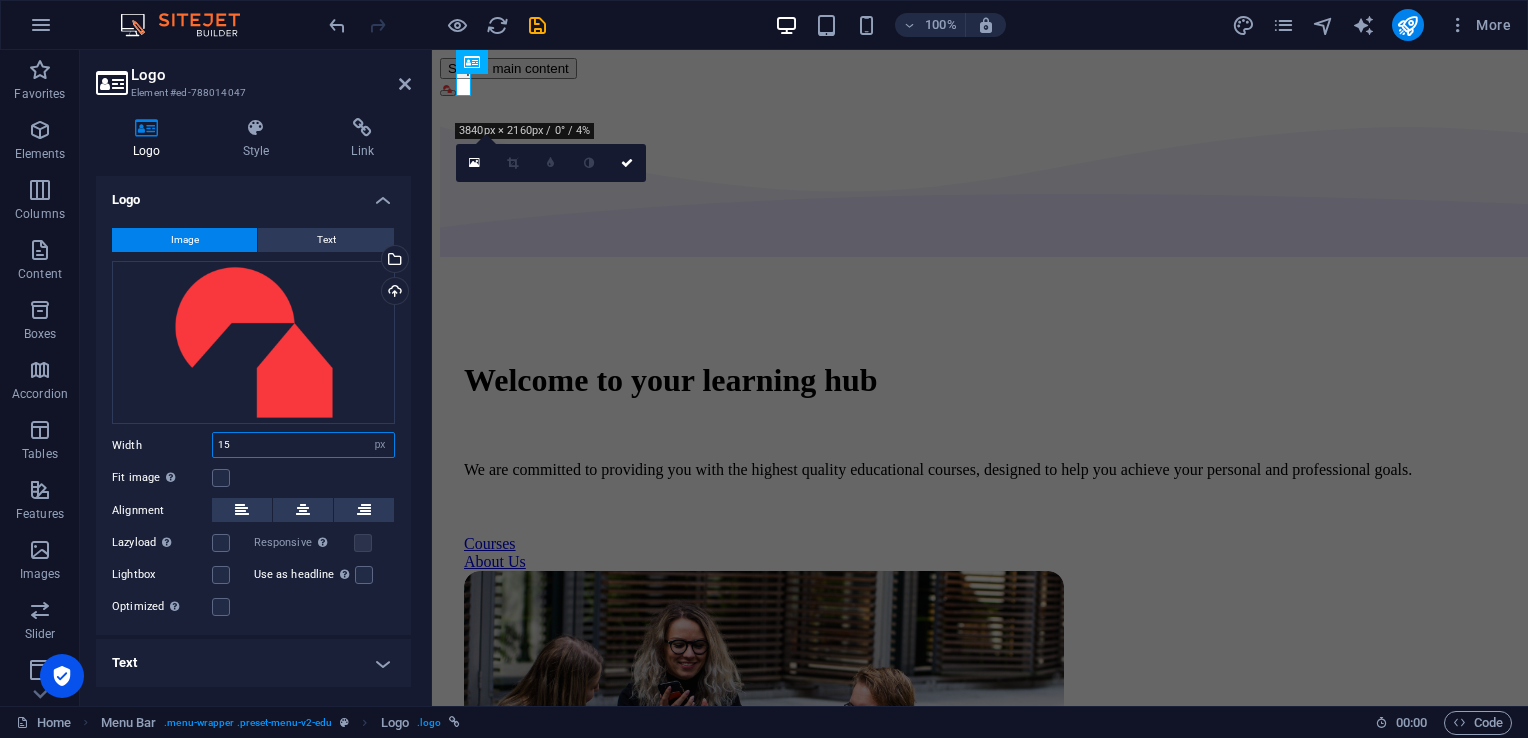 type on "1" 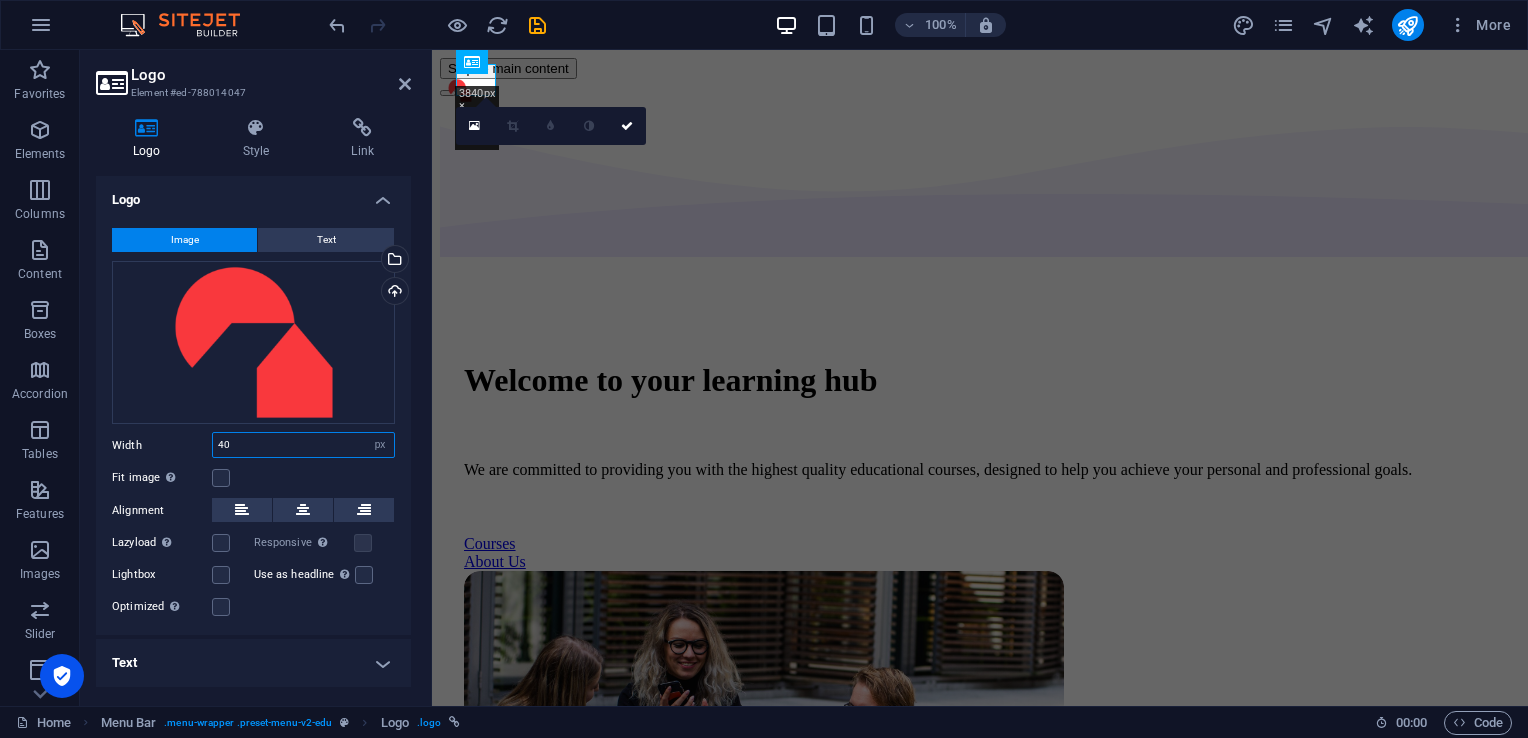type on "4" 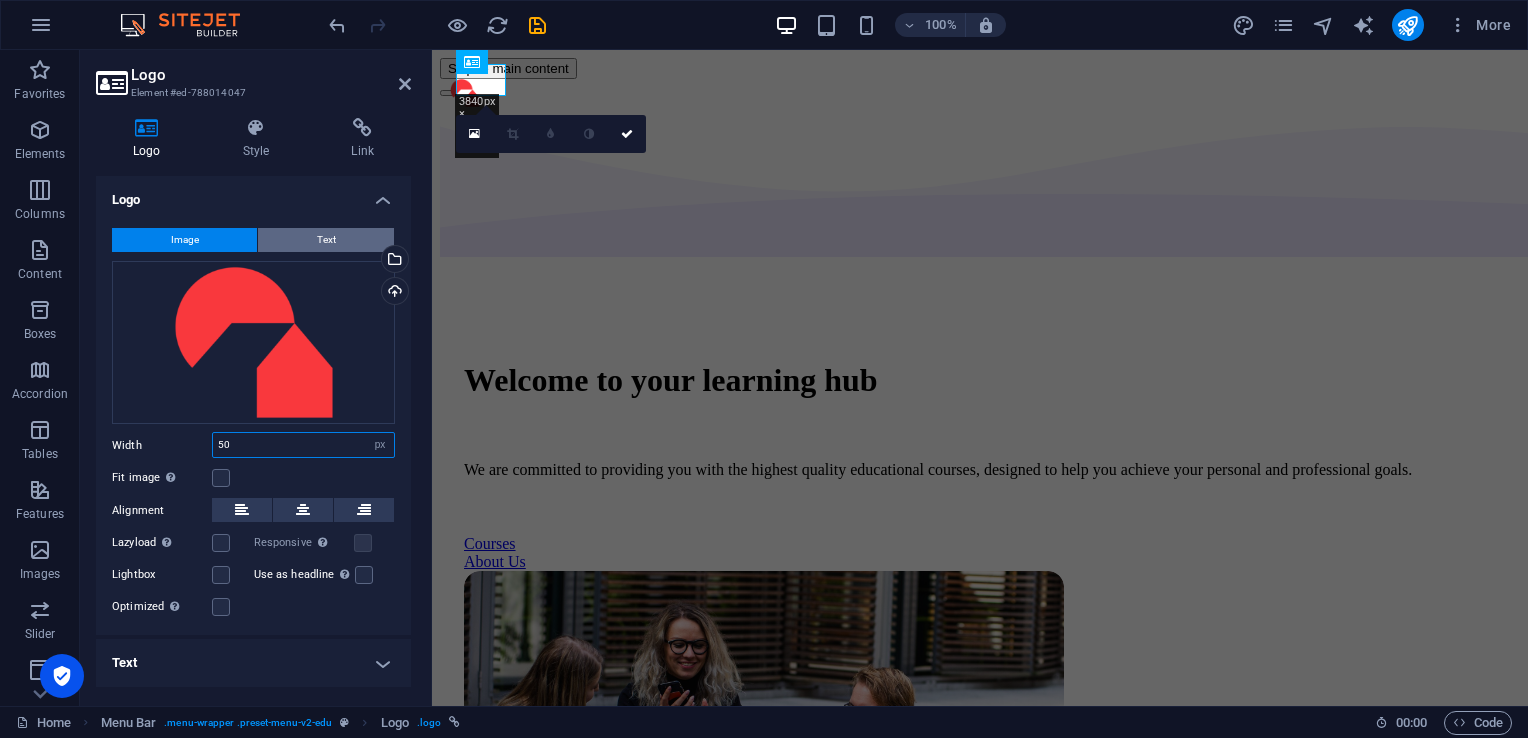 type on "50" 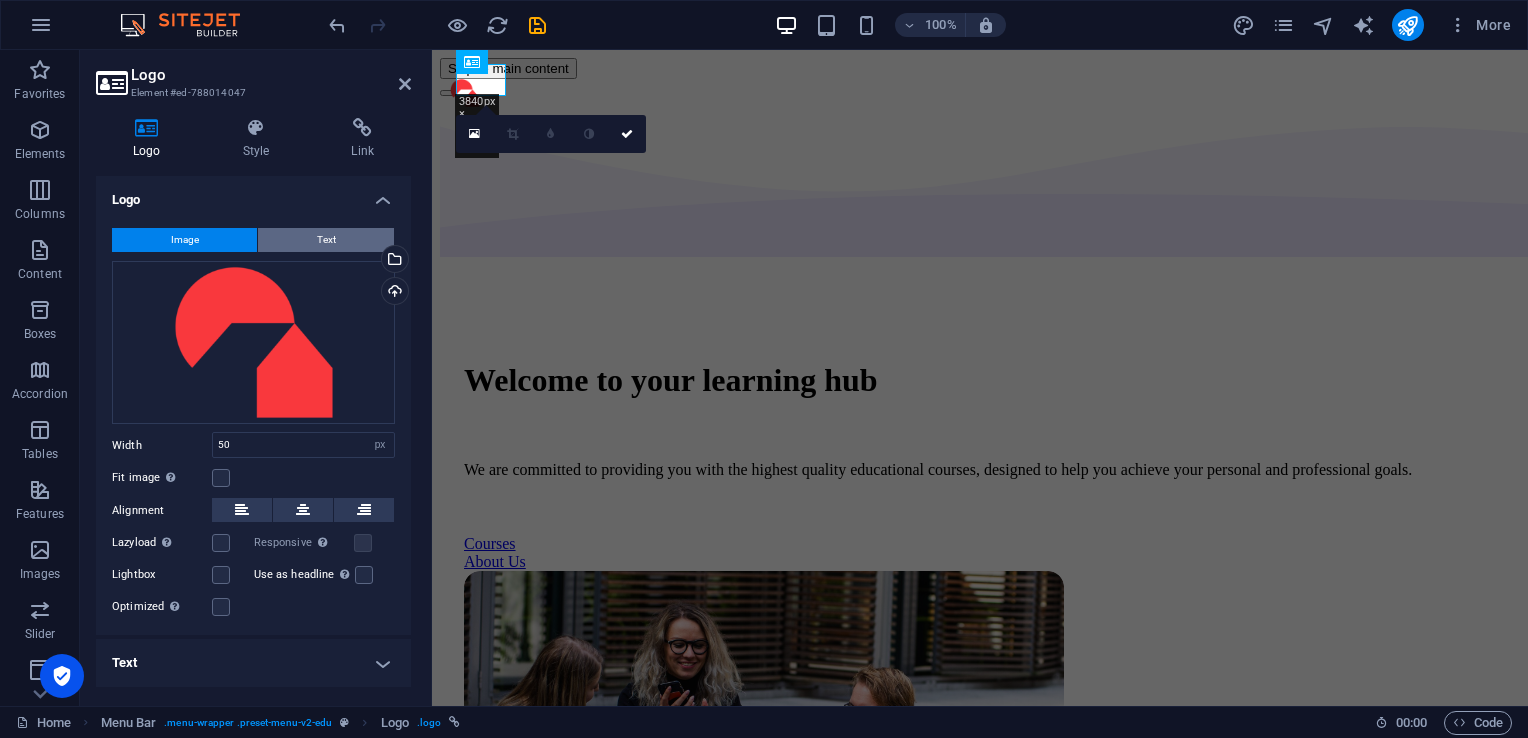 click on "Text" at bounding box center [326, 240] 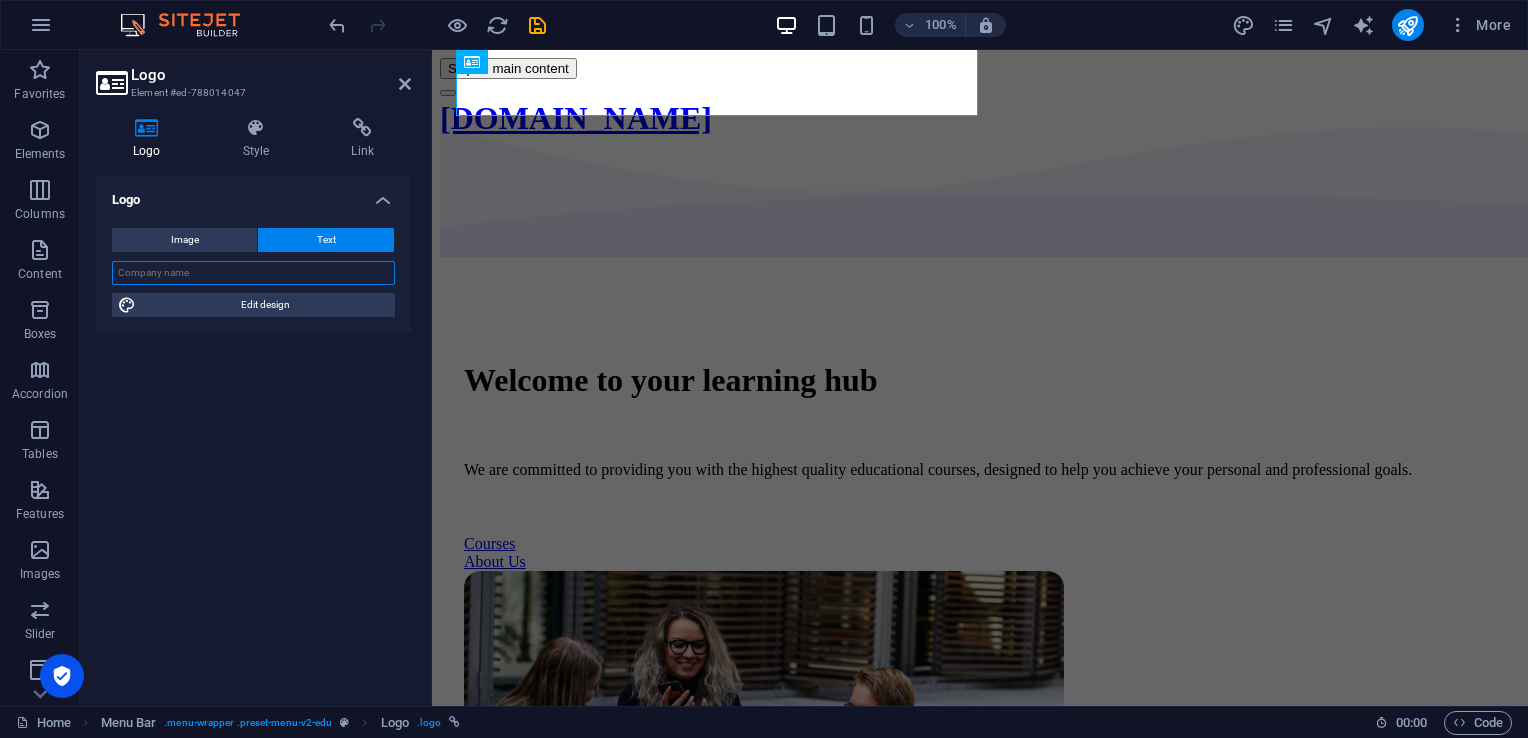 click at bounding box center (253, 273) 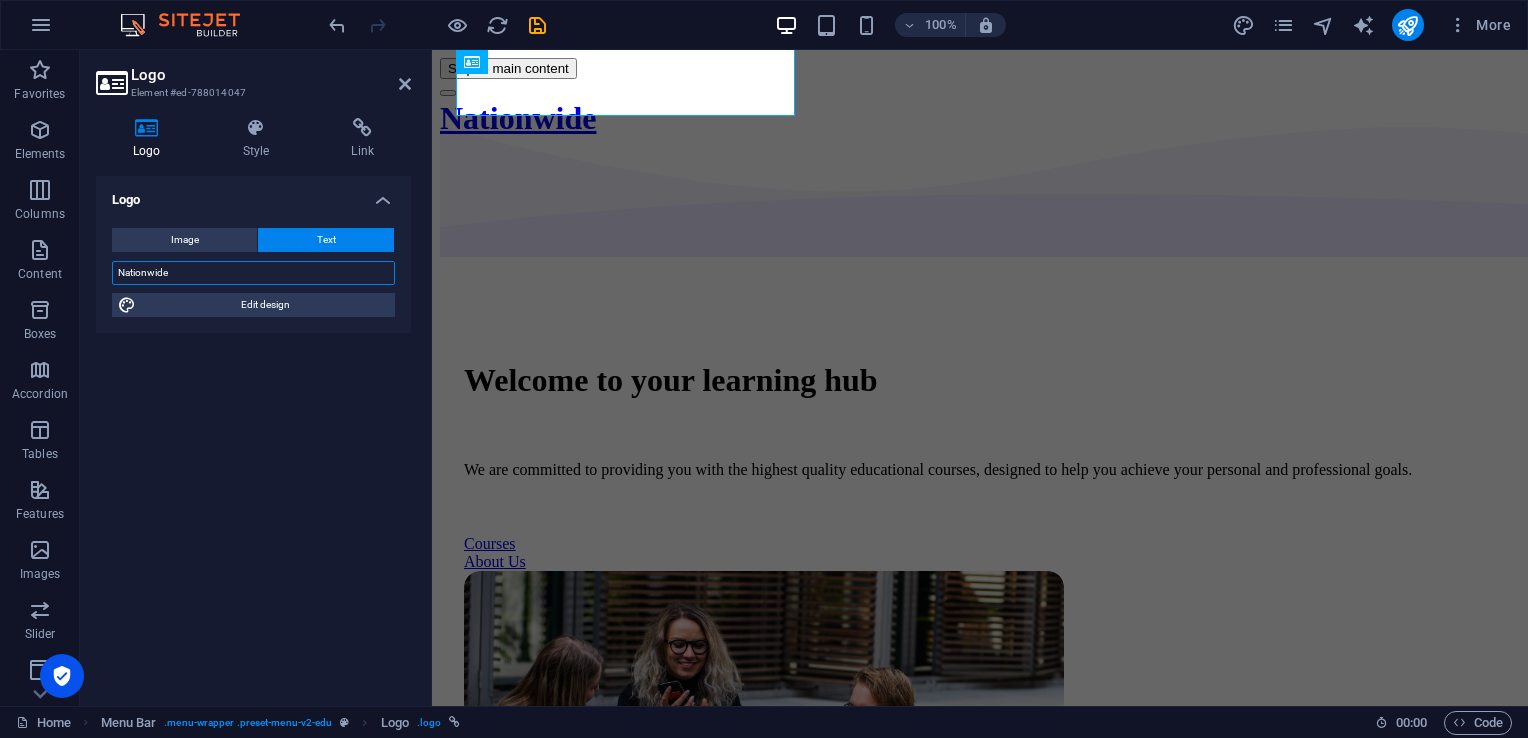 click on "Nationwide" at bounding box center (253, 273) 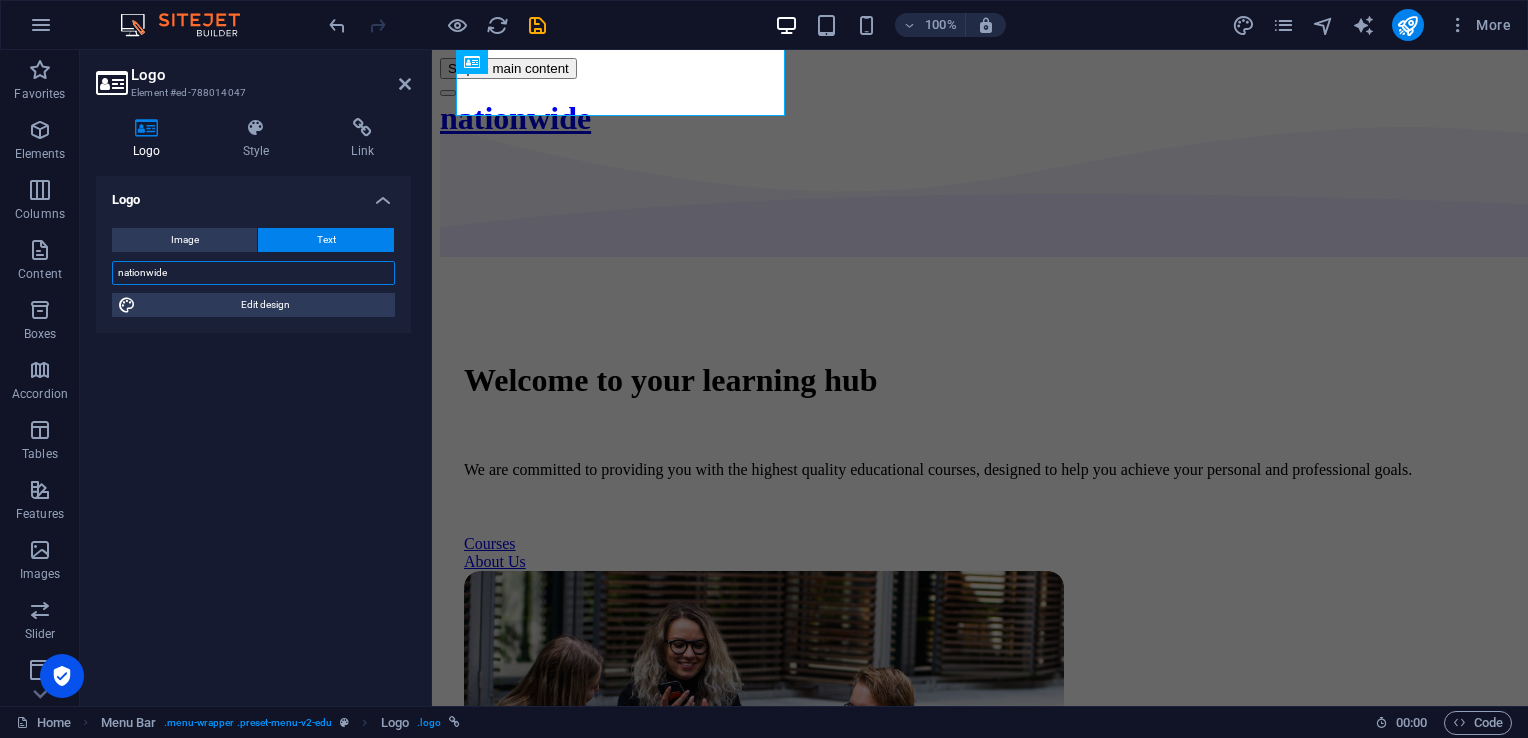 type on "nationwide" 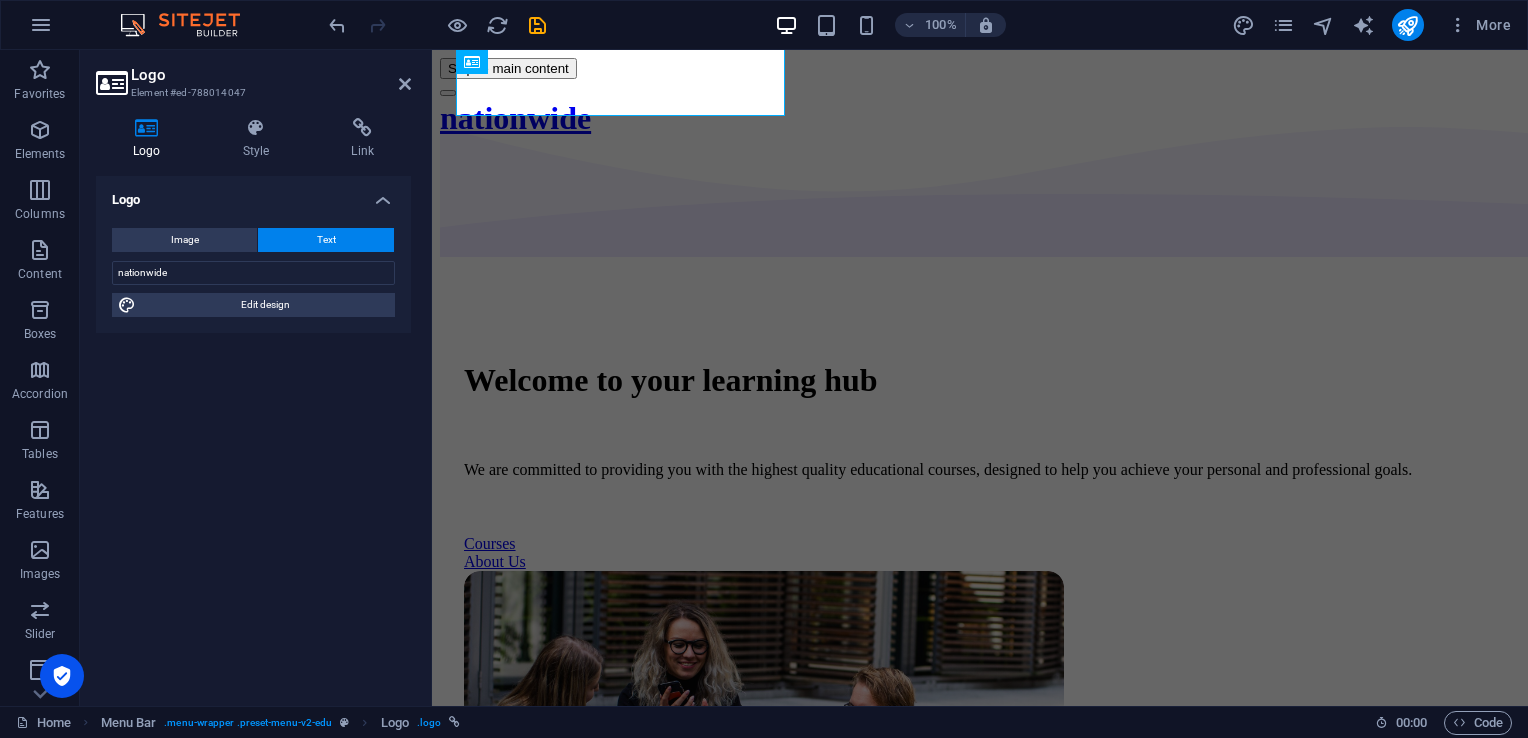click on "Logo" at bounding box center [253, 194] 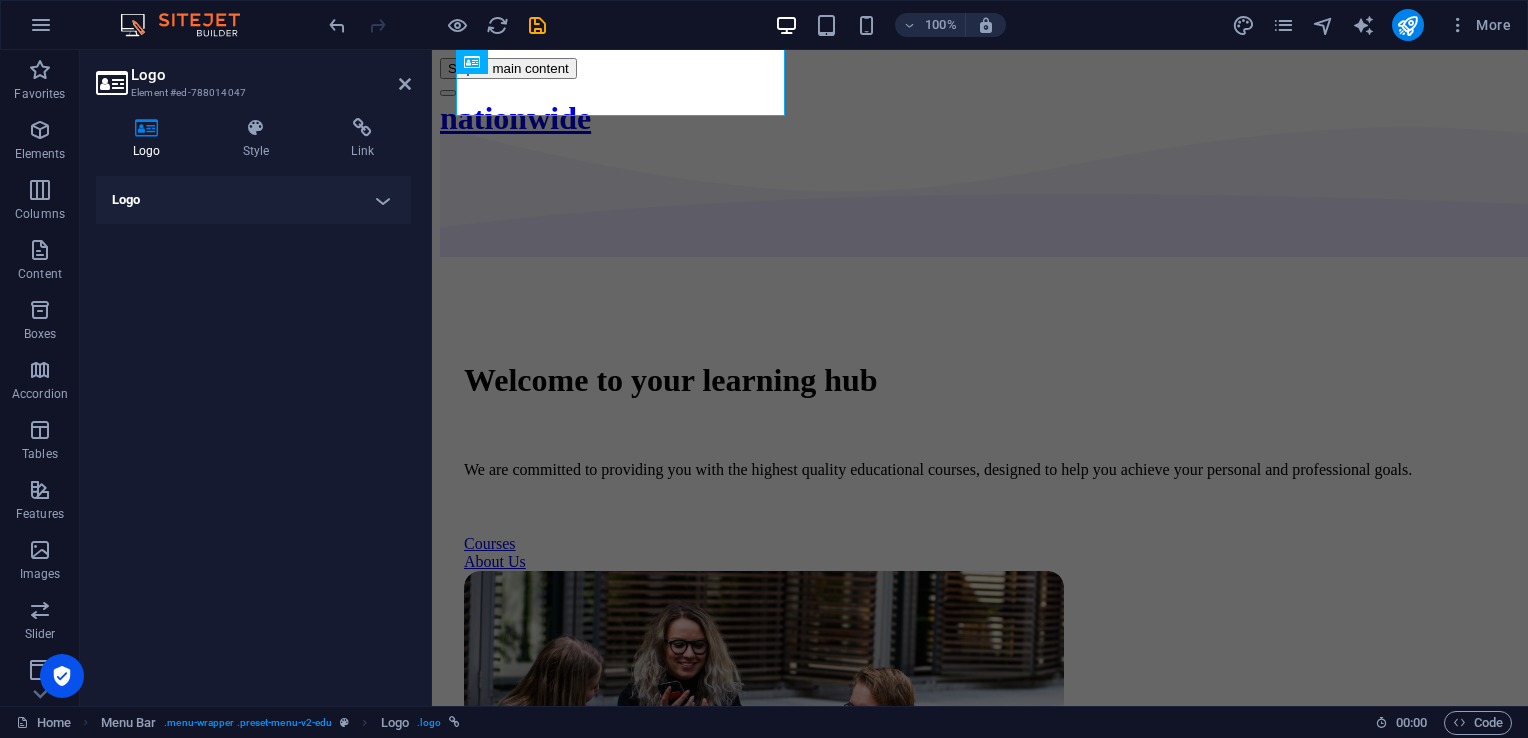 click on "Logo" at bounding box center (253, 200) 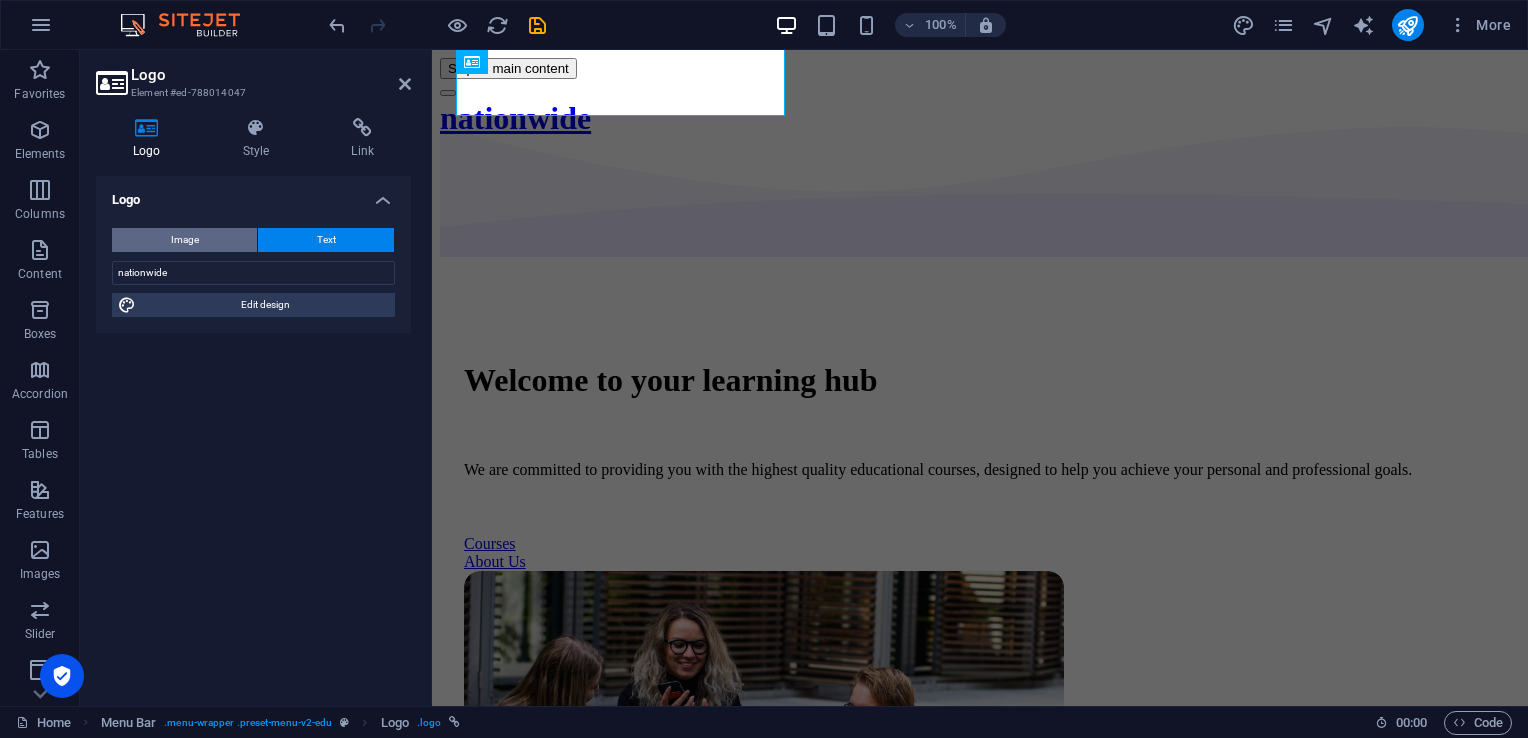 click on "Image" at bounding box center [184, 240] 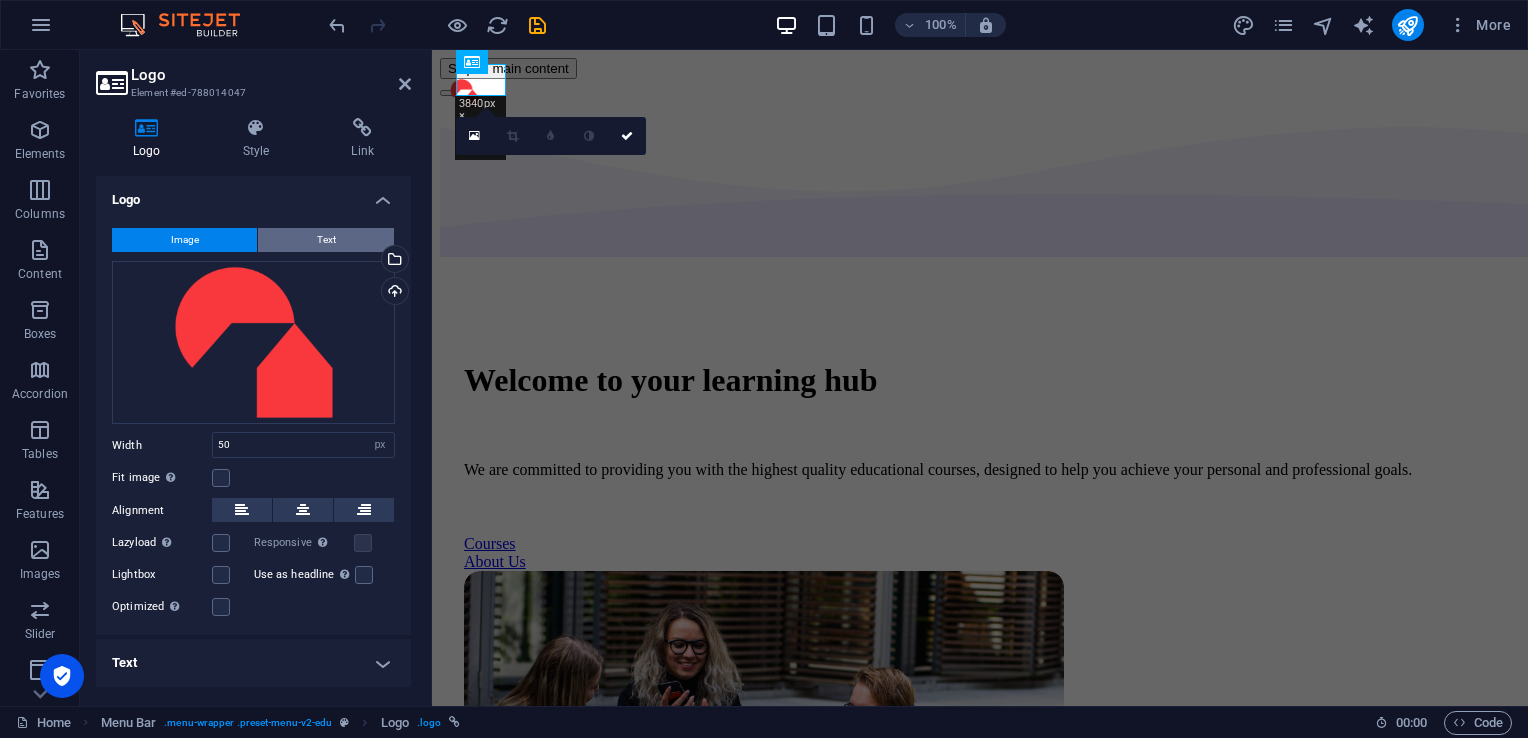 click on "Text" at bounding box center (326, 240) 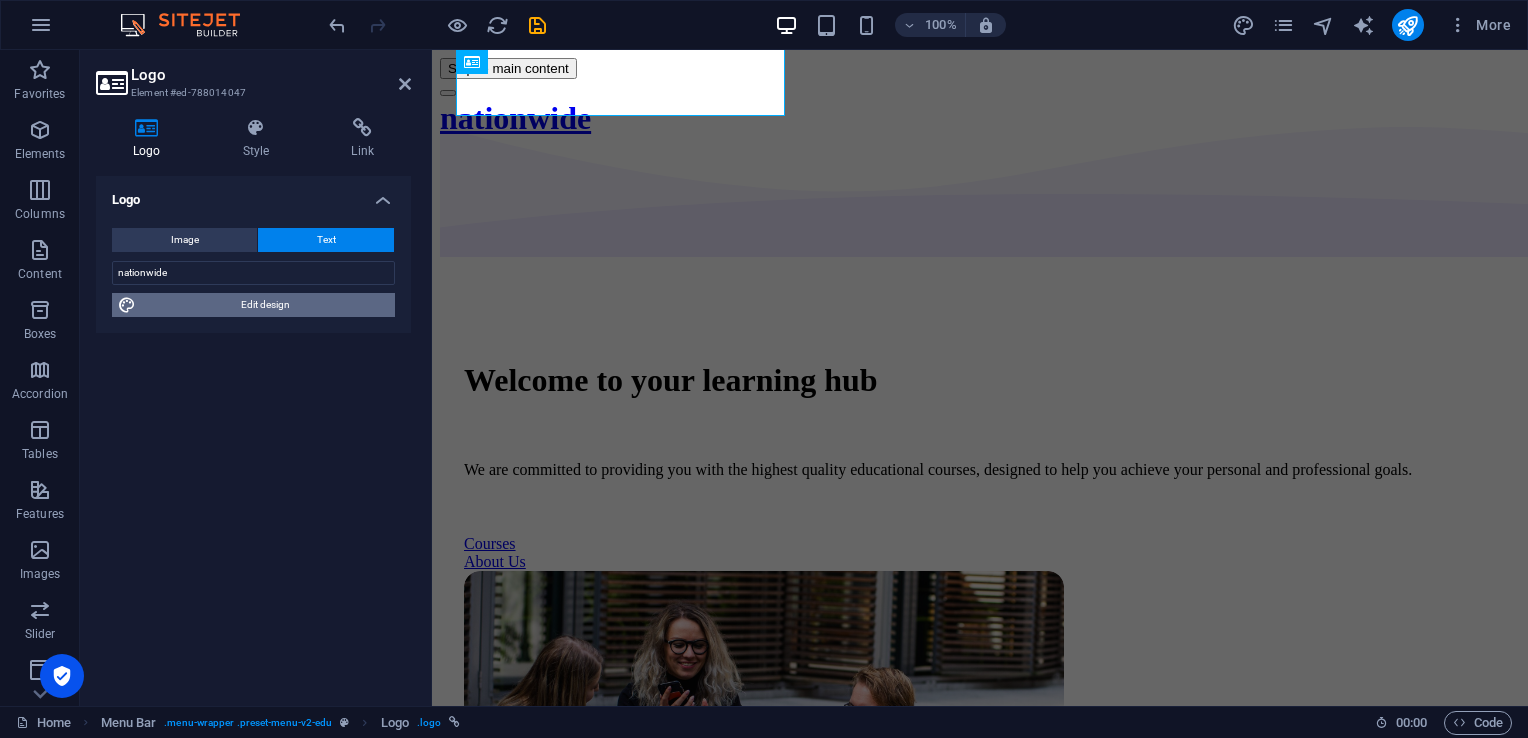 click on "Edit design" at bounding box center [265, 305] 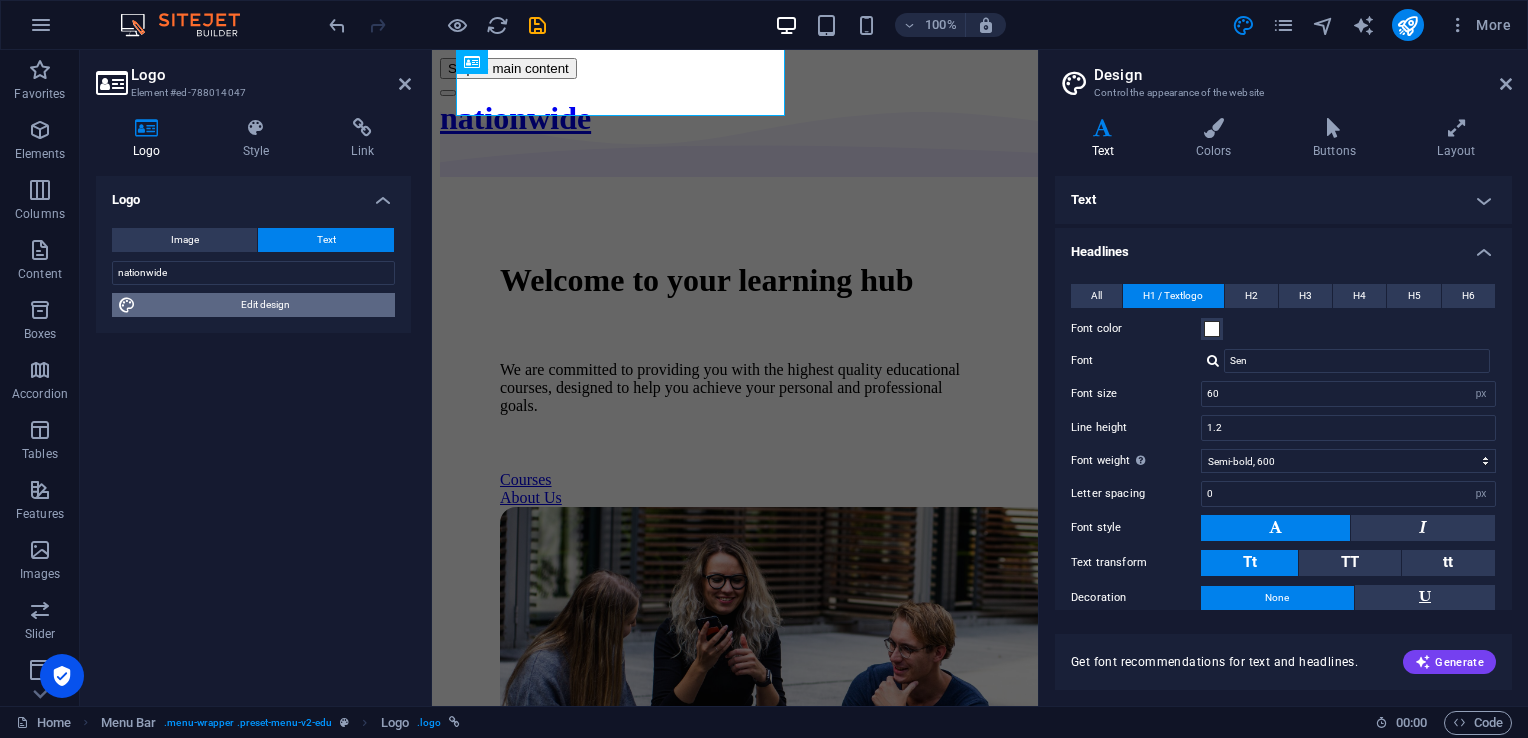 type on "48" 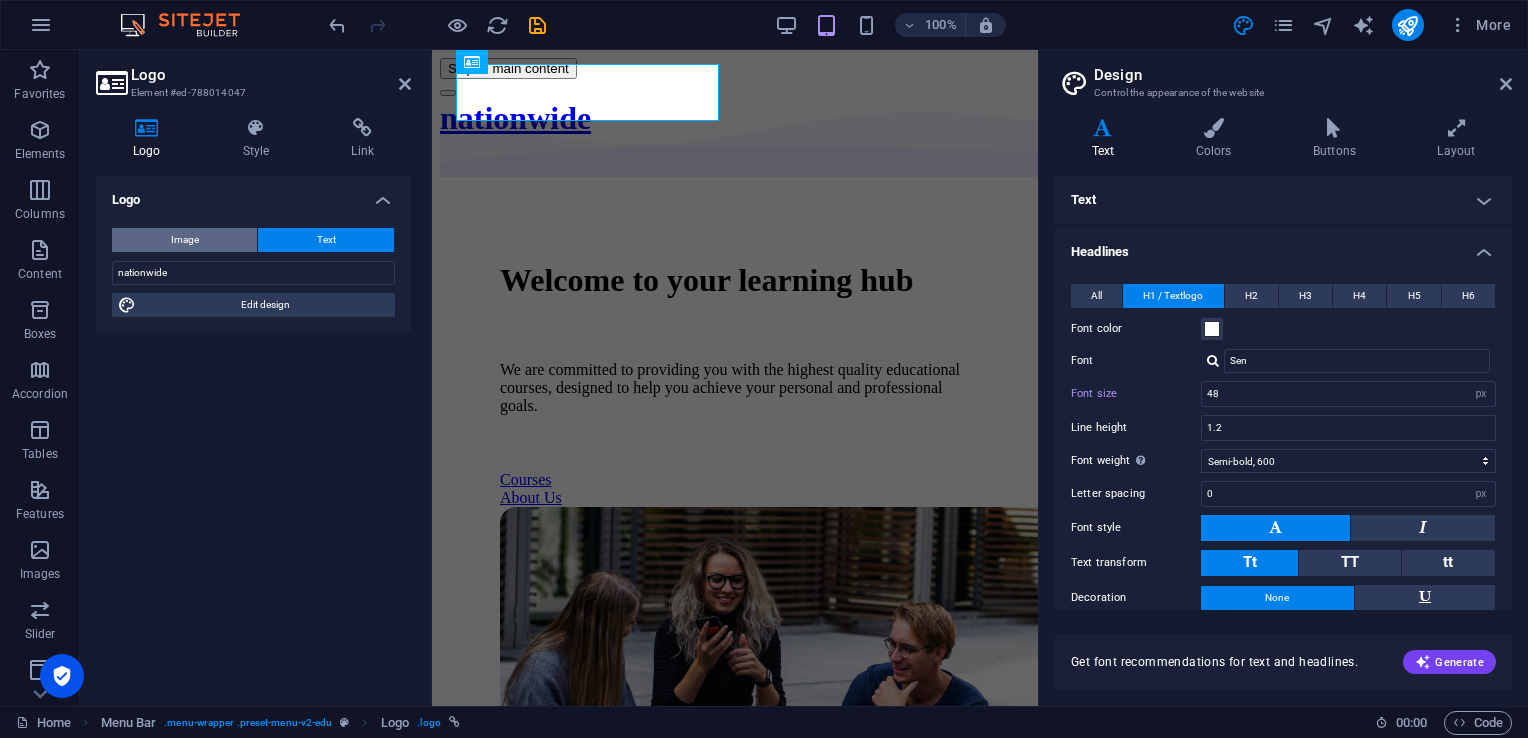click on "Image" at bounding box center (185, 240) 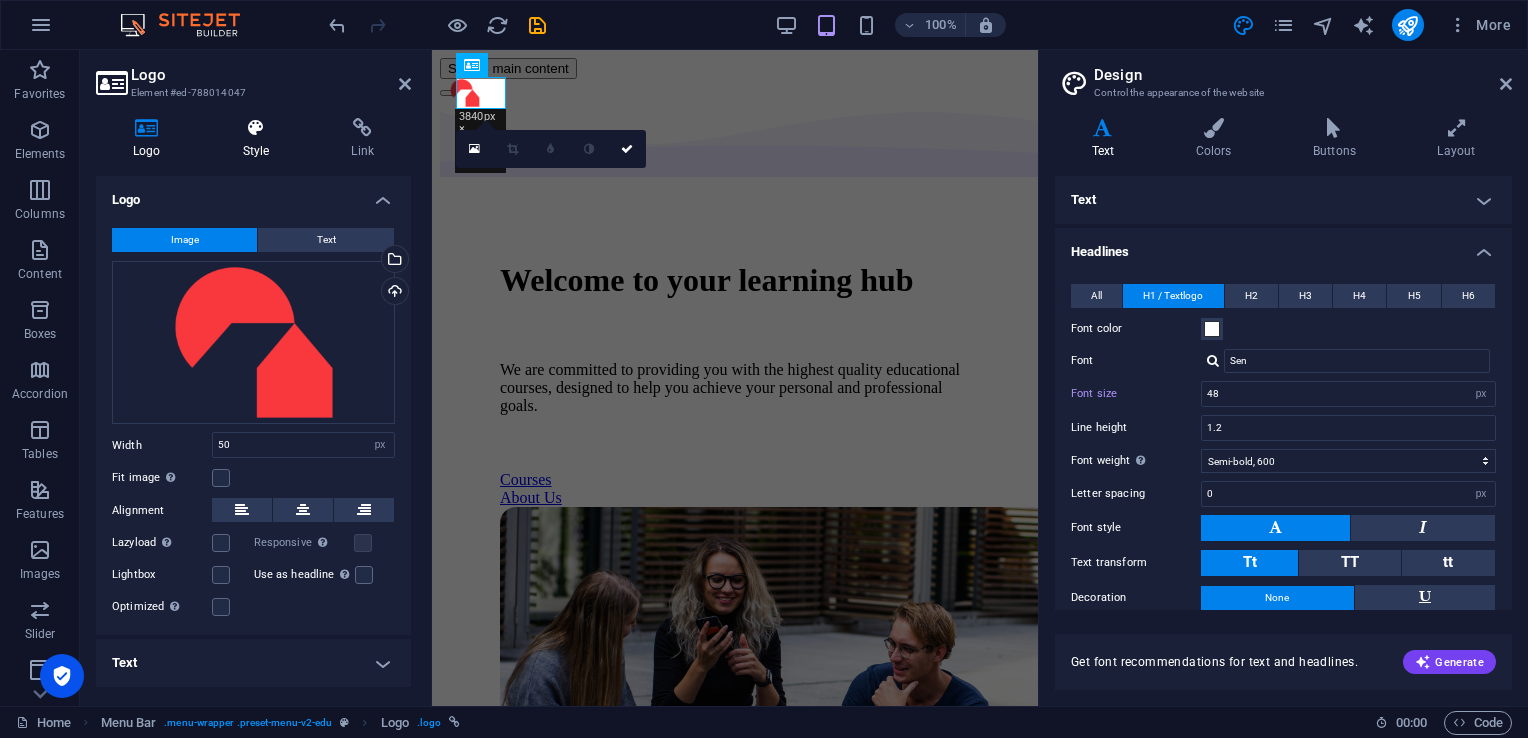 click on "Style" at bounding box center (260, 139) 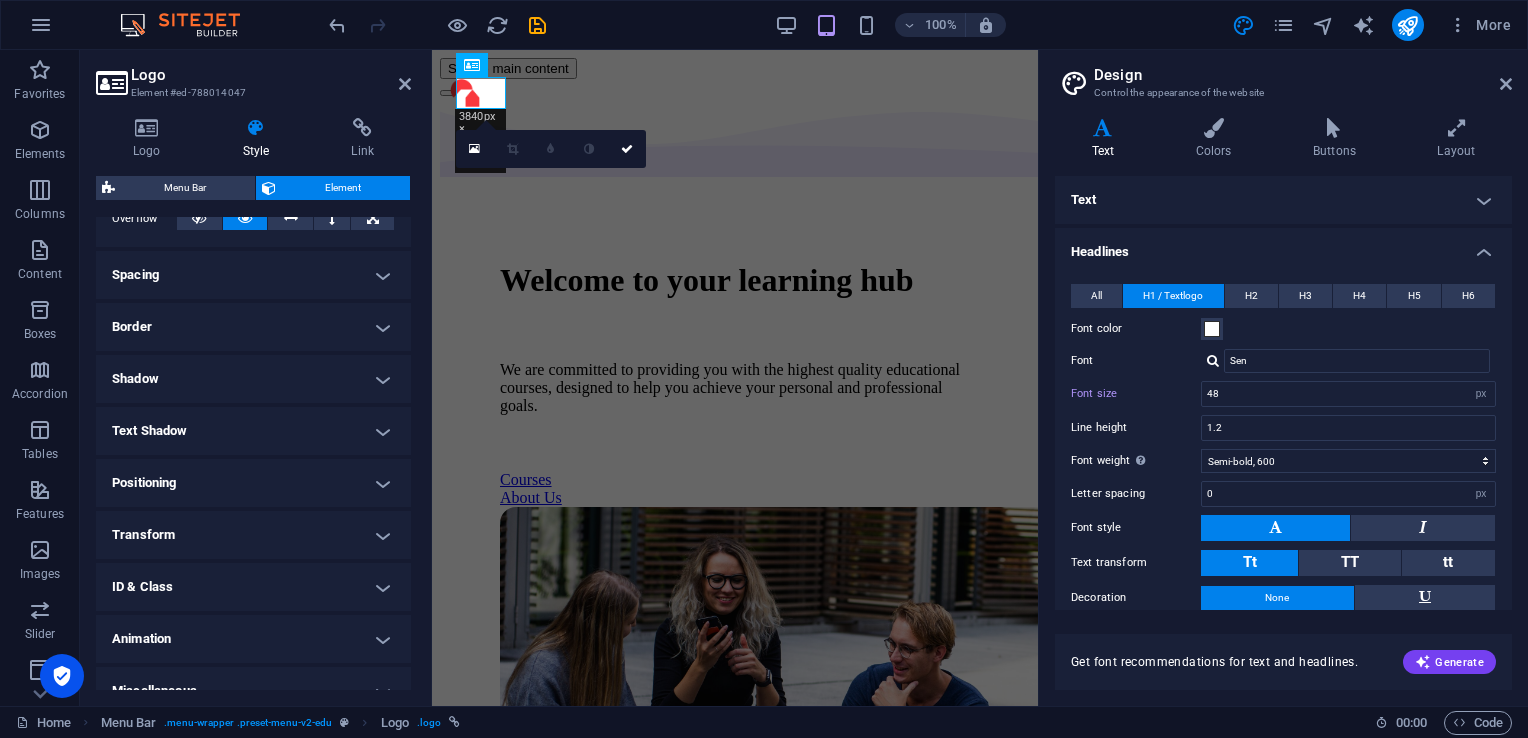scroll, scrollTop: 349, scrollLeft: 0, axis: vertical 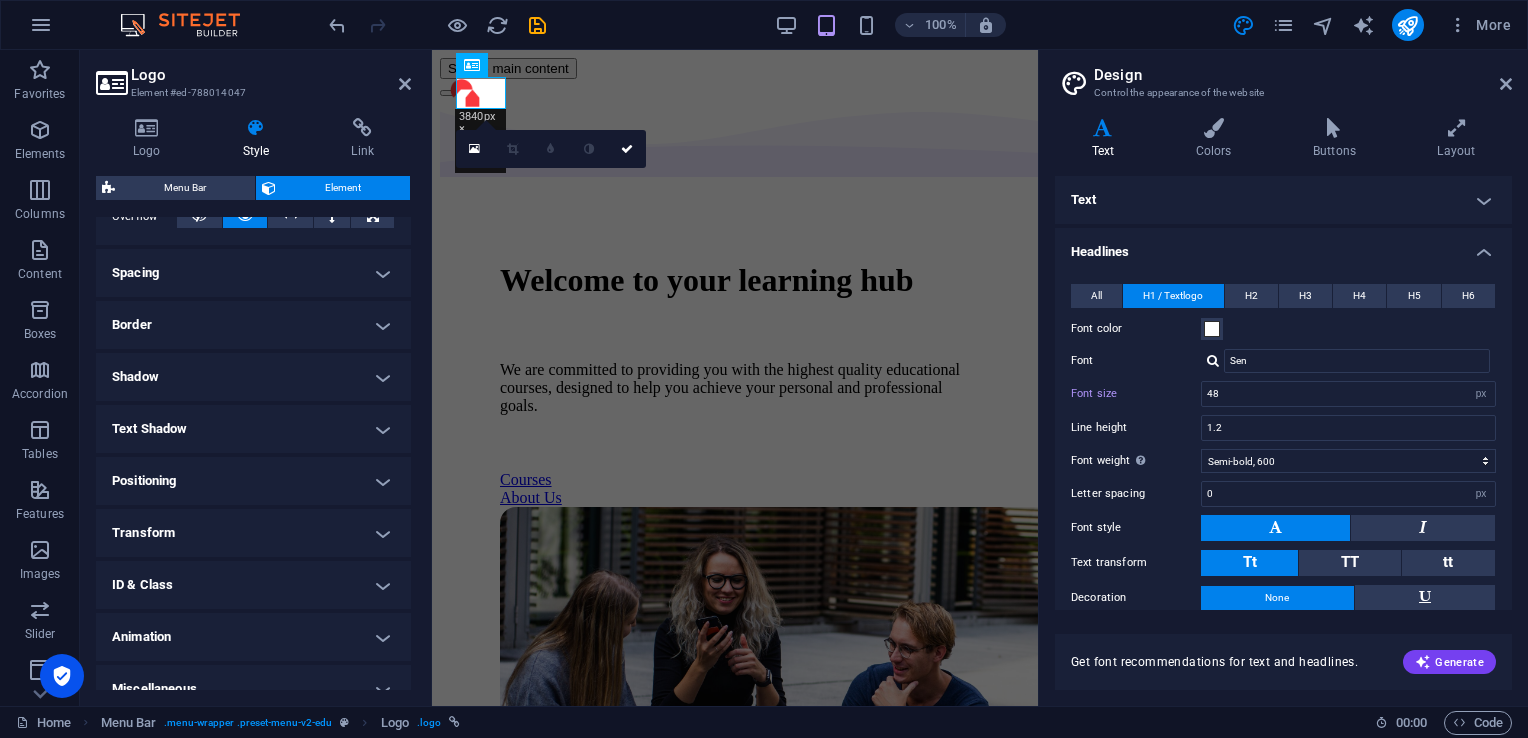 click on "Logo Element #ed-788014047 Logo Style Link Logo Image Text Drag files here, click to choose files or select files from Files or our free stock photos & videos Select files from the file manager, stock photos, or upload file(s) Upload Width 50 Default auto px rem % em vh vw Fit image Automatically fit image to a fixed width and height Height Default auto px Alignment Lazyload Loading images after the page loads improves page speed. Responsive Automatically load retina image and smartphone optimized sizes. Lightbox Use as headline The image will be wrapped in an H1 headline tag. Useful for giving alternative text the weight of an H1 headline, e.g. for the logo. Leave unchecked if uncertain. Optimized Images are compressed to improve page speed. Position Direction Custom X offset 50 px rem % vh vw Y offset 50 px rem % vh vw nationwide Edit design Text Float No float Image left Image right Determine how text should behave around the image. Text Alternative text Academix Image caption Paragraph Format Normal Code" at bounding box center [256, 378] 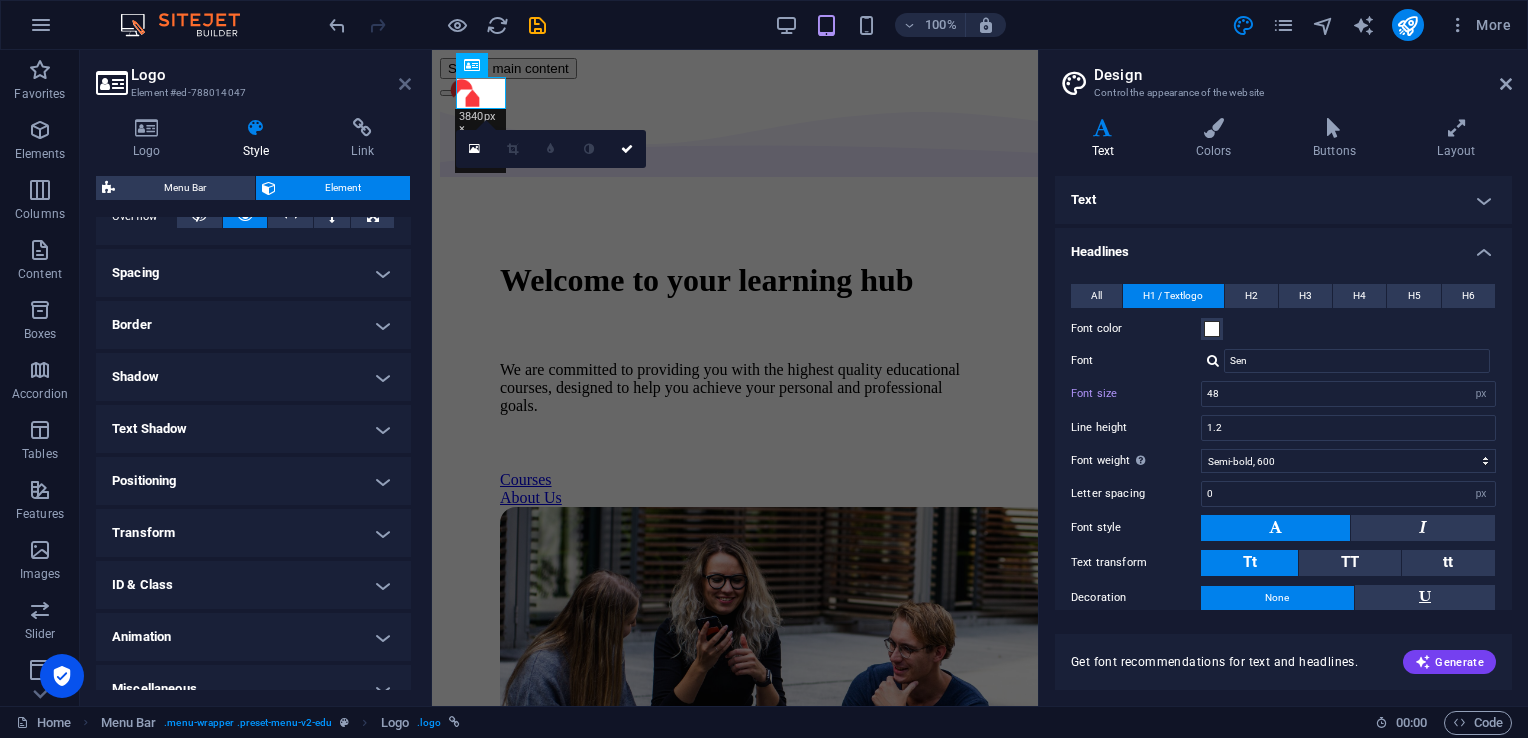 click at bounding box center [405, 84] 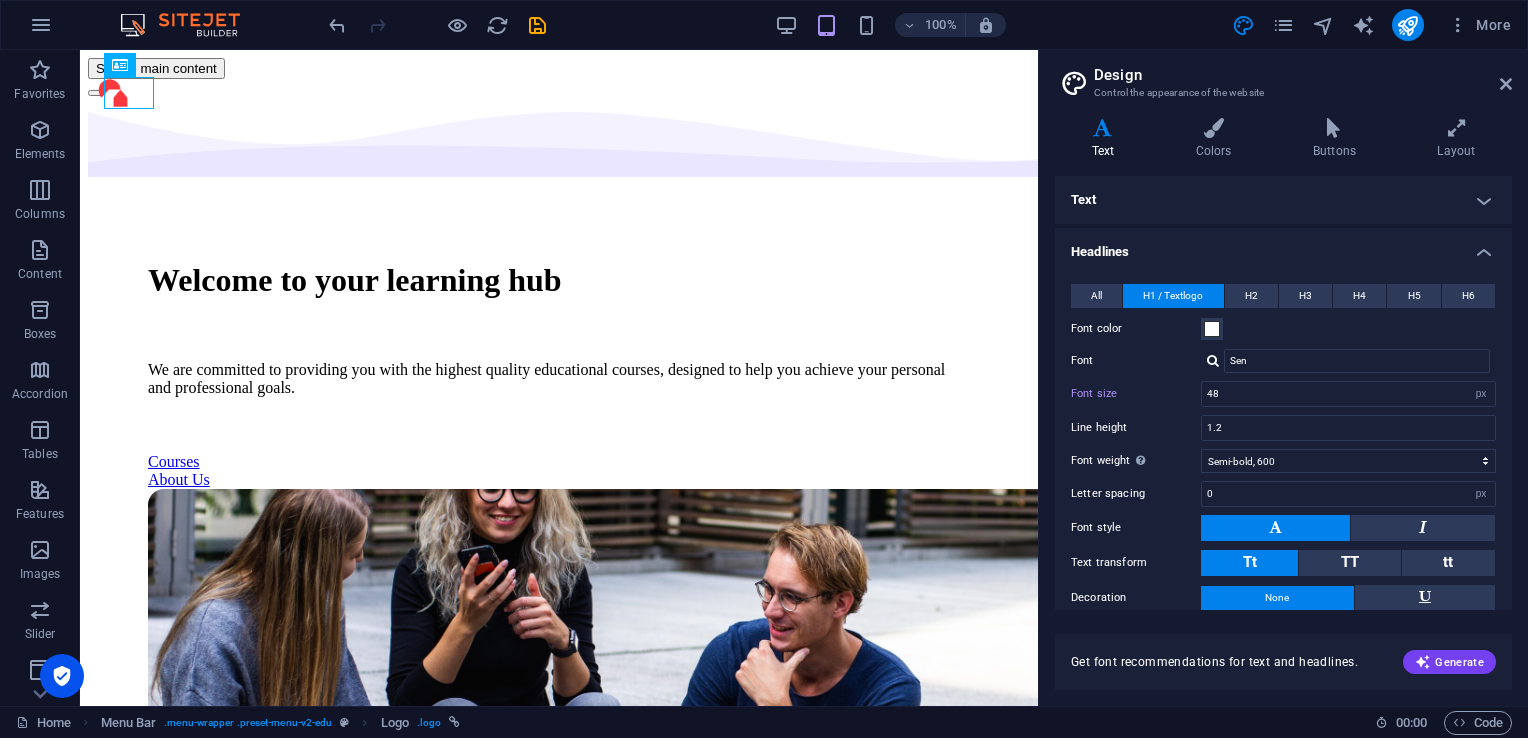 click on "Design Control the appearance of the website Variants  Text  Colors  Buttons  Layout Text Standard Bold Links Font color Font Sen Font size 20 rem px Line height 1.6 Font weight To display the font weight correctly, it may need to be enabled.  Manage Fonts Thin, 100 Extra-light, 200 Light, 300 Regular, 400 Medium, 500 Semi-bold, 600 Bold, 700 Extra-bold, 800 Black, 900 Letter spacing 0 rem px Font style Text transform Tt TT tt Text align Font weight To display the font weight correctly, it may need to be enabled.  Manage Fonts Thin, 100 Extra-light, 200 Light, 300 Regular, 400 Medium, 500 Semi-bold, 600 Bold, 700 Extra-bold, 800 Black, 900 Default Hover / Active Font color Font color Decoration None Decoration None Transition duration 0.3 s Transition function Ease Ease In Ease Out Ease In/Ease Out Linear Headlines All H1 / Textlogo H2 H3 H4 H5 H6 Font color Font Sen Line height 1.5 Font weight To display the font weight correctly, it may need to be enabled.  Manage Fonts Thin, 100 Extra-light, 200 Light, 300" at bounding box center (1283, 378) 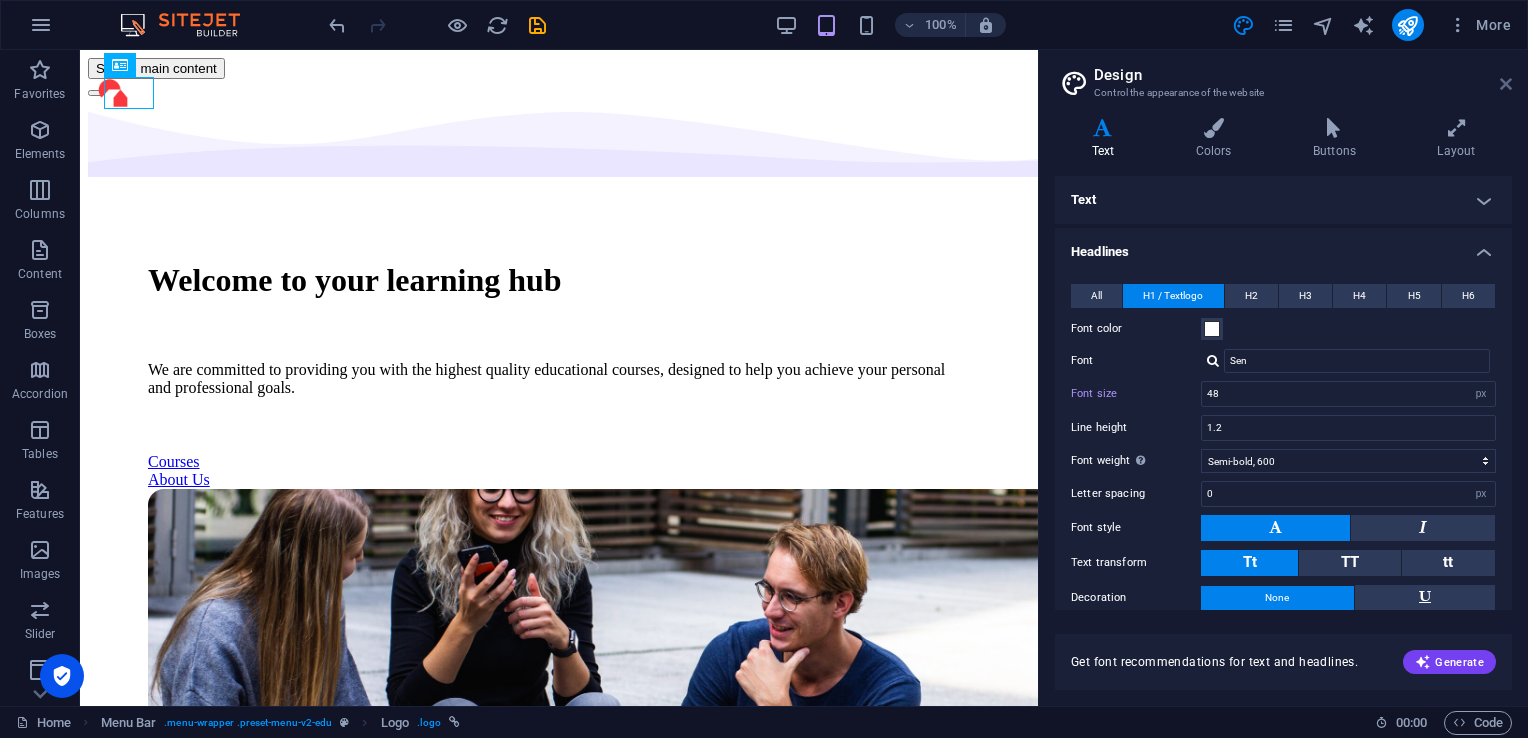 click at bounding box center [1506, 84] 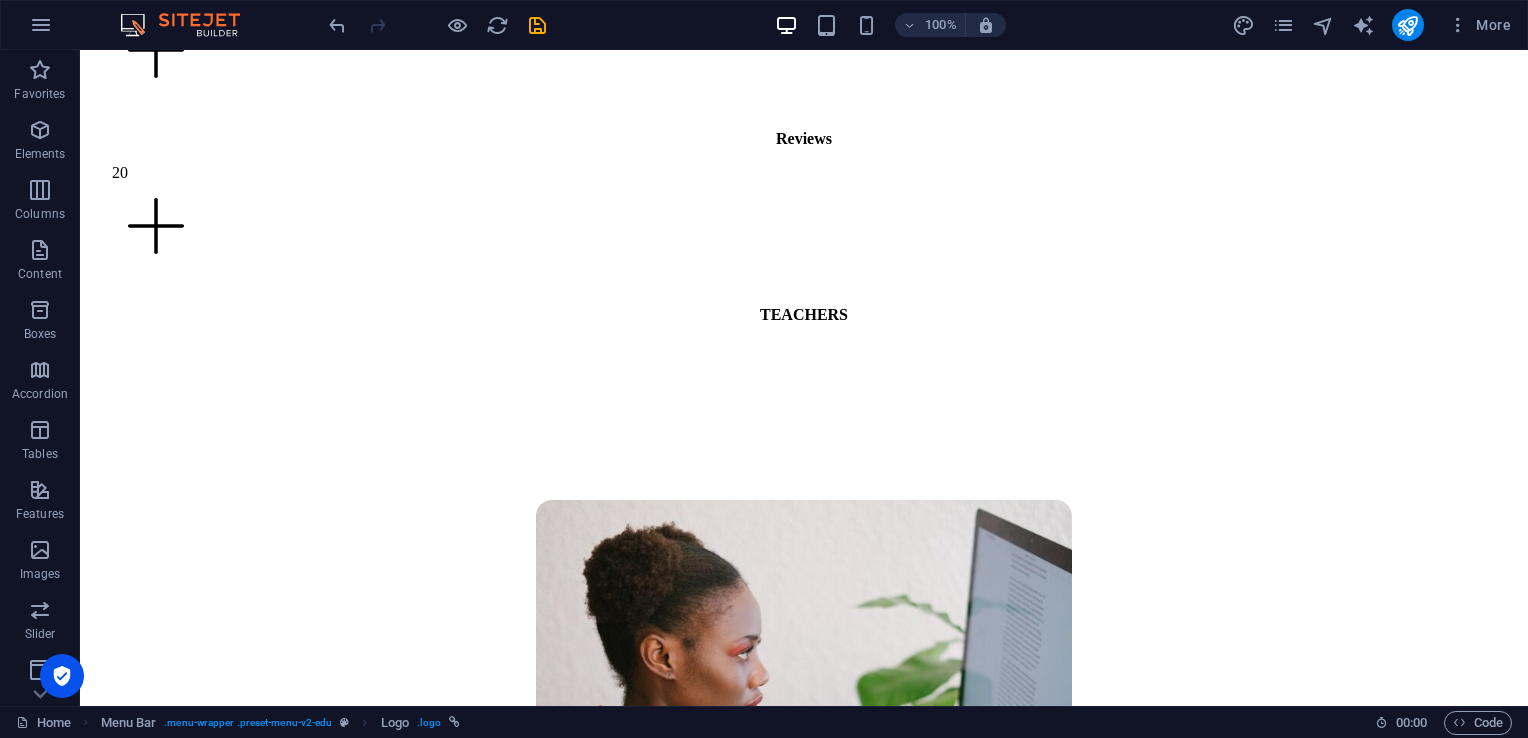 scroll, scrollTop: 7942, scrollLeft: 0, axis: vertical 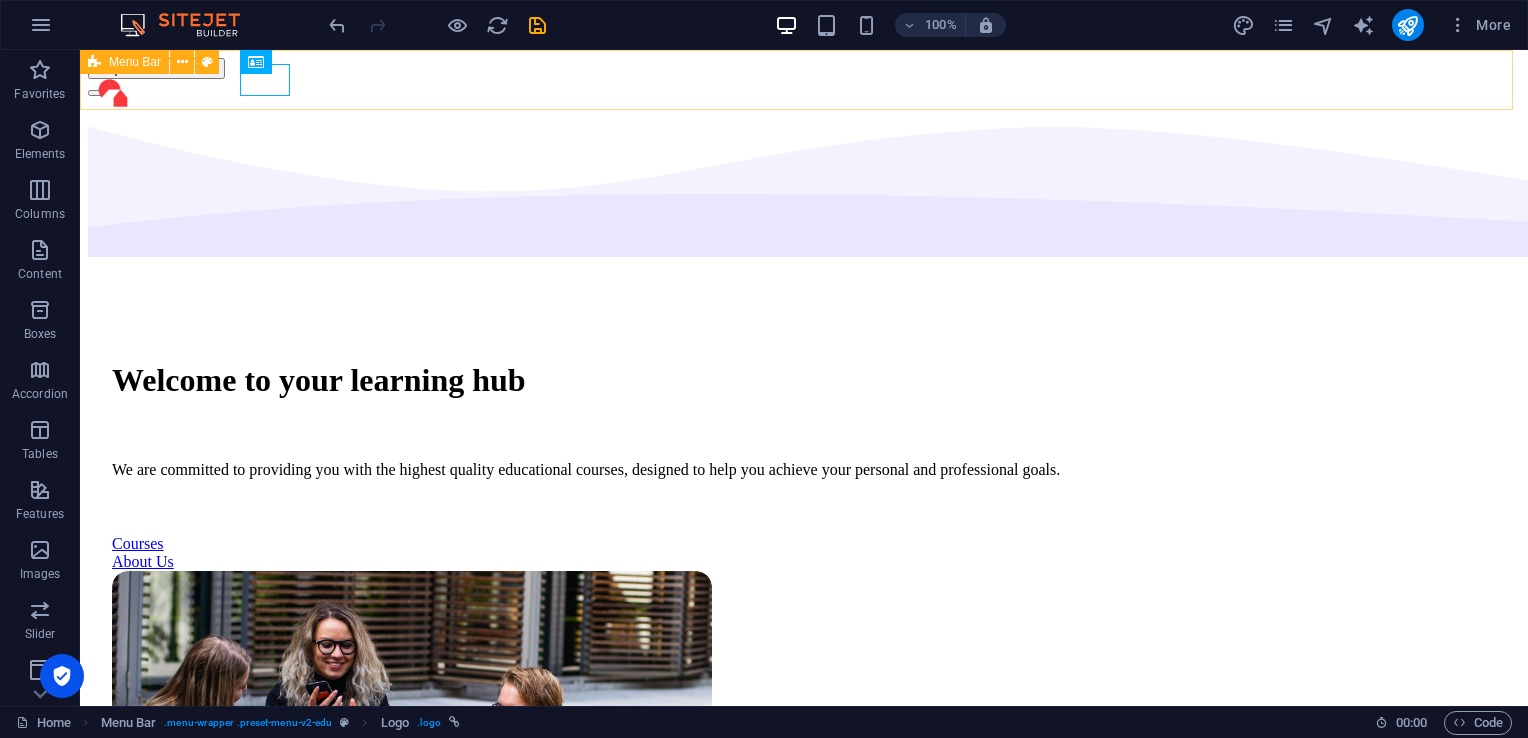 click on "Menu Bar" at bounding box center [124, 62] 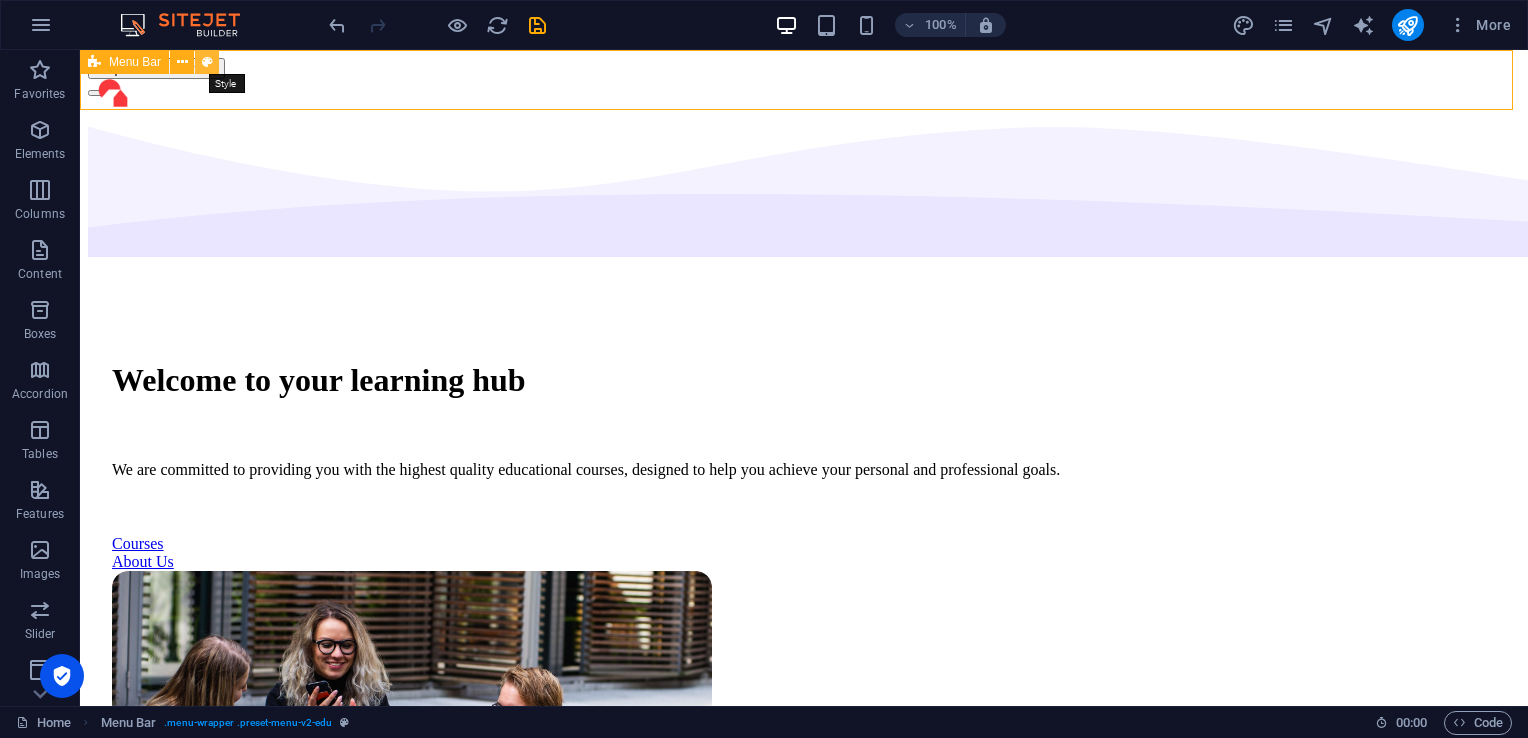 click at bounding box center [207, 62] 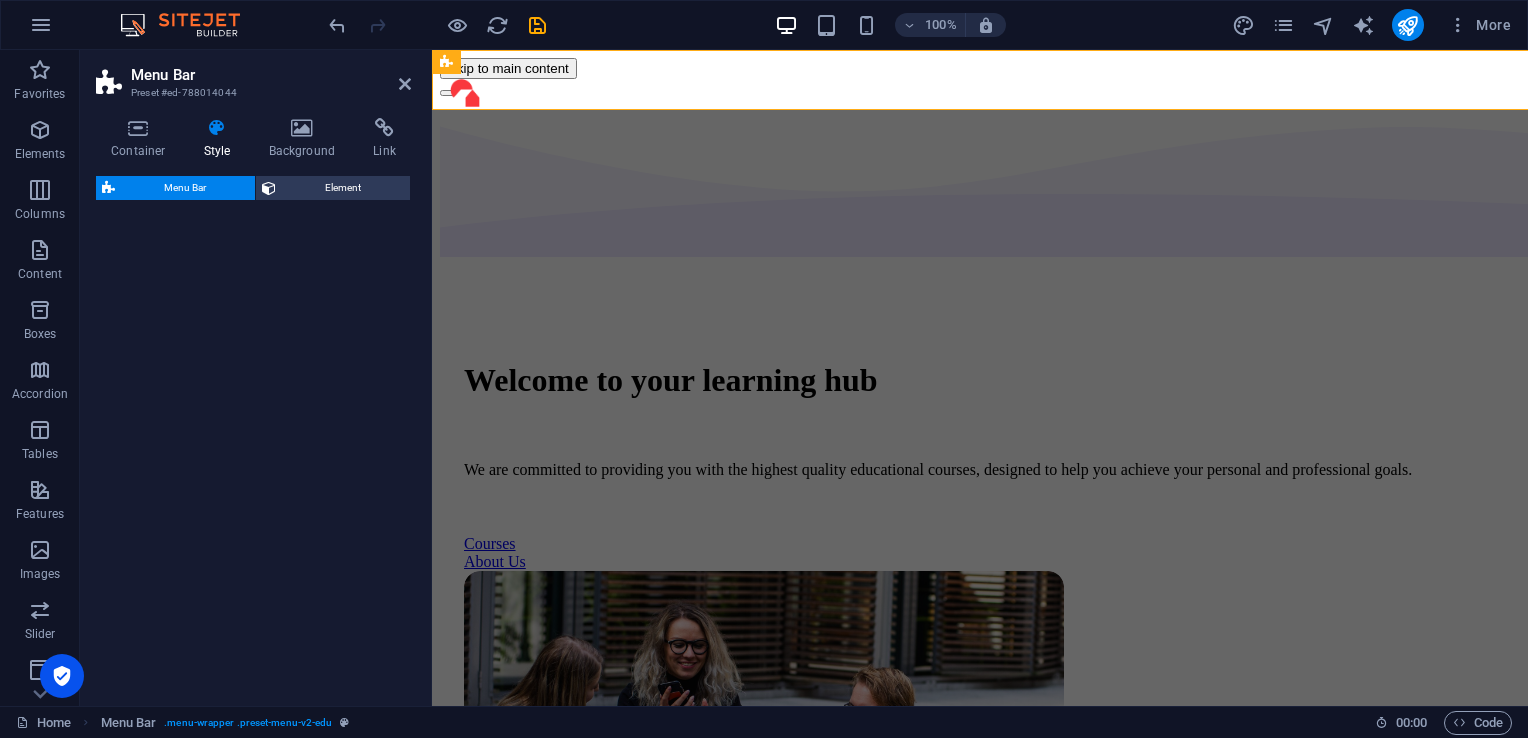 select on "rem" 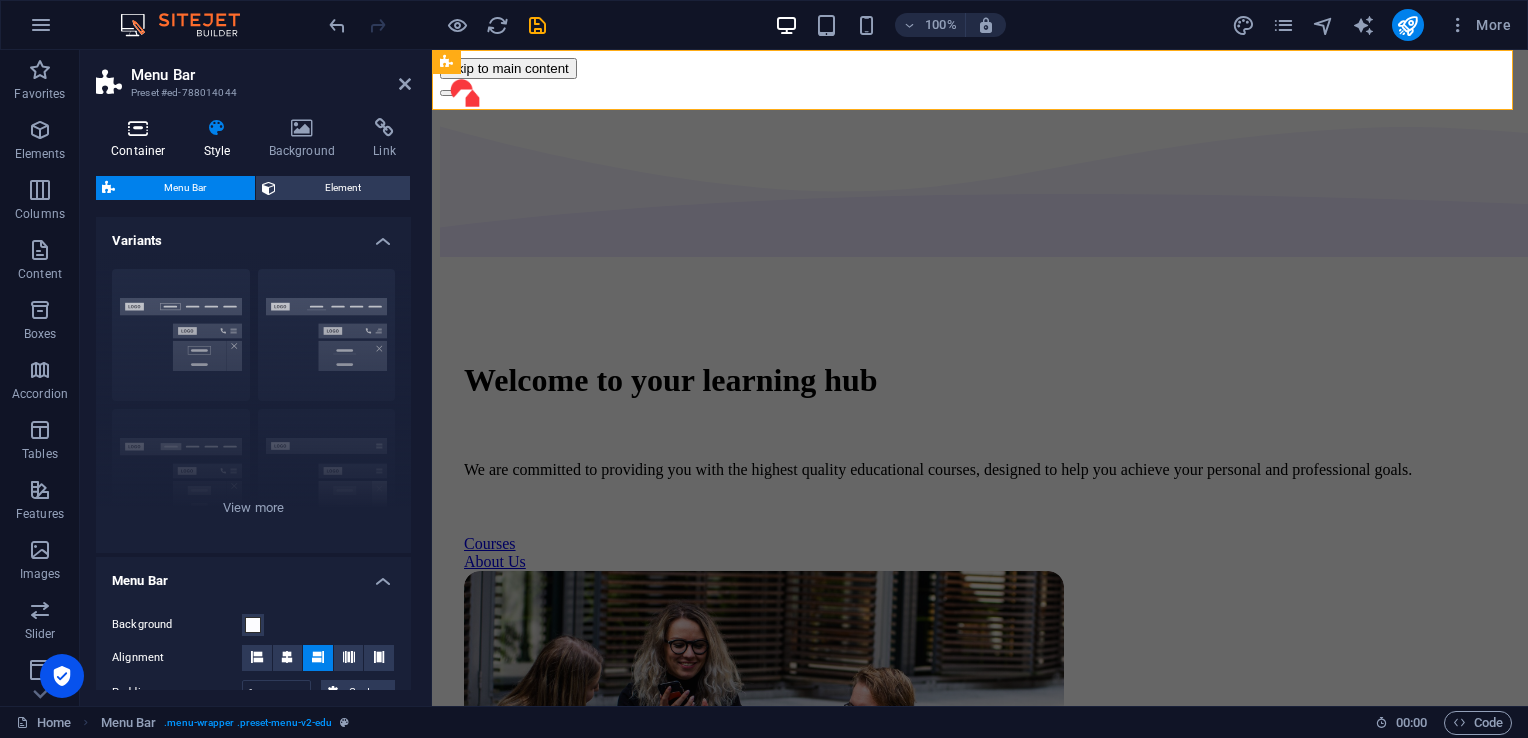 click at bounding box center [138, 128] 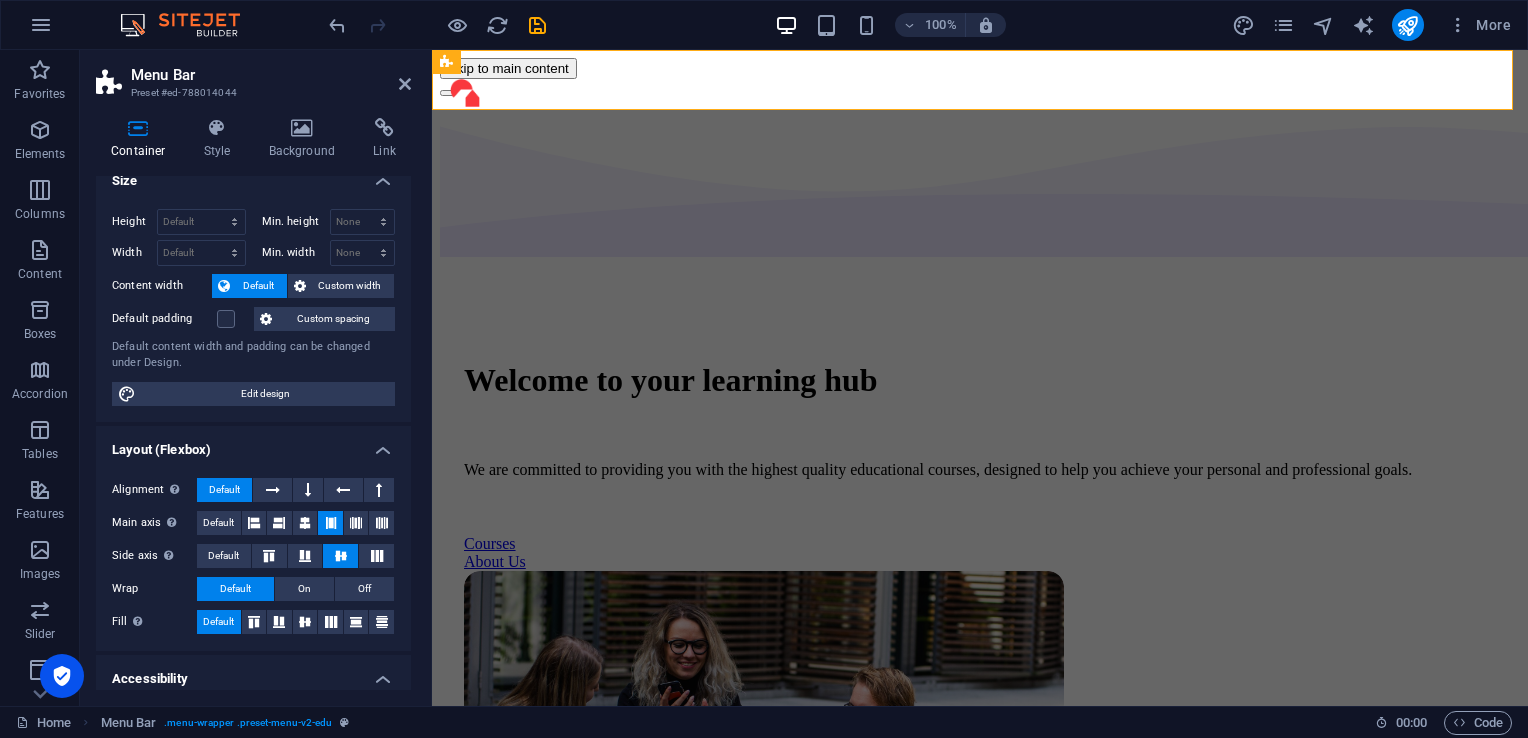 scroll, scrollTop: 0, scrollLeft: 0, axis: both 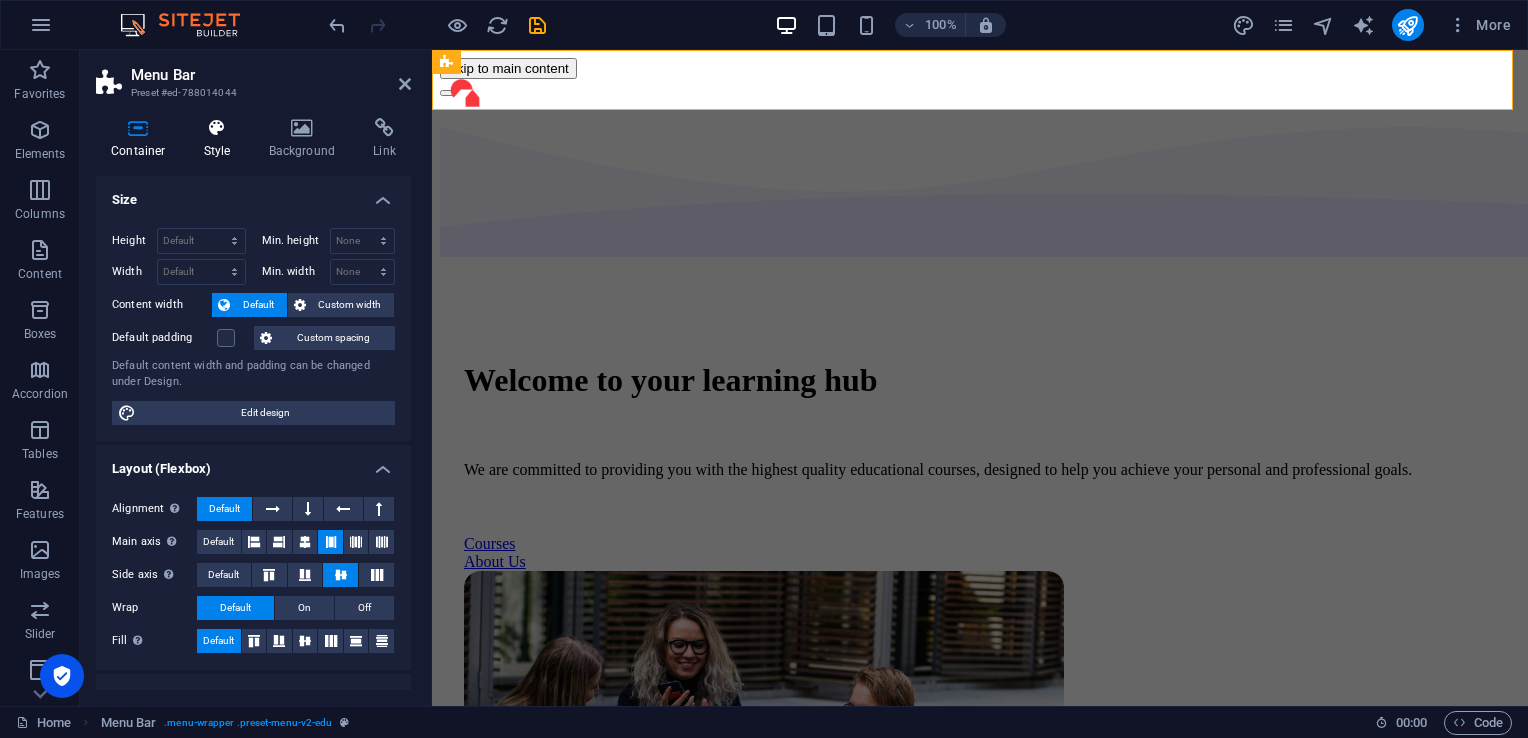 click on "Style" at bounding box center [221, 139] 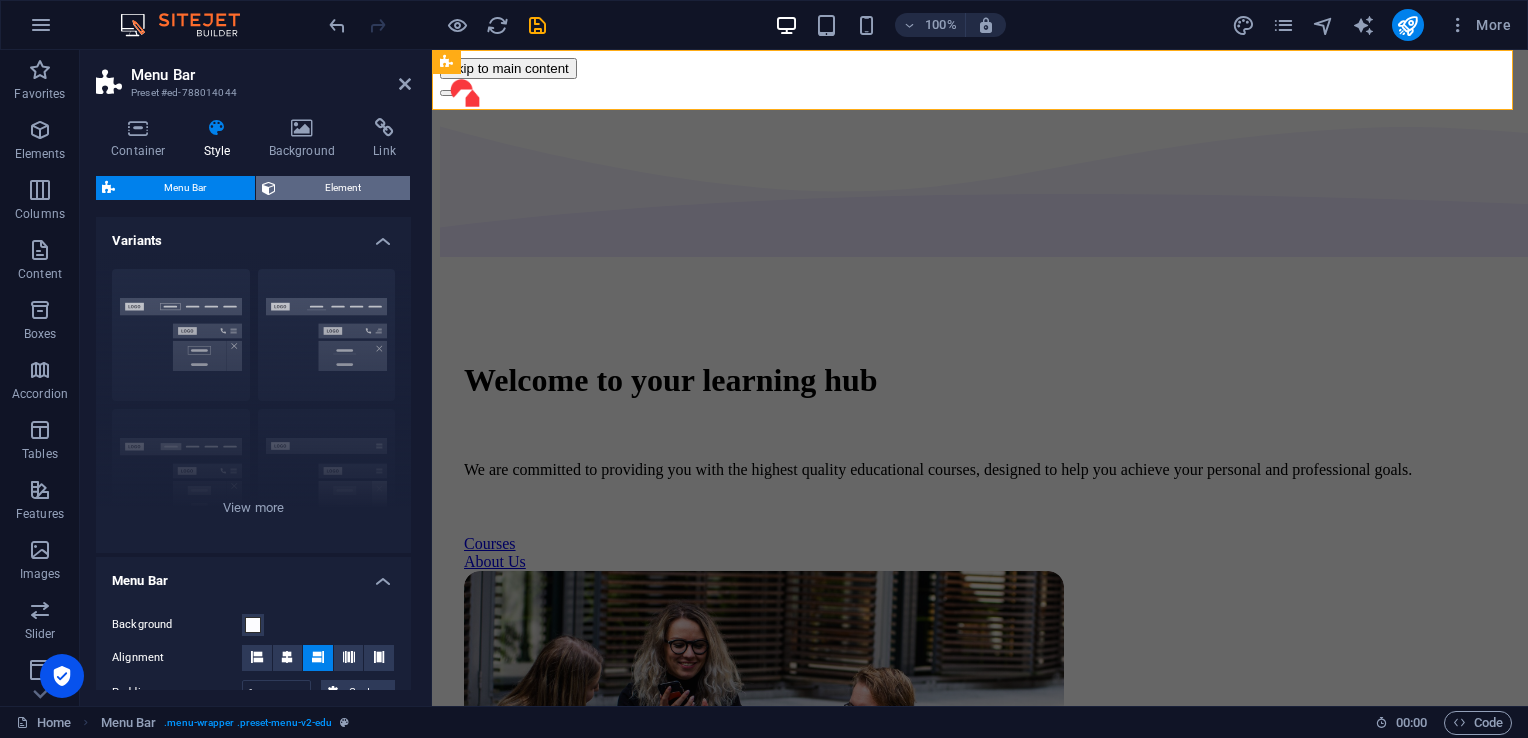 click on "Element" at bounding box center [343, 188] 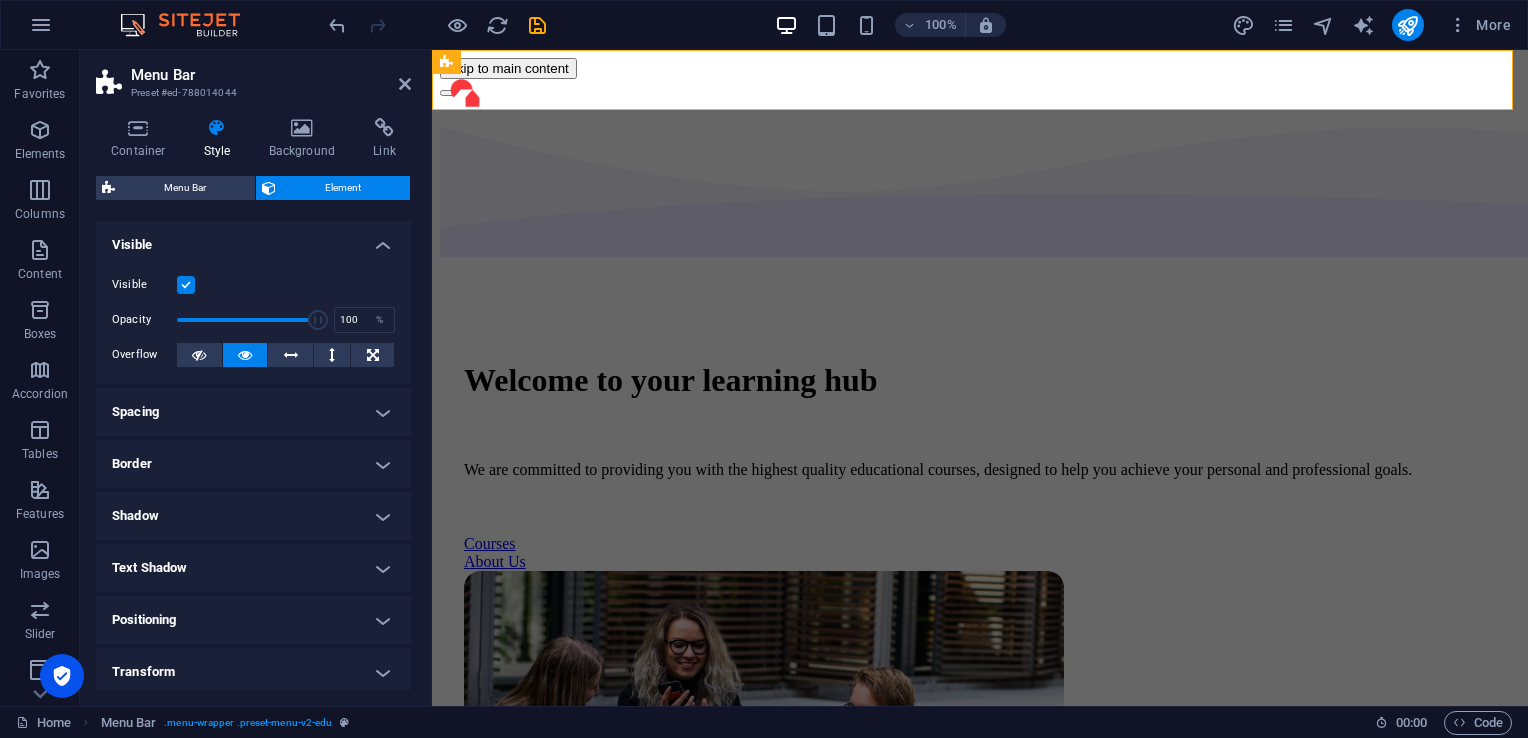 click on "Text Shadow" at bounding box center (253, 568) 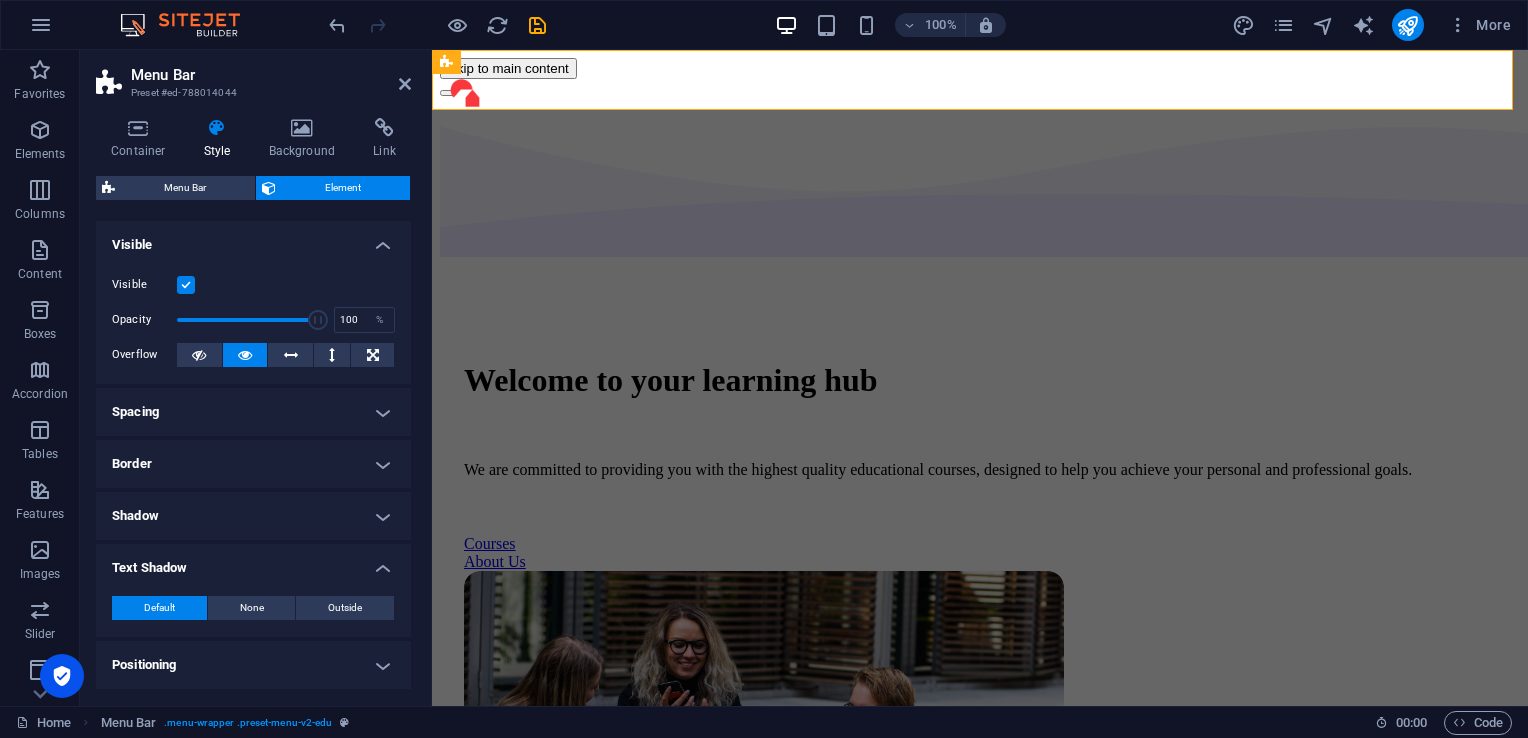 click on "Text Shadow" at bounding box center [253, 562] 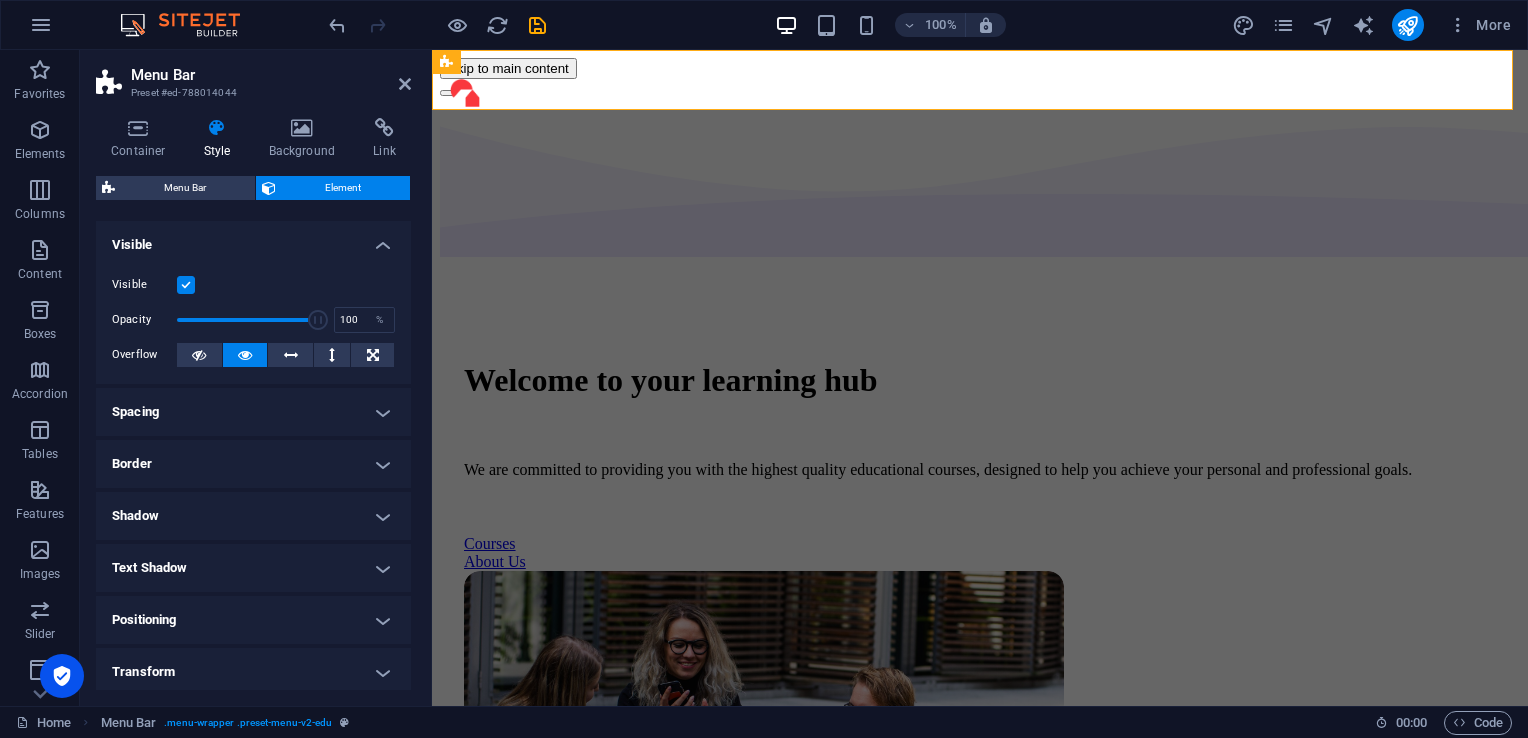 drag, startPoint x: 411, startPoint y: 391, endPoint x: 406, endPoint y: 482, distance: 91.13726 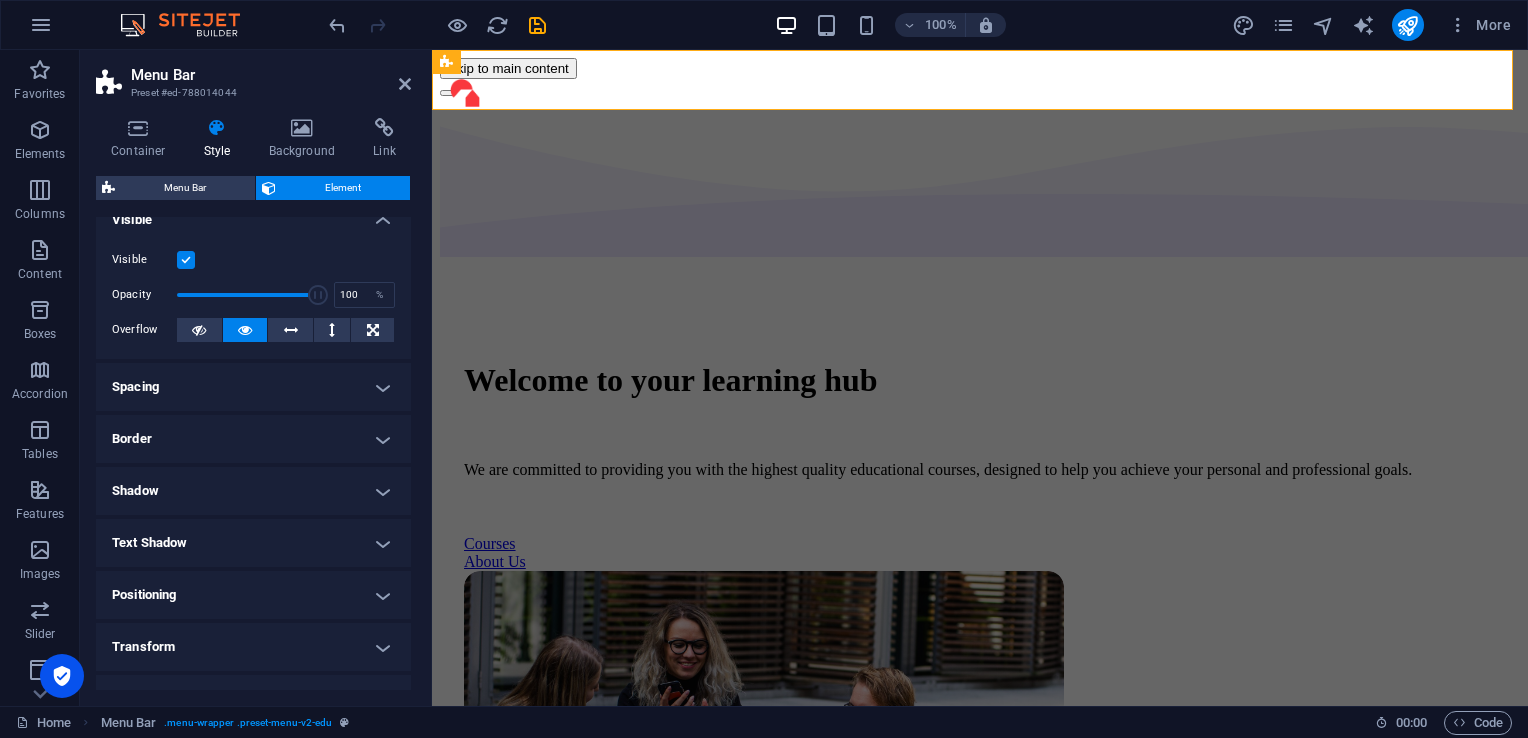 scroll, scrollTop: 0, scrollLeft: 0, axis: both 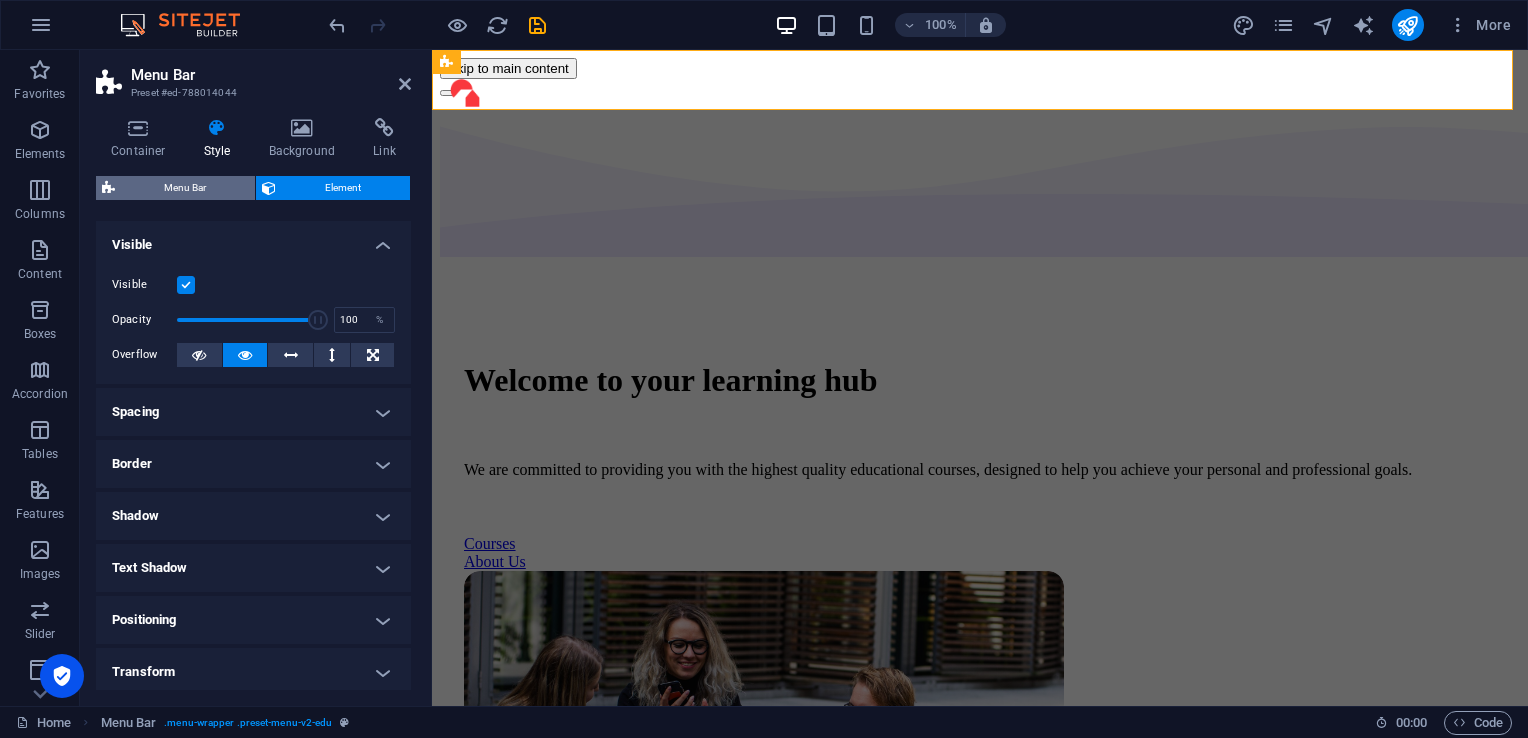 click on "Menu Bar" at bounding box center [185, 188] 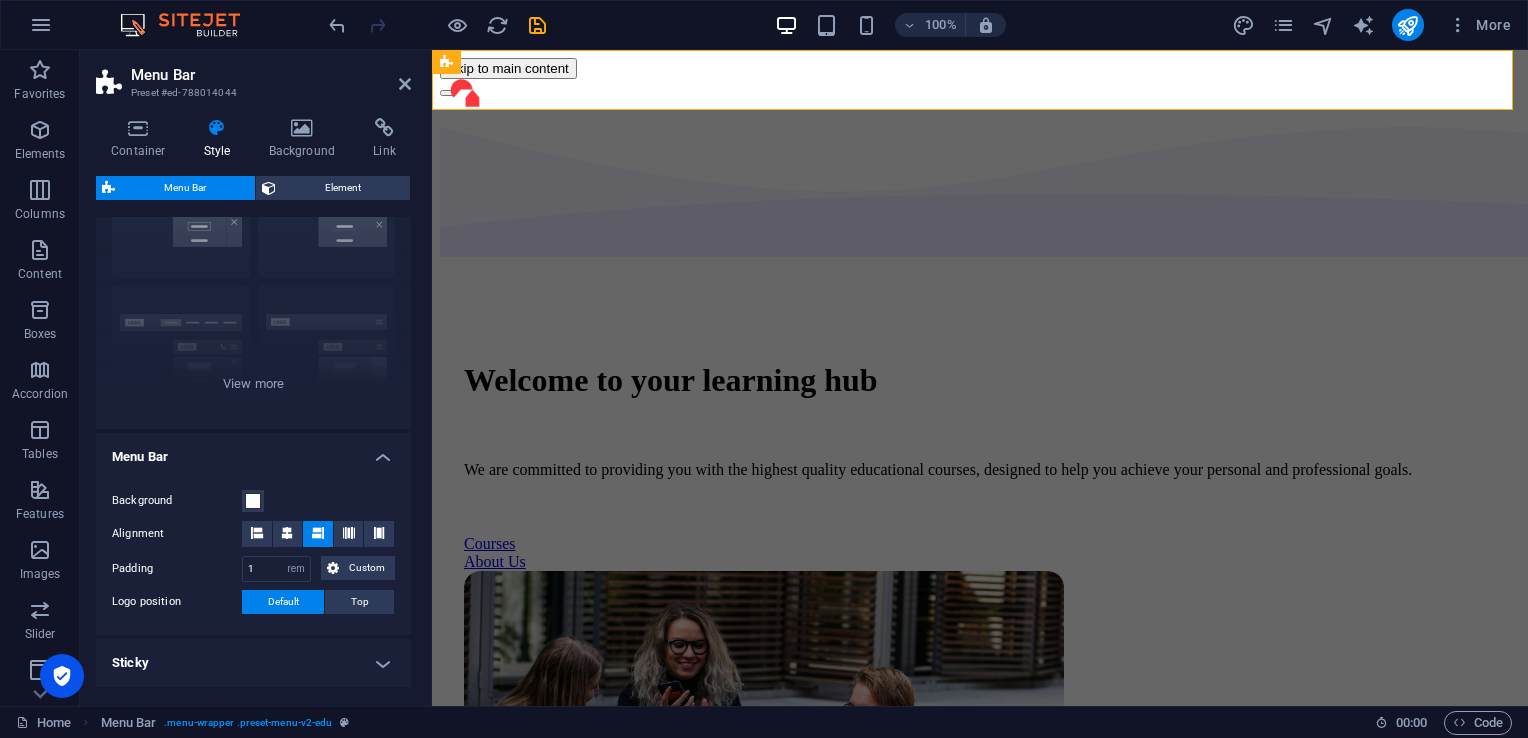 scroll, scrollTop: 0, scrollLeft: 0, axis: both 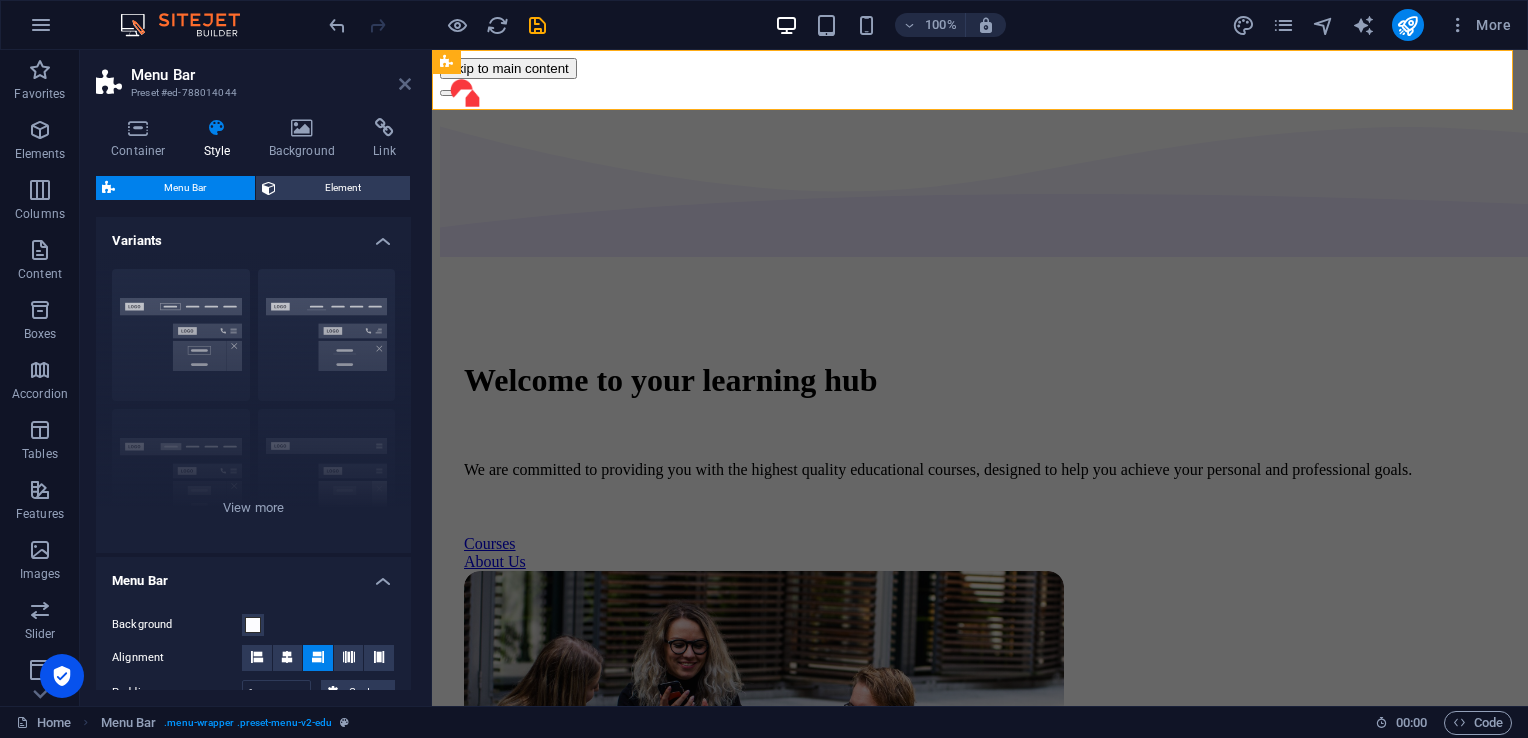 click at bounding box center (405, 84) 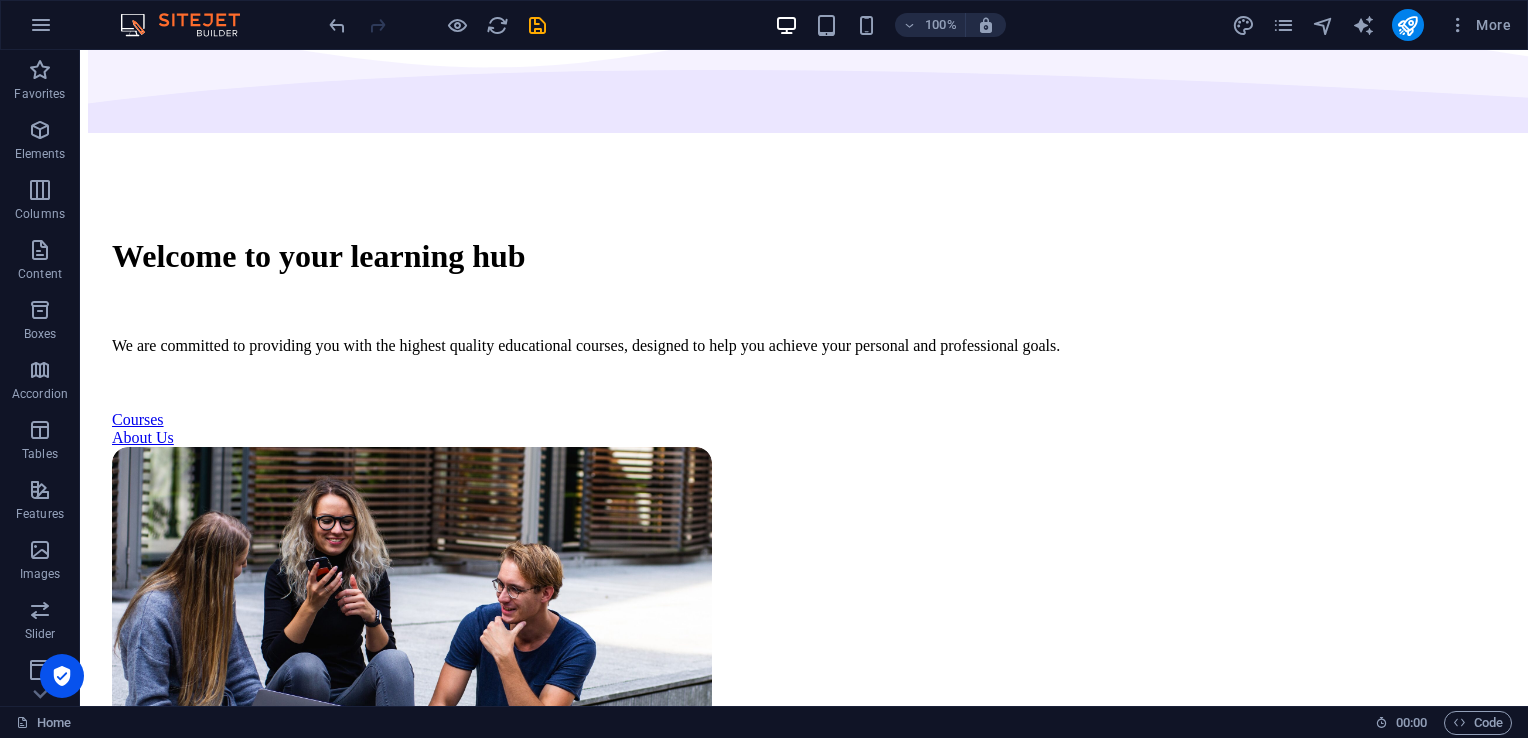 scroll, scrollTop: 0, scrollLeft: 0, axis: both 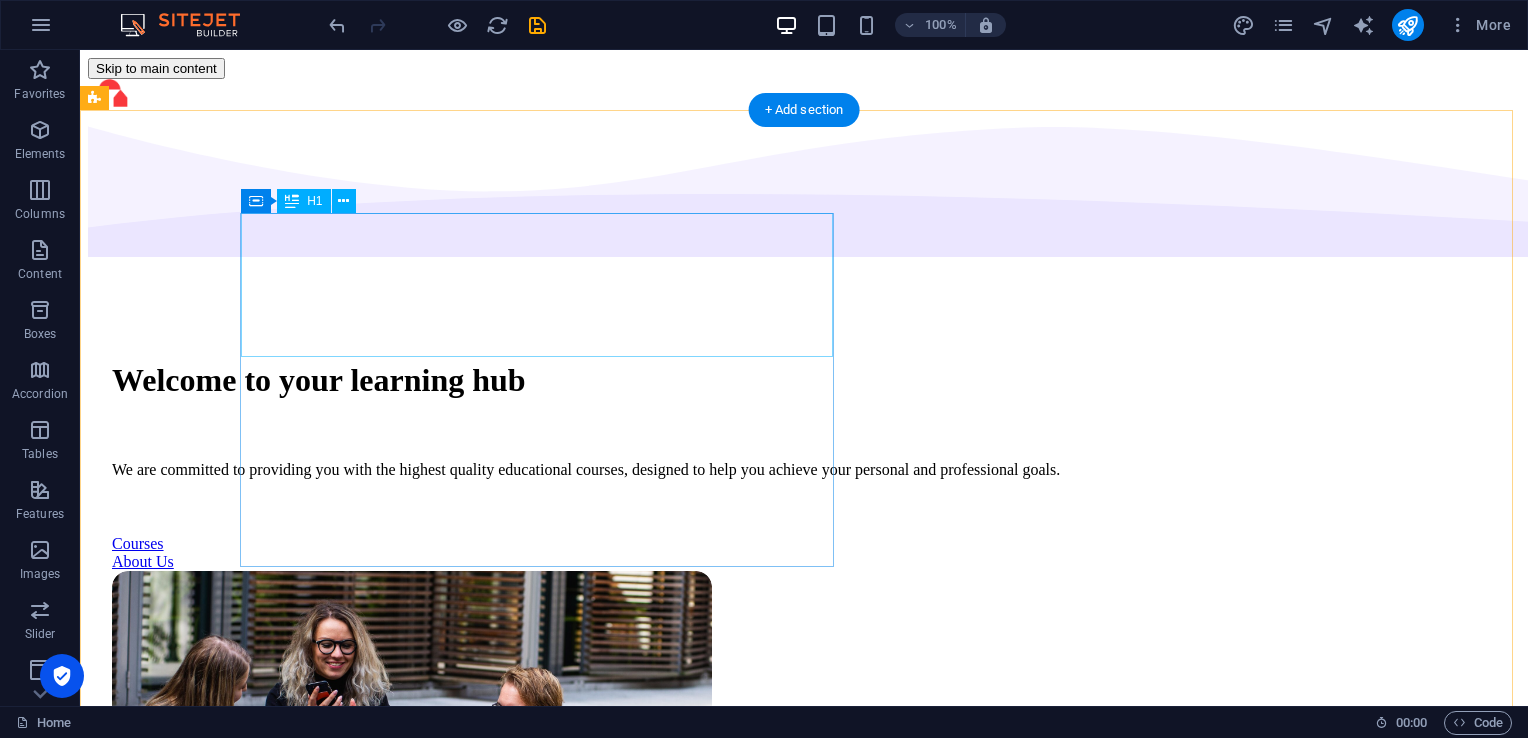 click on "Welcome to your learning hub" at bounding box center (804, 380) 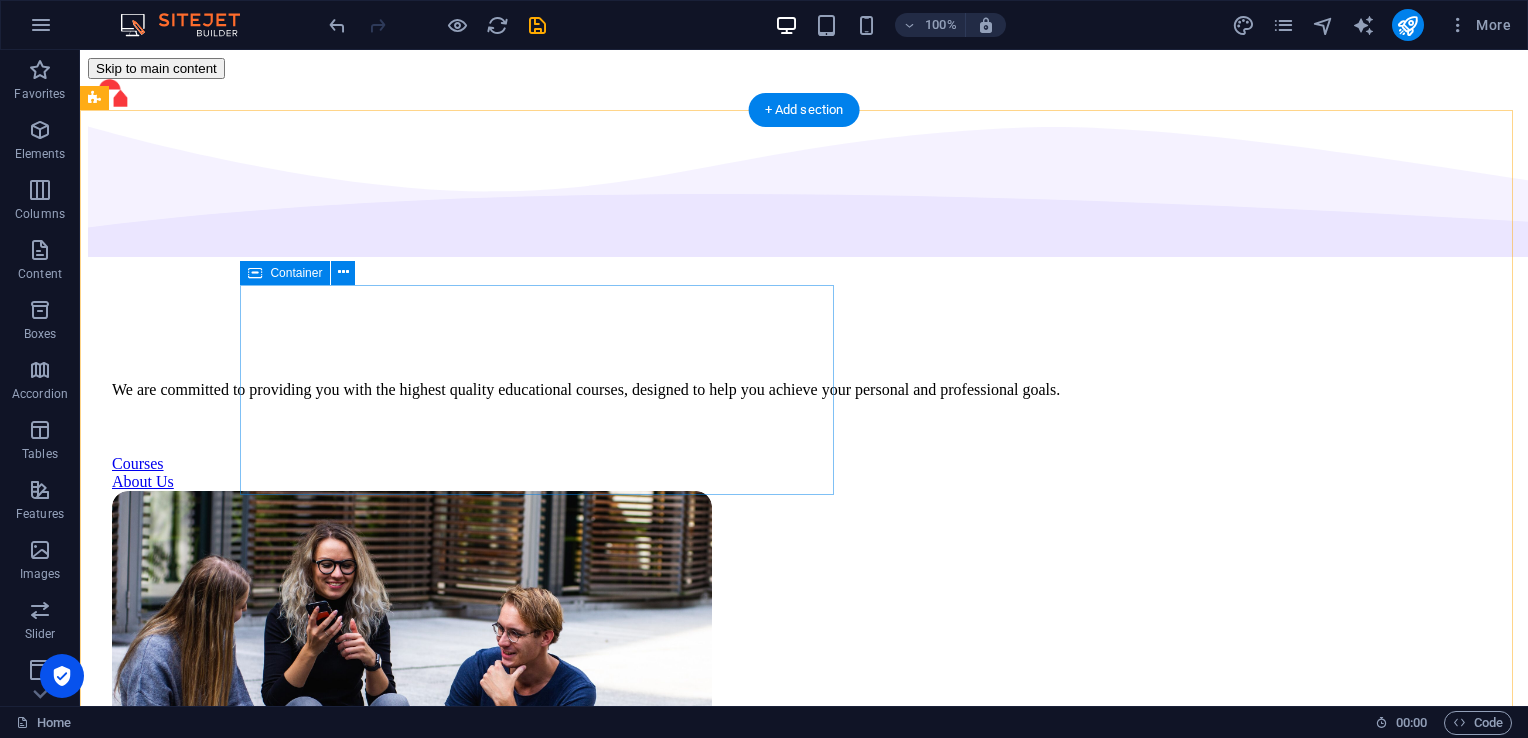 click on "We are committed to providing you with the highest quality educational courses, designed to help you achieve your personal and professional goals. Courses About Us" at bounding box center [804, 416] 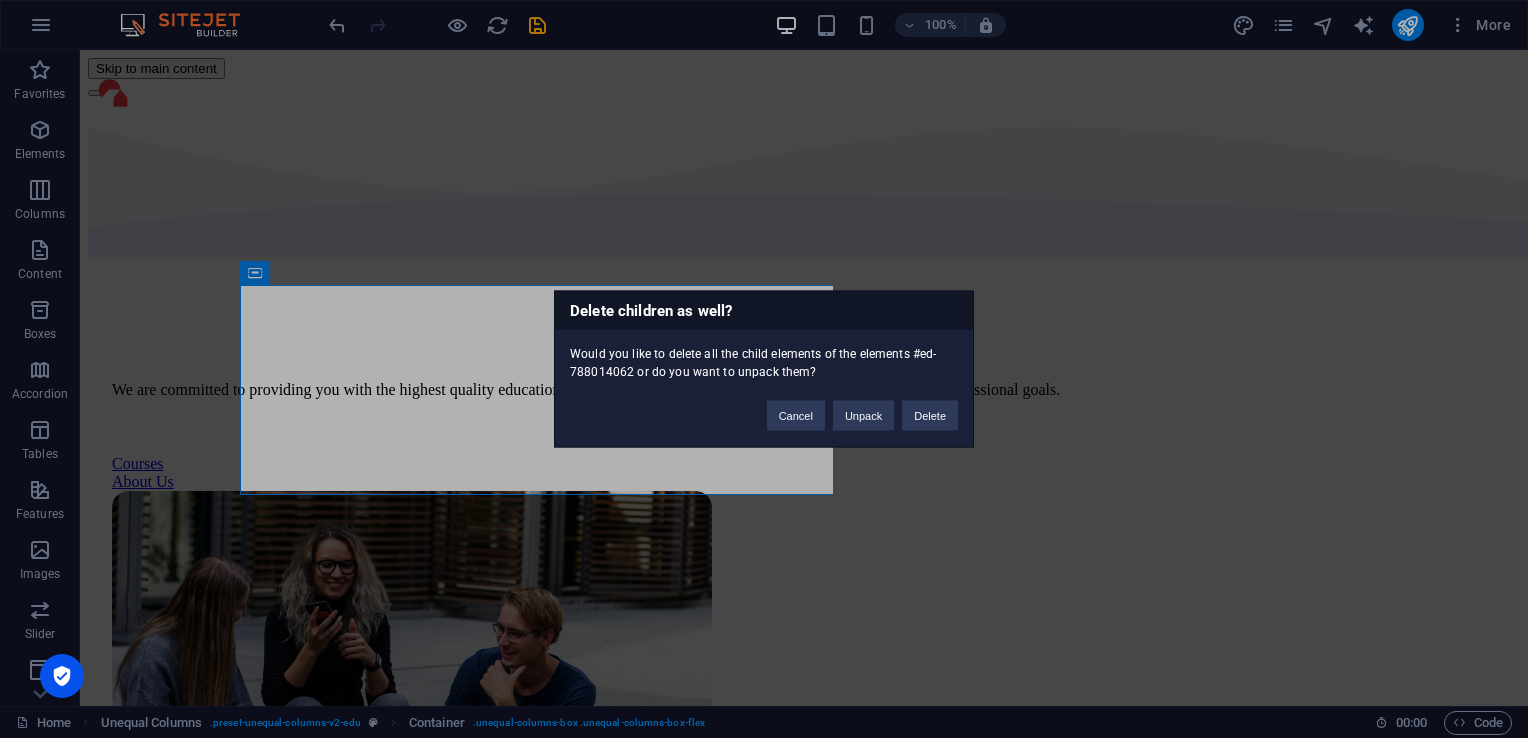 type 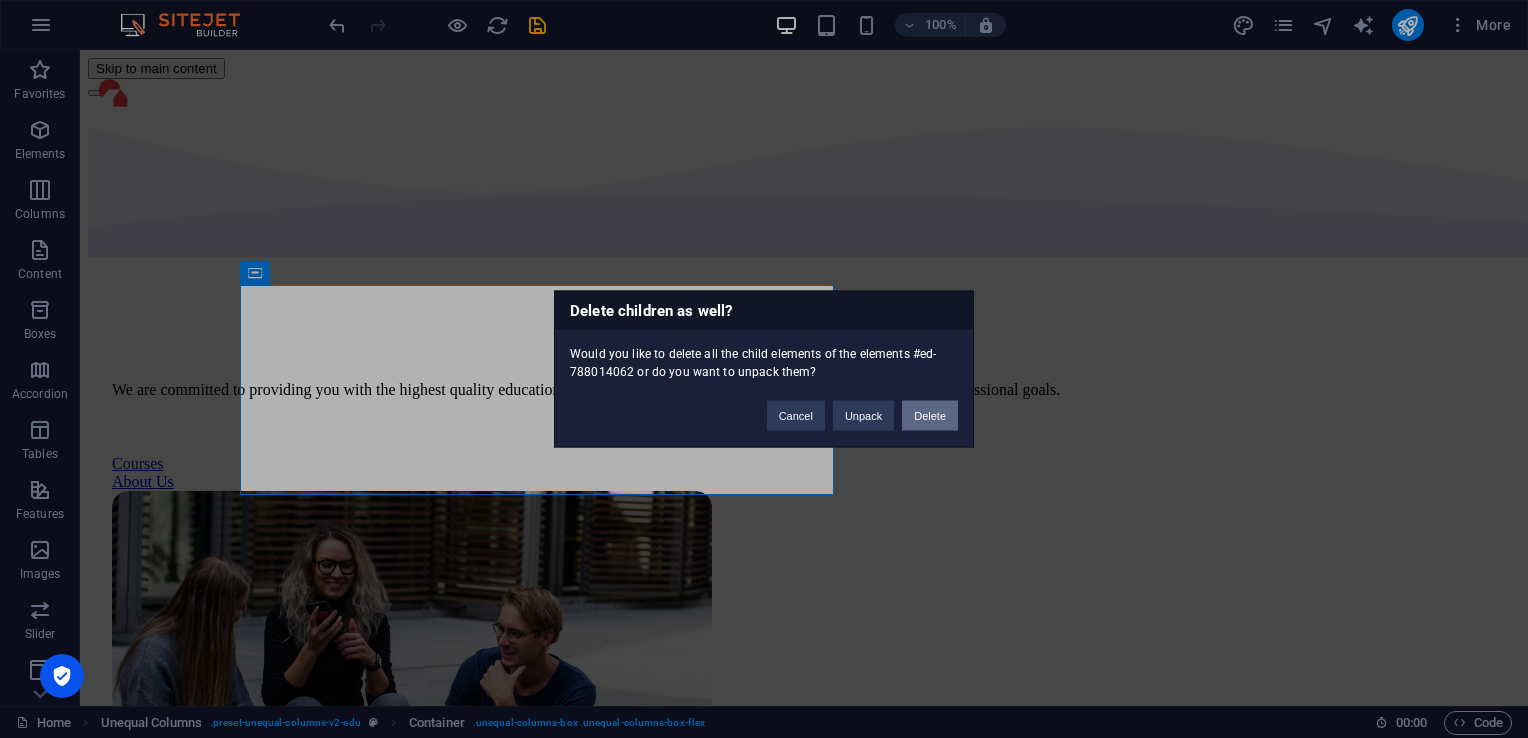 click on "Delete" at bounding box center [930, 416] 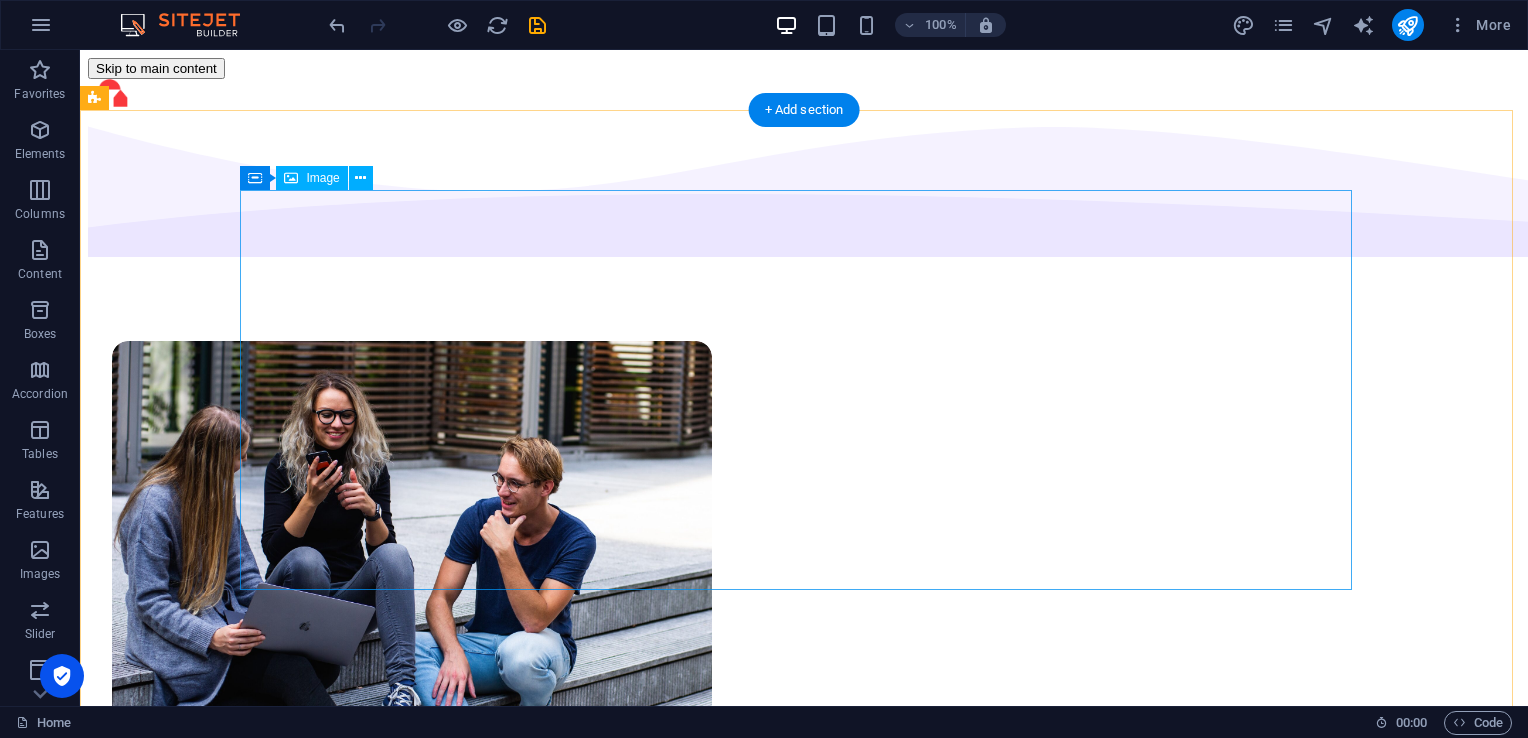 click at bounding box center [804, 543] 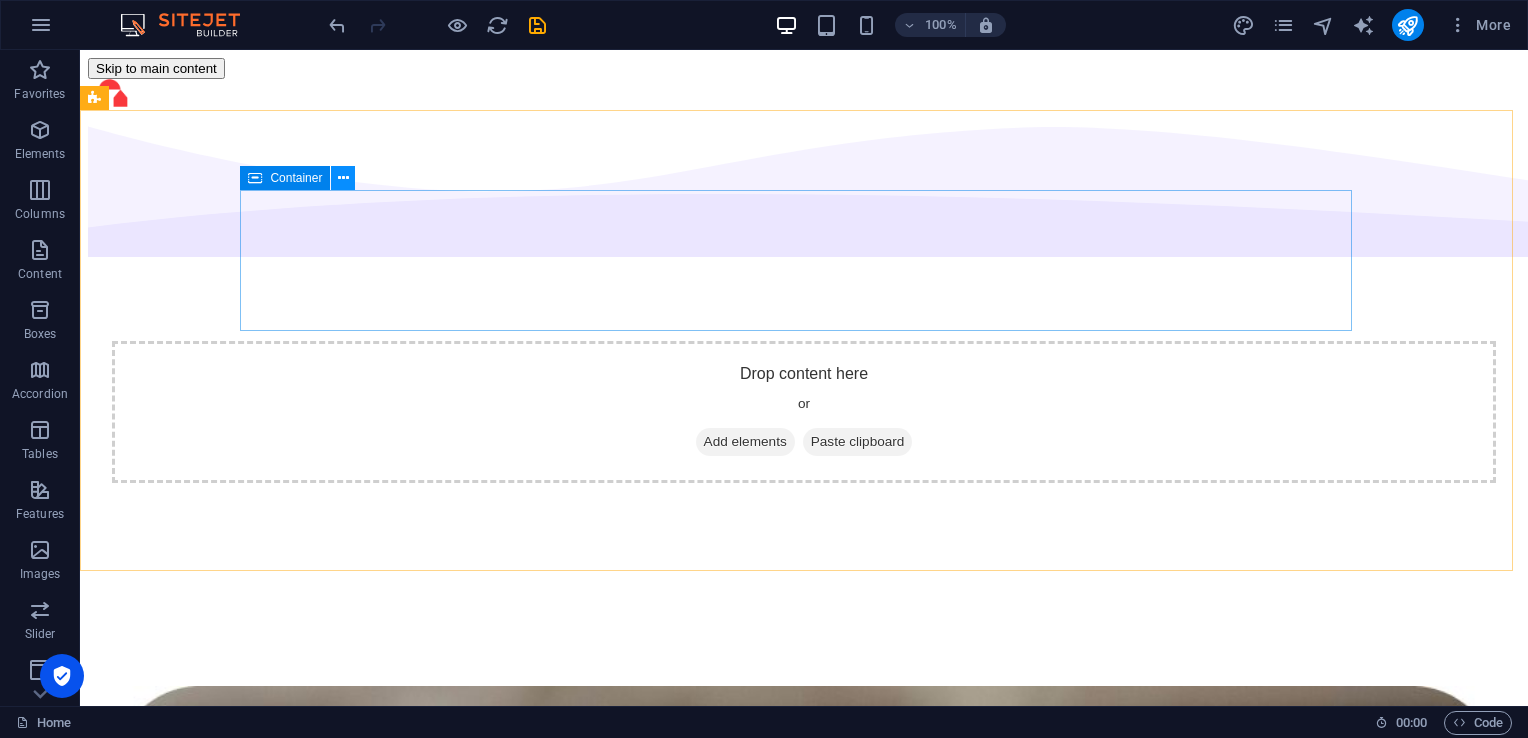 click at bounding box center (343, 178) 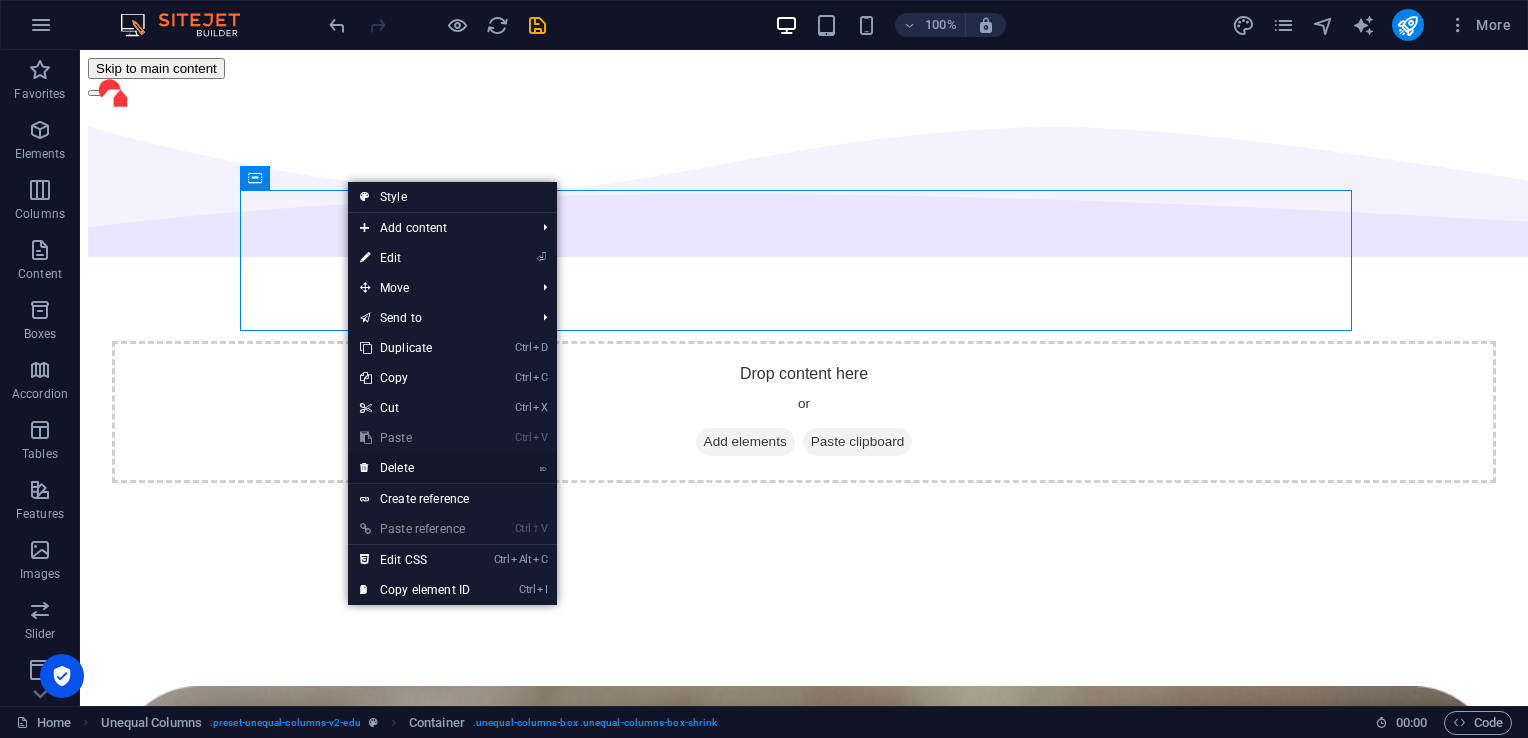 click on "⌦  Delete" at bounding box center (415, 468) 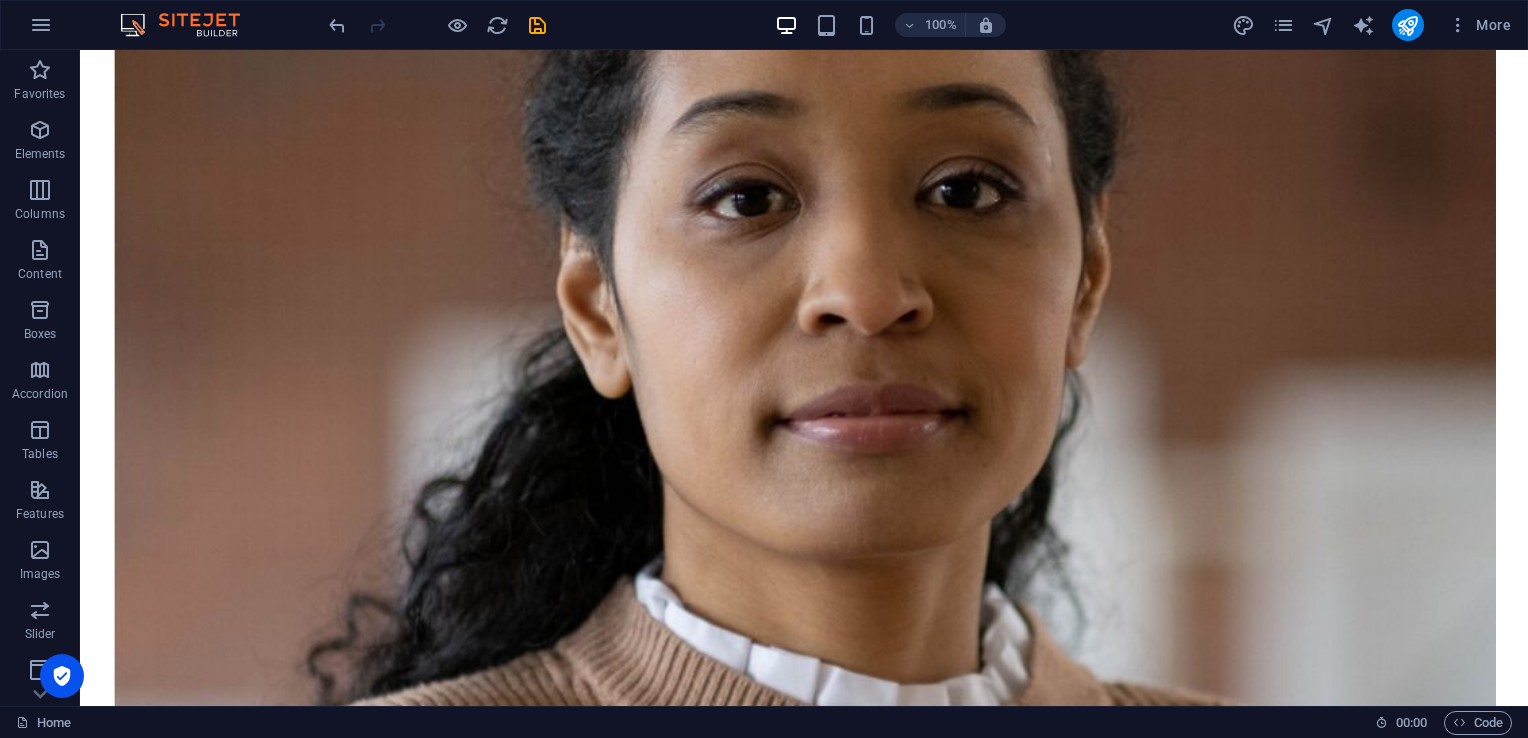 scroll, scrollTop: 1005, scrollLeft: 0, axis: vertical 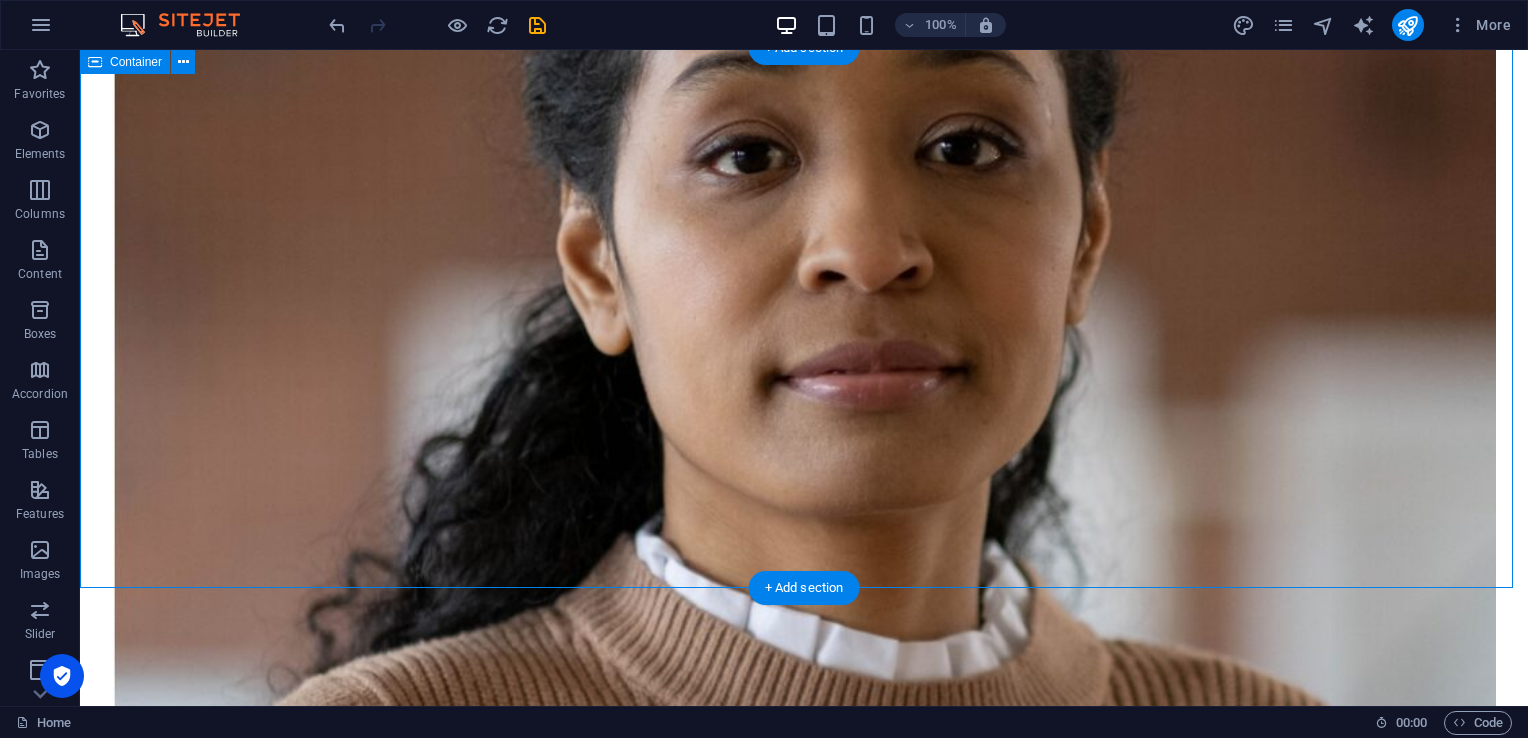 click on "About Education Highly skilled teachers Lorem ipsum dolor sit amet consectetur. Modern course content Lorem ipsum dolor sit amet consectetur. Great community Lorem ipsum dolor sit amet consectetur. All about us" at bounding box center [804, 7377] 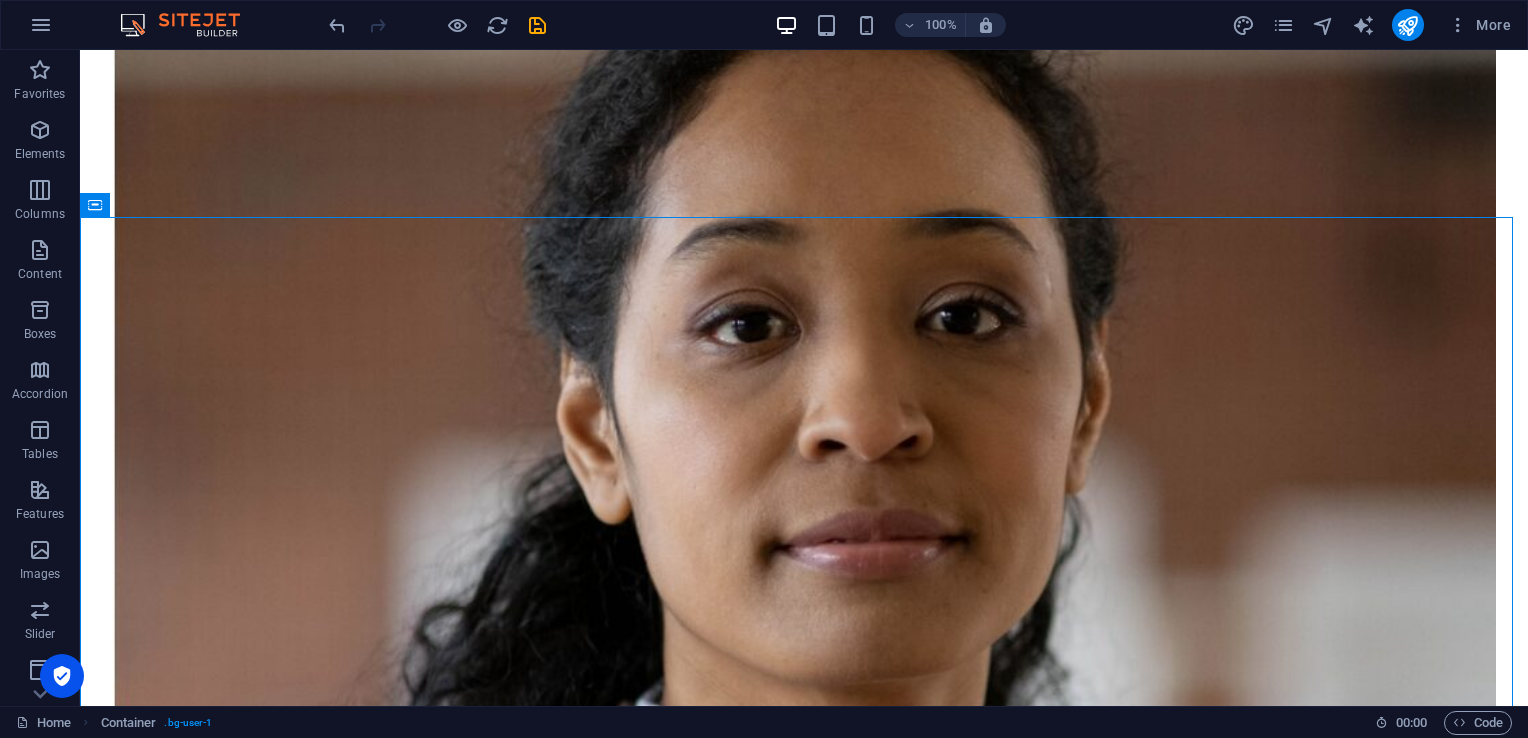 scroll, scrollTop: 804, scrollLeft: 0, axis: vertical 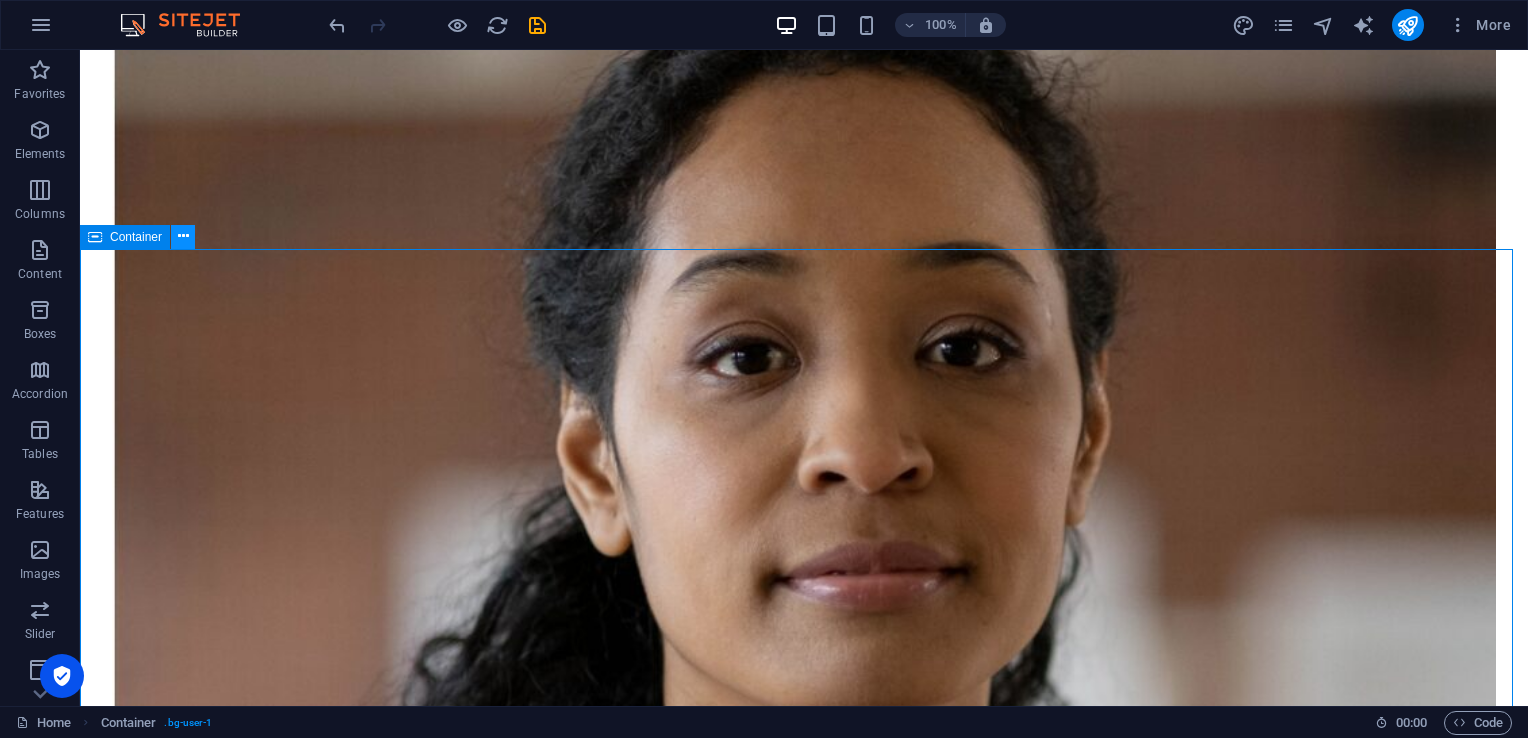 click at bounding box center [183, 236] 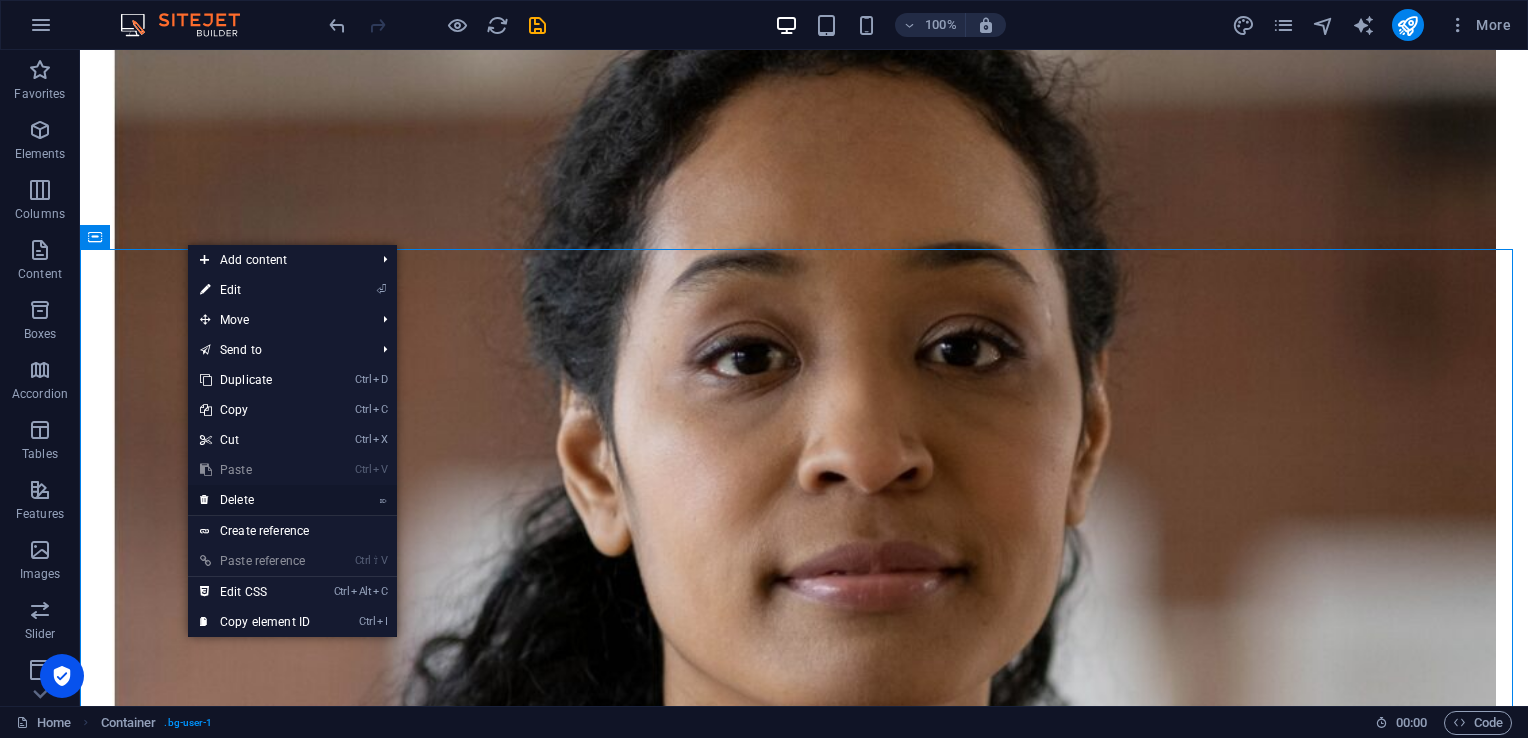 click on "⌦  Delete" at bounding box center [255, 500] 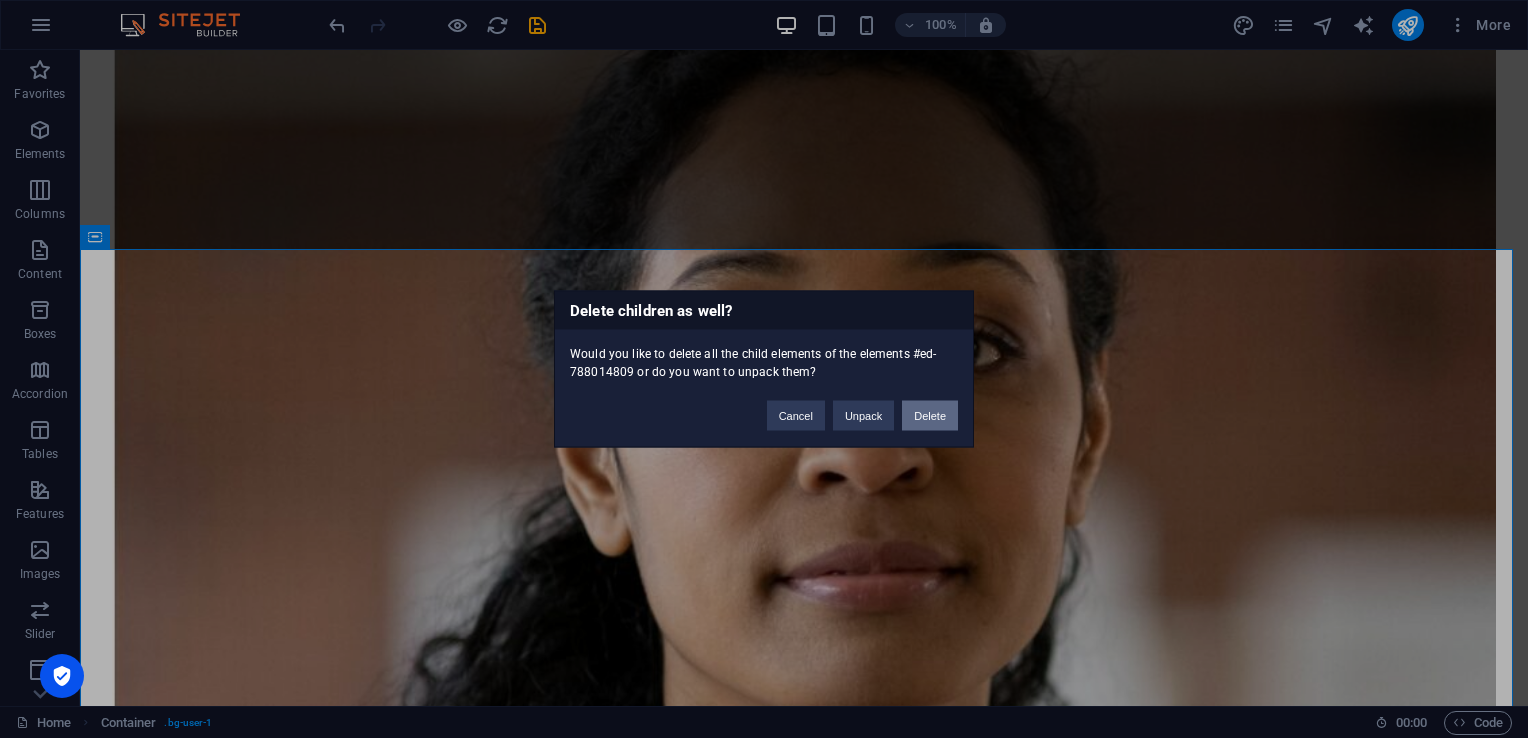 click on "Delete" at bounding box center [930, 416] 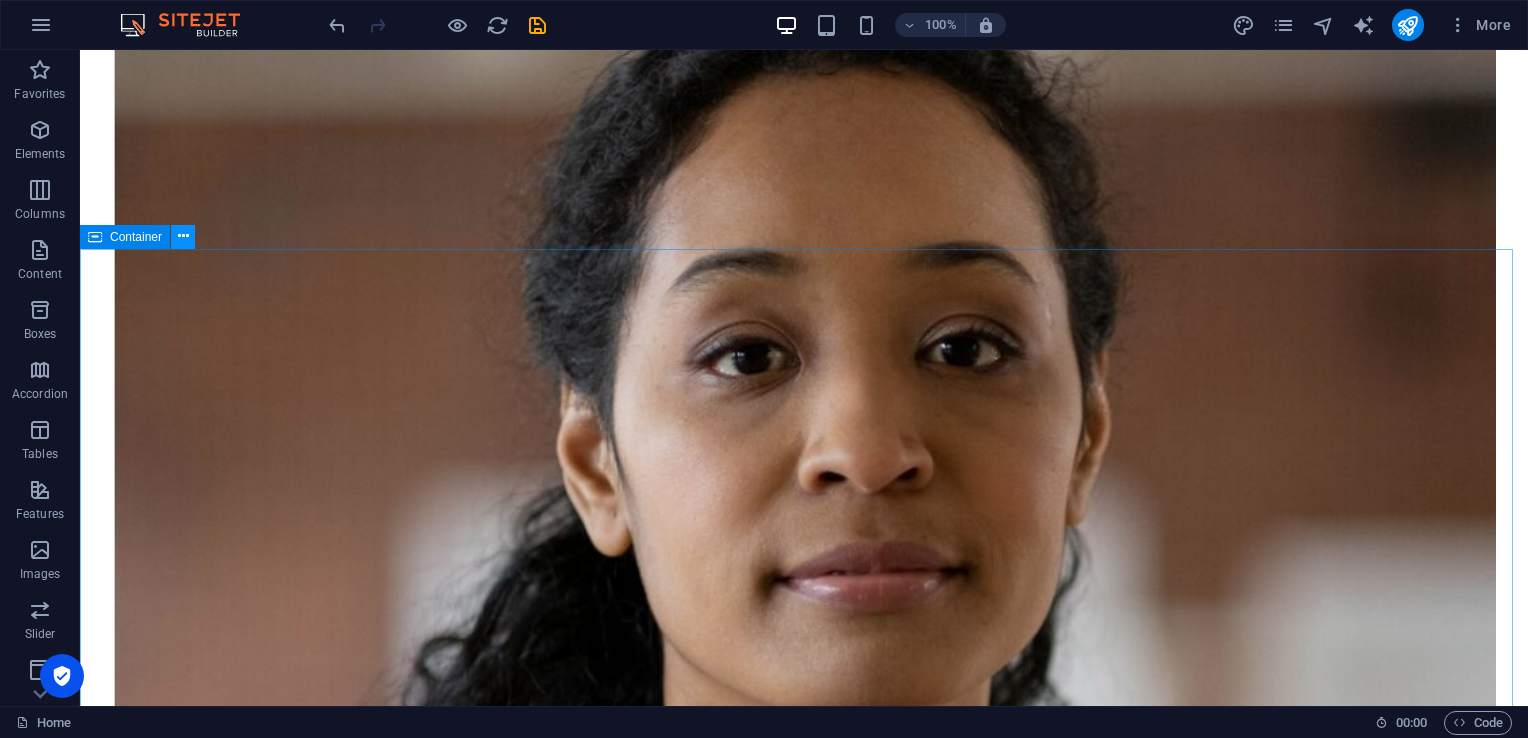 click at bounding box center [183, 237] 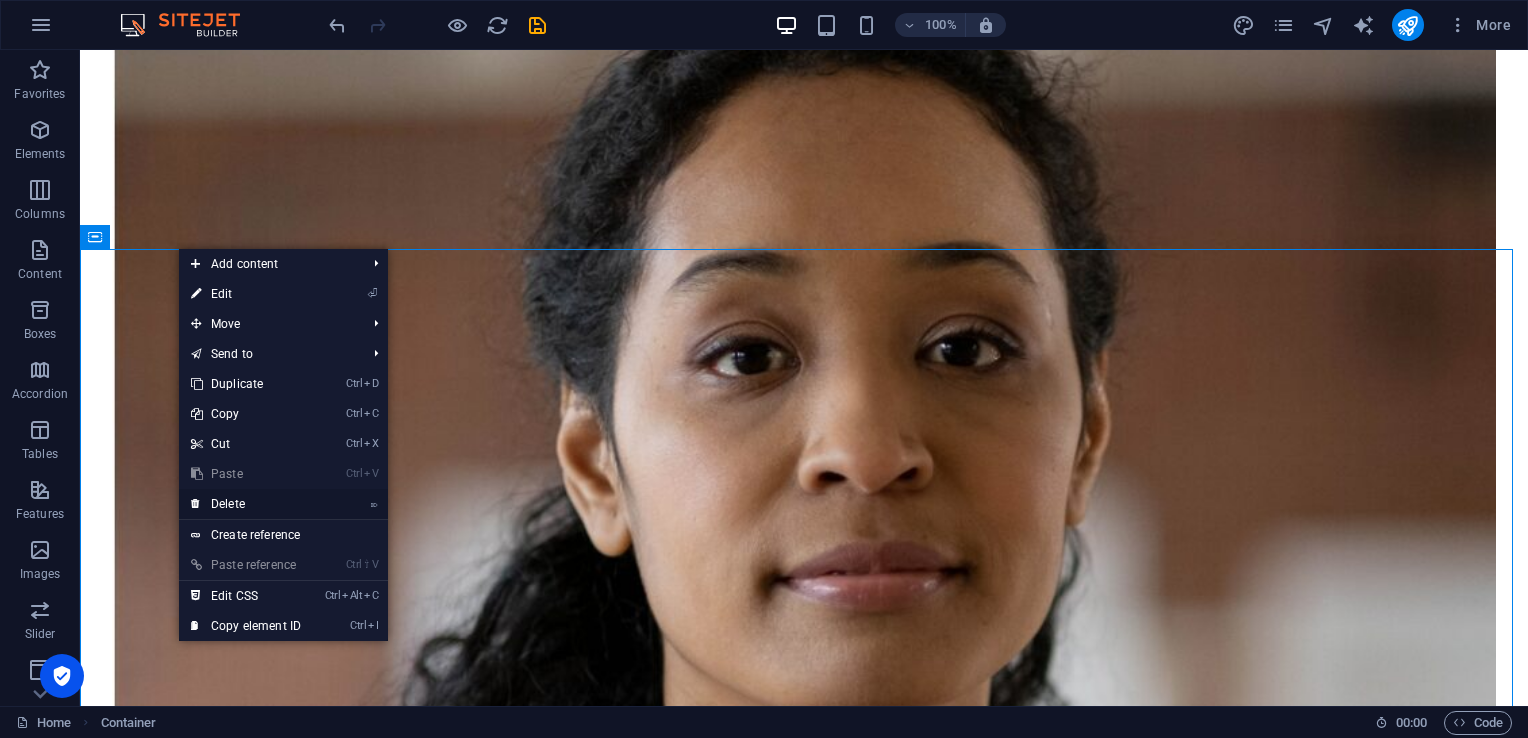 click on "⌦  Delete" at bounding box center (246, 504) 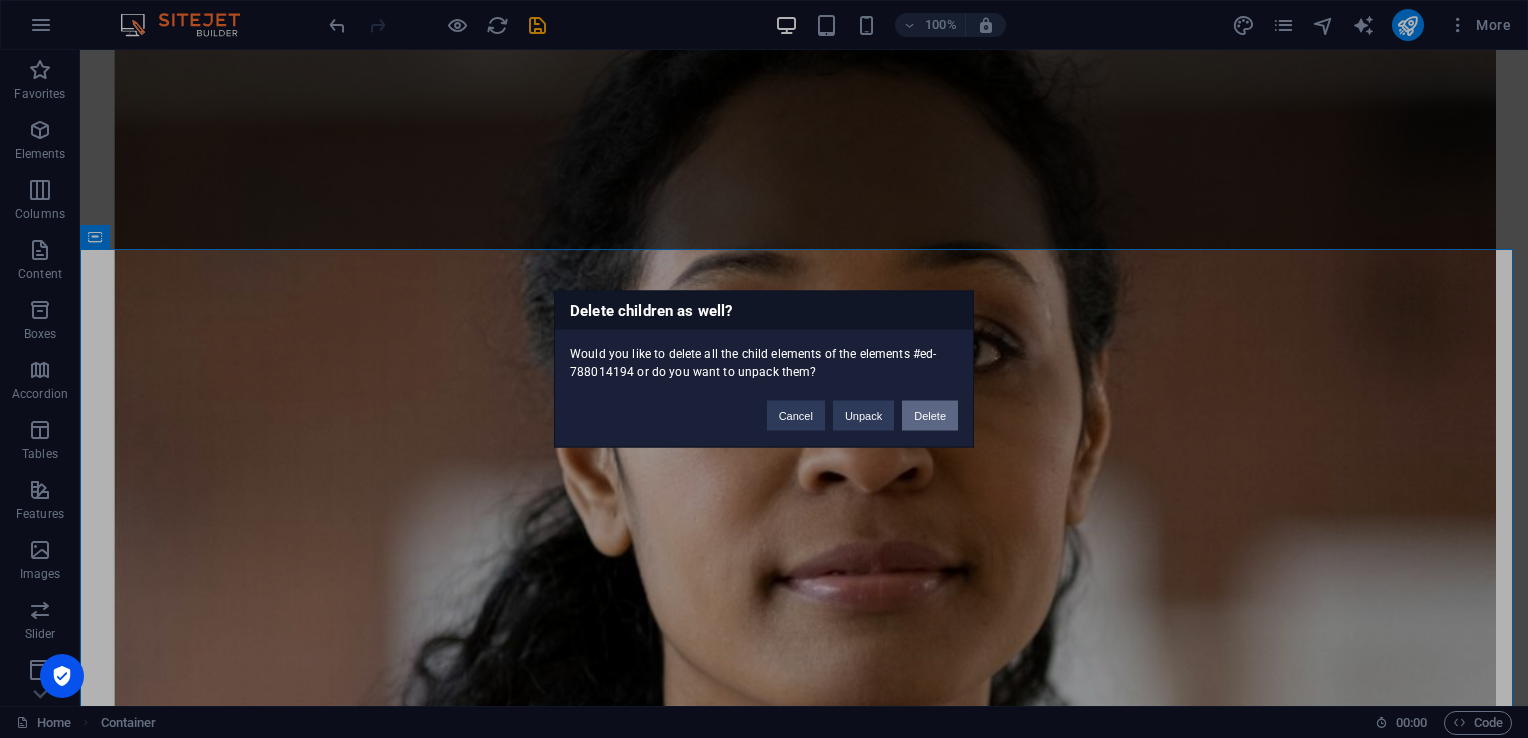 click on "Delete" at bounding box center (930, 416) 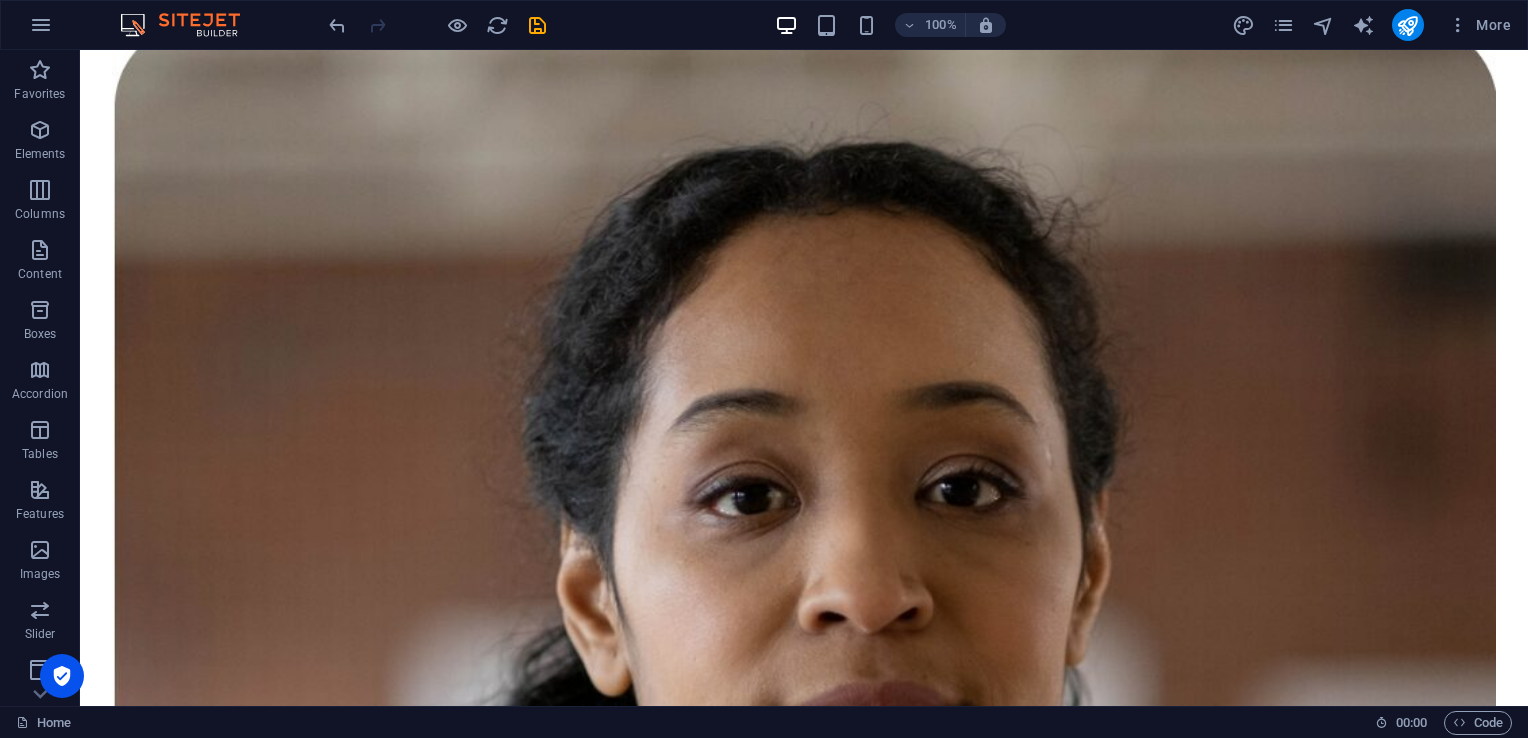 scroll, scrollTop: 602, scrollLeft: 0, axis: vertical 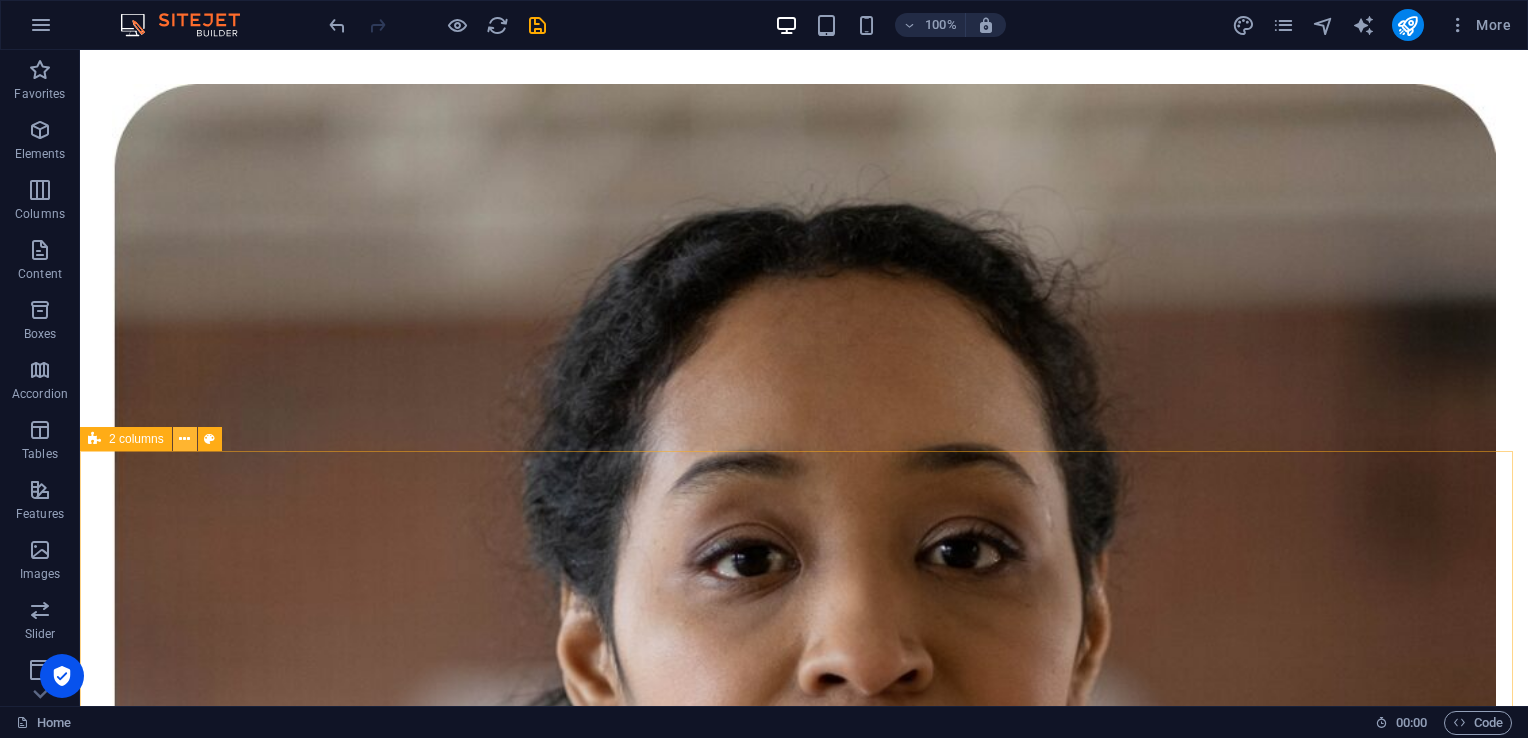 click at bounding box center [184, 439] 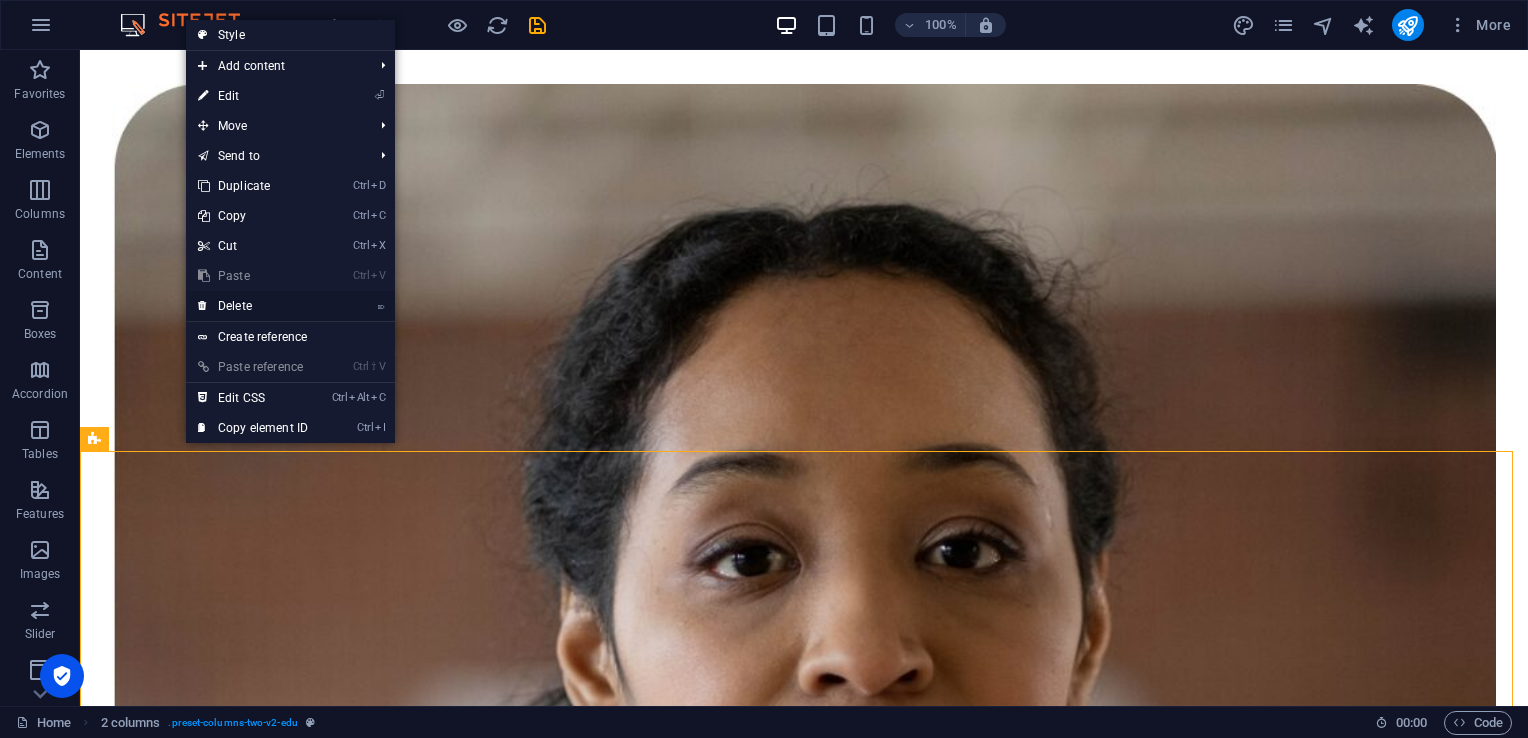 click on "⌦  Delete" at bounding box center (253, 306) 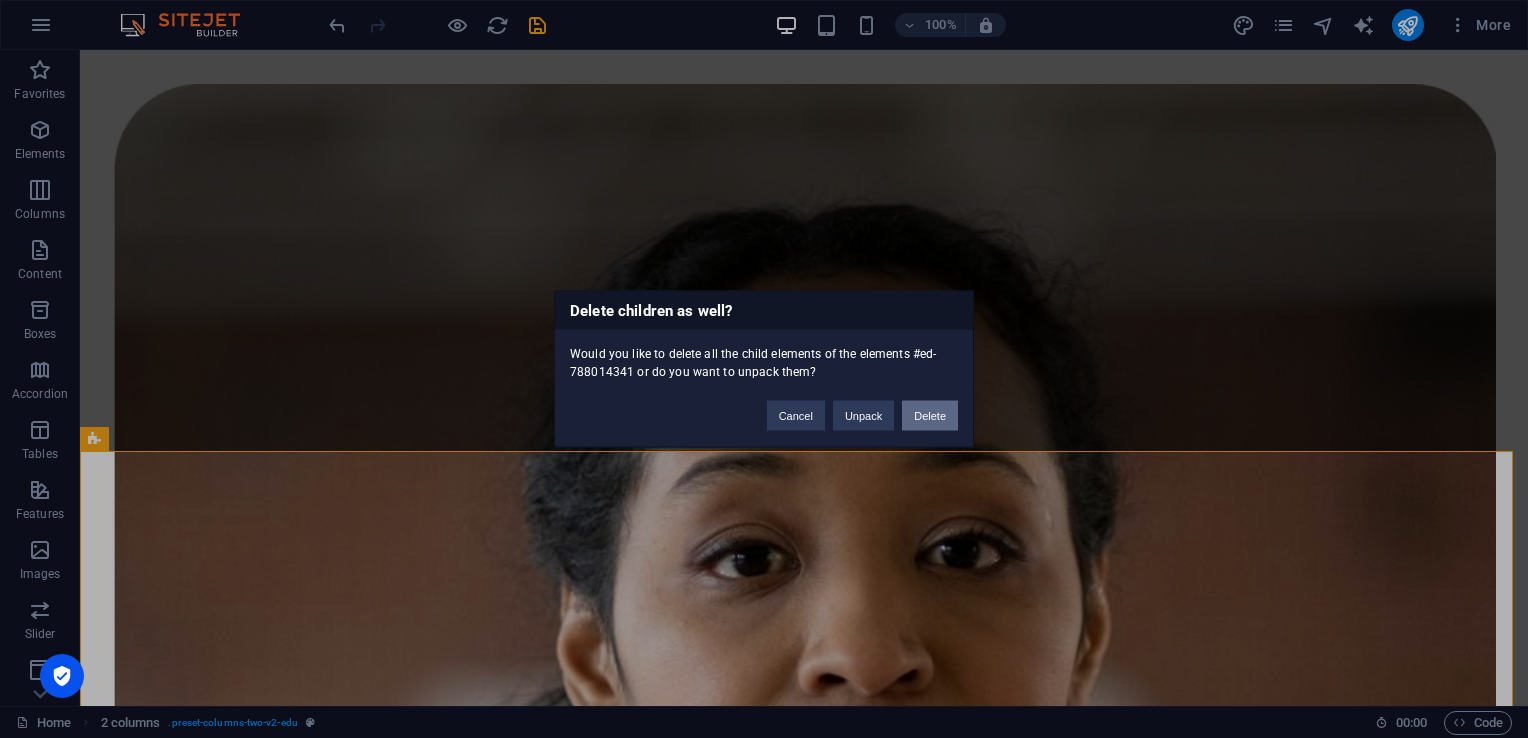 click on "Delete" at bounding box center (930, 416) 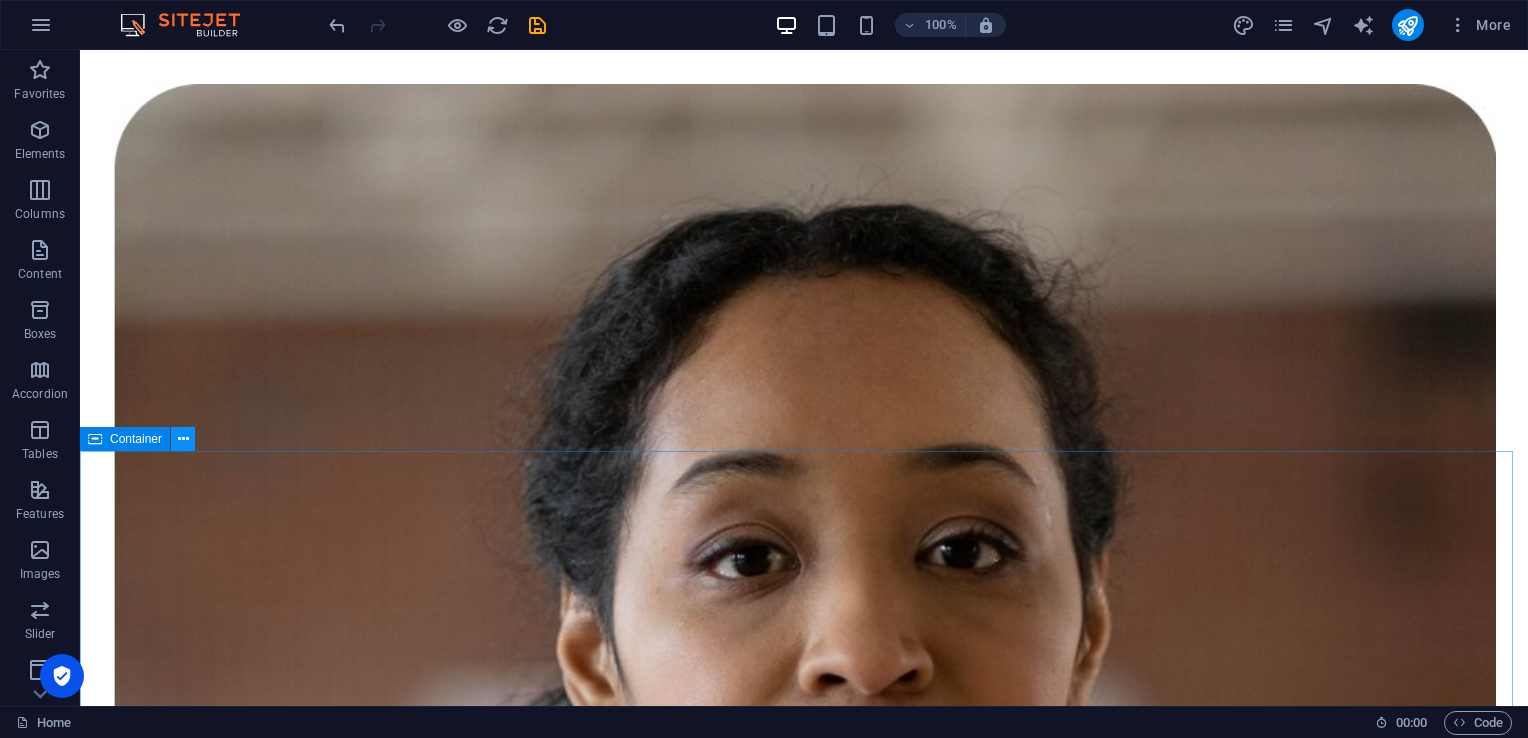 click at bounding box center [183, 439] 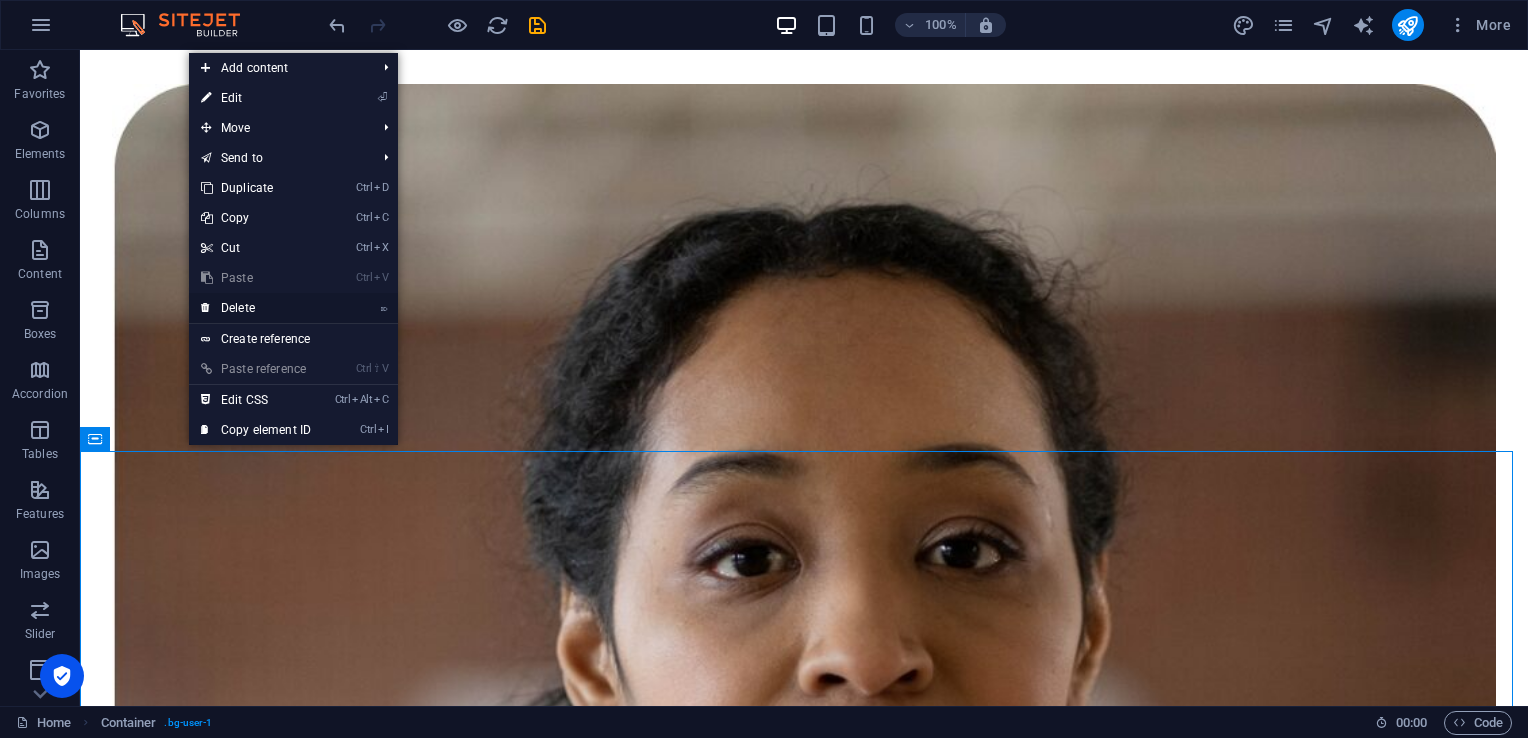 click on "⌦  Delete" at bounding box center (256, 308) 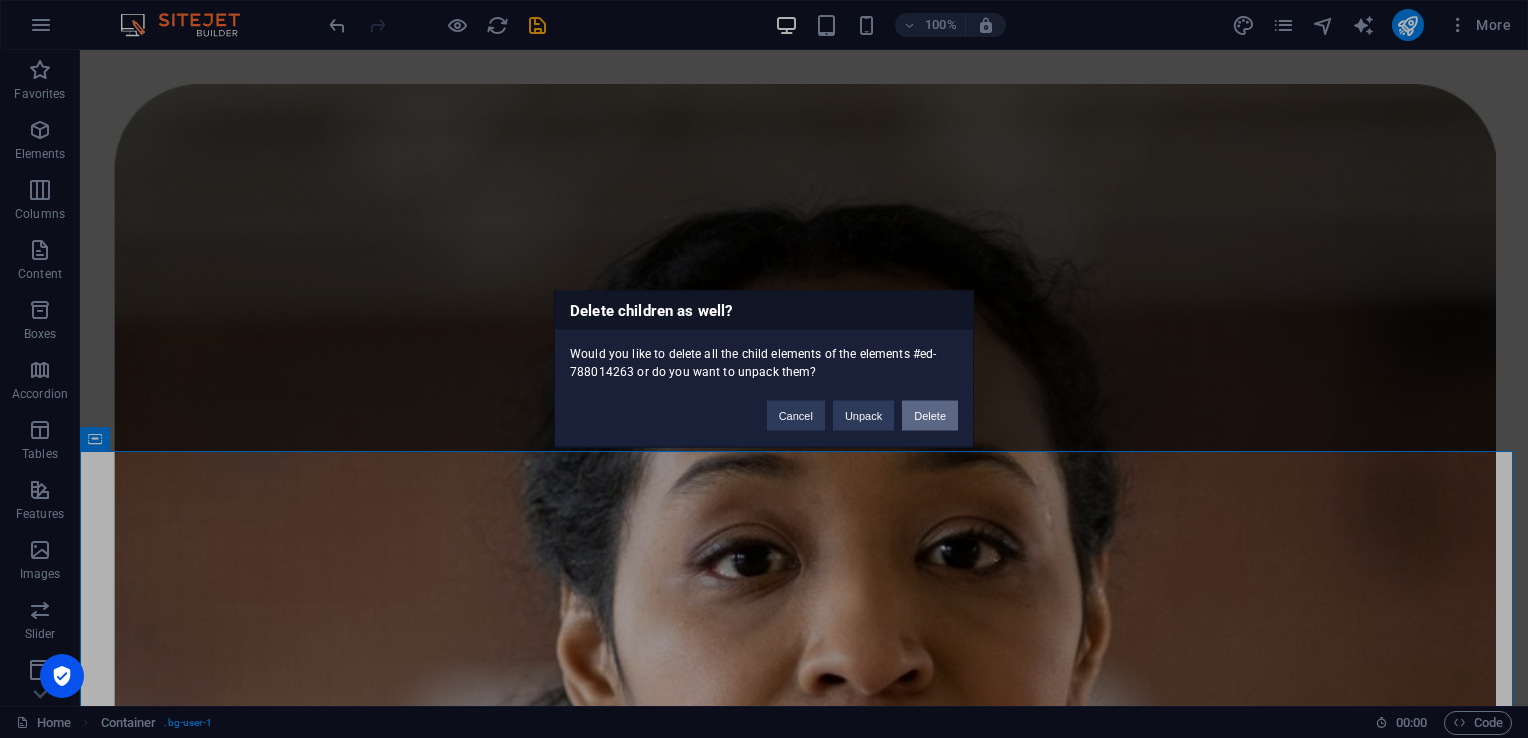 click on "Delete" at bounding box center (930, 416) 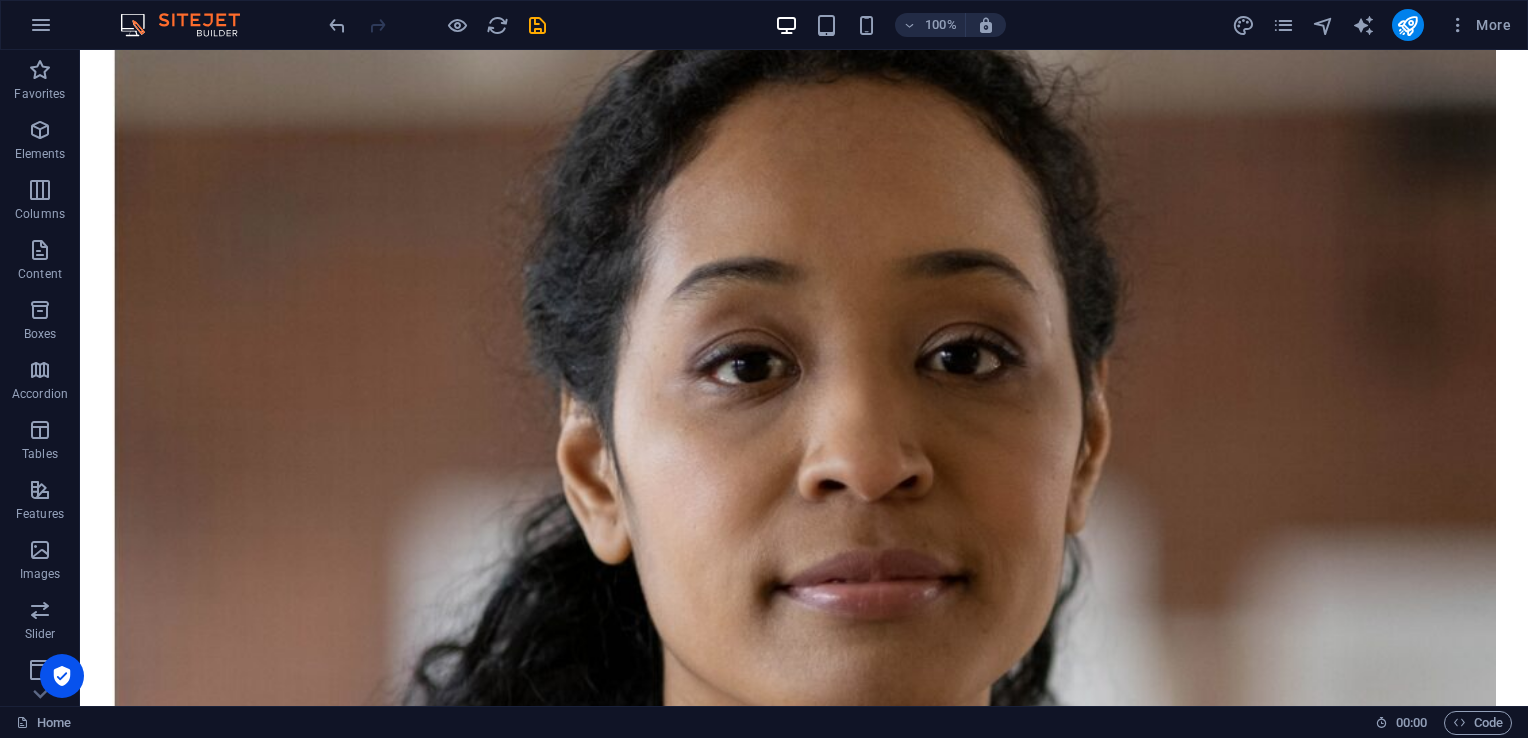 scroll, scrollTop: 652, scrollLeft: 0, axis: vertical 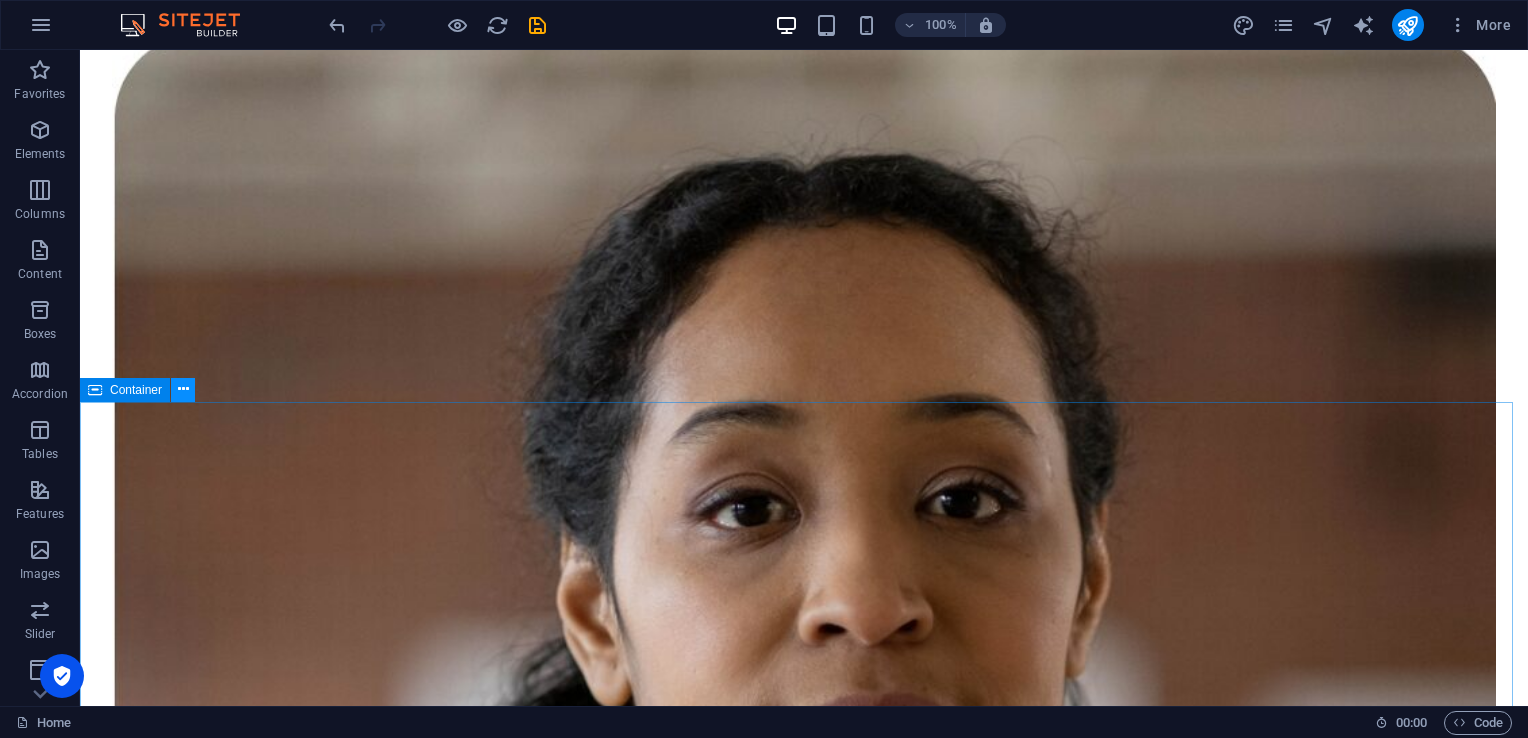 click at bounding box center (183, 390) 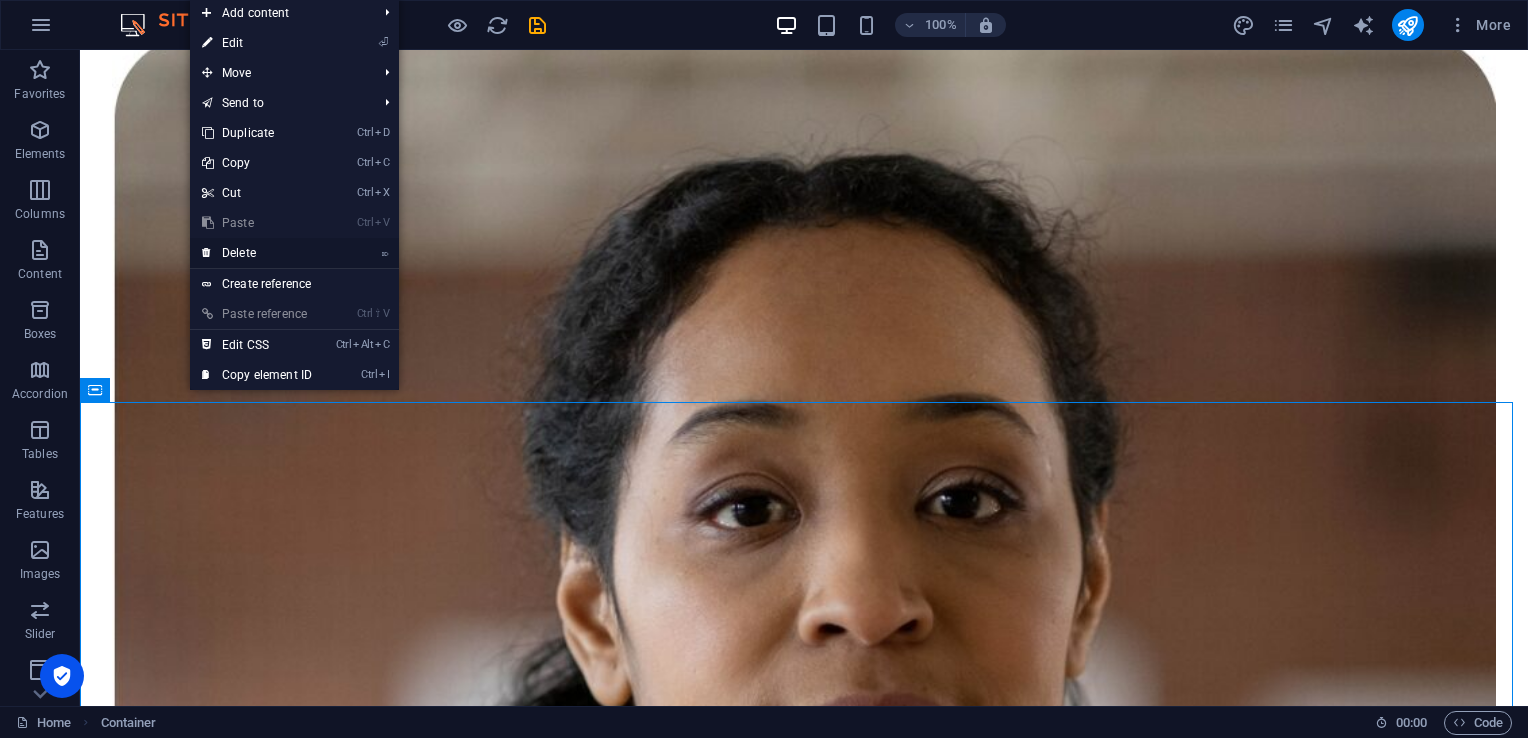 click on "⌦  Delete" at bounding box center (257, 253) 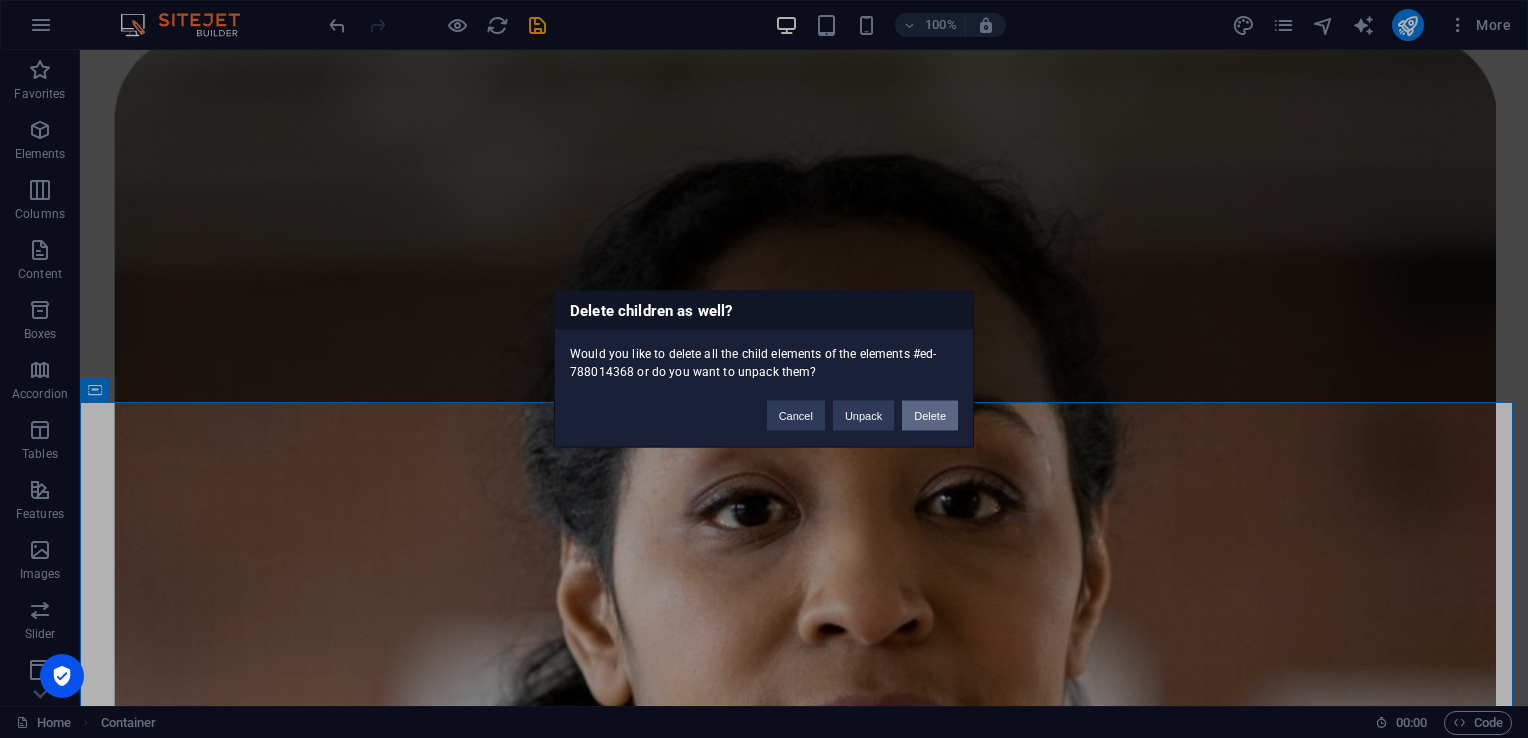 click on "Delete" at bounding box center (930, 416) 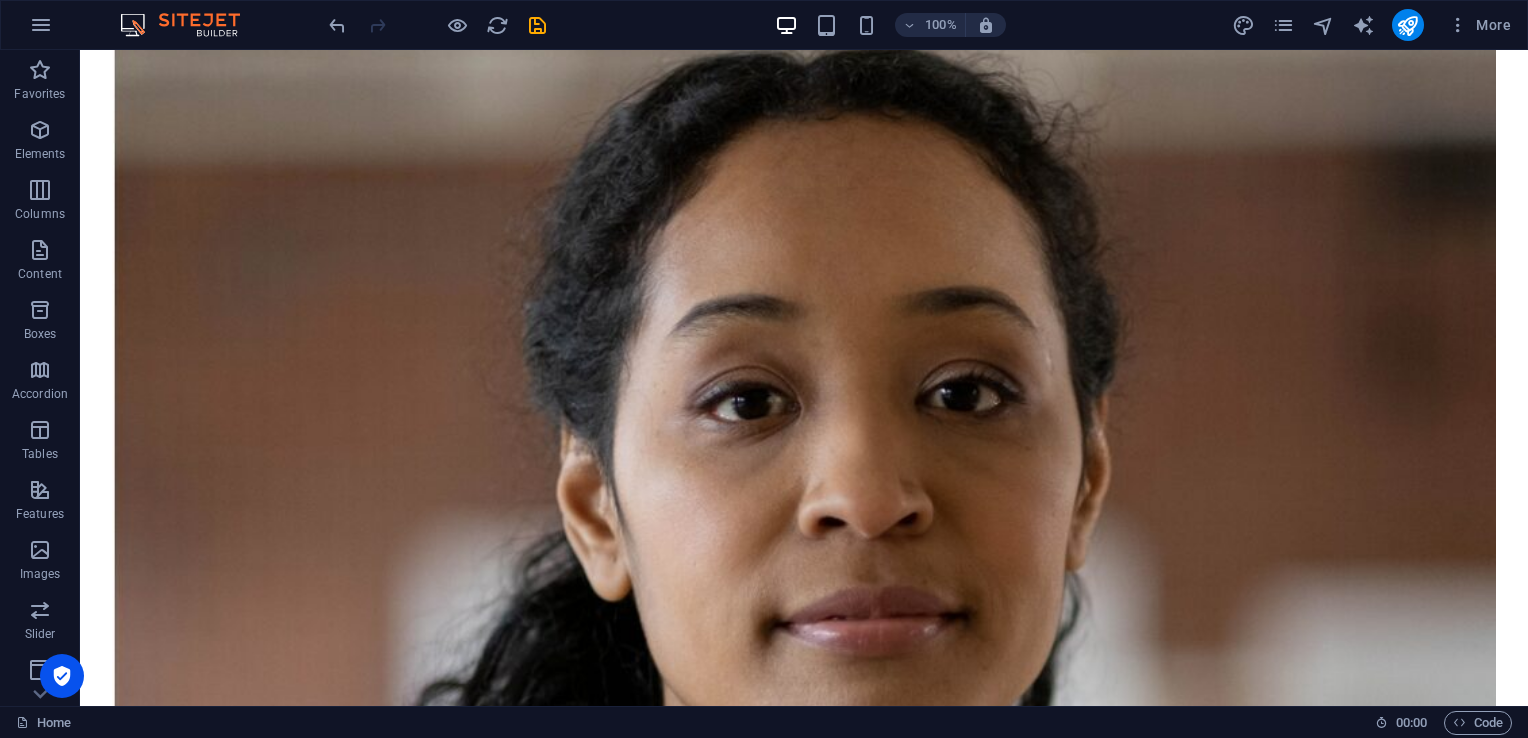 scroll, scrollTop: 787, scrollLeft: 0, axis: vertical 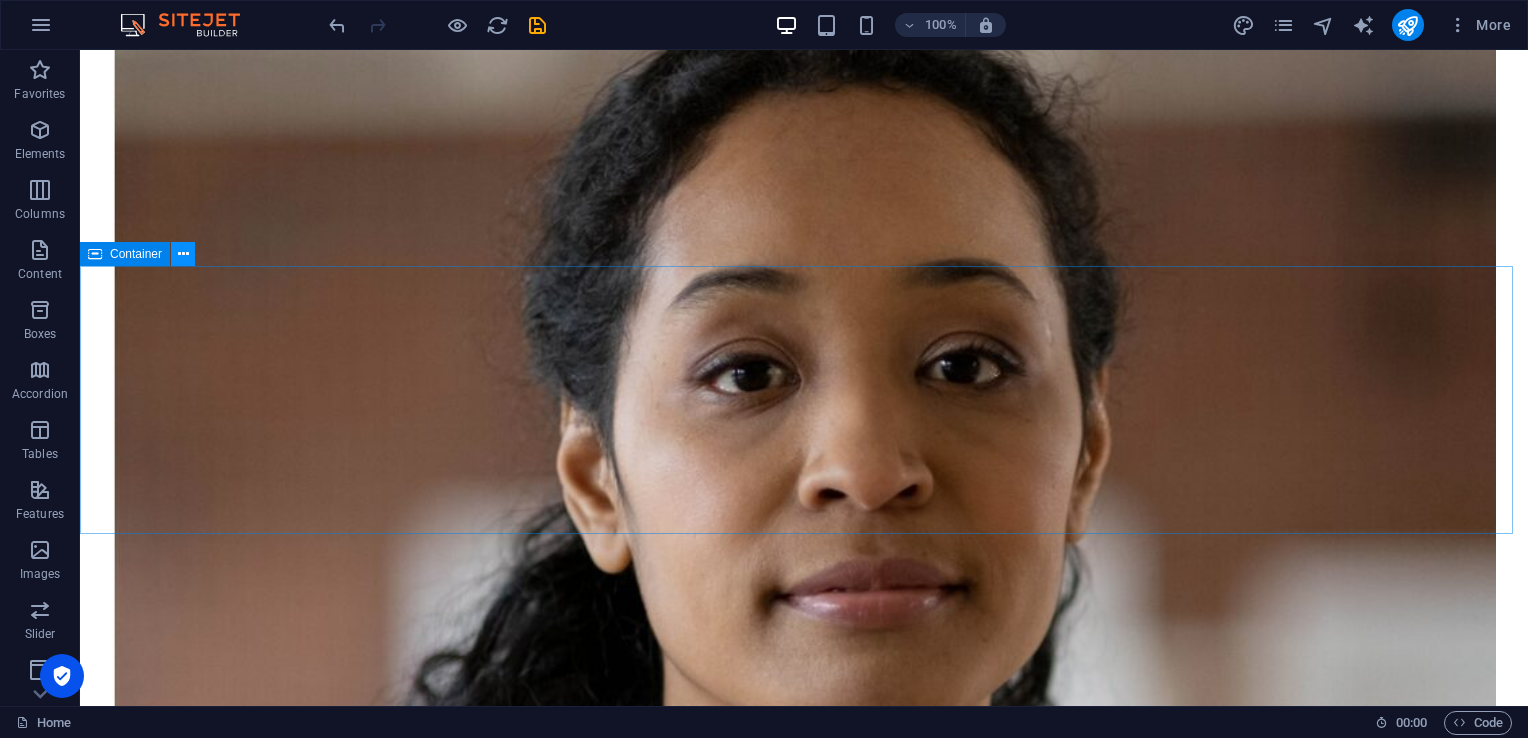 click at bounding box center (183, 254) 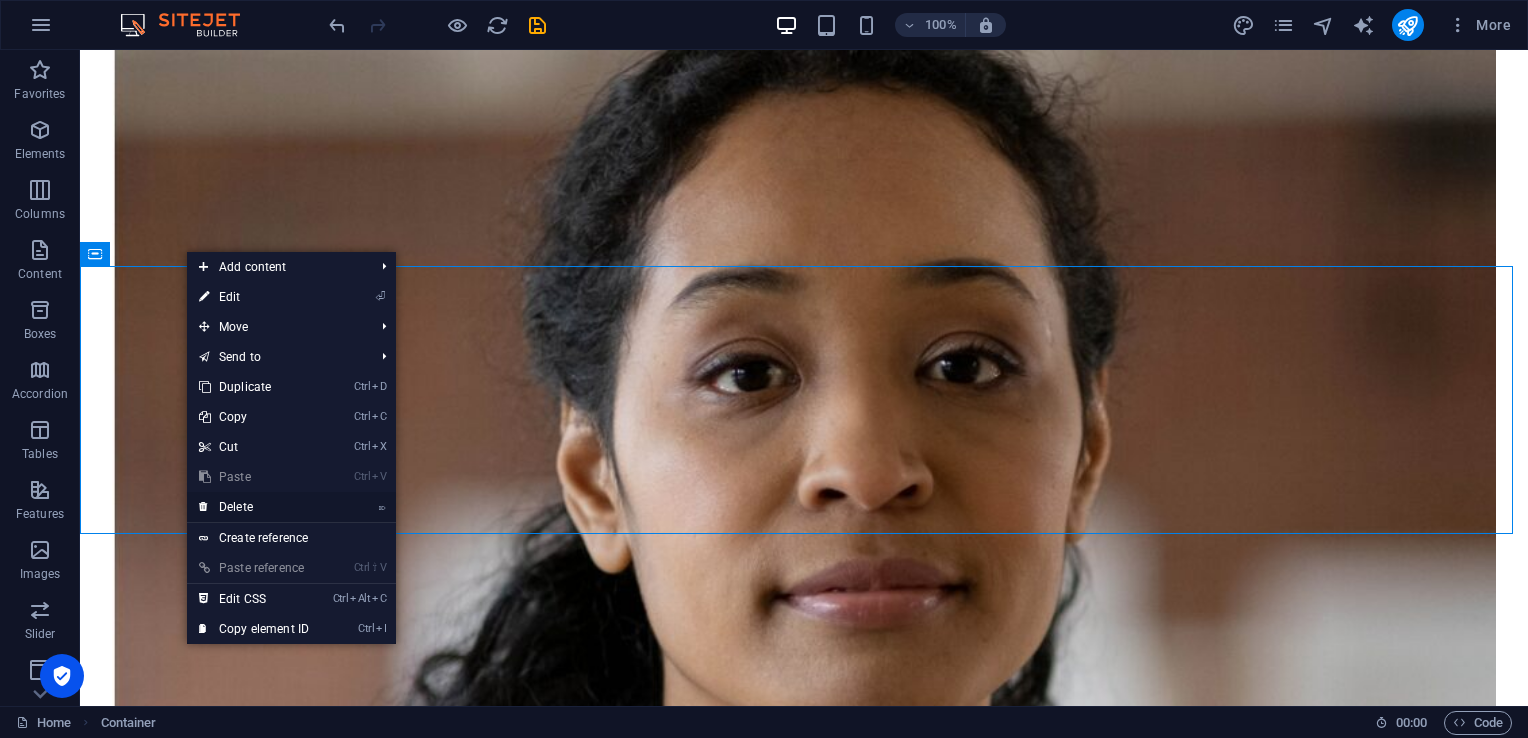 click on "⌦  Delete" at bounding box center [254, 507] 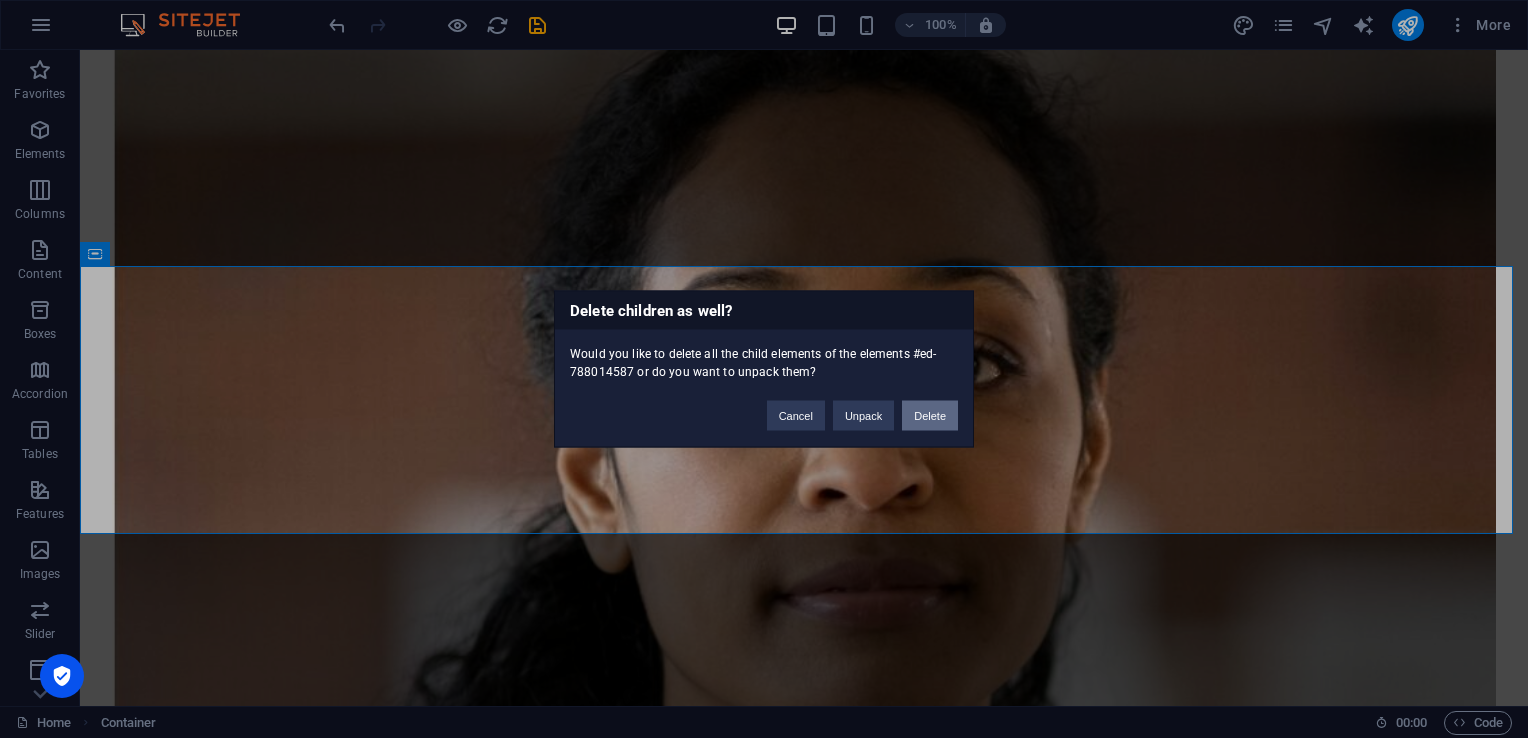 click on "Delete" at bounding box center [930, 416] 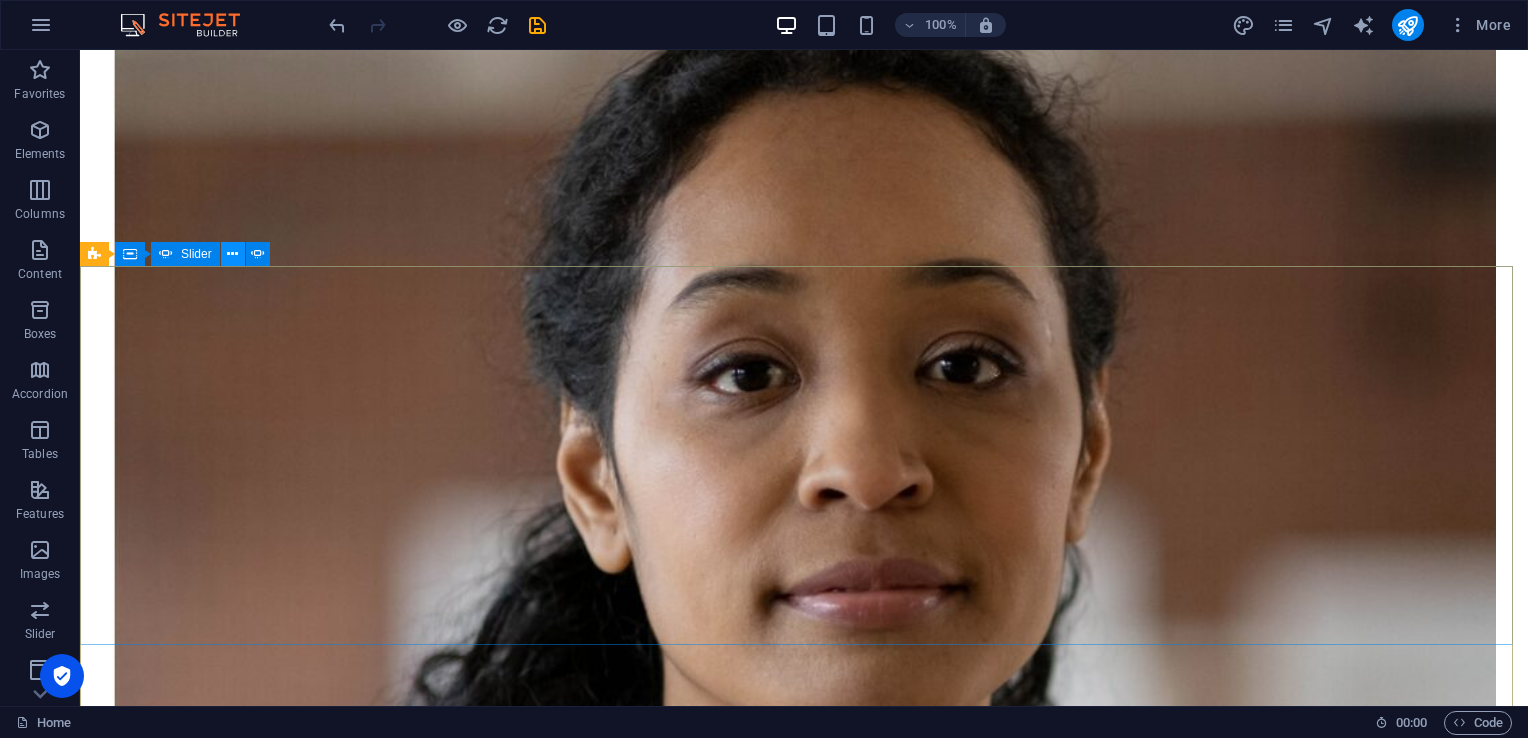 click at bounding box center [232, 254] 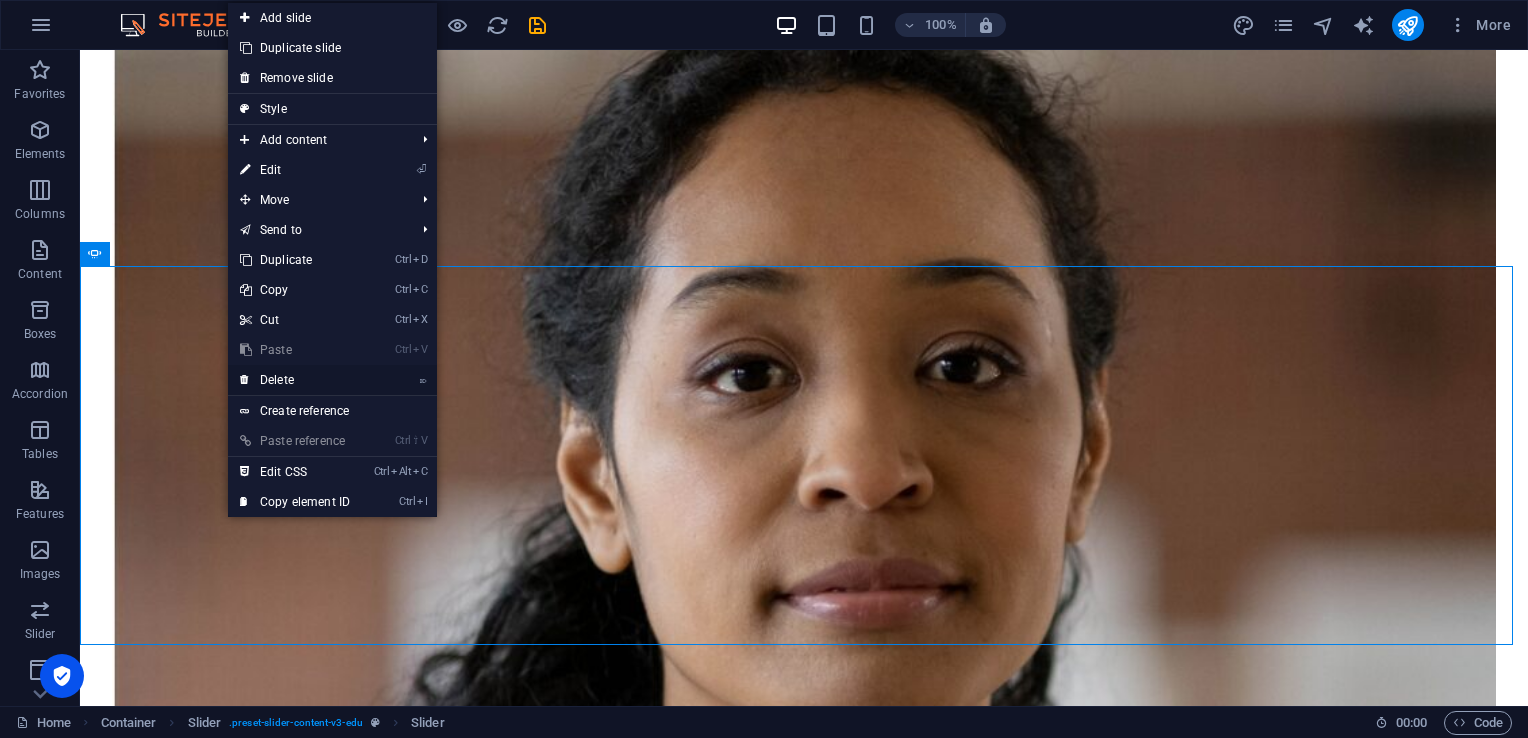 click on "⌦  Delete" at bounding box center (295, 380) 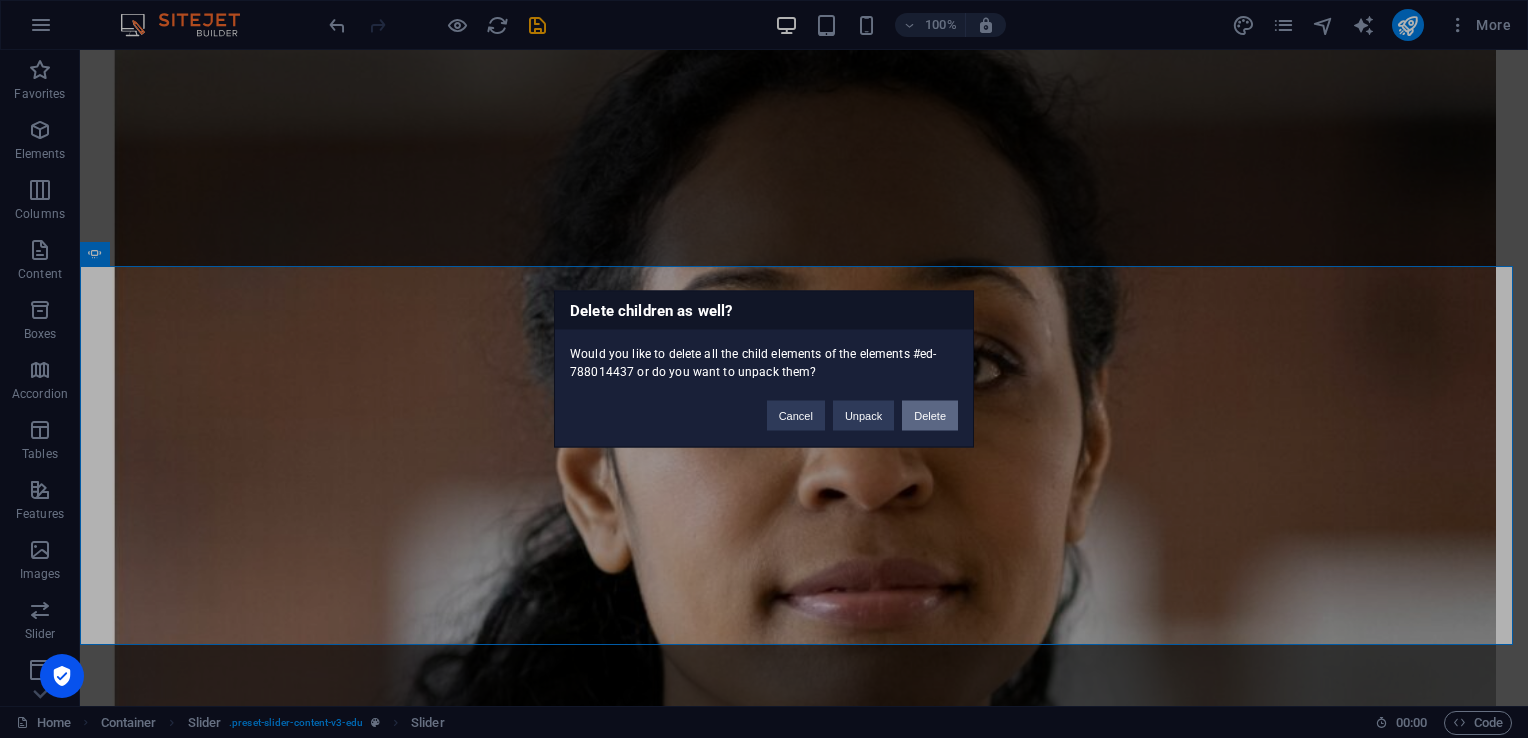 click on "Delete" at bounding box center (930, 416) 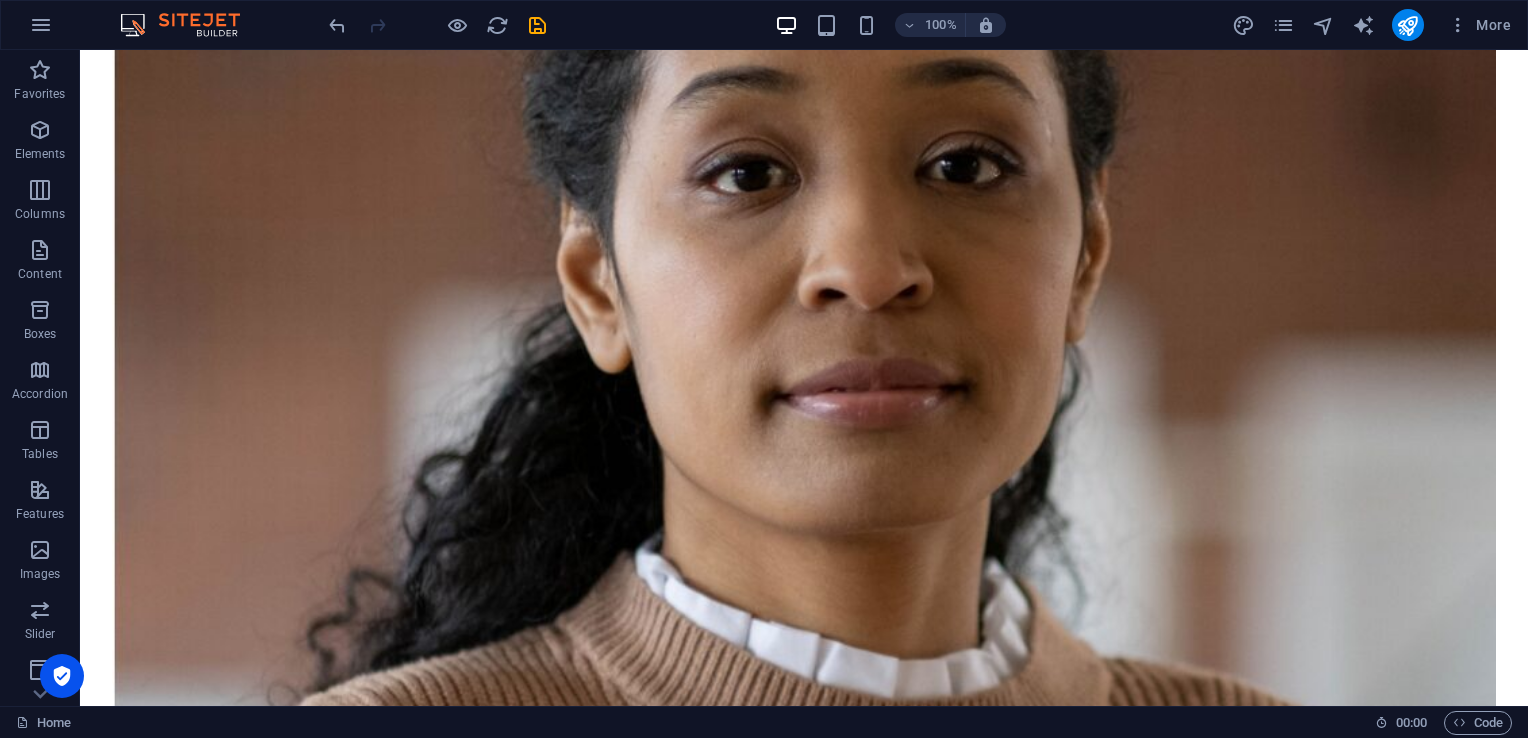 scroll, scrollTop: 1016, scrollLeft: 0, axis: vertical 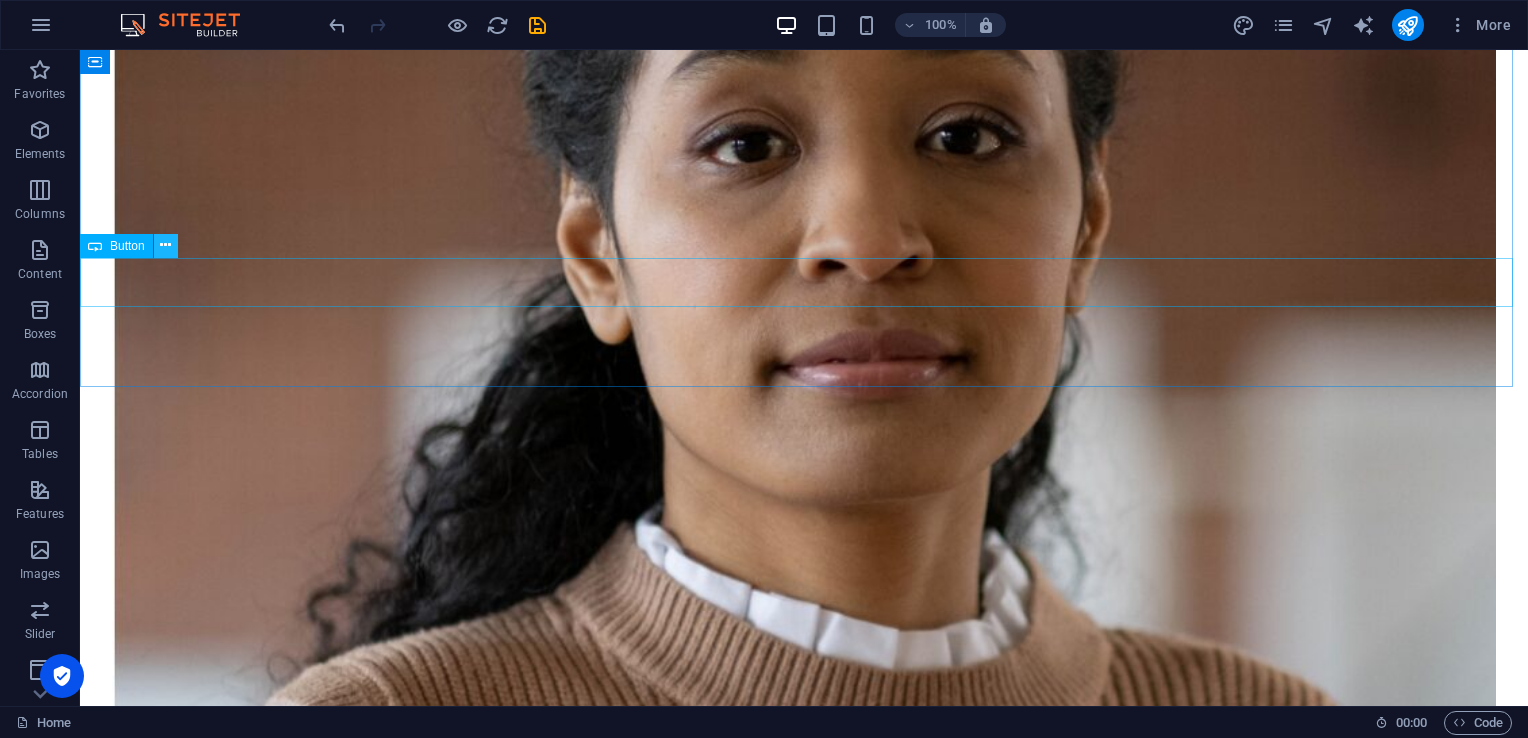 click at bounding box center [165, 245] 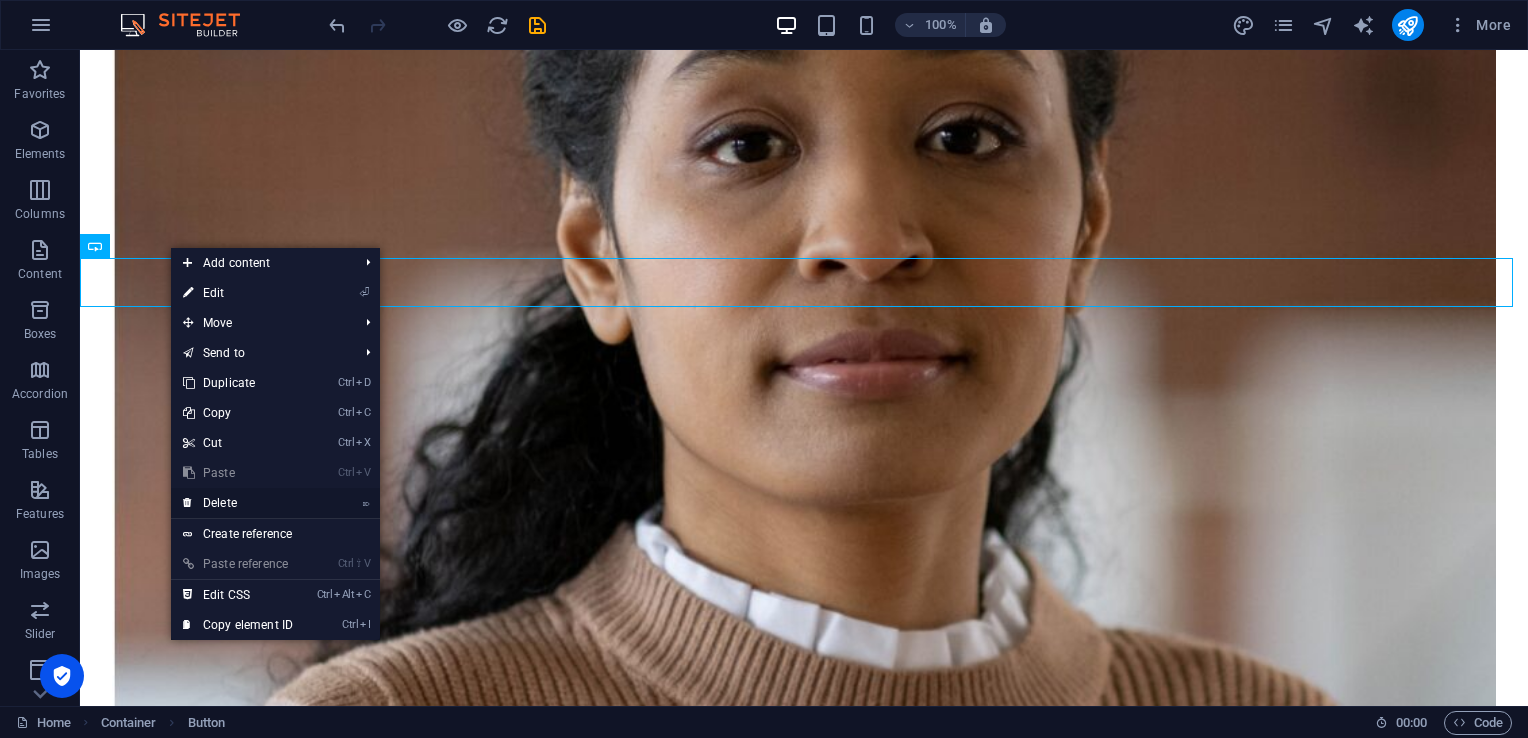 click on "⌦  Delete" at bounding box center (238, 503) 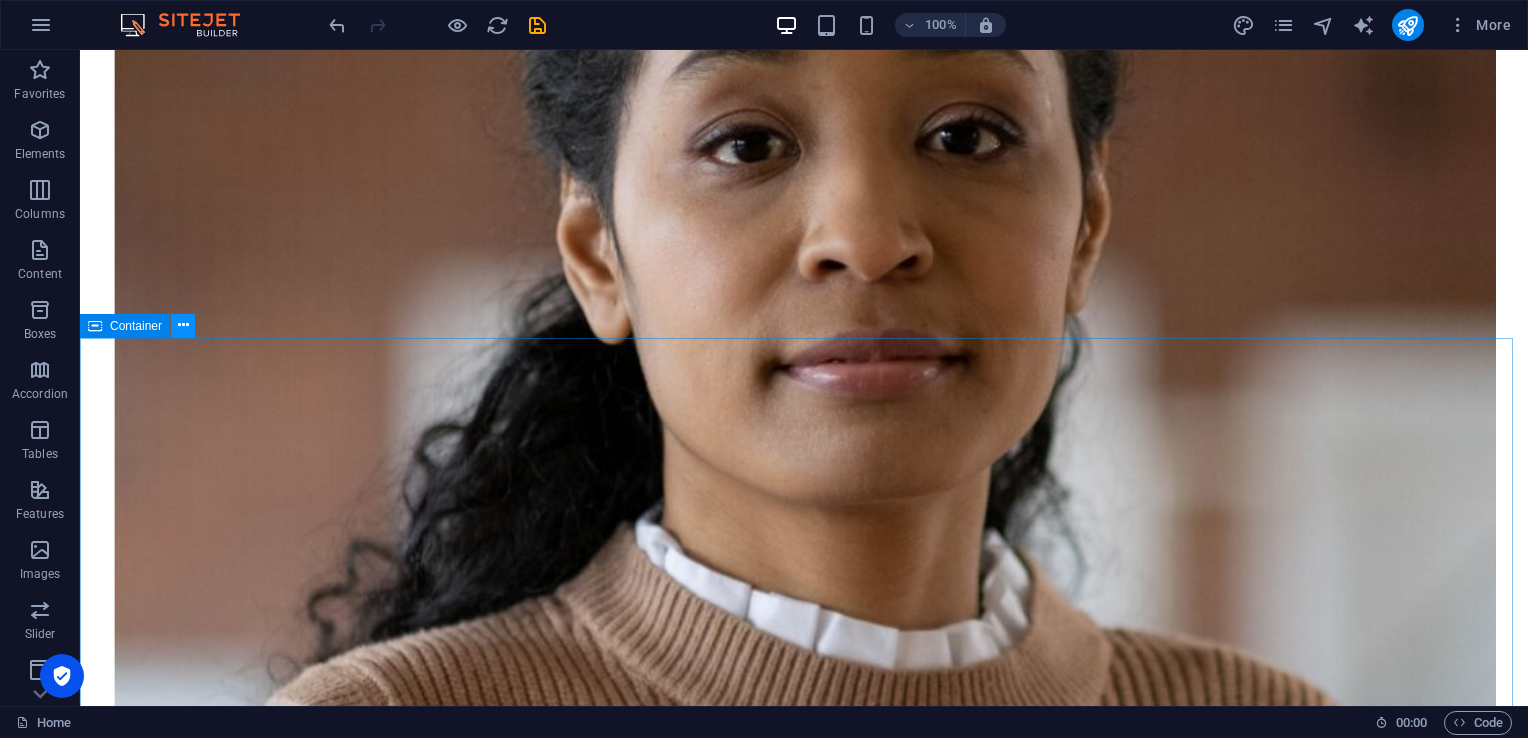 click at bounding box center (183, 326) 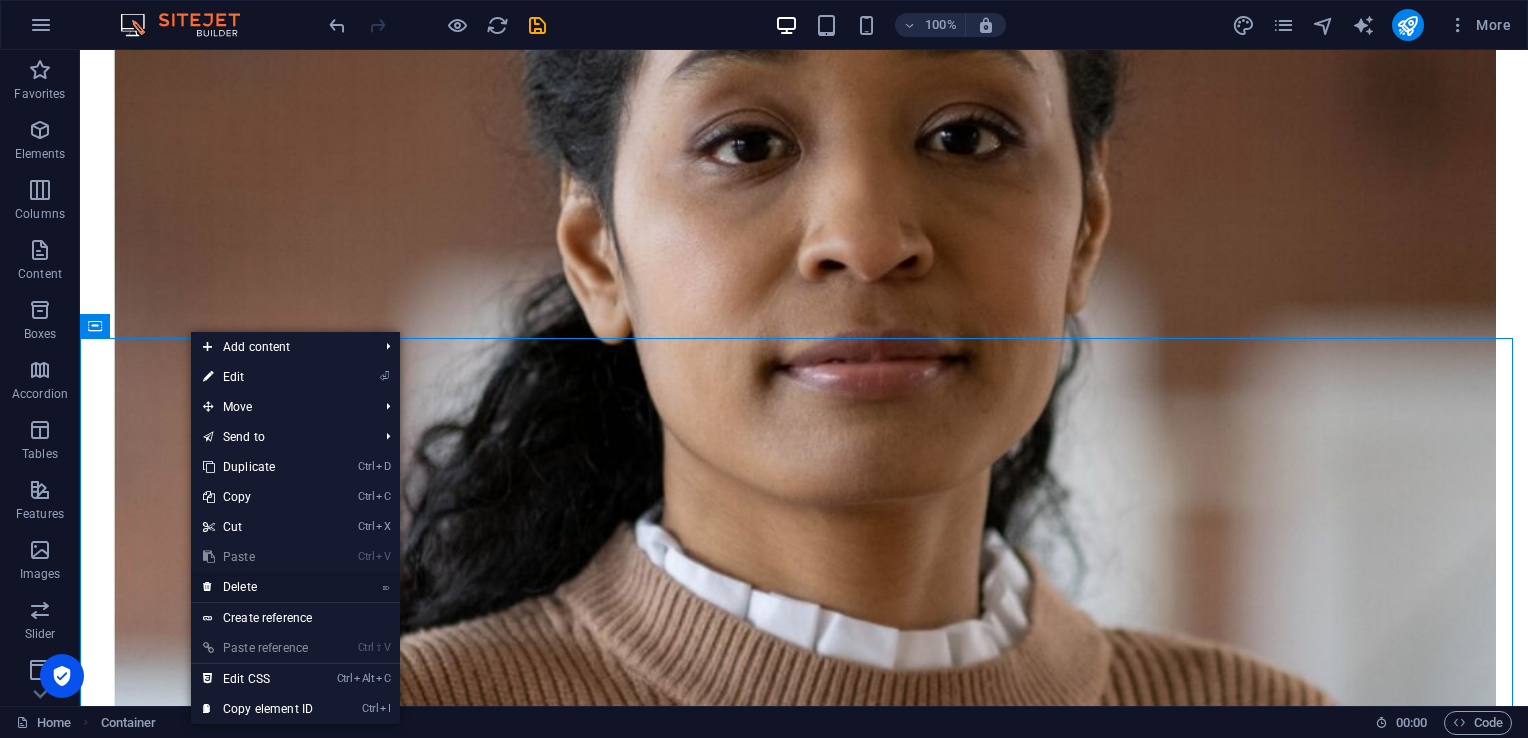 click on "⌦  Delete" at bounding box center (258, 587) 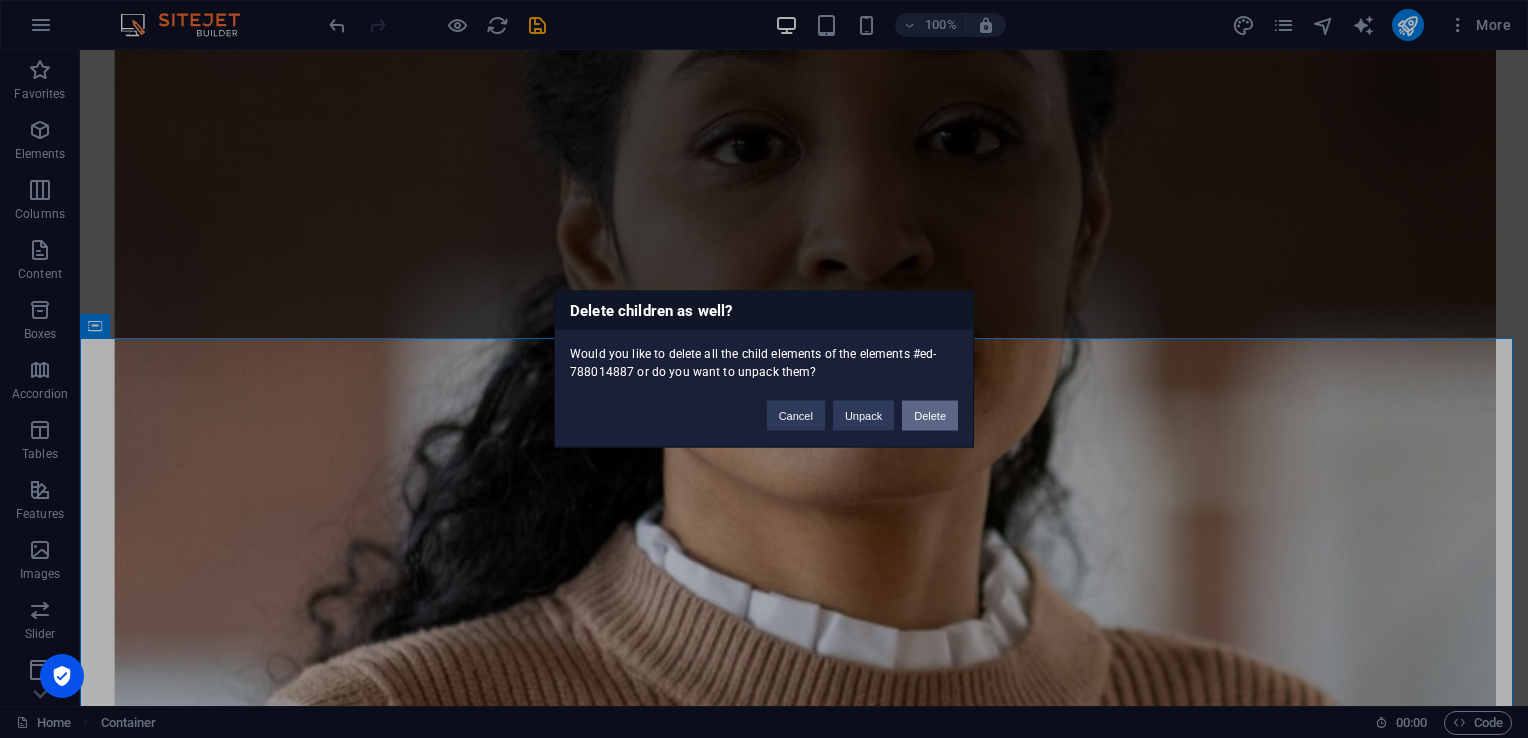 click on "Delete" at bounding box center (930, 416) 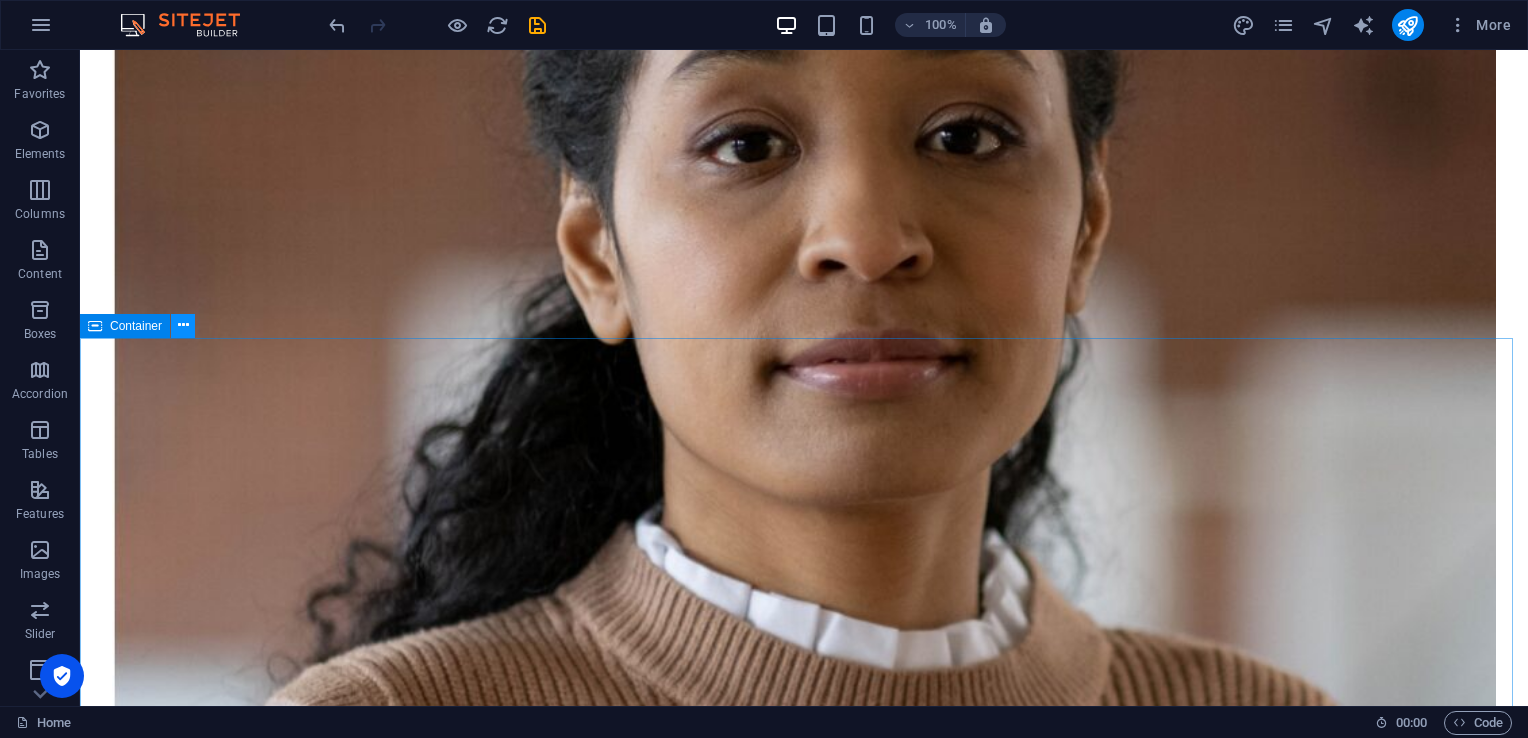 click at bounding box center (183, 326) 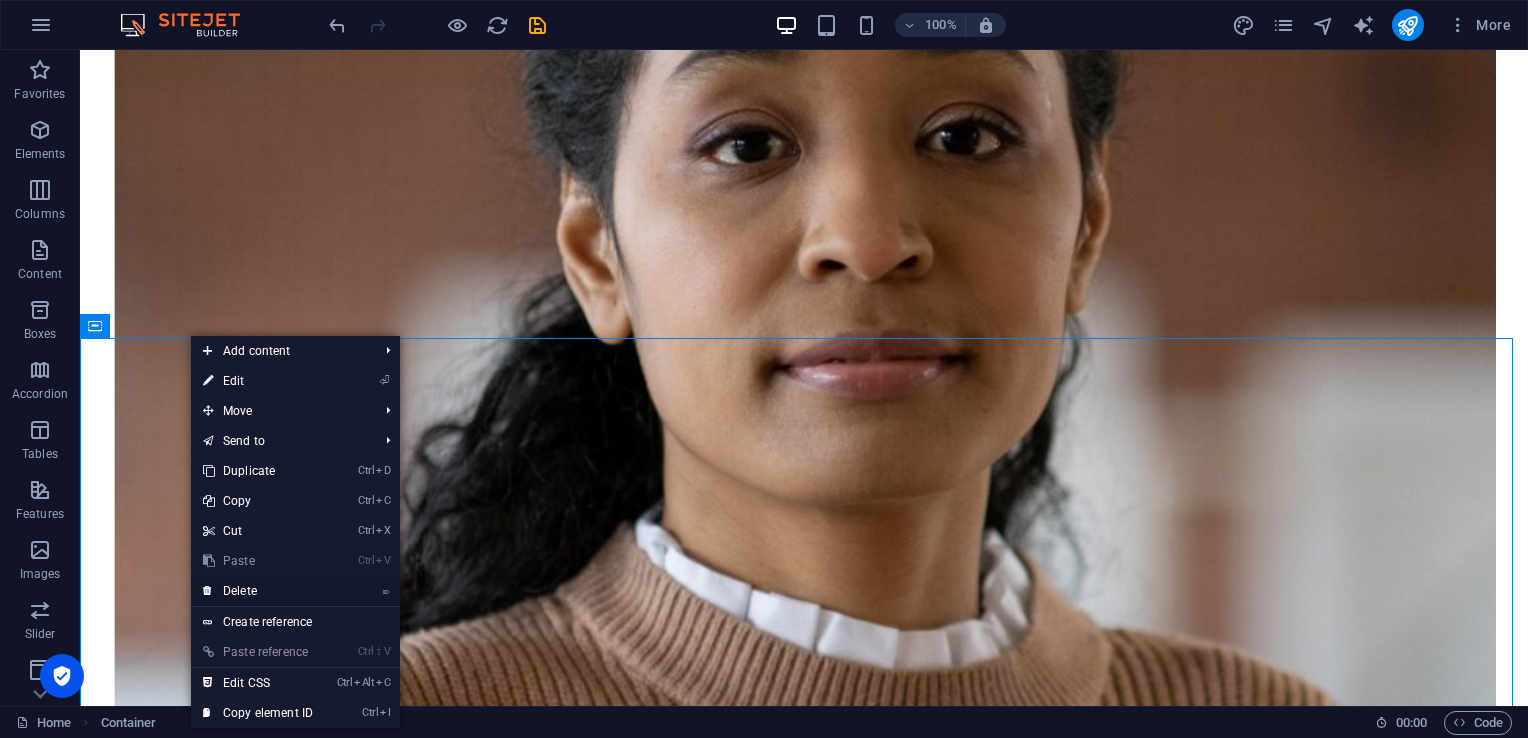 click on "⌦  Delete" at bounding box center (258, 591) 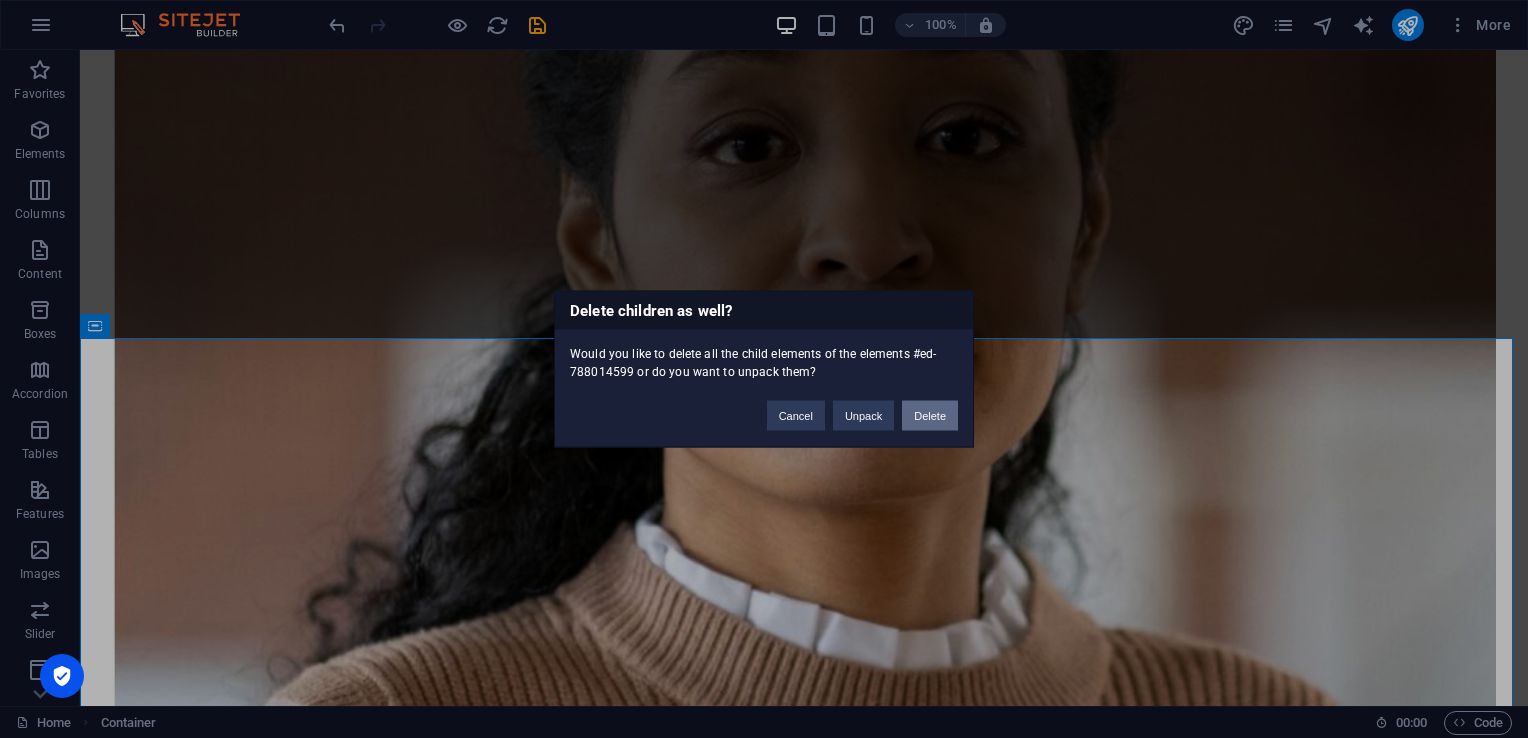 click on "Delete" at bounding box center (930, 416) 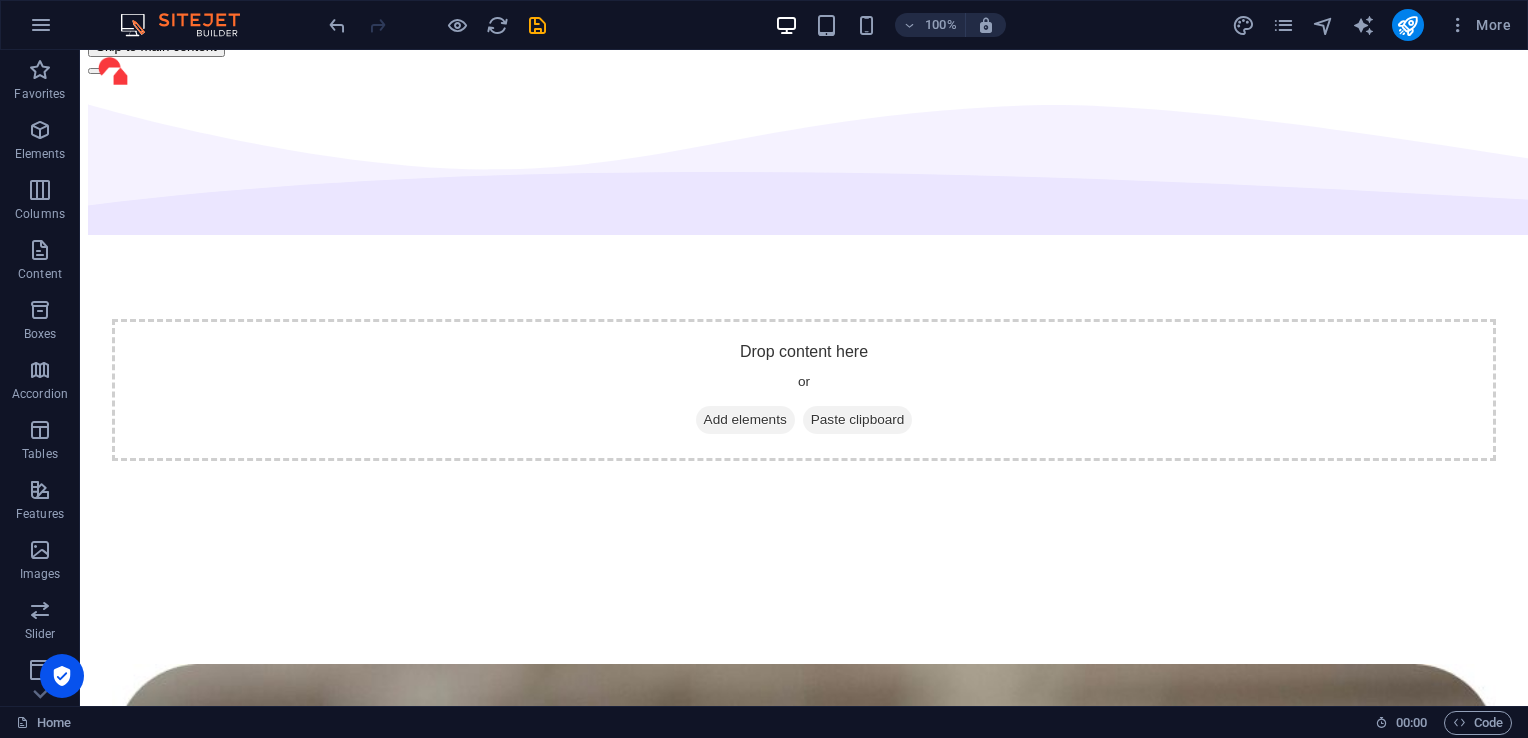 scroll, scrollTop: 0, scrollLeft: 0, axis: both 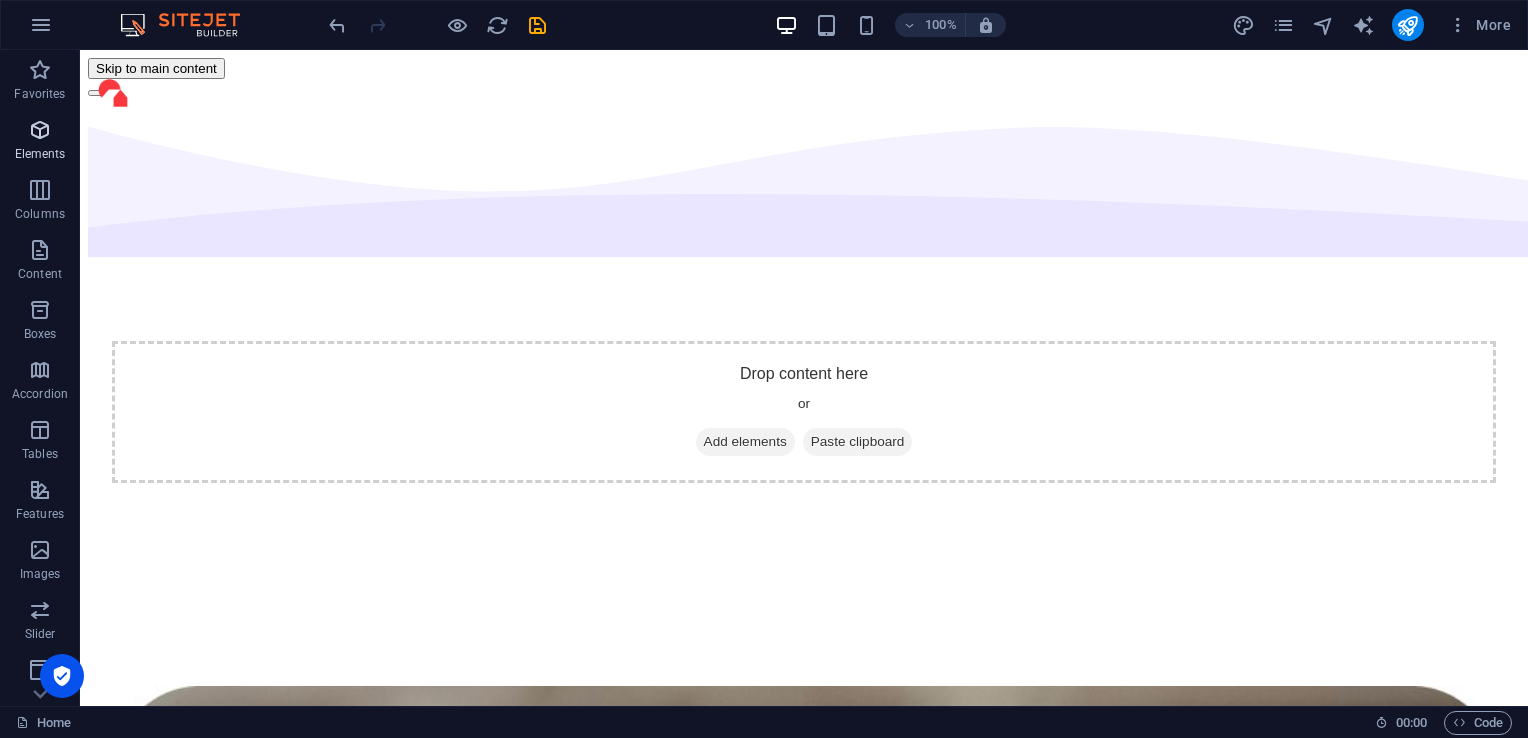 click on "Elements" at bounding box center [40, 142] 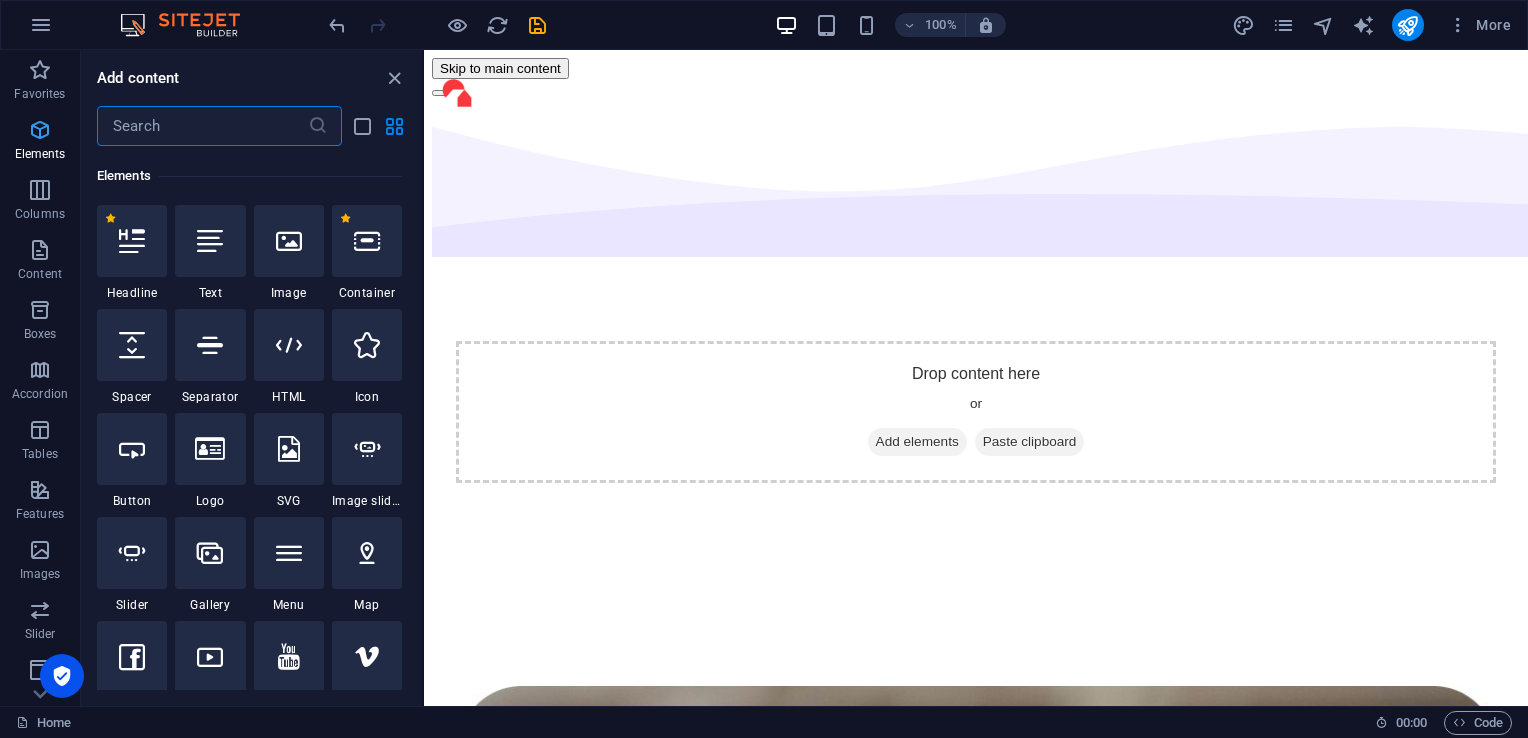 scroll, scrollTop: 212, scrollLeft: 0, axis: vertical 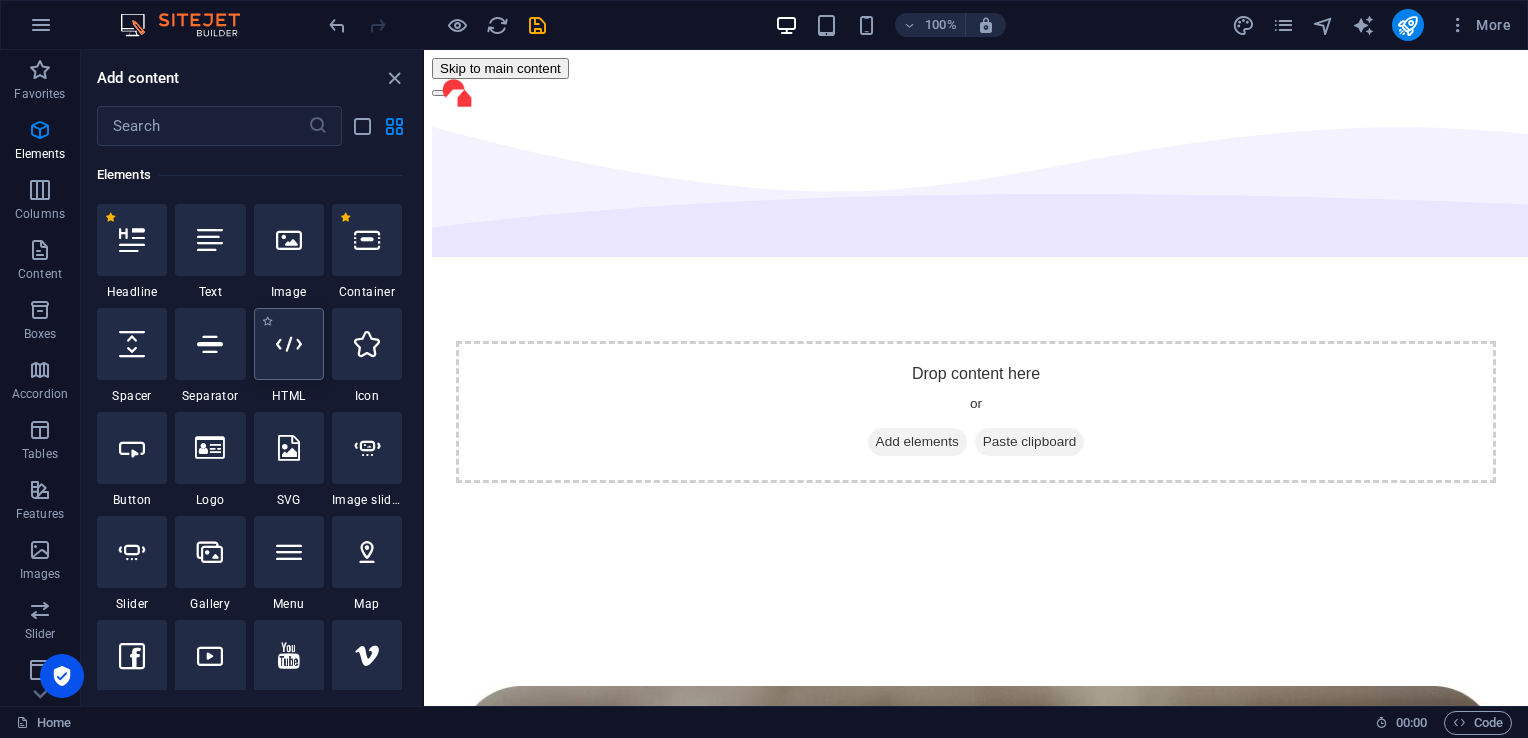 click at bounding box center [289, 344] 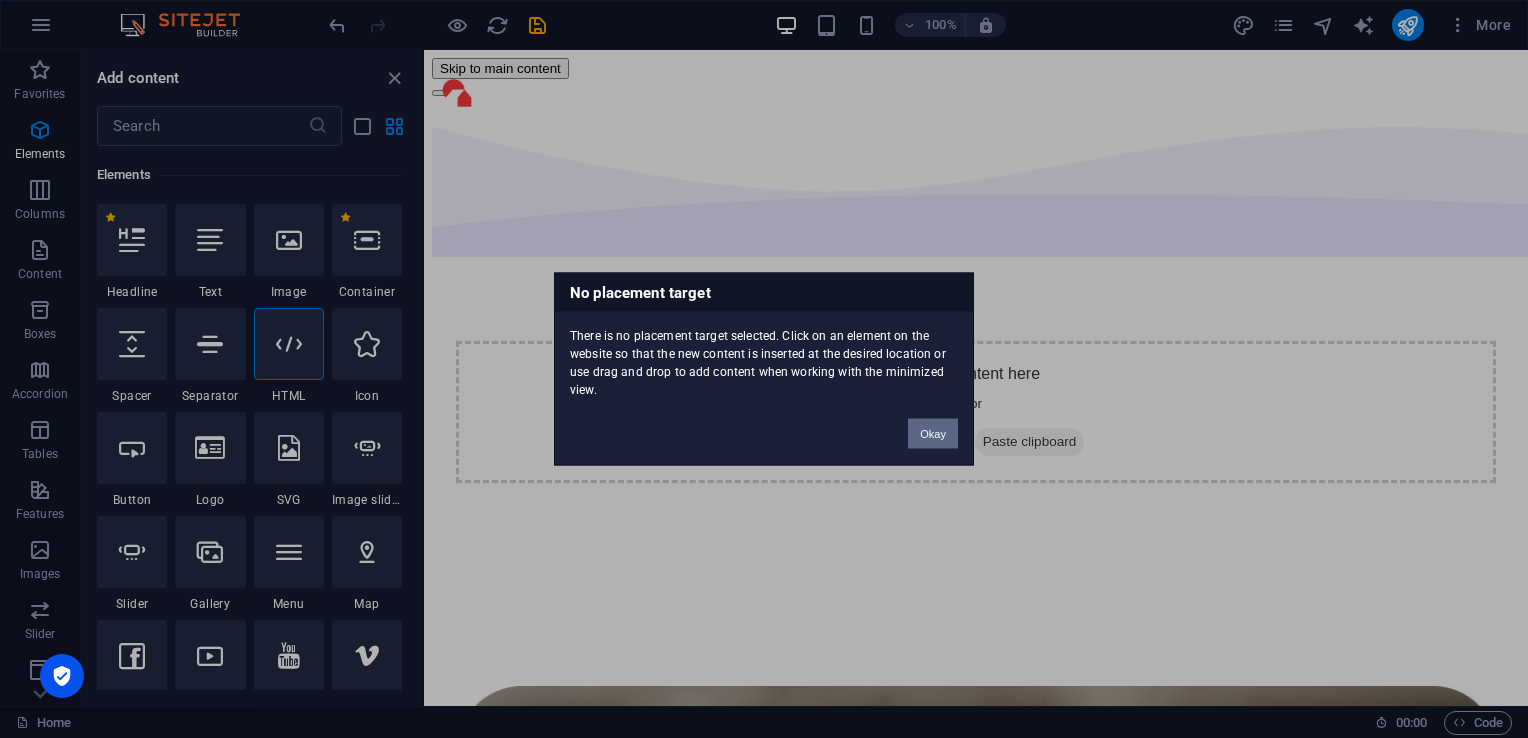 click on "Okay" at bounding box center [933, 434] 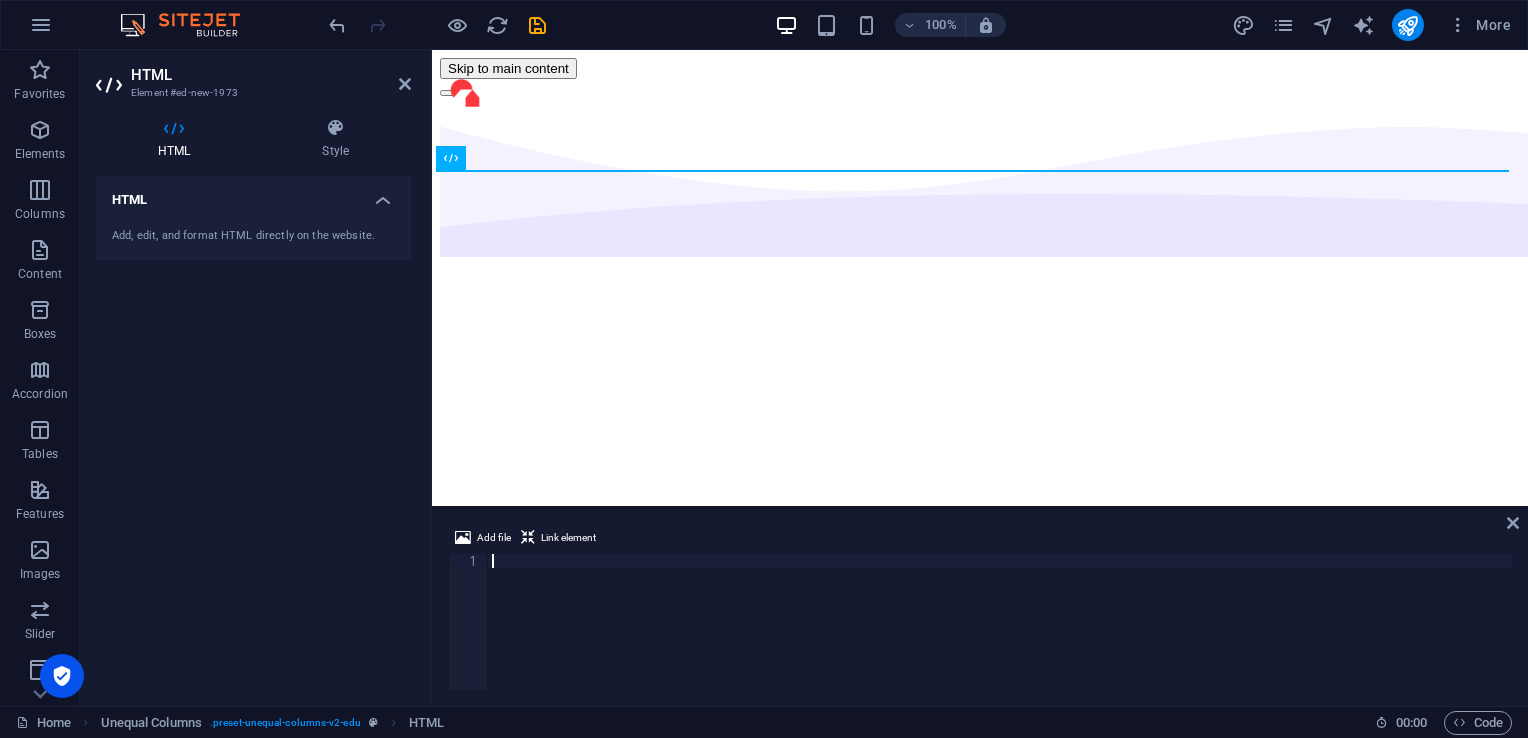paste on "</html>" 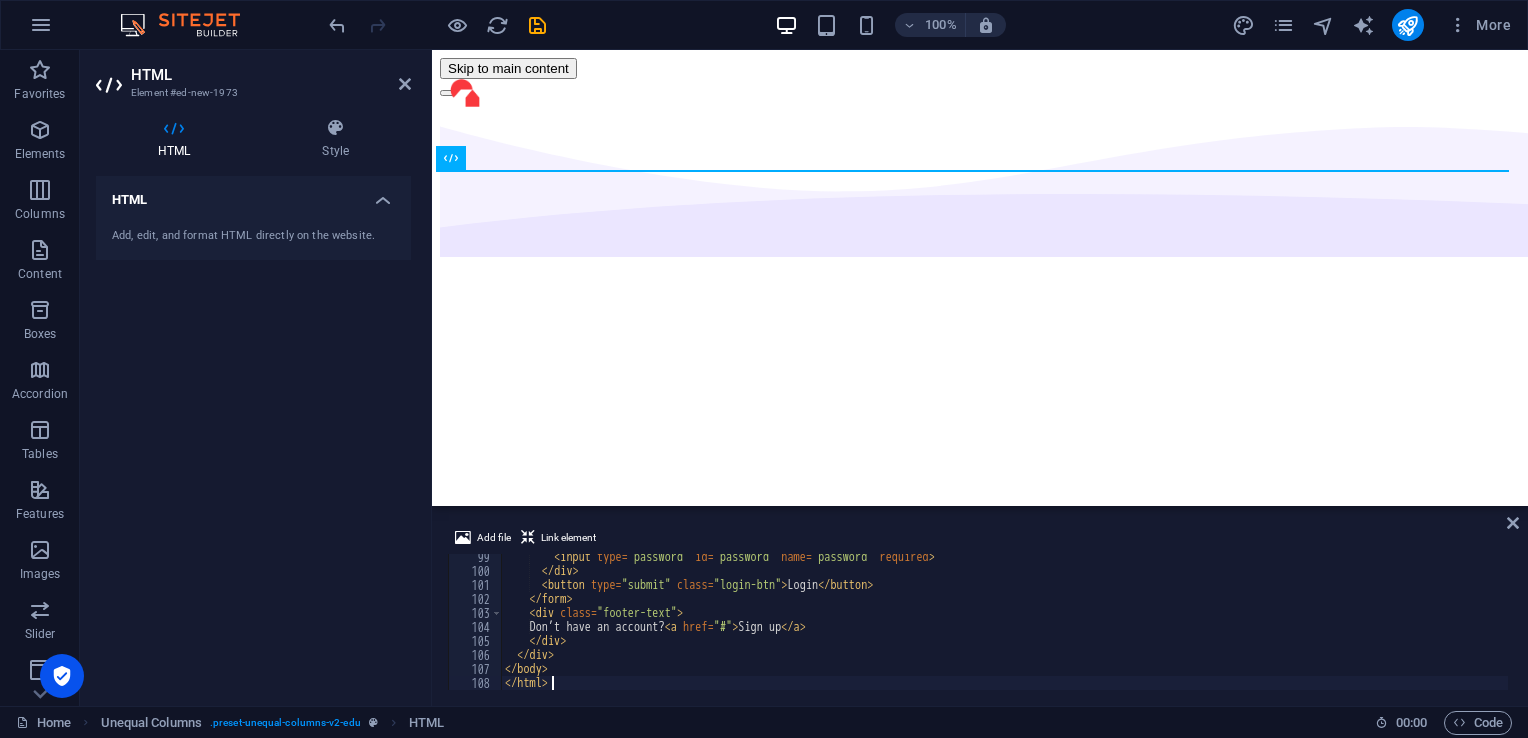 scroll, scrollTop: 1376, scrollLeft: 0, axis: vertical 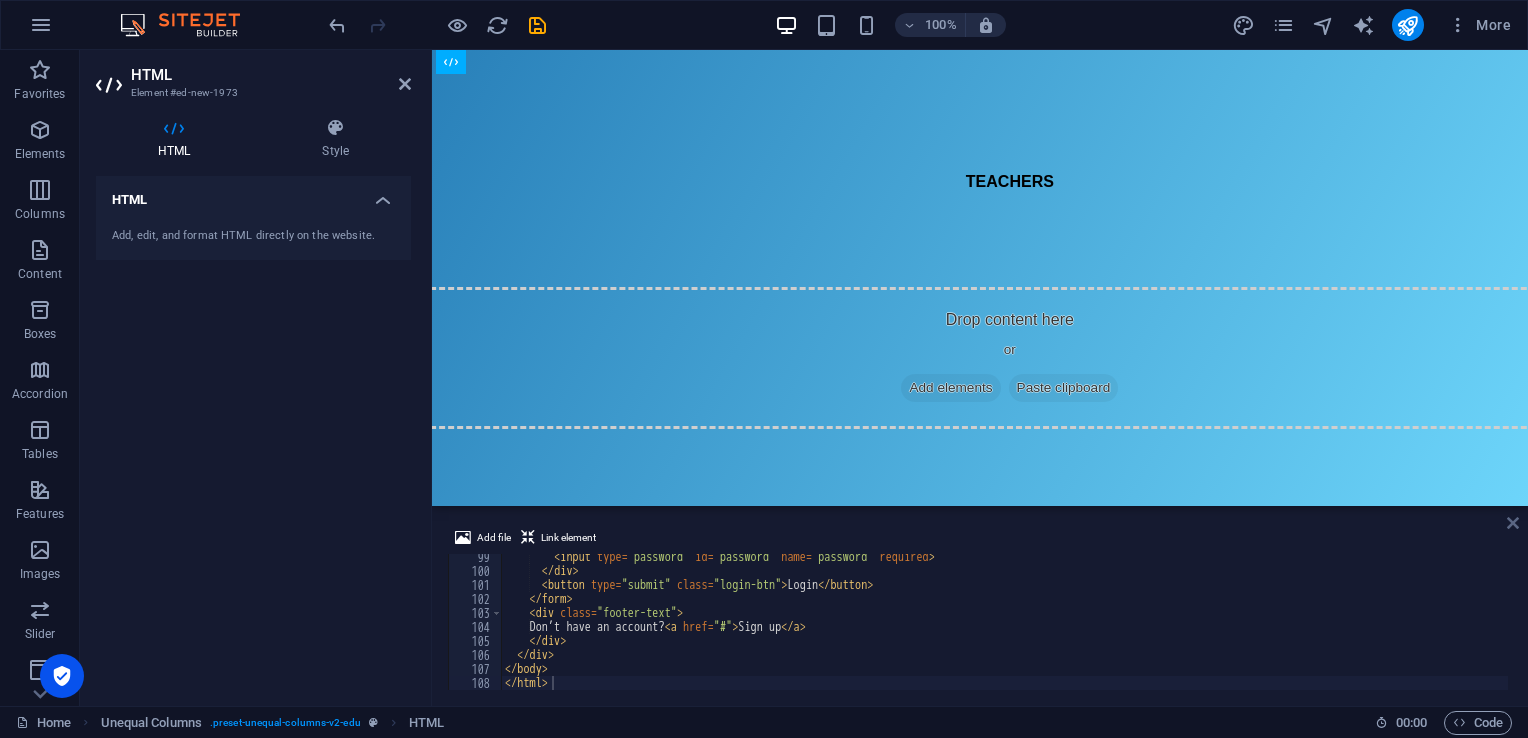 click at bounding box center (1513, 523) 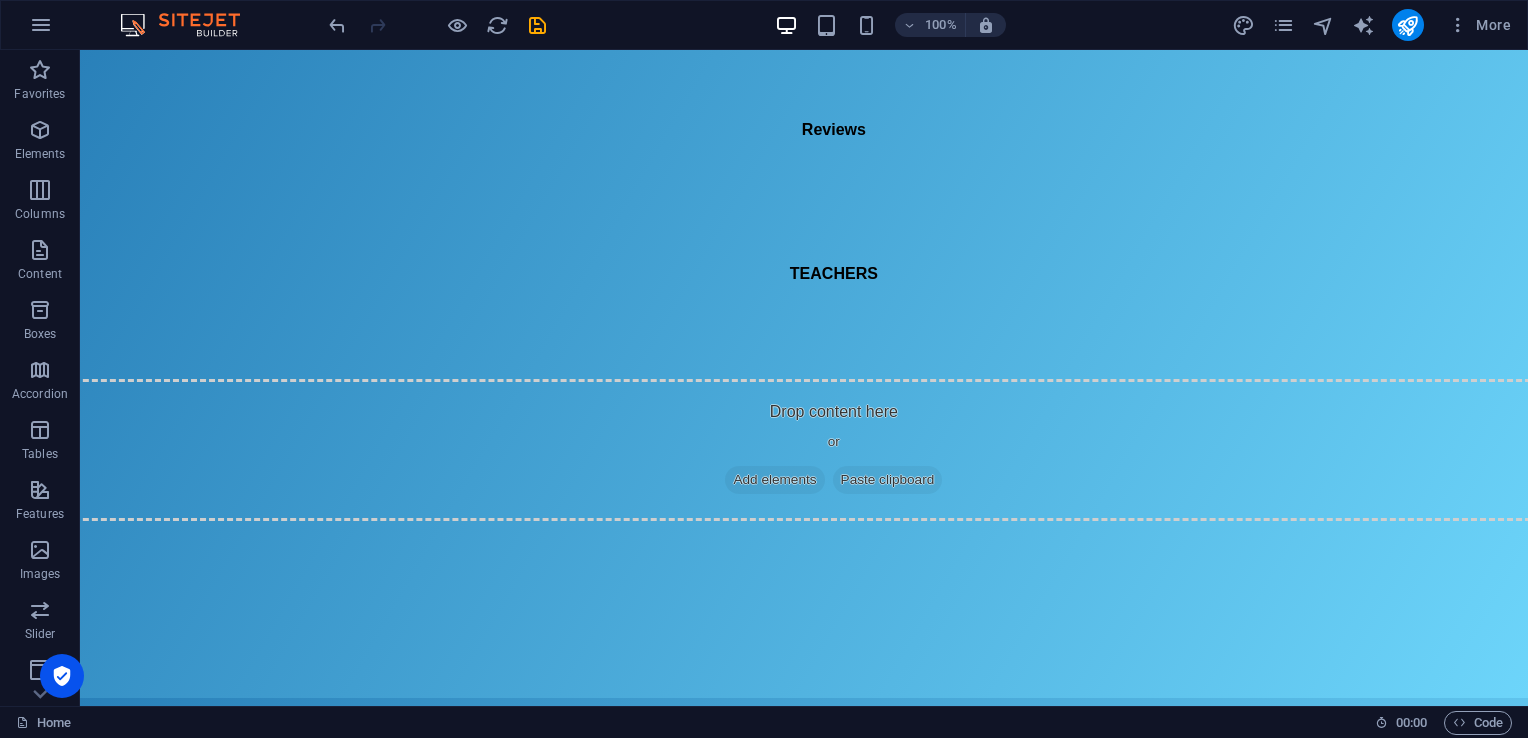 scroll, scrollTop: 0, scrollLeft: 0, axis: both 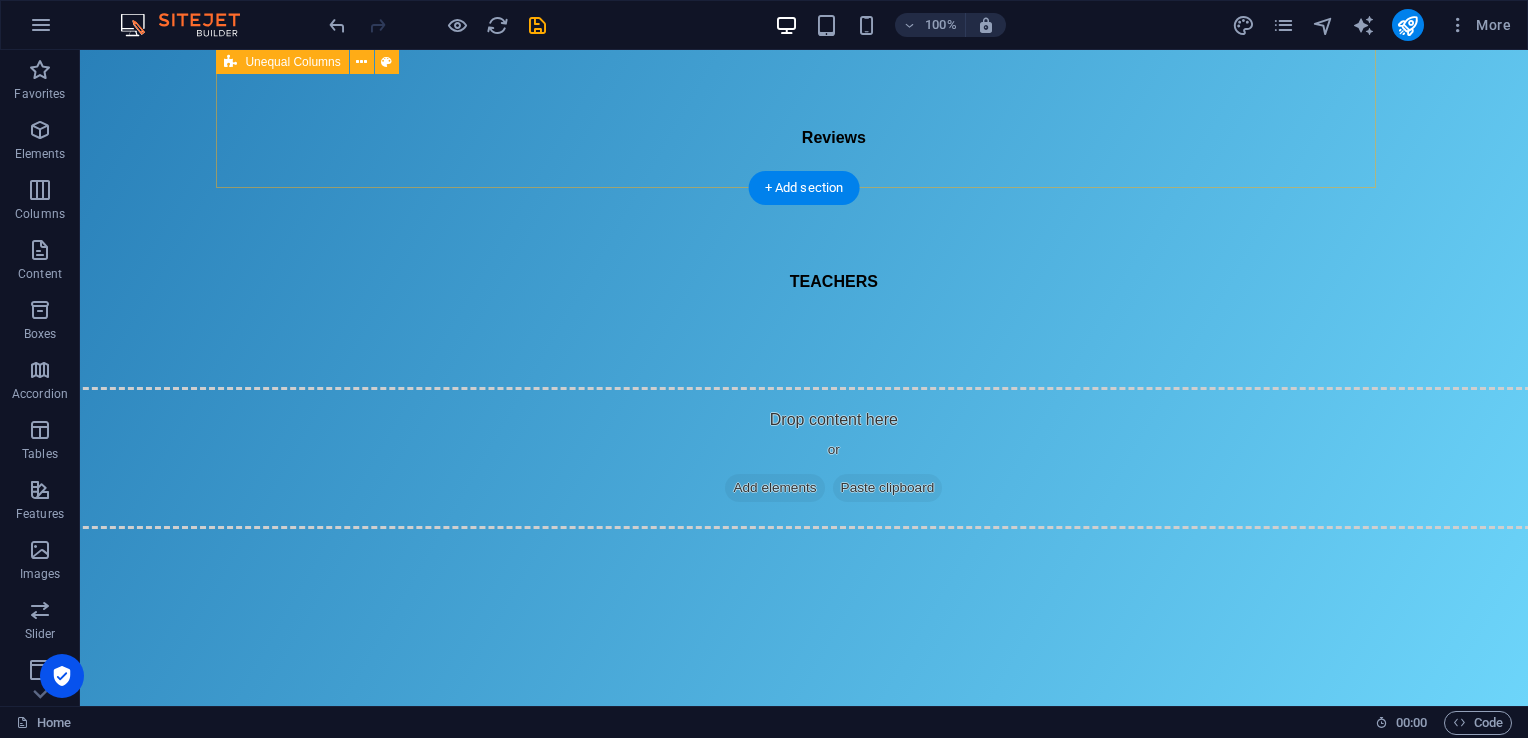 click on "Login Page
Login
Username or Email
Password
Login
Don’t have an account?  Sign up" at bounding box center (833, -12385) 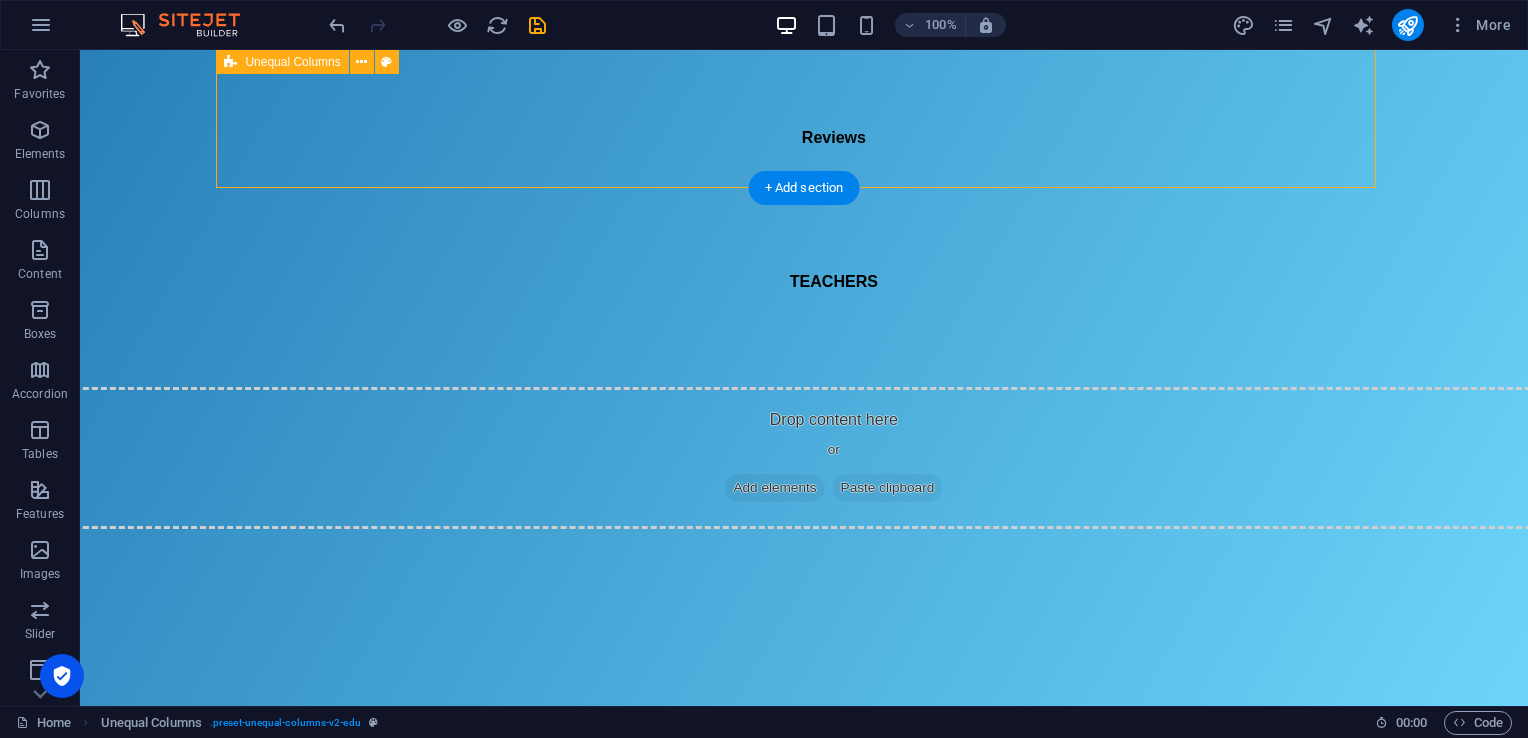 click on "Login Page
Login
Username or Email
Password
Login
Don’t have an account?  Sign up" at bounding box center (833, -12385) 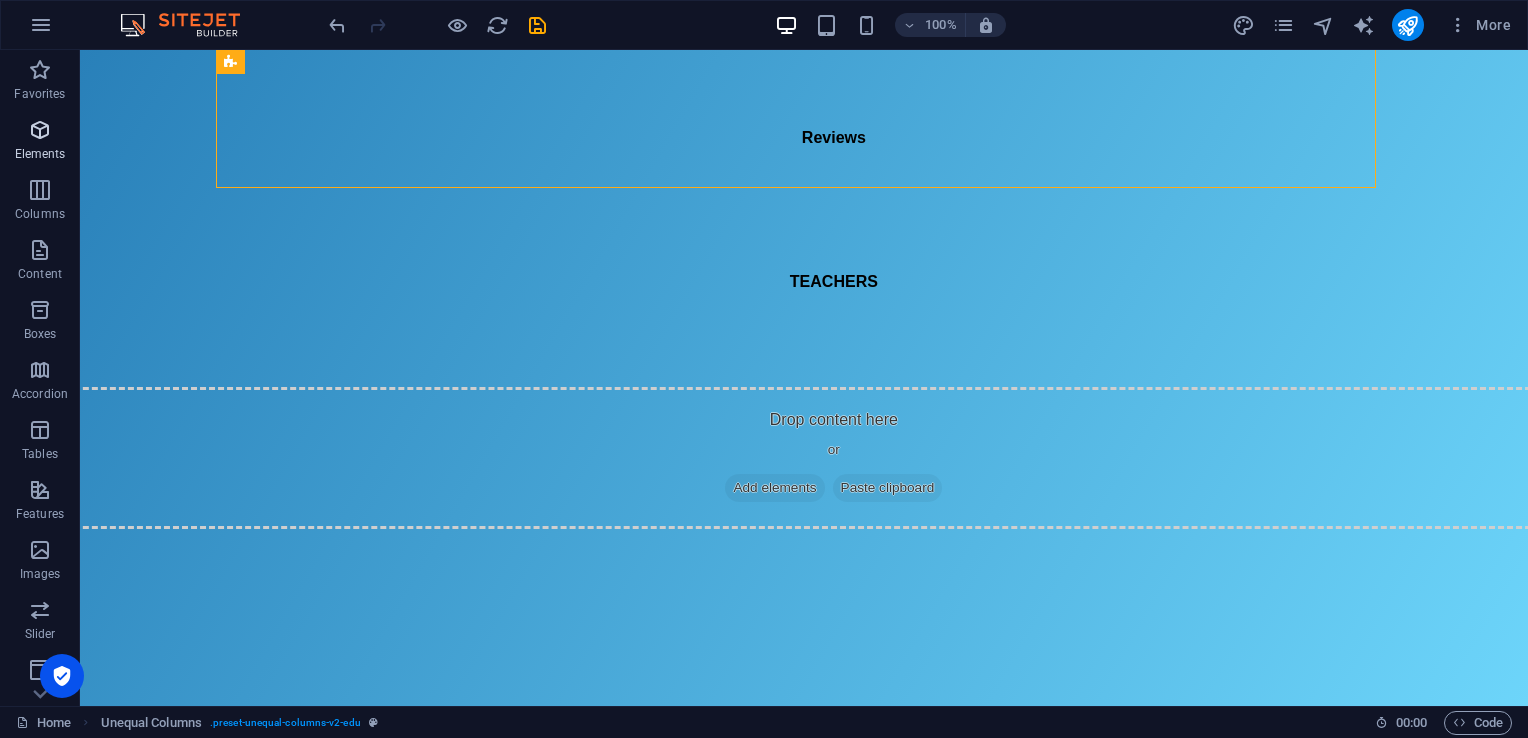 click at bounding box center (40, 130) 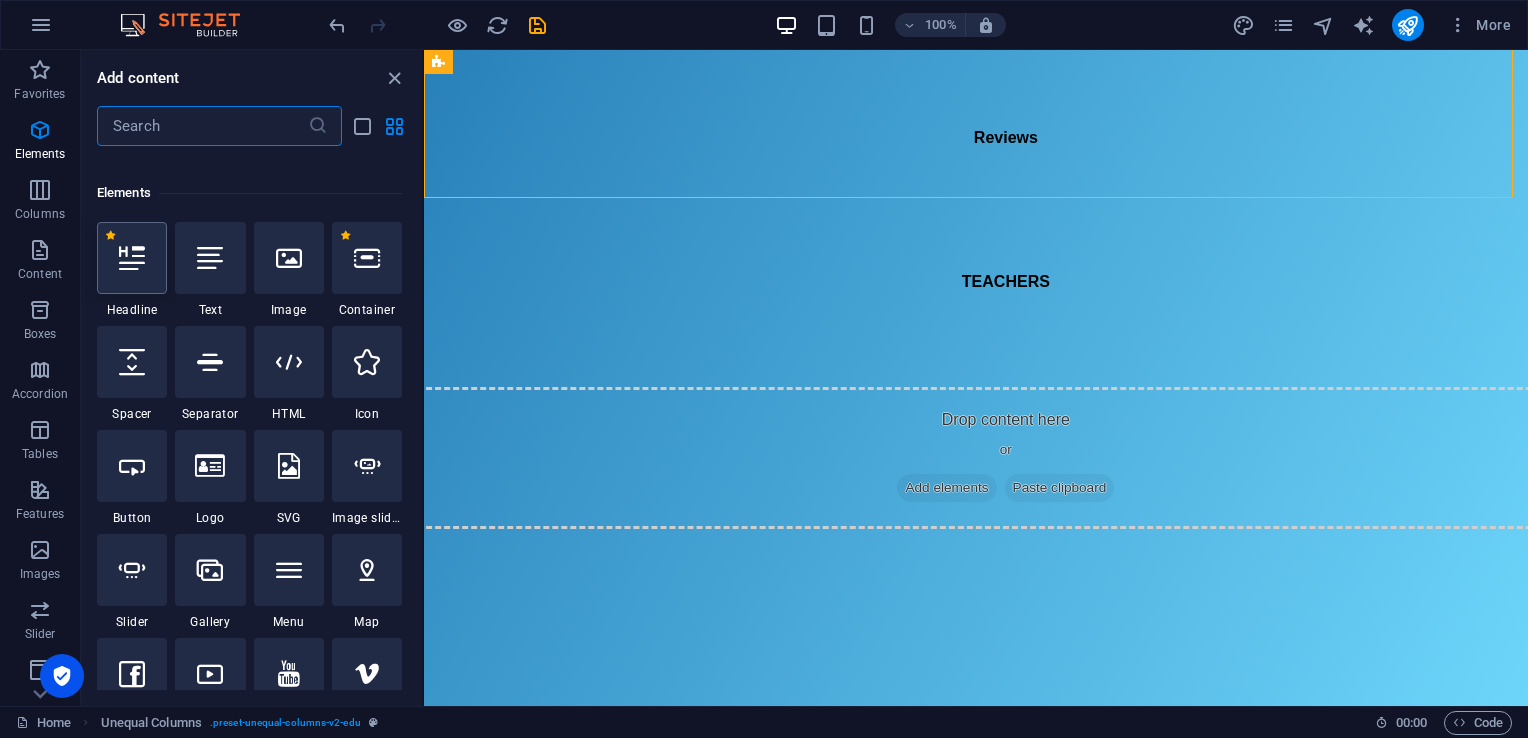 scroll, scrollTop: 212, scrollLeft: 0, axis: vertical 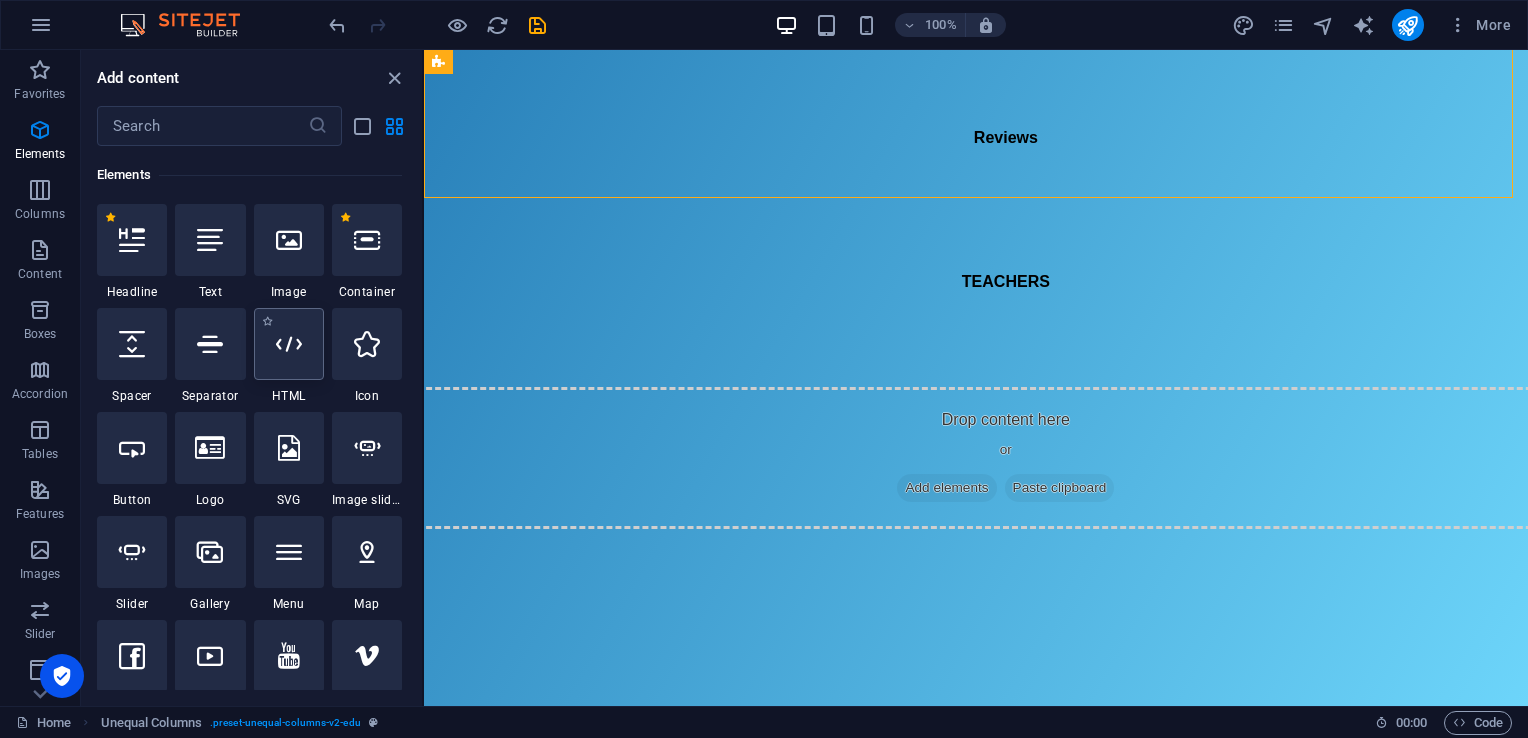 click at bounding box center (289, 344) 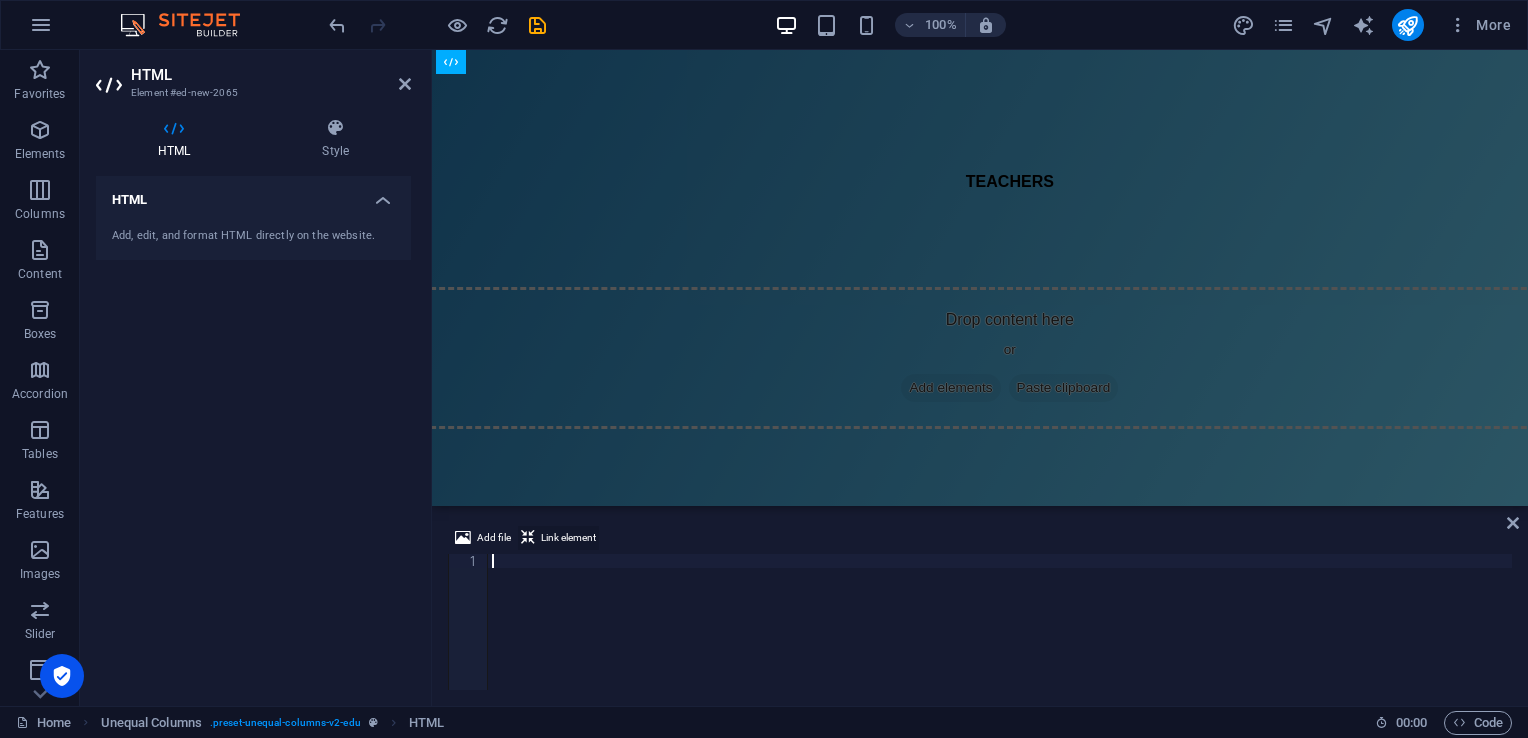 type on "</html>" 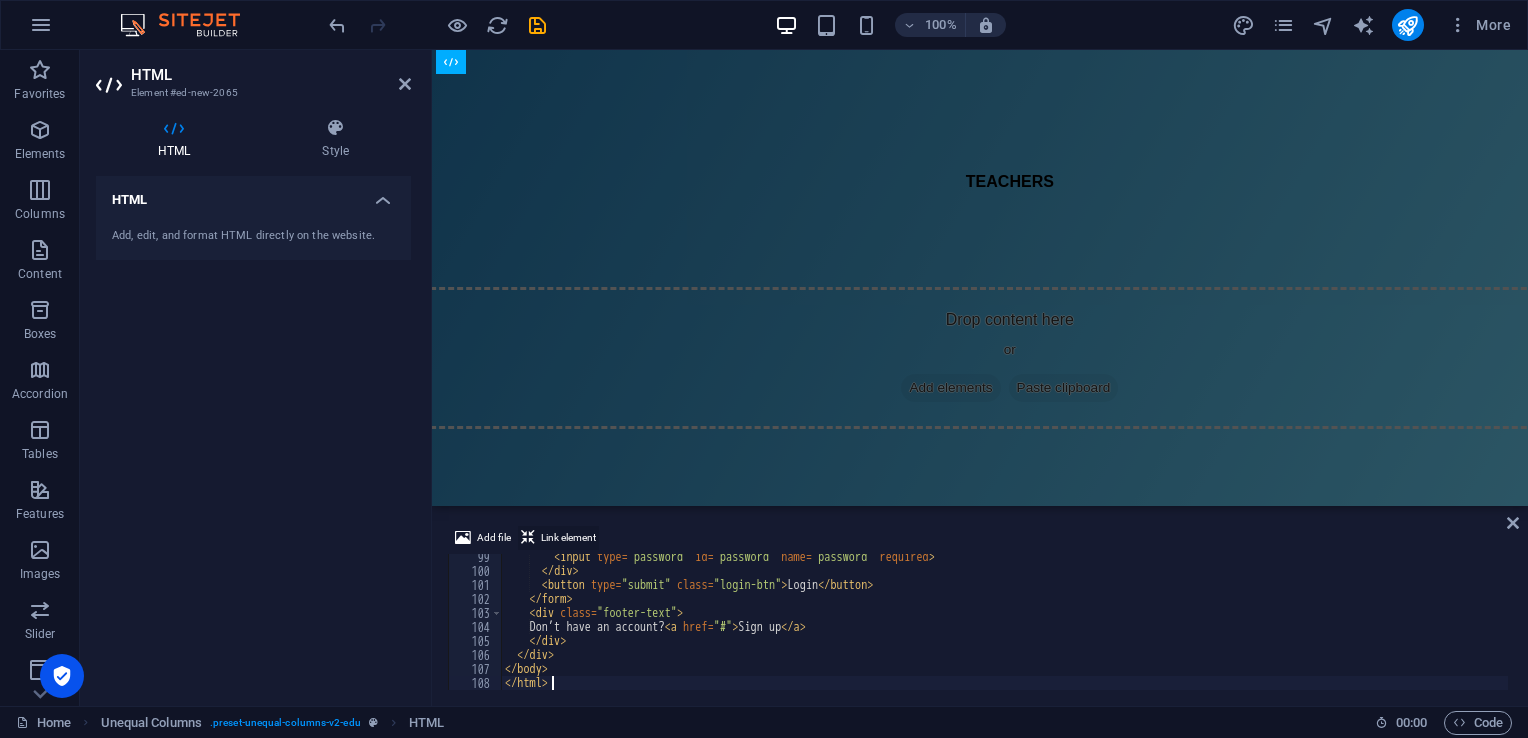 scroll, scrollTop: 1376, scrollLeft: 0, axis: vertical 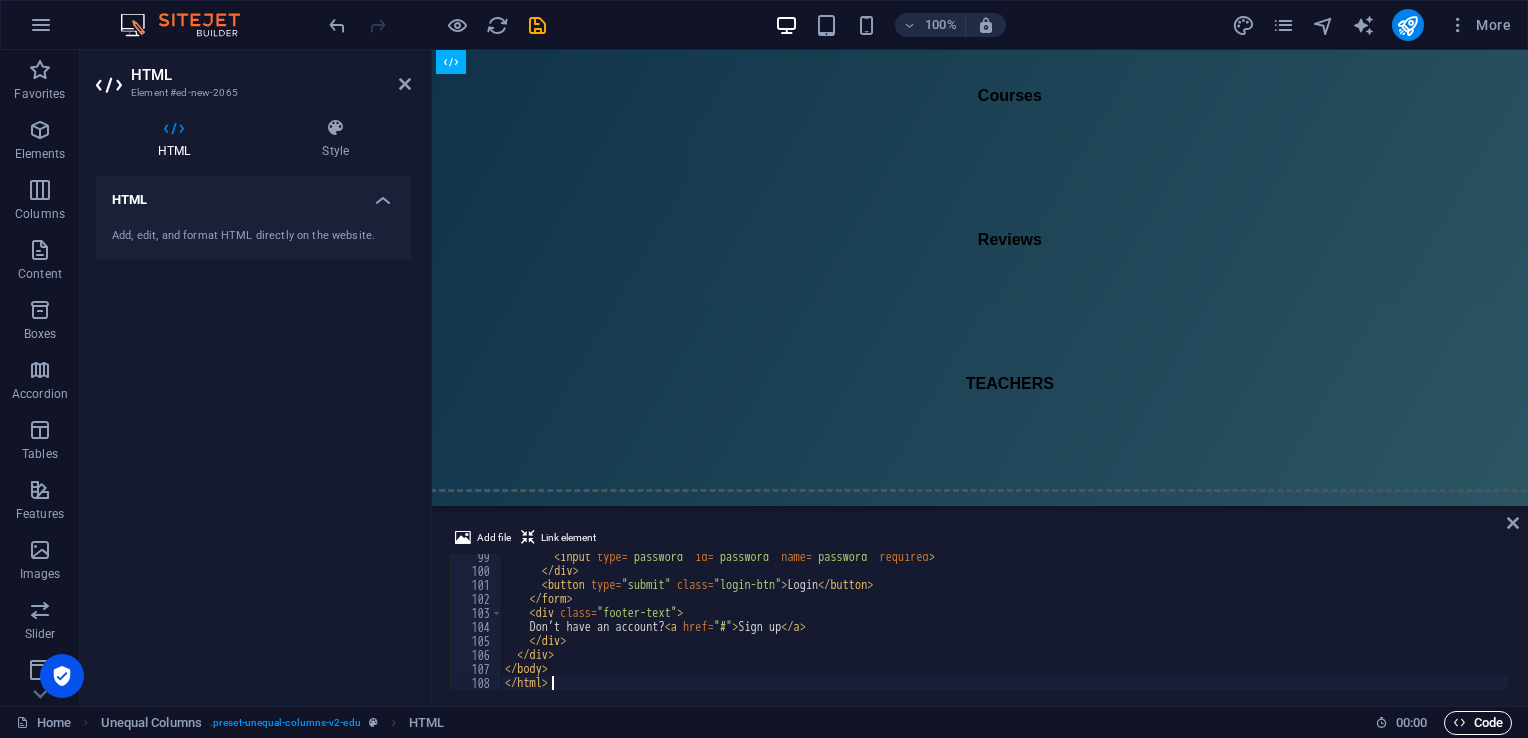 click on "Code" at bounding box center [1478, 723] 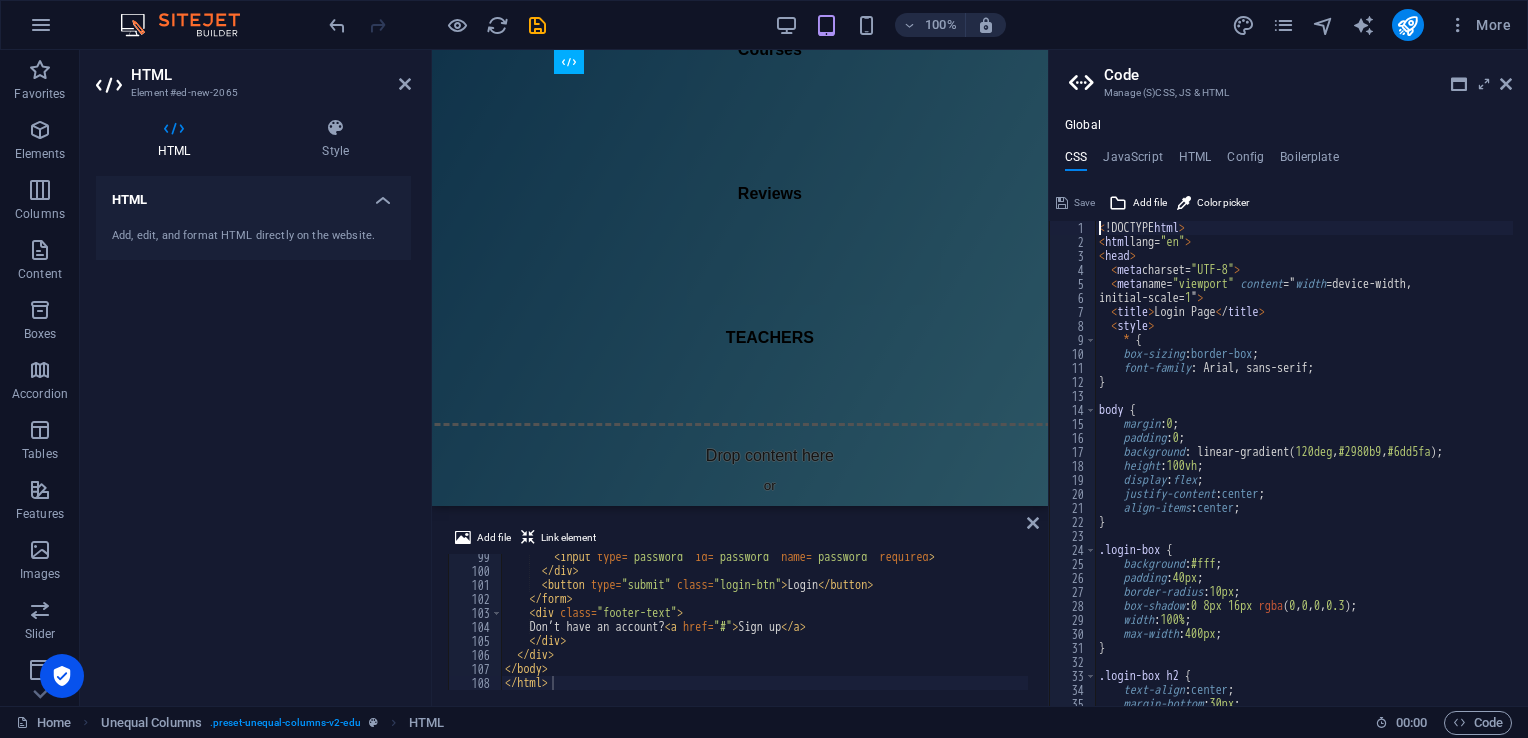 click on "Save" at bounding box center [1075, 203] 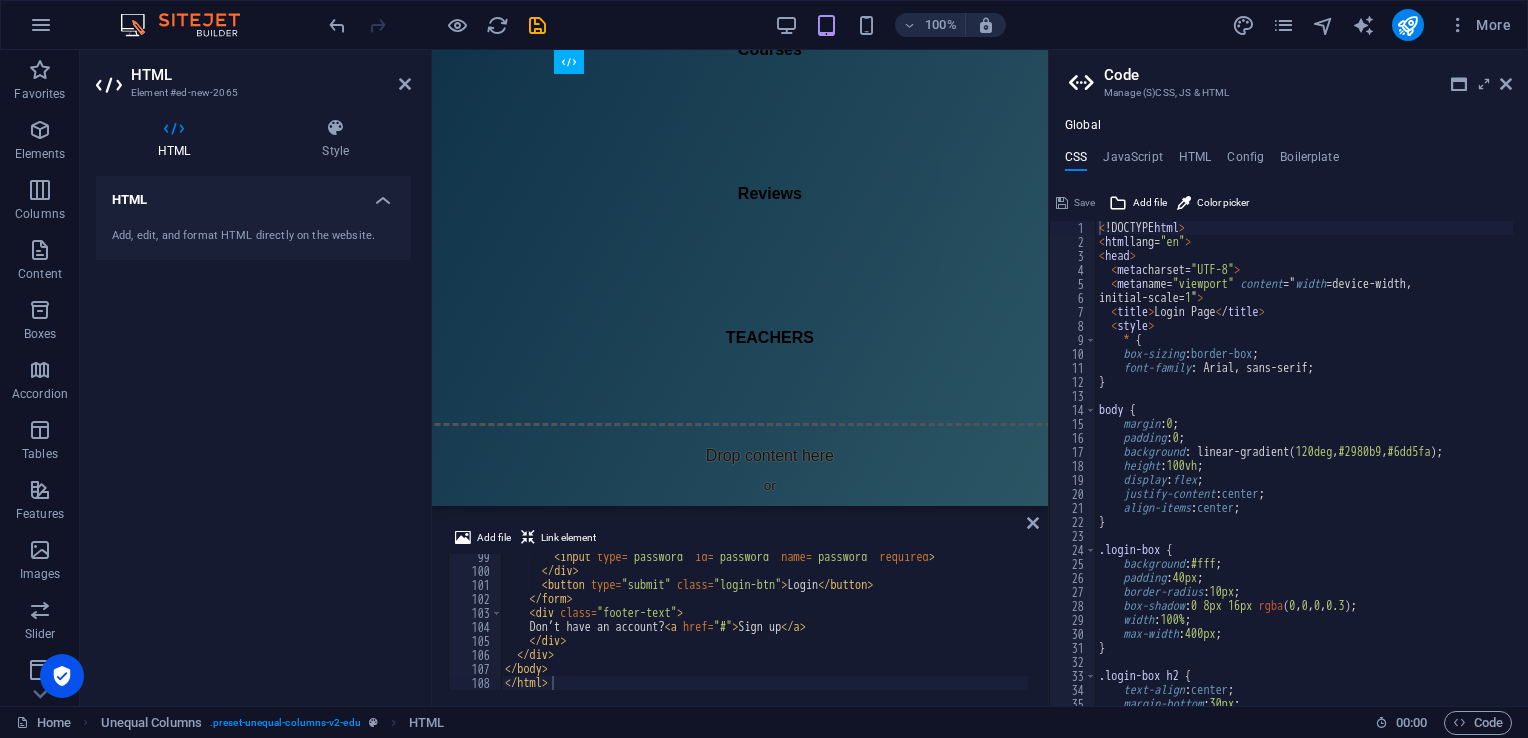 click on "Save" at bounding box center (1075, 203) 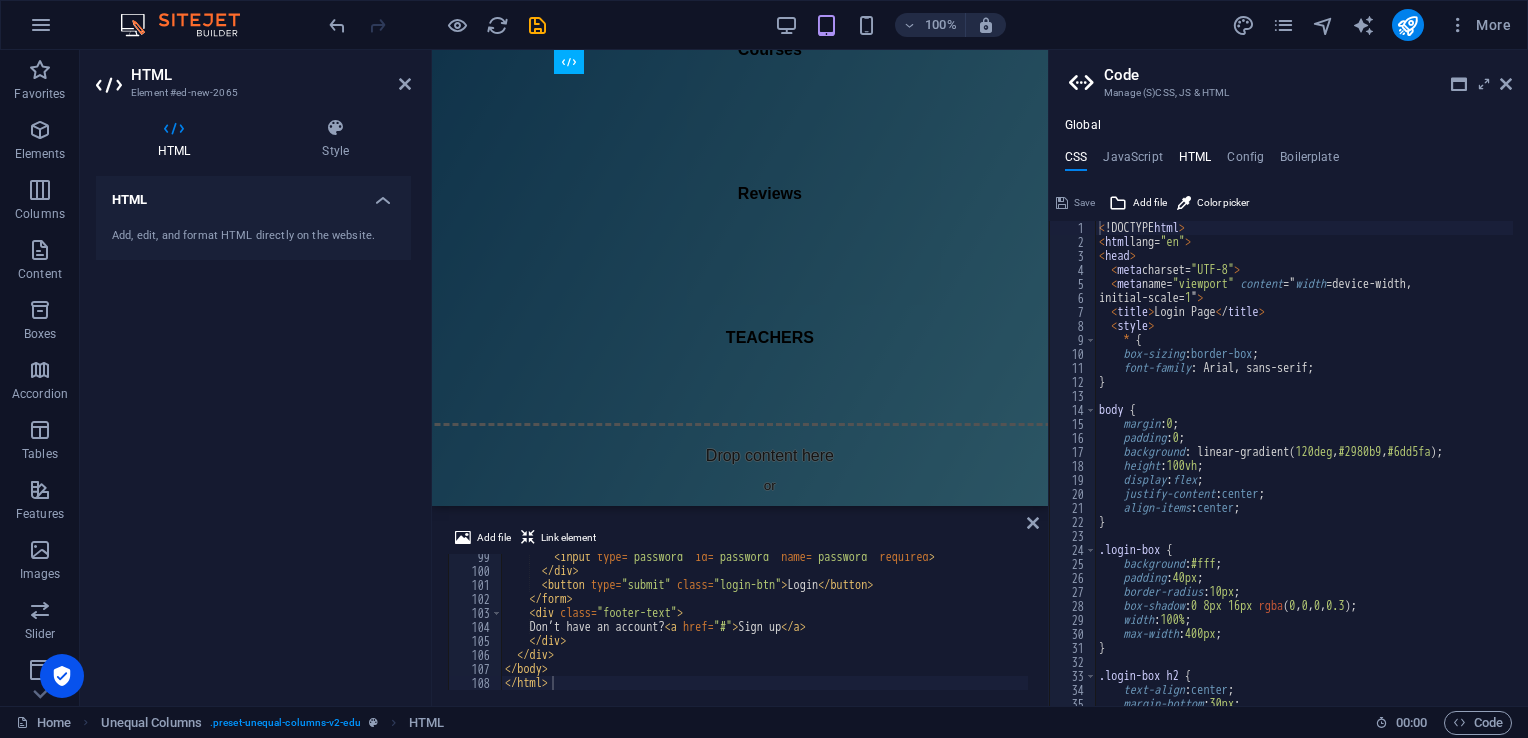 click on "HTML" at bounding box center [1195, 161] 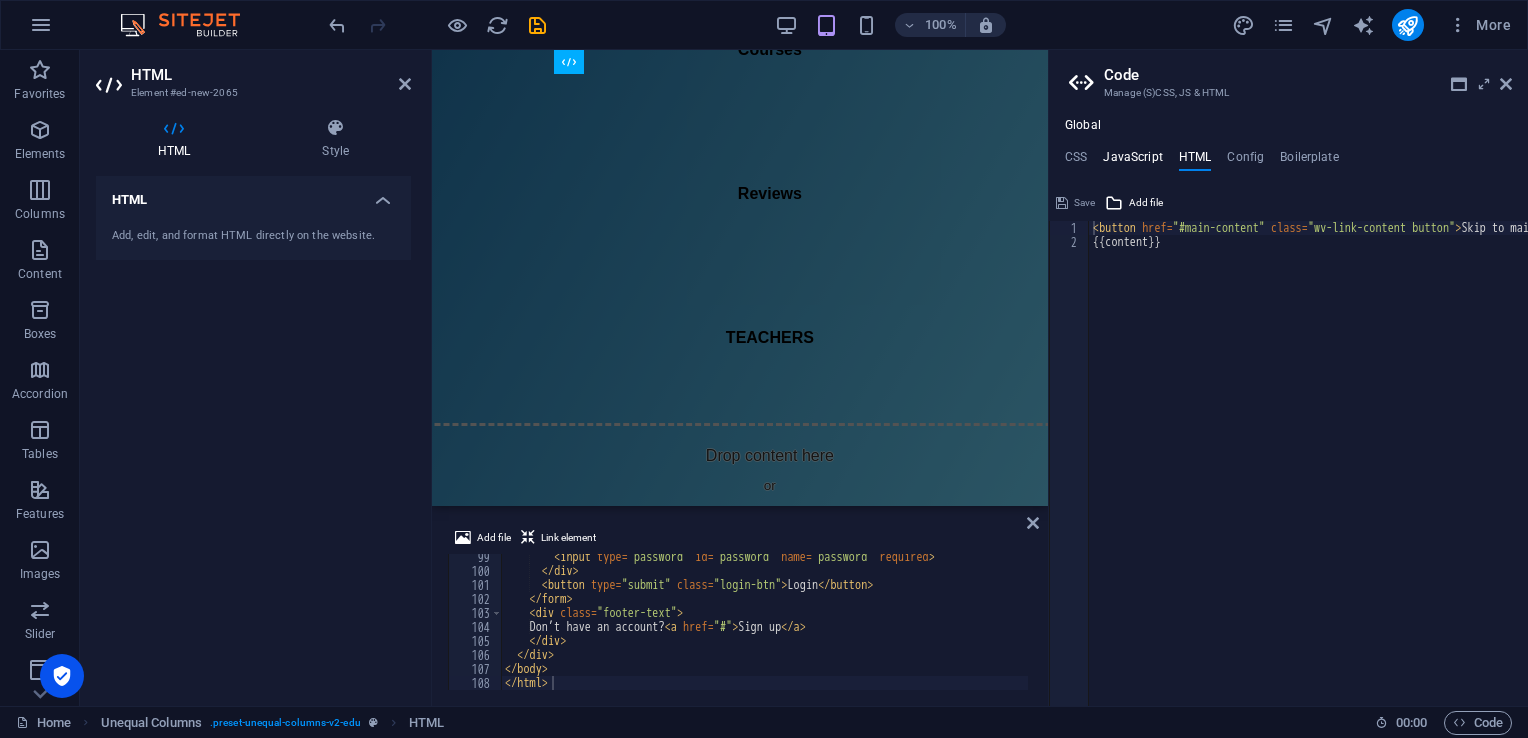 click on "JavaScript" at bounding box center [1132, 161] 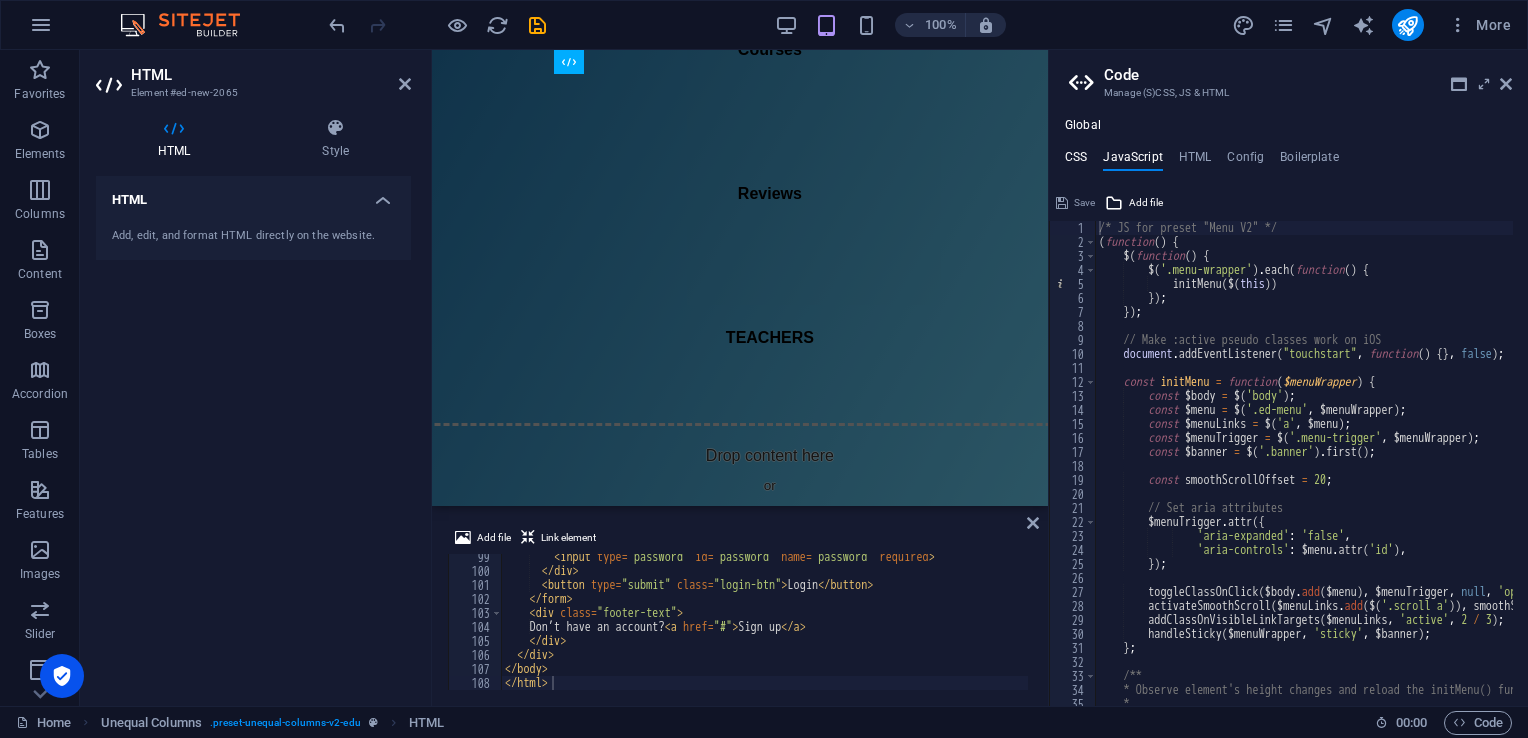 click on "CSS JavaScript HTML Config Boilerplate" at bounding box center [1288, 161] 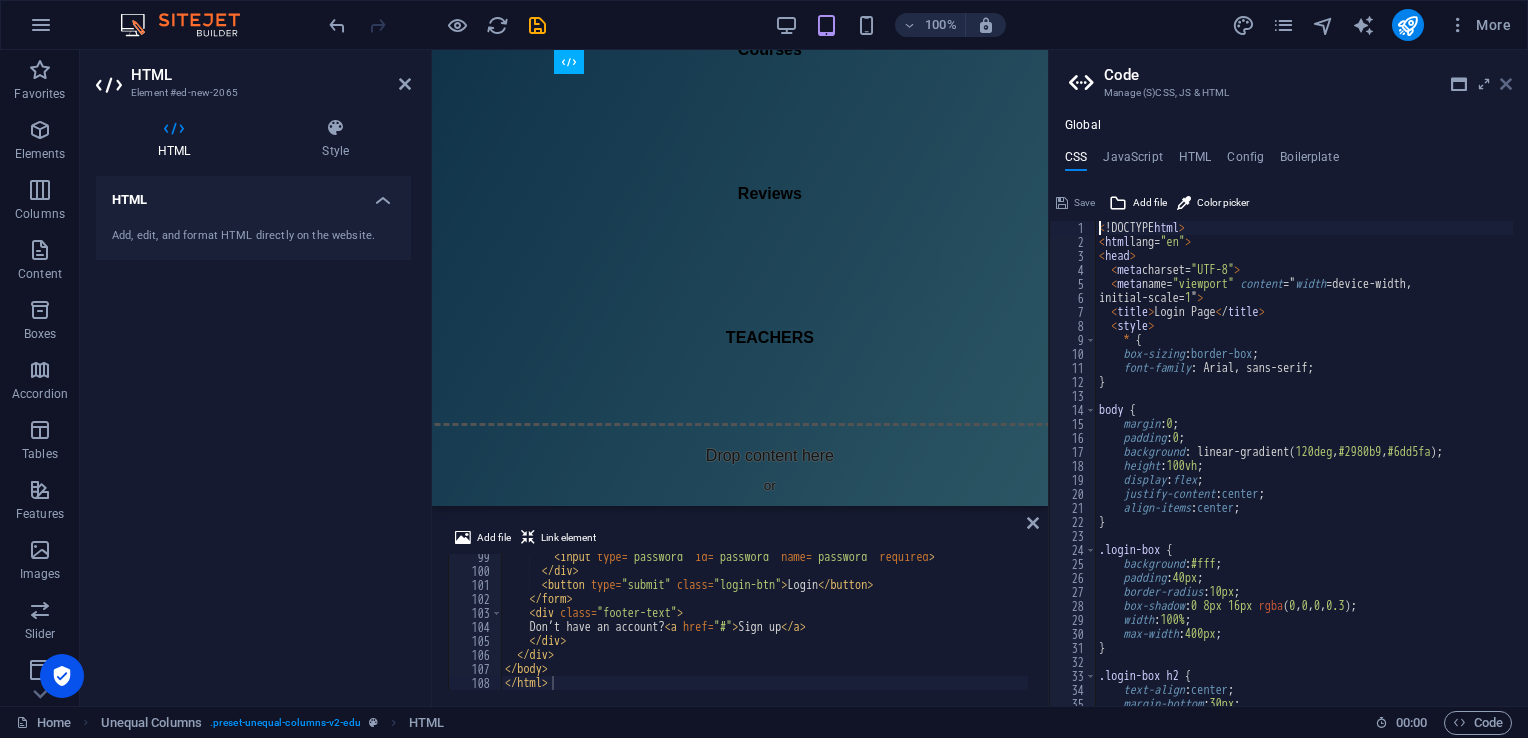 click at bounding box center [1506, 84] 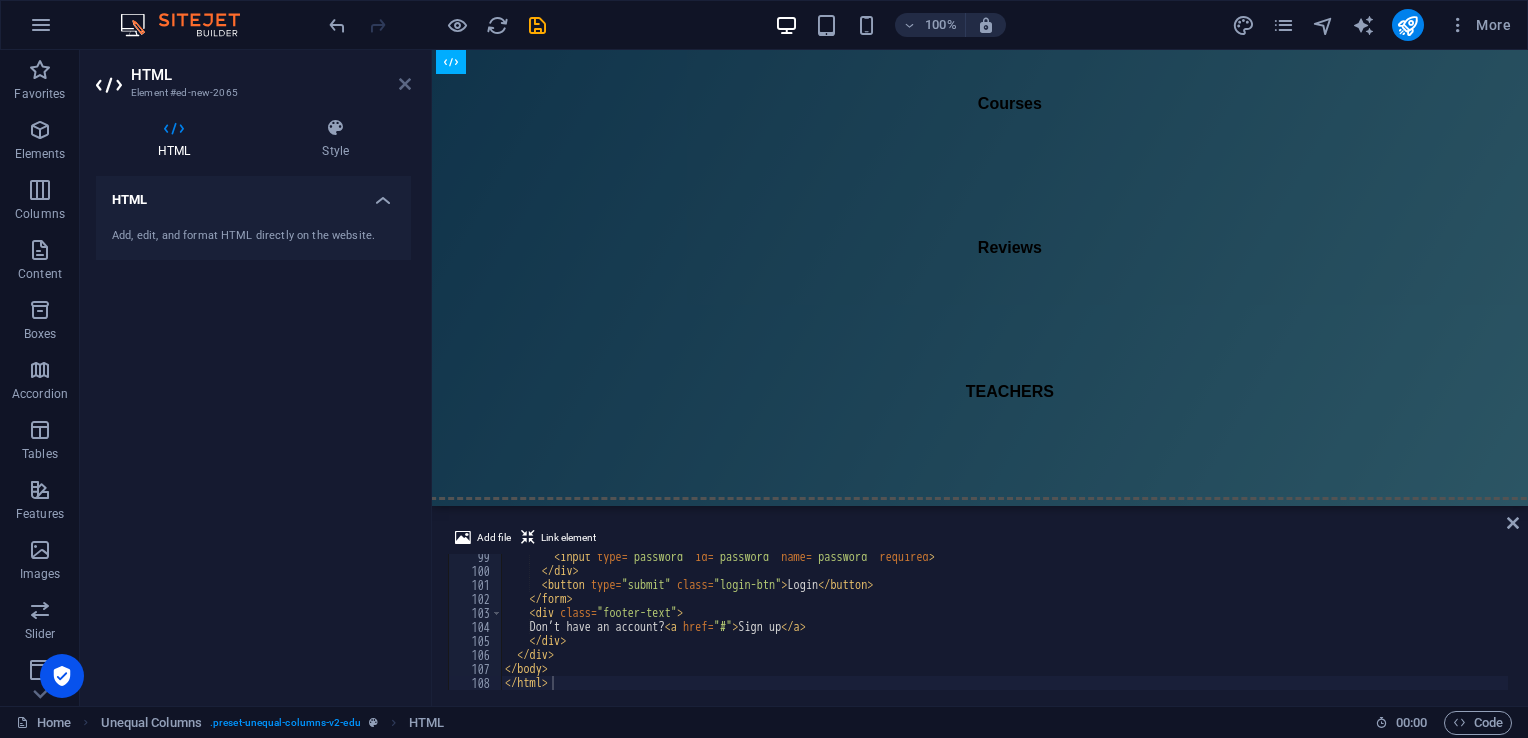 click at bounding box center (405, 84) 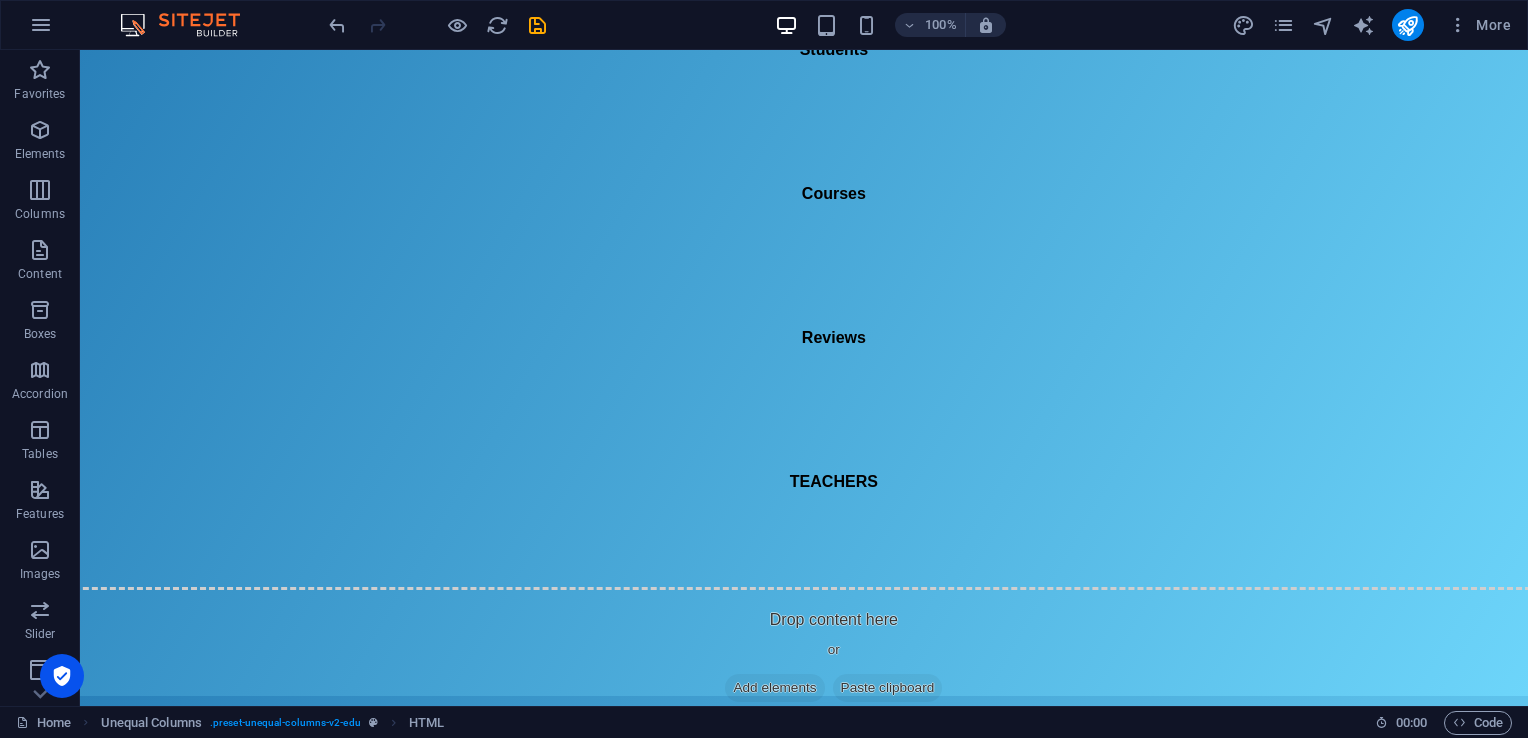 scroll, scrollTop: 0, scrollLeft: 0, axis: both 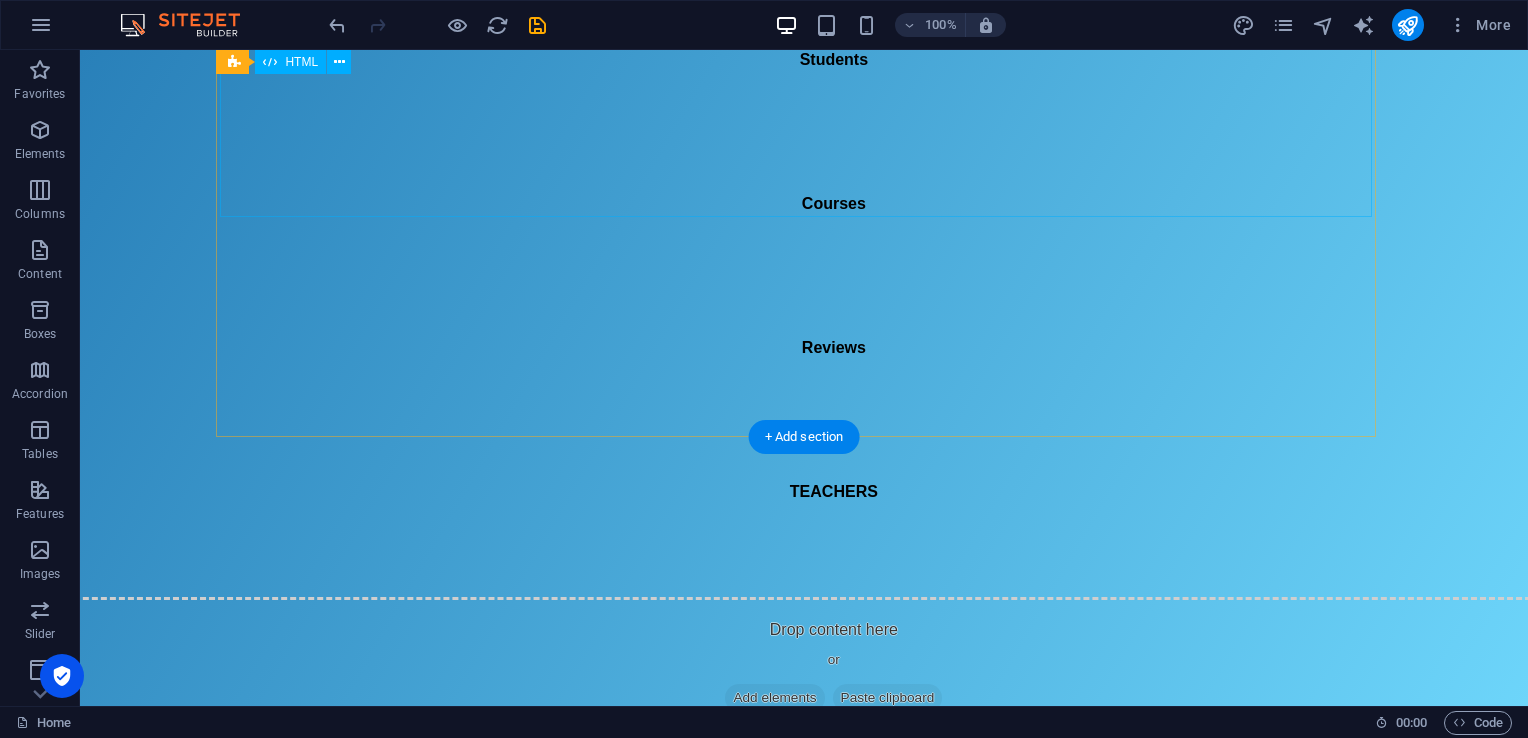 drag, startPoint x: 374, startPoint y: 499, endPoint x: 440, endPoint y: 42, distance: 461.74127 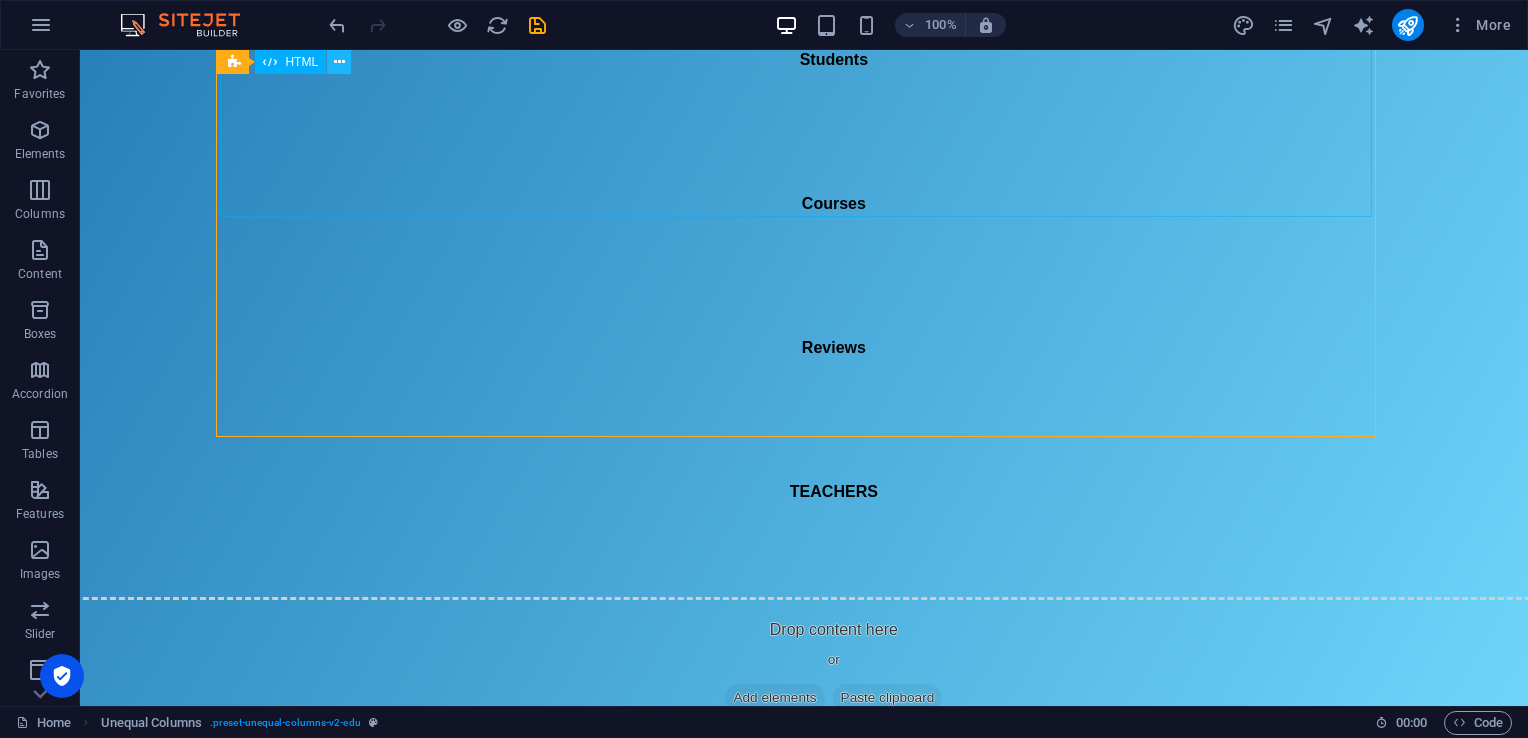 click at bounding box center [339, 62] 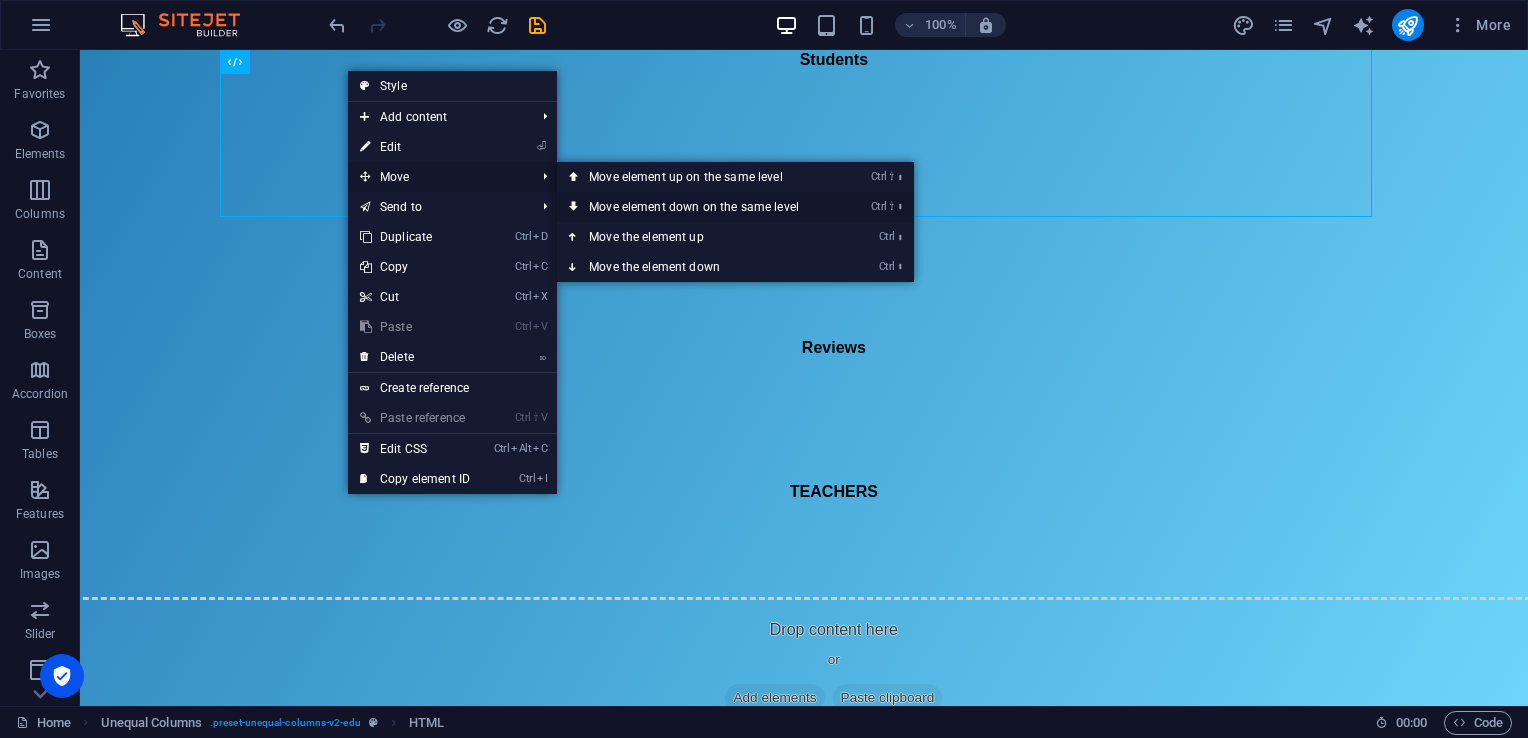 click on "Ctrl ⇧ ⬇  Move element down on the same level" at bounding box center (698, 207) 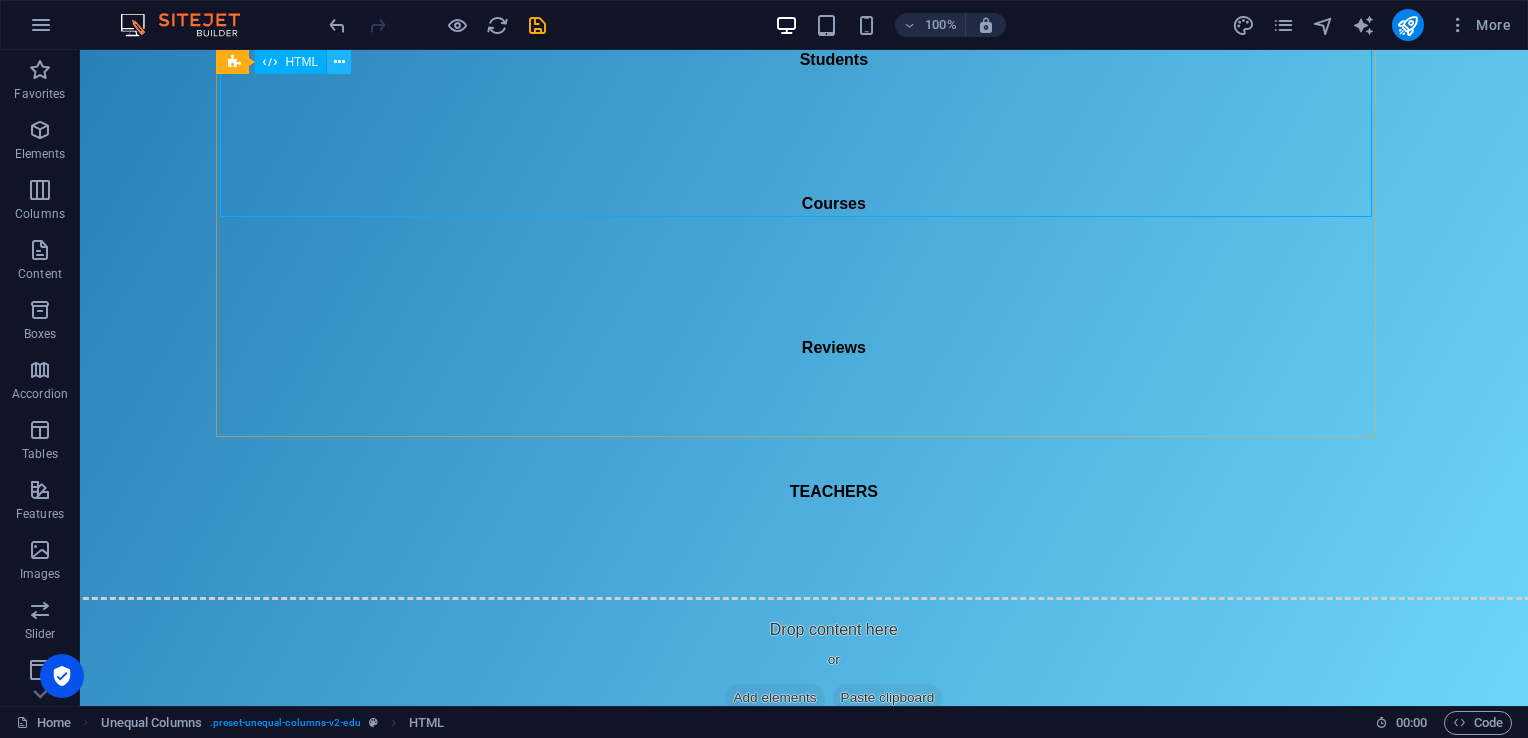click at bounding box center [339, 62] 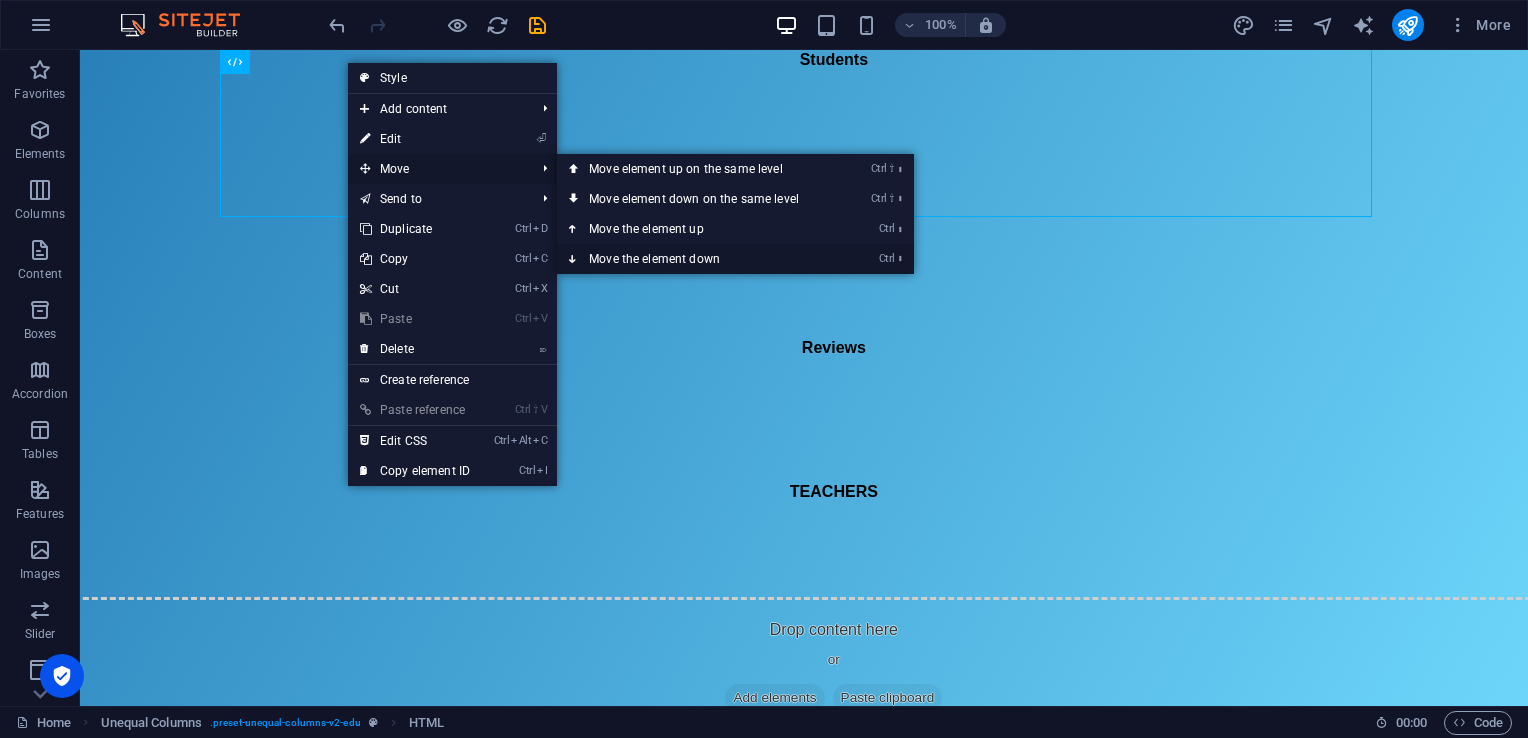 click on "Ctrl ⬇  Move the element down" at bounding box center [698, 259] 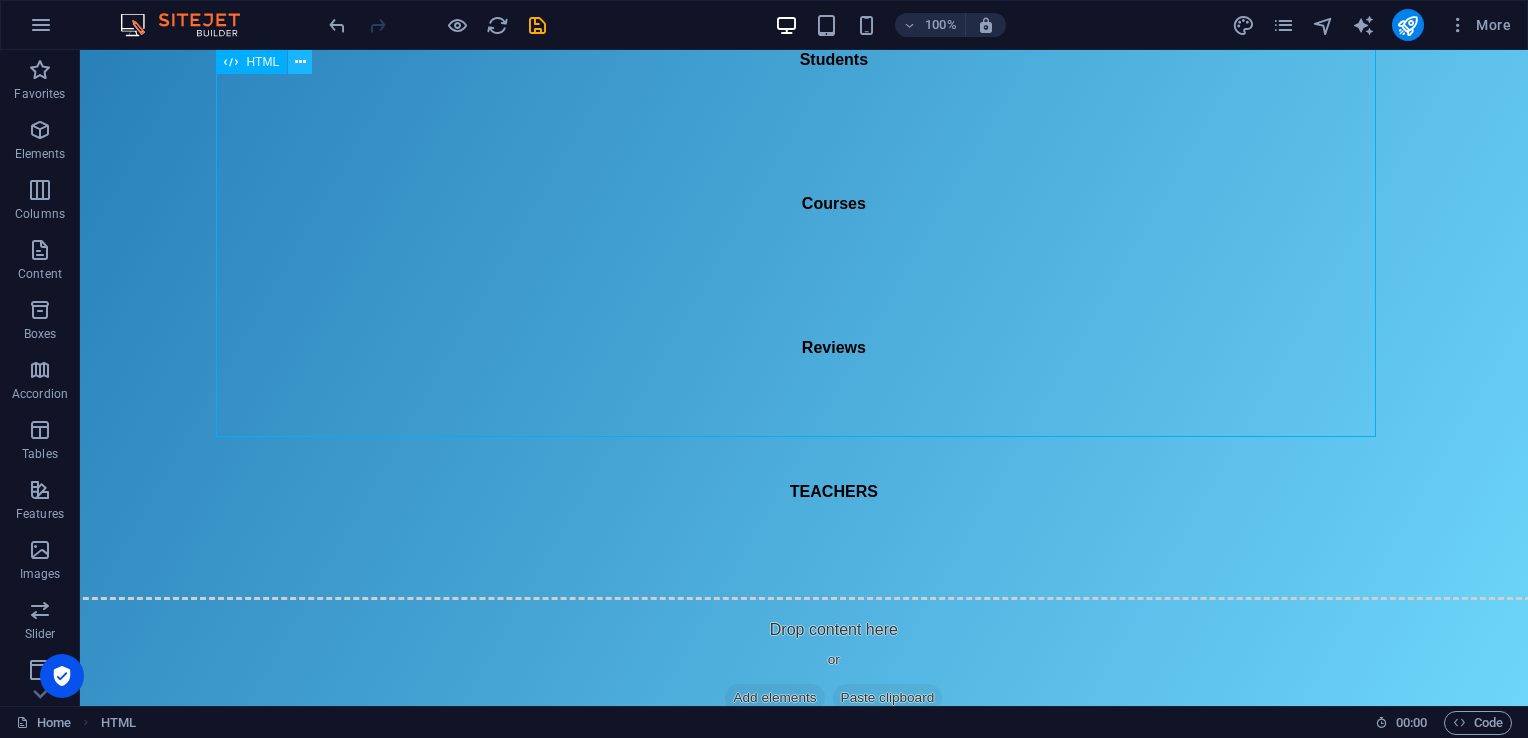 click at bounding box center [300, 62] 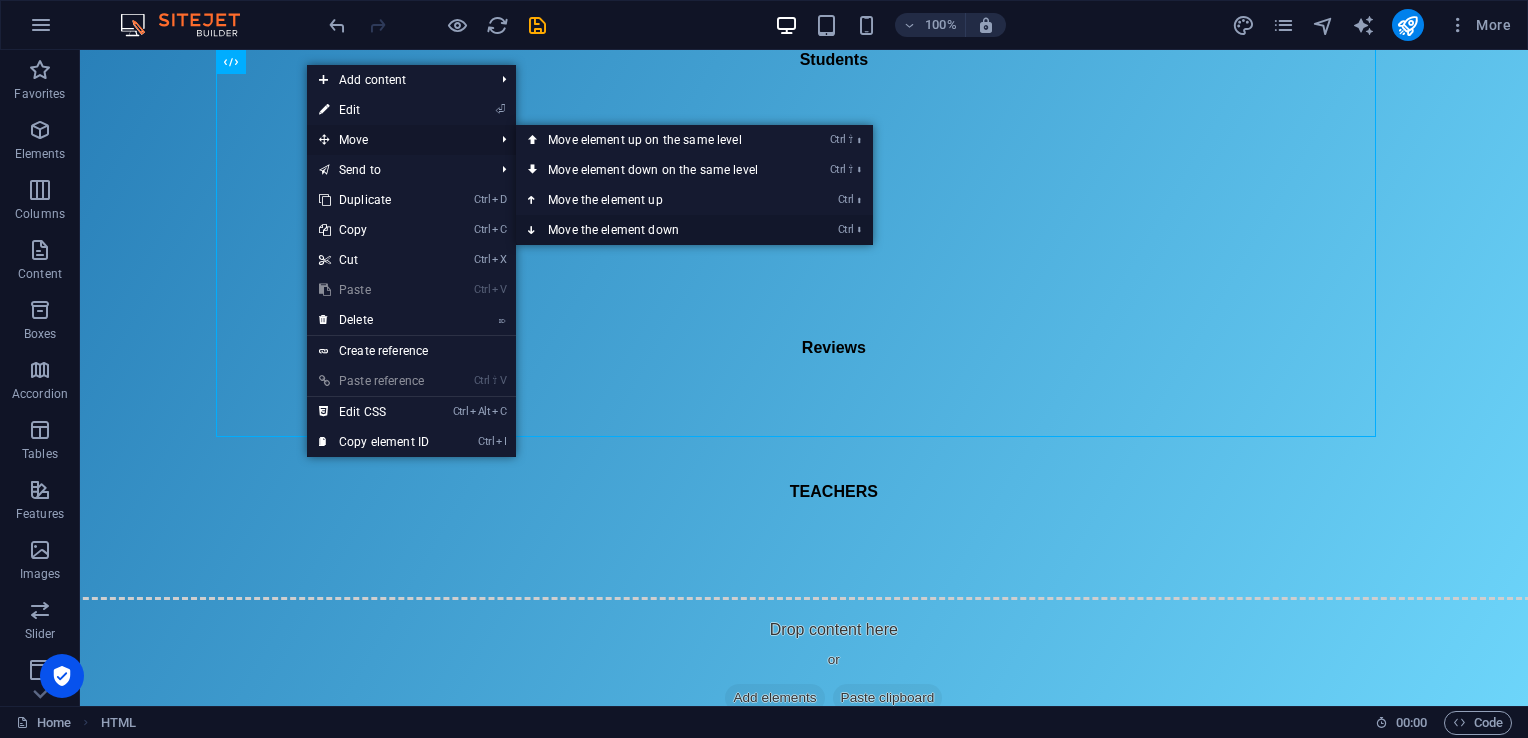 click on "Ctrl ⬇  Move the element down" at bounding box center [657, 230] 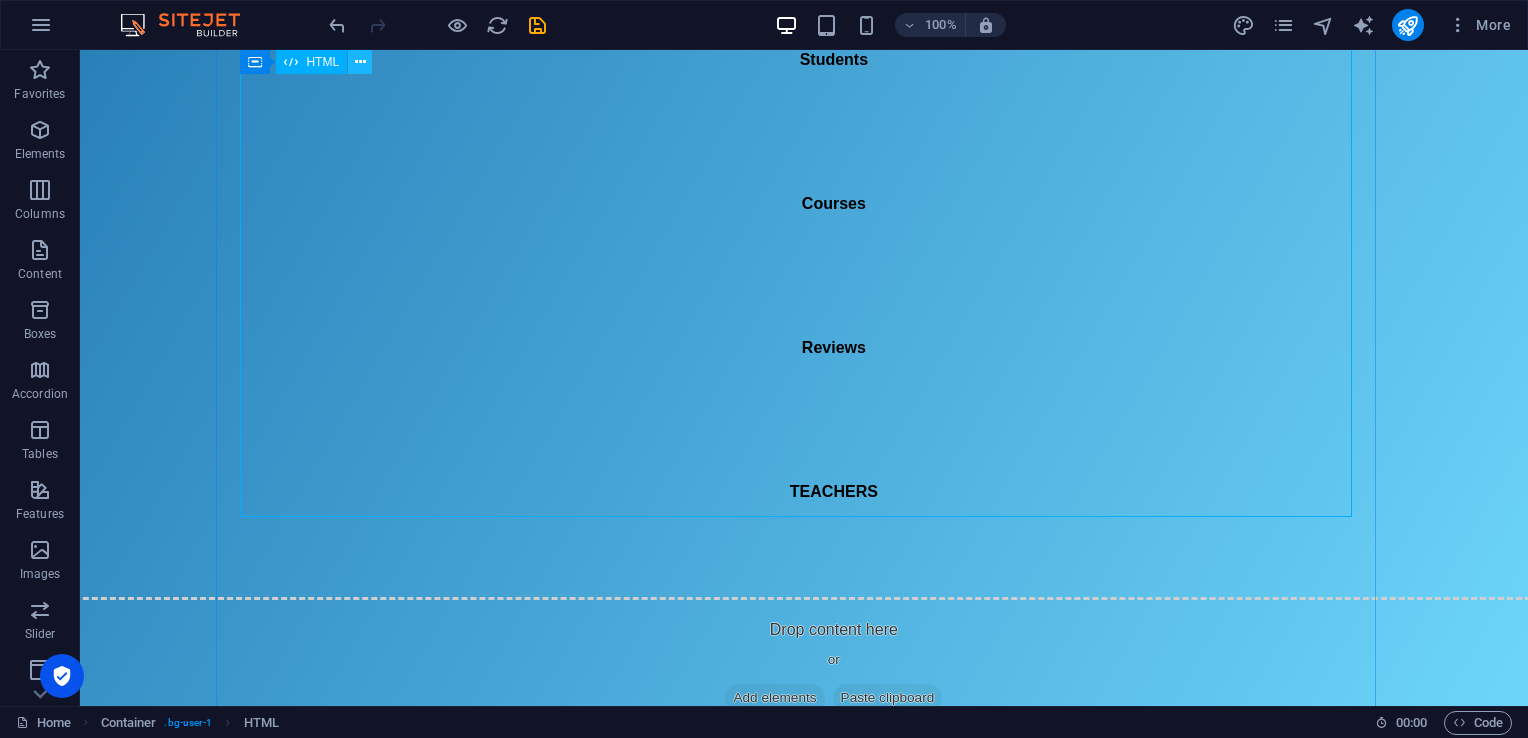 click at bounding box center [360, 62] 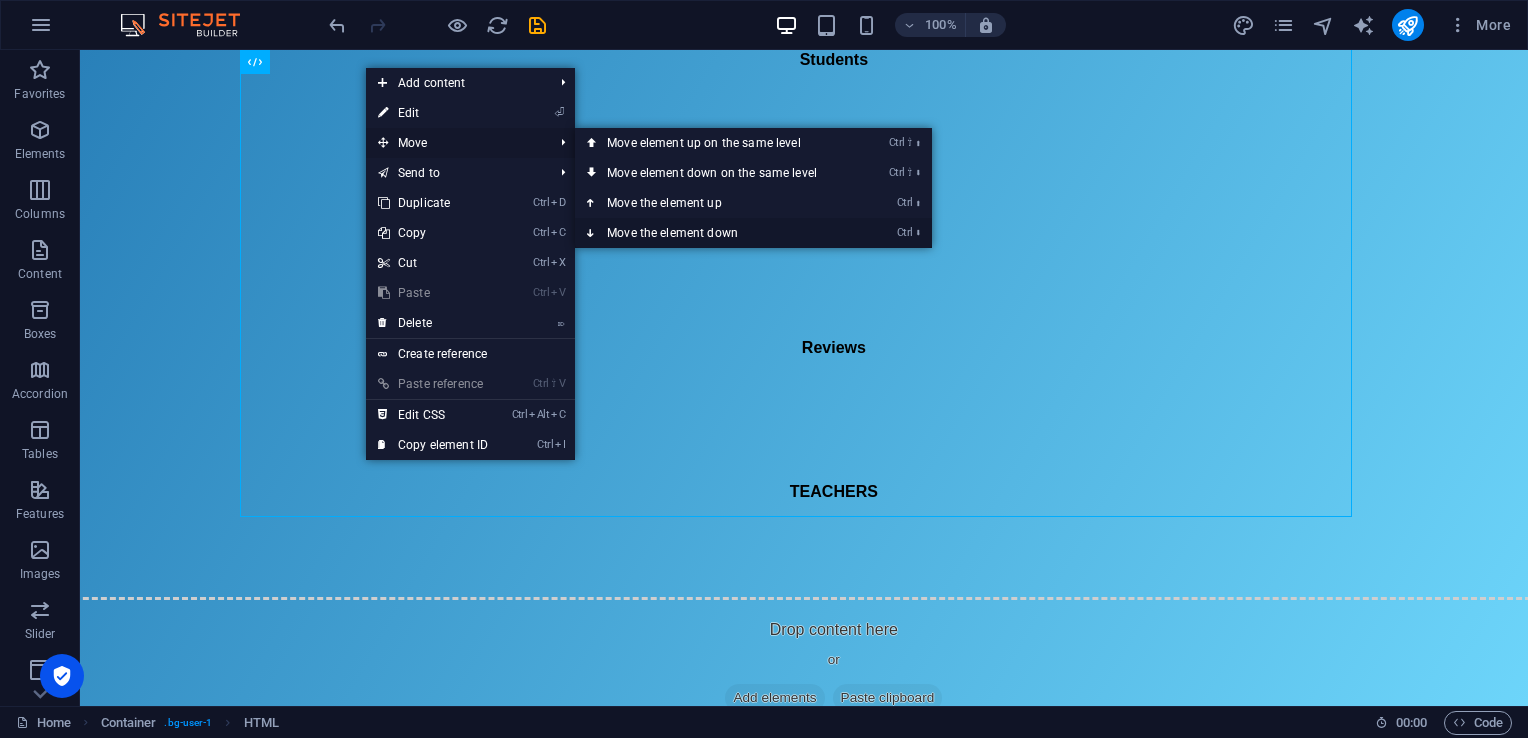 click on "Ctrl ⬇  Move the element down" at bounding box center (716, 233) 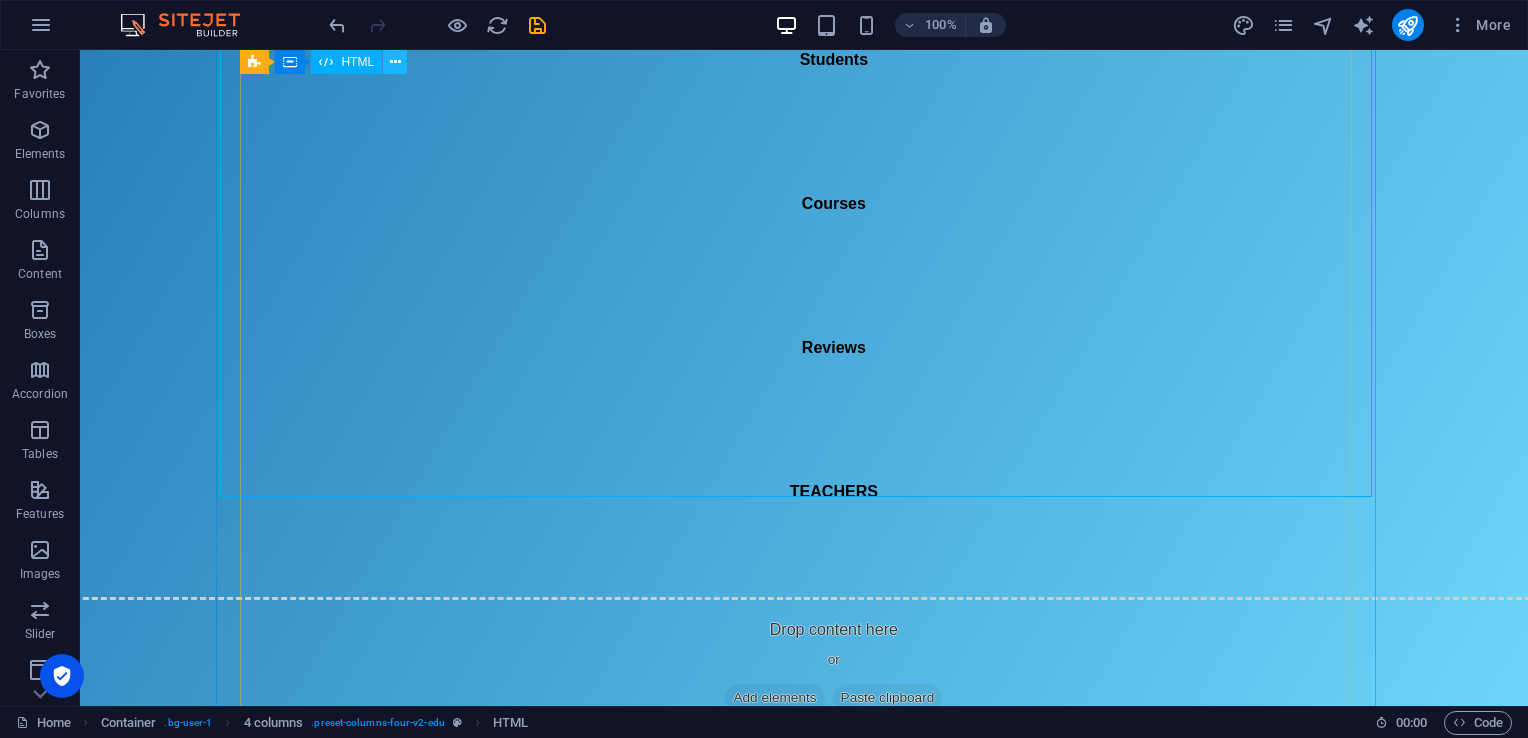 click at bounding box center [395, 62] 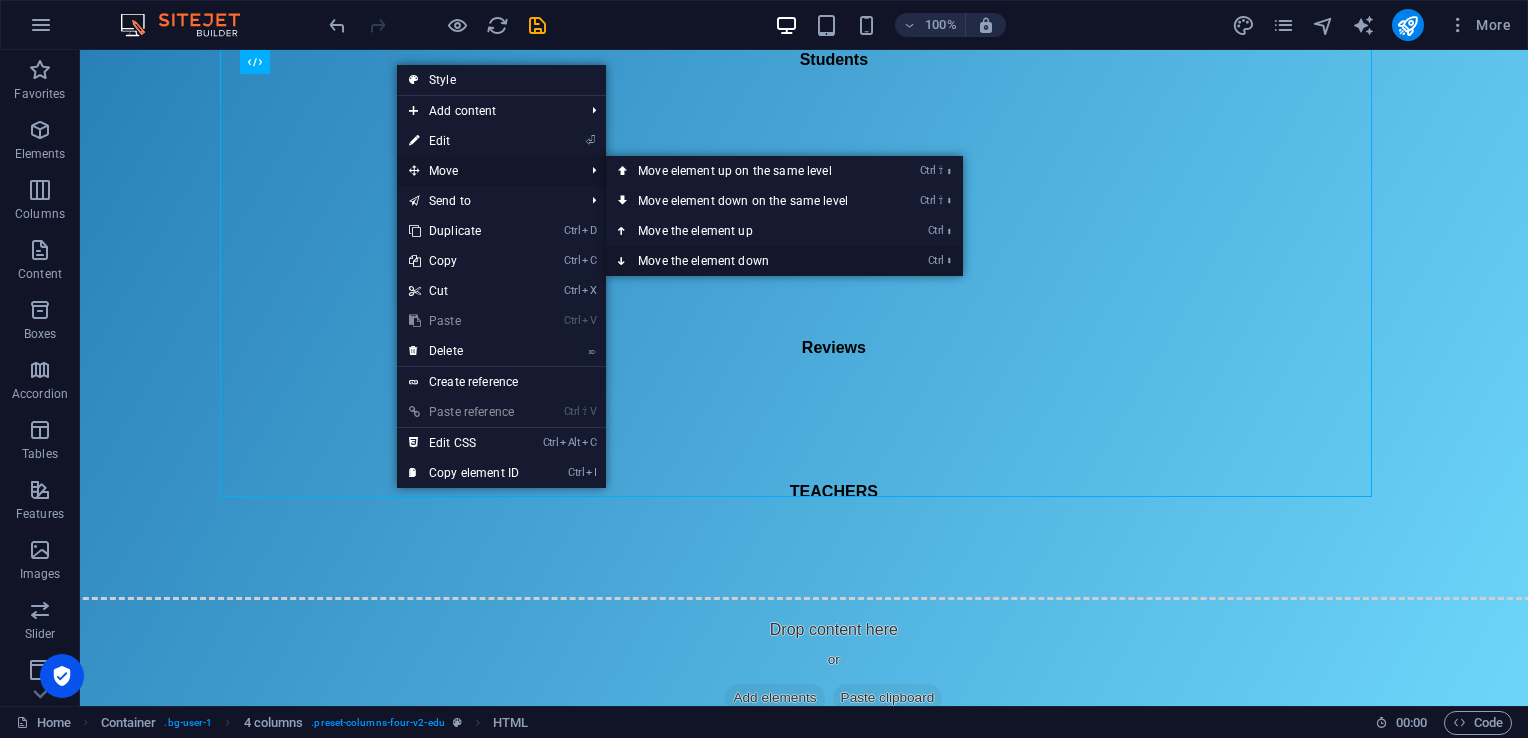 click on "Ctrl ⬇  Move the element down" at bounding box center (747, 261) 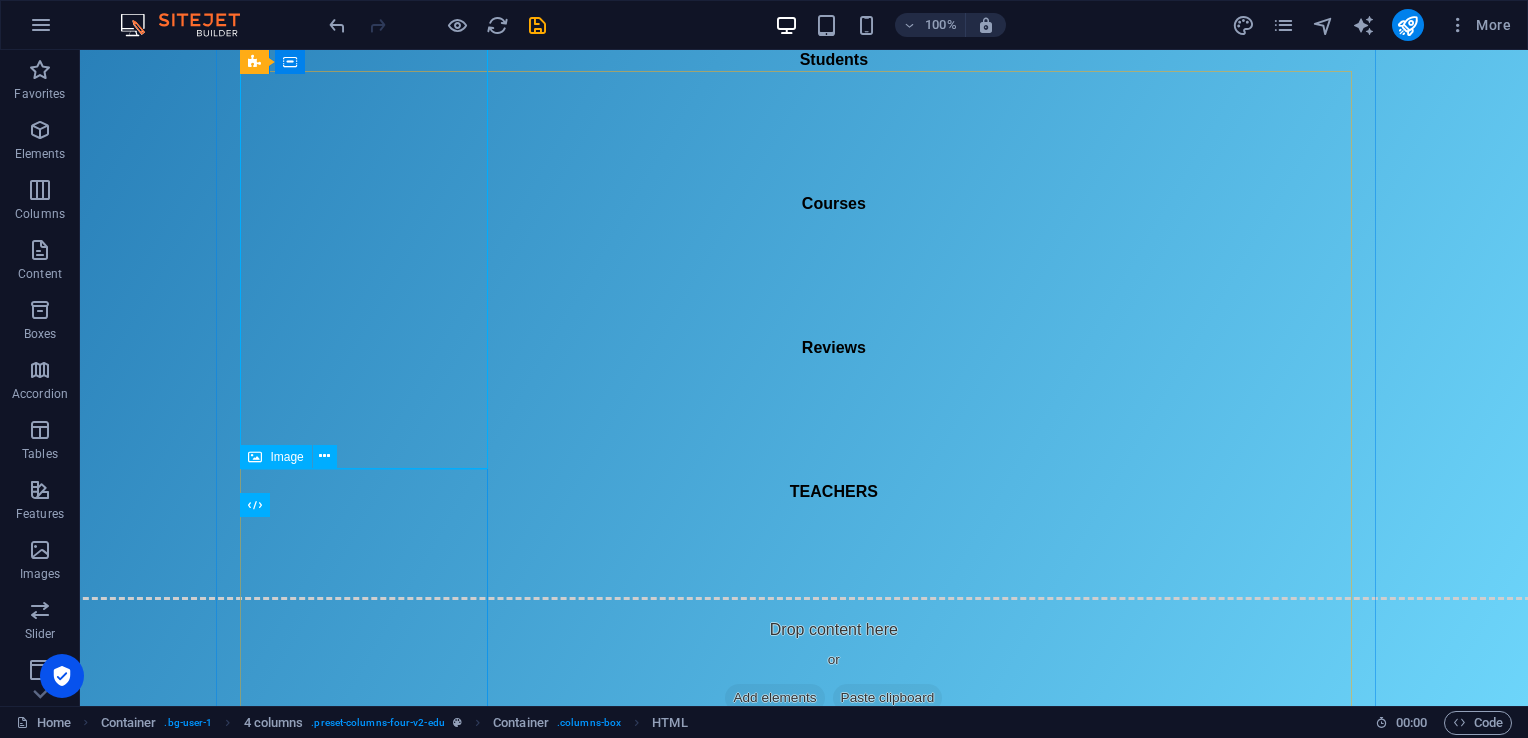 click at bounding box center [833, -10286] 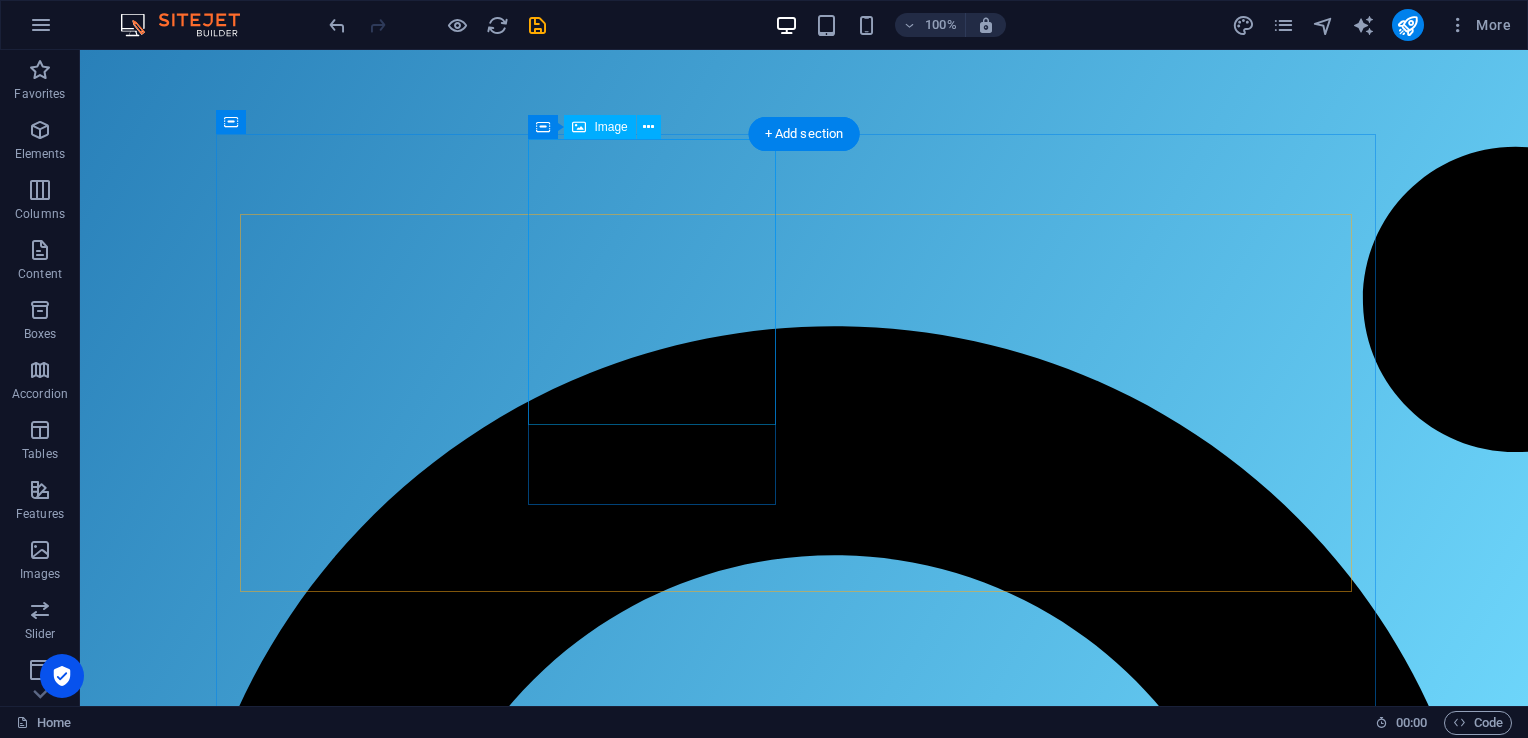 click at bounding box center (833, -8868) 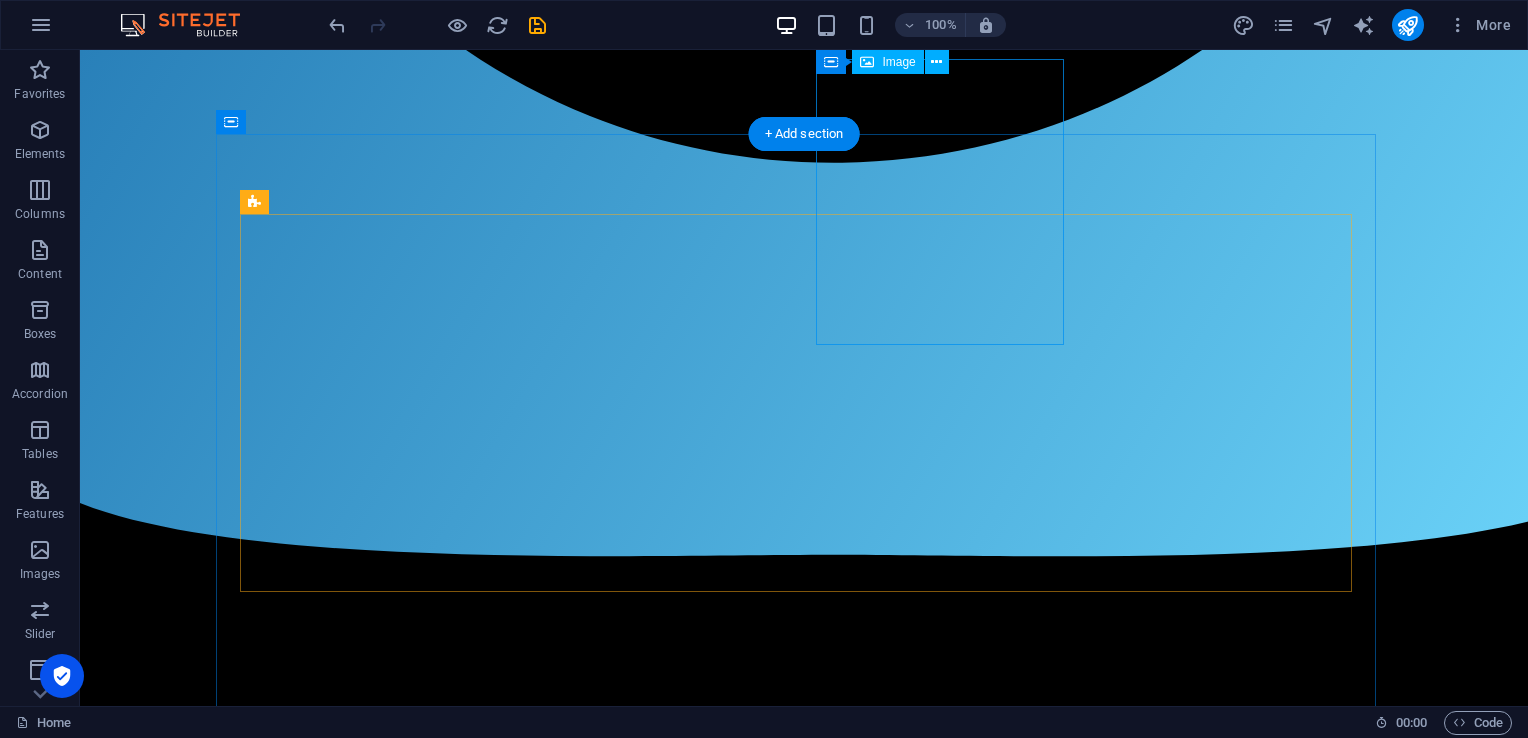 click at bounding box center (833, -7450) 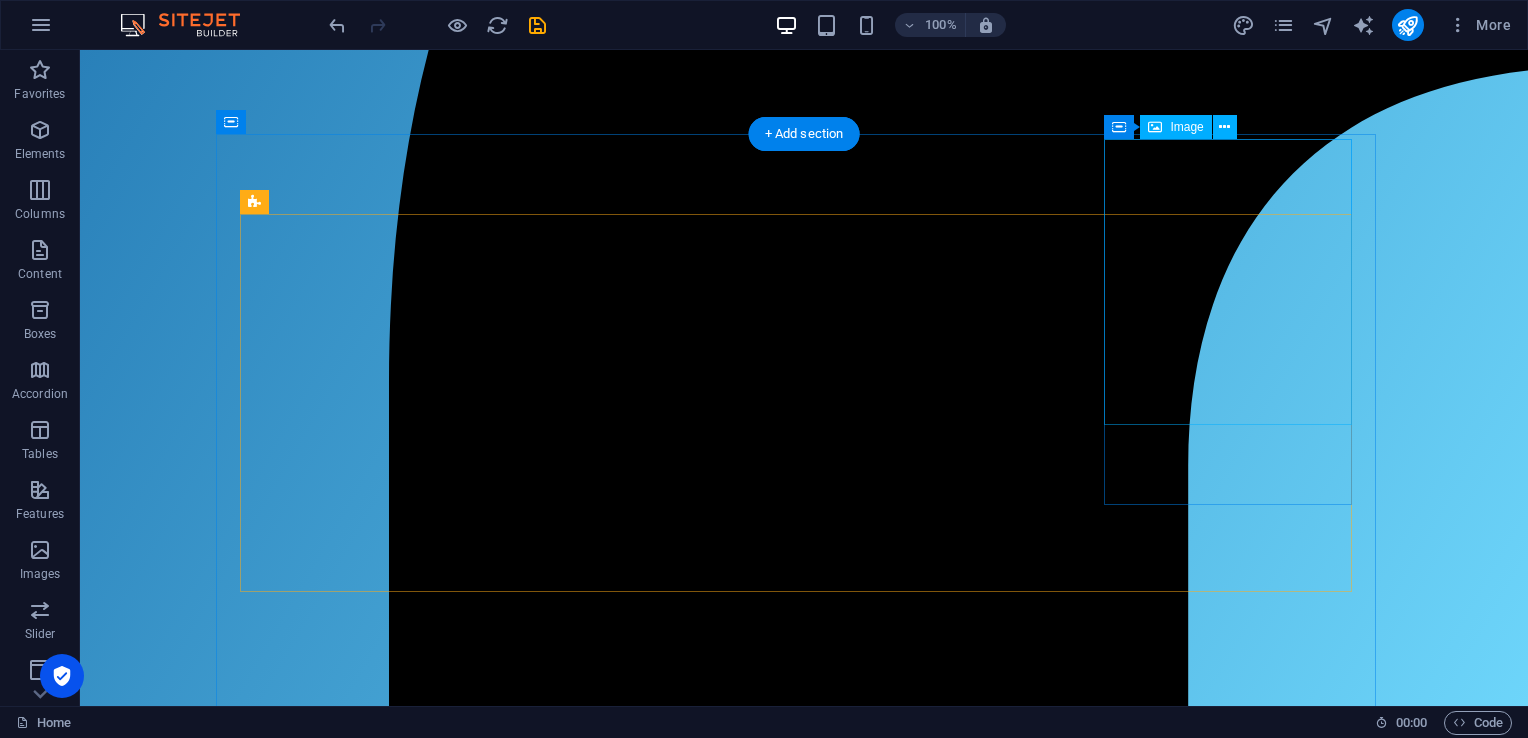 click at bounding box center (833, -5961) 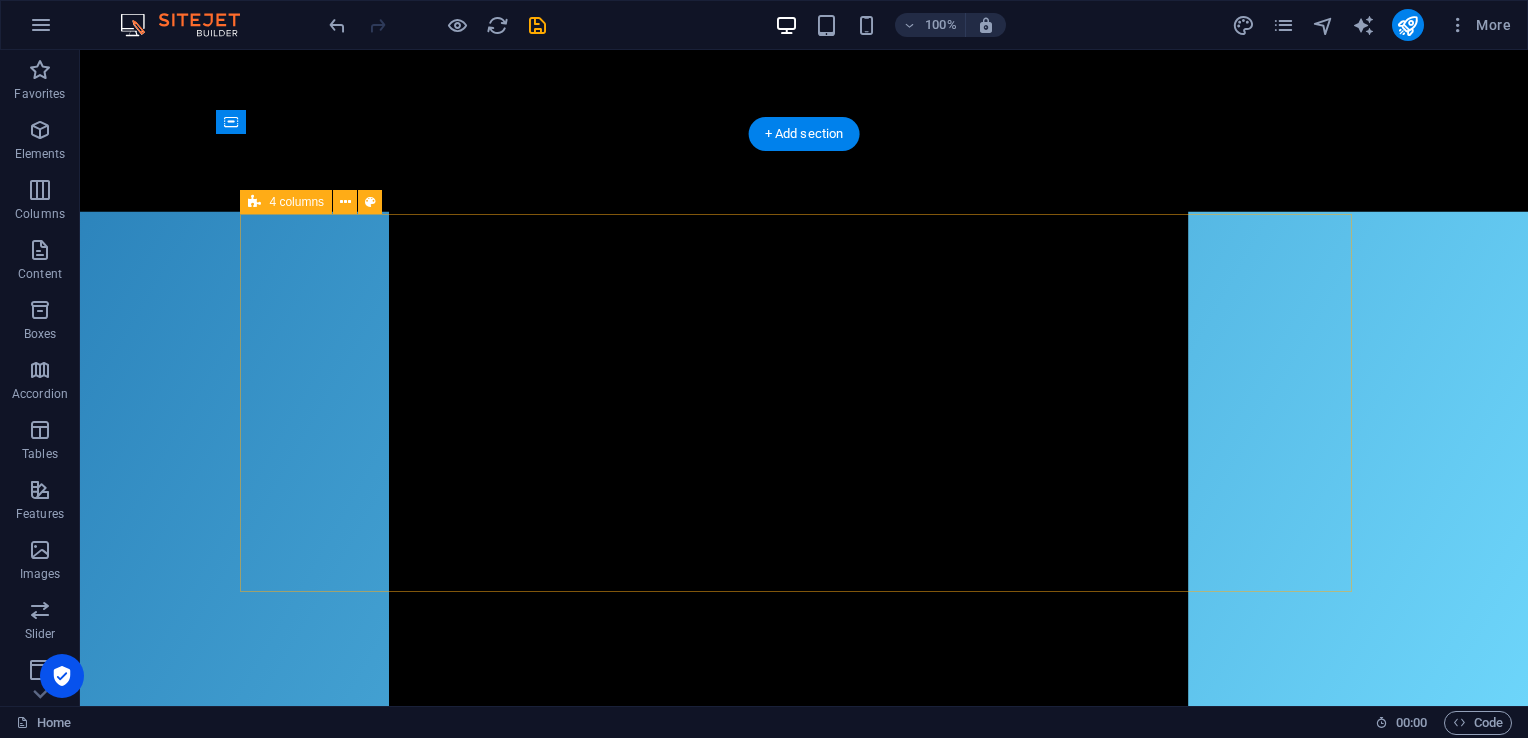 click on "Login Page
Login
Username or Email
Password
Login
Don’t have an account?  Sign up
Drop content here or  Add elements  Paste clipboard" at bounding box center [833, -6119] 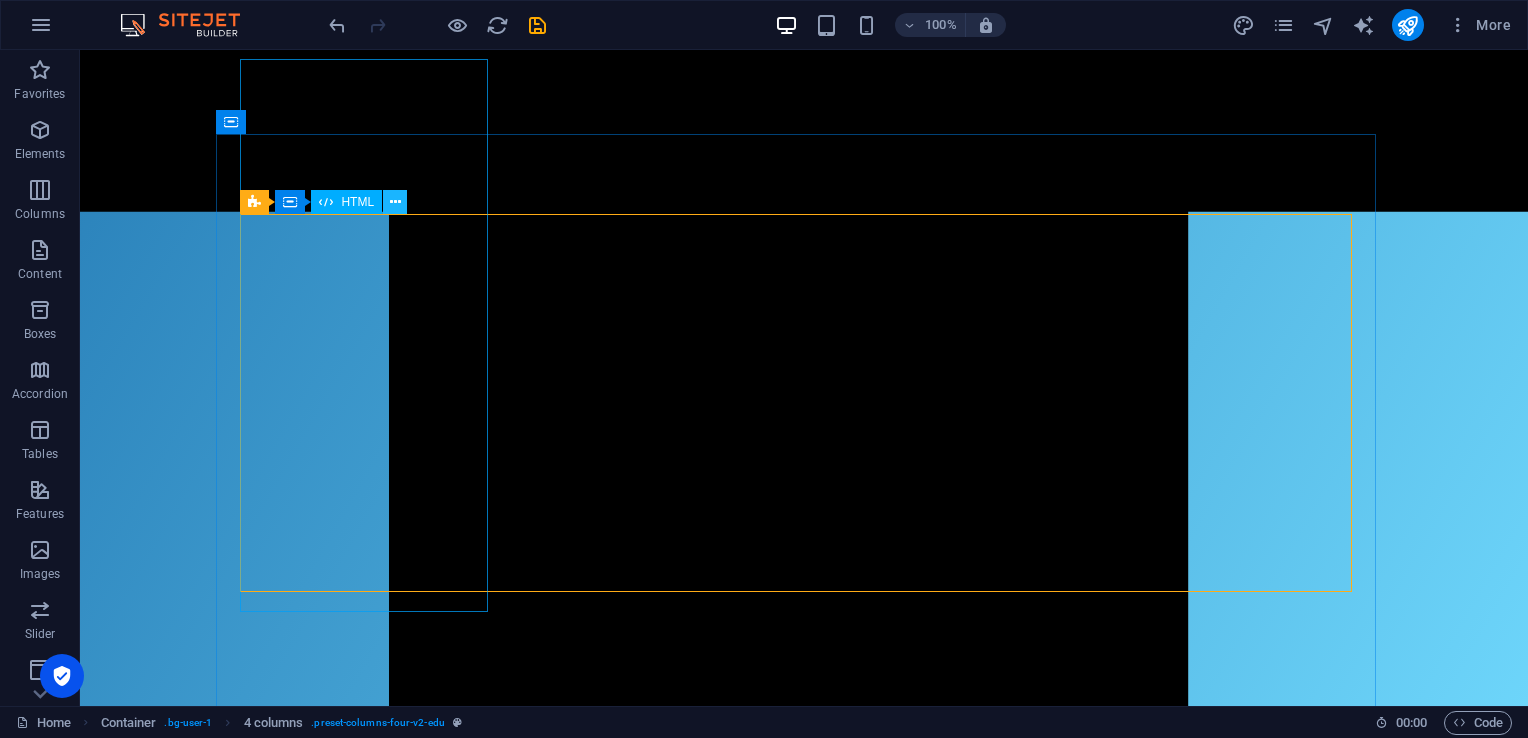 click at bounding box center (395, 202) 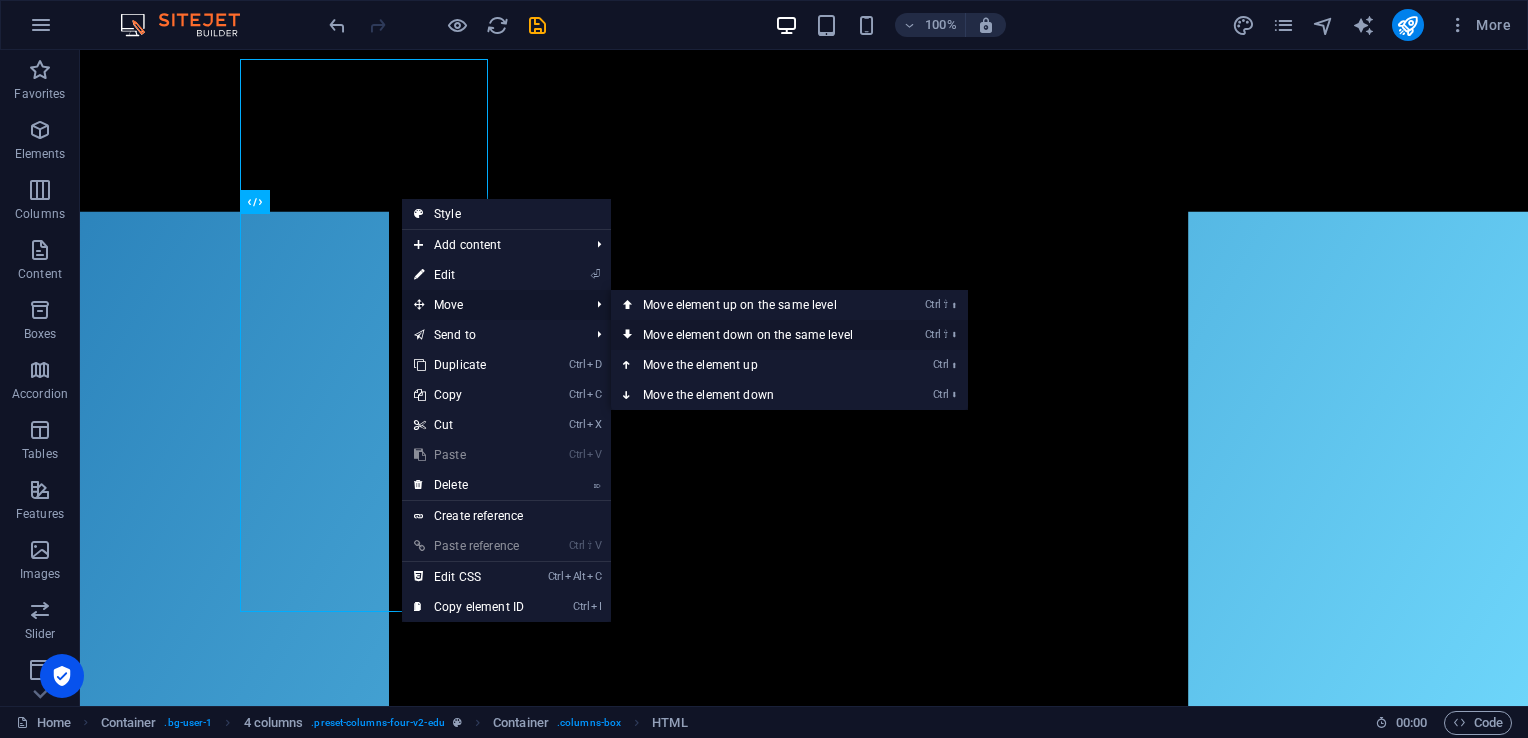 click on "Ctrl ⇧ ⬇  Move element down on the same level" at bounding box center (752, 335) 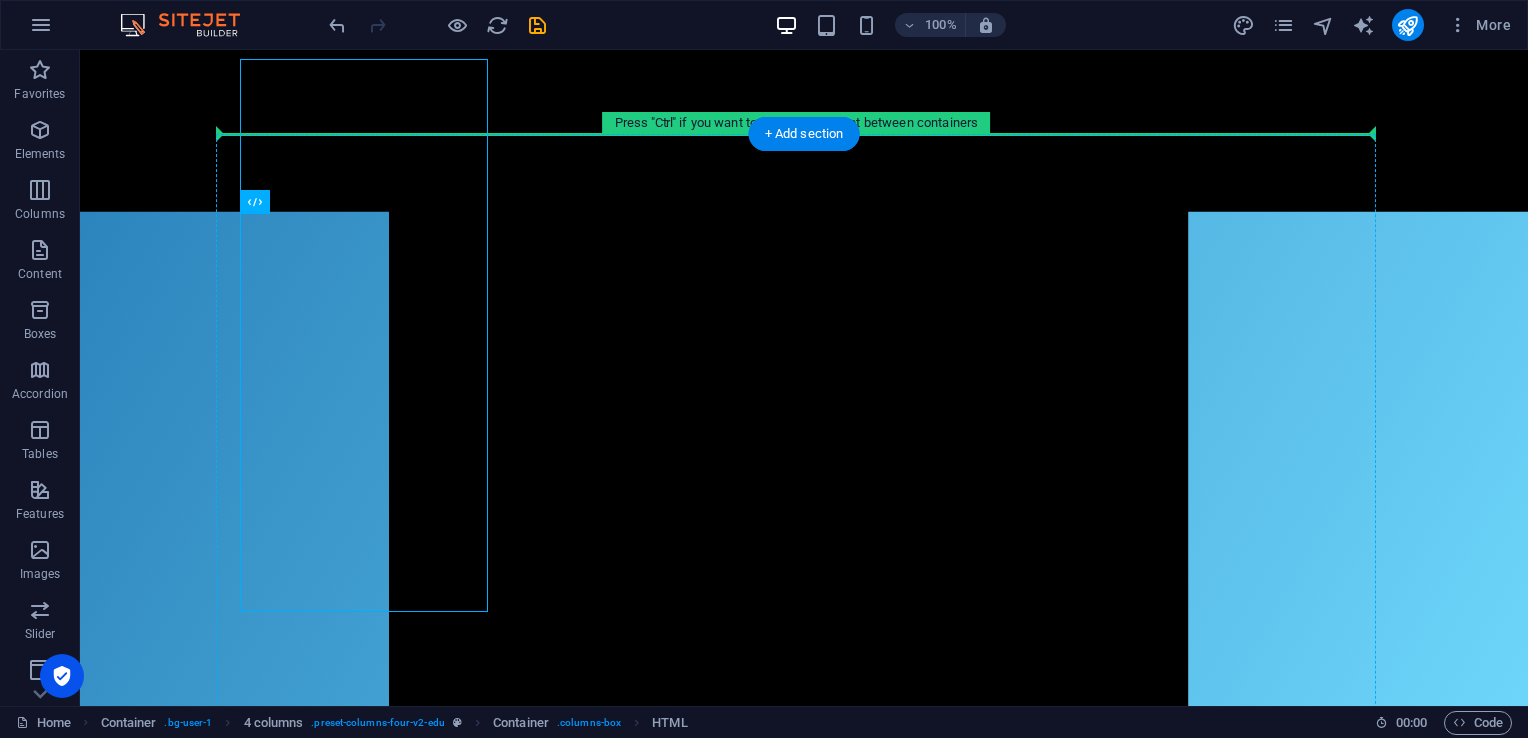 drag, startPoint x: 456, startPoint y: 249, endPoint x: 819, endPoint y: 239, distance: 363.13773 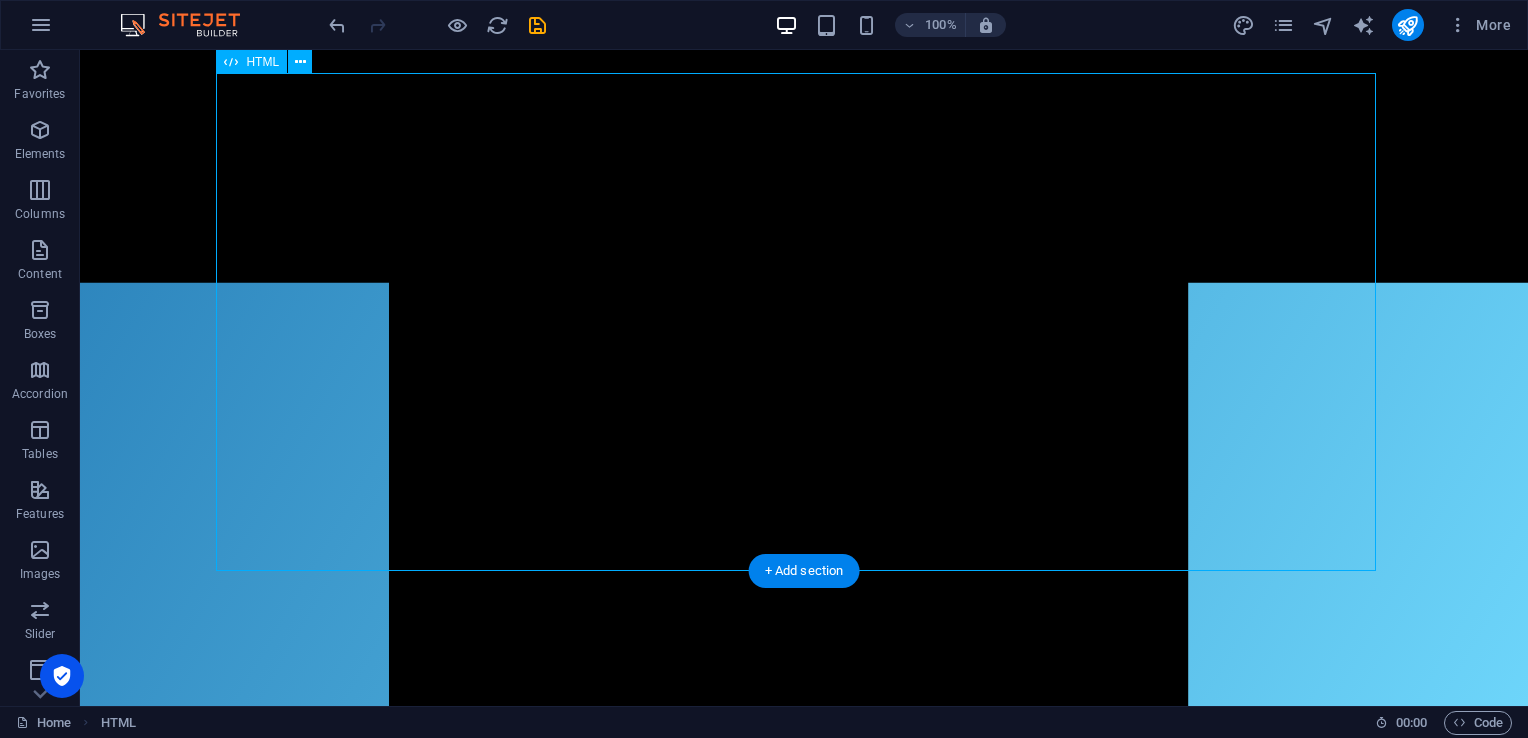 click on "Login Page
Login
Username or Email
Password
Login
Don’t have an account?  Sign up" at bounding box center (833, -6182) 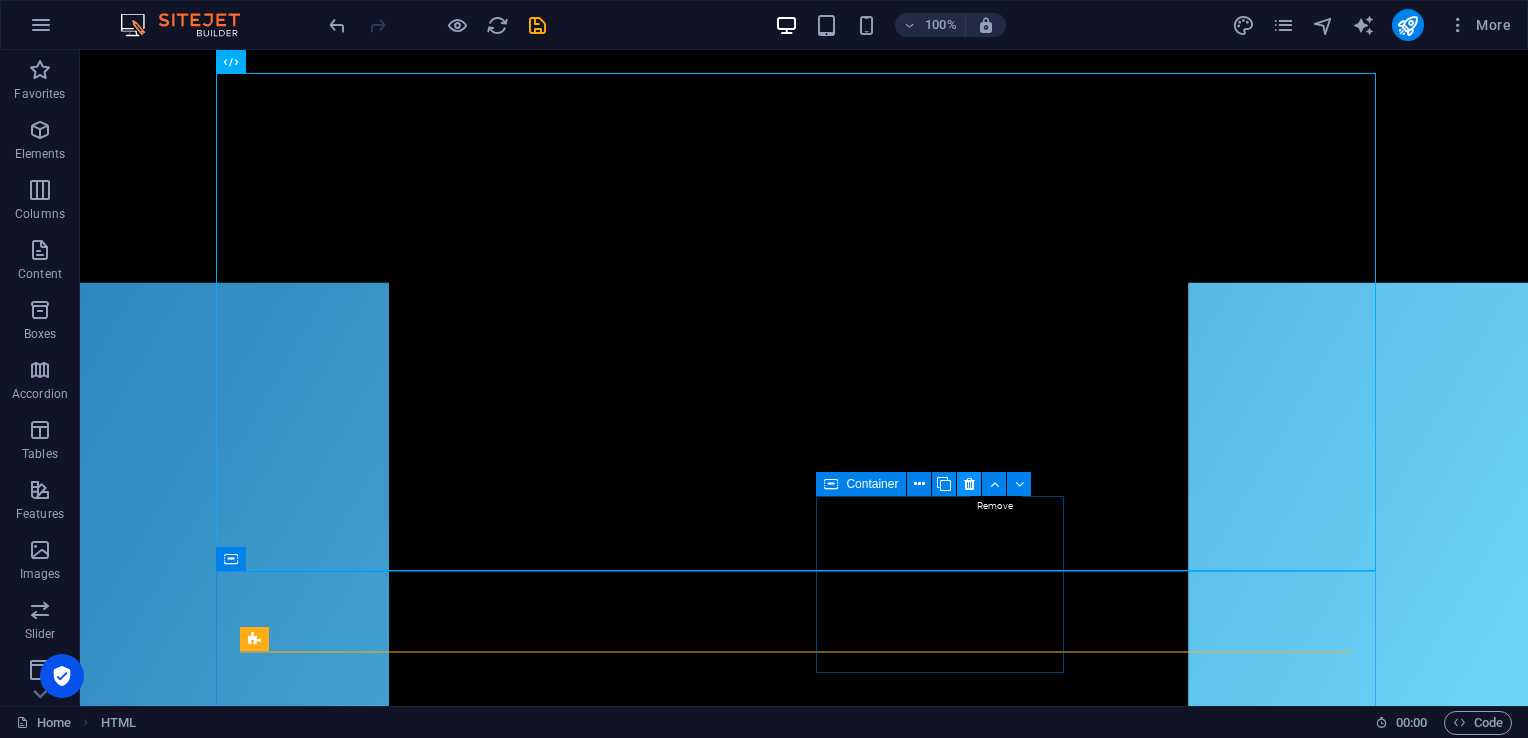 click at bounding box center (969, 484) 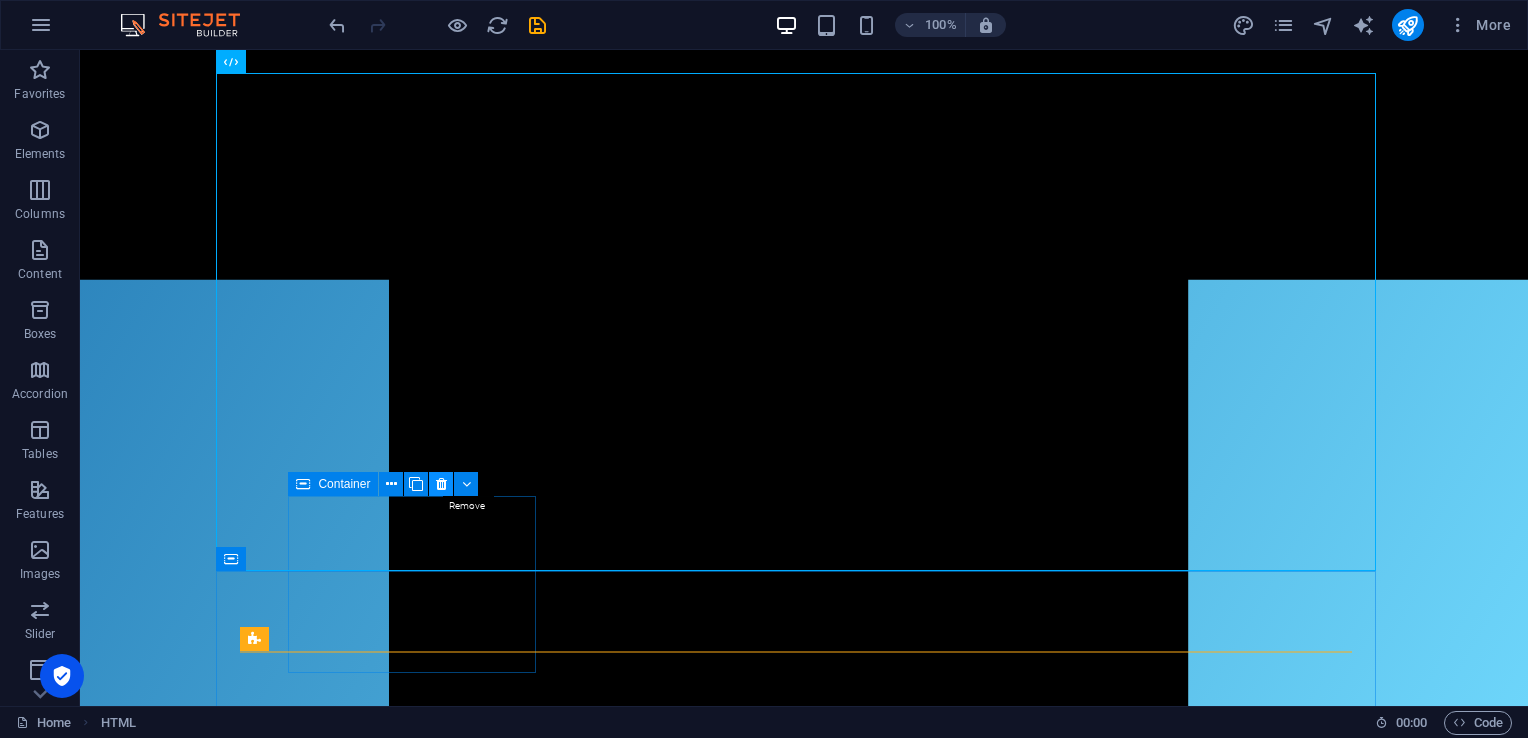 click at bounding box center (441, 484) 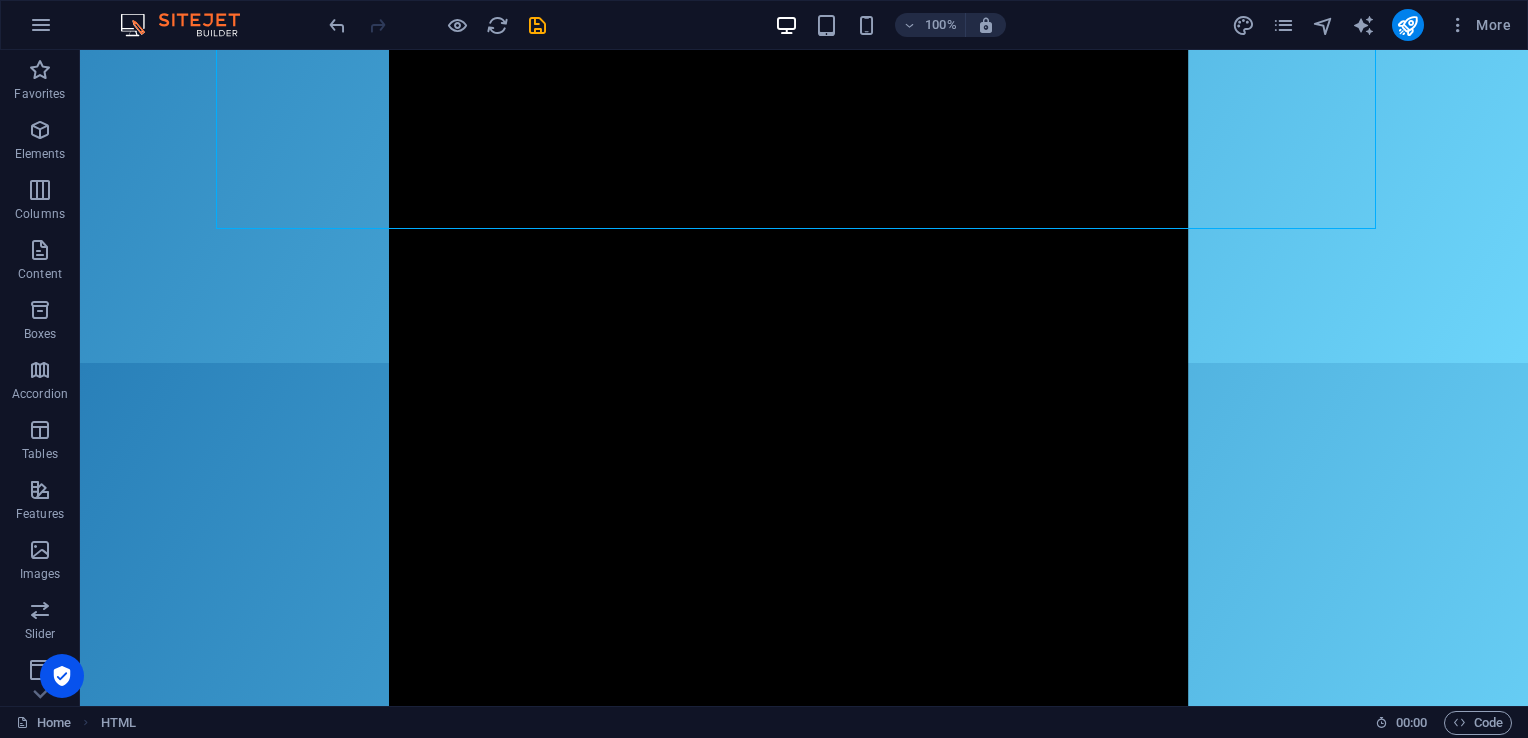 scroll, scrollTop: 0, scrollLeft: 0, axis: both 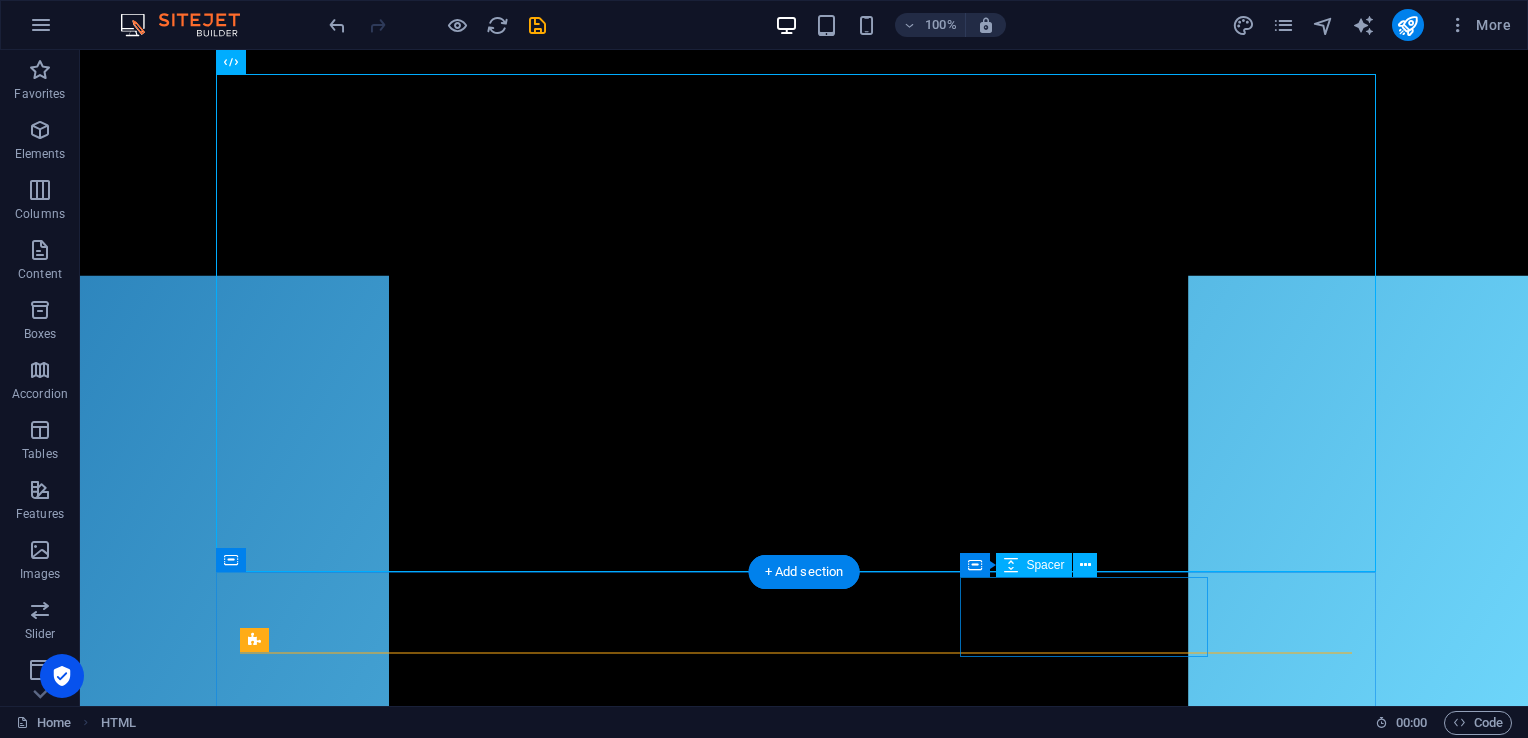 click at bounding box center [833, -5857] 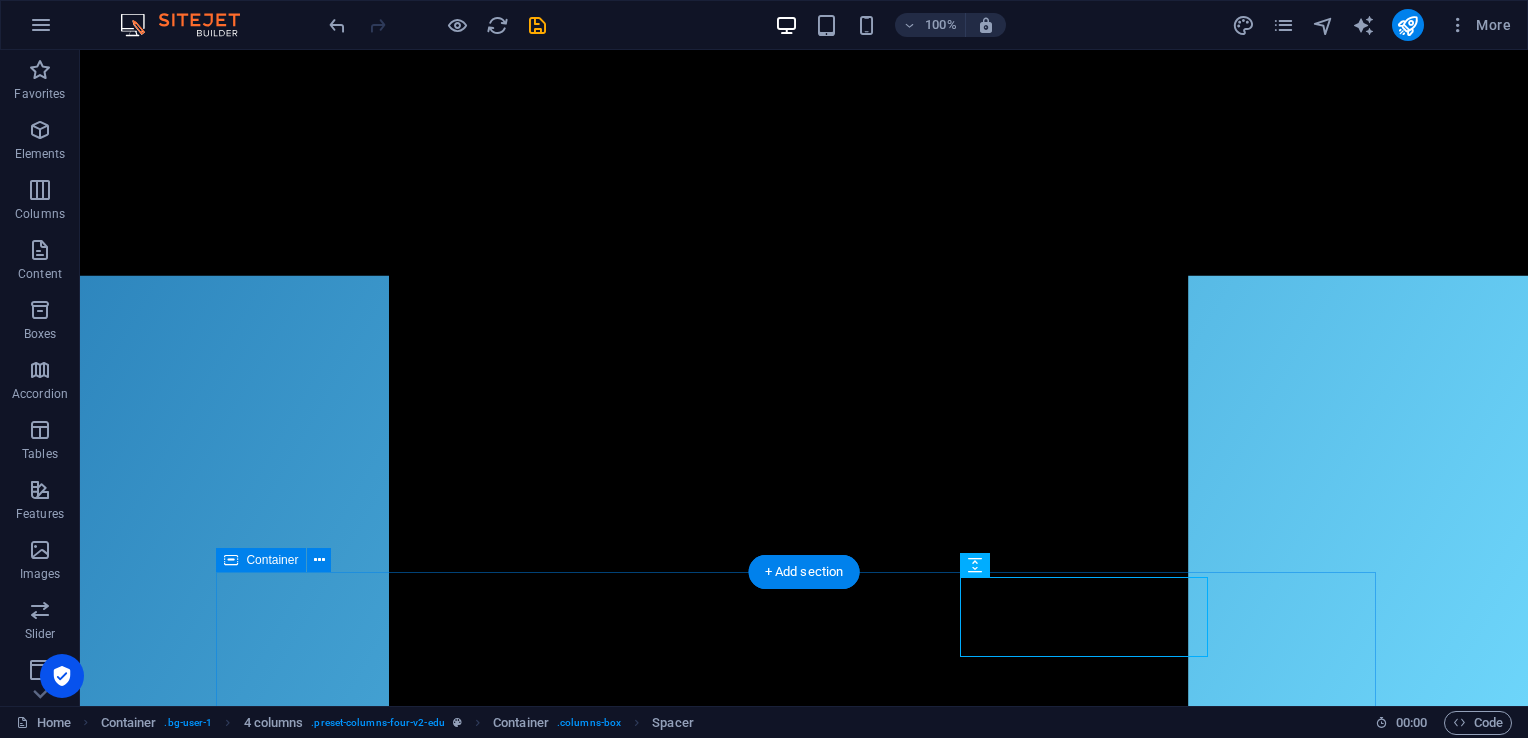 click on "1000 Students 100 Courses 200 Reviews 20 TEACHERS" at bounding box center [833, -5563] 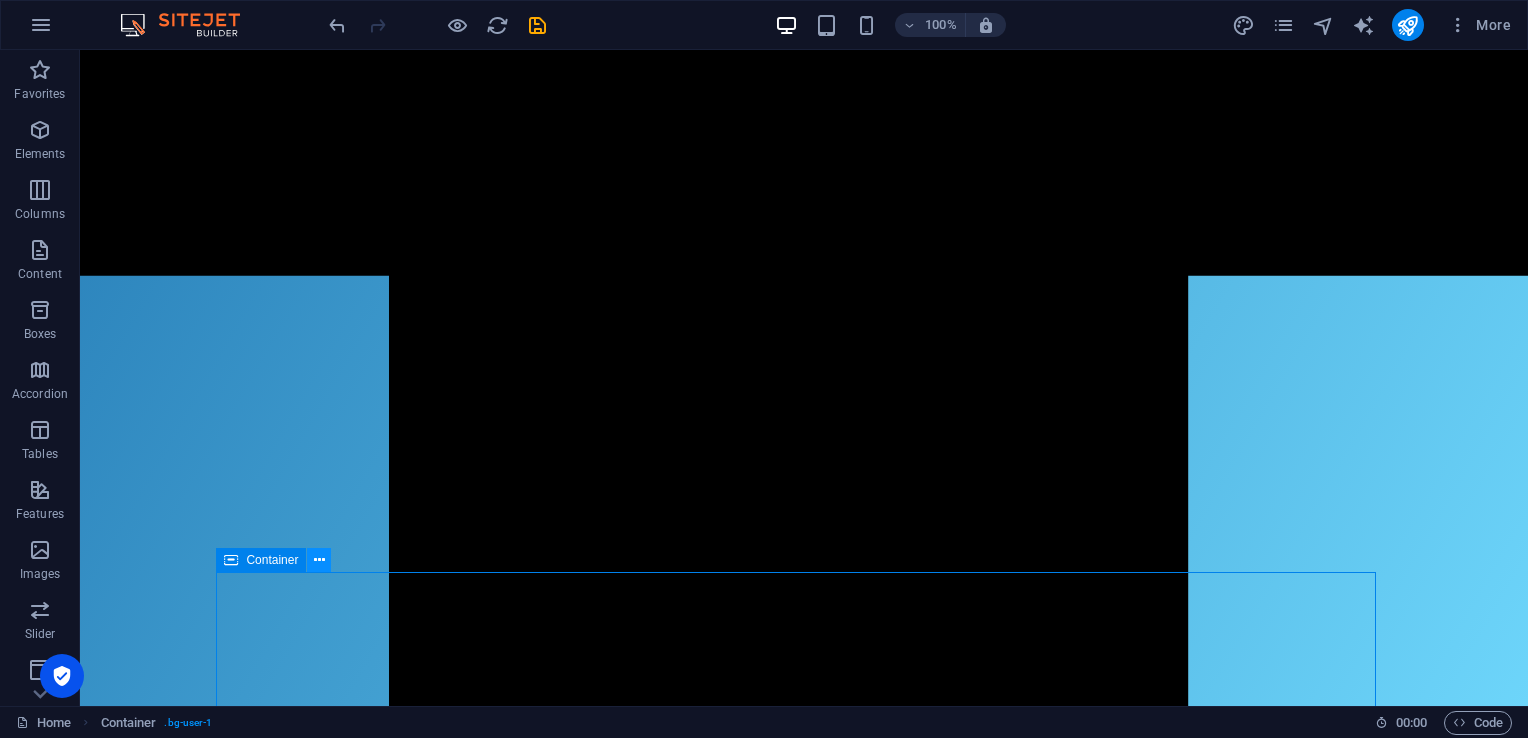 click at bounding box center (319, 560) 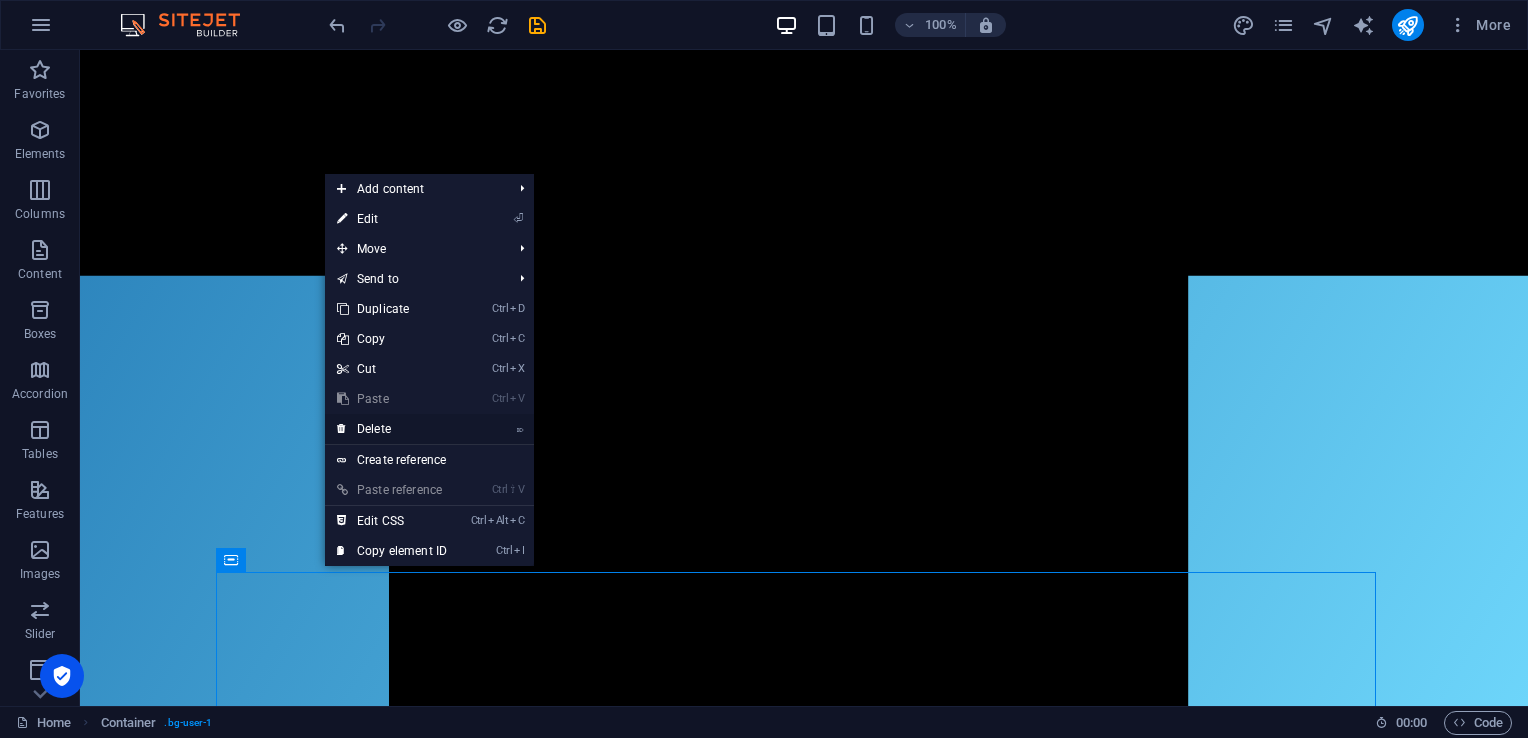click on "⌦  Delete" at bounding box center (392, 429) 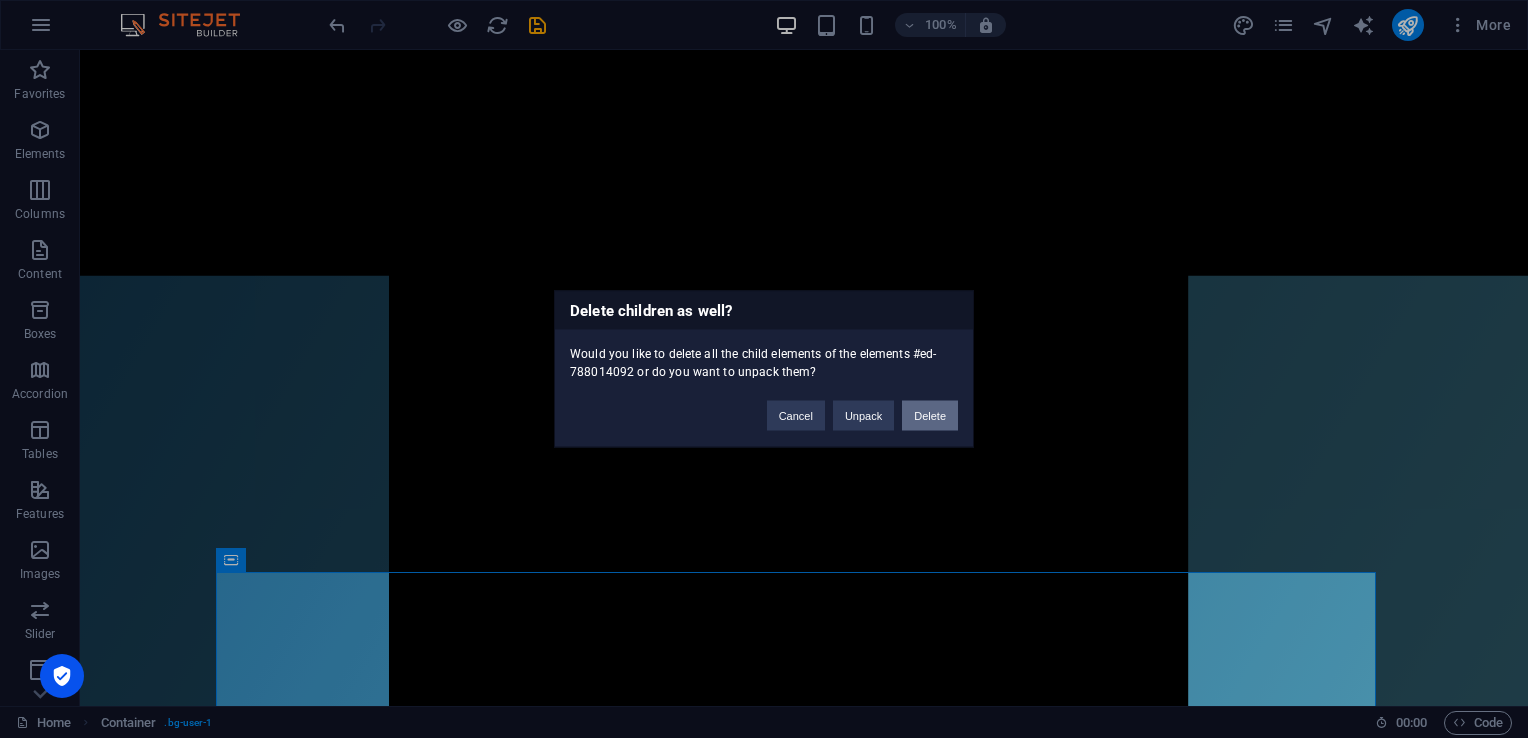 click on "Delete" at bounding box center [930, 416] 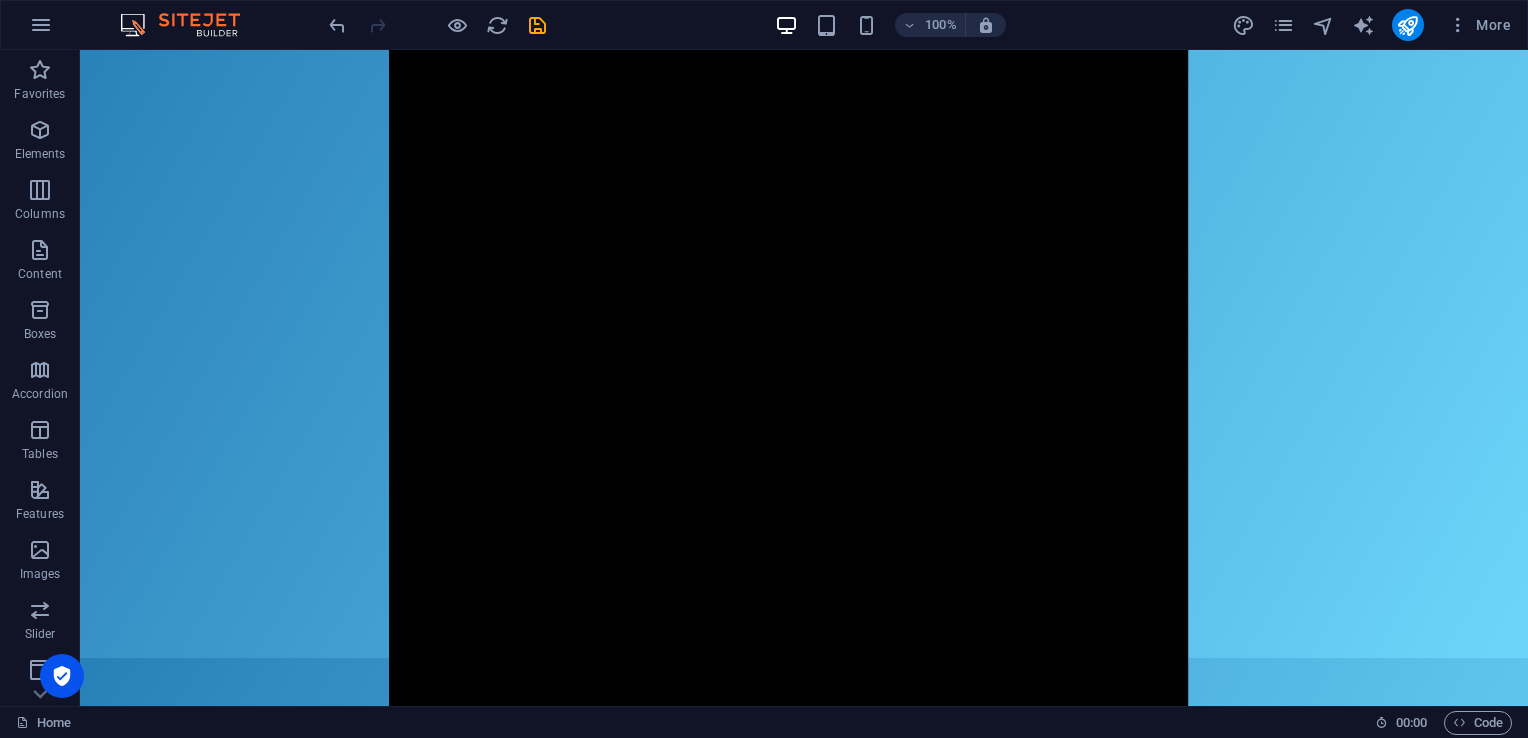 scroll, scrollTop: 296, scrollLeft: 0, axis: vertical 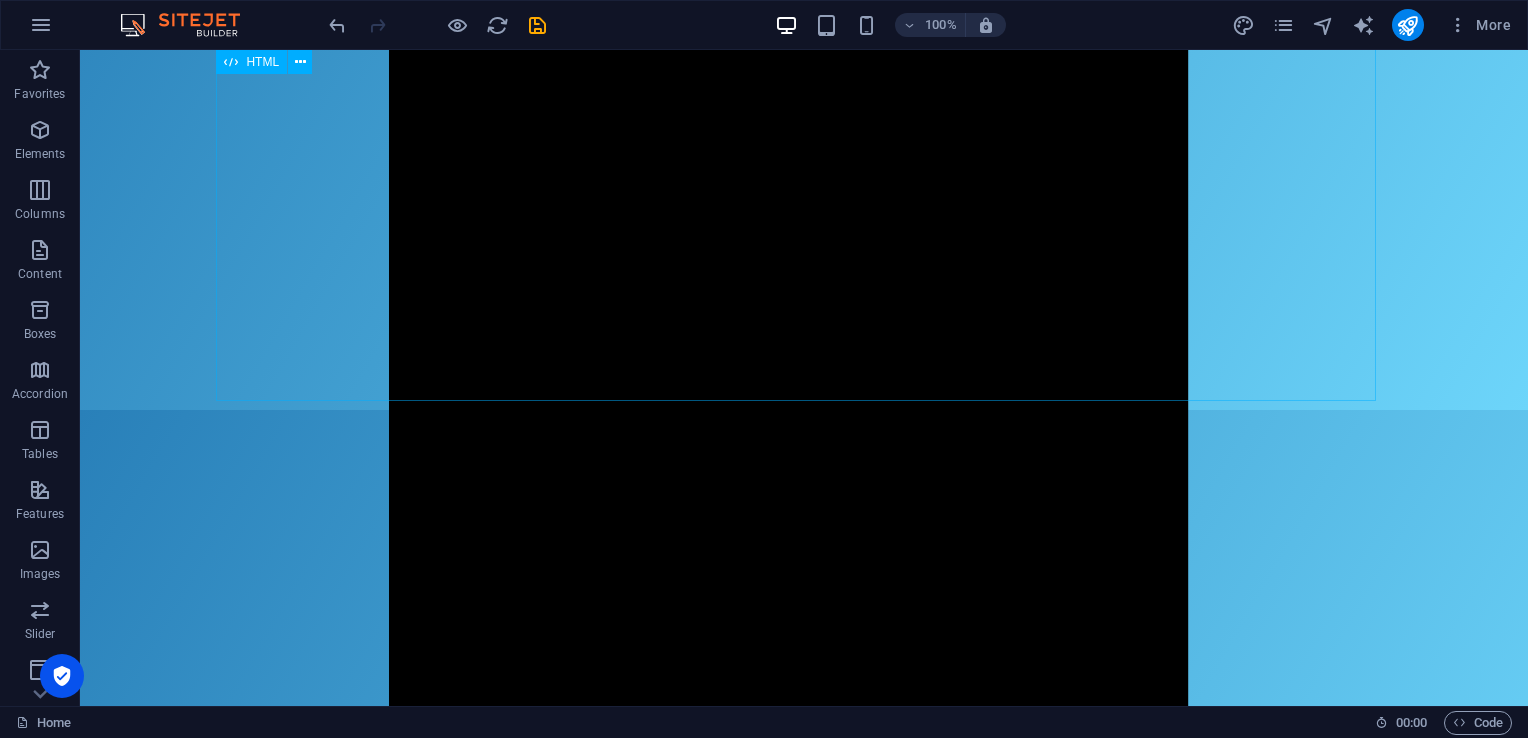 drag, startPoint x: 881, startPoint y: 447, endPoint x: 1000, endPoint y: 305, distance: 185.27008 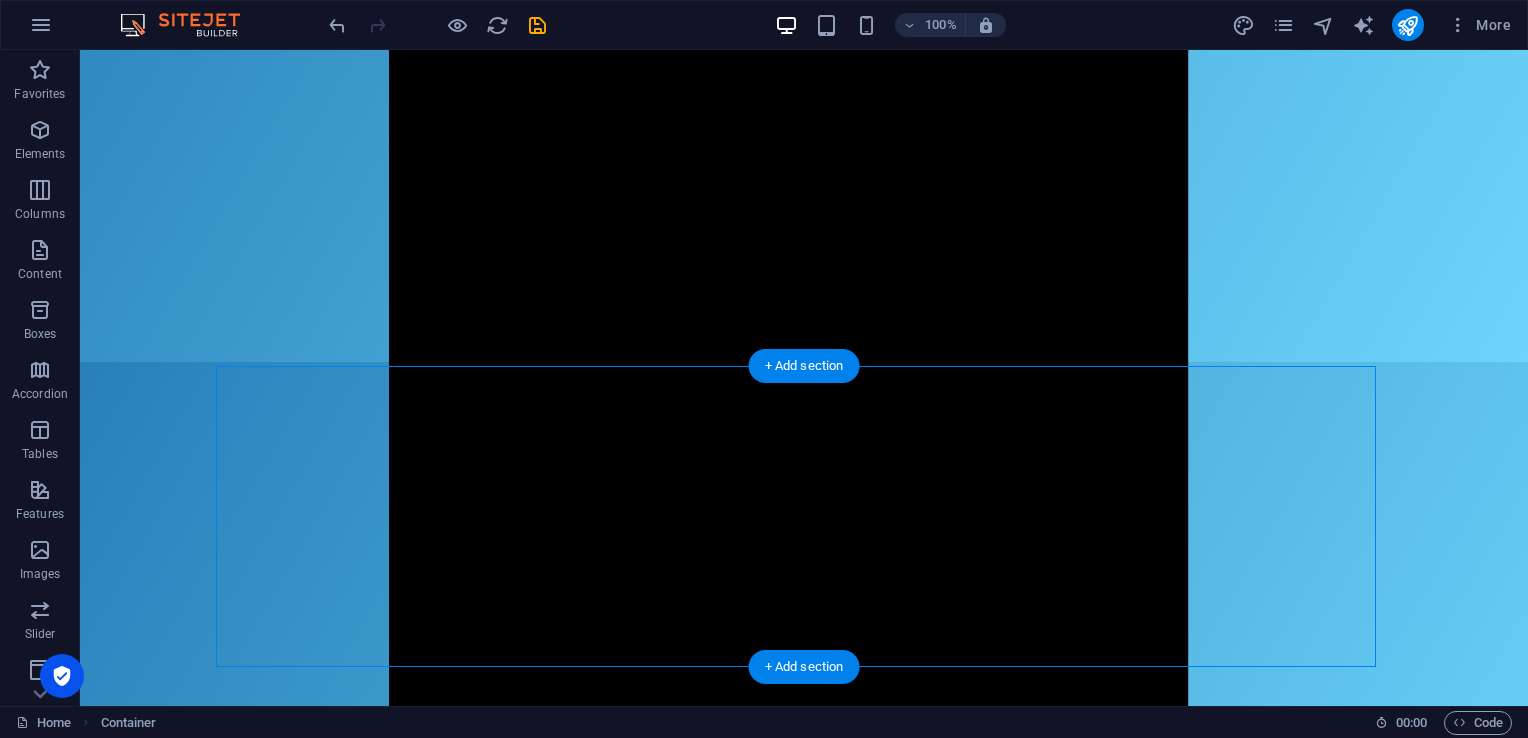 scroll, scrollTop: 348, scrollLeft: 0, axis: vertical 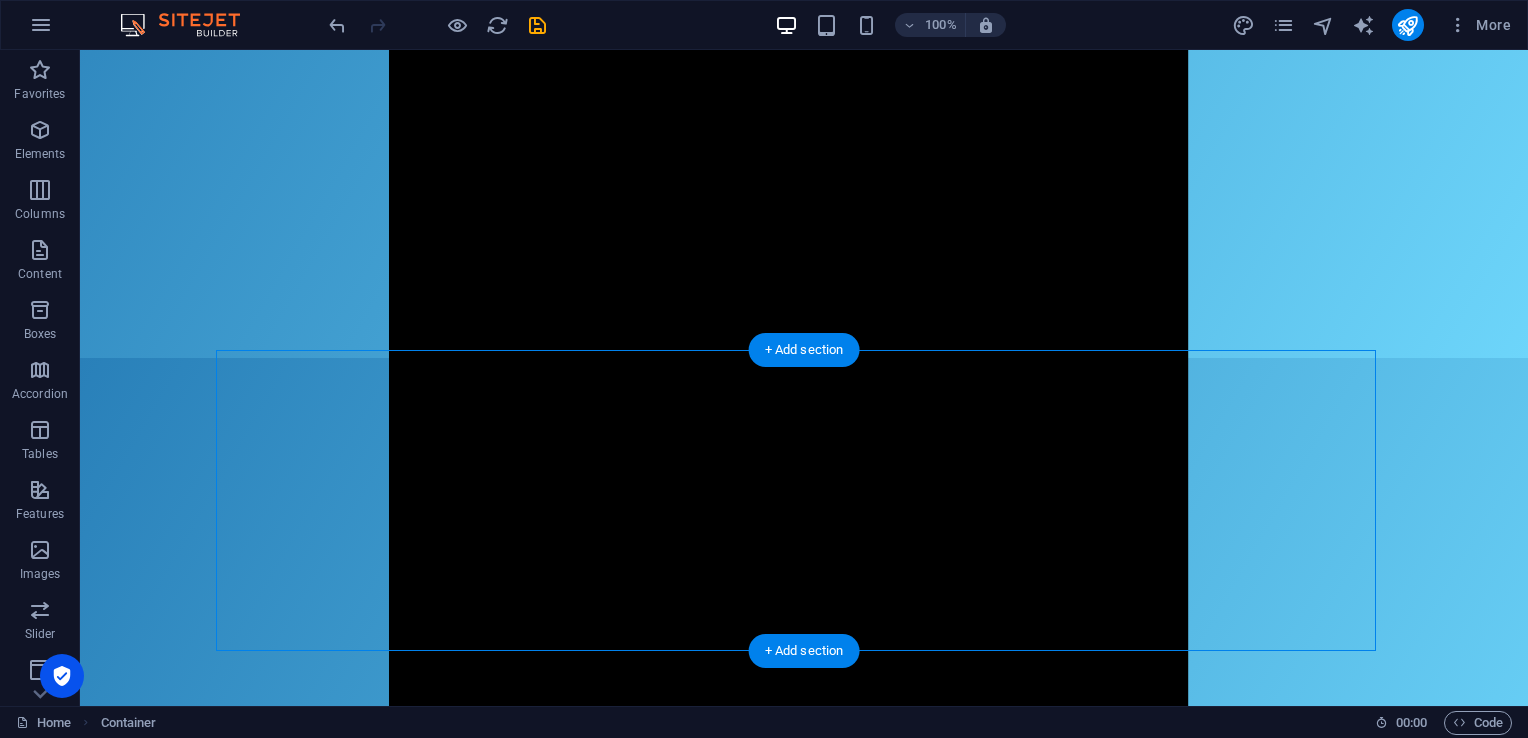 drag, startPoint x: 324, startPoint y: 459, endPoint x: 904, endPoint y: 410, distance: 582.06616 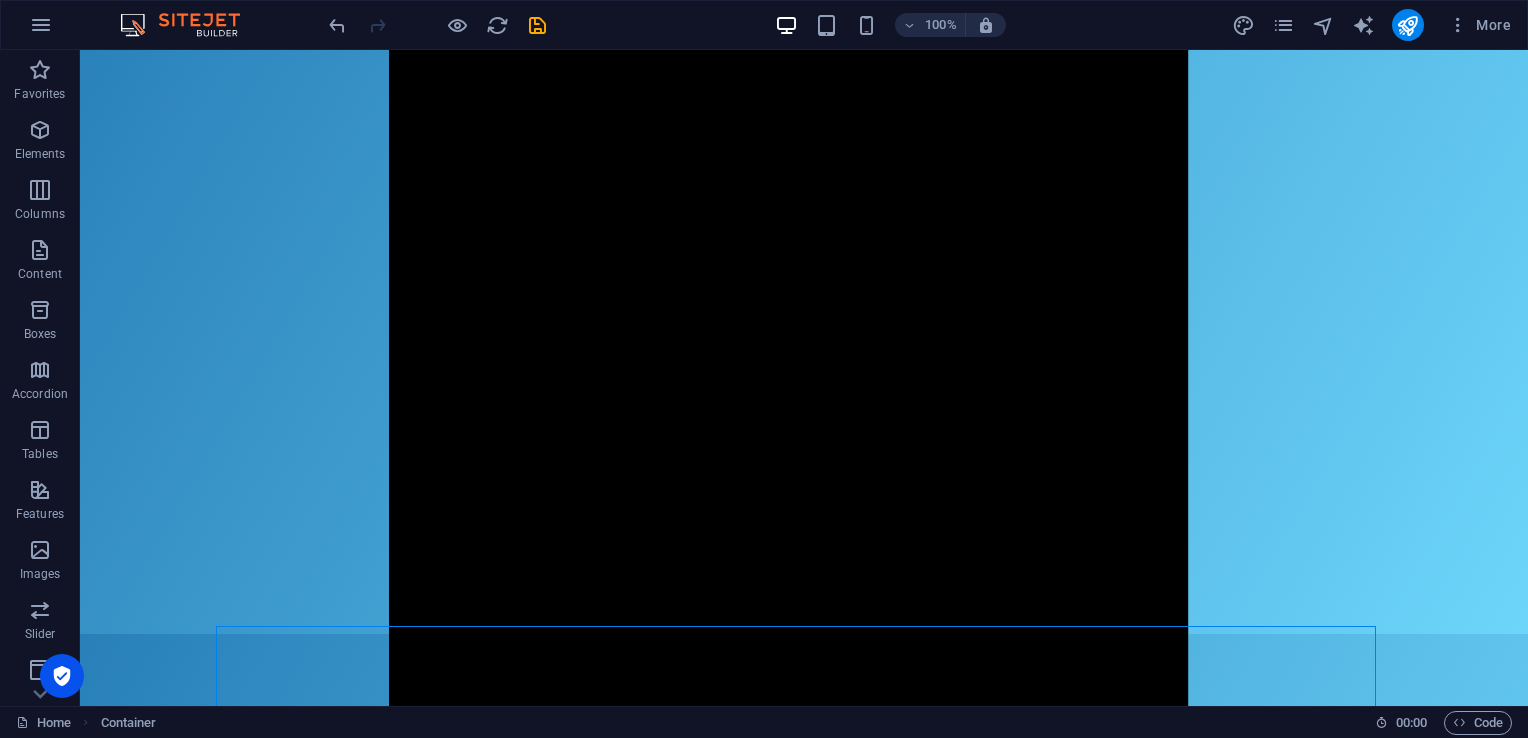 scroll, scrollTop: 0, scrollLeft: 0, axis: both 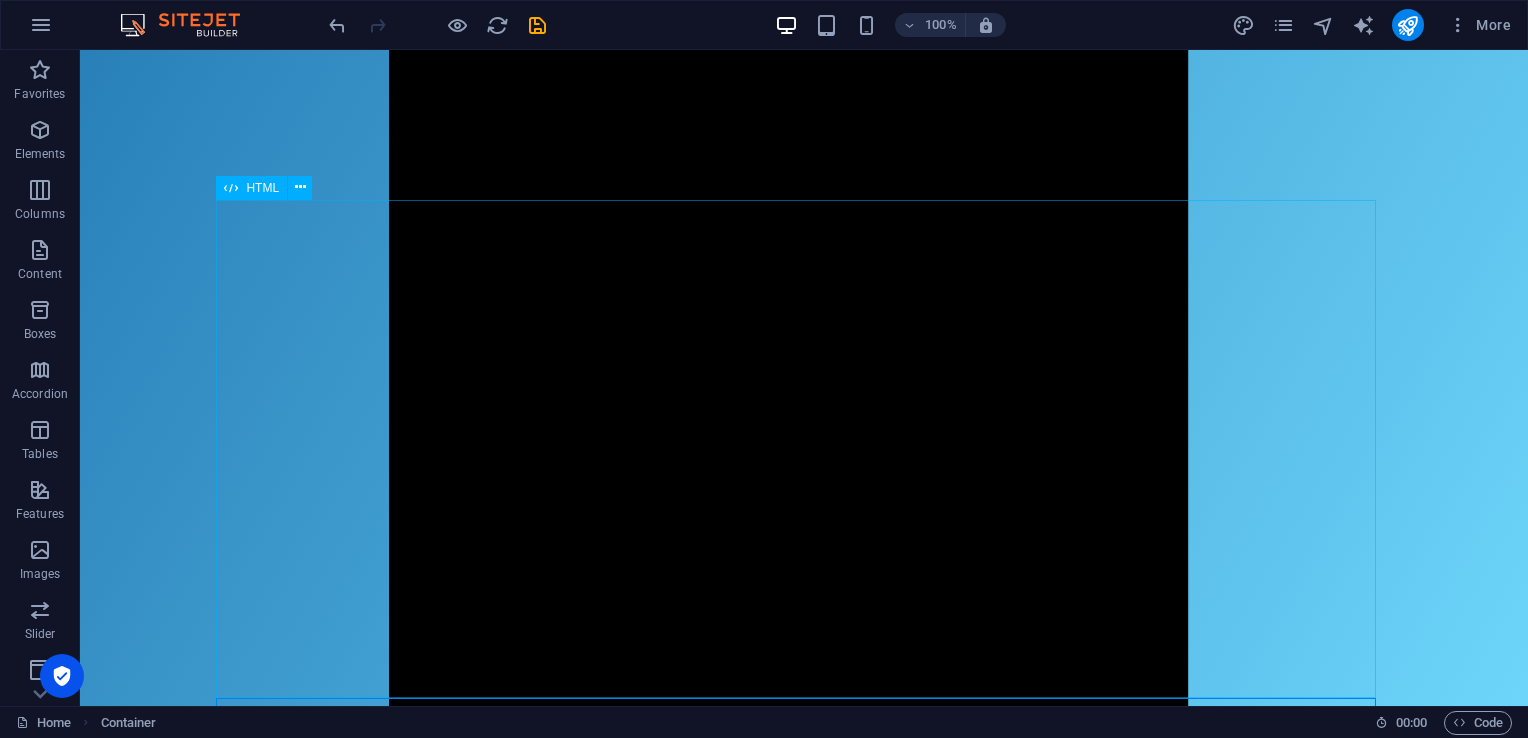 click on "Login Page
Login
Username or Email
Password
Login
Don’t have an account?  Sign up" at bounding box center (833, -5773) 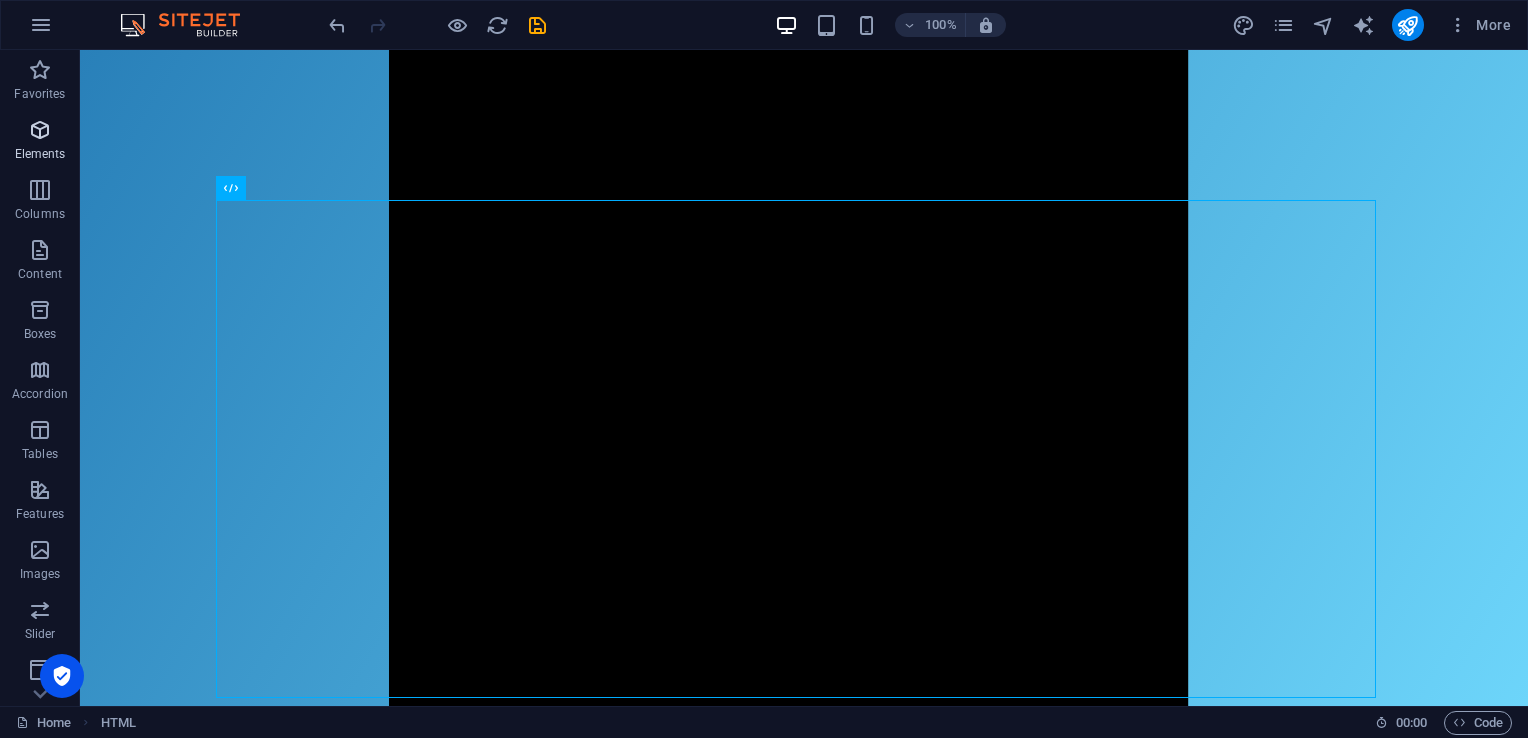 click at bounding box center (40, 130) 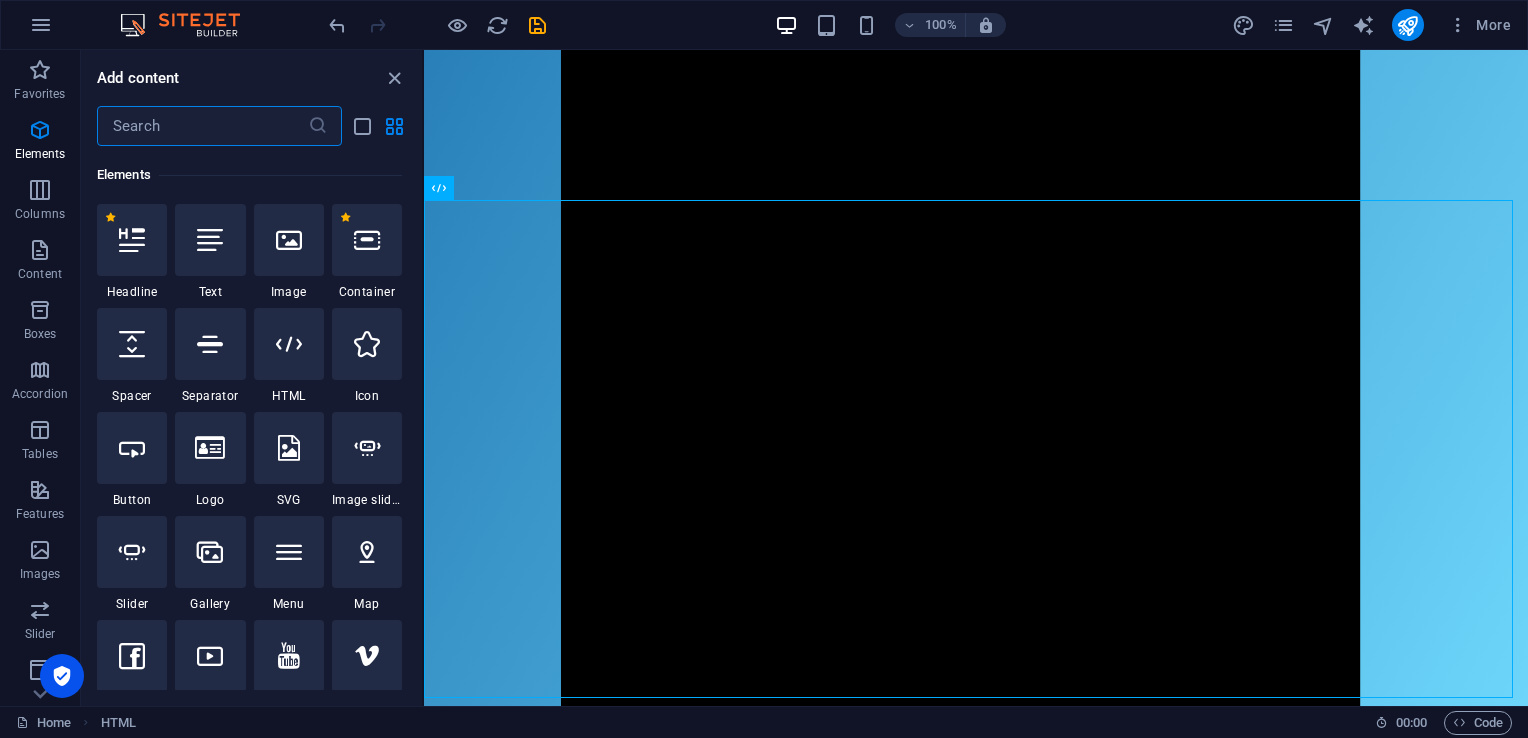 scroll, scrollTop: 212, scrollLeft: 0, axis: vertical 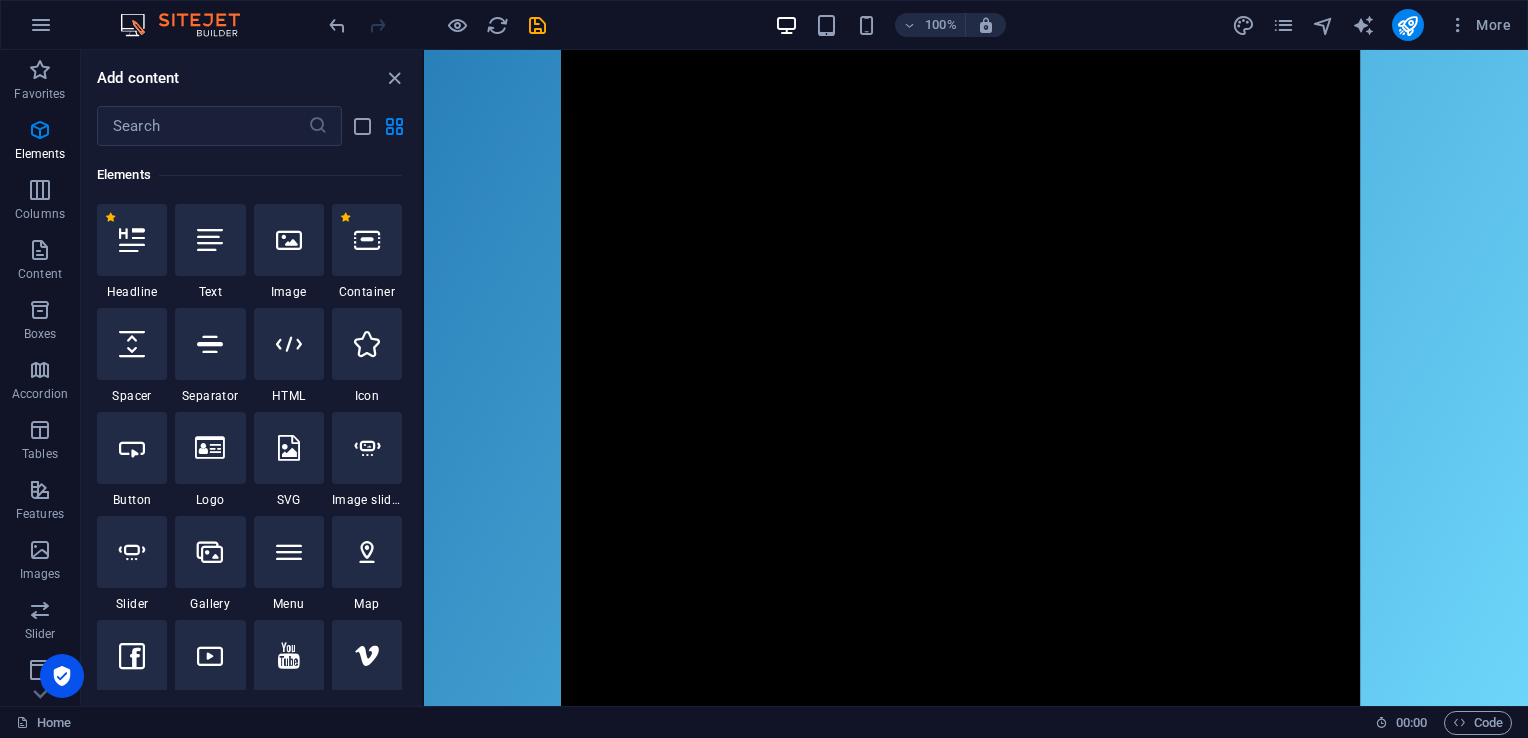 select on "px" 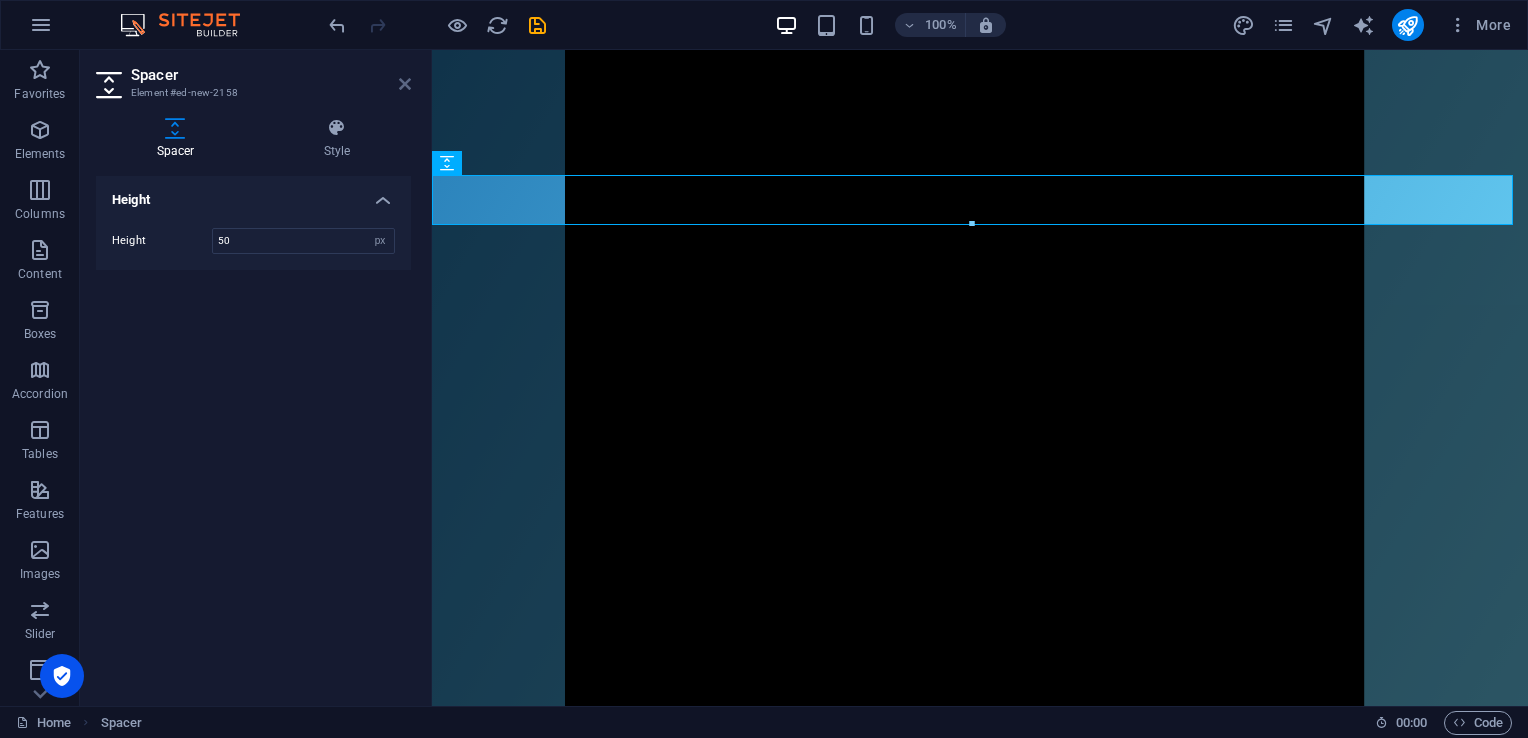 click at bounding box center (405, 84) 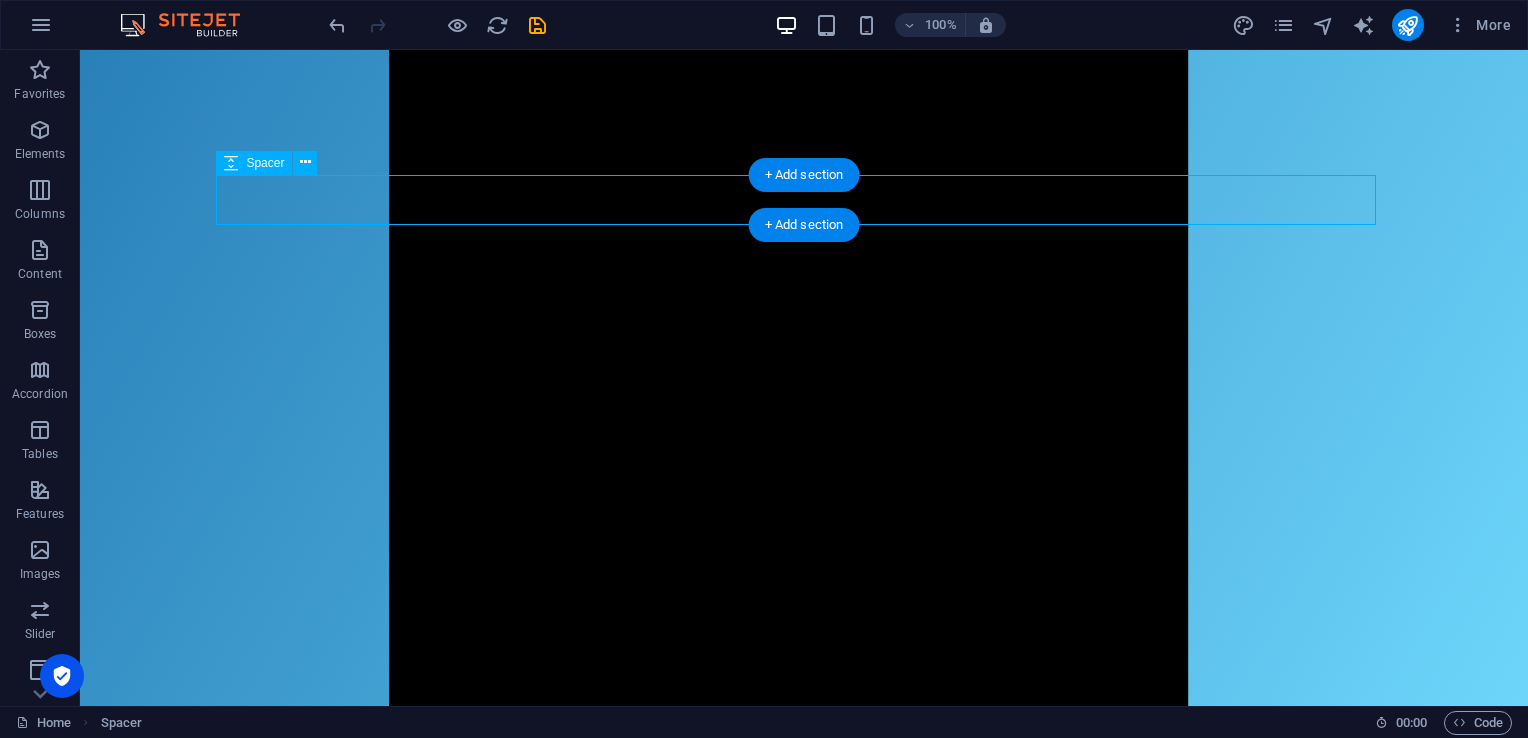 click at bounding box center [833, -5983] 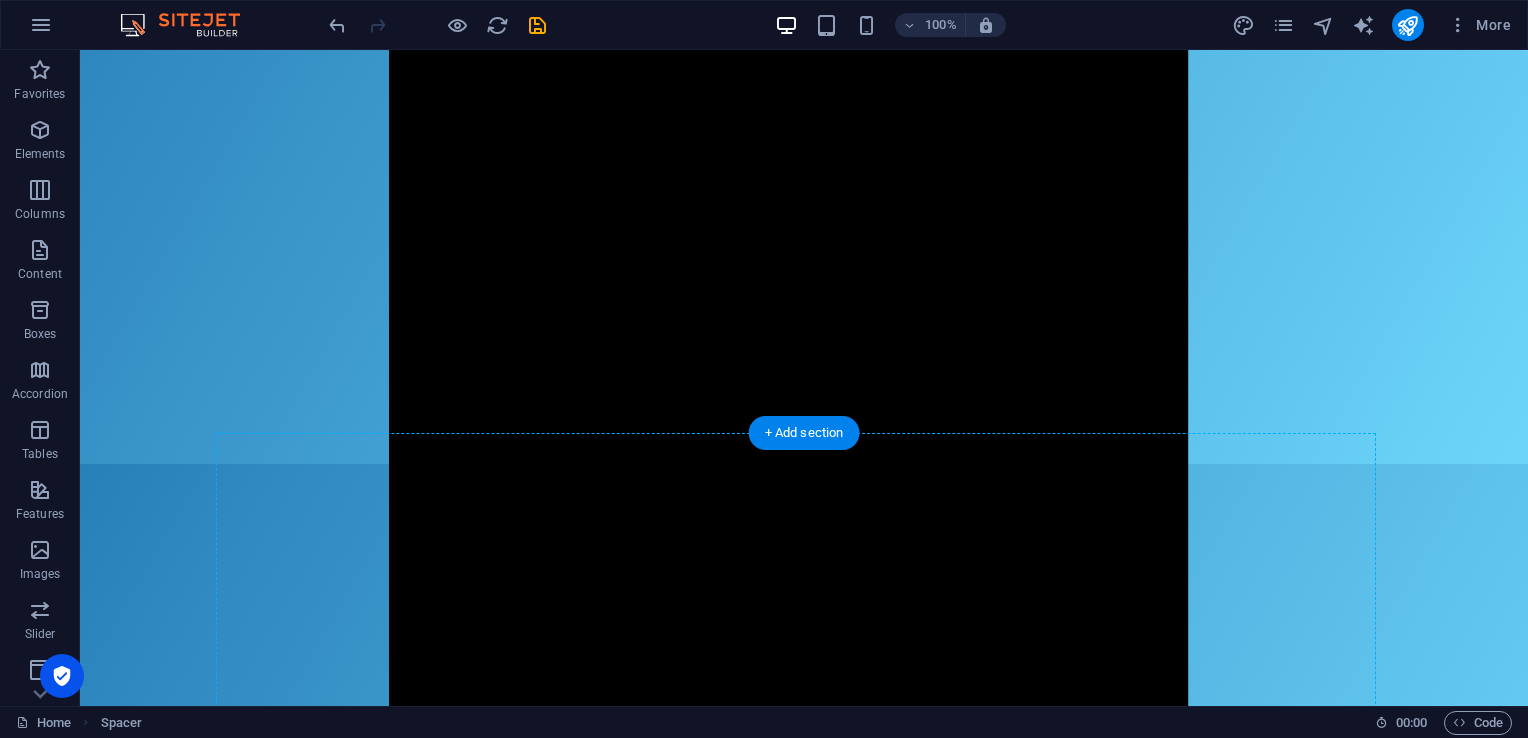 scroll, scrollTop: 297, scrollLeft: 0, axis: vertical 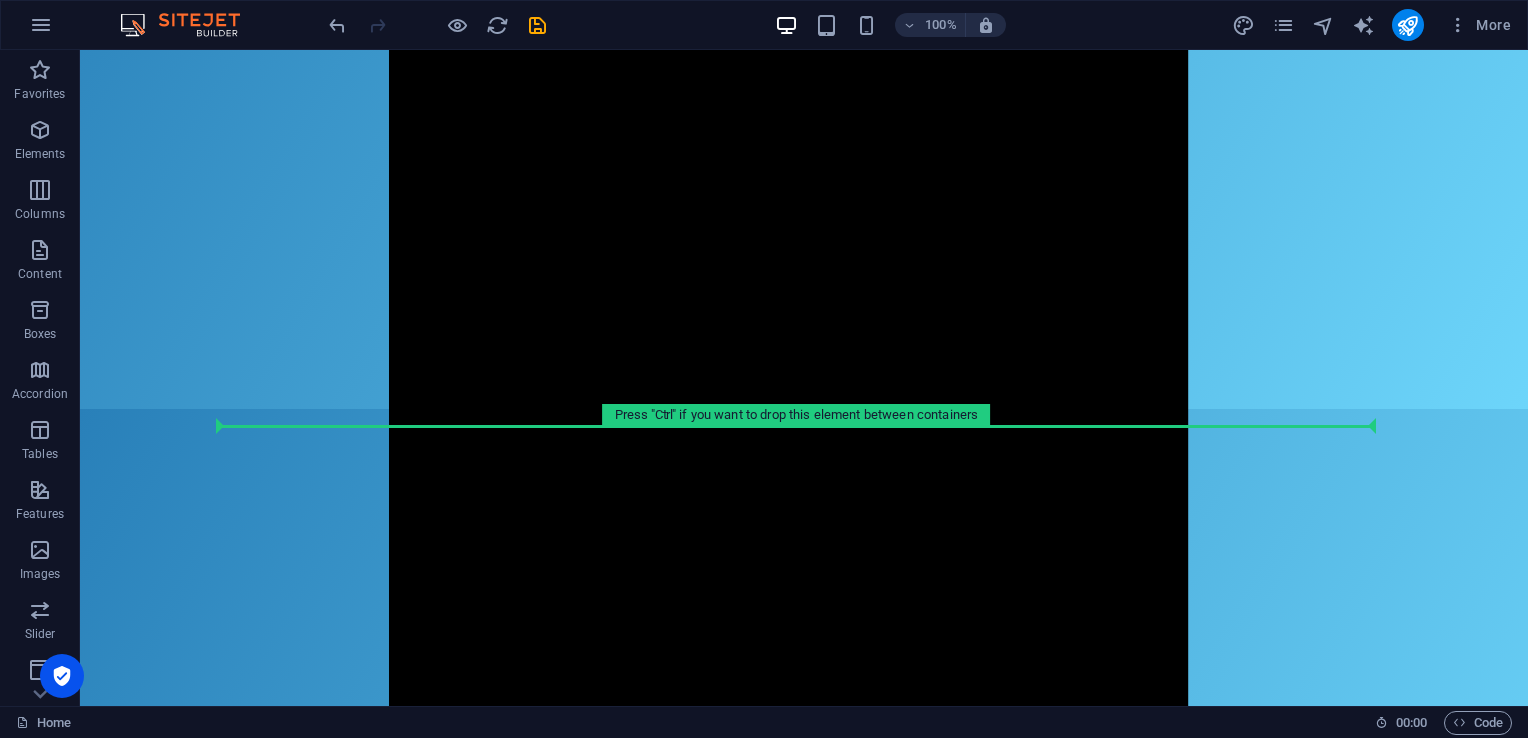 drag, startPoint x: 668, startPoint y: 187, endPoint x: 220, endPoint y: 422, distance: 505.89426 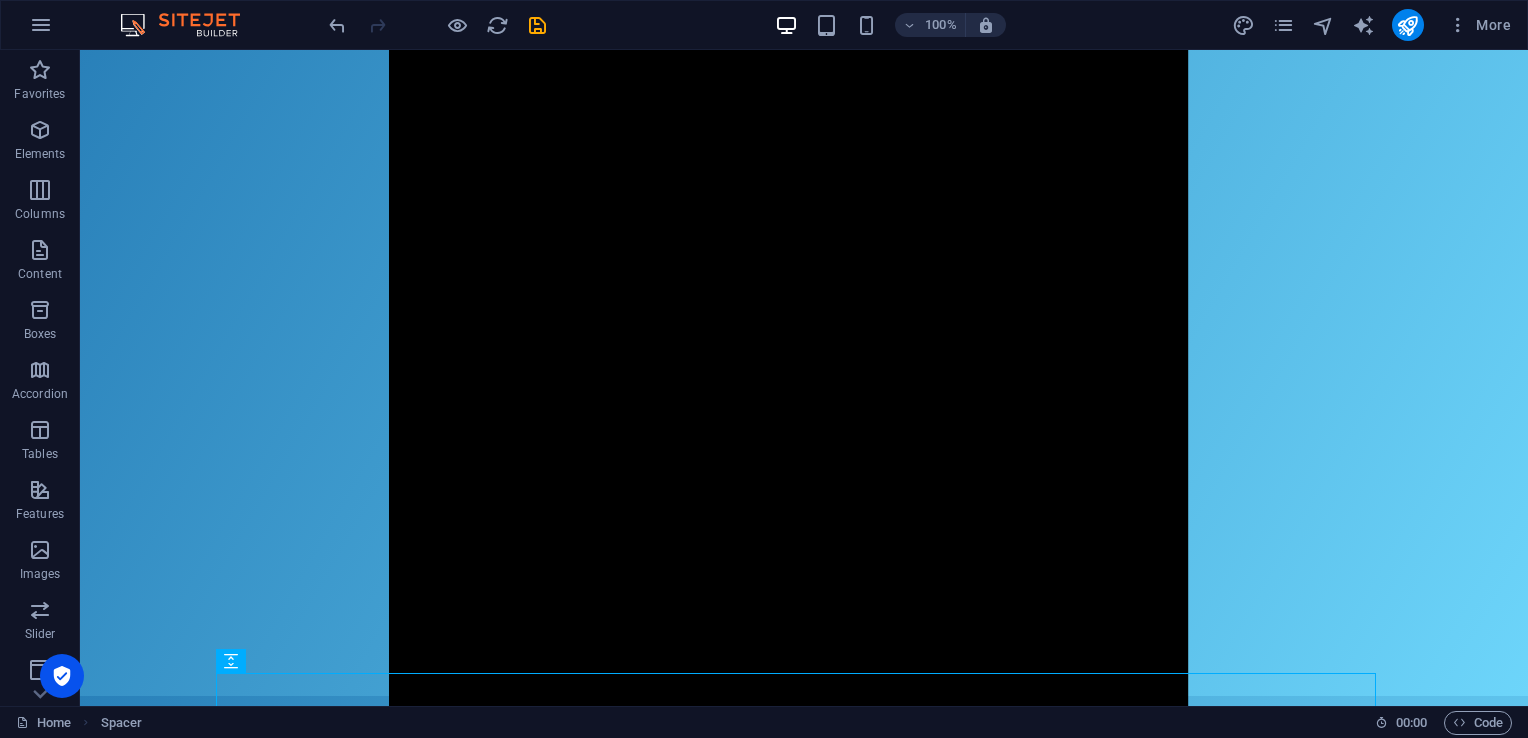 scroll, scrollTop: 0, scrollLeft: 0, axis: both 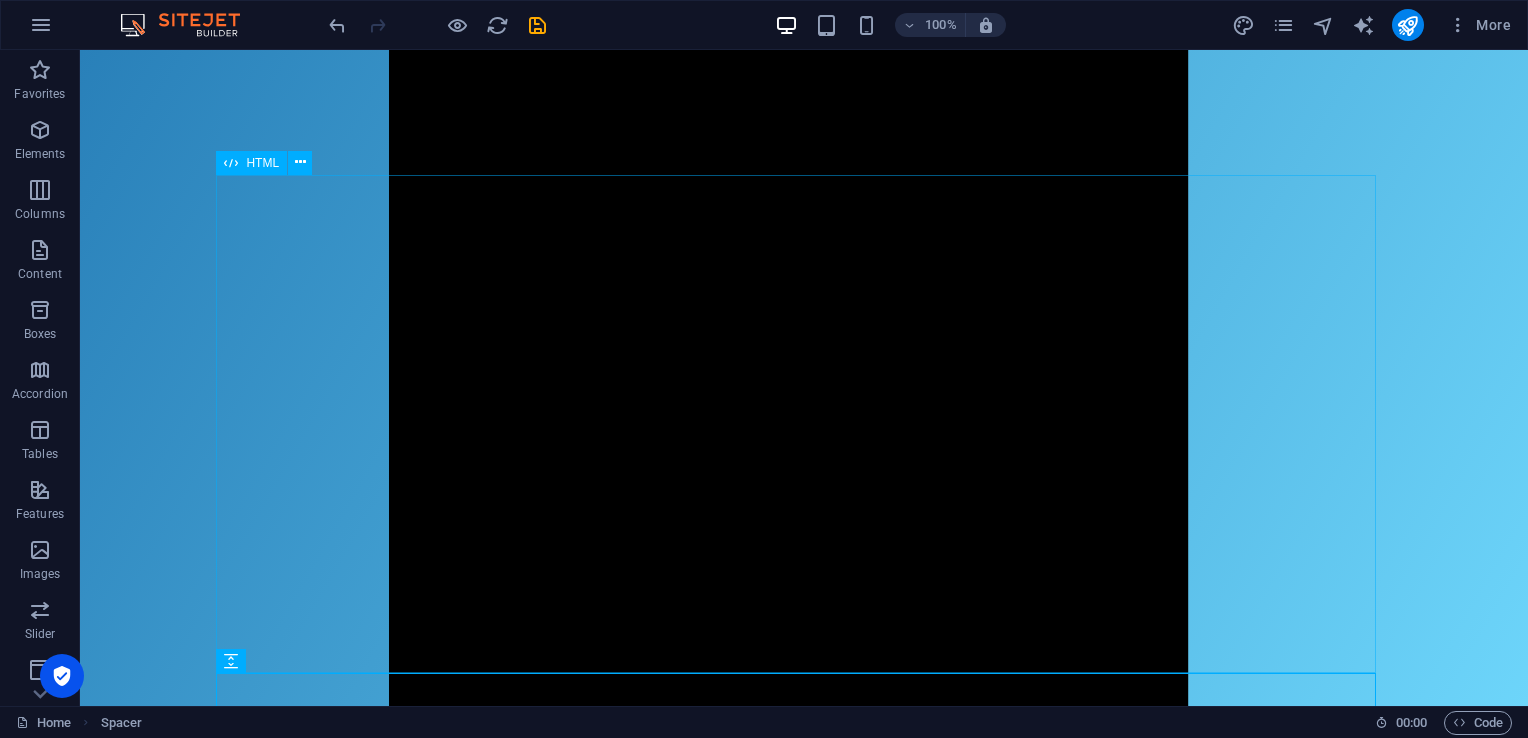 click on "Login Page
Login
Username or Email
Password
Login
Don’t have an account?  Sign up" at bounding box center [833, -5798] 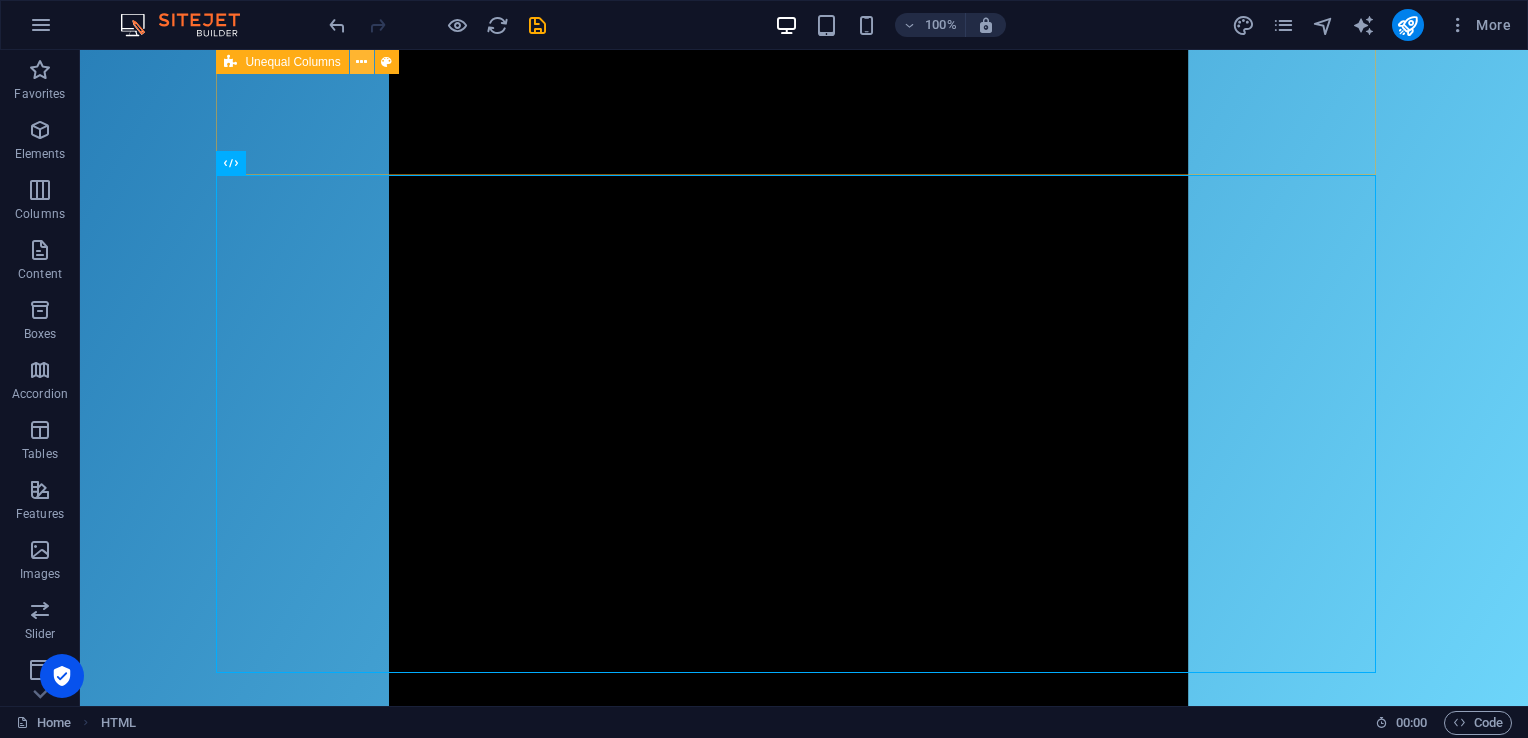 click at bounding box center [362, 62] 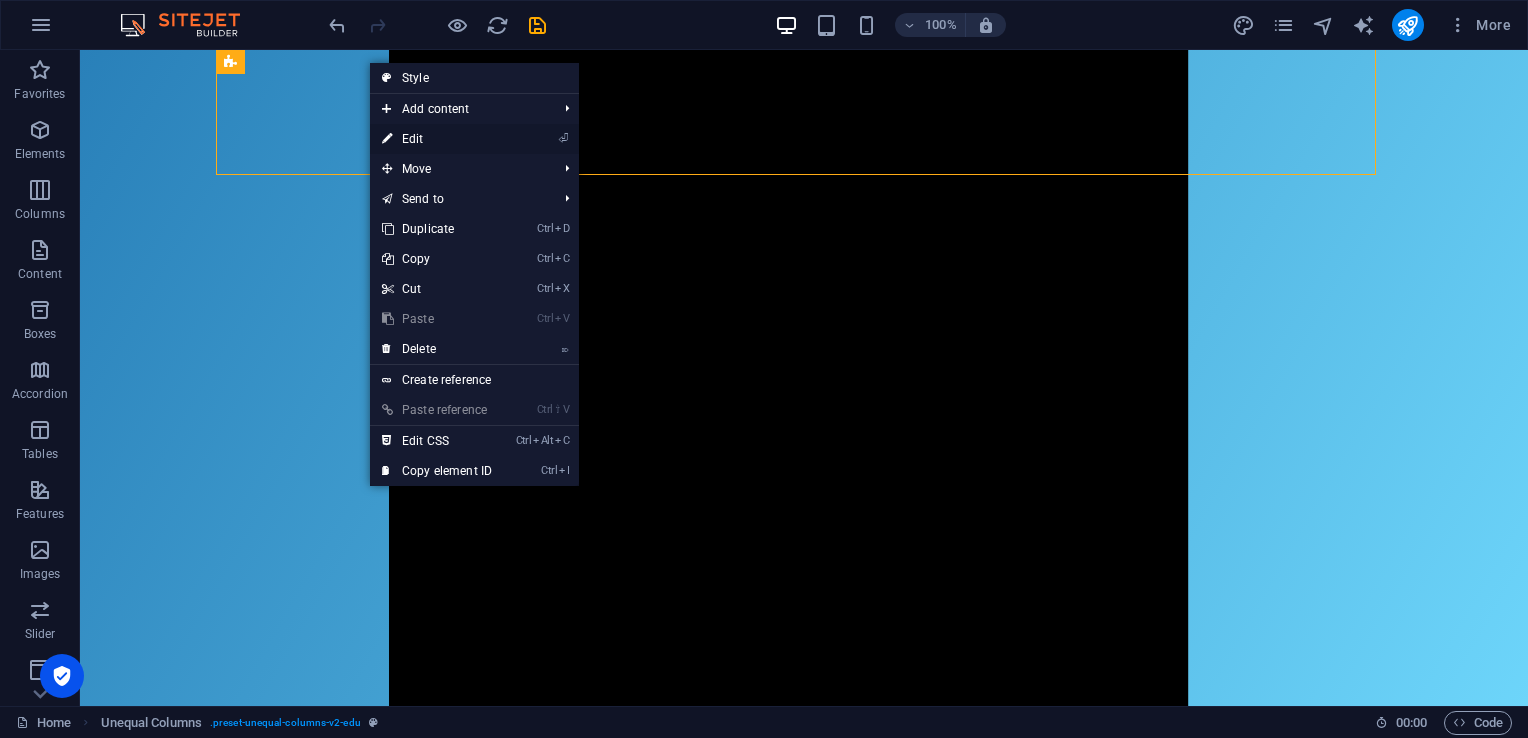 click on "⏎  Edit" at bounding box center [437, 139] 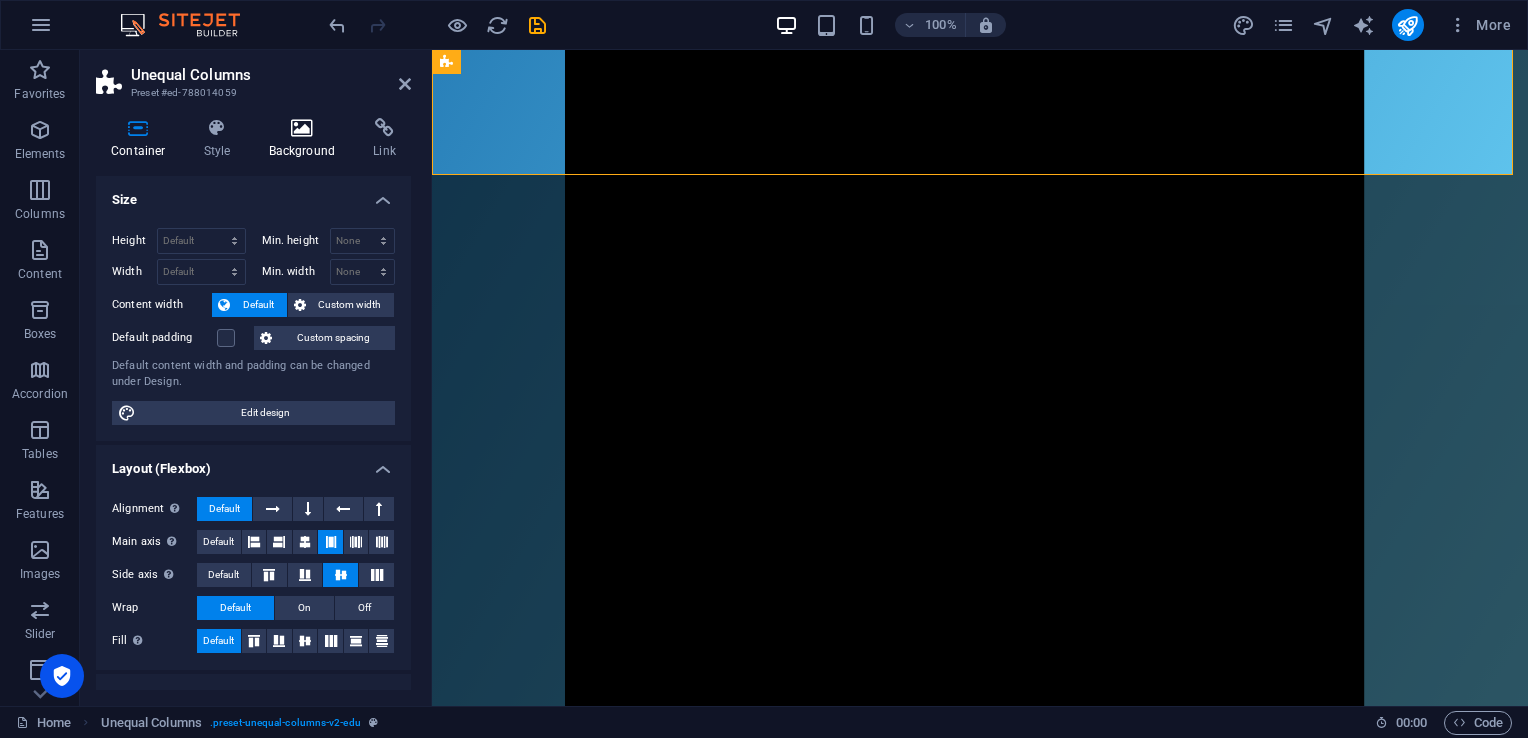click on "Background" at bounding box center [306, 139] 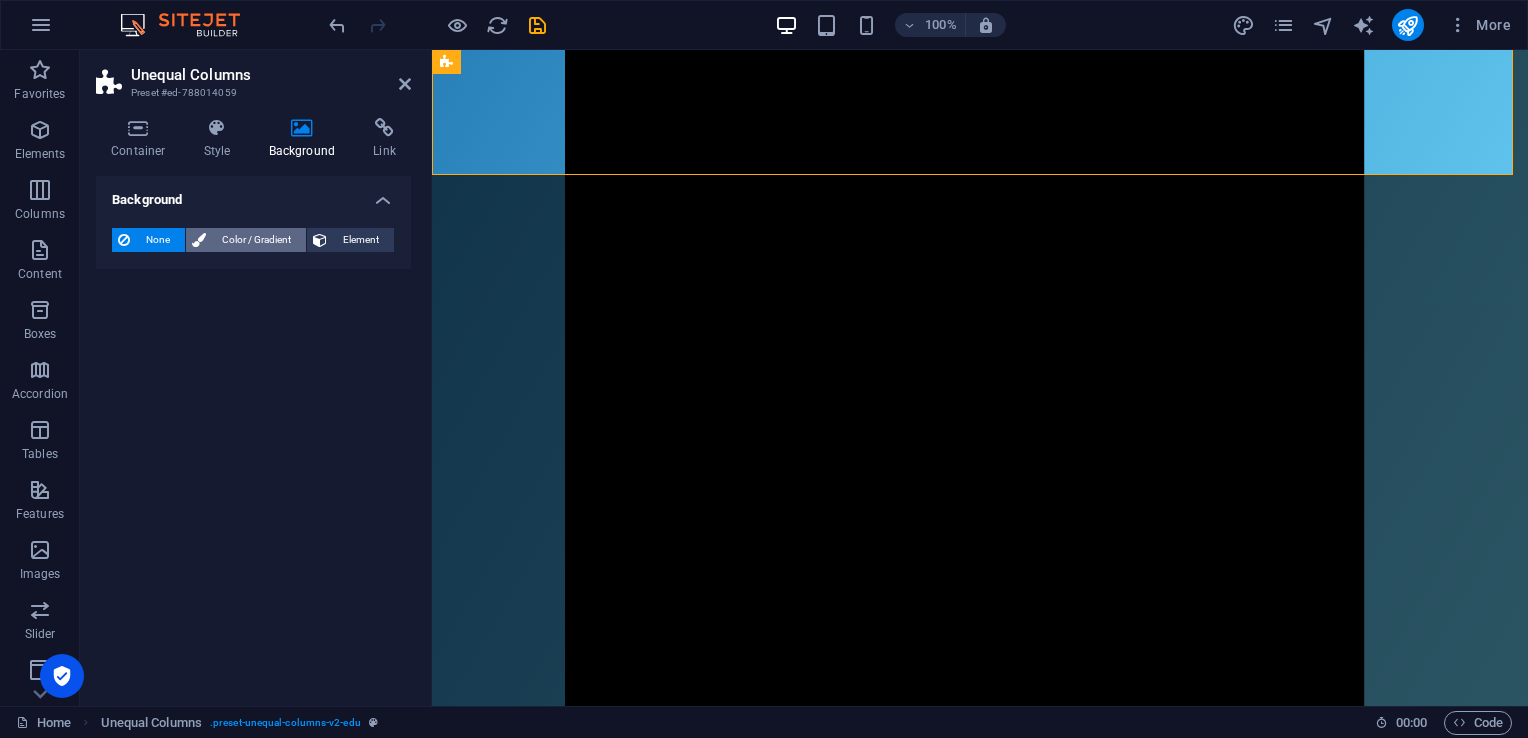 click on "Color / Gradient" at bounding box center (256, 240) 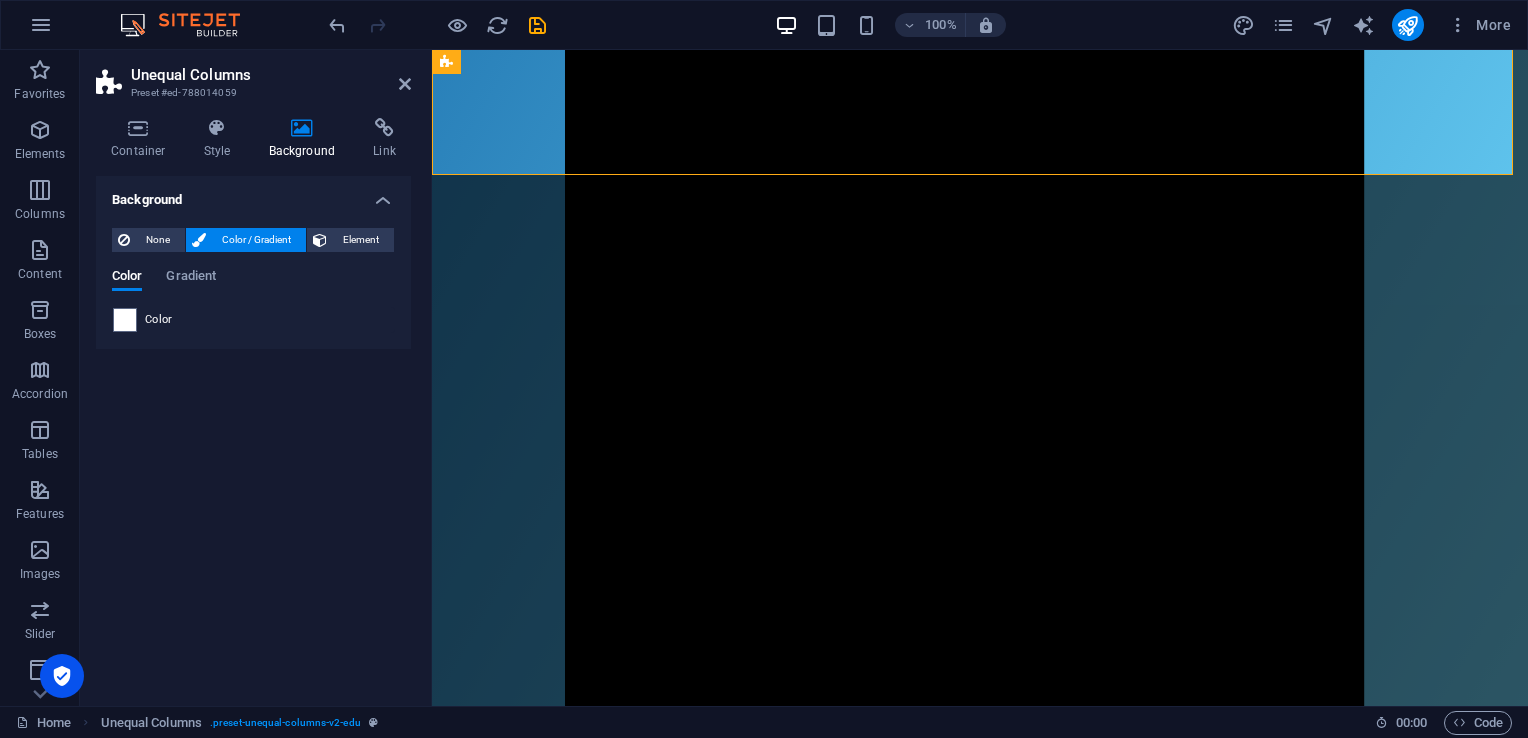 click on "Color / Gradient" at bounding box center [256, 240] 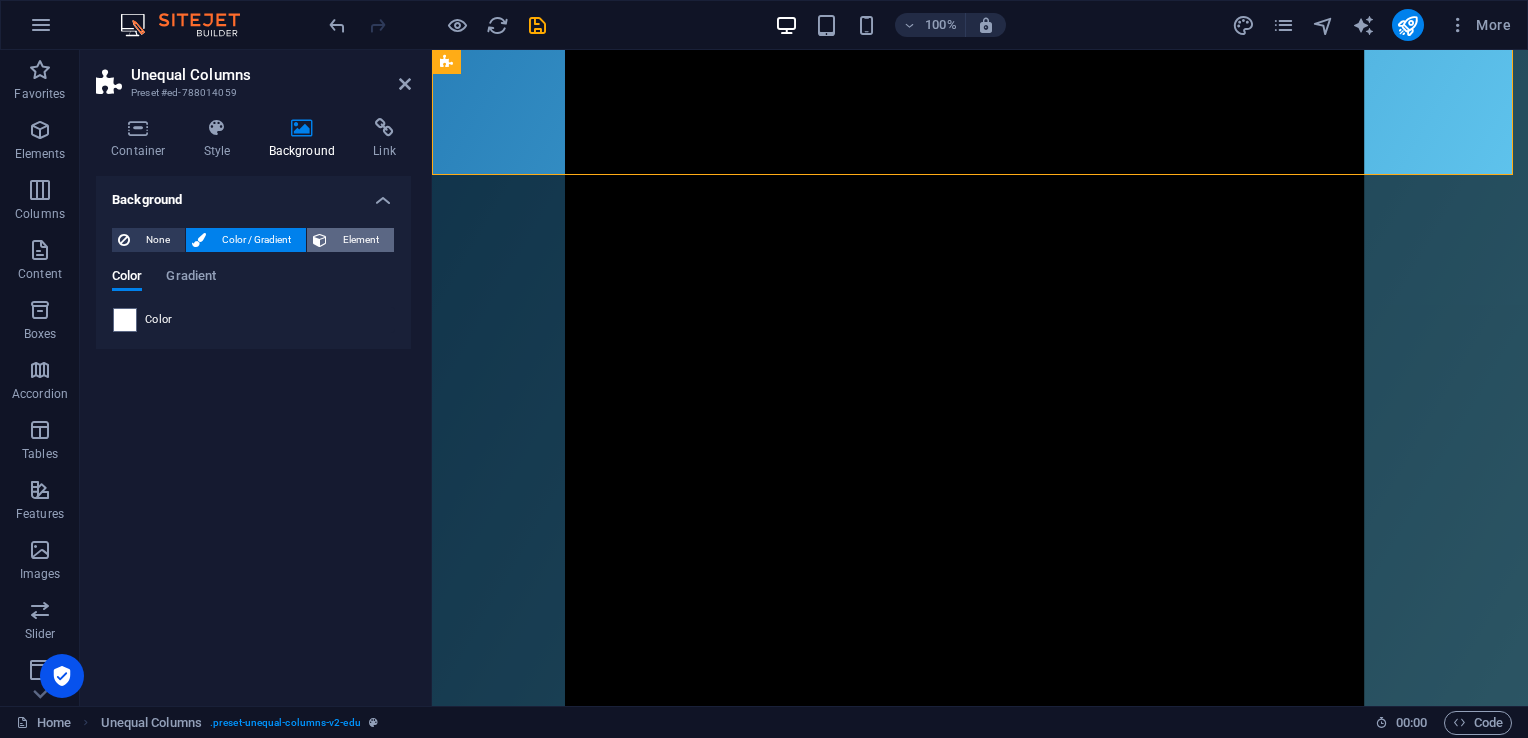 click at bounding box center [320, 240] 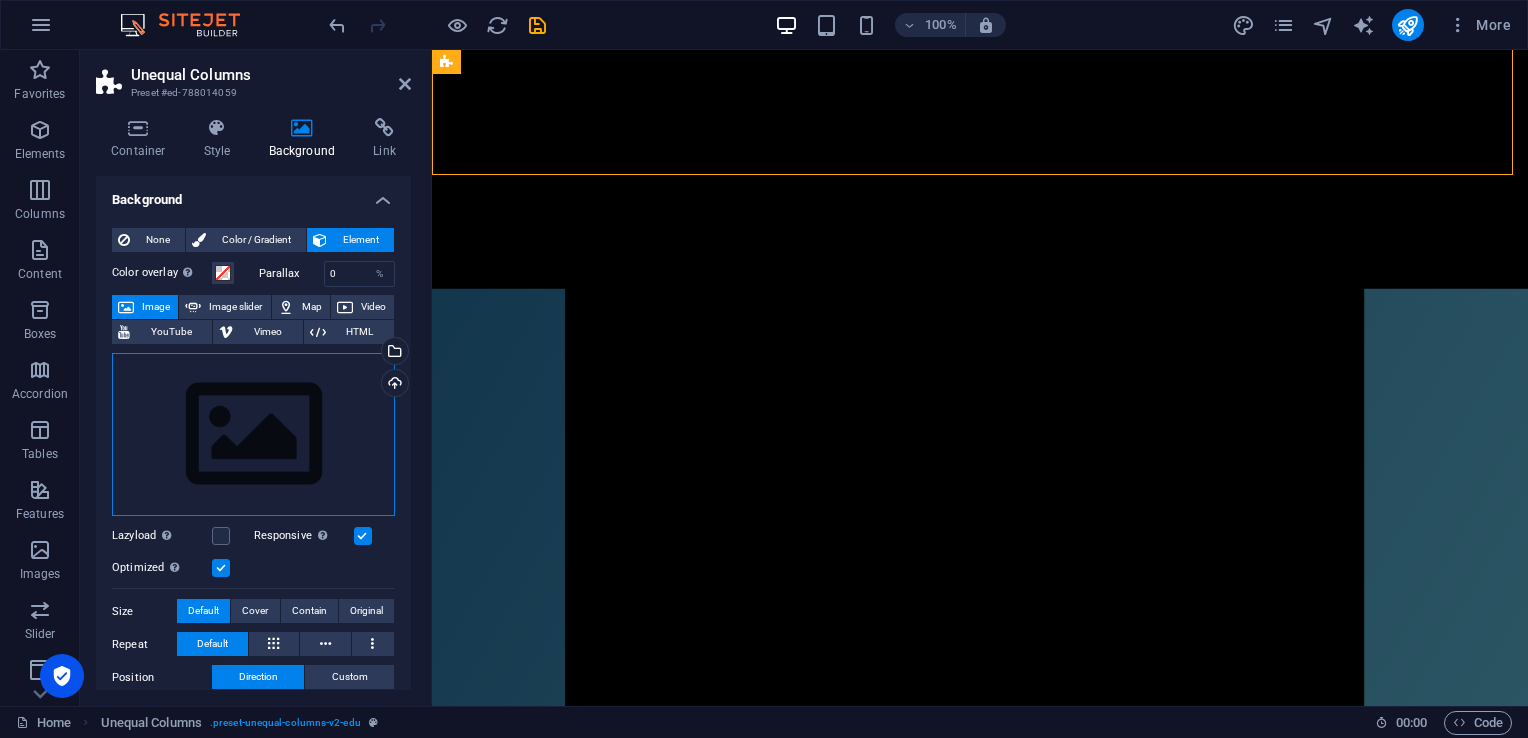 click on "Drag files here, click to choose files or select files from Files or our free stock photos & videos" at bounding box center [253, 435] 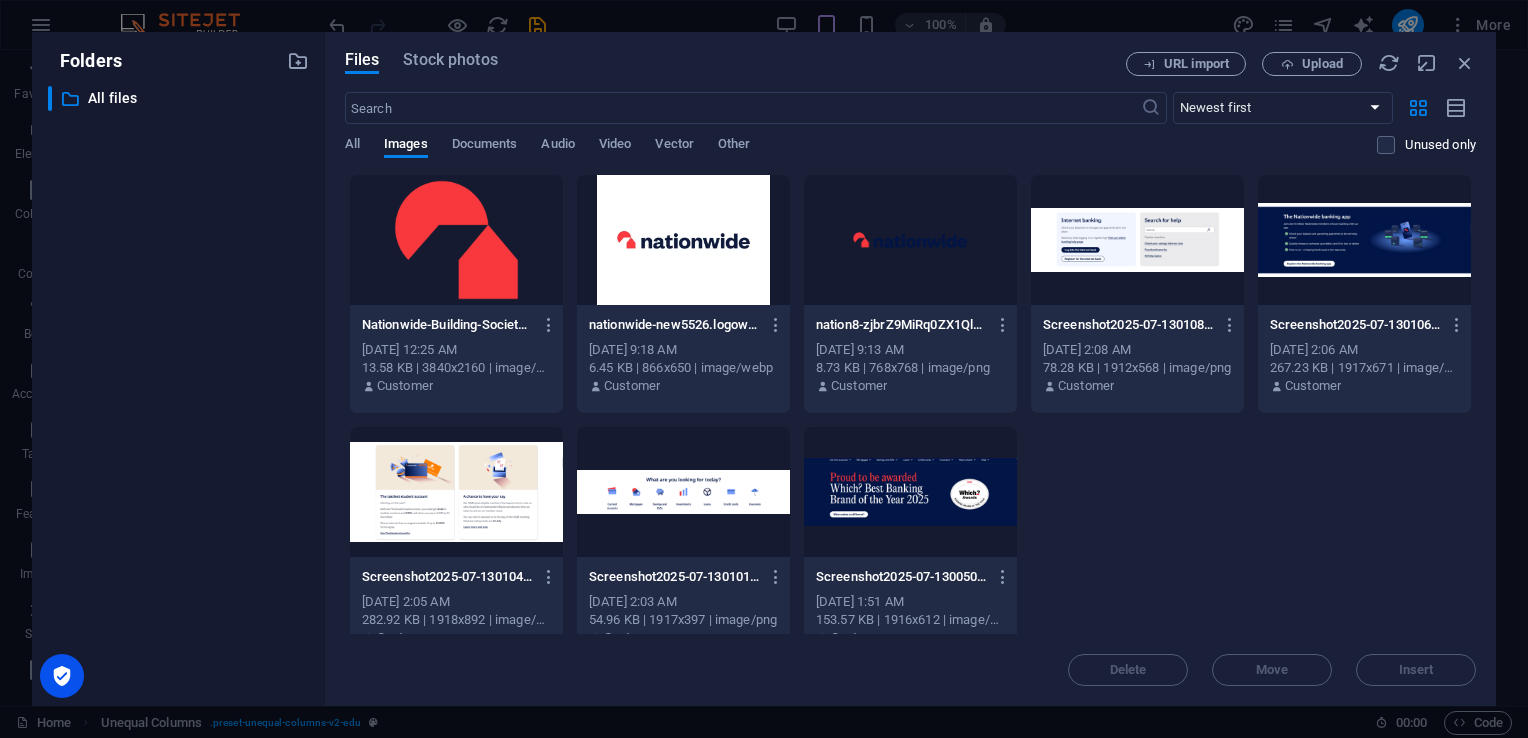 click at bounding box center [456, 240] 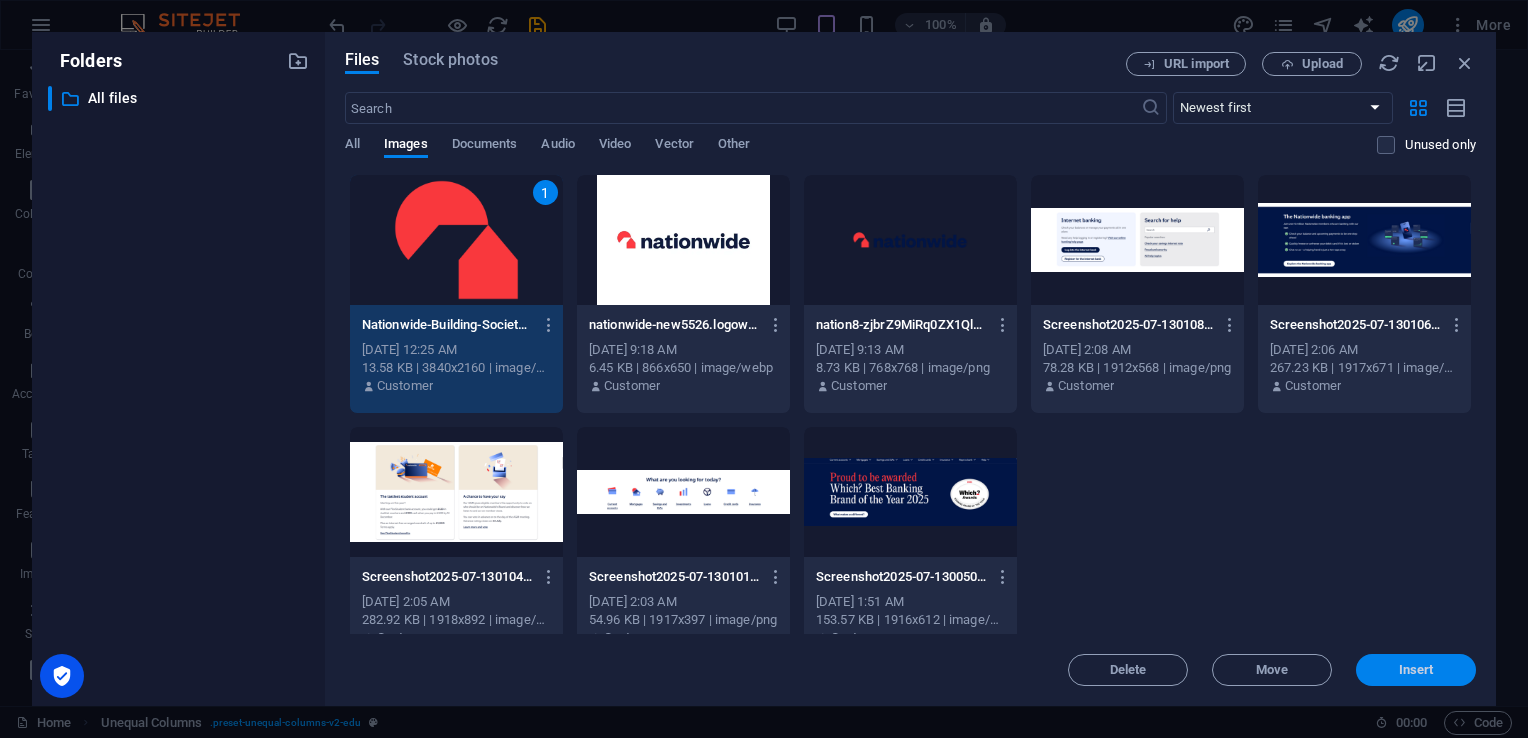 click on "Insert" at bounding box center (1416, 670) 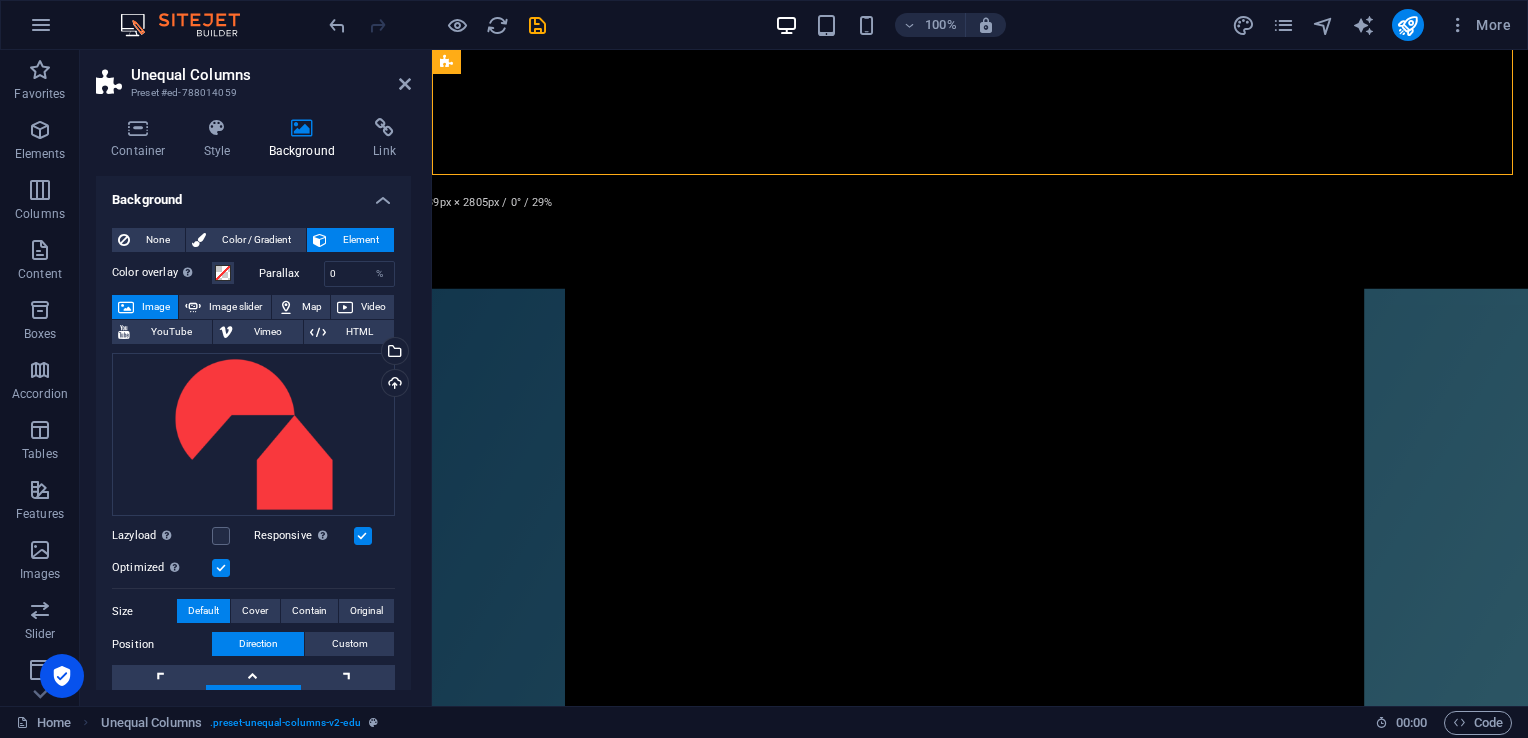 drag, startPoint x: 406, startPoint y: 254, endPoint x: 406, endPoint y: 320, distance: 66 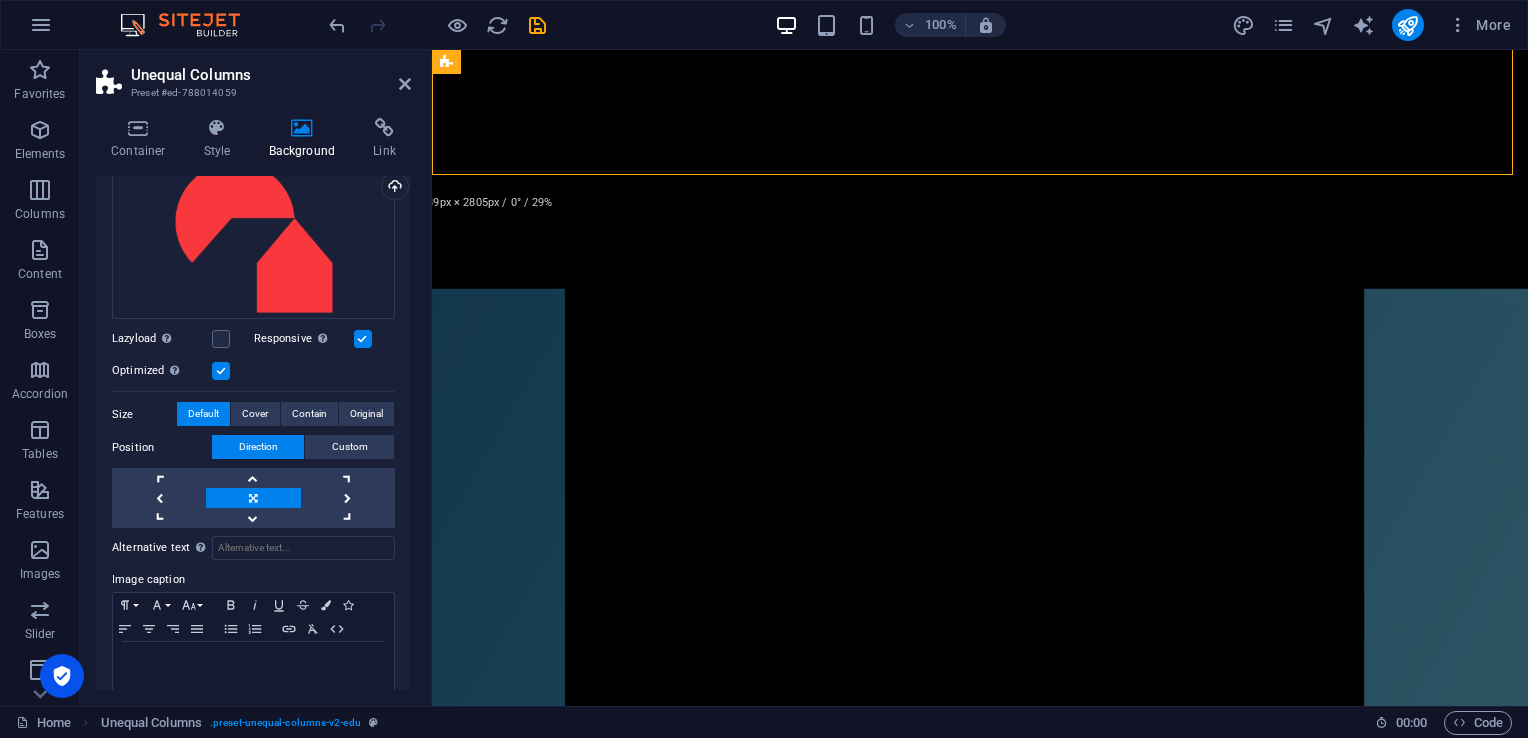 scroll, scrollTop: 198, scrollLeft: 0, axis: vertical 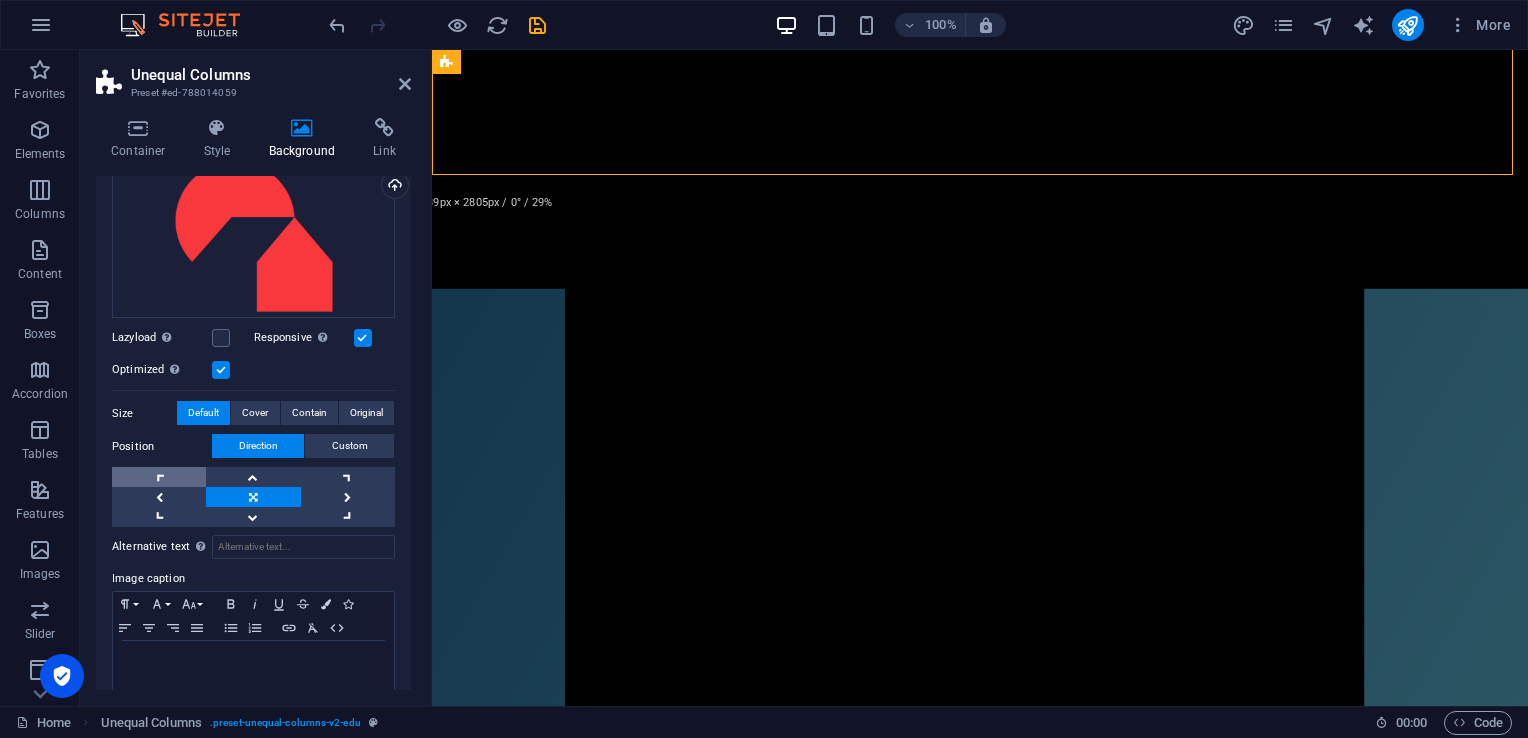 click at bounding box center [159, 477] 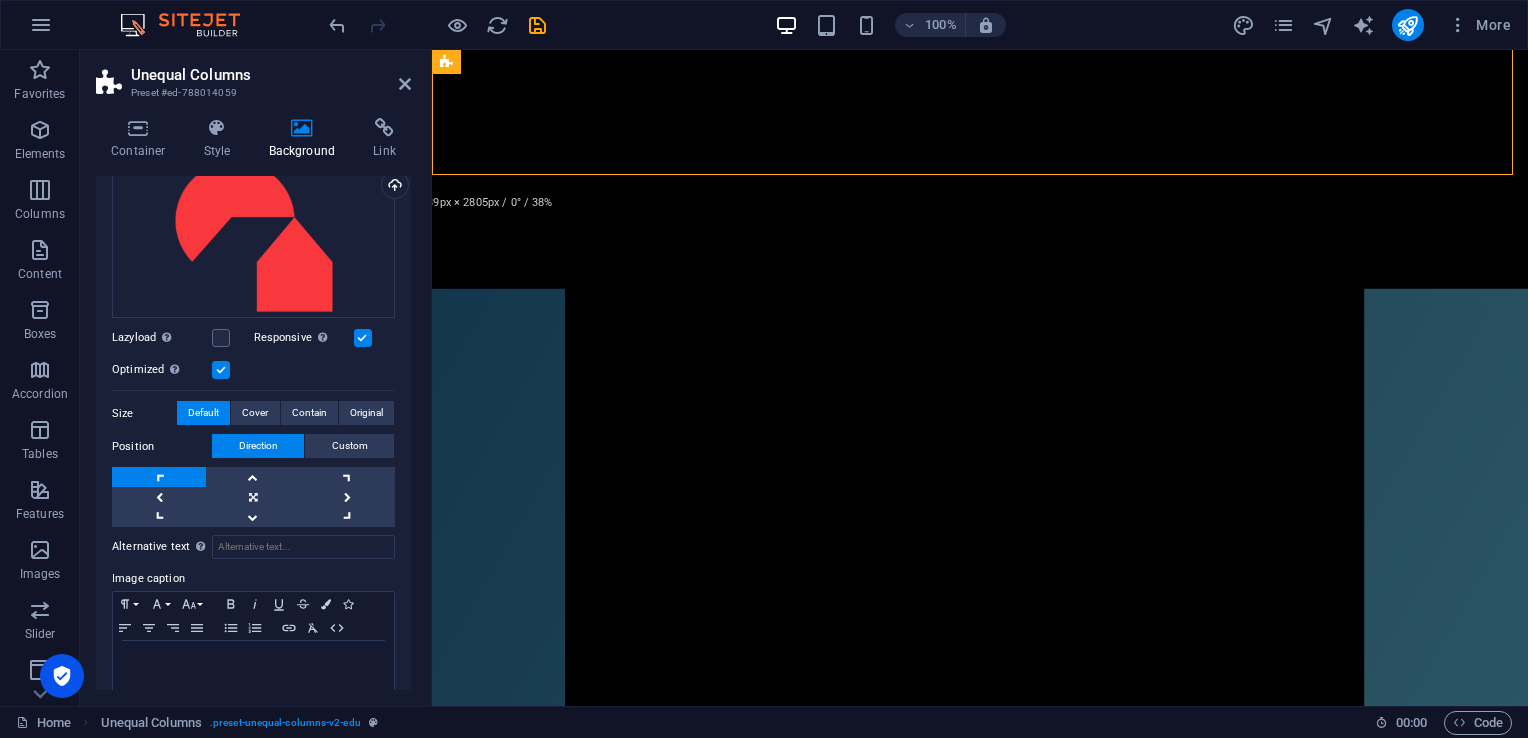 scroll, scrollTop: 223, scrollLeft: 0, axis: vertical 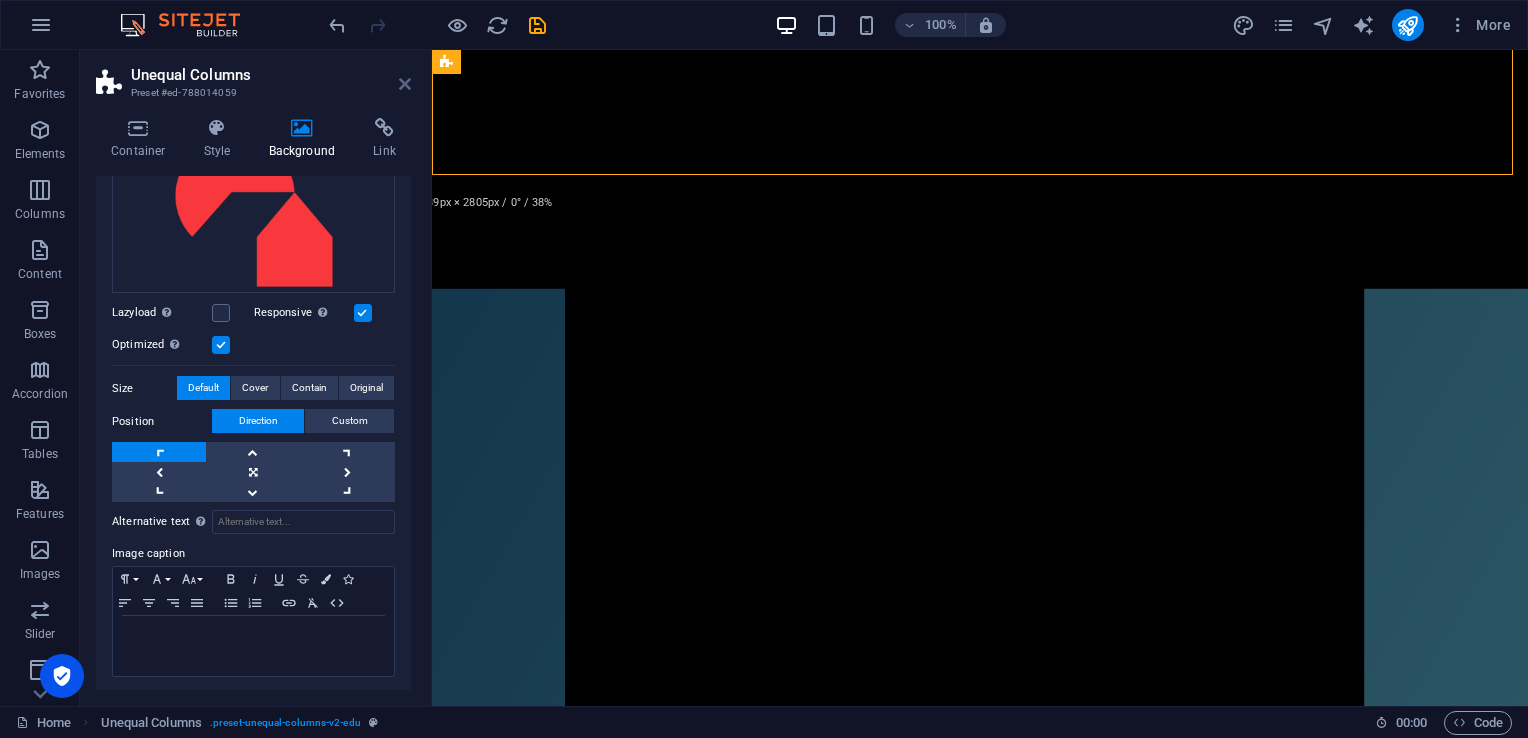 click at bounding box center (405, 84) 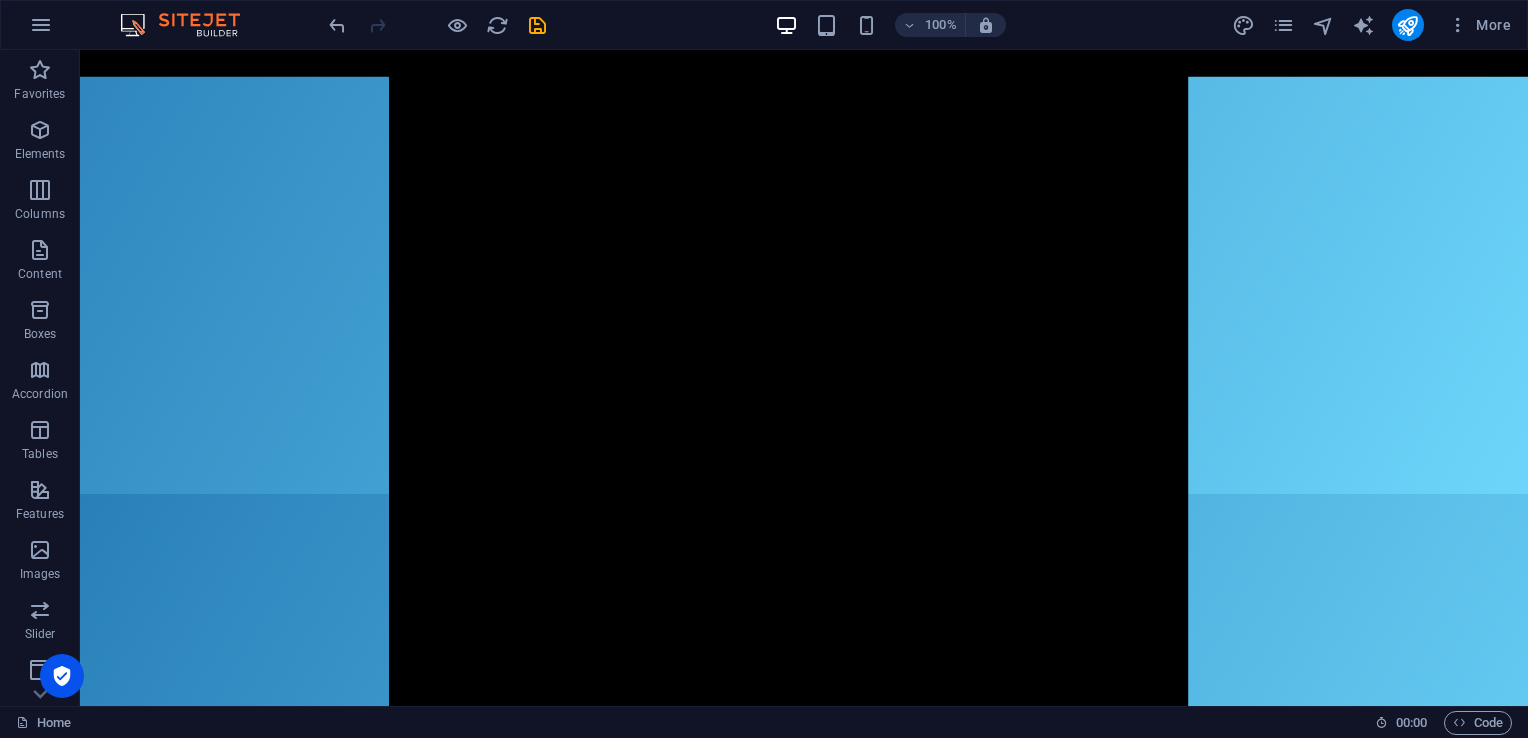 scroll, scrollTop: 0, scrollLeft: 0, axis: both 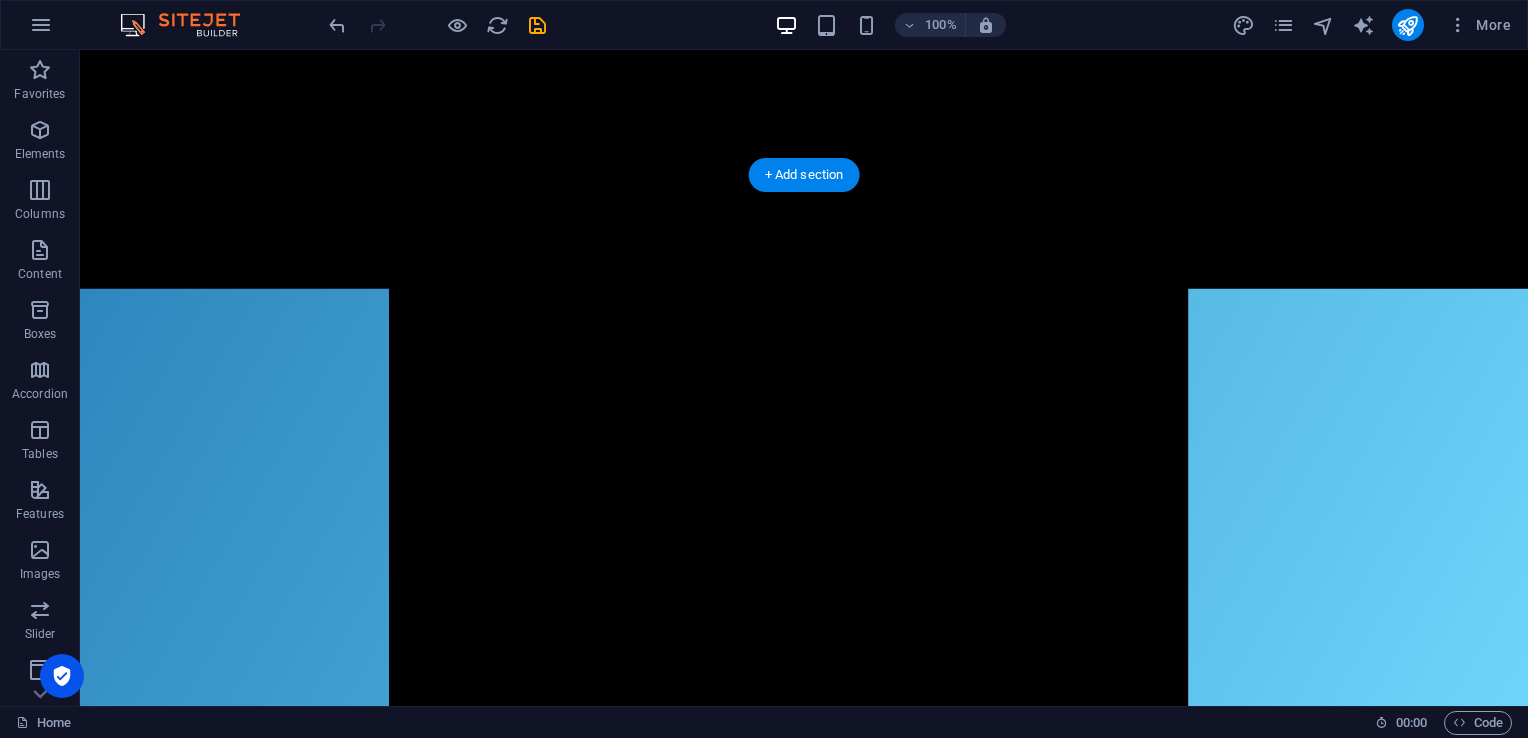 click at bounding box center (833, -7302) 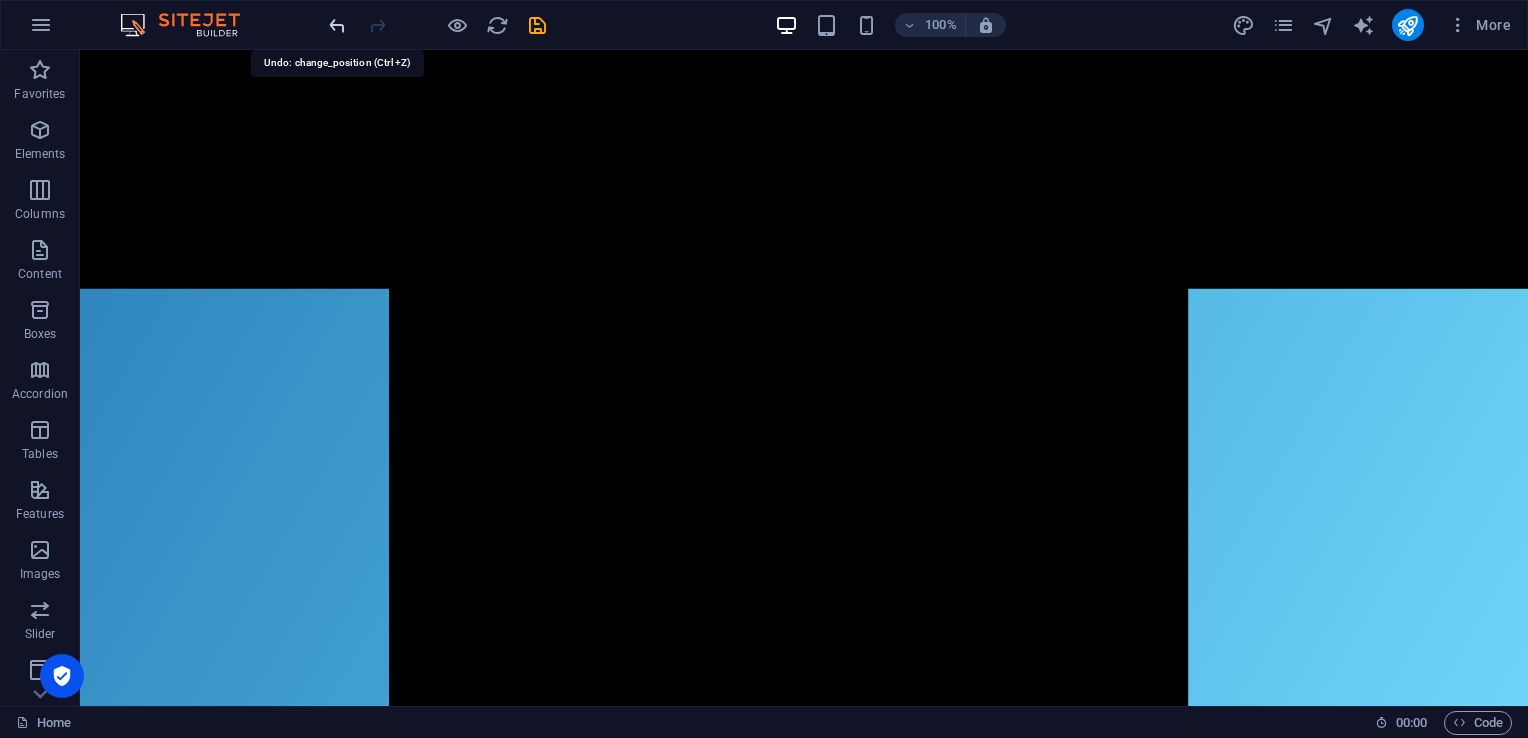 click at bounding box center [337, 25] 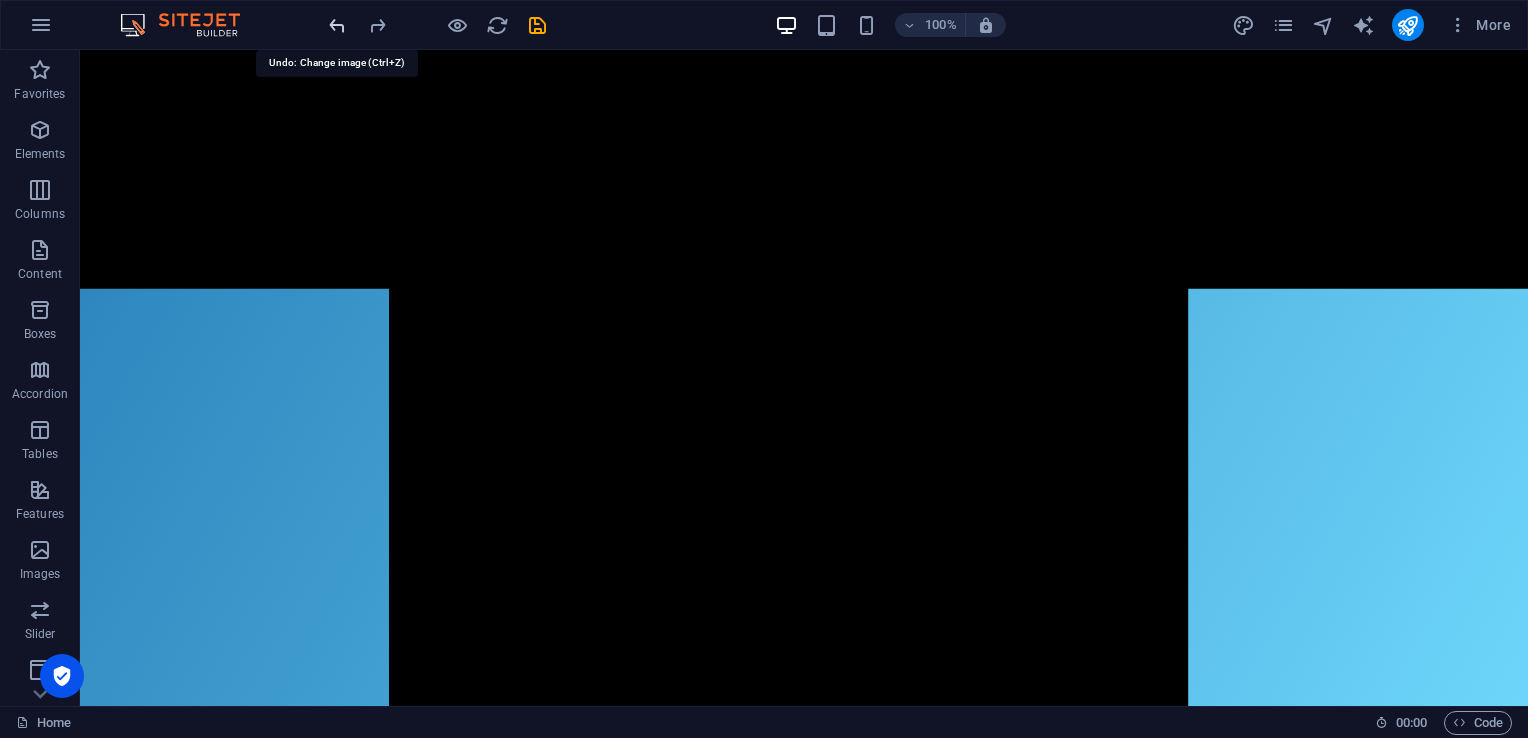 click at bounding box center (337, 25) 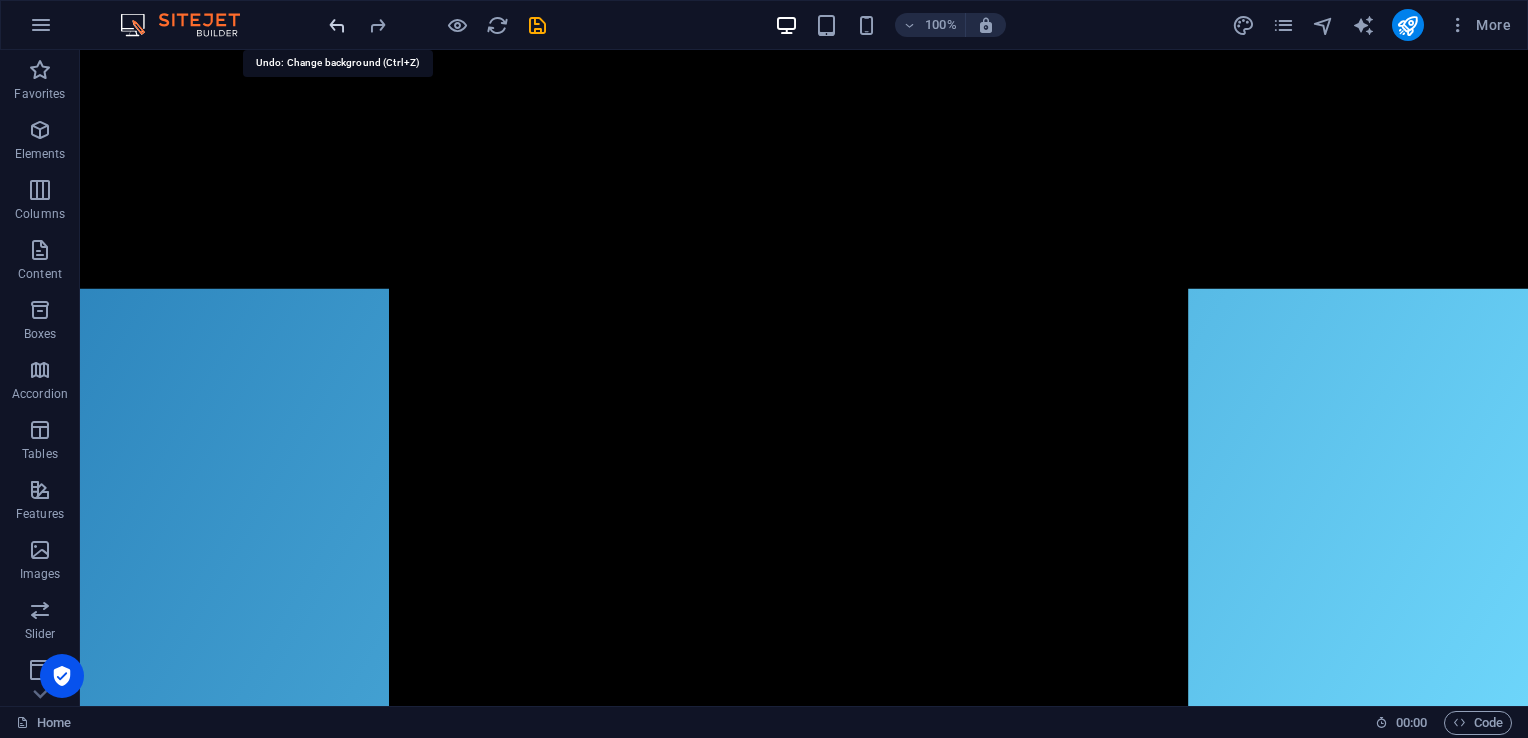 click at bounding box center [337, 25] 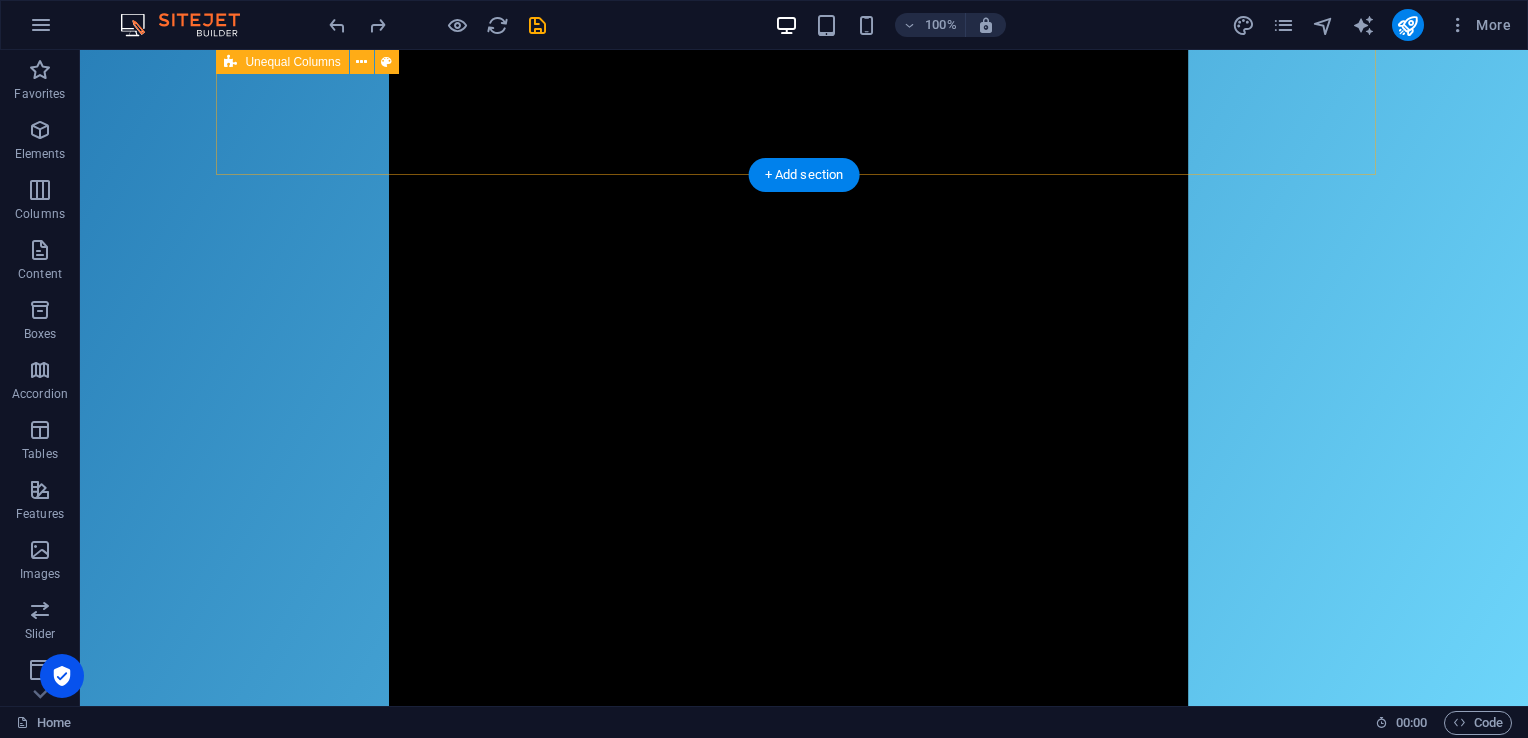 click on "Login Page
Login
Username or Email
Password
Login
Don’t have an account?  Sign up" at bounding box center [833, -6461] 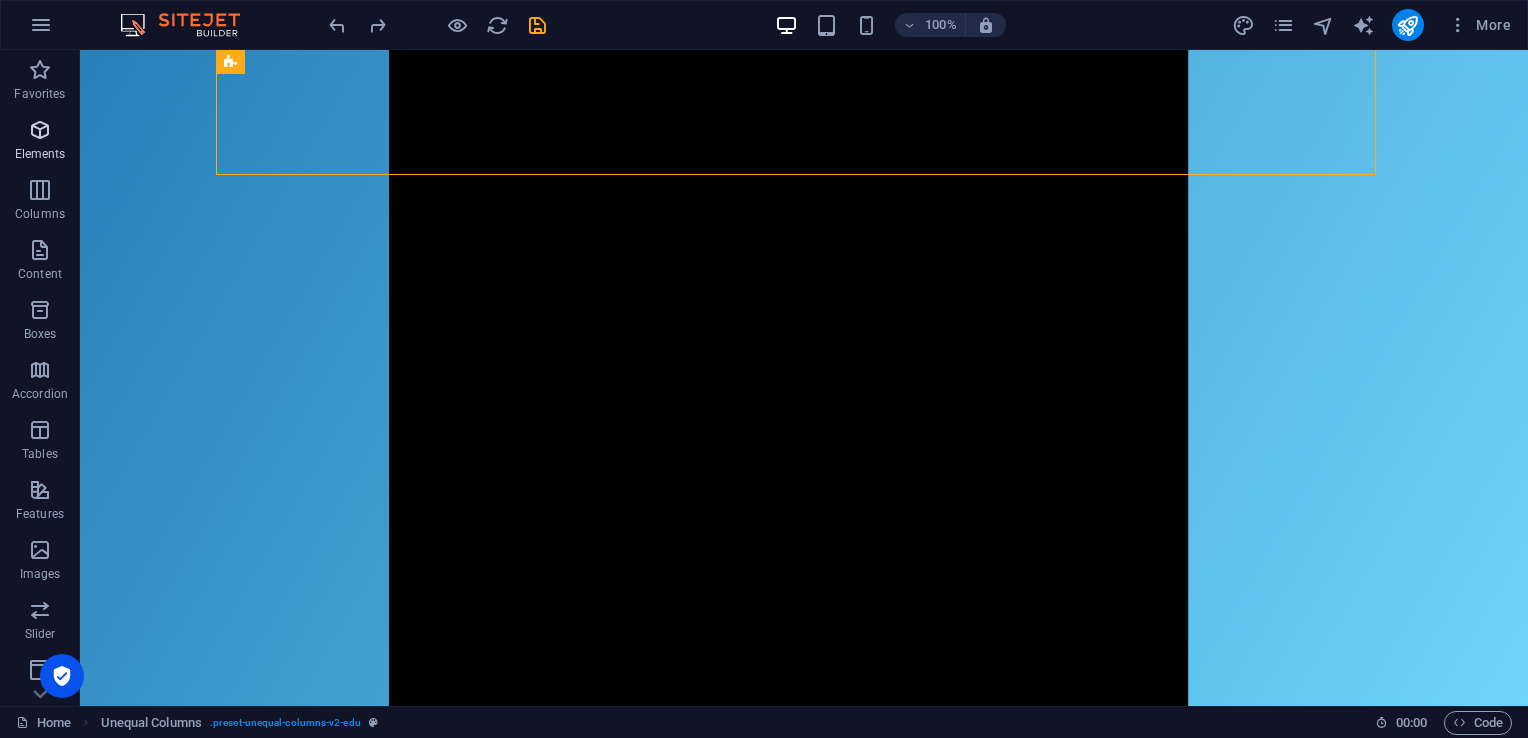 click at bounding box center [40, 130] 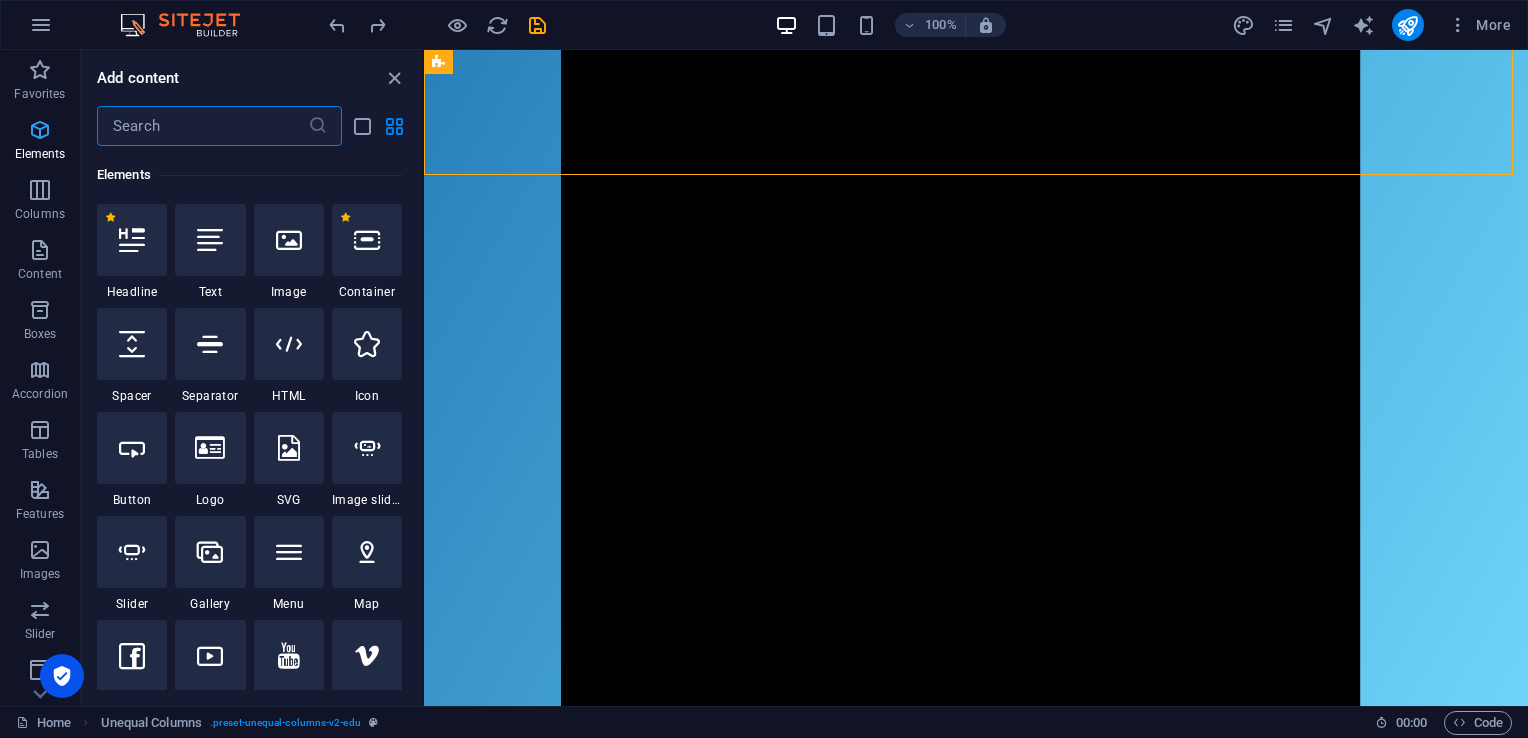 scroll, scrollTop: 212, scrollLeft: 0, axis: vertical 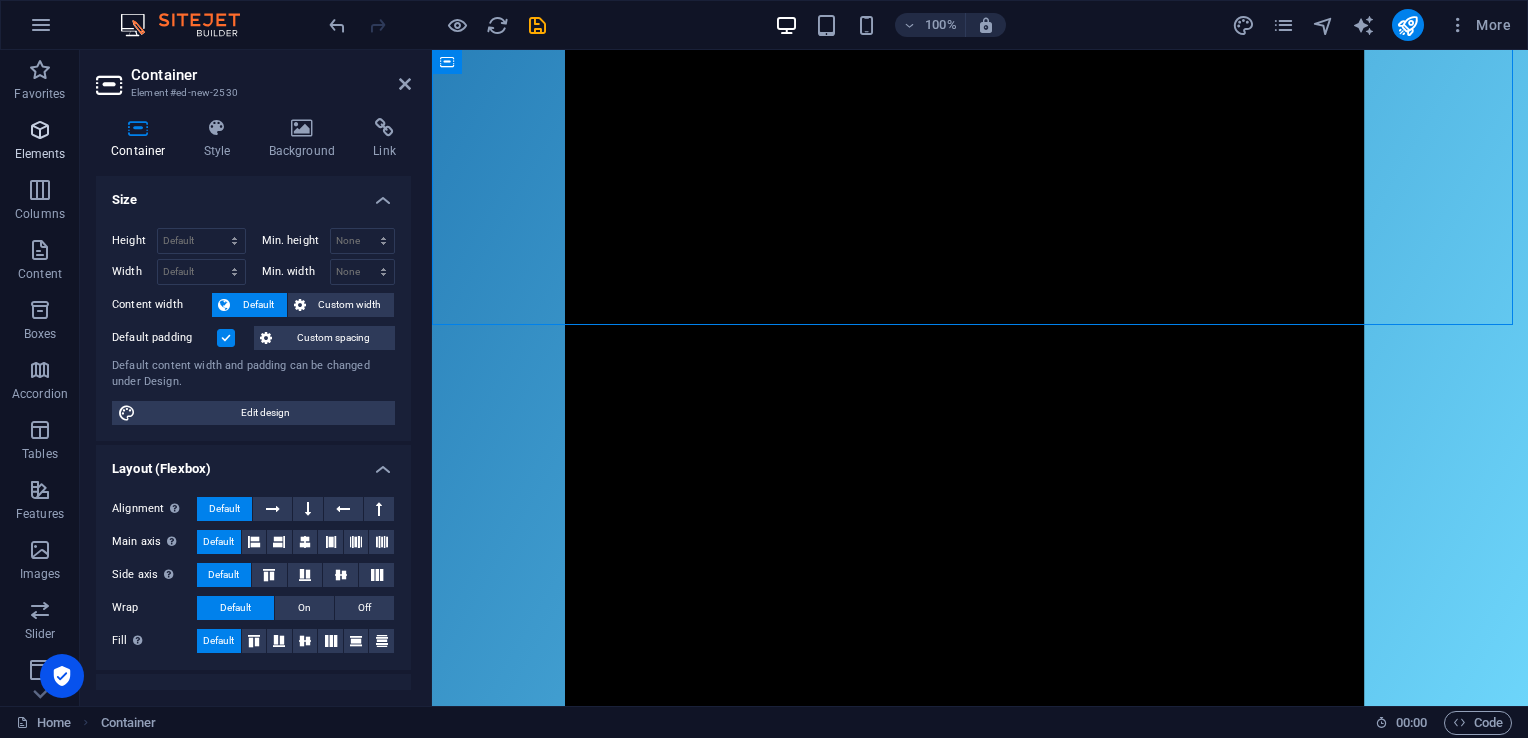 click at bounding box center [40, 130] 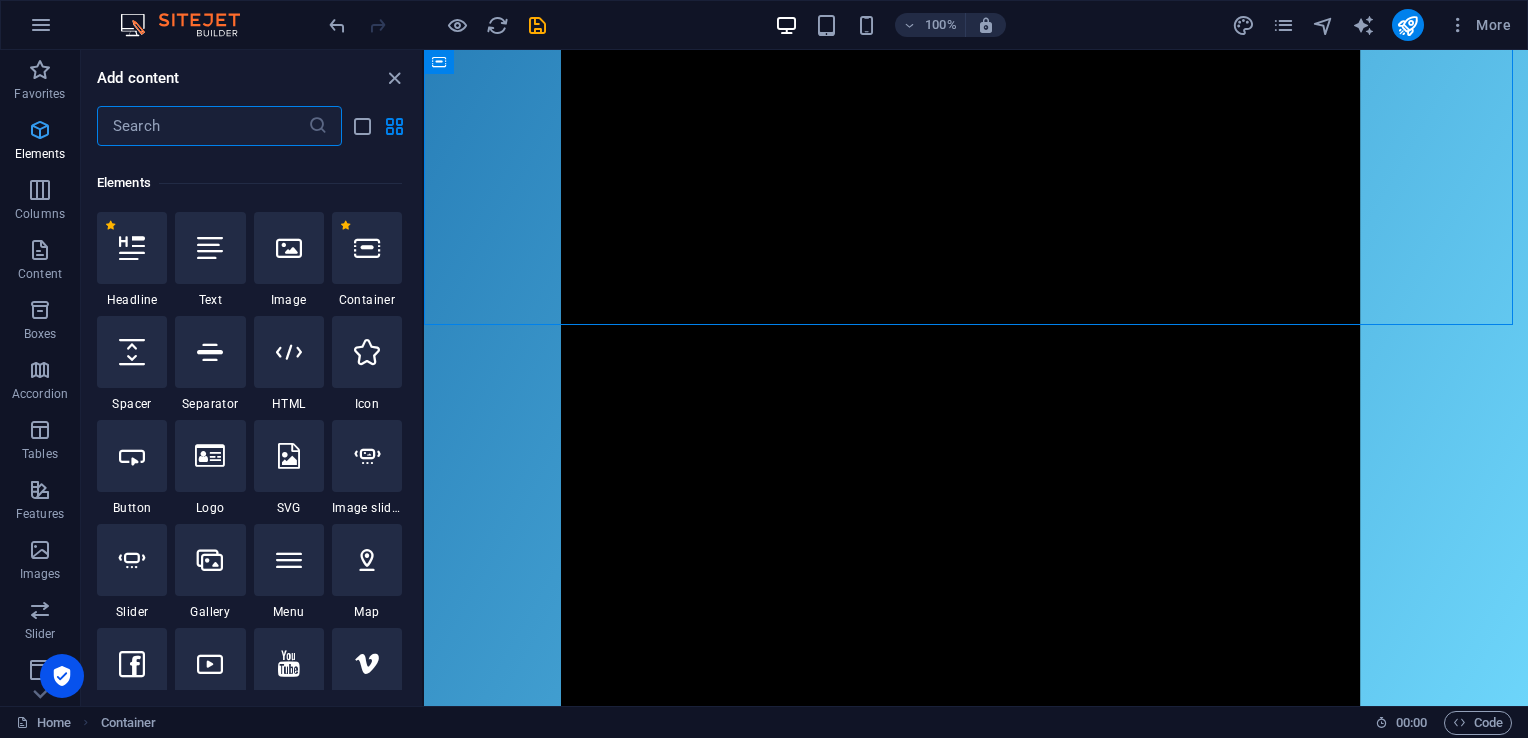 scroll, scrollTop: 212, scrollLeft: 0, axis: vertical 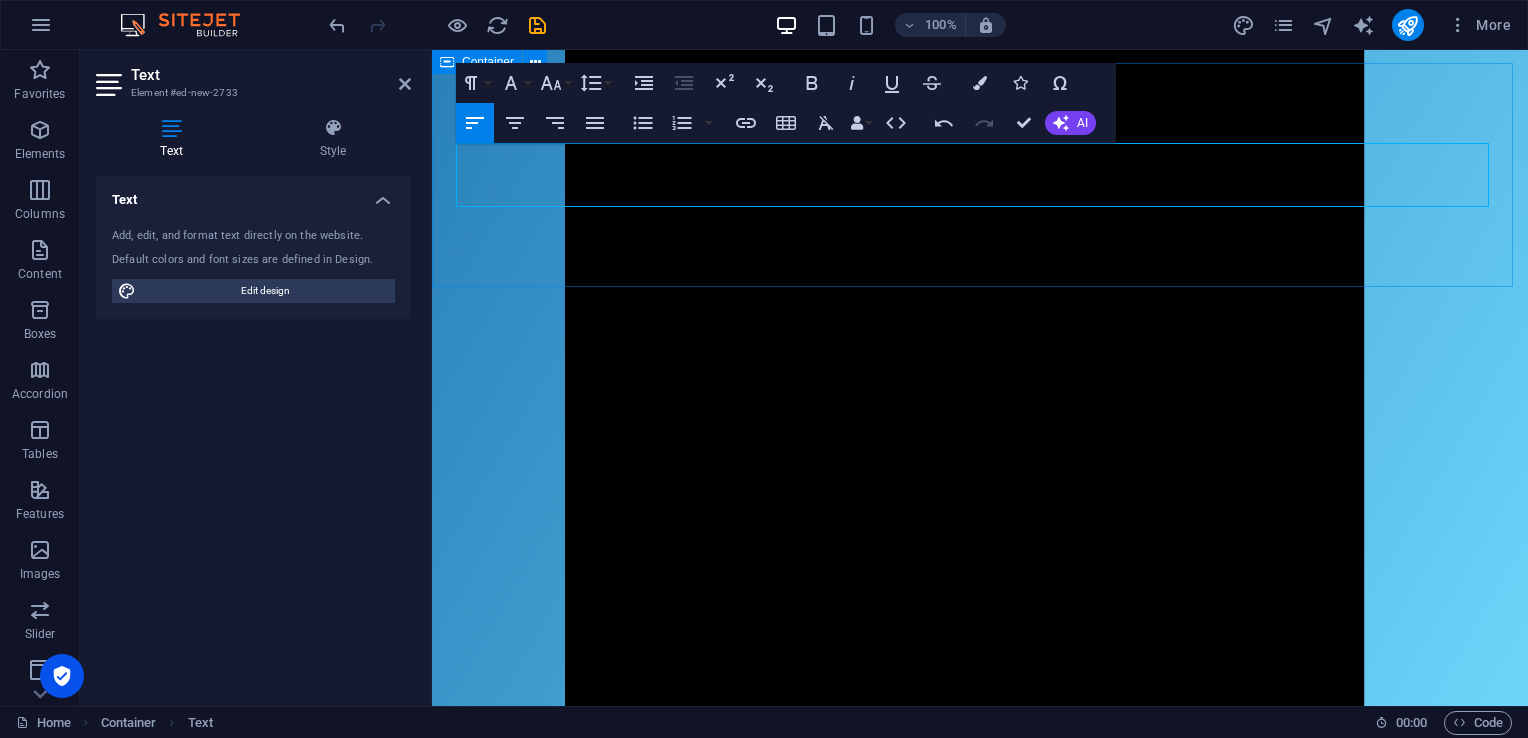 click on "Internet Bank" at bounding box center [1009, -6009] 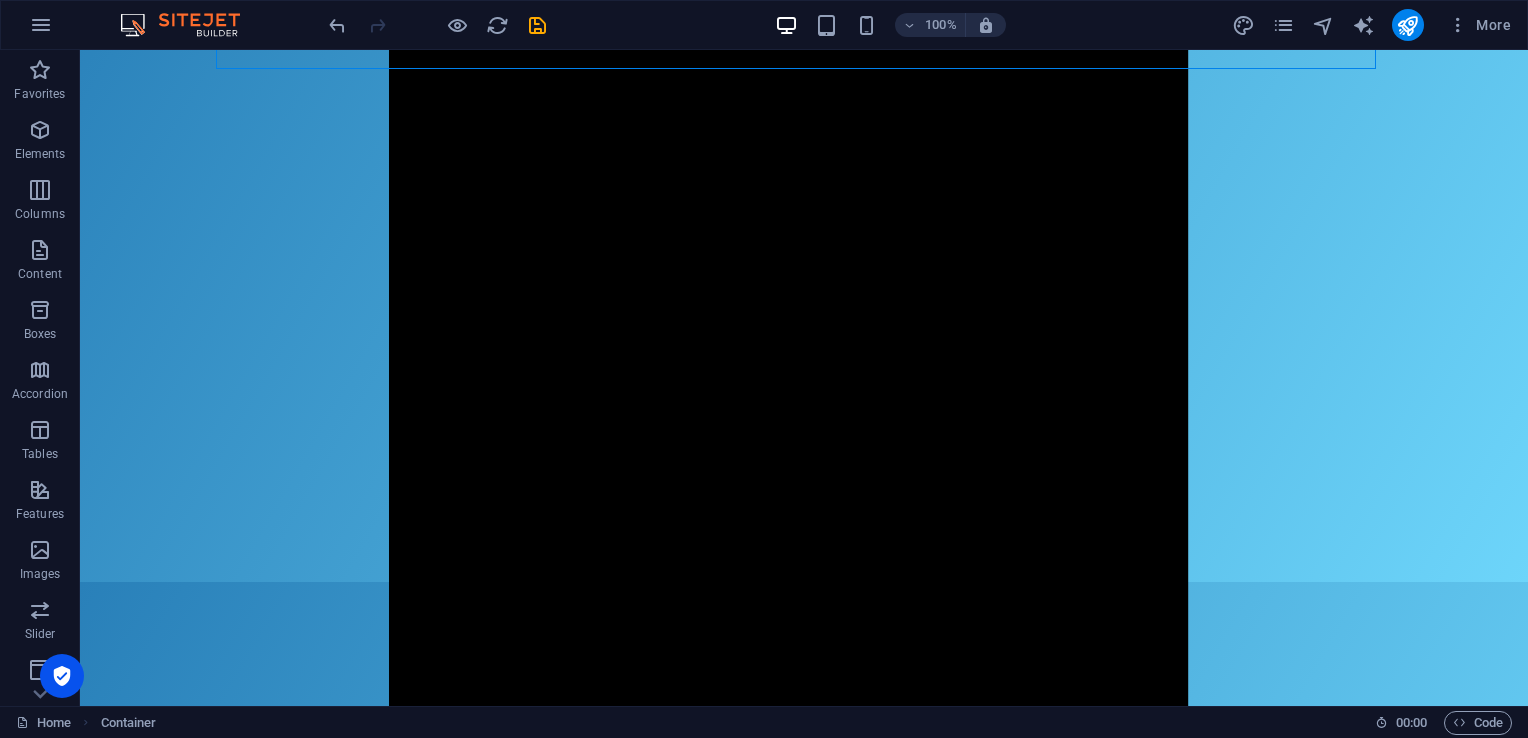 scroll, scrollTop: 0, scrollLeft: 0, axis: both 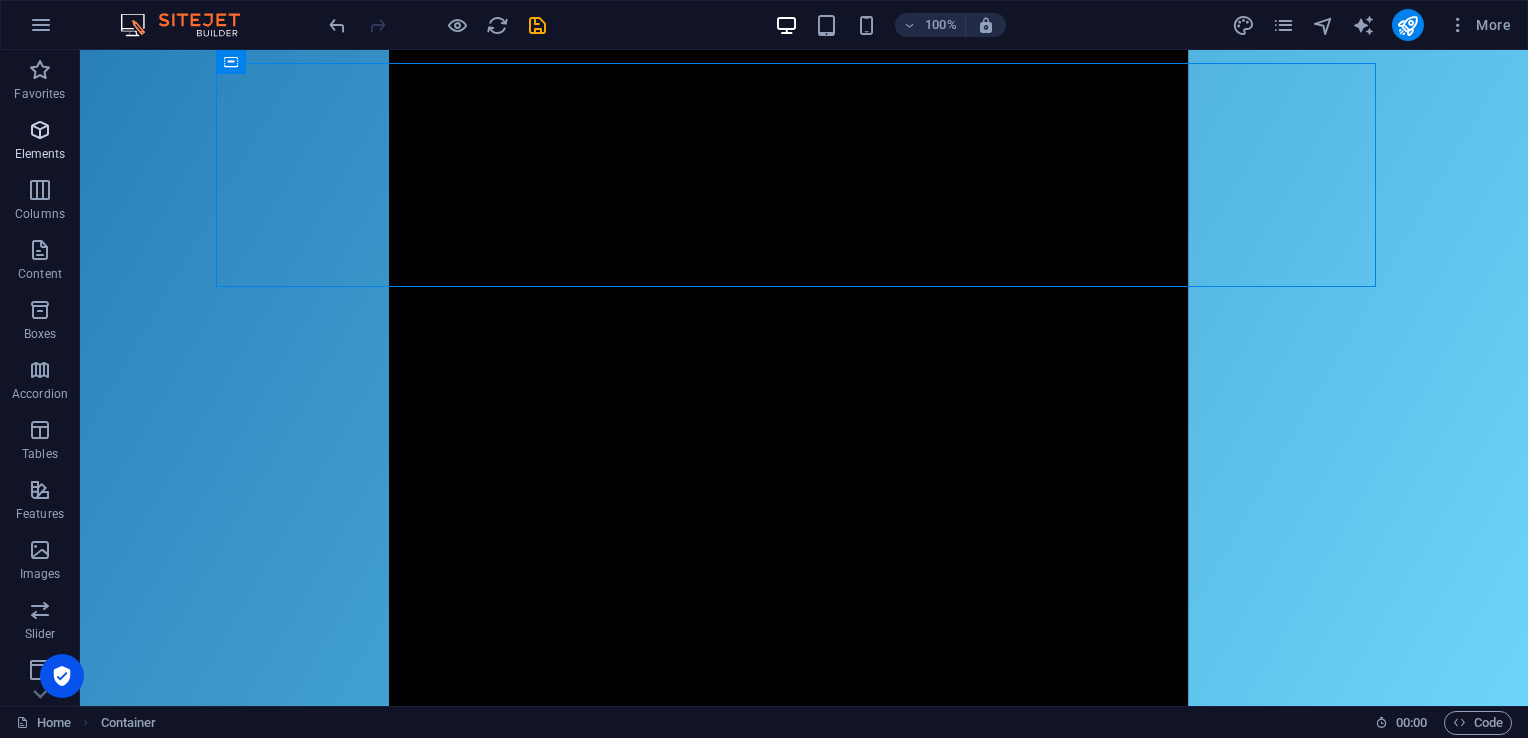 click at bounding box center (40, 130) 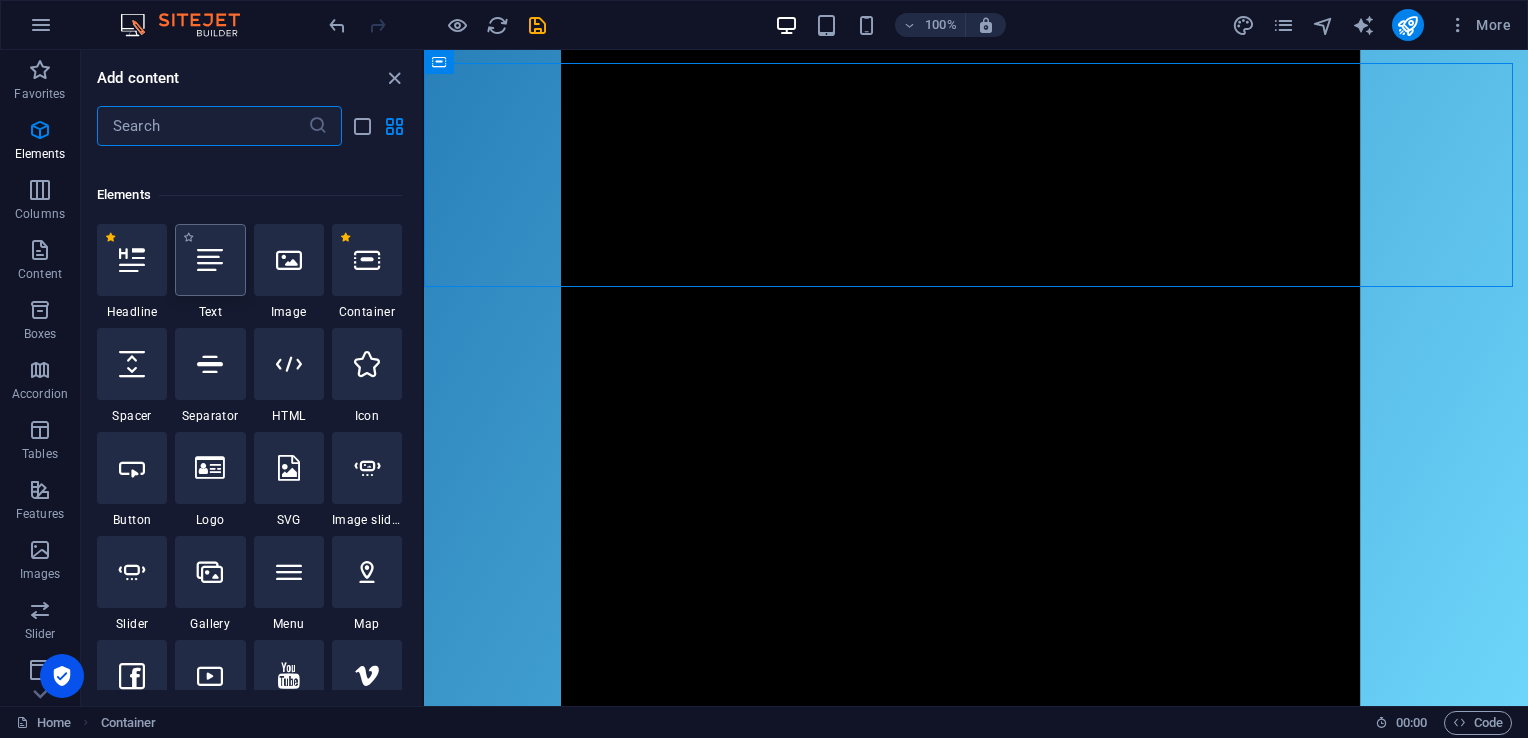 scroll, scrollTop: 212, scrollLeft: 0, axis: vertical 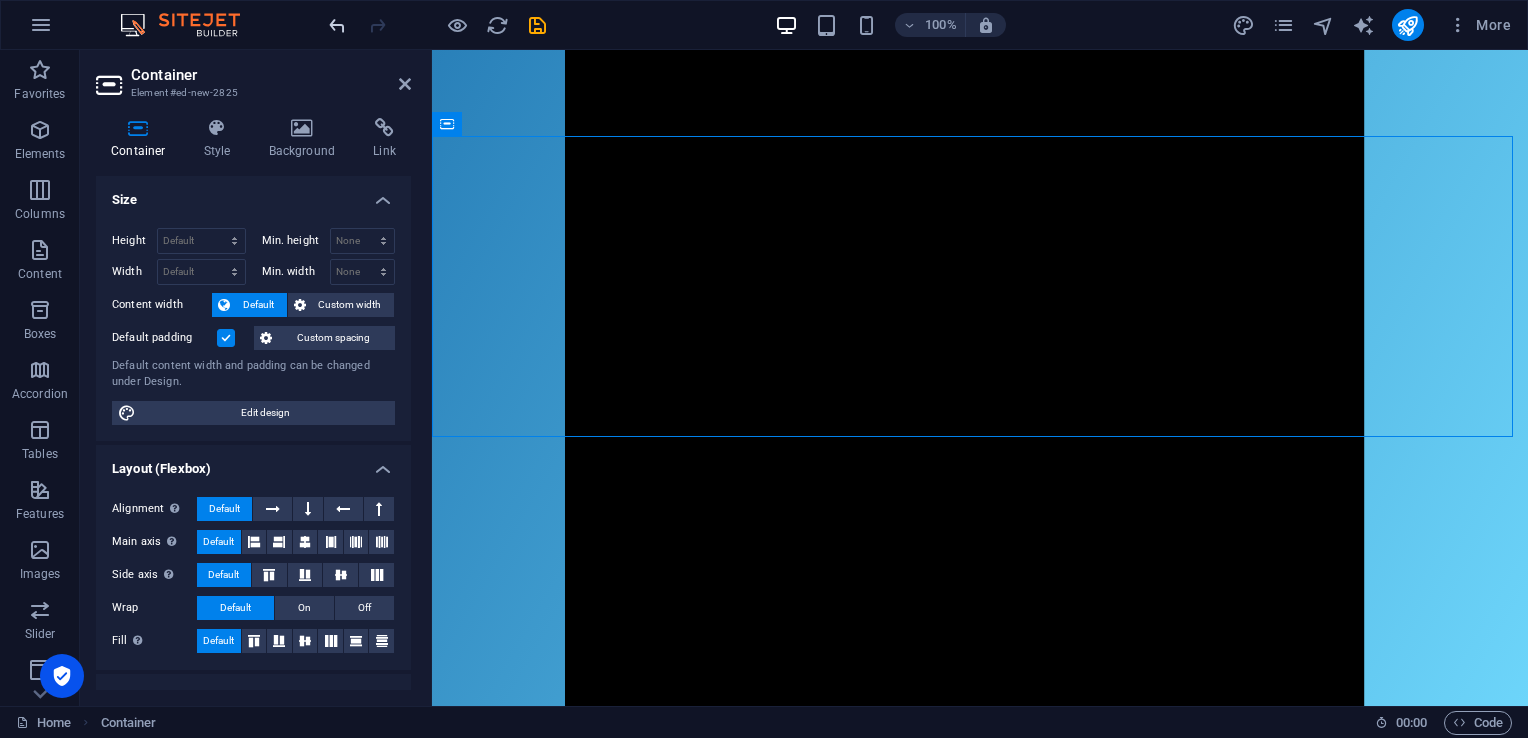 click on "100% More" at bounding box center [764, 25] 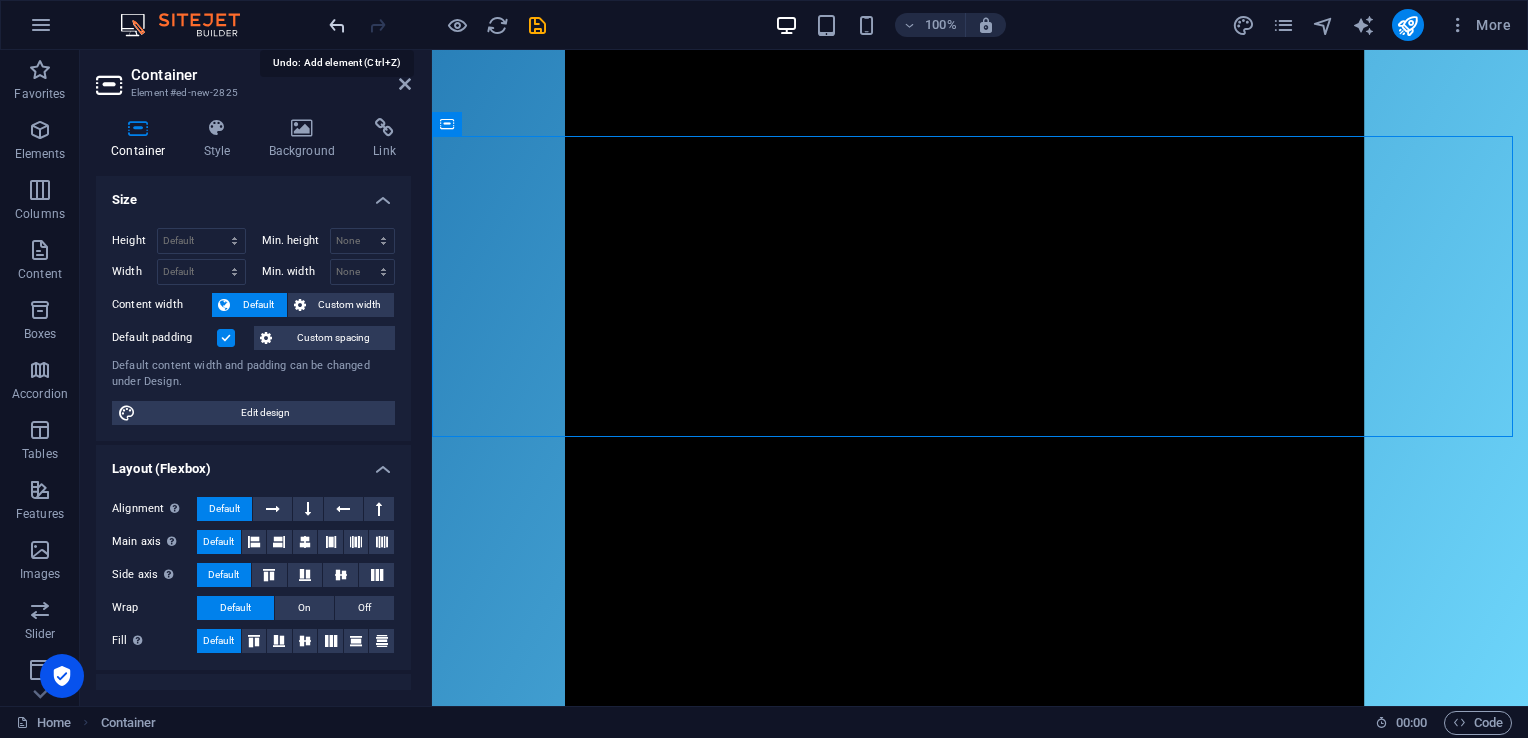 click at bounding box center (337, 25) 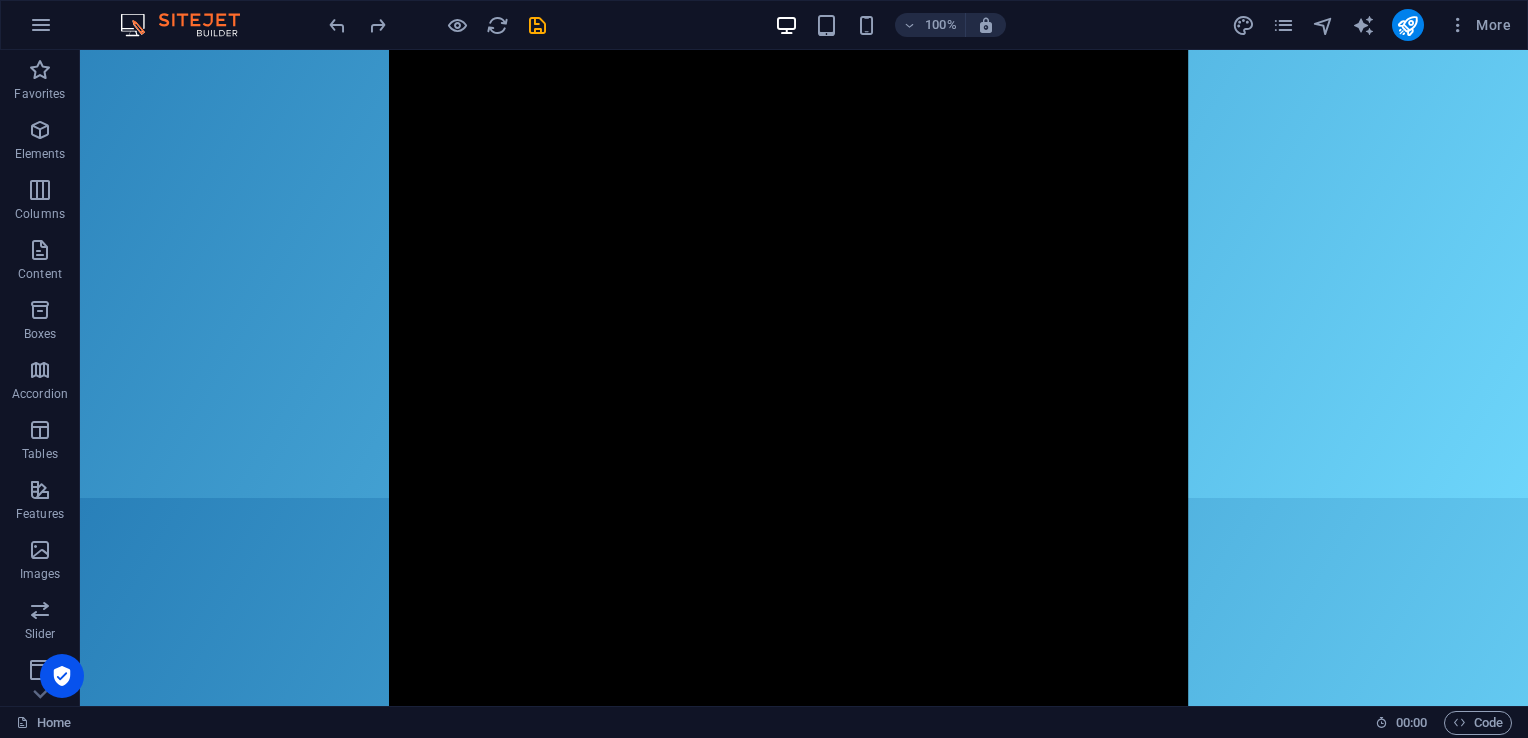 scroll, scrollTop: 228, scrollLeft: 0, axis: vertical 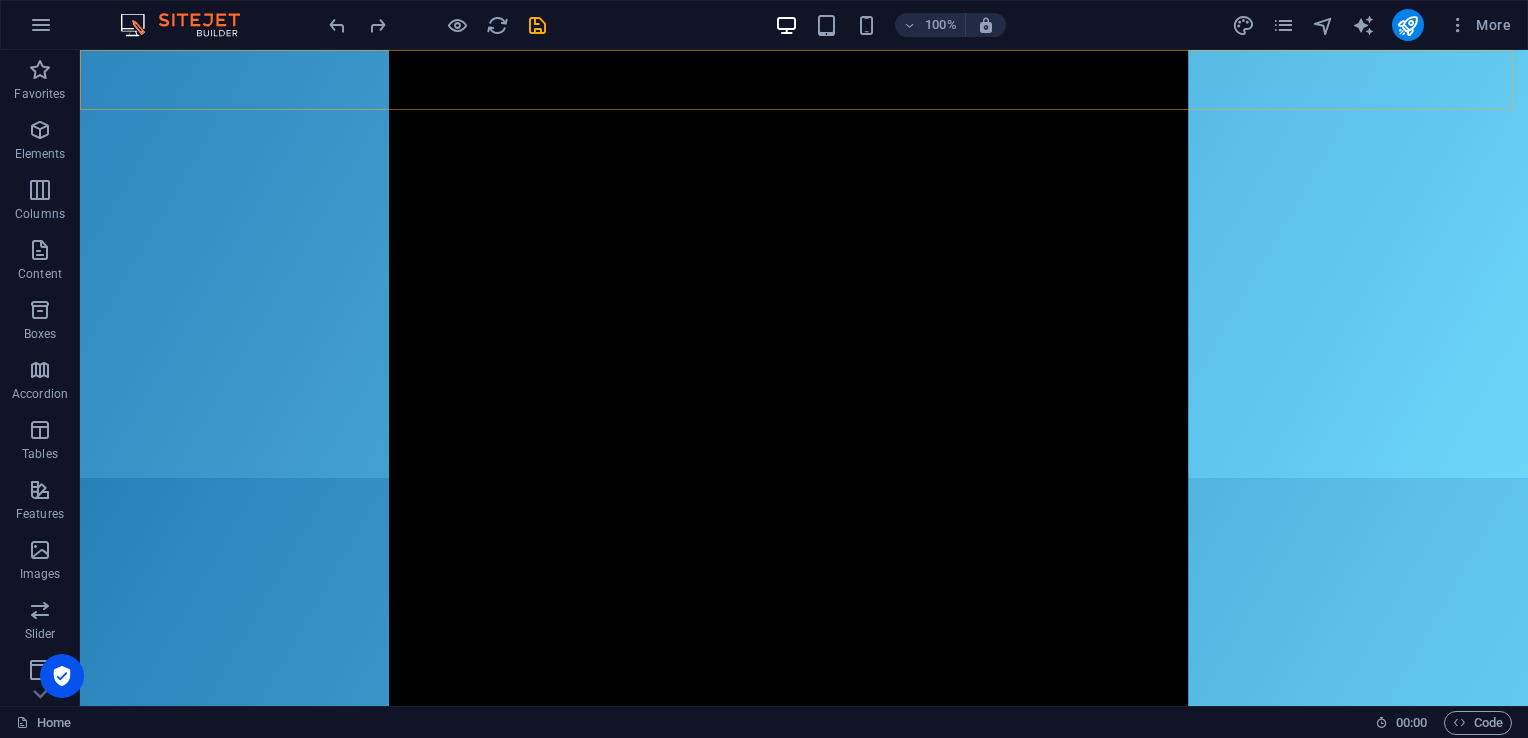 click at bounding box center (833, -7185) 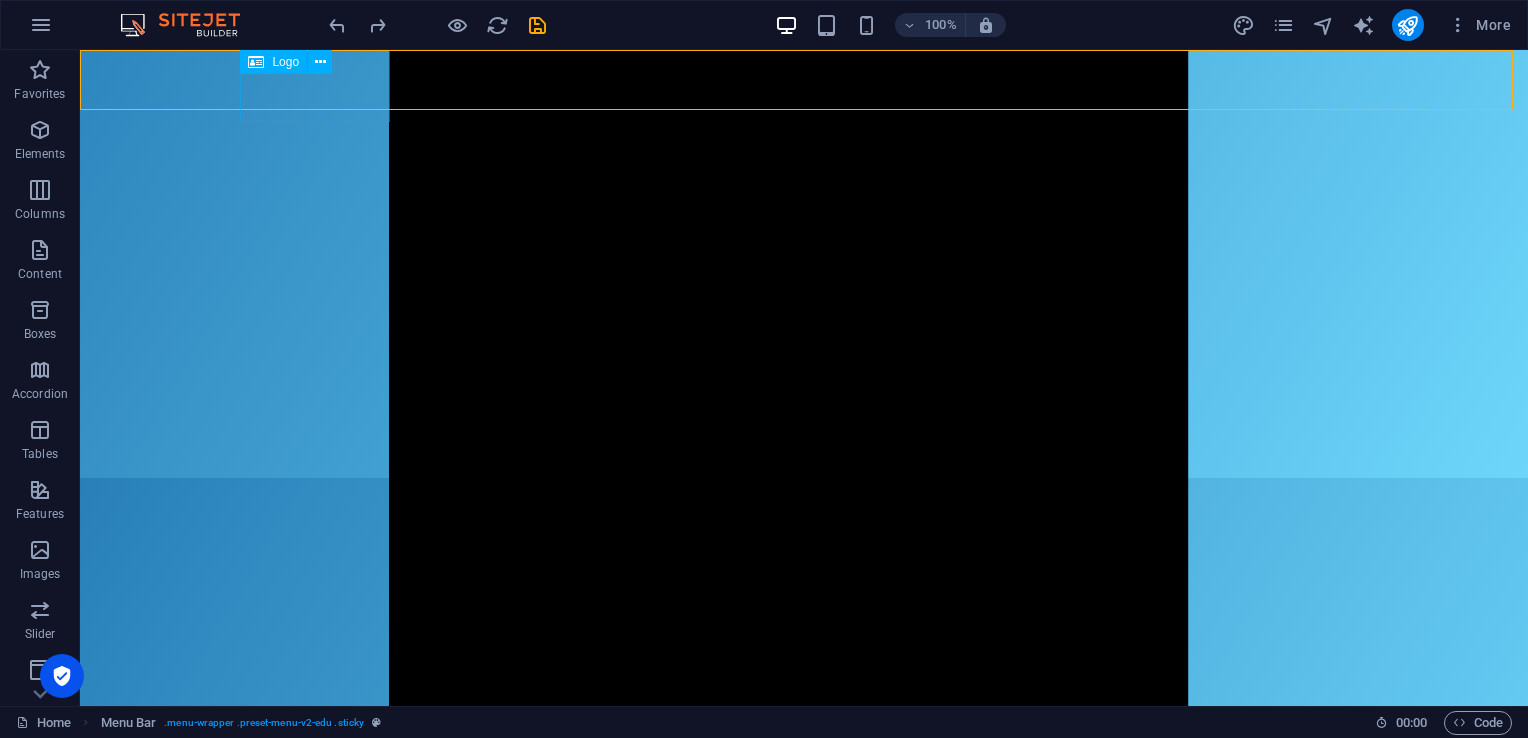 click on "Logo" at bounding box center (292, 62) 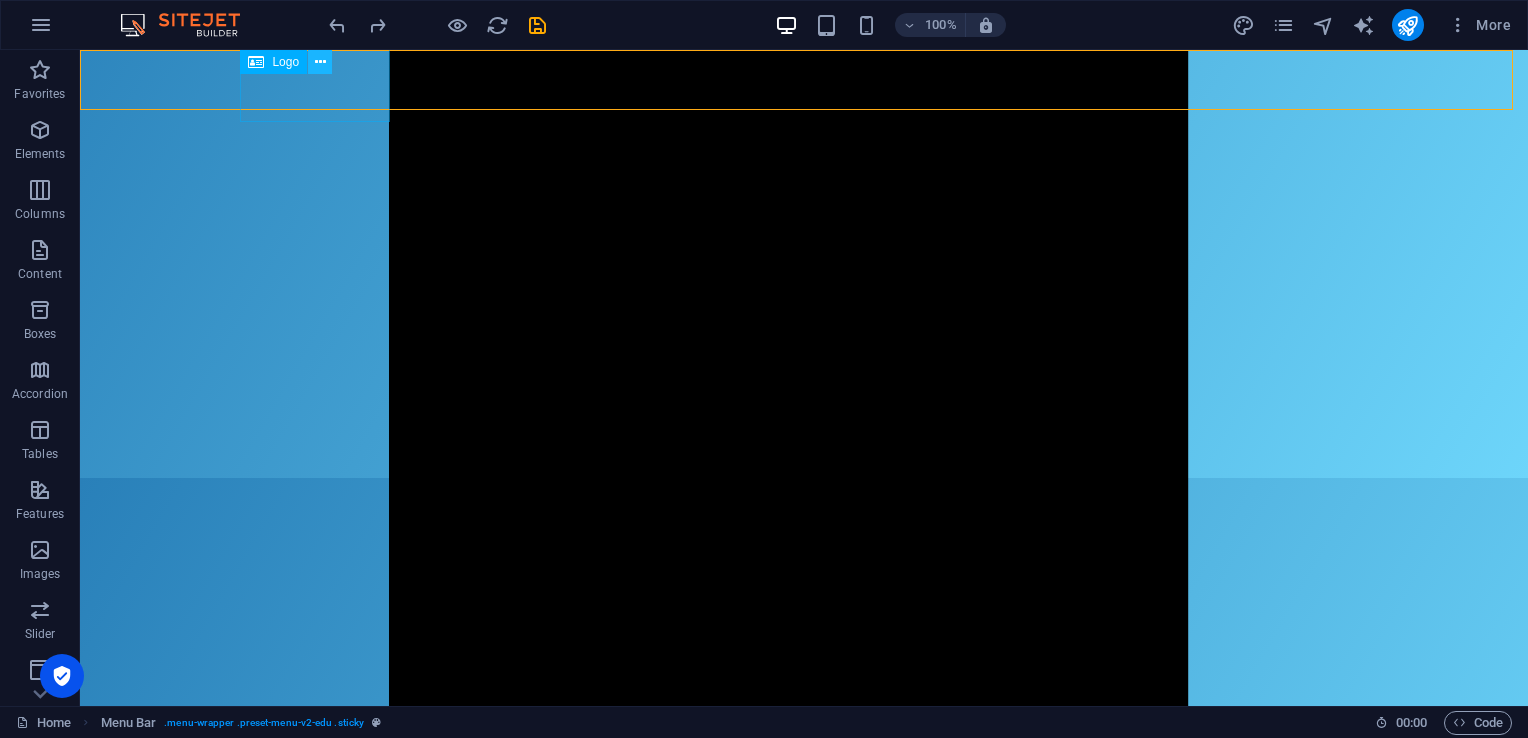 click at bounding box center (320, 62) 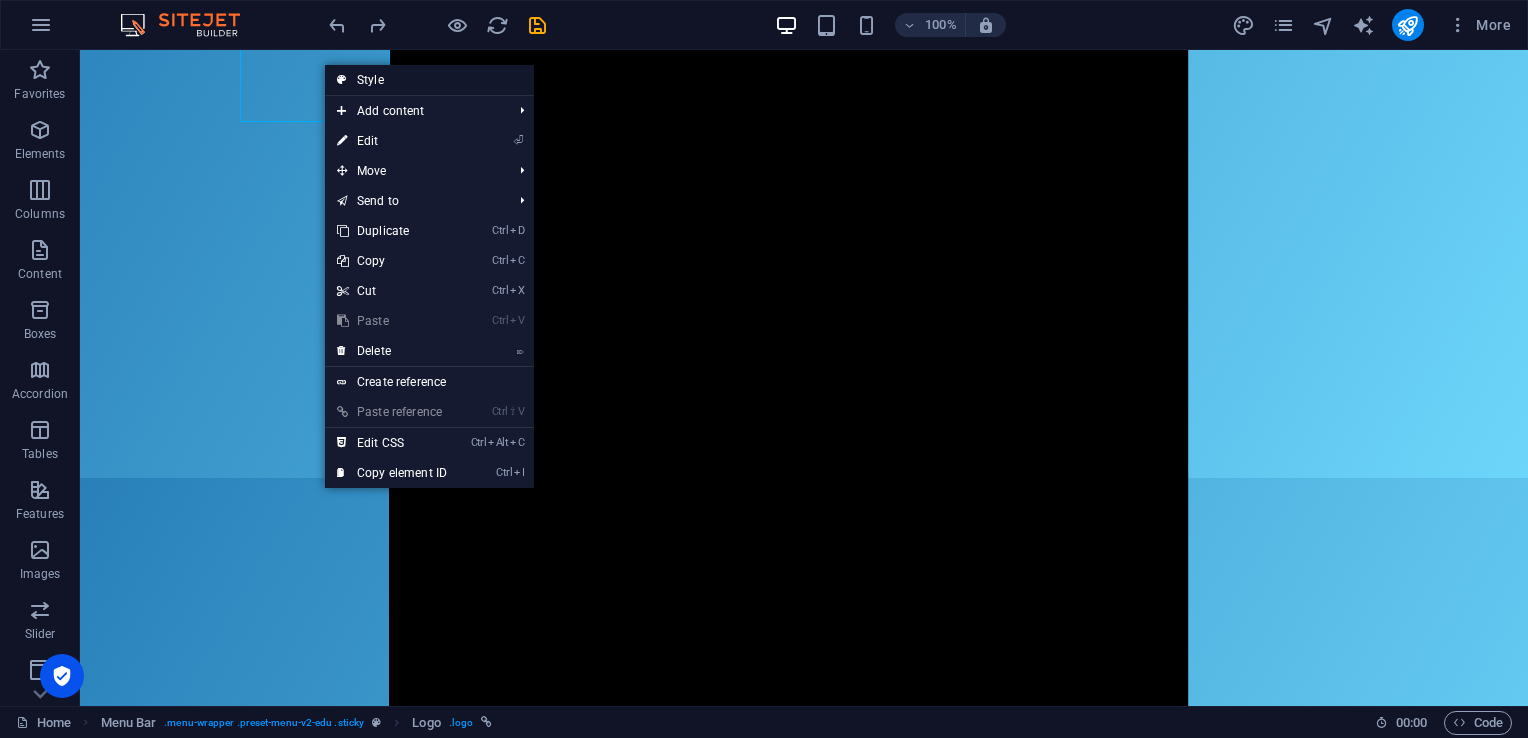 click on "Style" at bounding box center (429, 80) 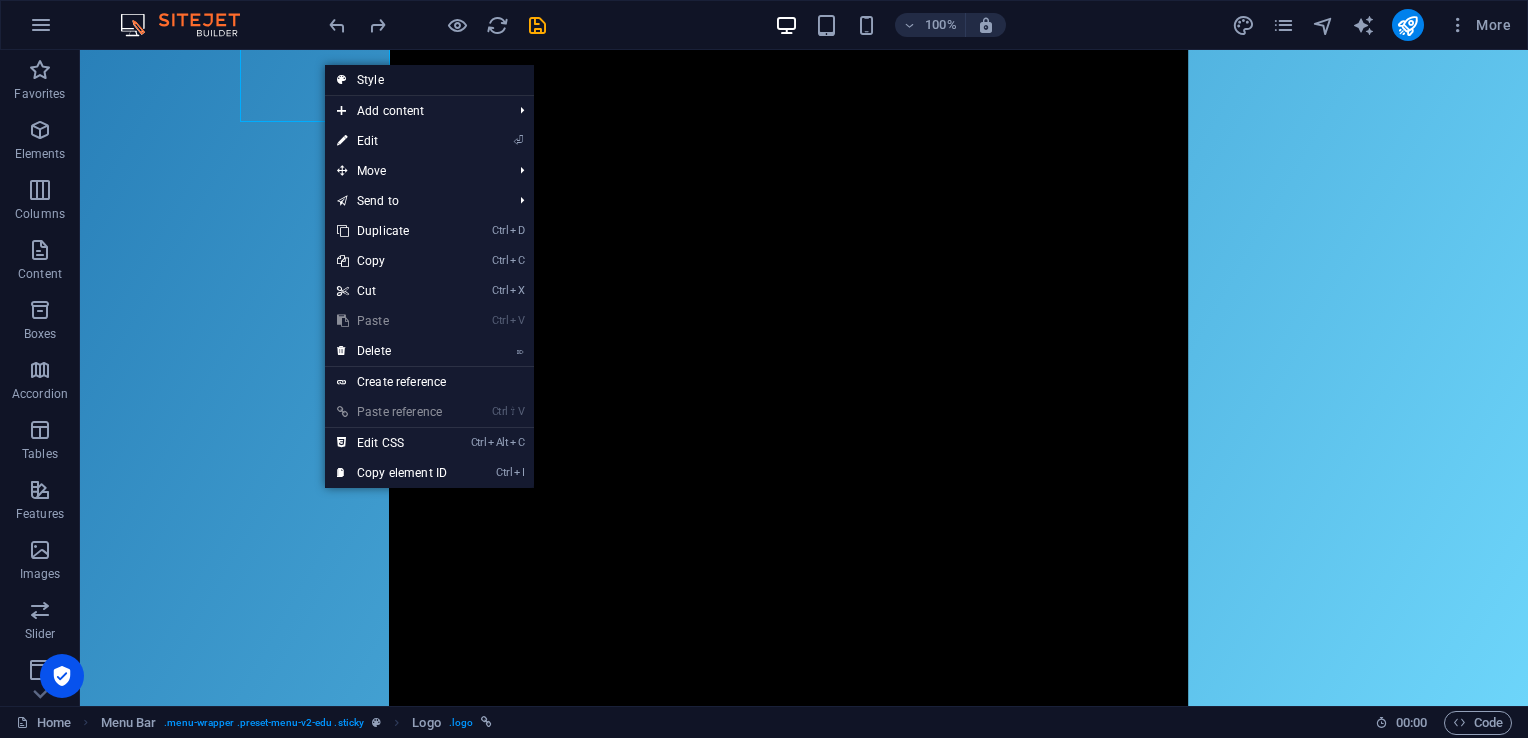 select on "rem" 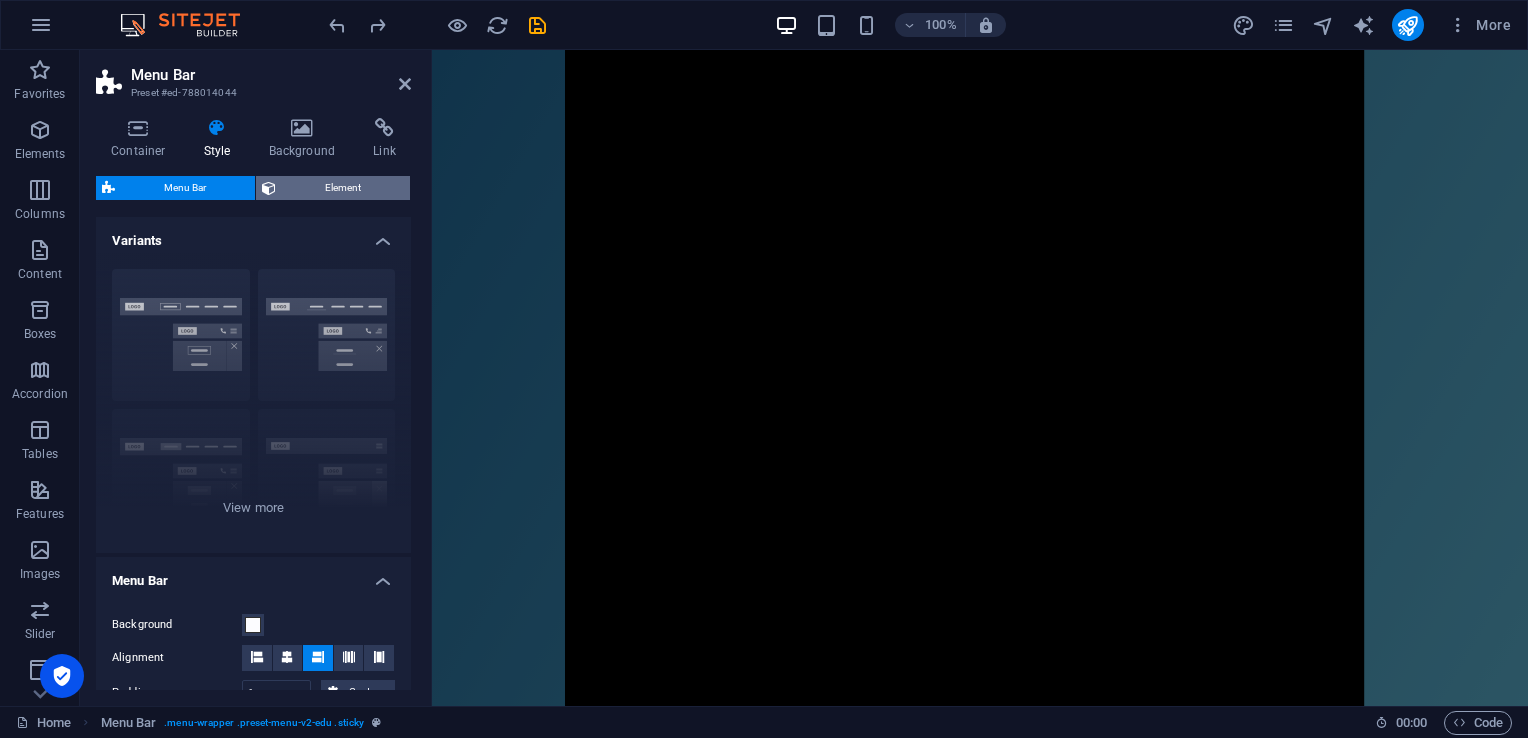 click on "Element" at bounding box center (343, 188) 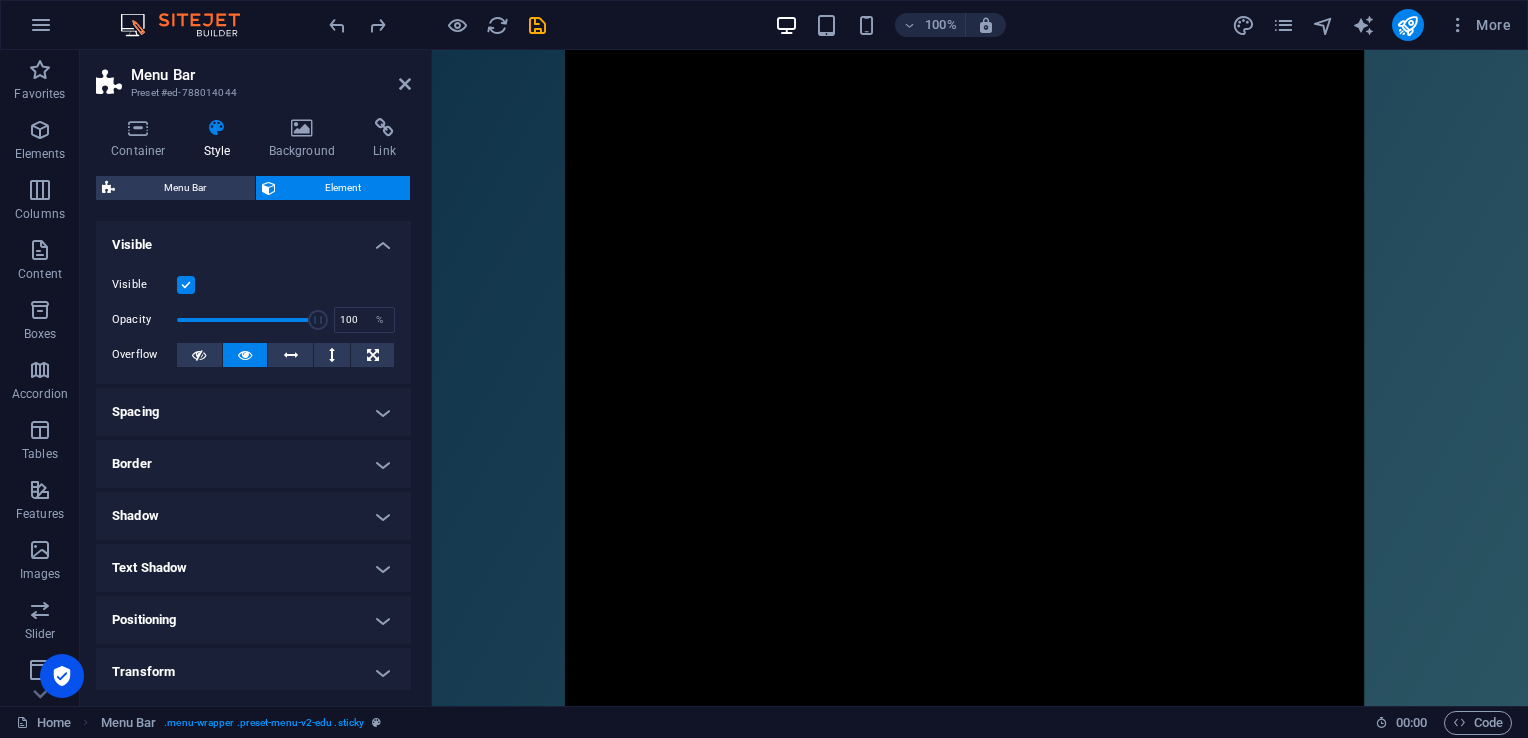 click on "Border" at bounding box center (253, 464) 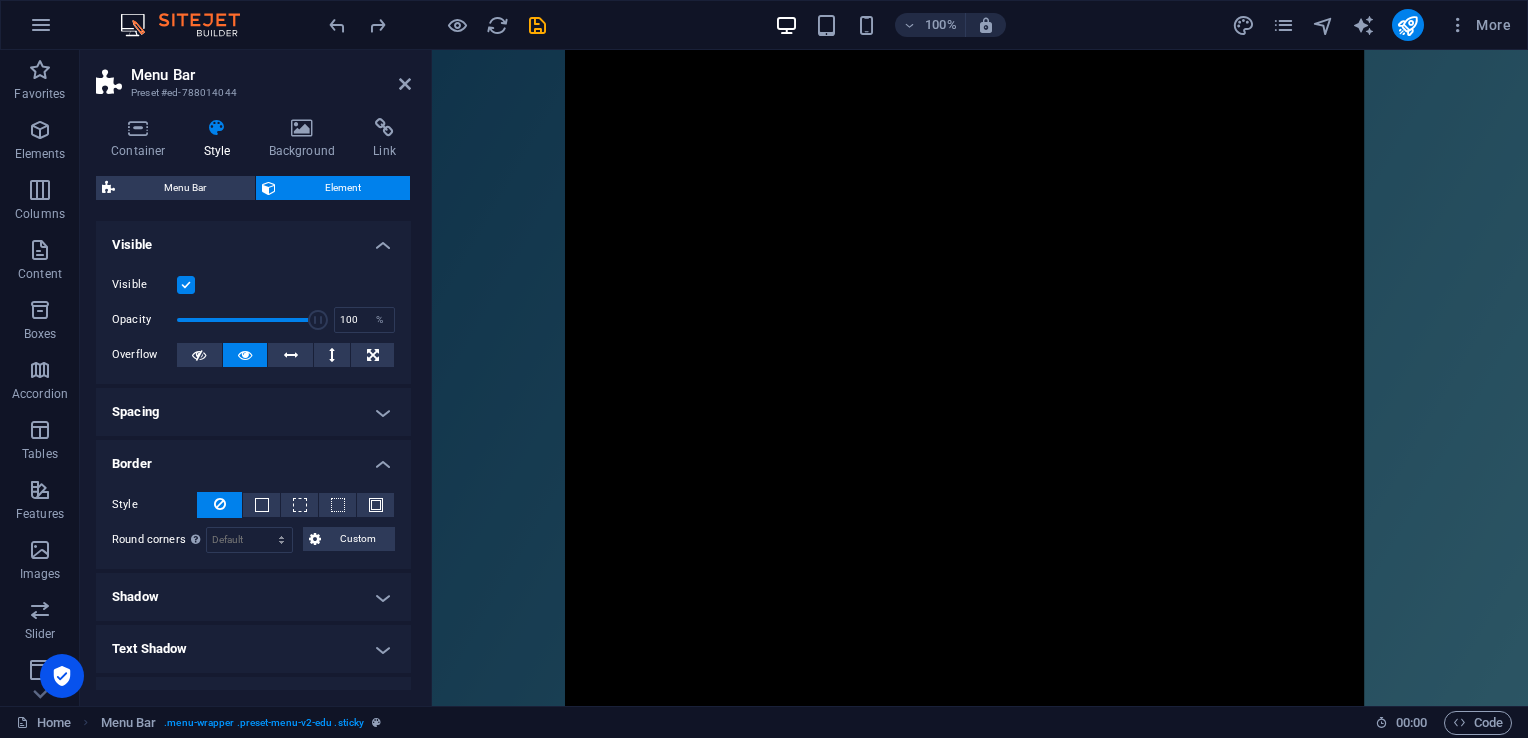 click on "Spacing" at bounding box center [253, 412] 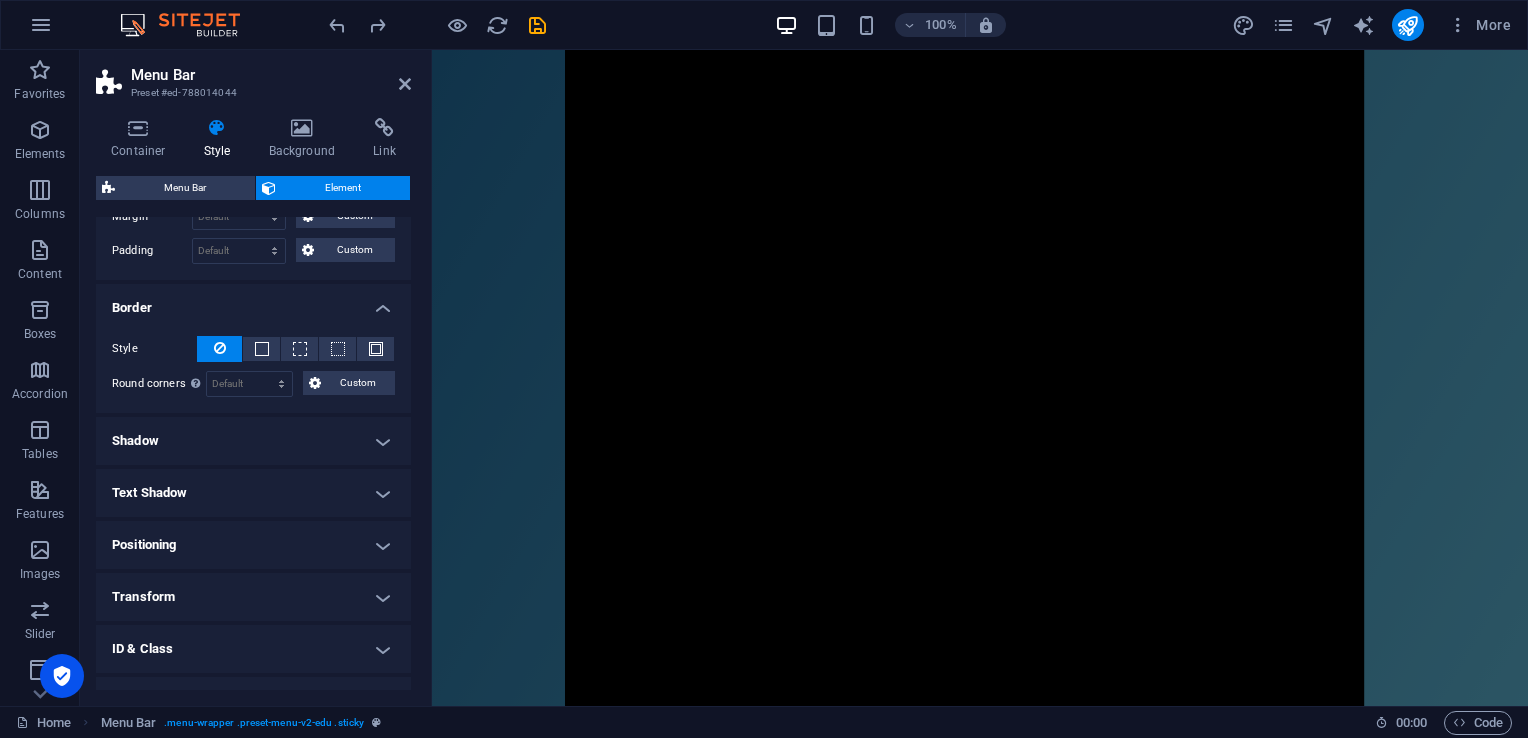 scroll, scrollTop: 237, scrollLeft: 0, axis: vertical 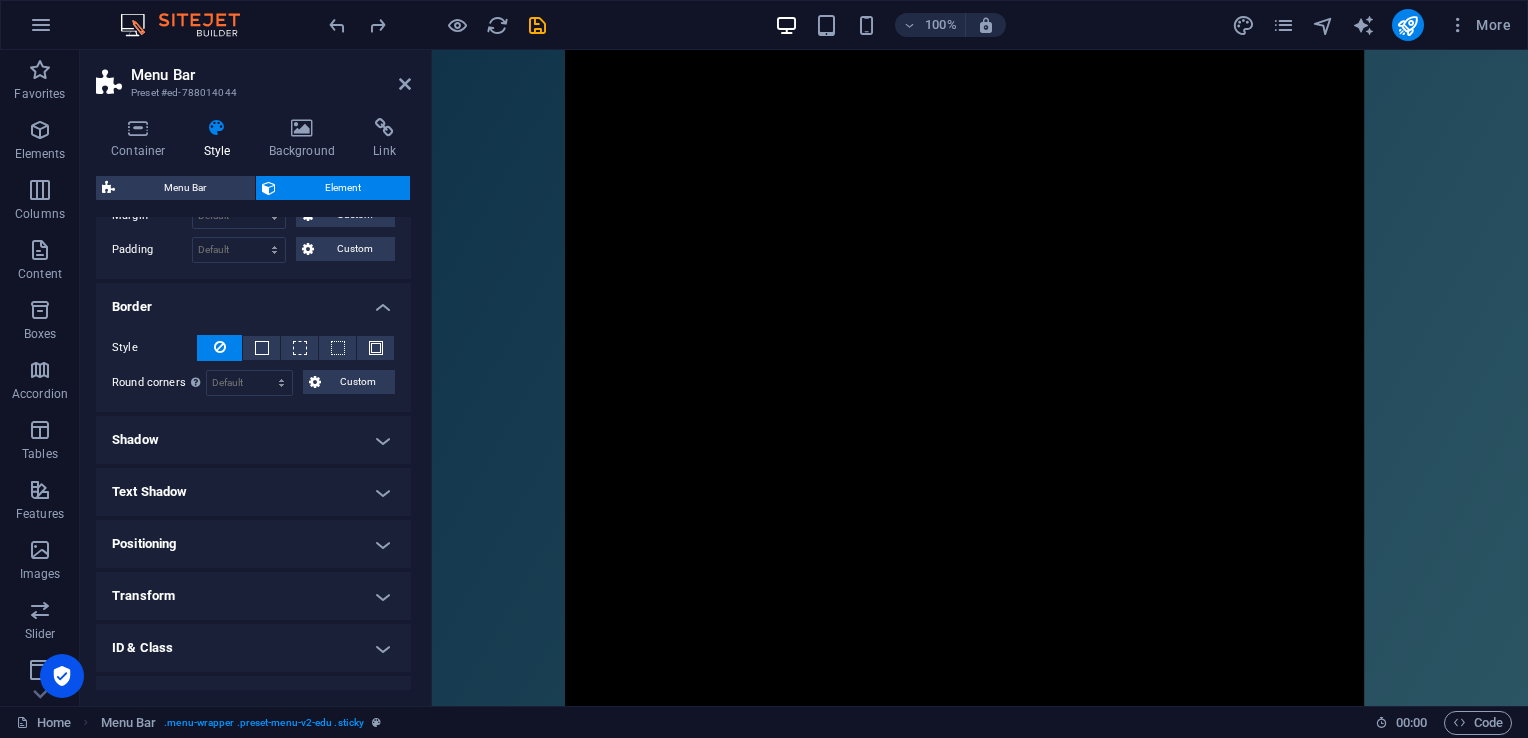 click on "Text Shadow" at bounding box center [253, 492] 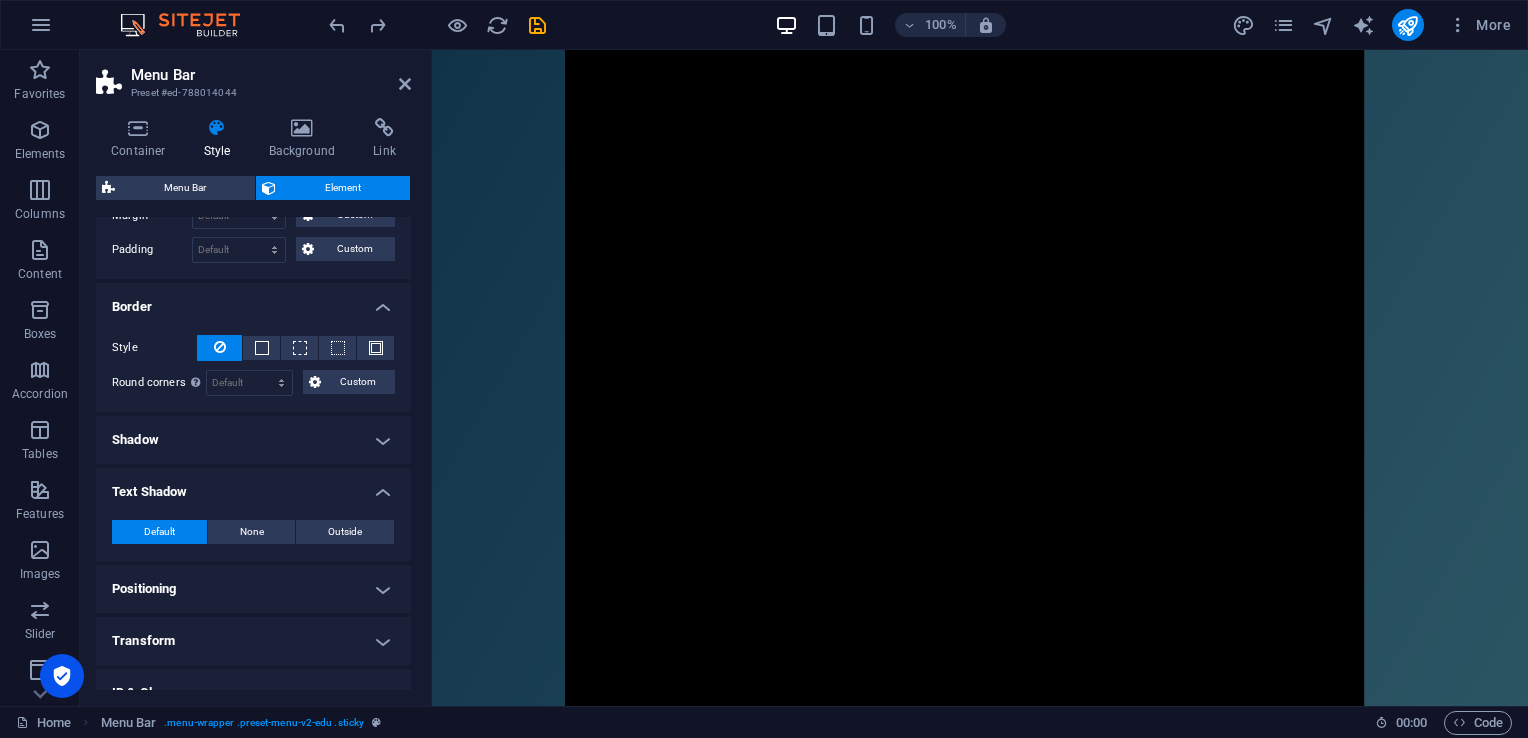 click on "Text Shadow" at bounding box center (253, 486) 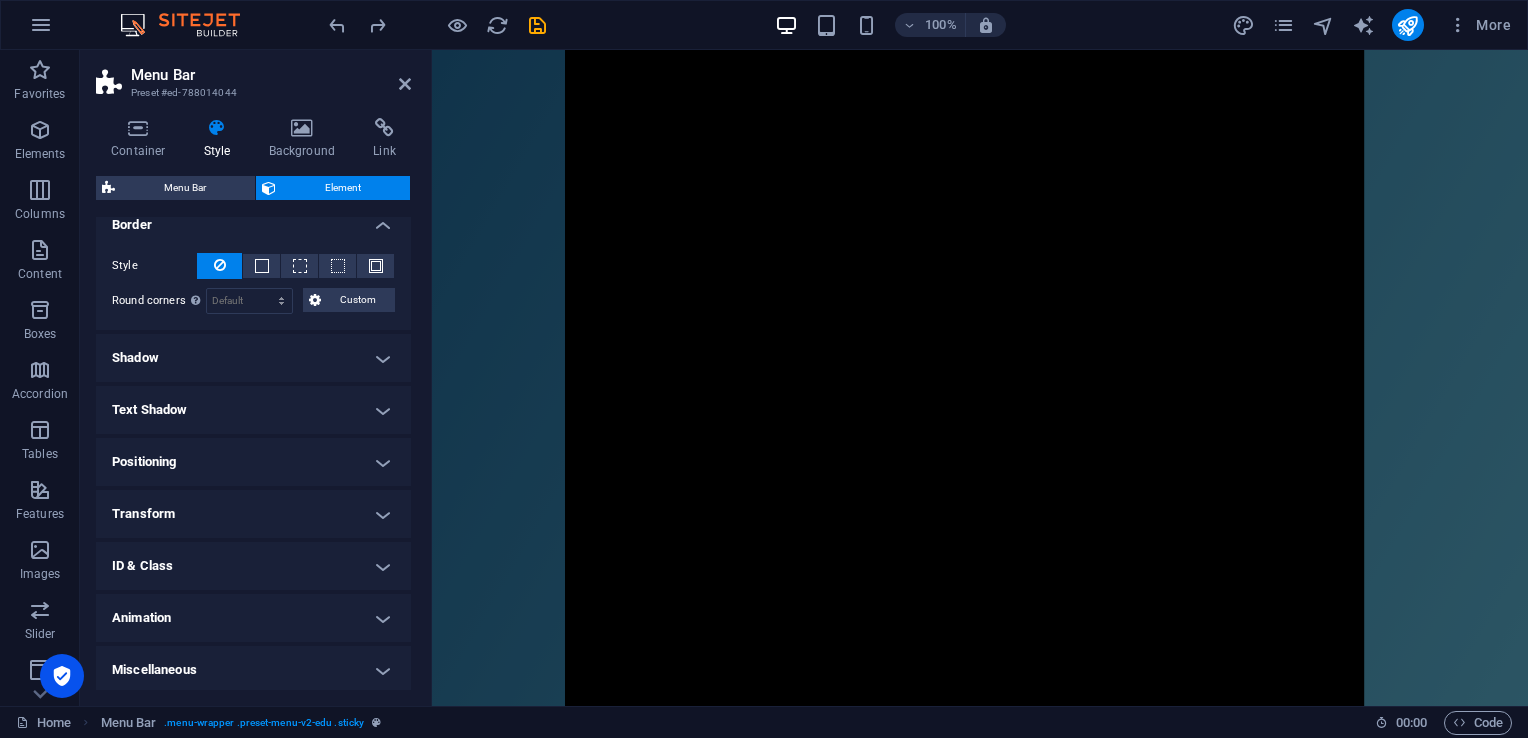 scroll, scrollTop: 320, scrollLeft: 0, axis: vertical 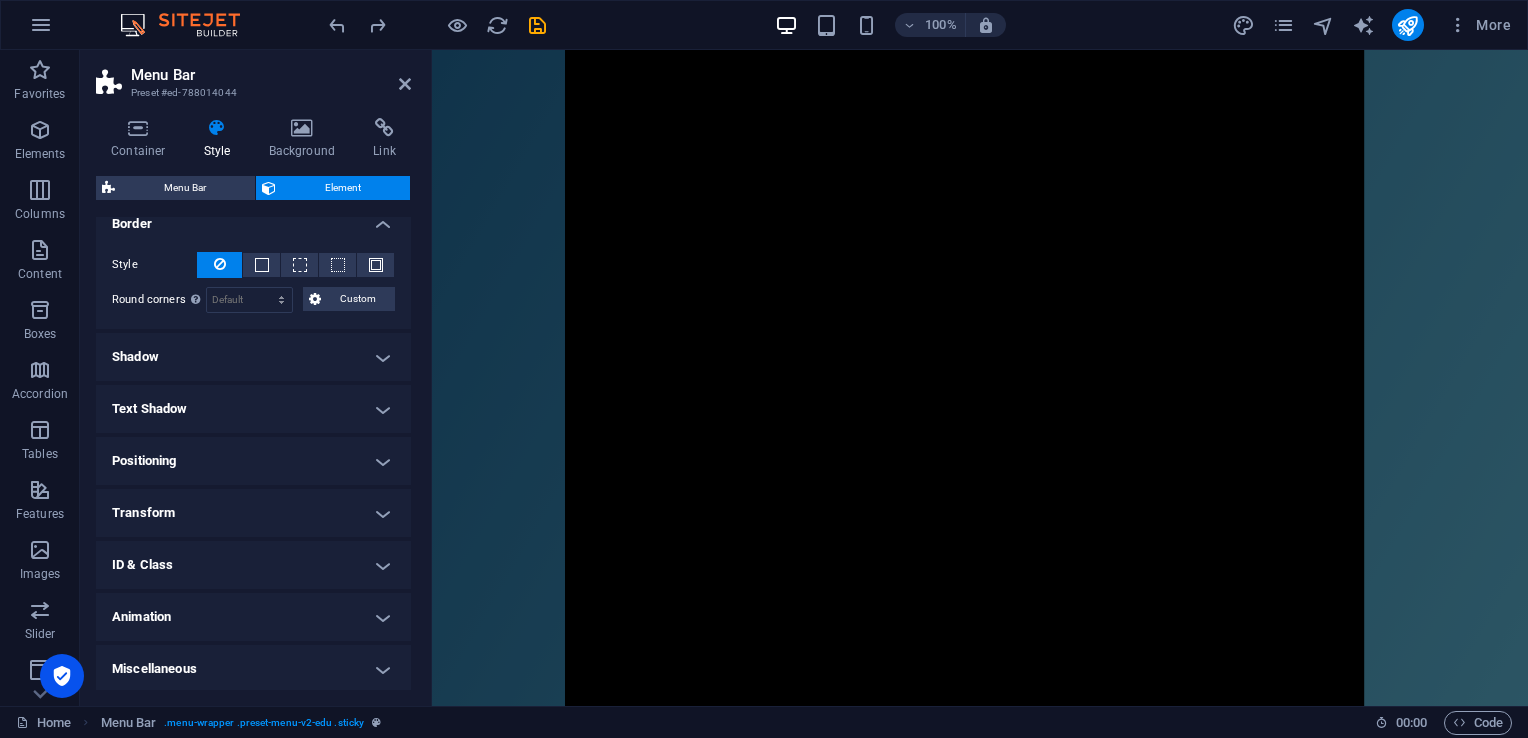 click on "Positioning" at bounding box center [253, 461] 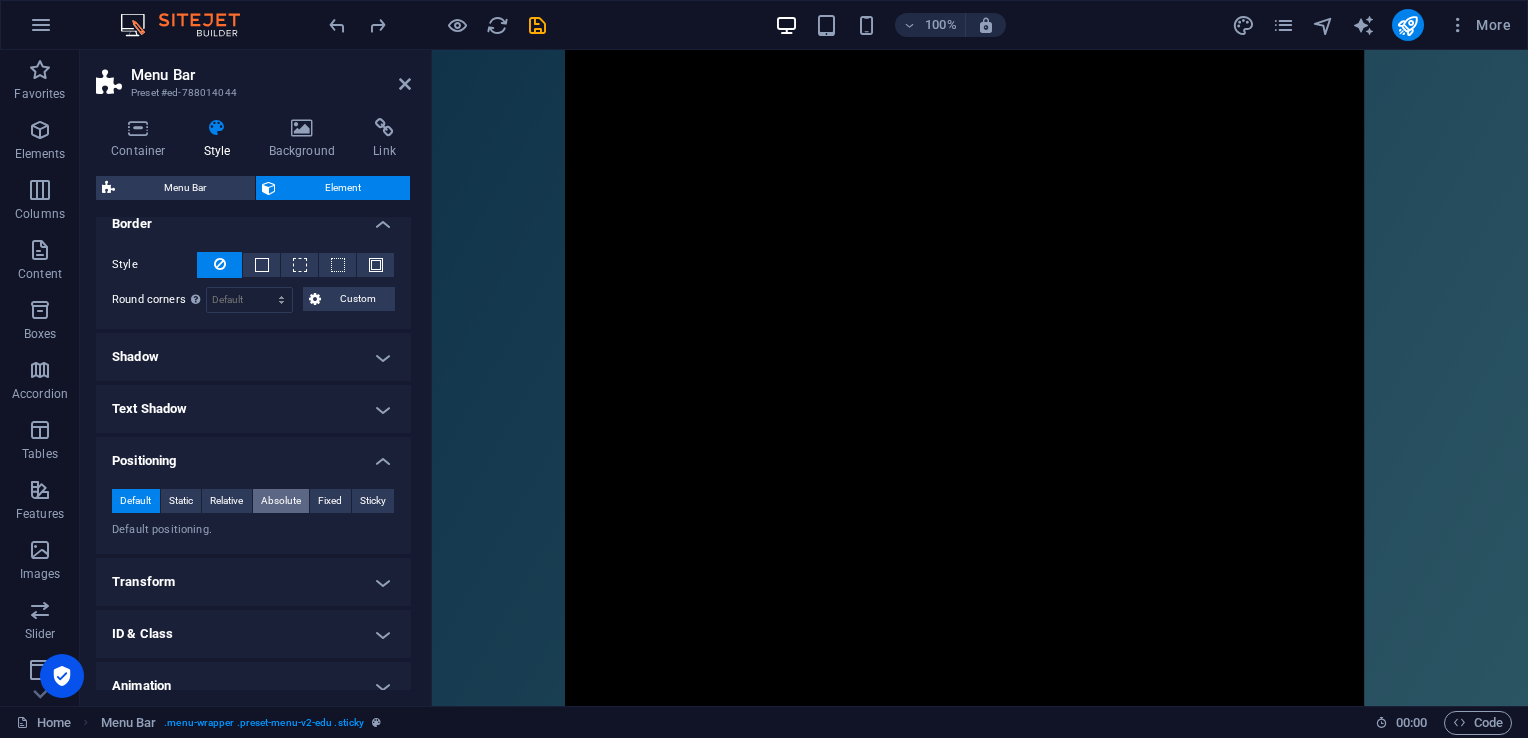 click on "Absolute" at bounding box center (281, 501) 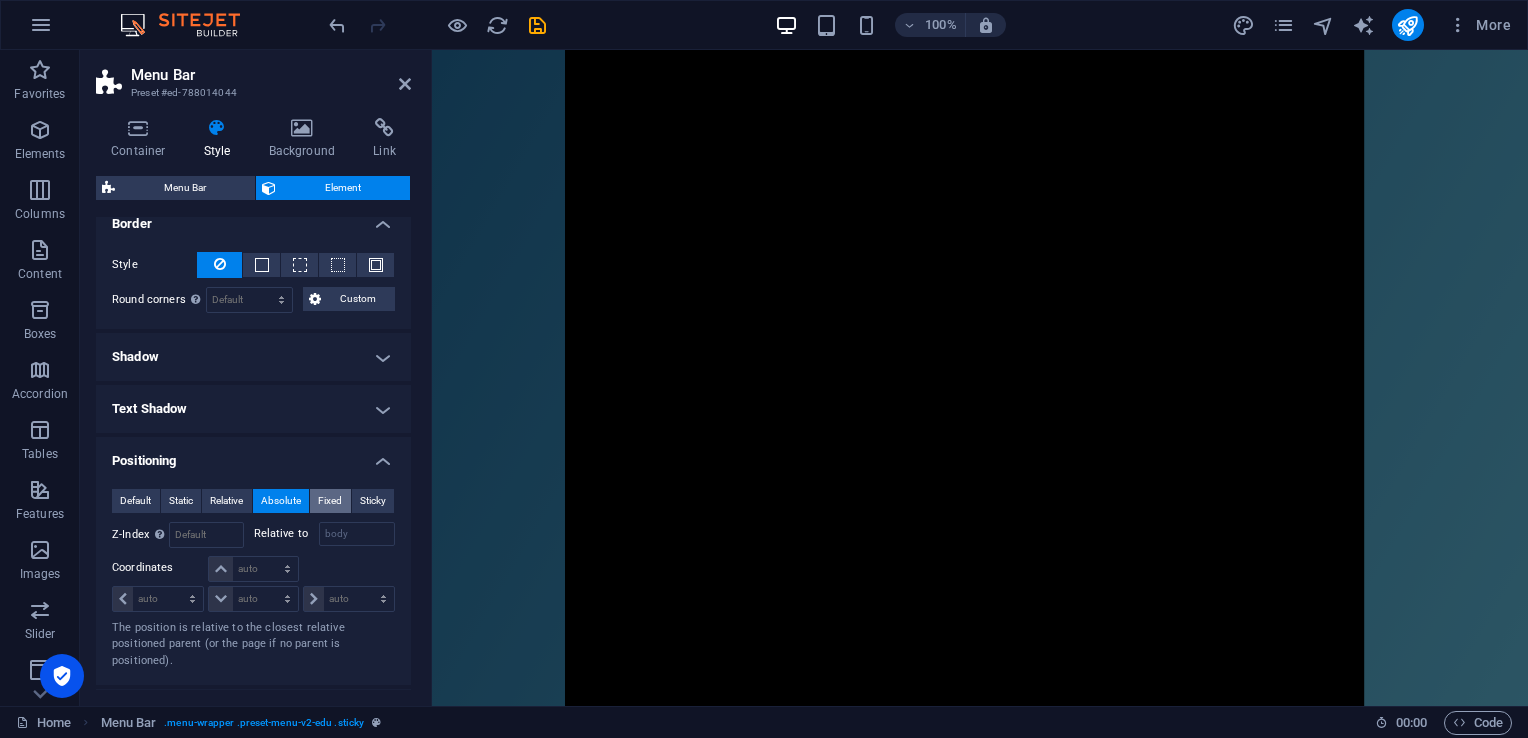 click on "Fixed" at bounding box center [330, 501] 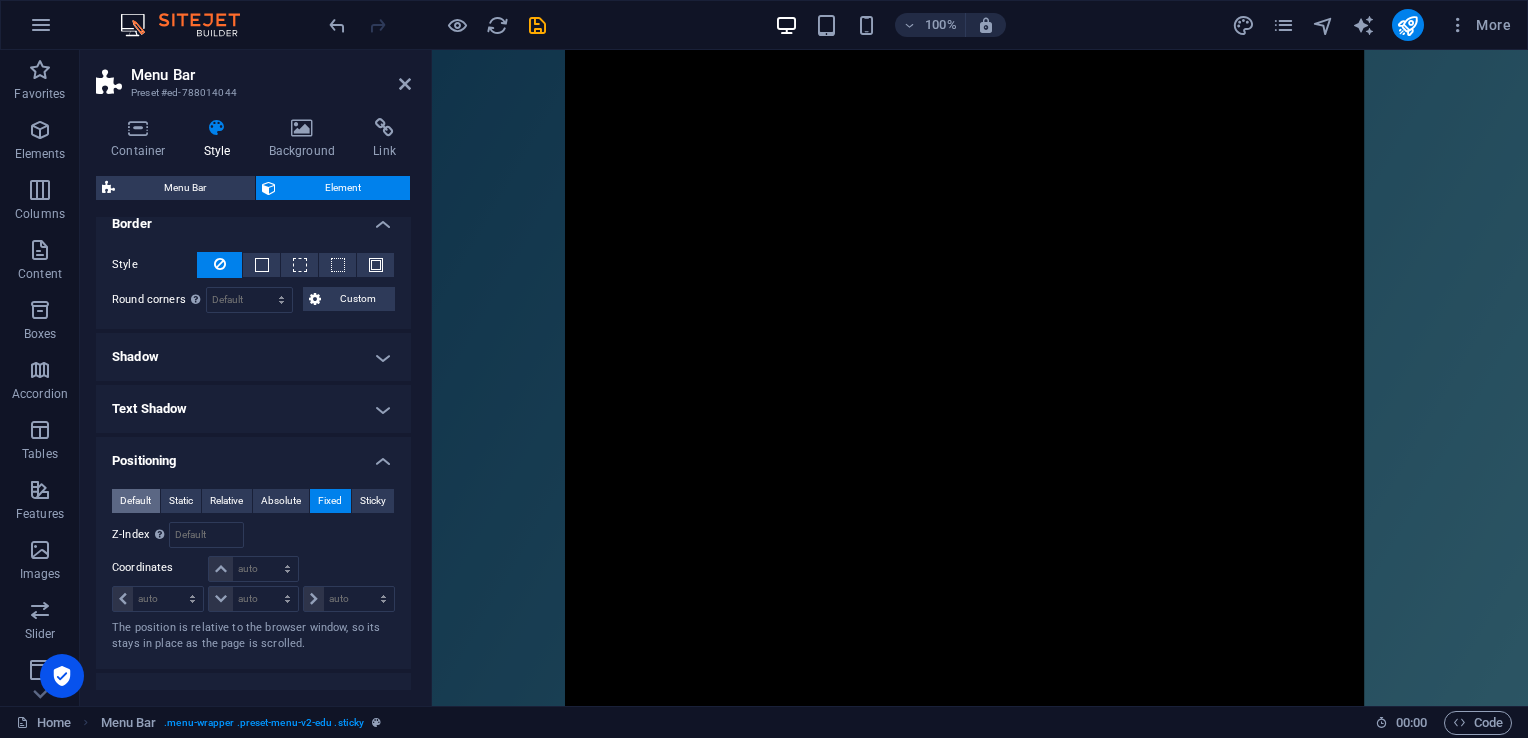 click on "Default" at bounding box center [135, 501] 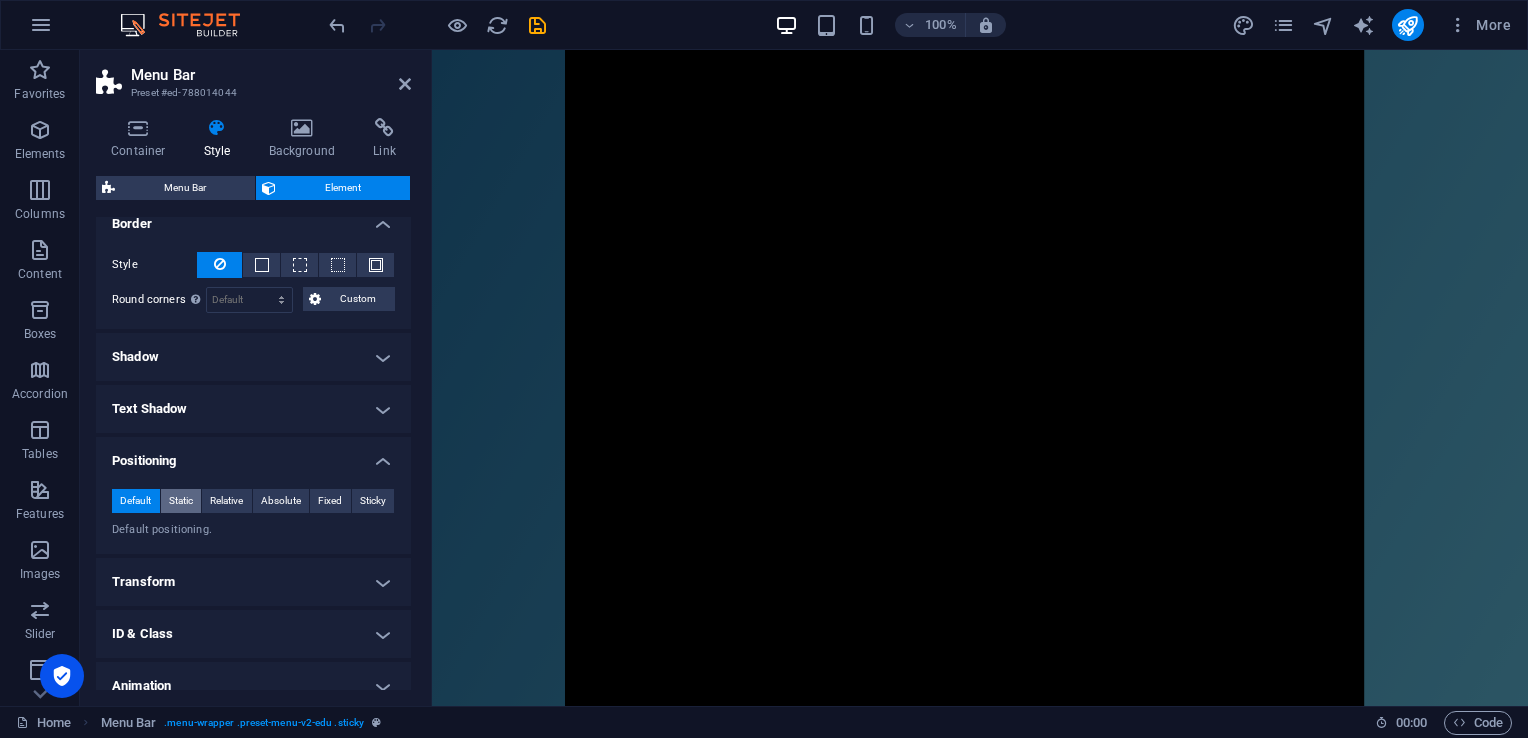 click on "Static" at bounding box center (181, 501) 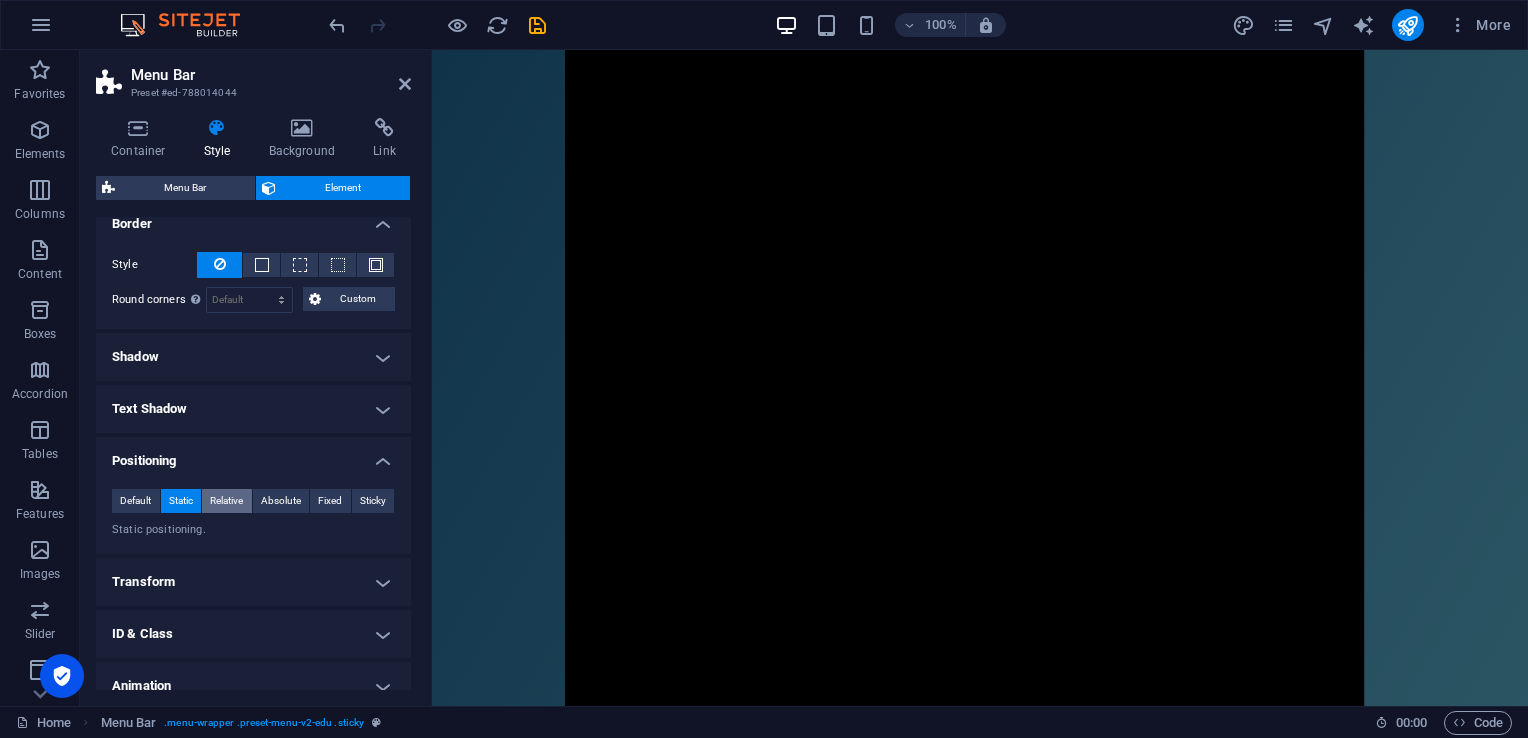 click on "Relative" at bounding box center [226, 501] 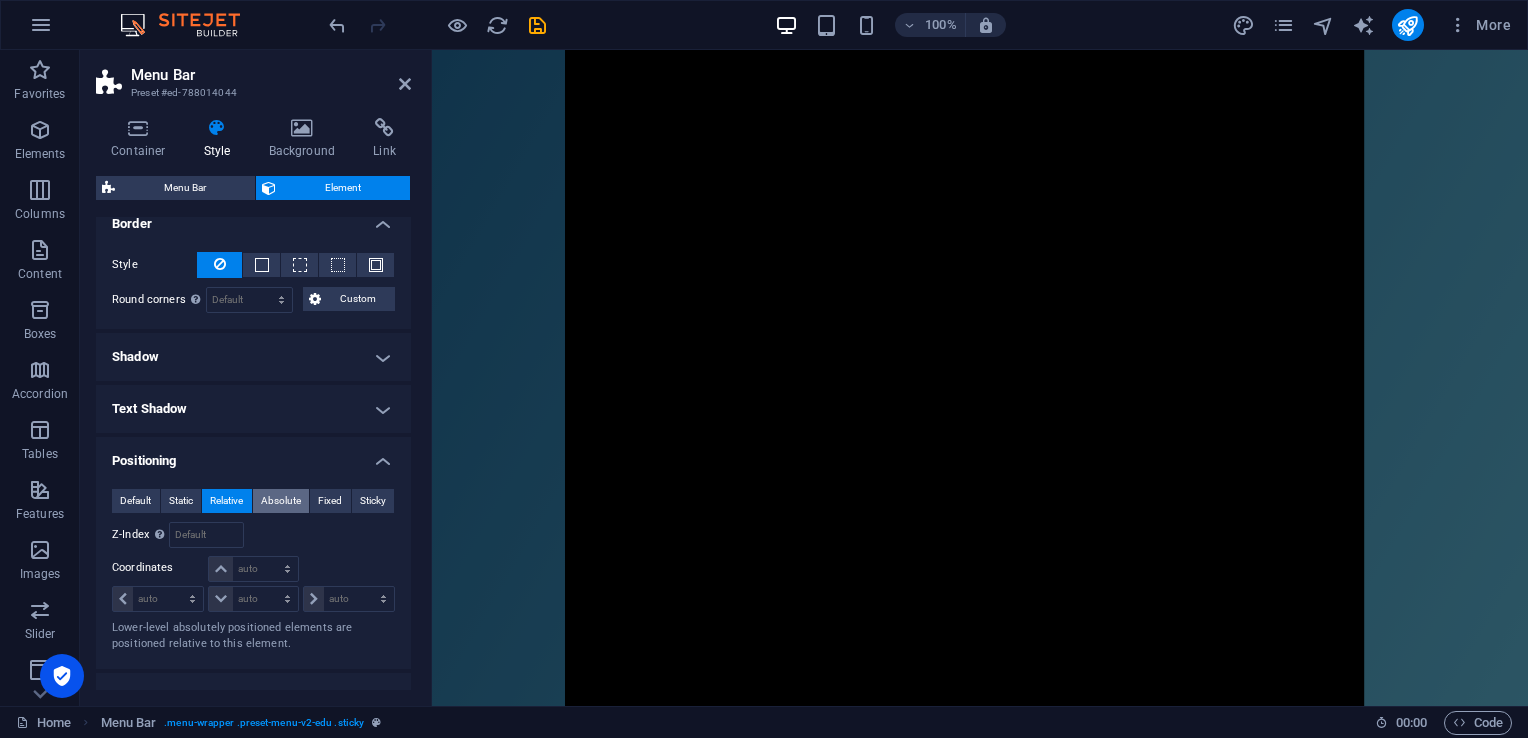 click on "Absolute" at bounding box center (281, 501) 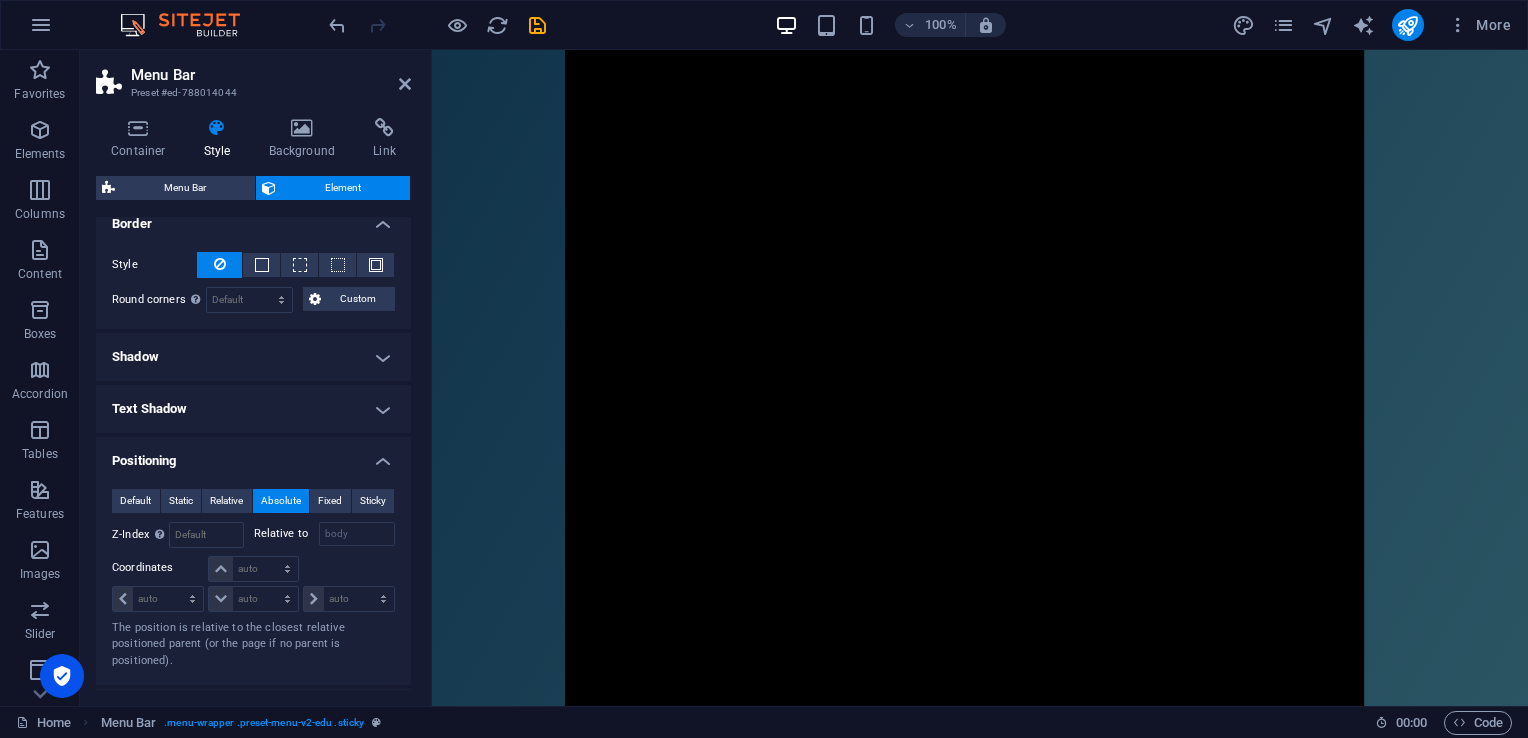 click on "Menu Bar Preset #ed-788014044" at bounding box center [253, 76] 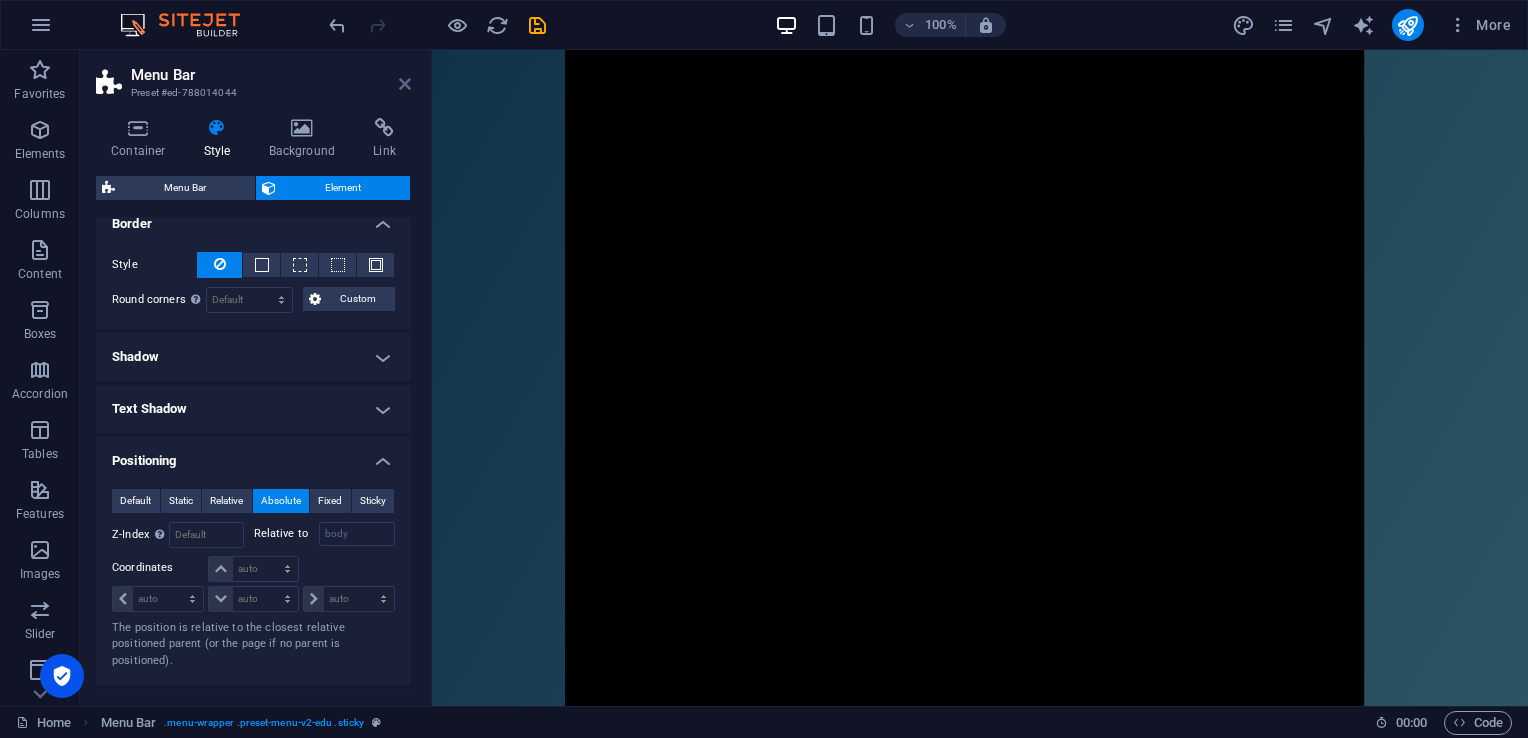 click at bounding box center (405, 84) 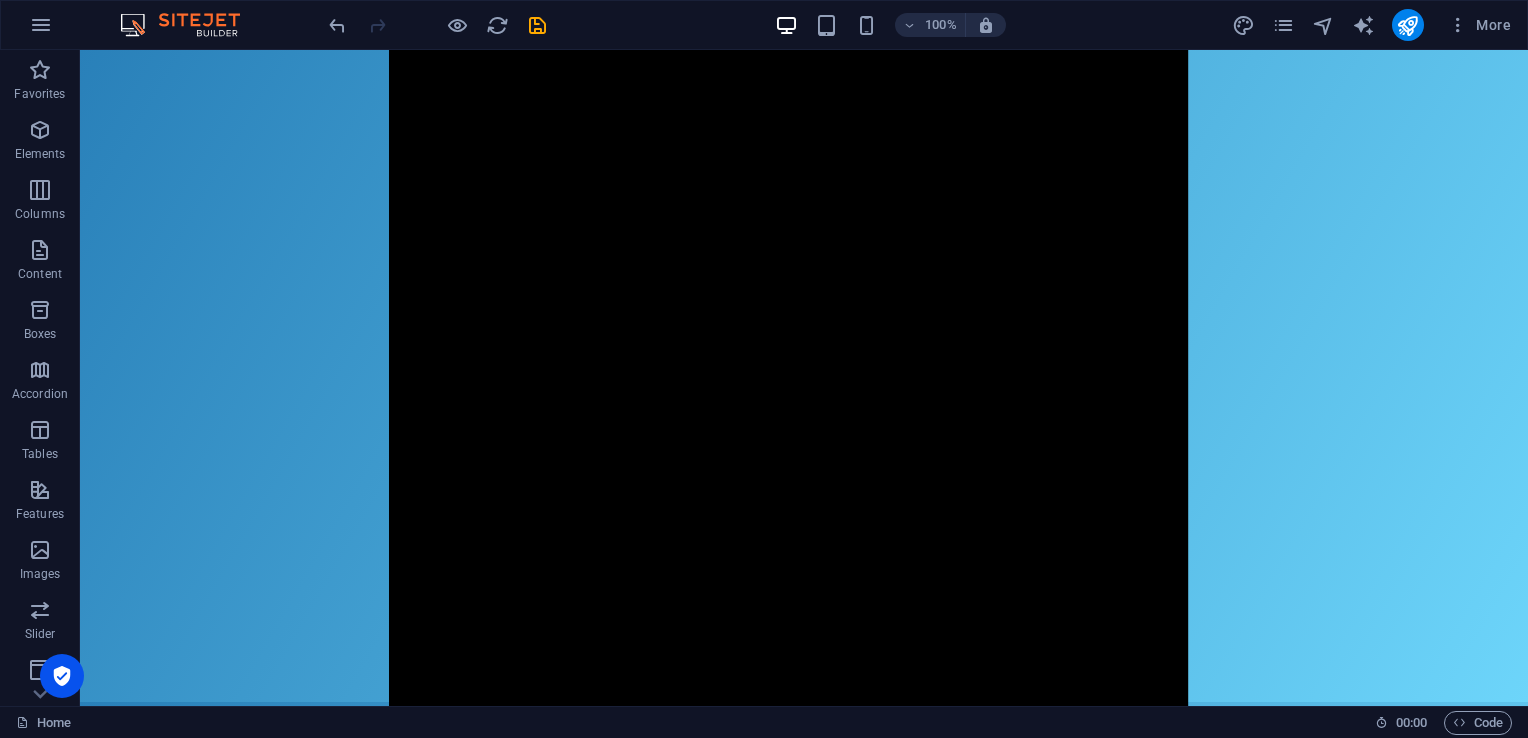 scroll, scrollTop: 0, scrollLeft: 0, axis: both 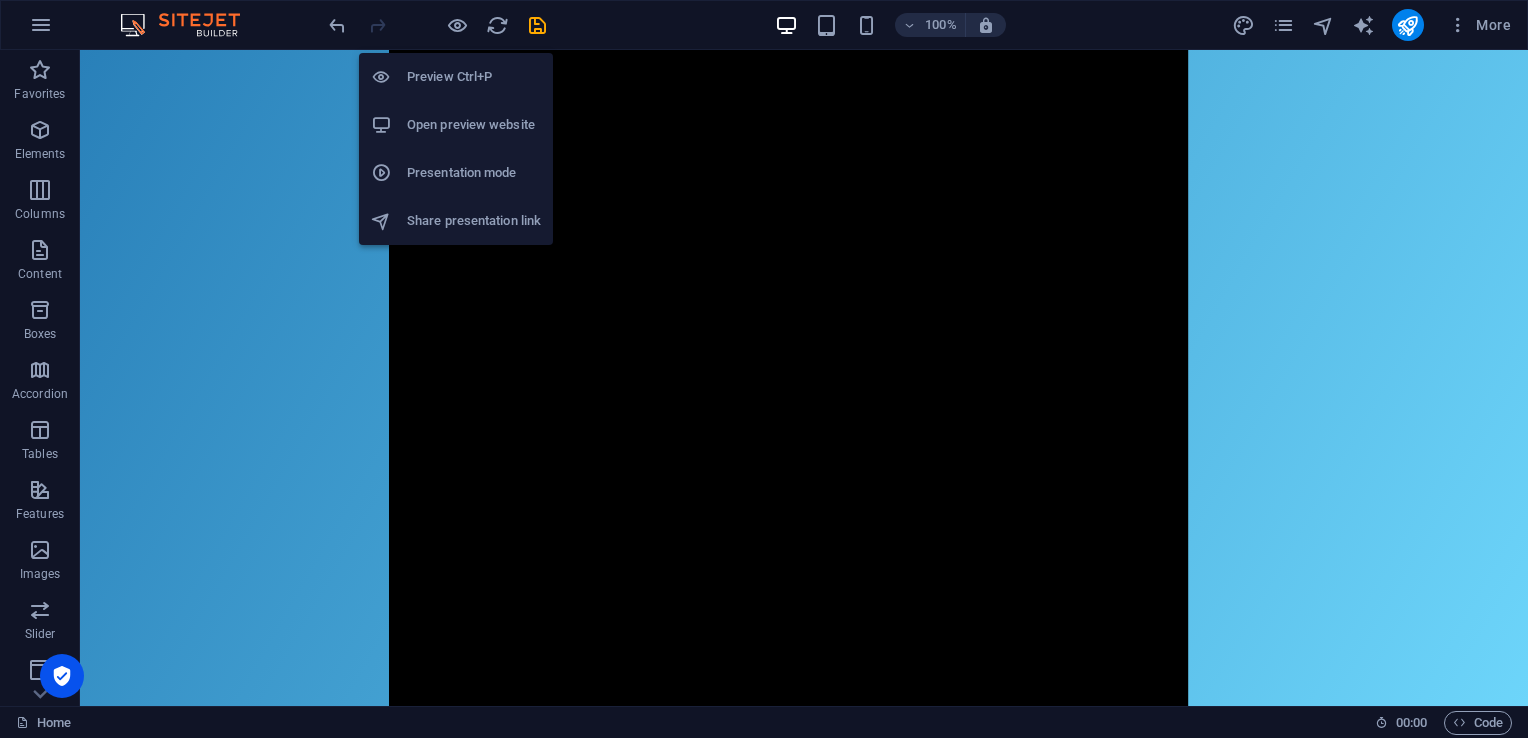 click on "Preview Ctrl+P" at bounding box center (474, 77) 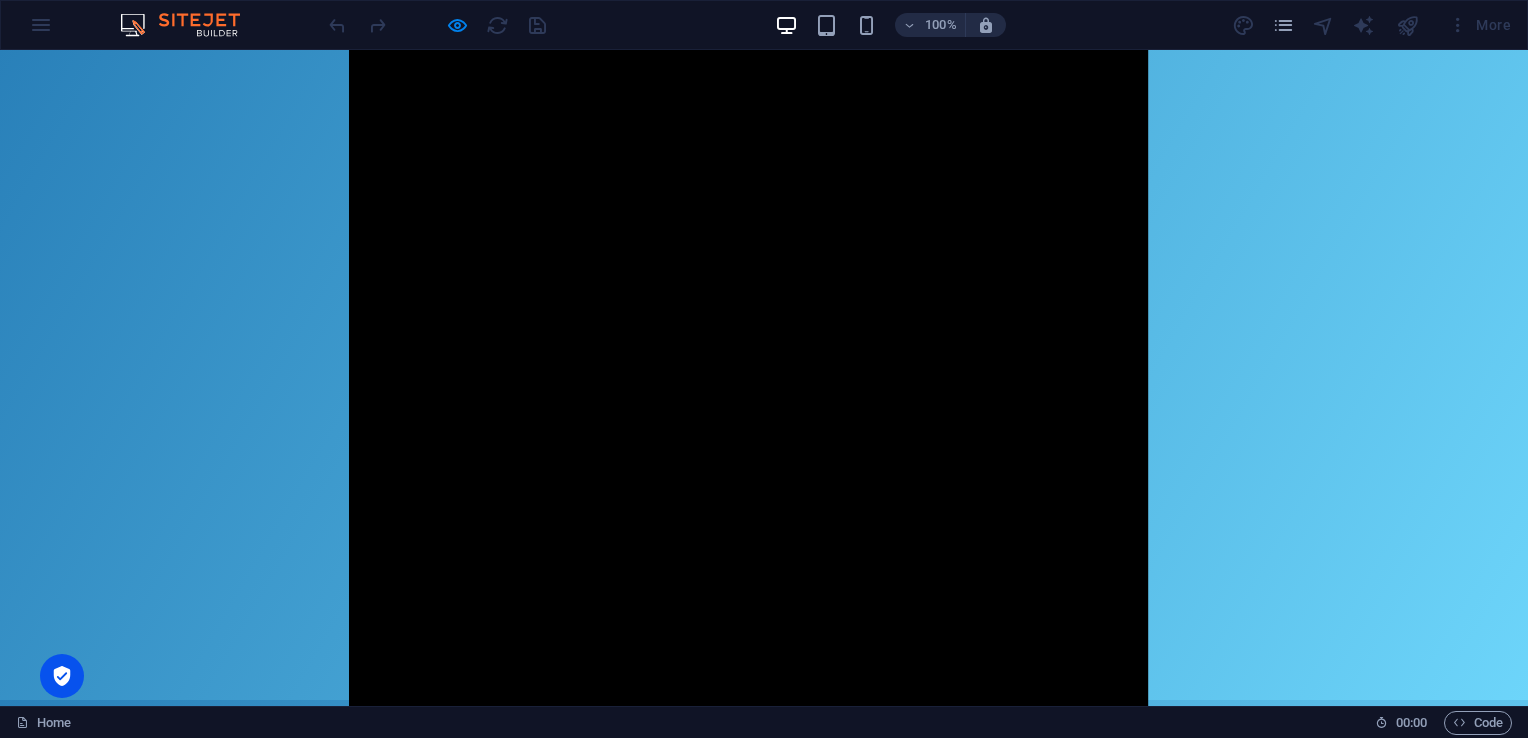 scroll, scrollTop: 0, scrollLeft: 0, axis: both 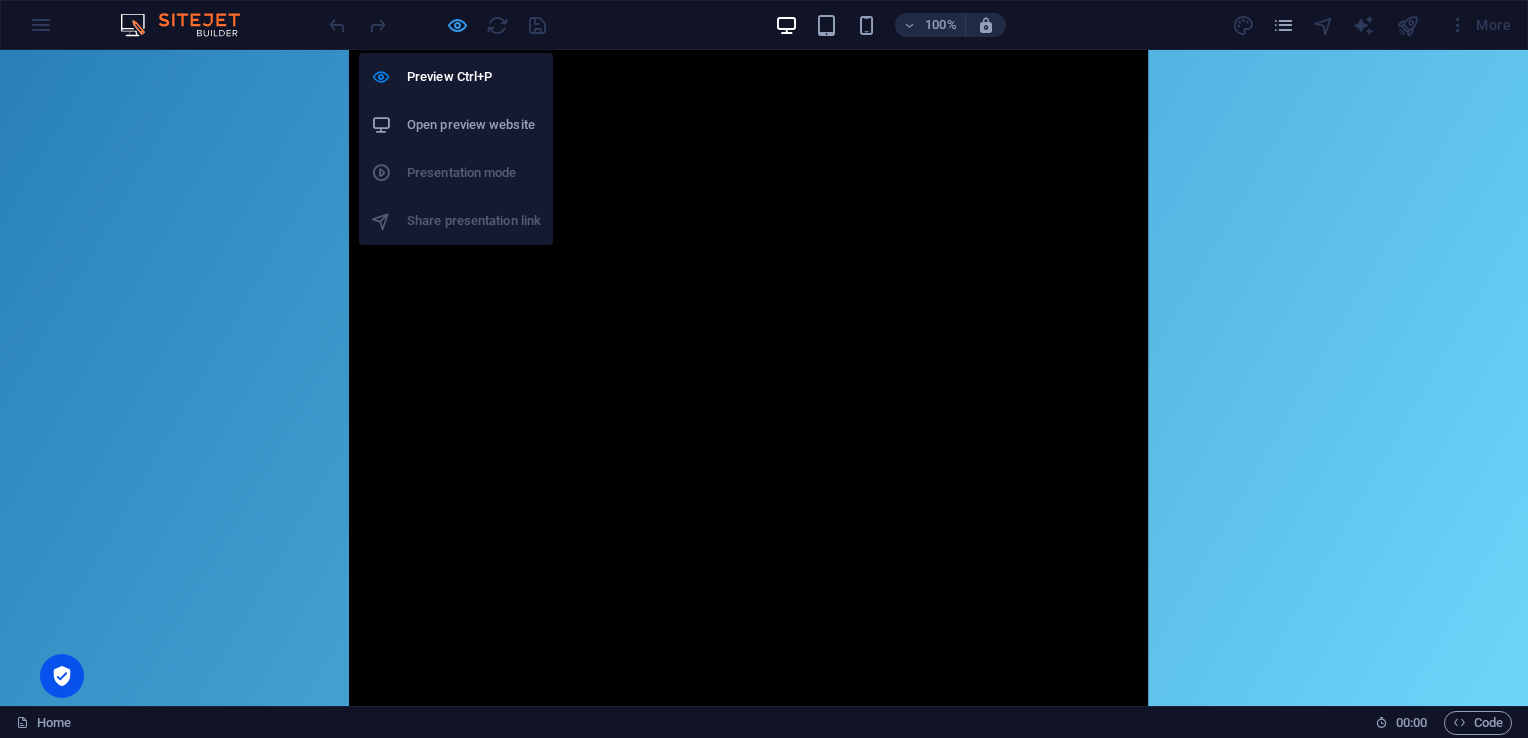 click at bounding box center (457, 25) 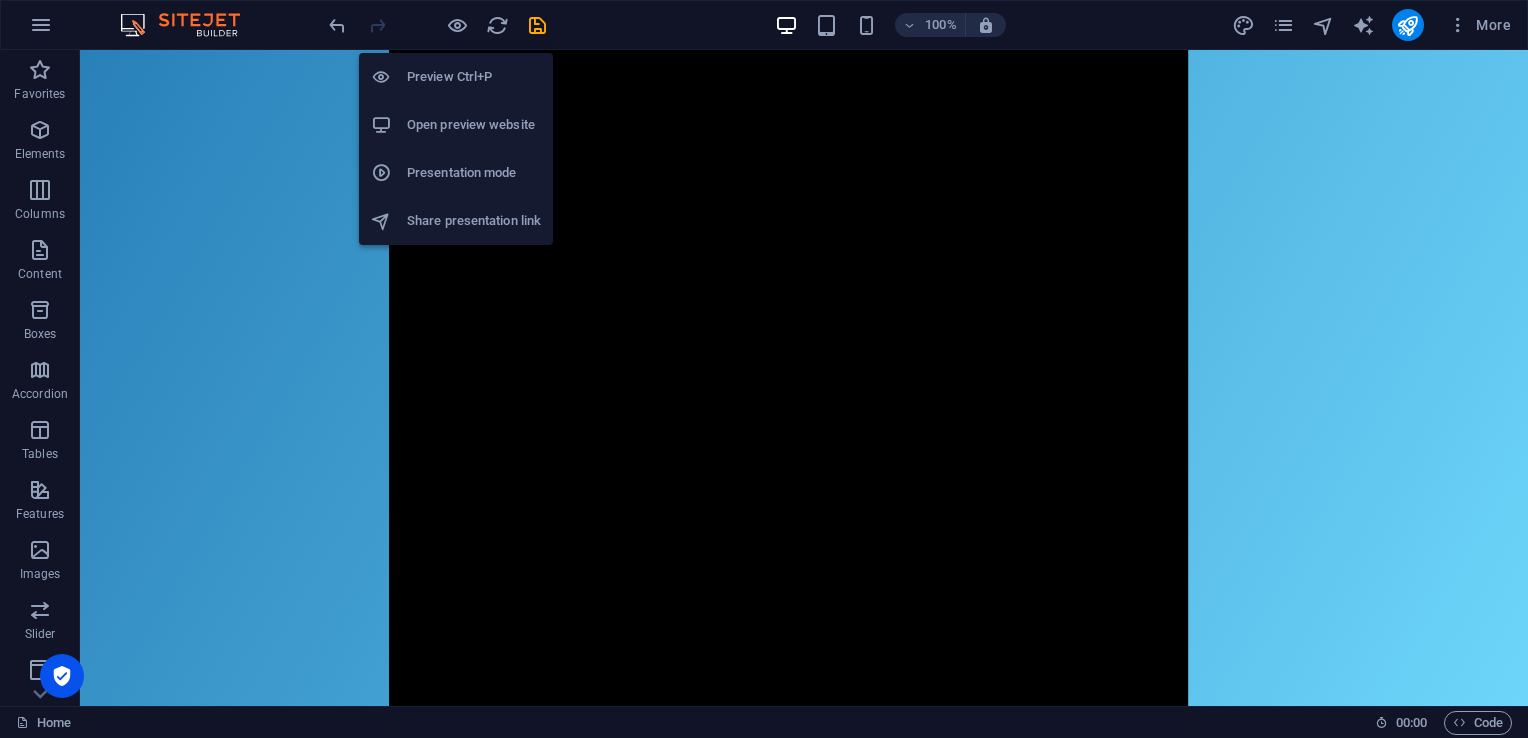 click on "Preview Ctrl+P" at bounding box center (474, 77) 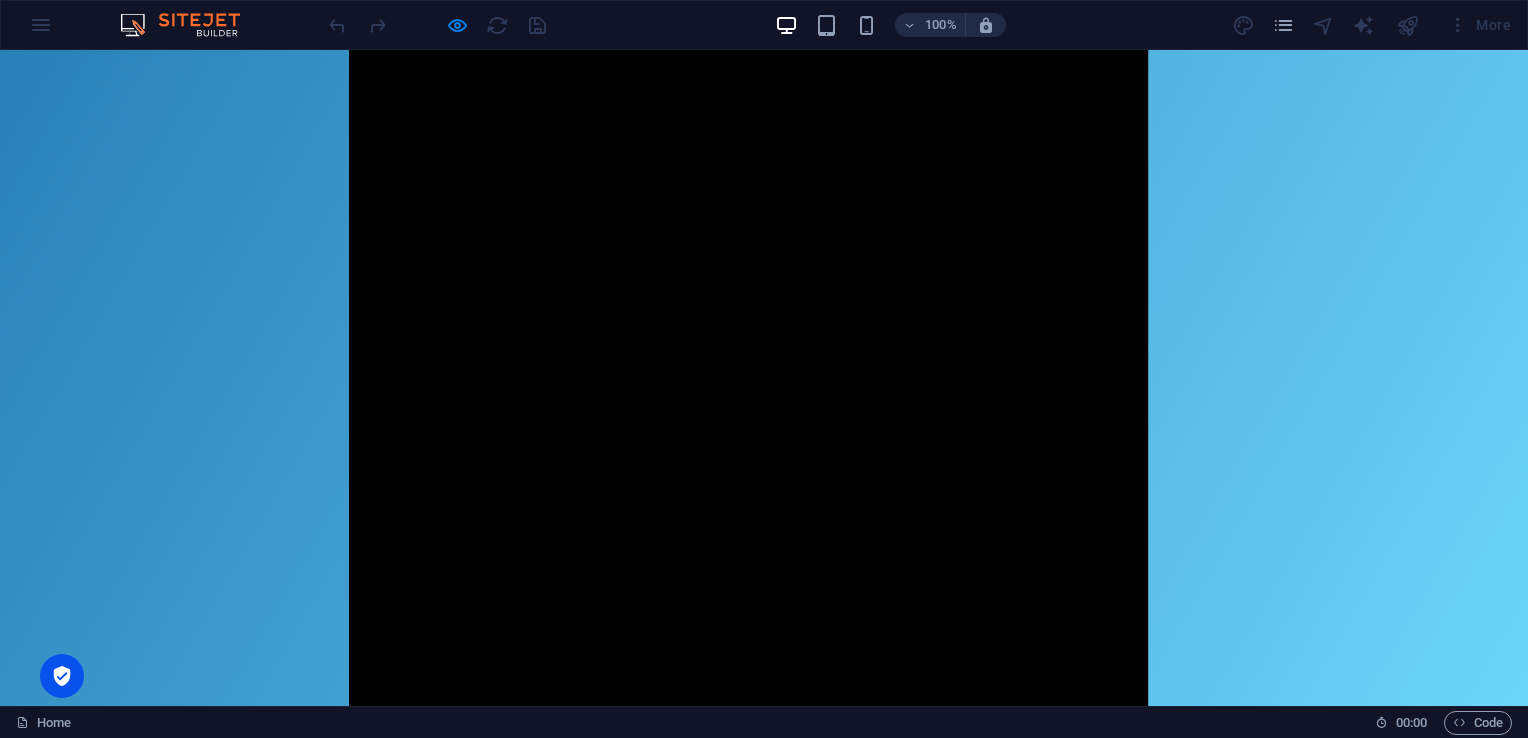 click on "Login Page
Login
Username or Email
Password
Login
Don’t have an account?  Sign up" at bounding box center (793, -5701) 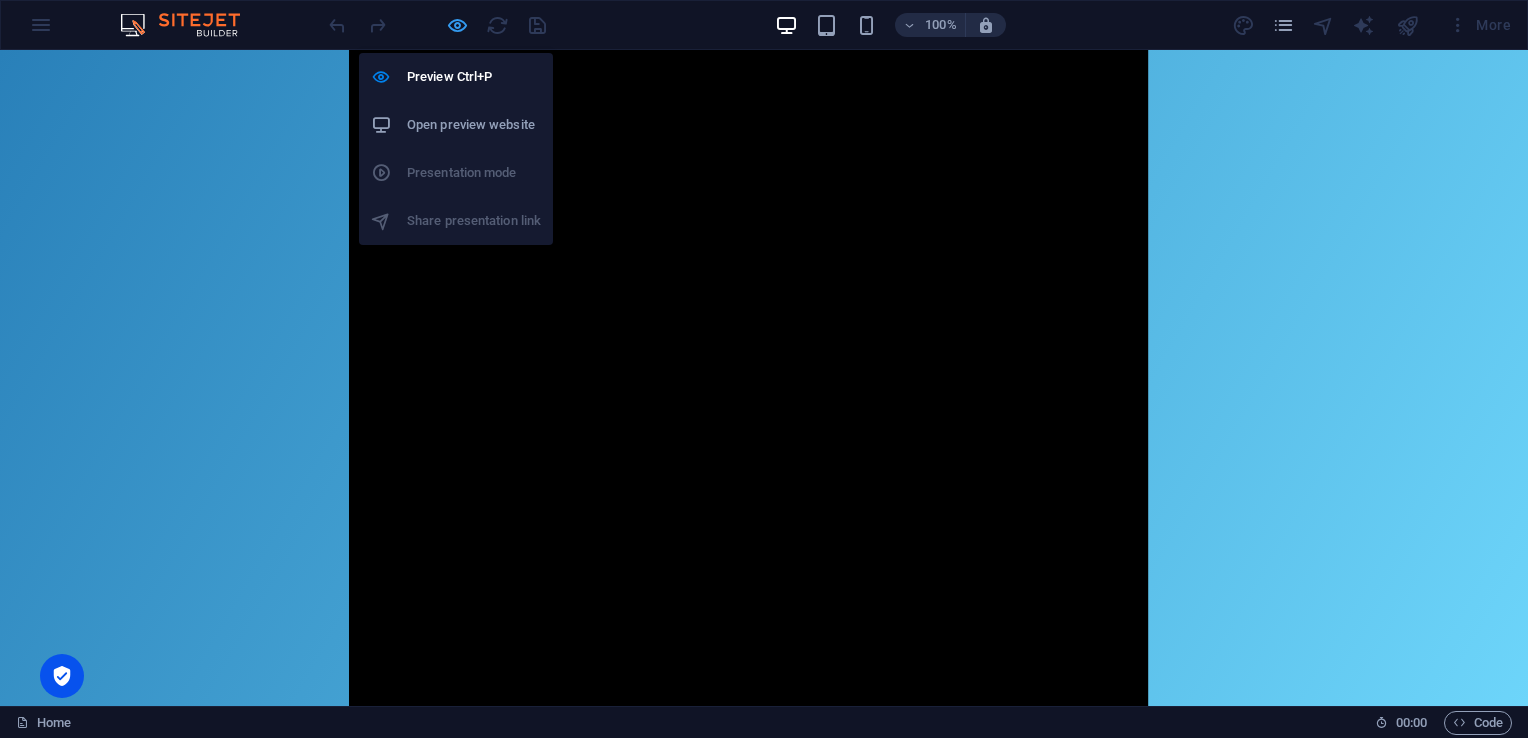 click at bounding box center (457, 25) 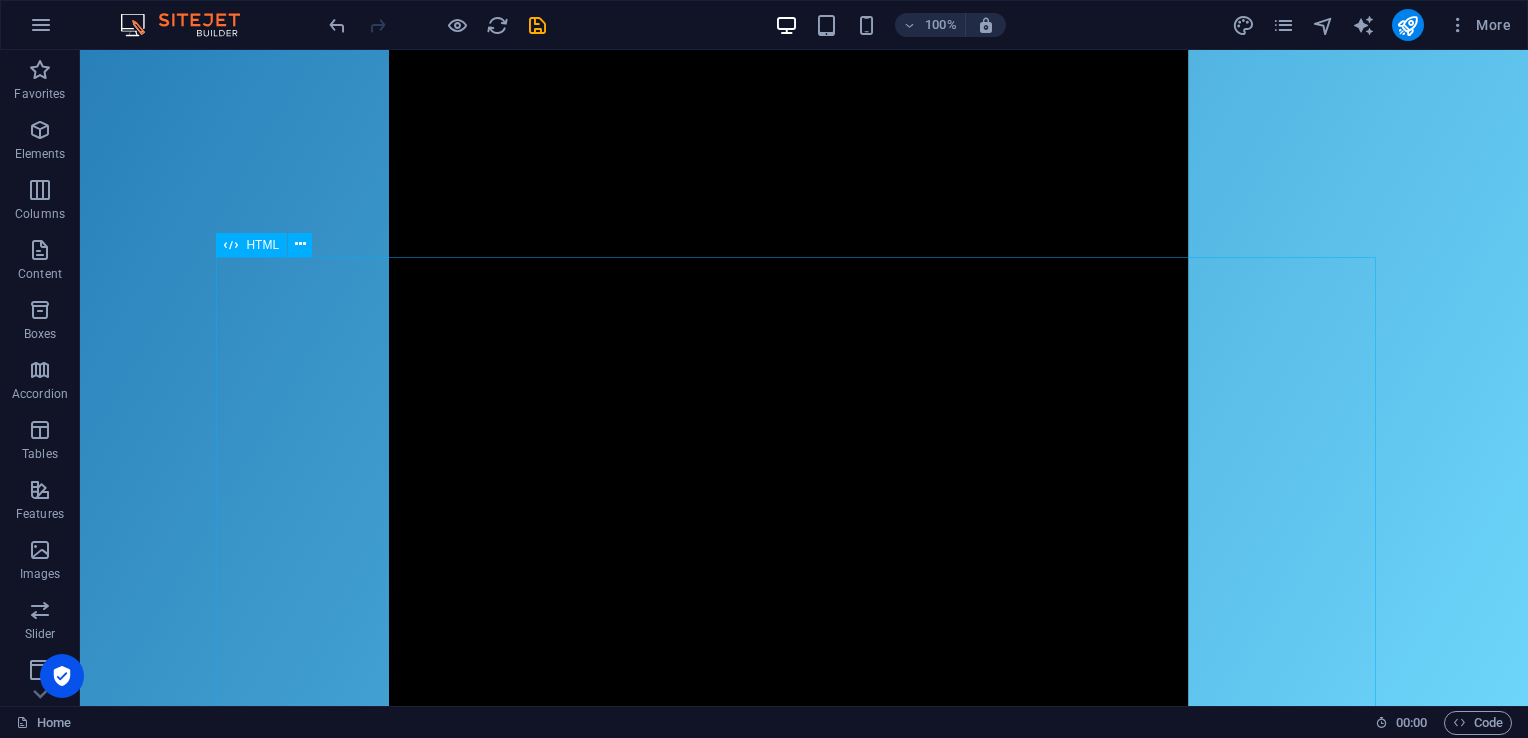 click on "Login Page
Login
Username or Email
Password
Login
Don’t have an account?  Sign up" at bounding box center (833, -5772) 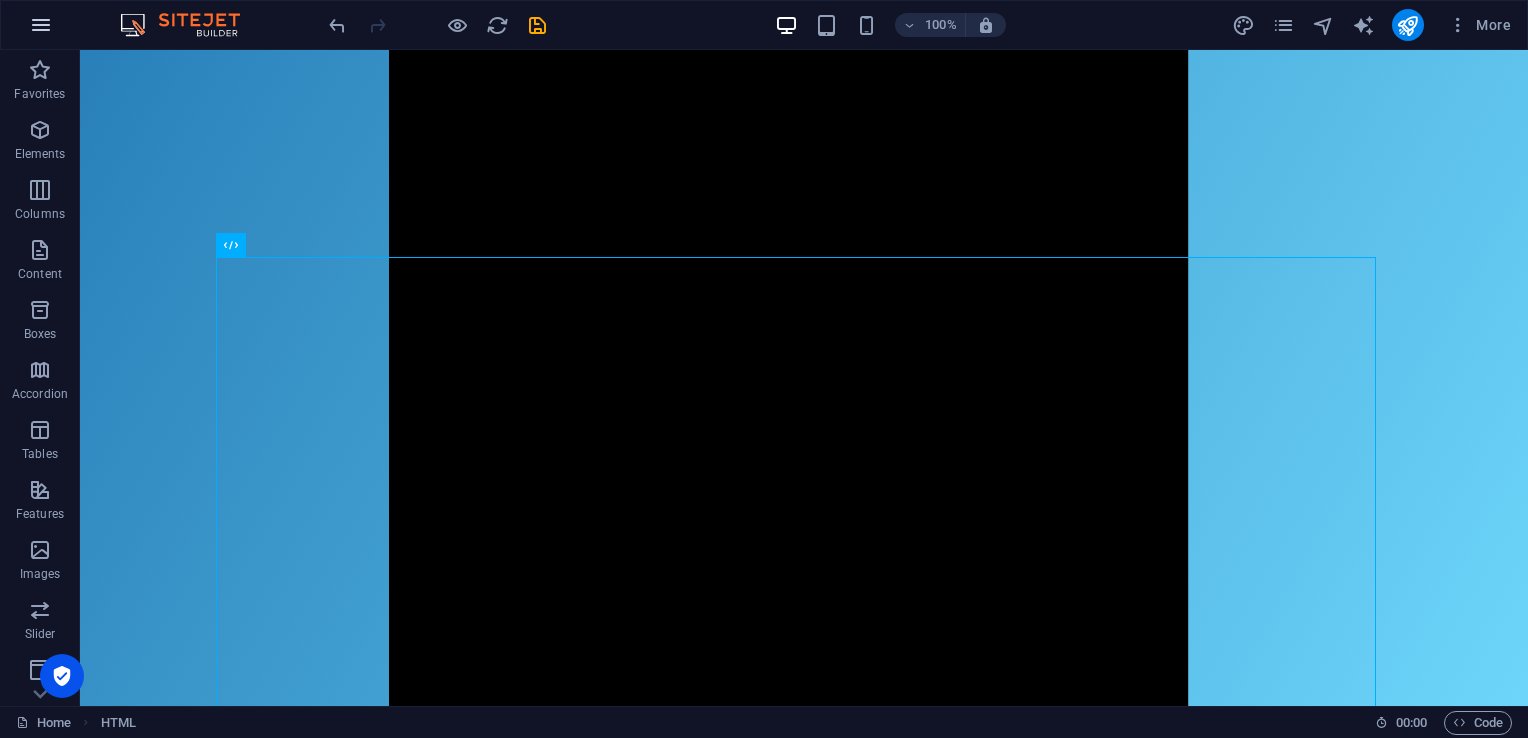 click at bounding box center [41, 25] 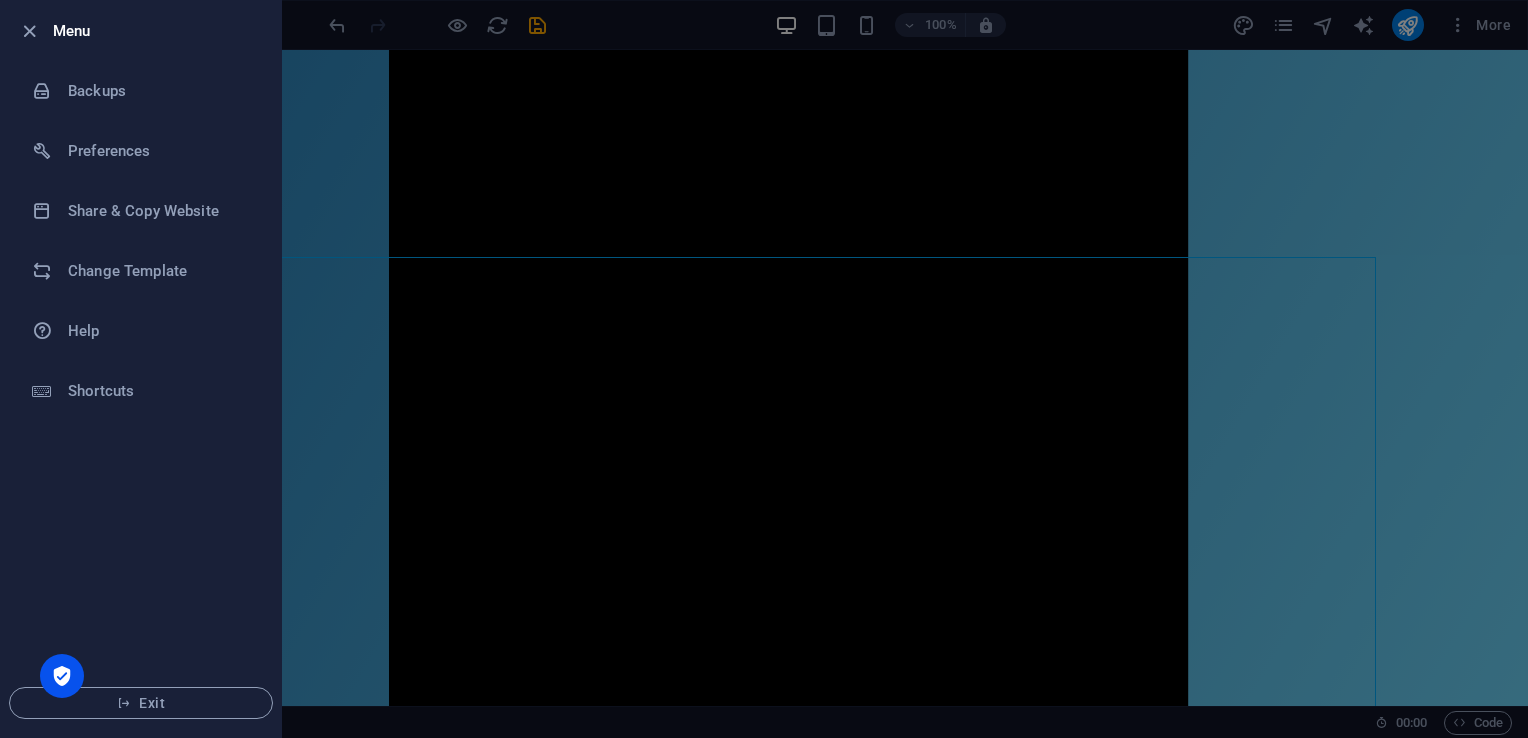 click at bounding box center [764, 369] 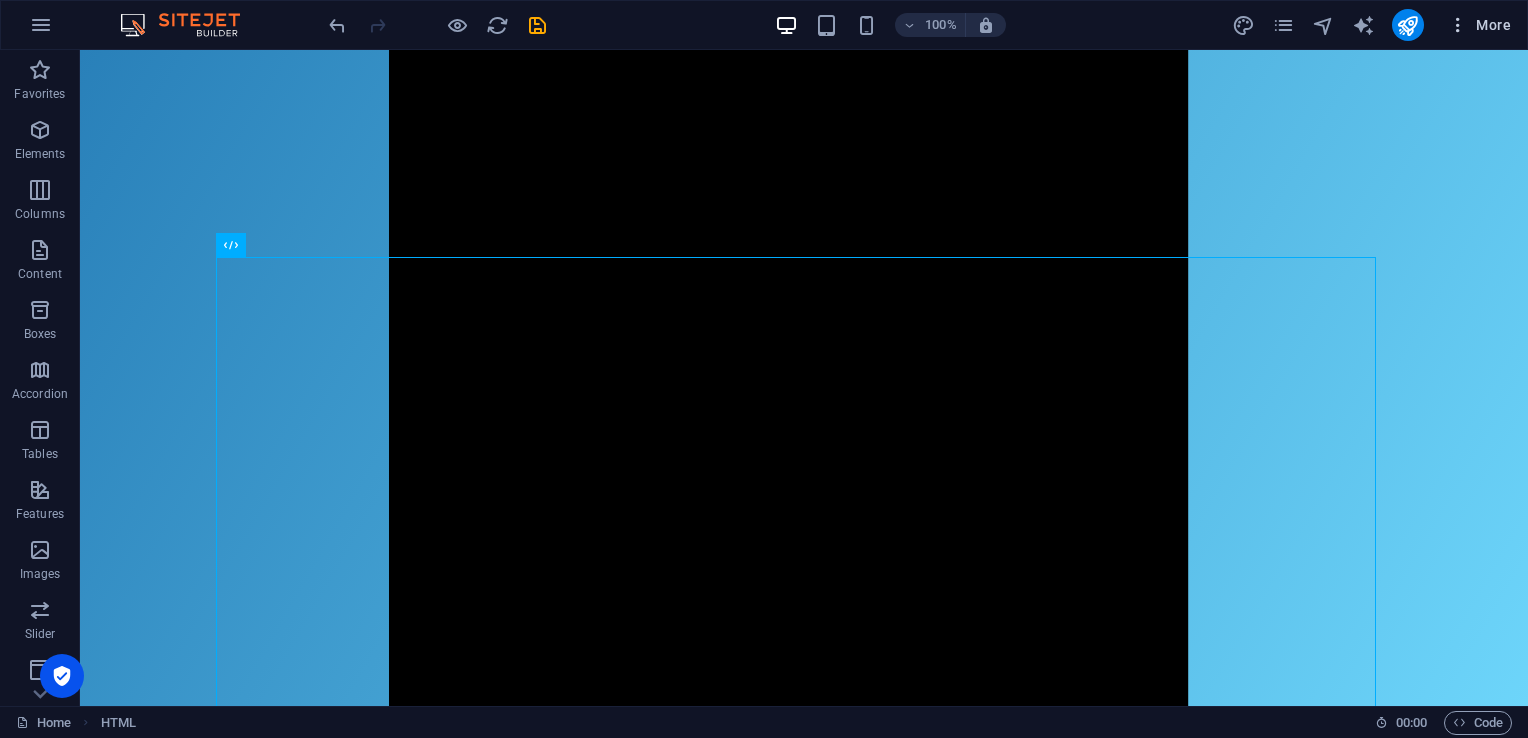 click at bounding box center (1458, 25) 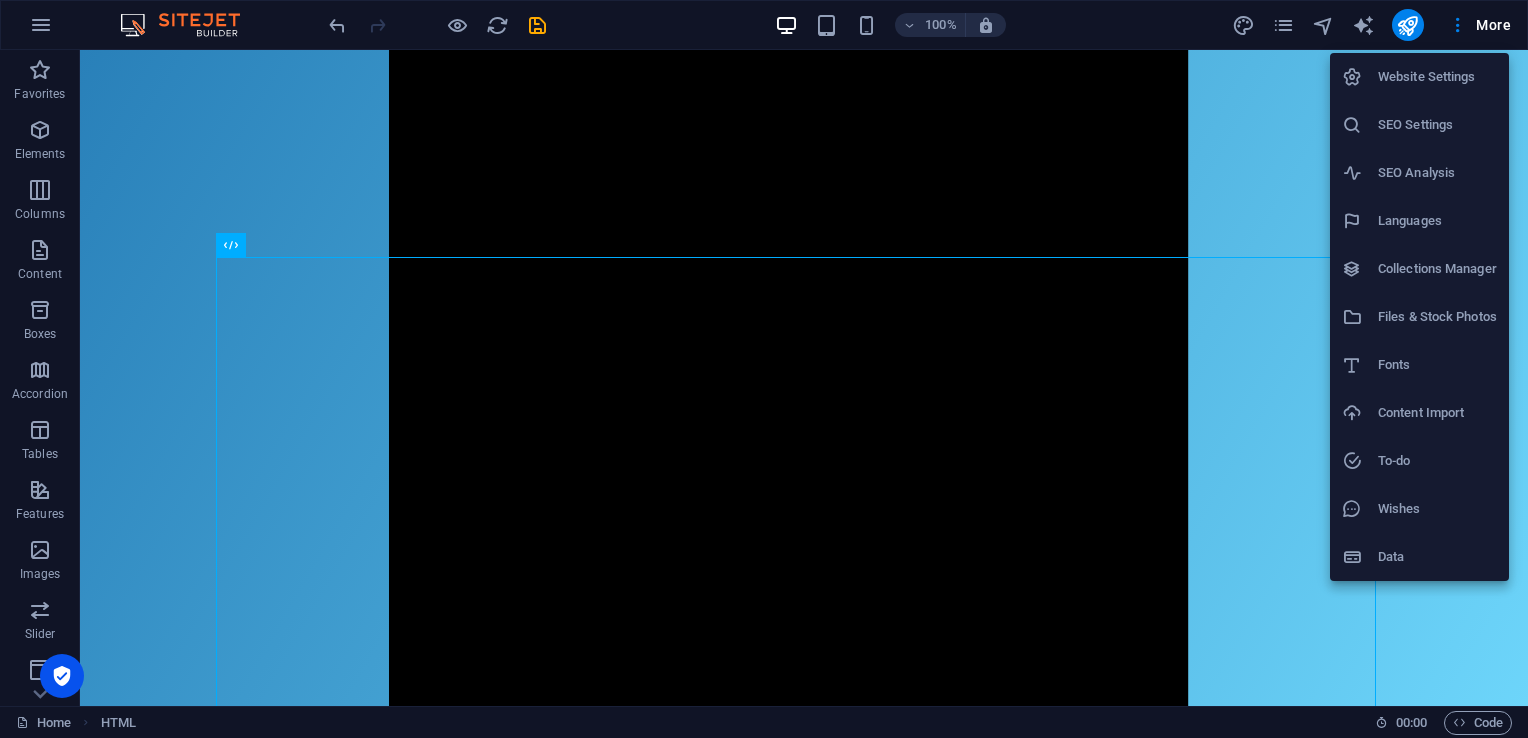 click on "Website Settings" at bounding box center (1419, 77) 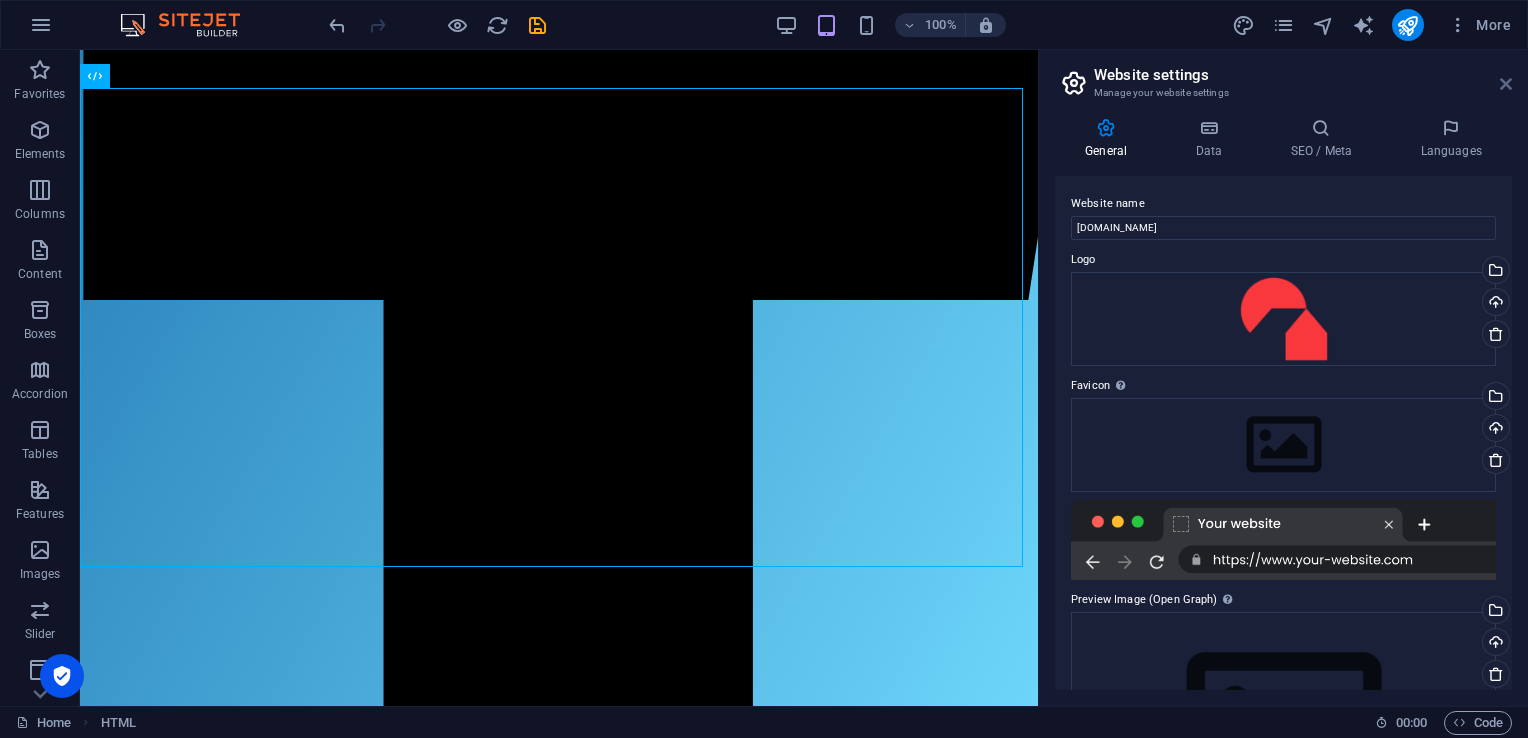 click at bounding box center [1506, 84] 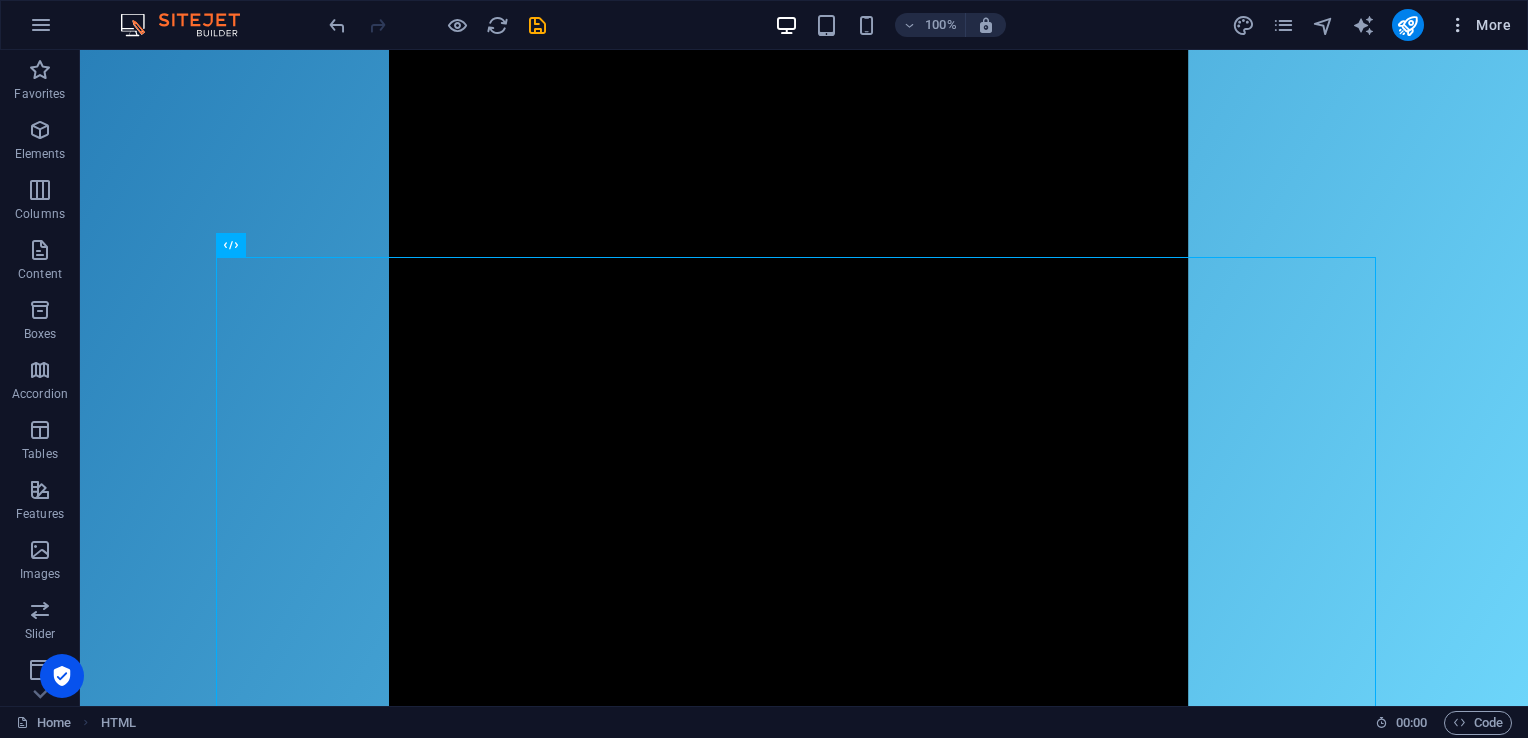 click at bounding box center (1458, 25) 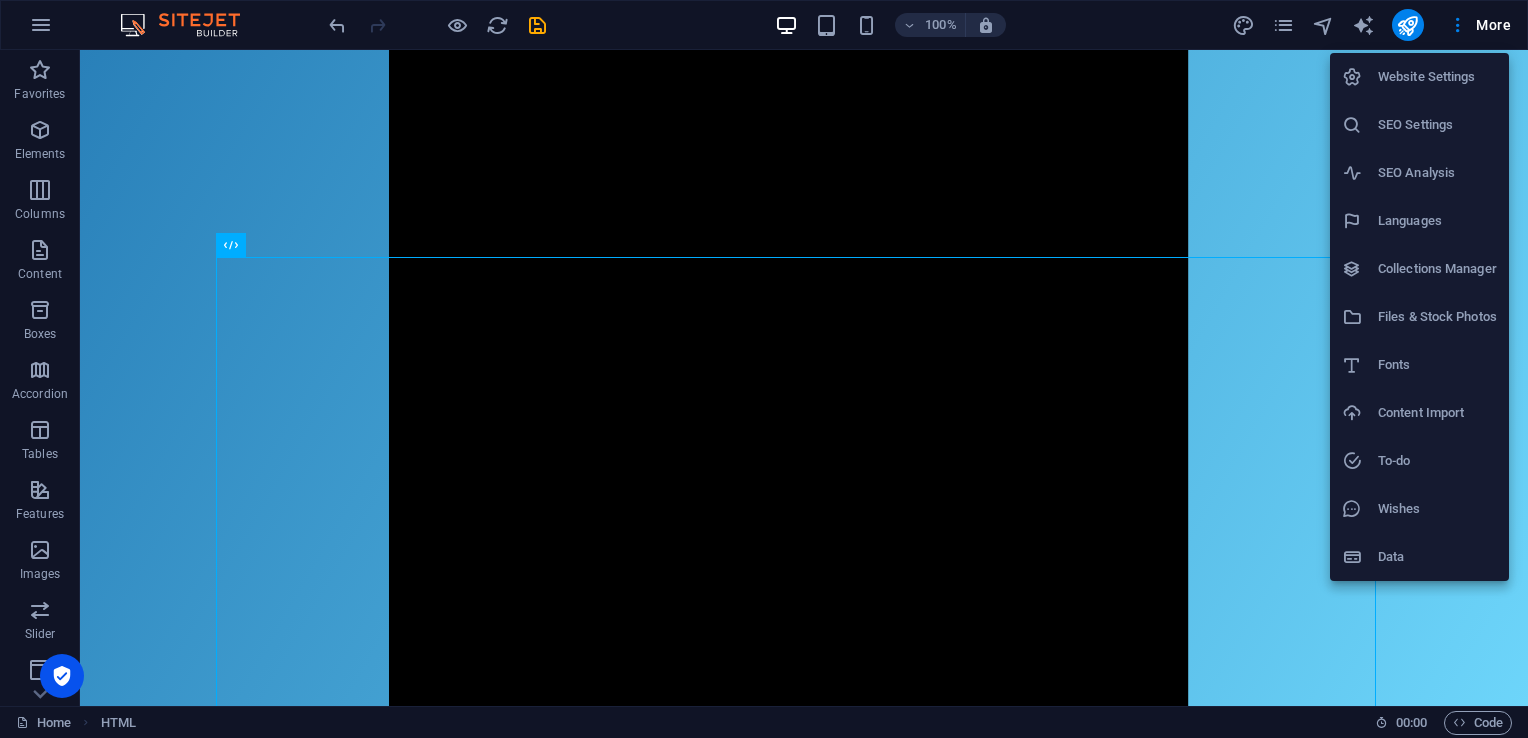 click on "SEO Settings" at bounding box center [1437, 125] 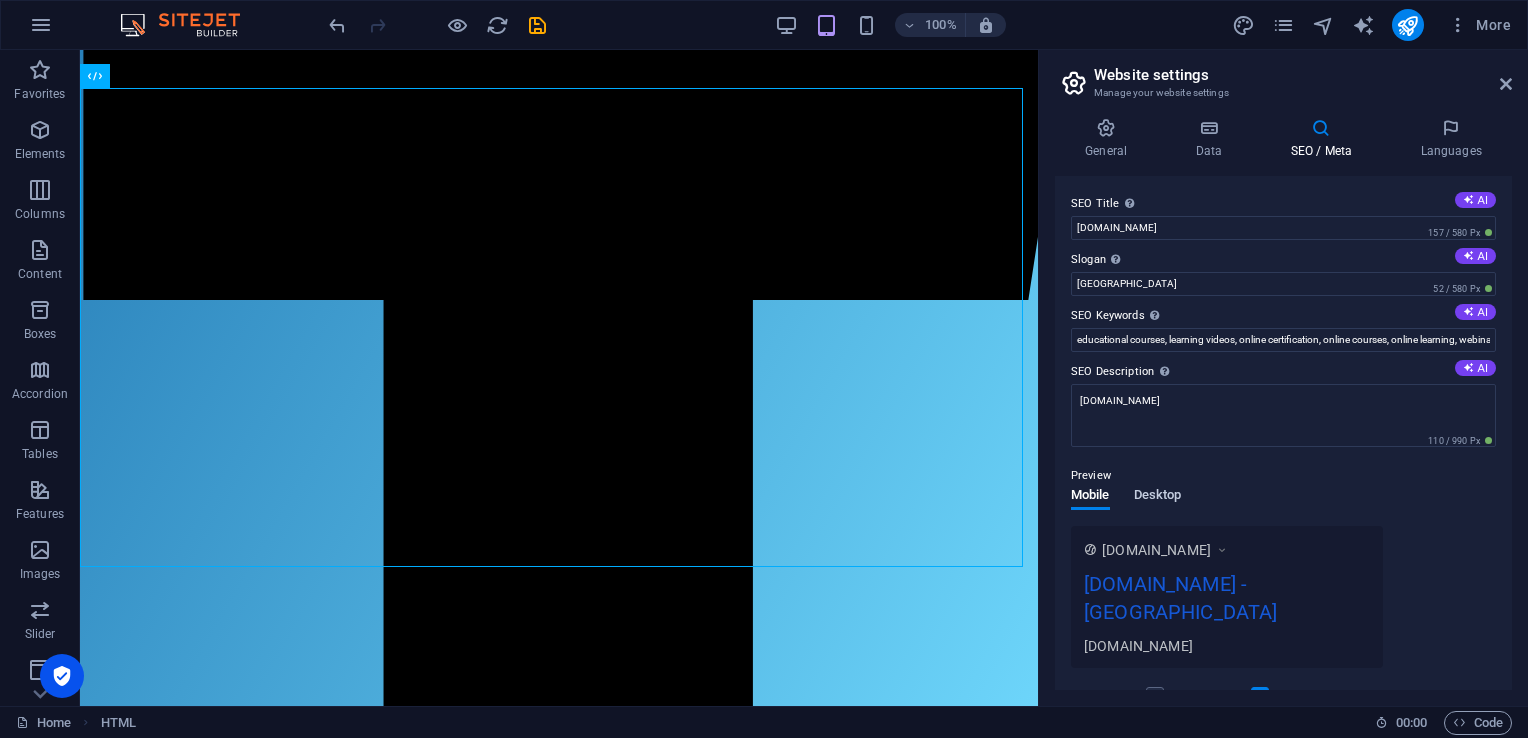 click on "Desktop" at bounding box center (1158, 497) 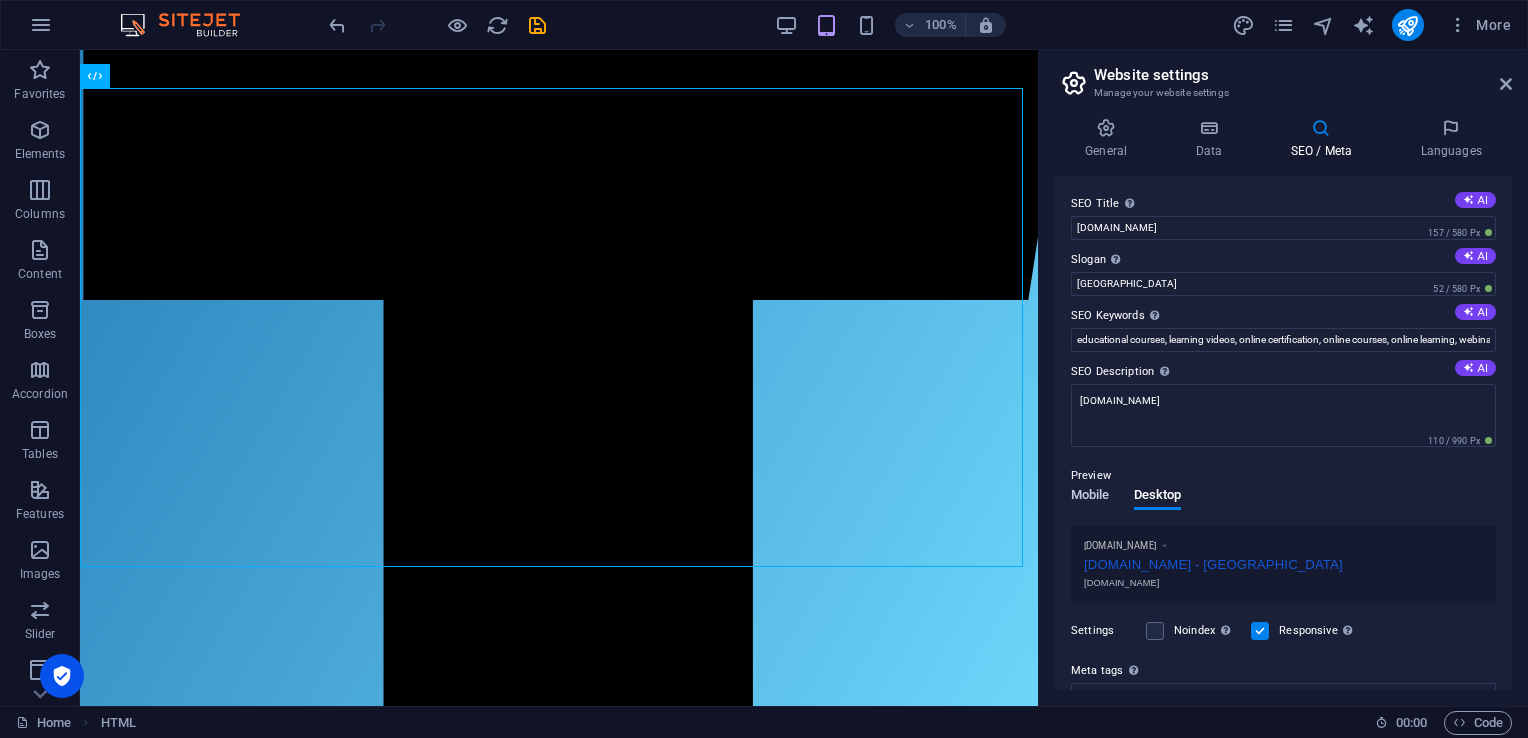 click on "Mobile" at bounding box center [1090, 497] 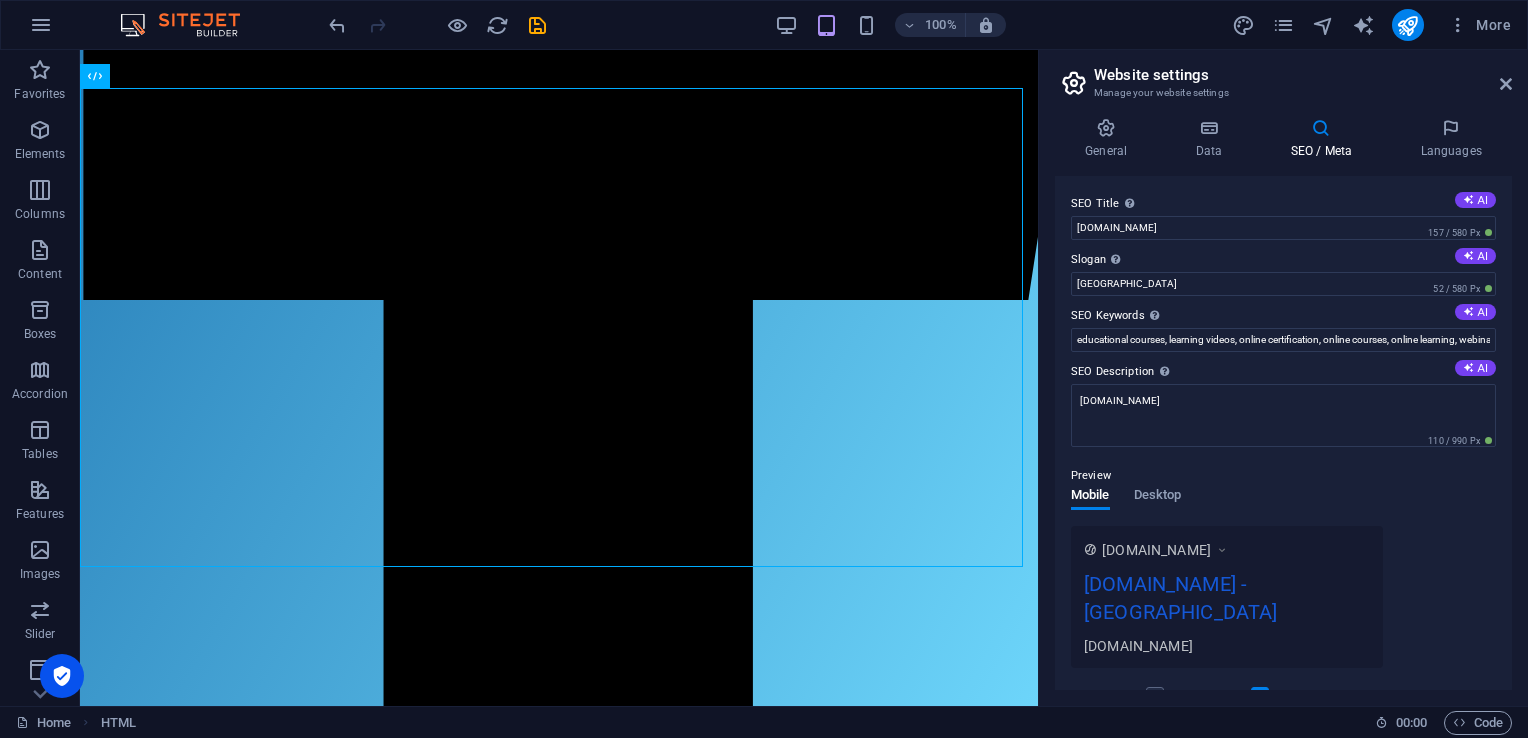 drag, startPoint x: 1515, startPoint y: 422, endPoint x: 1506, endPoint y: 471, distance: 49.819675 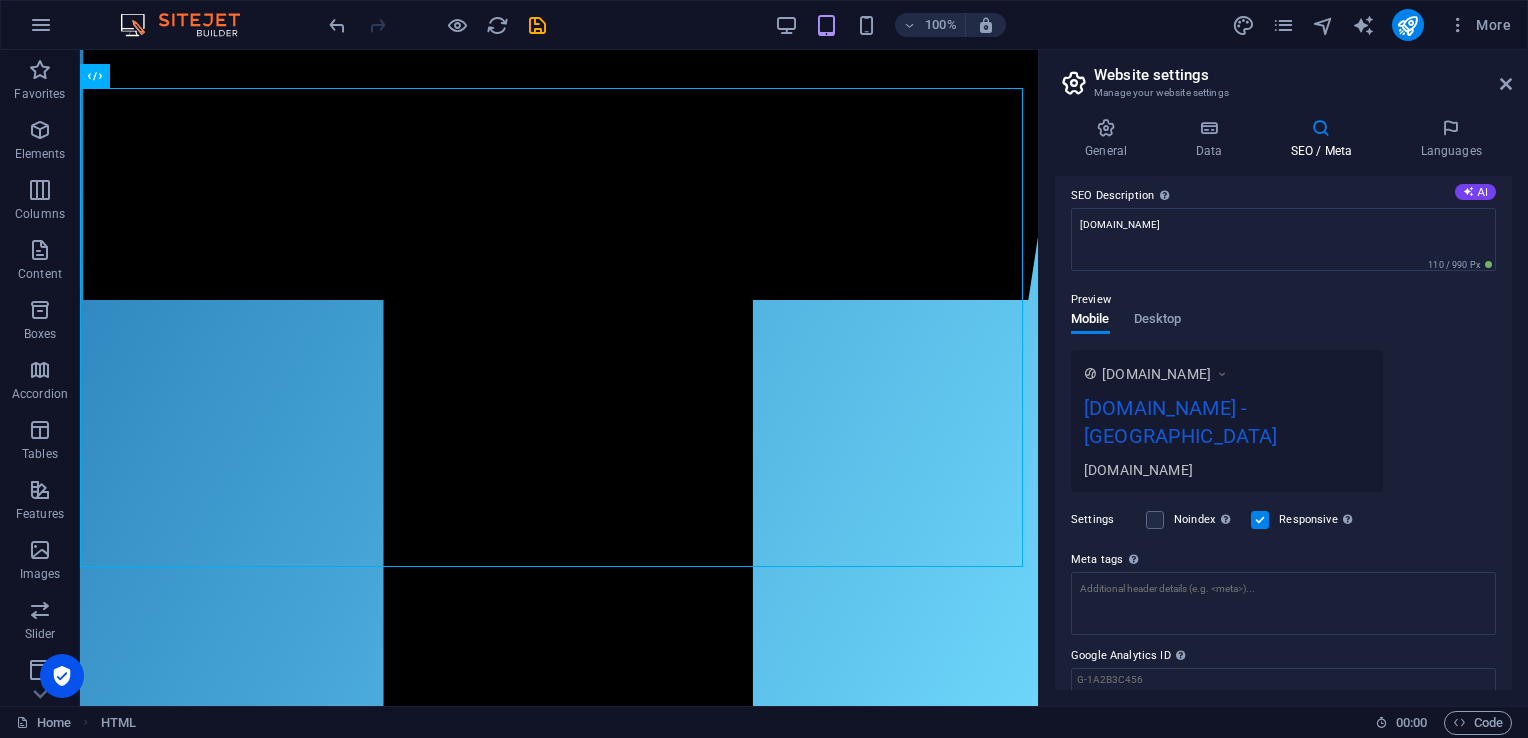 scroll, scrollTop: 220, scrollLeft: 0, axis: vertical 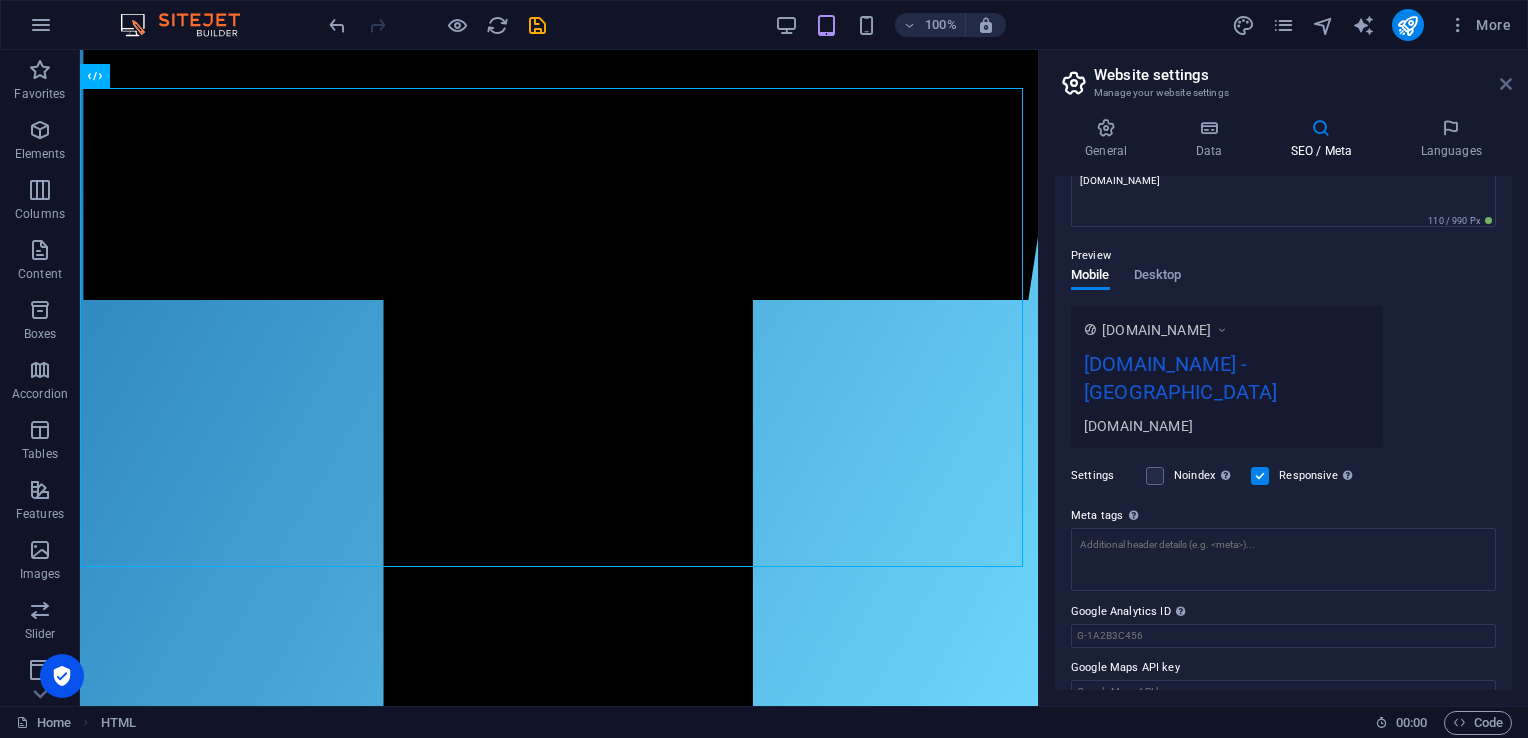 click at bounding box center (1506, 84) 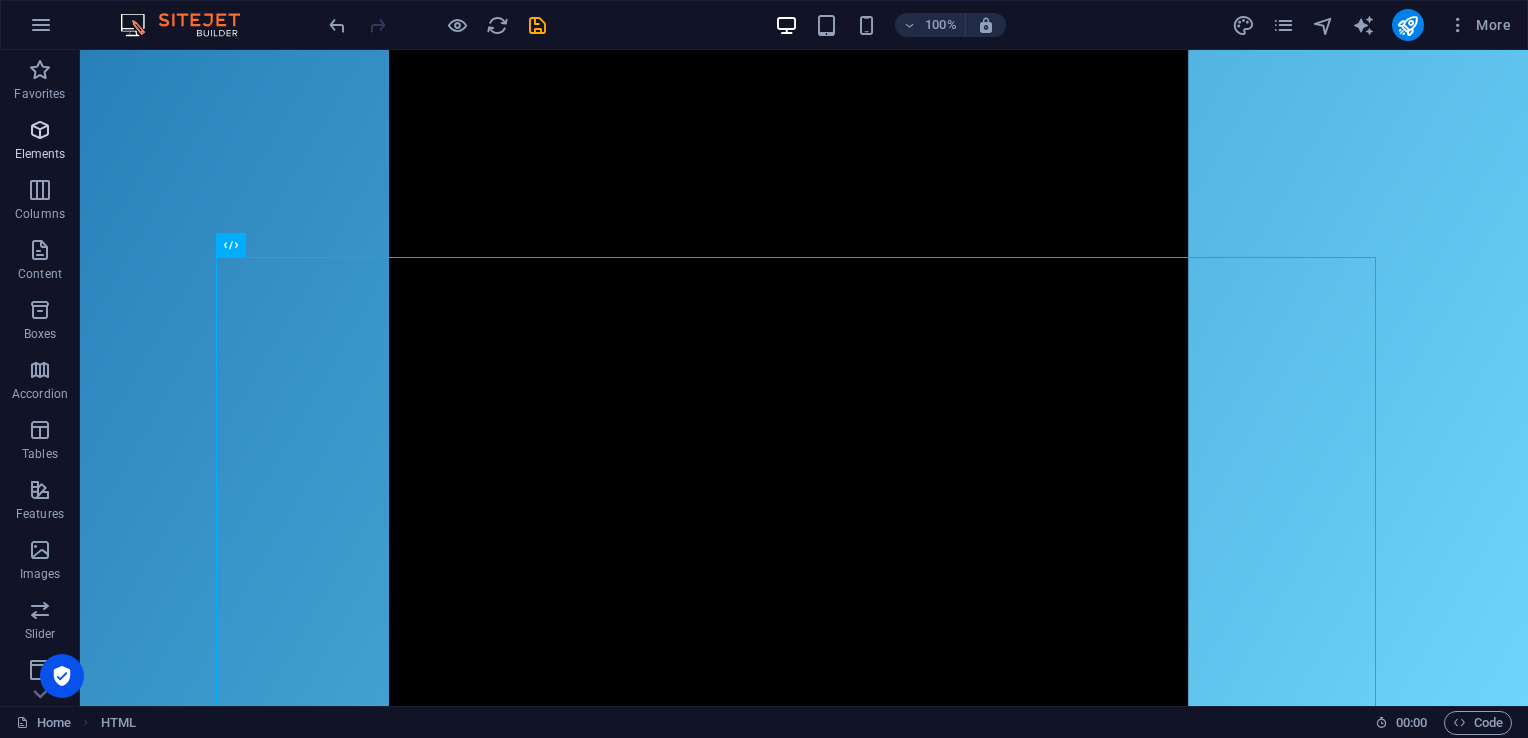 click at bounding box center (40, 130) 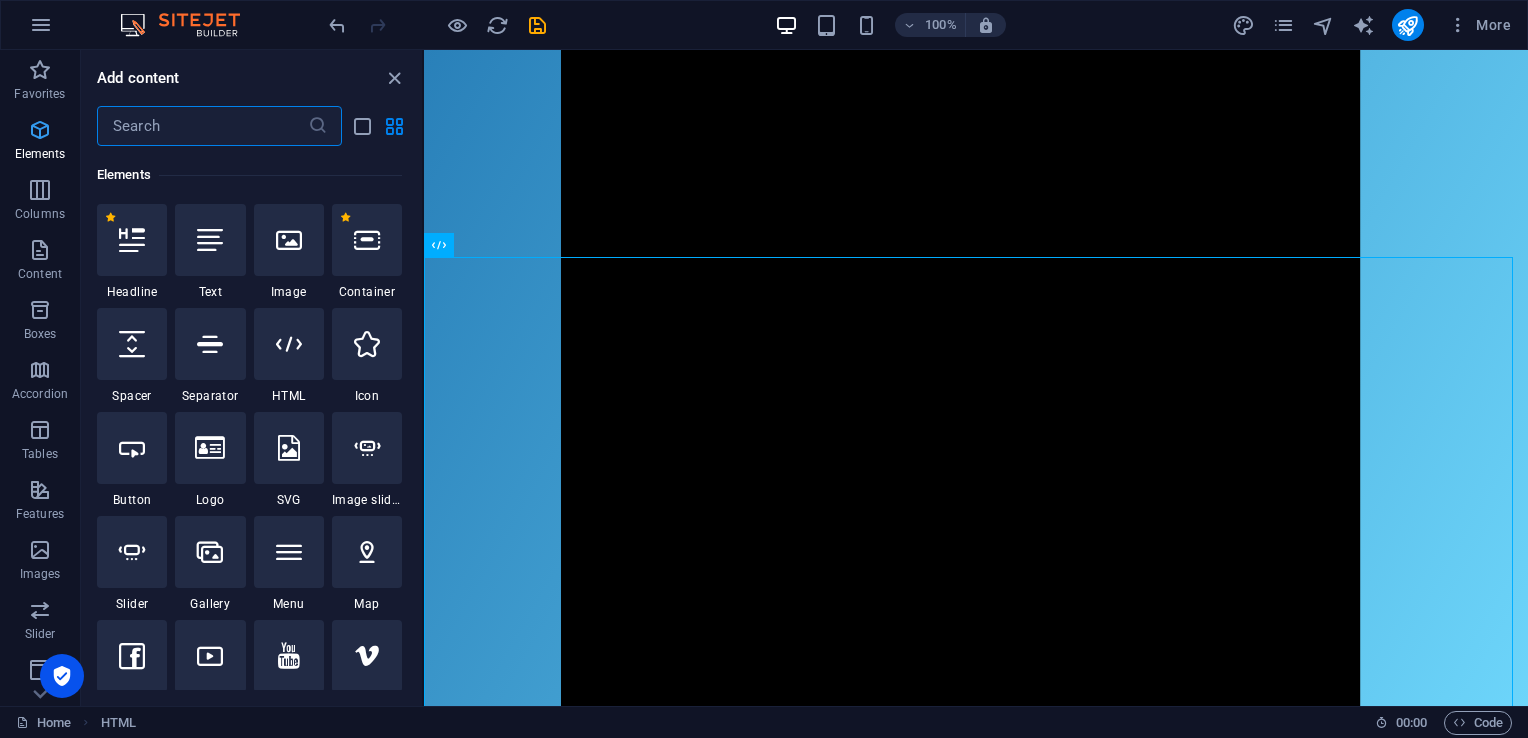scroll, scrollTop: 212, scrollLeft: 0, axis: vertical 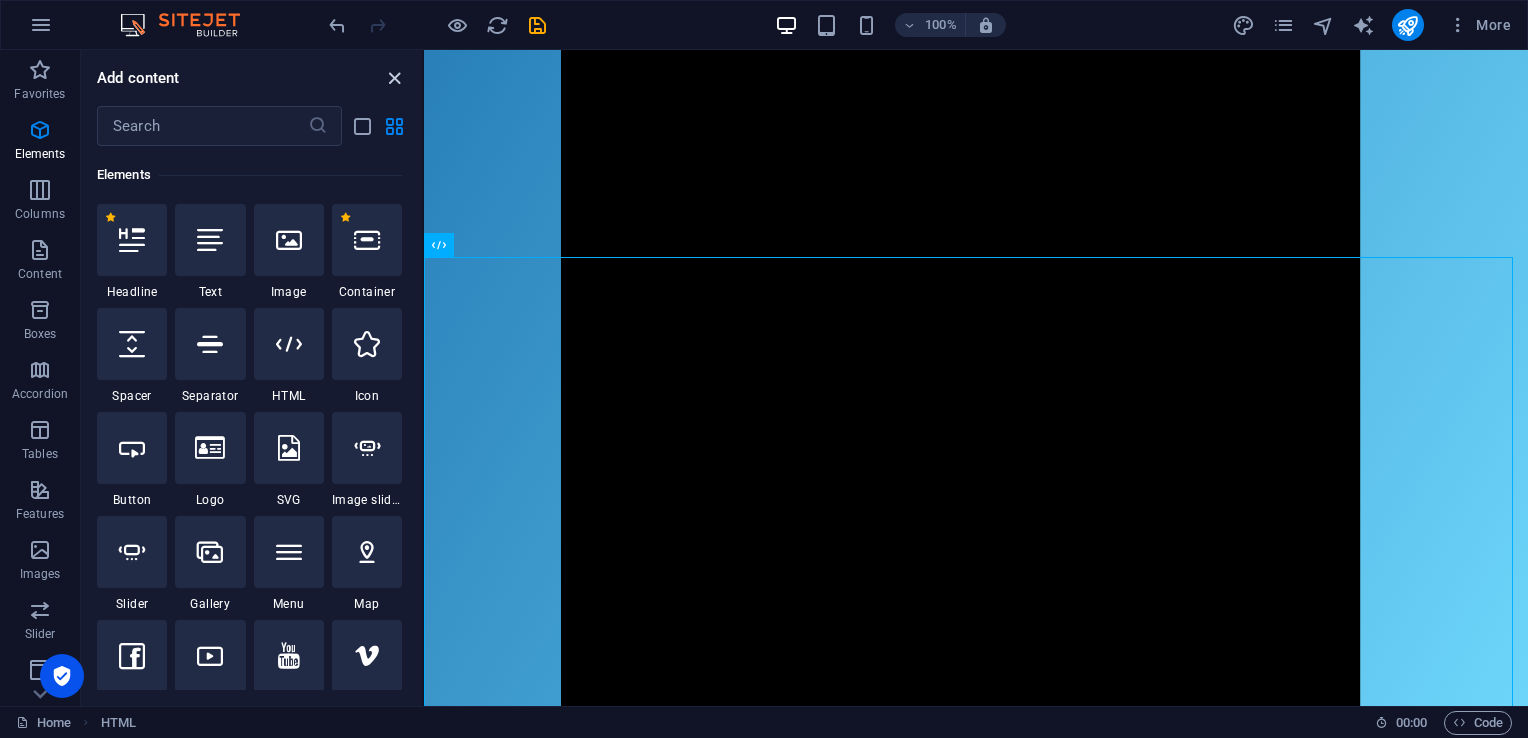 click at bounding box center [394, 78] 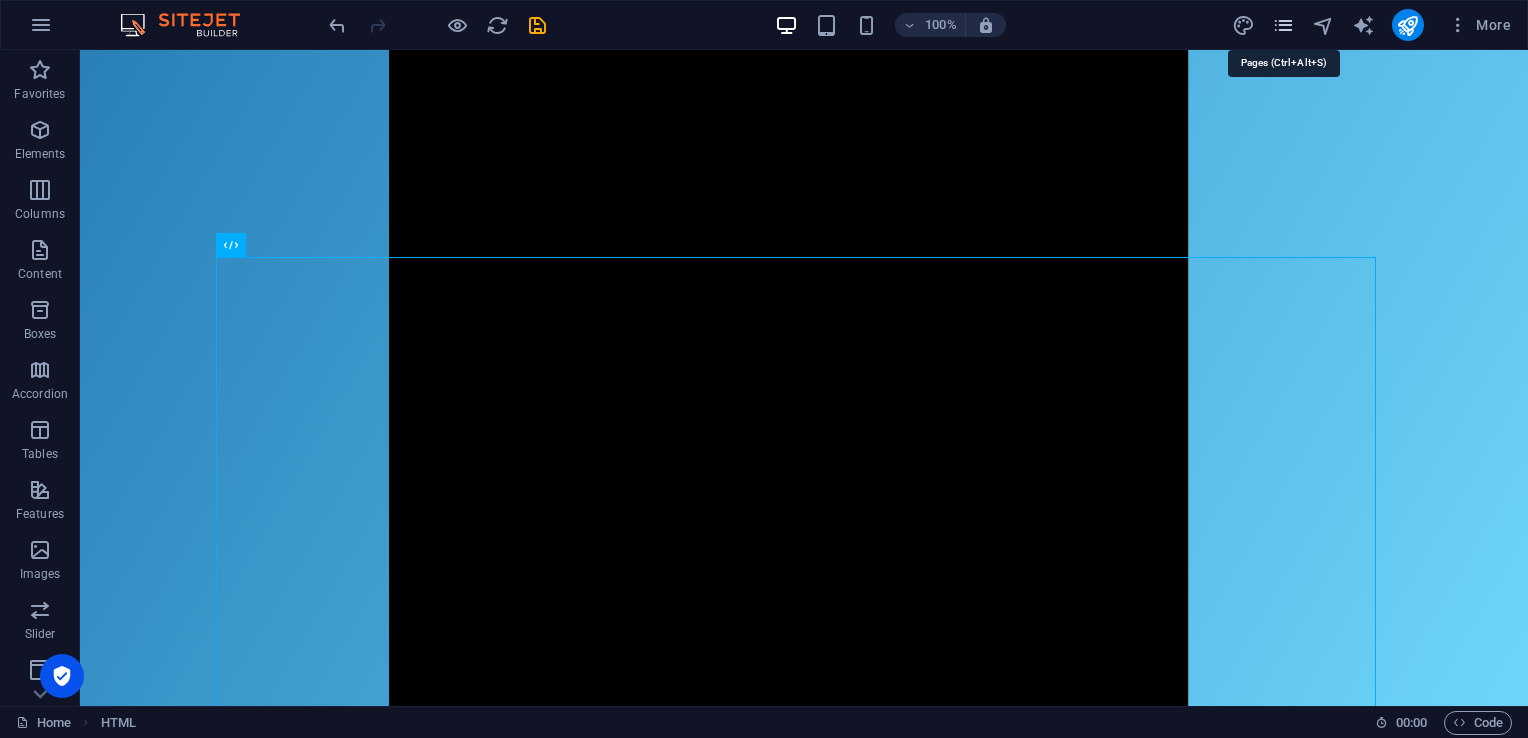click at bounding box center [1283, 25] 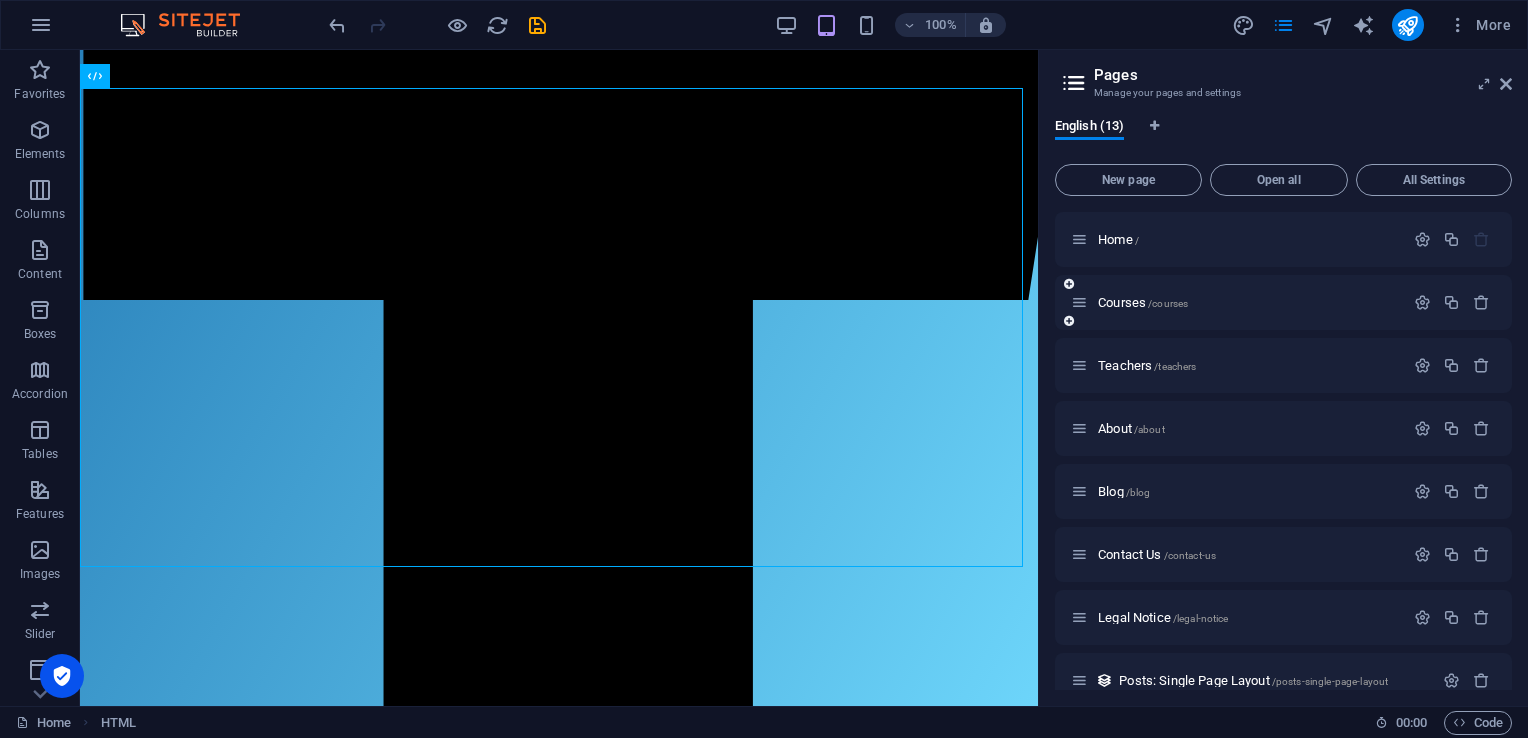 click on "Courses /courses" at bounding box center (1237, 302) 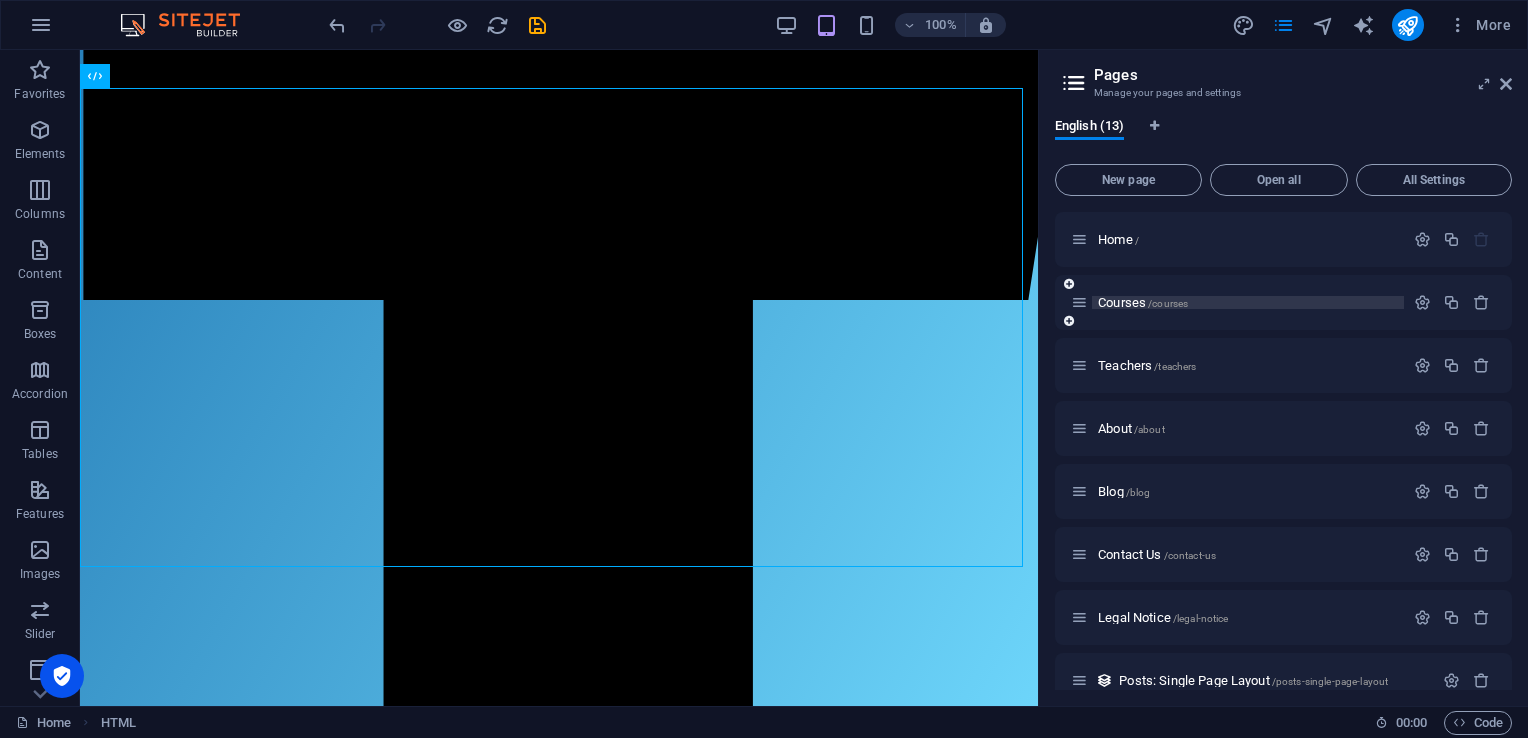 click on "Courses /courses" at bounding box center (1248, 302) 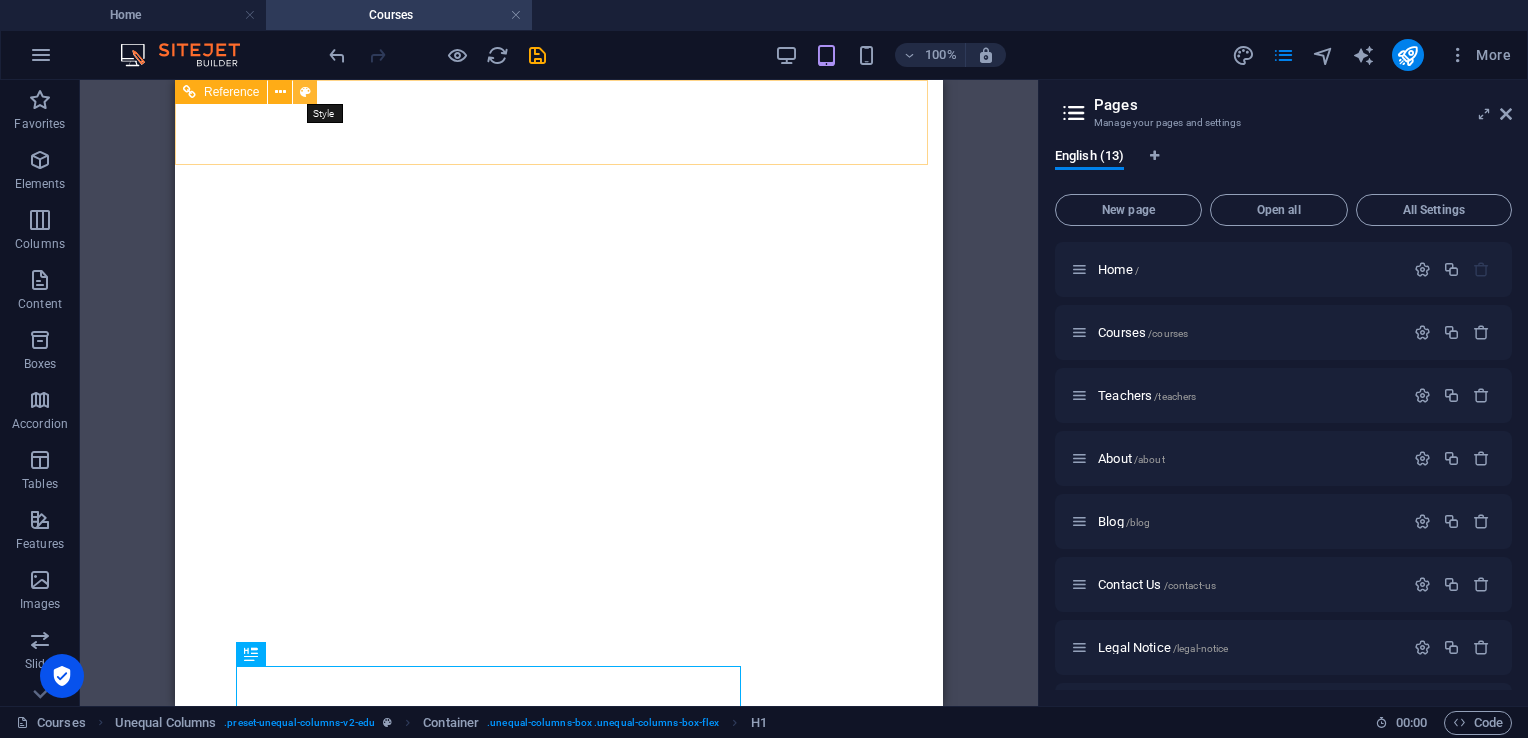 click at bounding box center (305, 92) 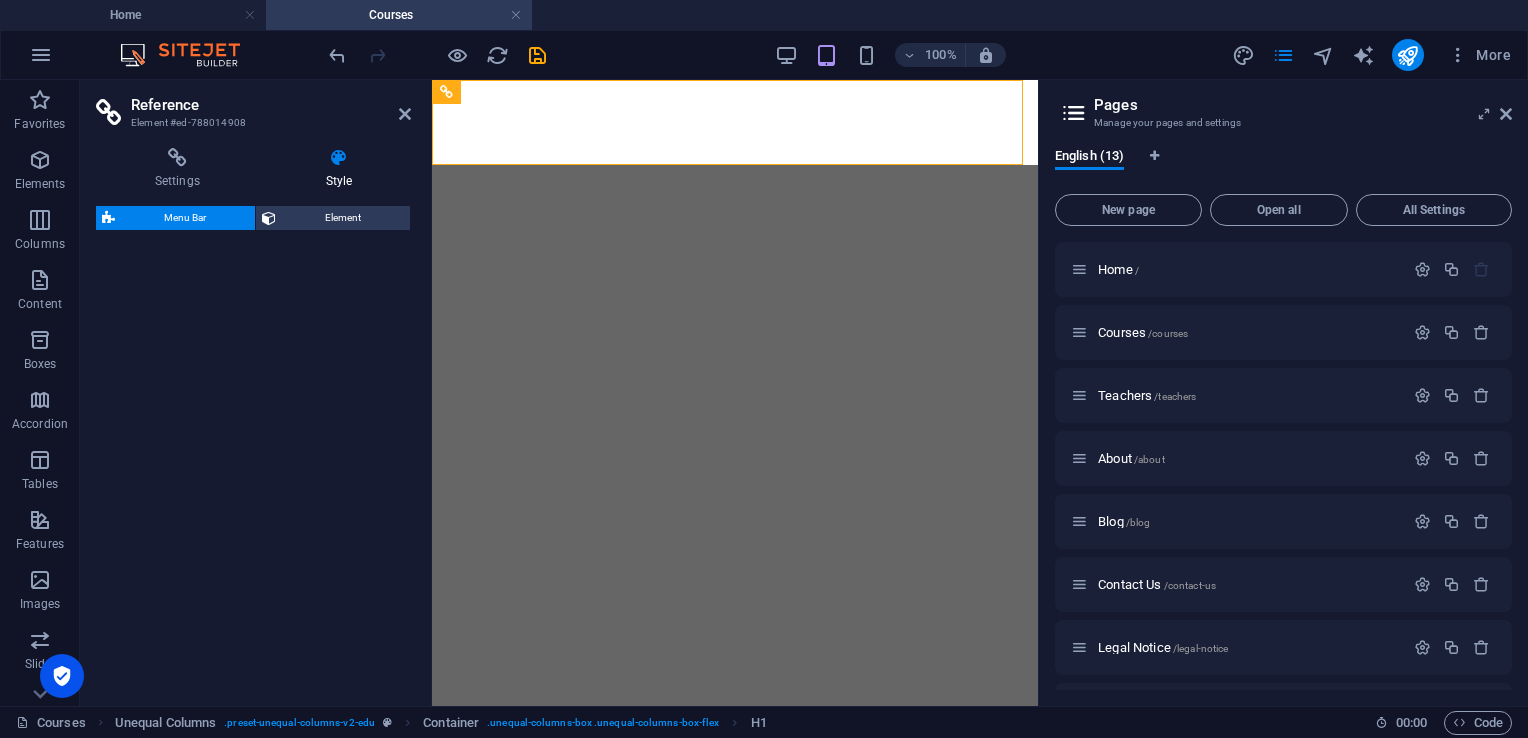 select on "rem" 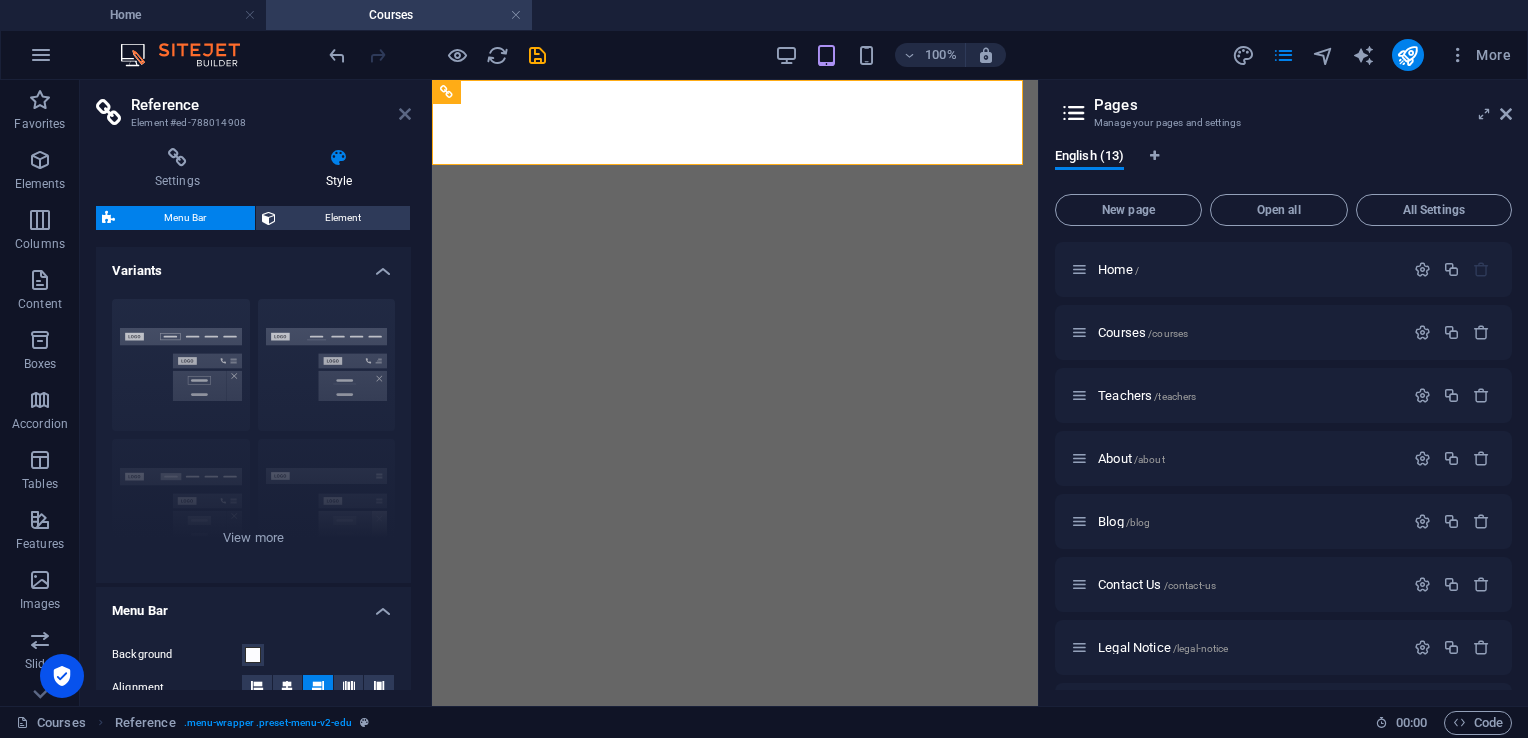 click at bounding box center (405, 114) 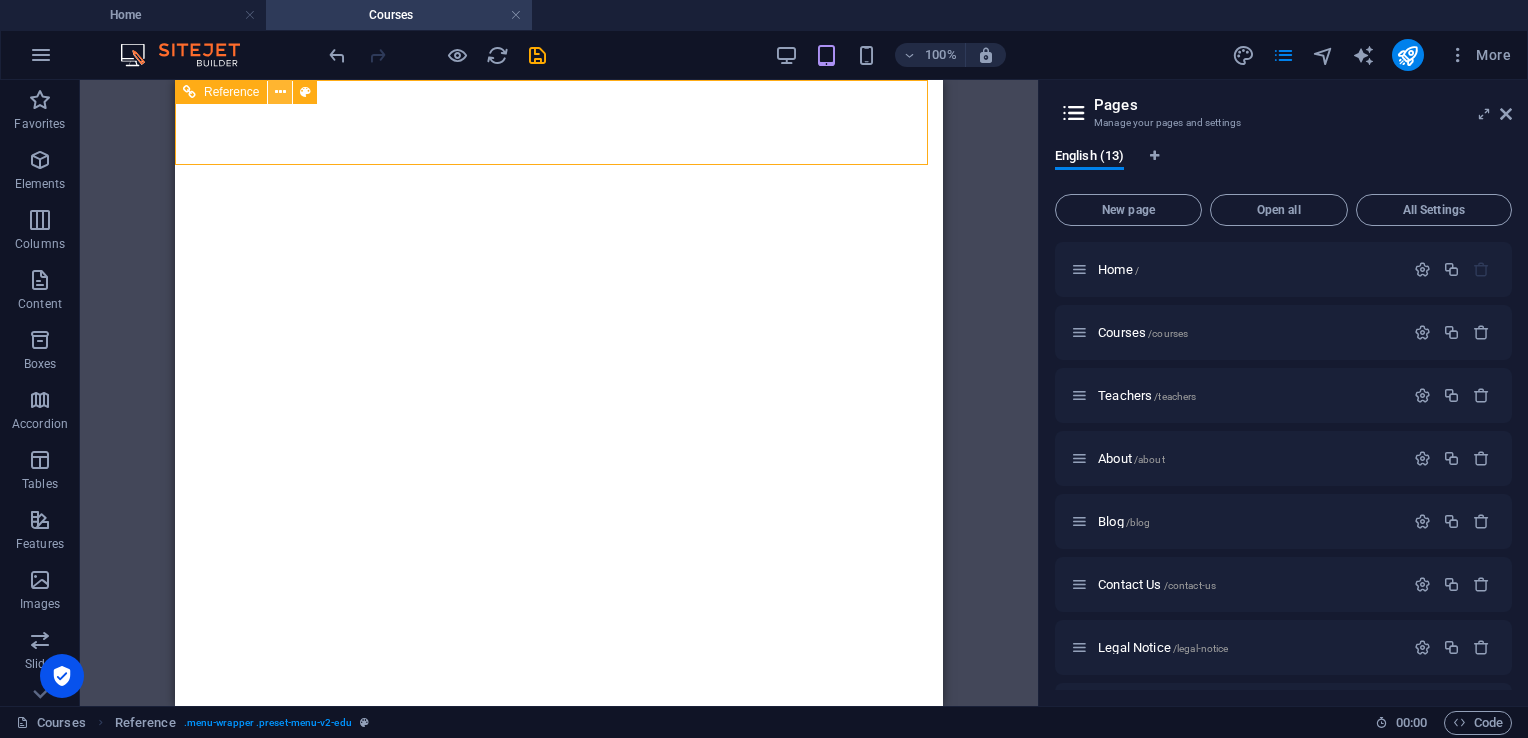 click at bounding box center [280, 92] 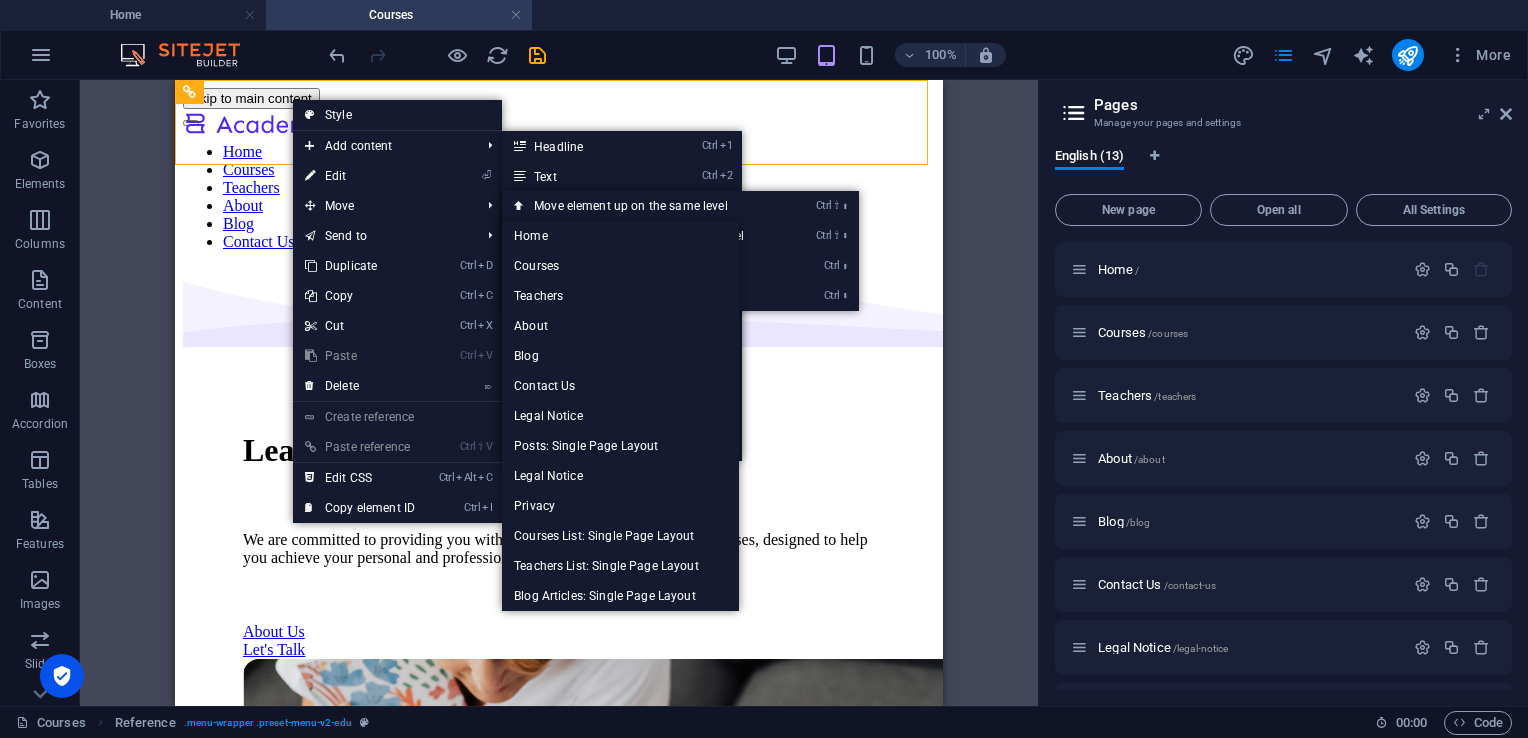 scroll, scrollTop: 0, scrollLeft: 0, axis: both 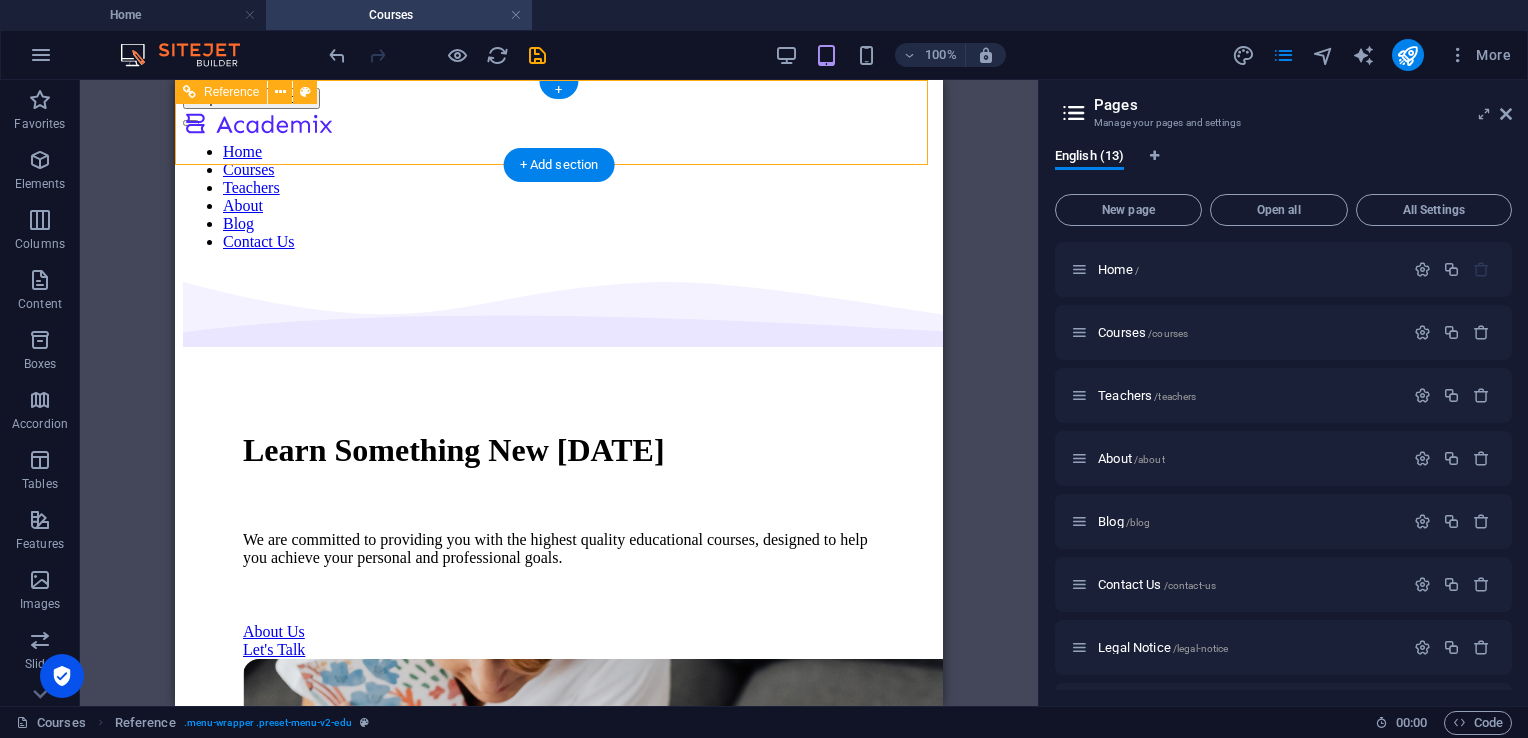 click on "Home Courses Teachers About Blog Contact Us" at bounding box center (559, 180) 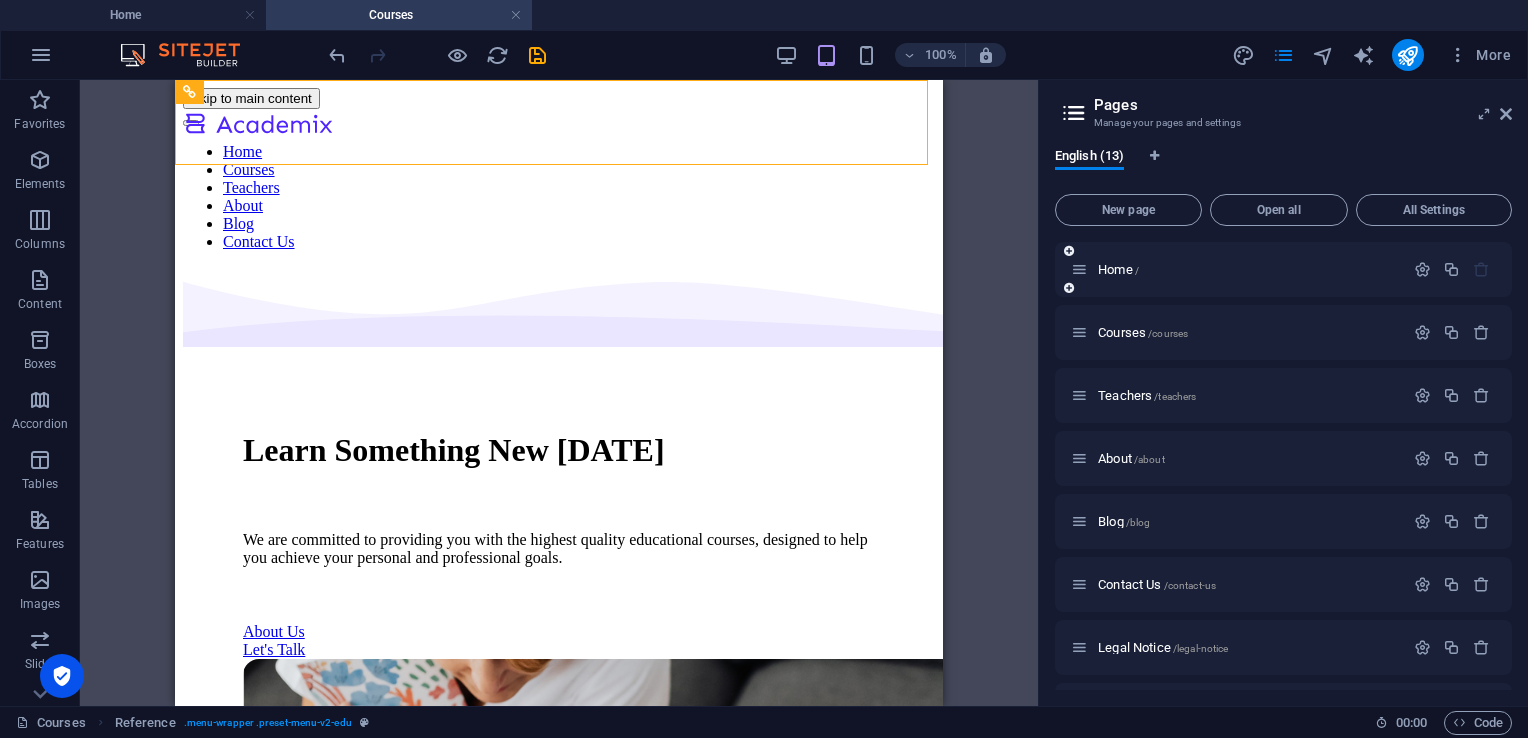 click on "Home /" at bounding box center (1237, 269) 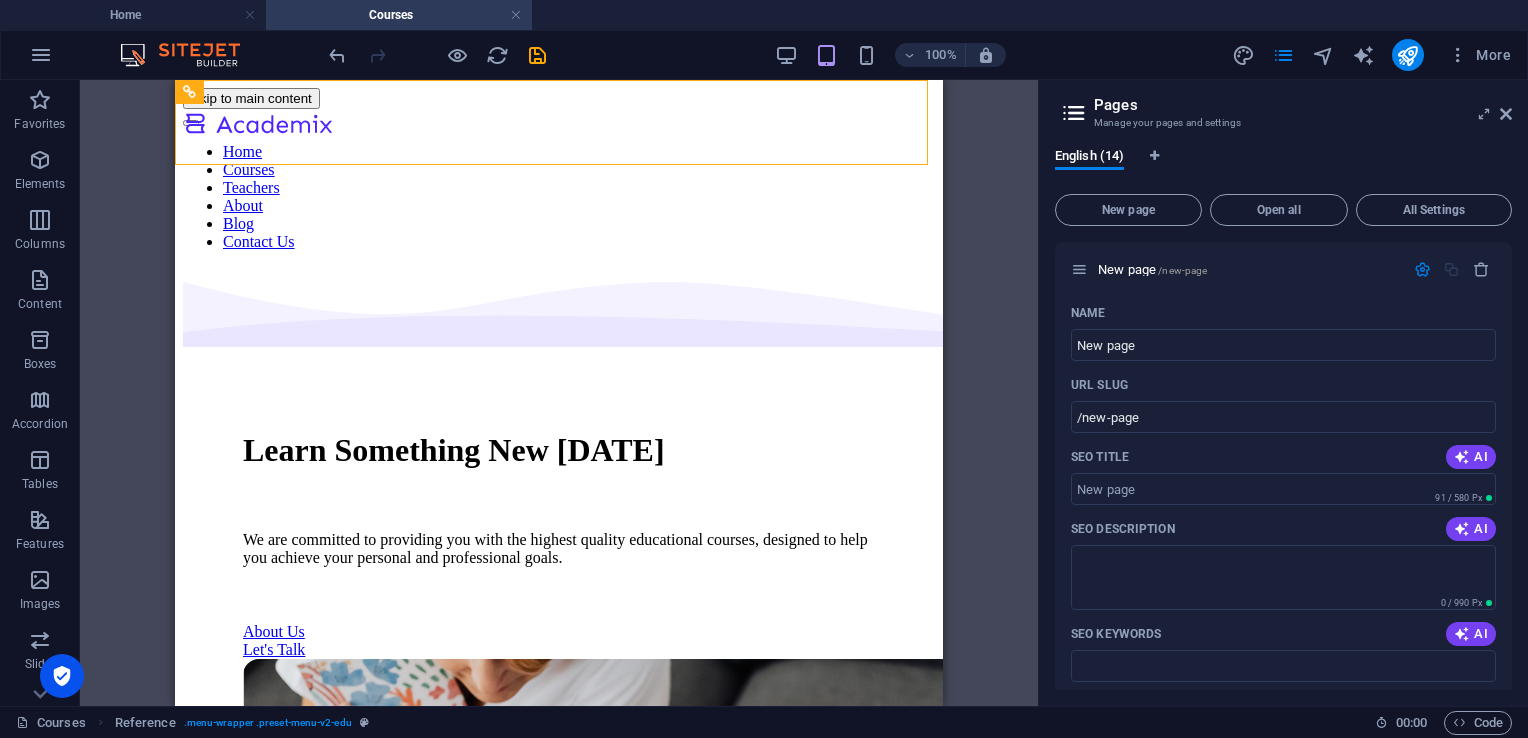 click at bounding box center [0, 0] 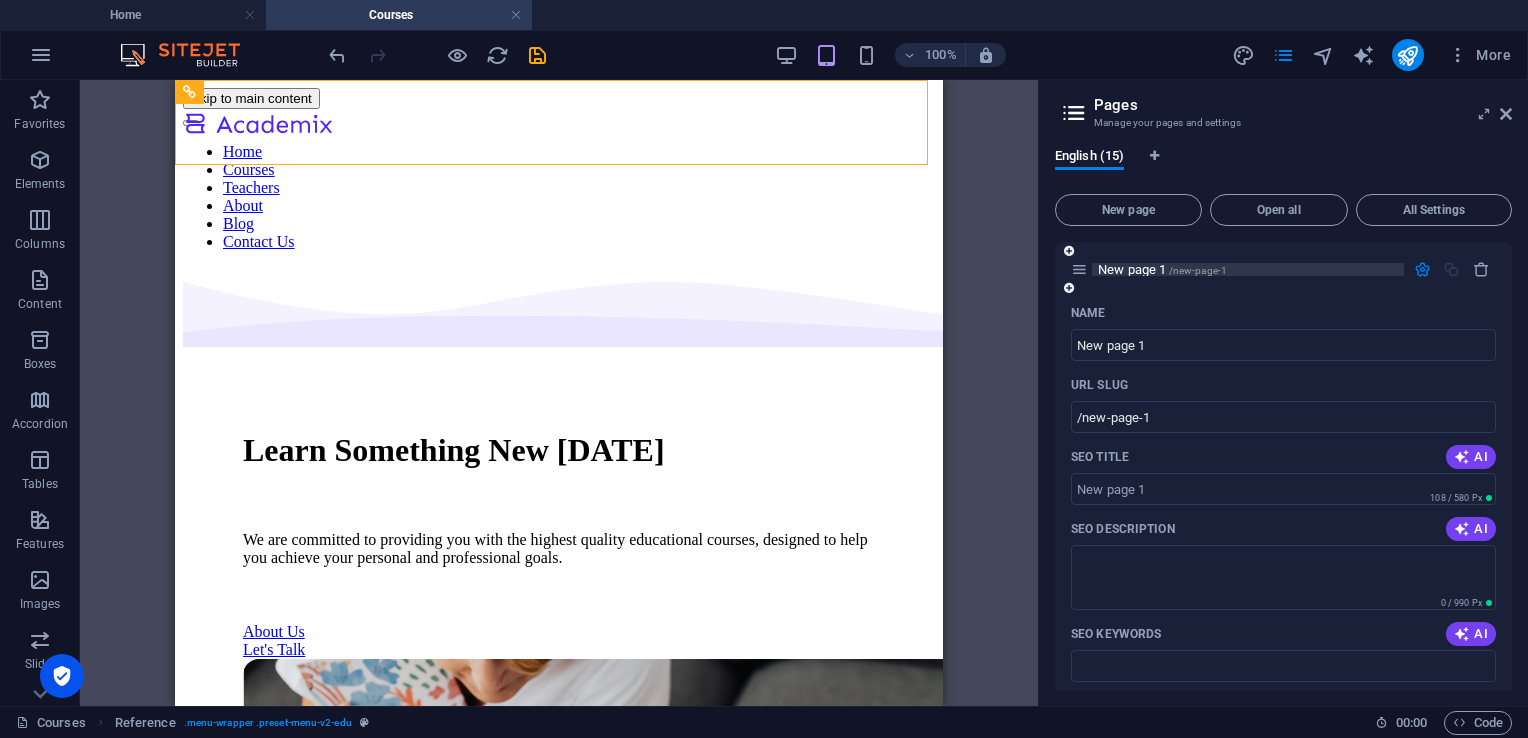 click on "/new-page-1" at bounding box center (1198, 270) 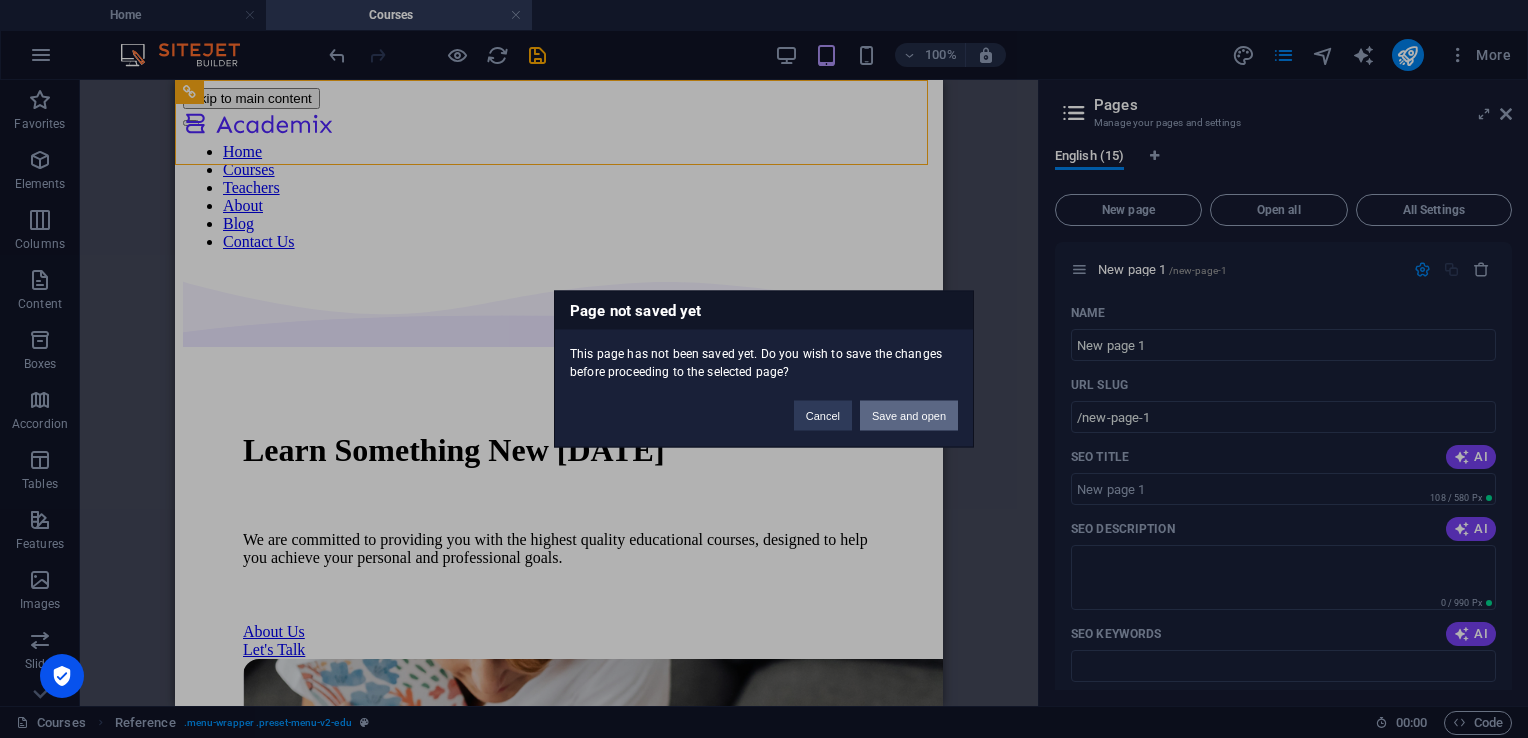 click on "Save and open" at bounding box center (909, 416) 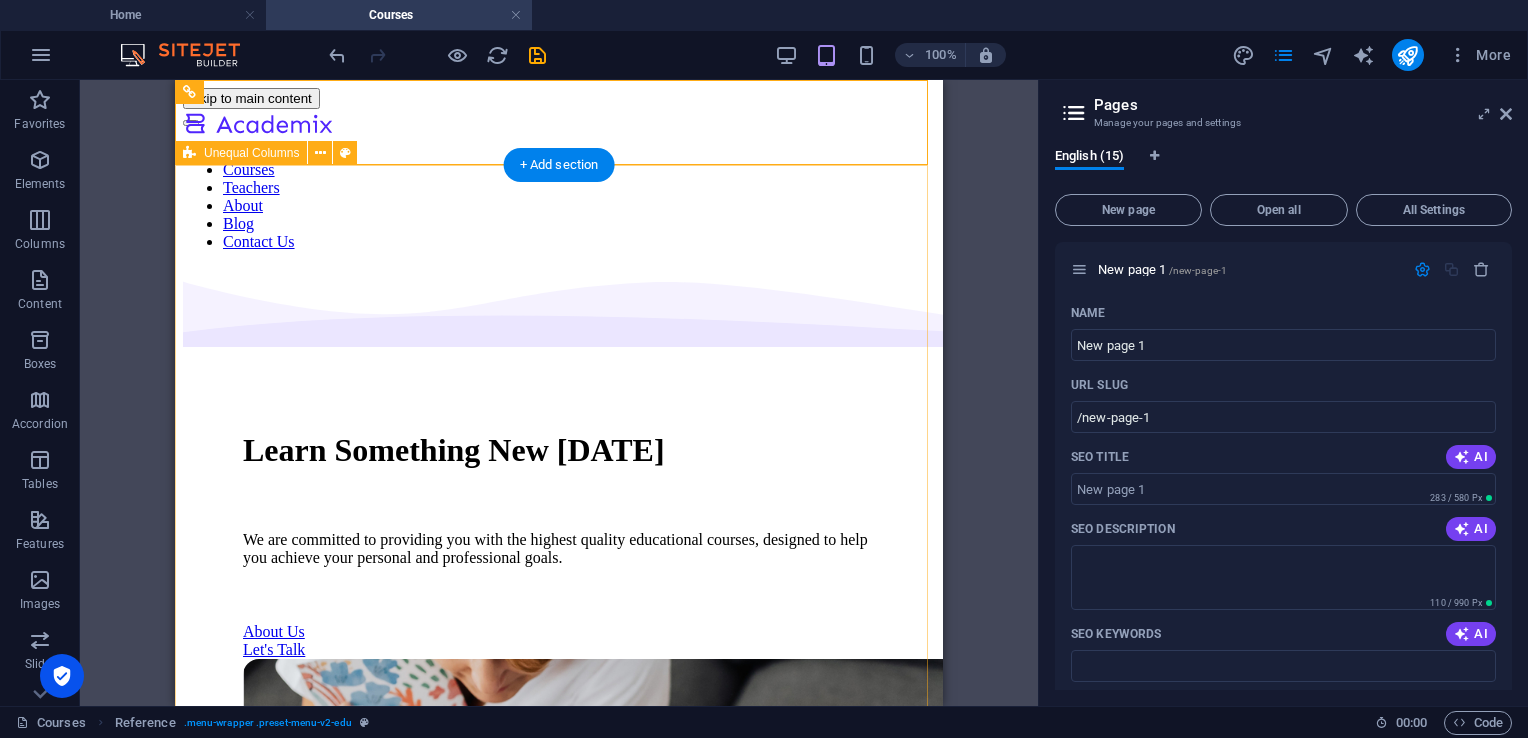 scroll, scrollTop: 687, scrollLeft: 0, axis: vertical 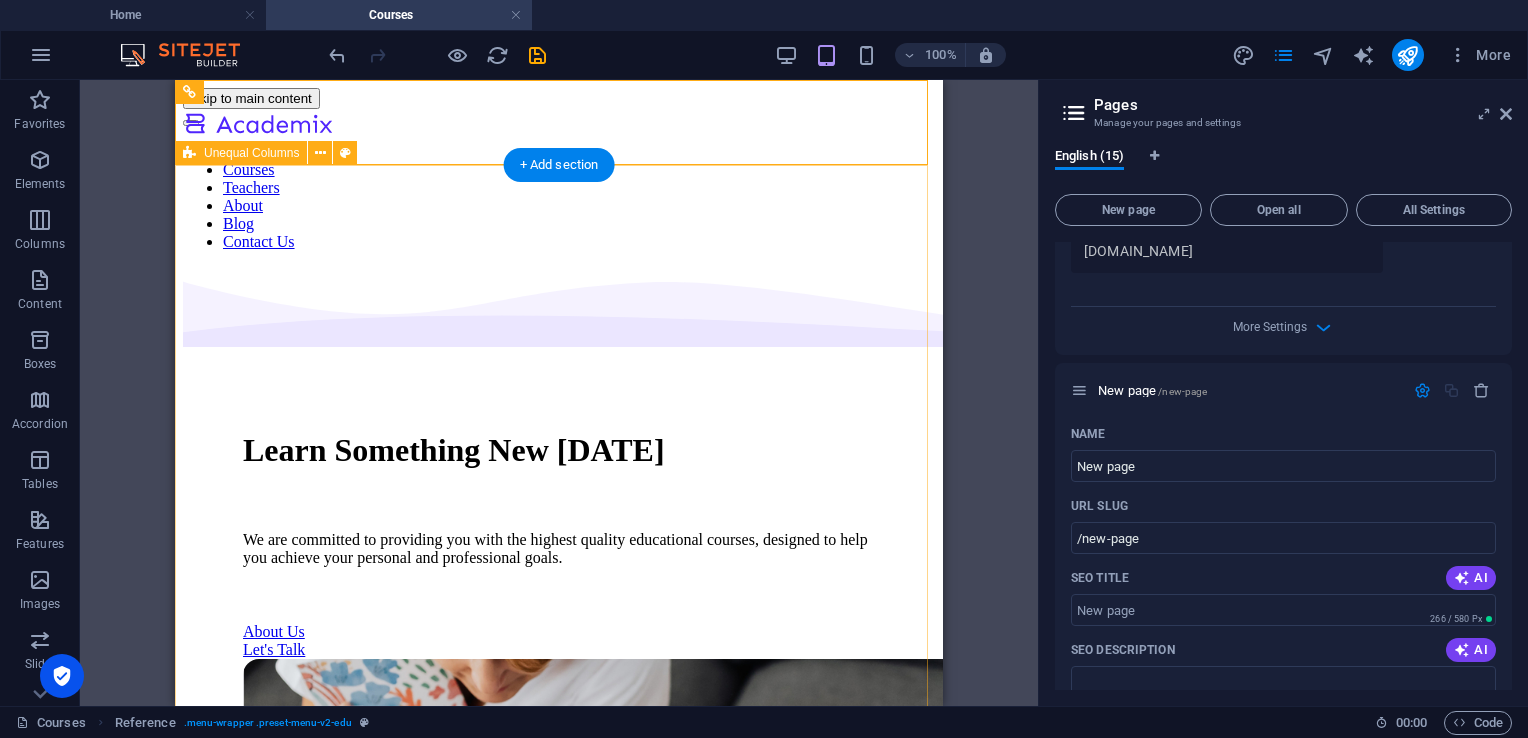 click on "Learn Something New [DATE] We are committed to providing you with the highest quality educational courses, designed to help you achieve your personal and professional goals. About Us Let's Talk" at bounding box center [559, 725] 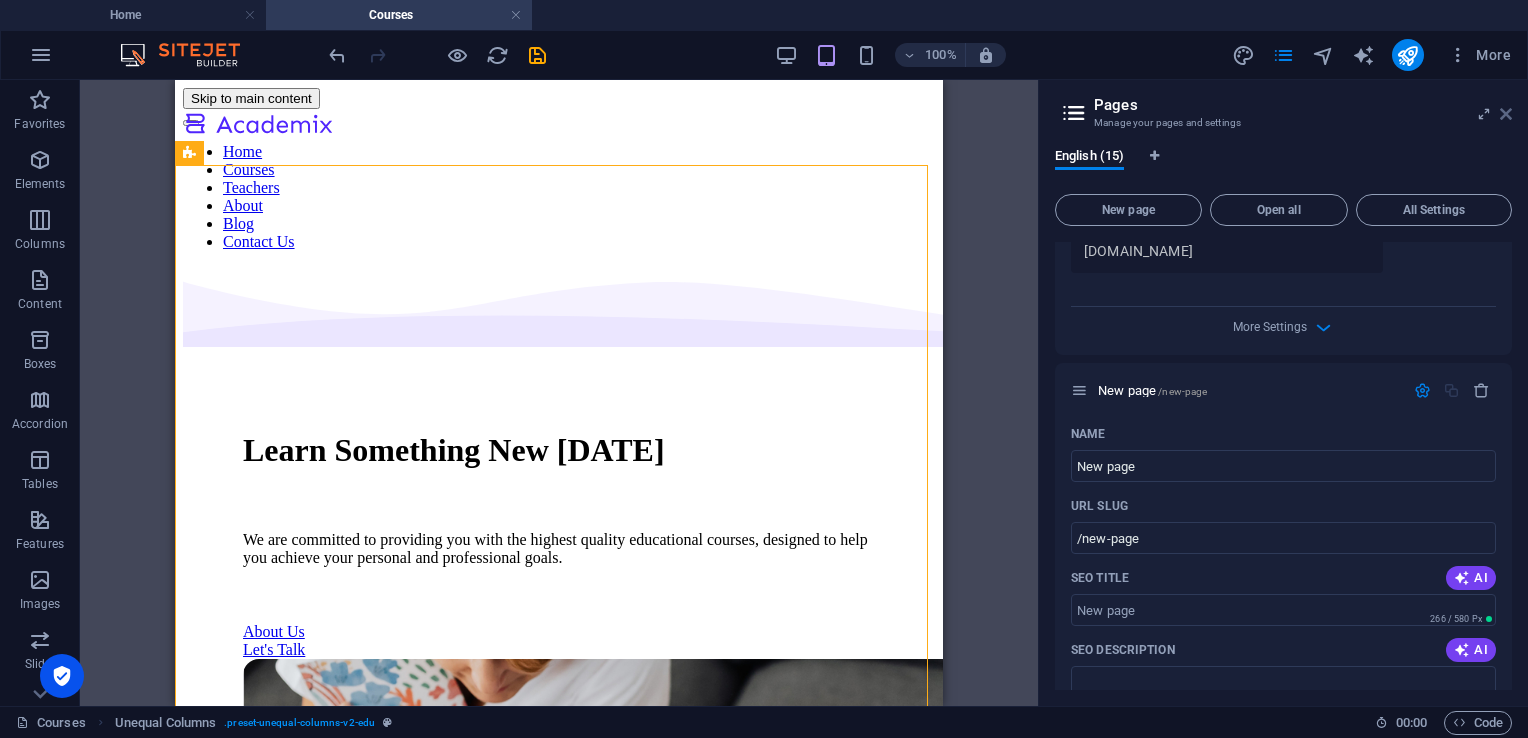 click at bounding box center [1506, 114] 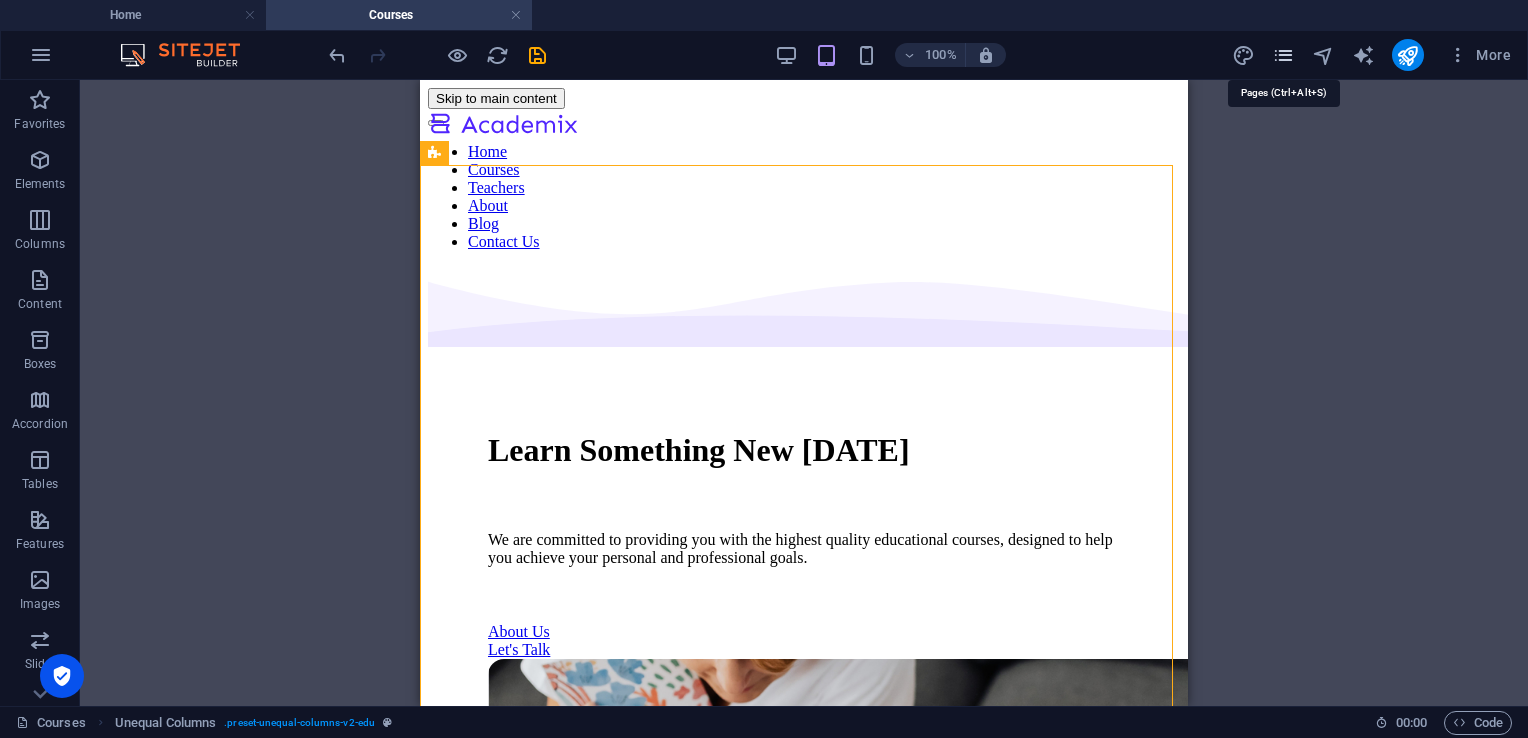 click at bounding box center [1283, 55] 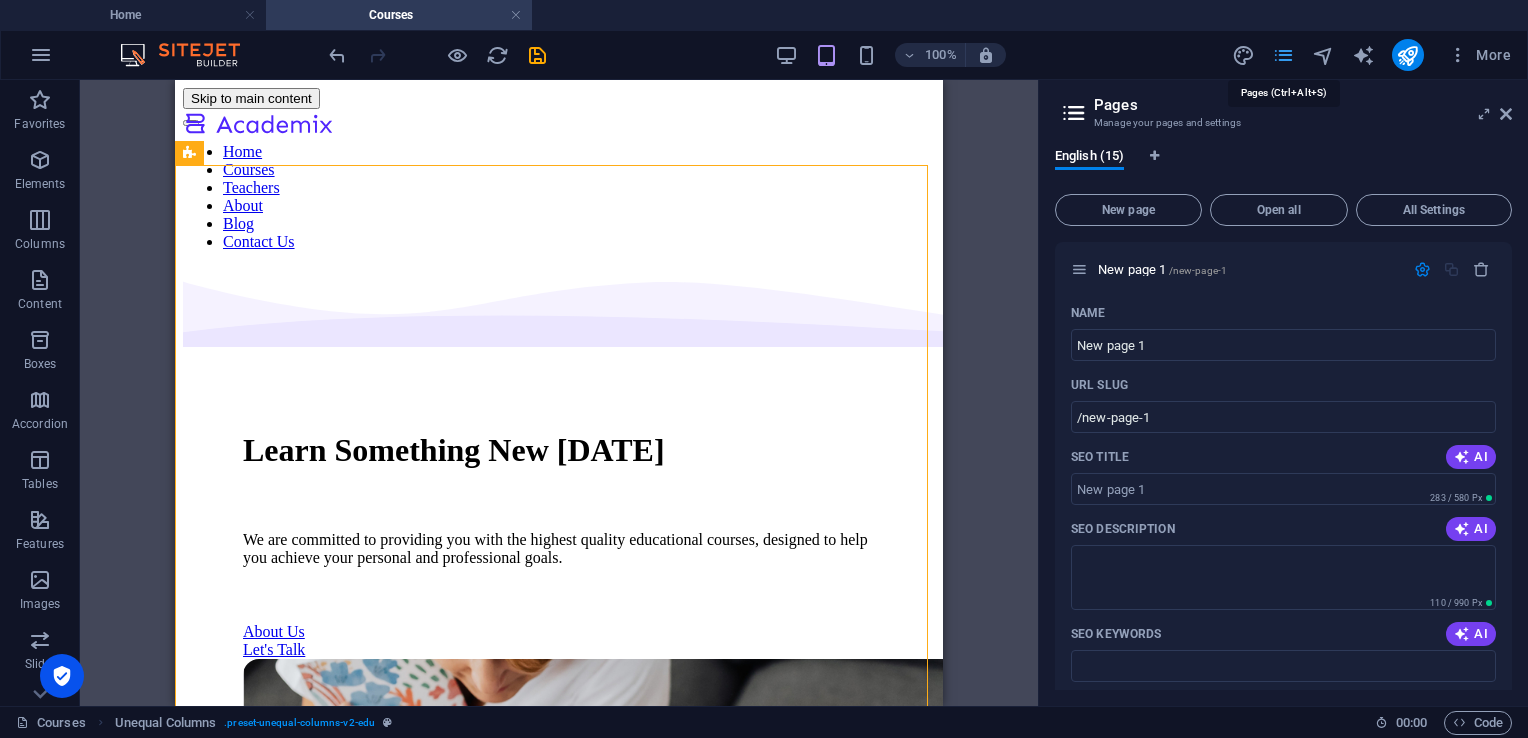 scroll, scrollTop: 687, scrollLeft: 0, axis: vertical 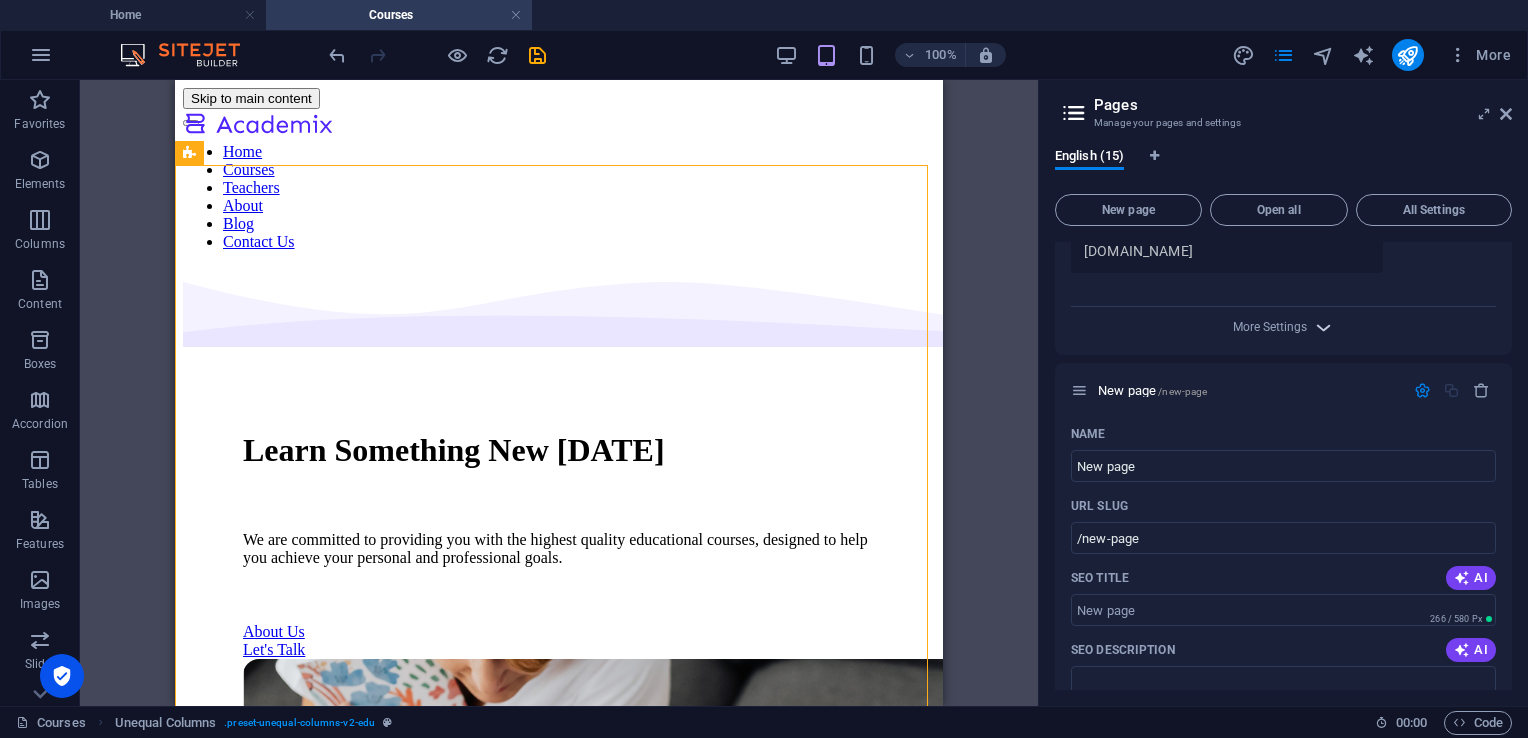 click at bounding box center (1323, 327) 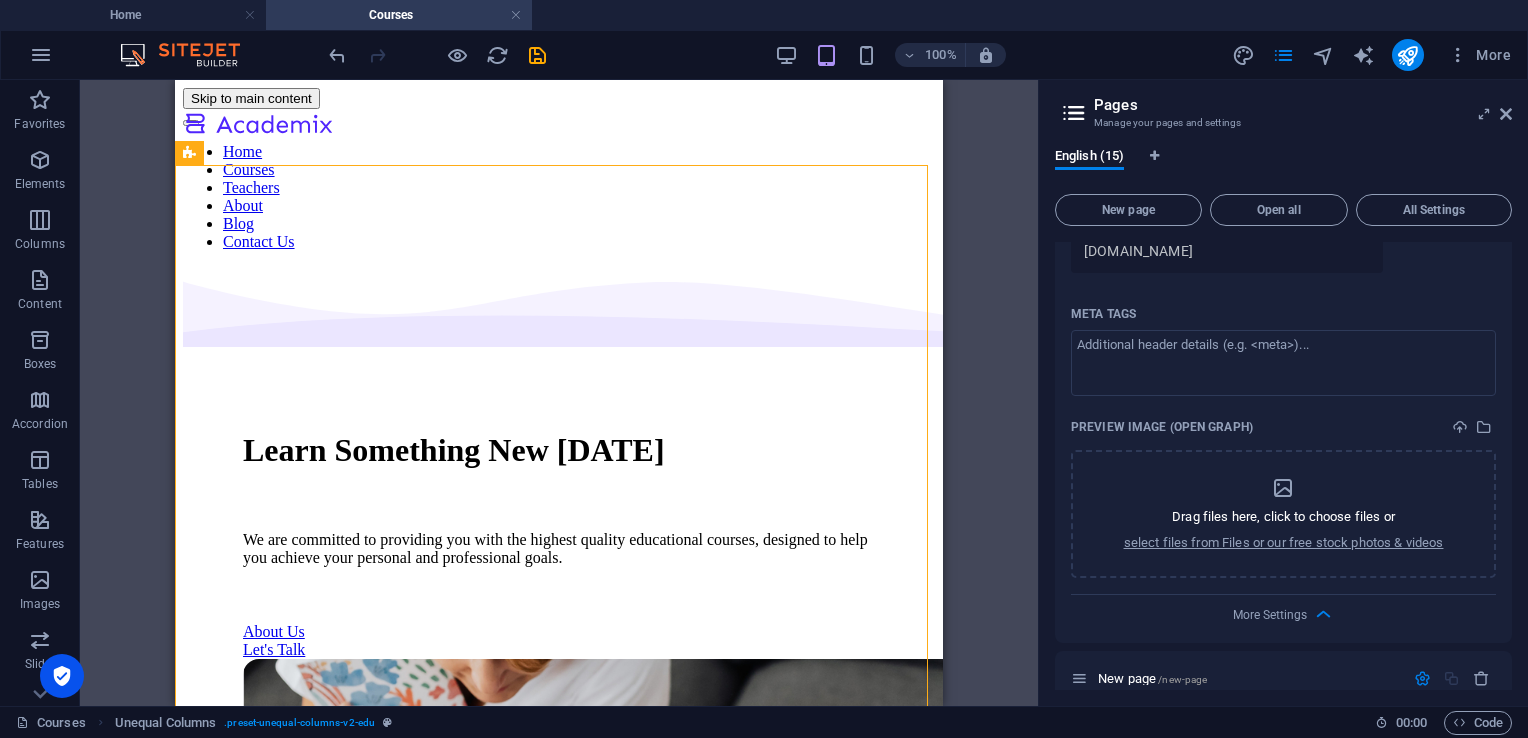 click on "Meta tags" at bounding box center (1283, 314) 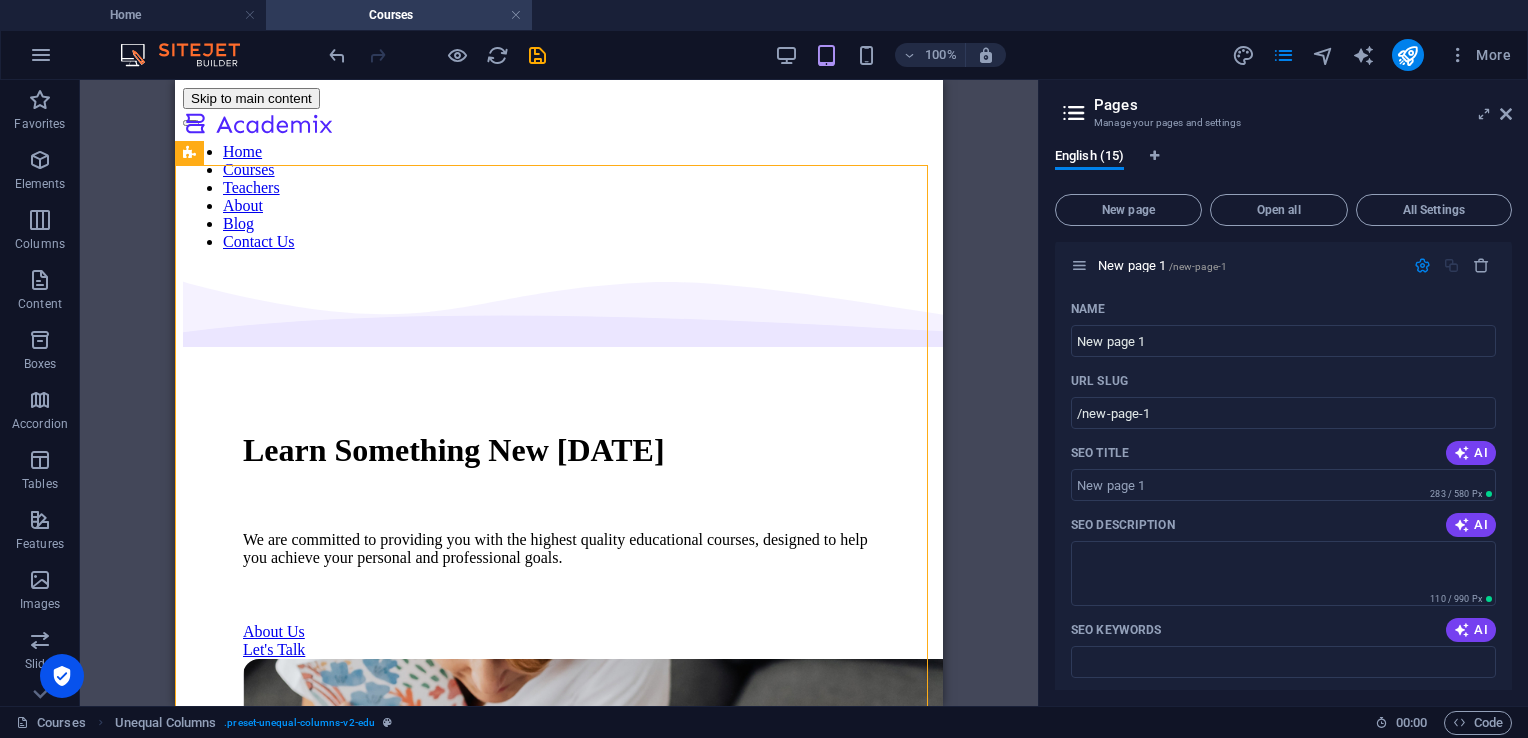 scroll, scrollTop: 0, scrollLeft: 0, axis: both 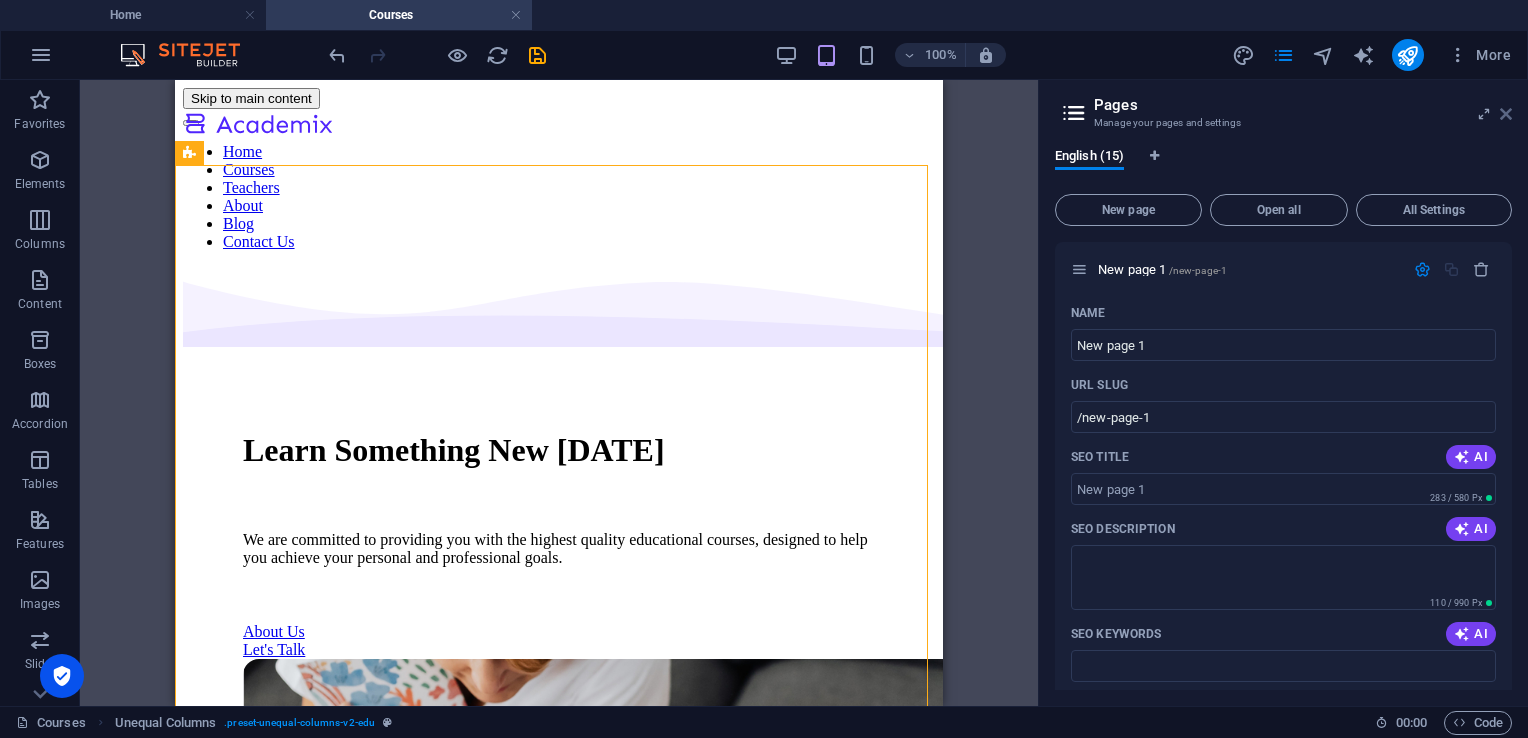 click at bounding box center [1506, 114] 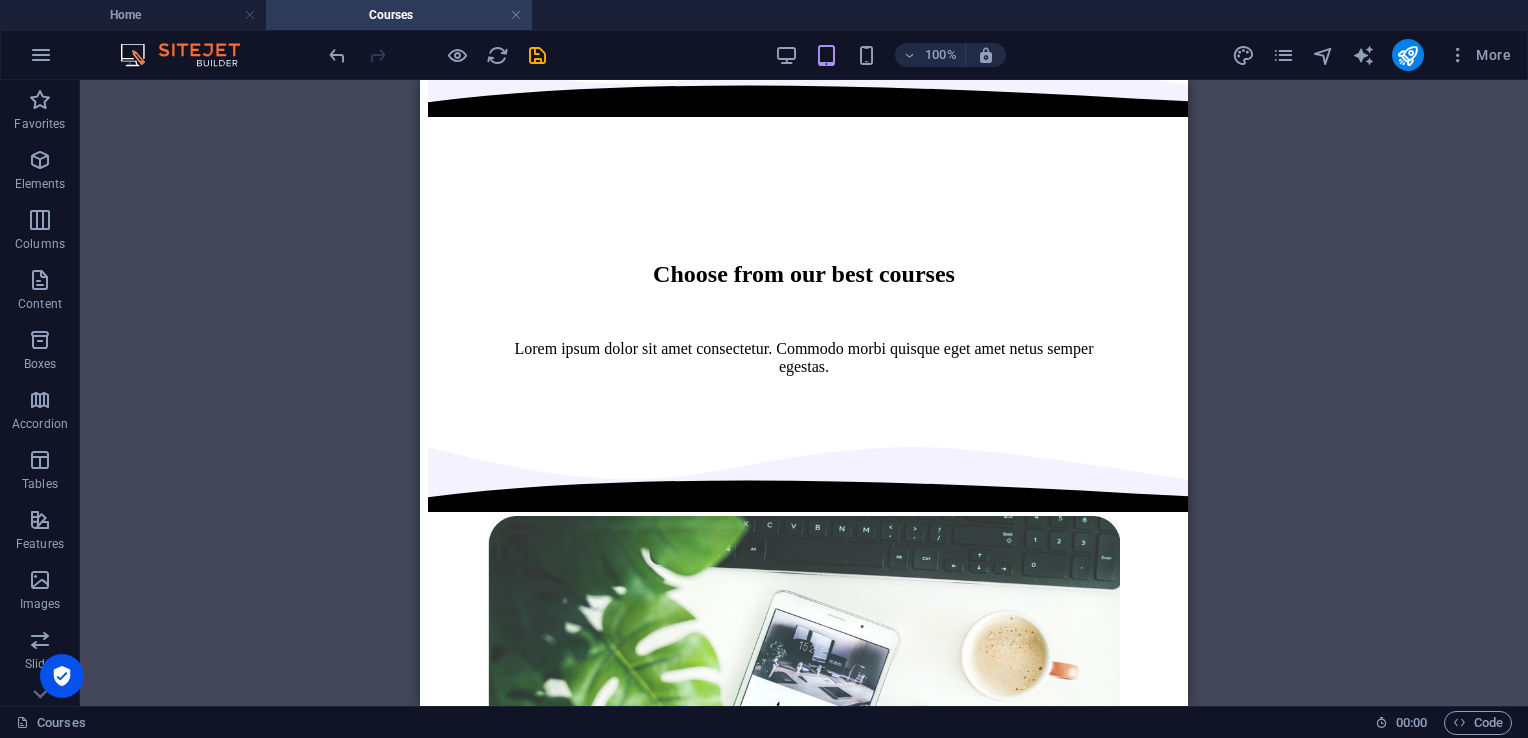 scroll, scrollTop: 4300, scrollLeft: 0, axis: vertical 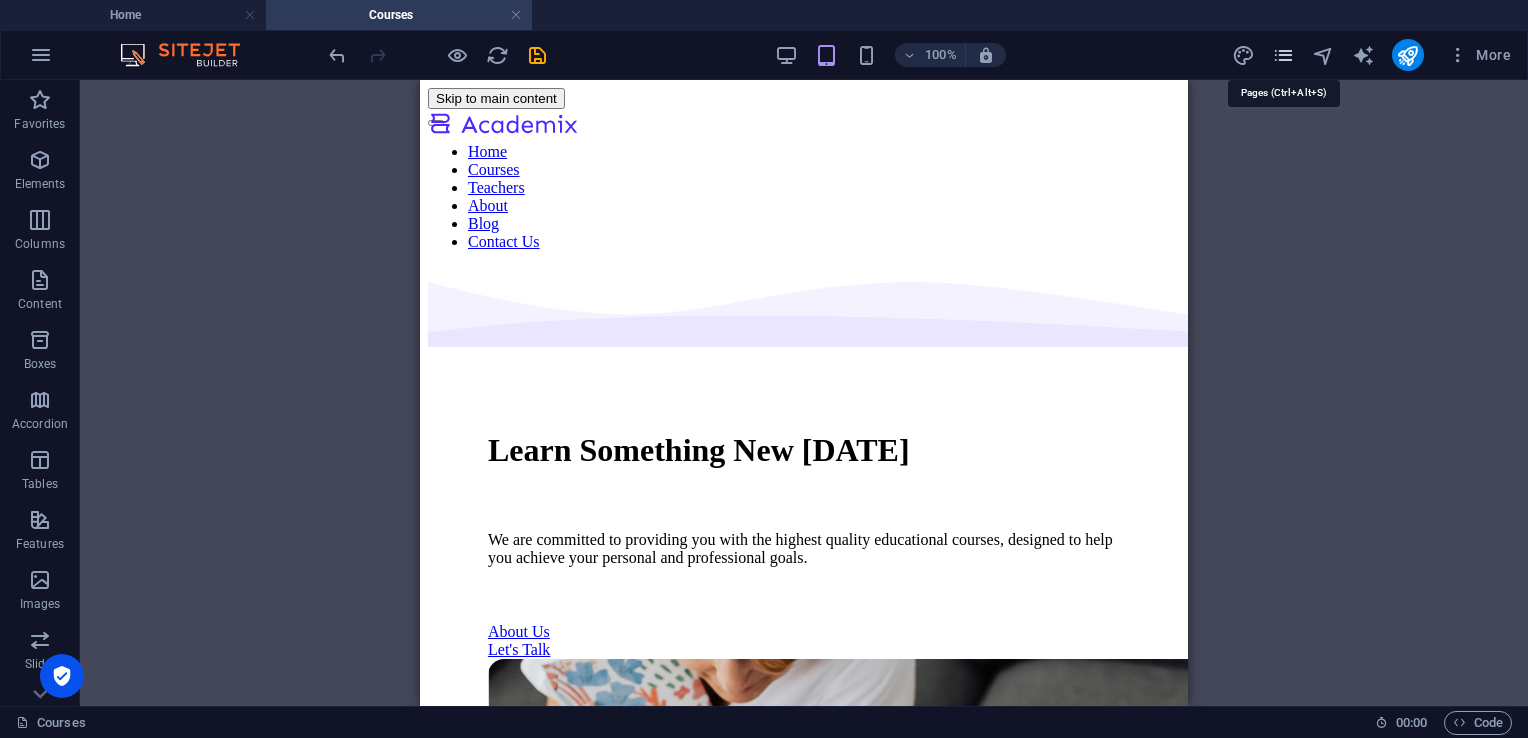 click at bounding box center [1283, 55] 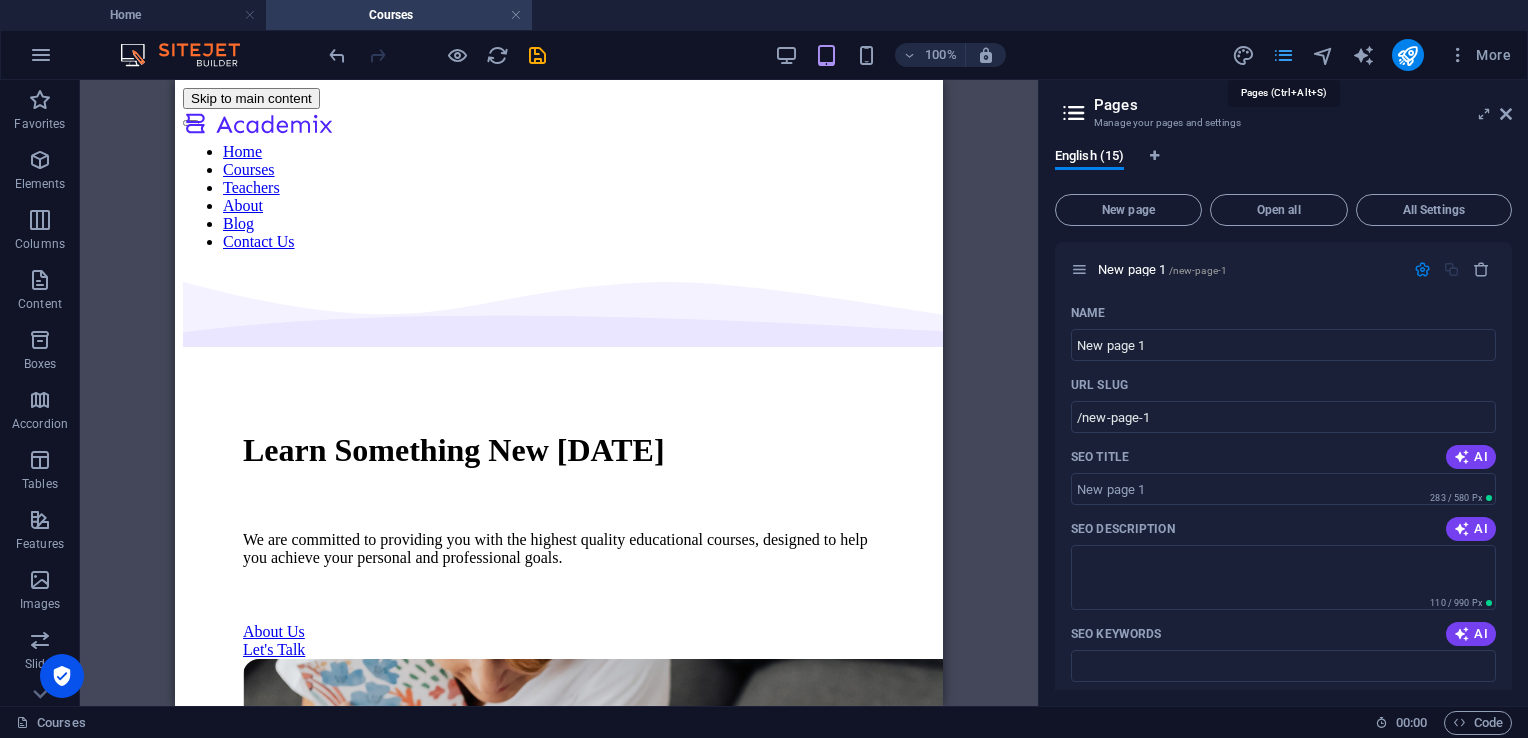 scroll, scrollTop: 687, scrollLeft: 0, axis: vertical 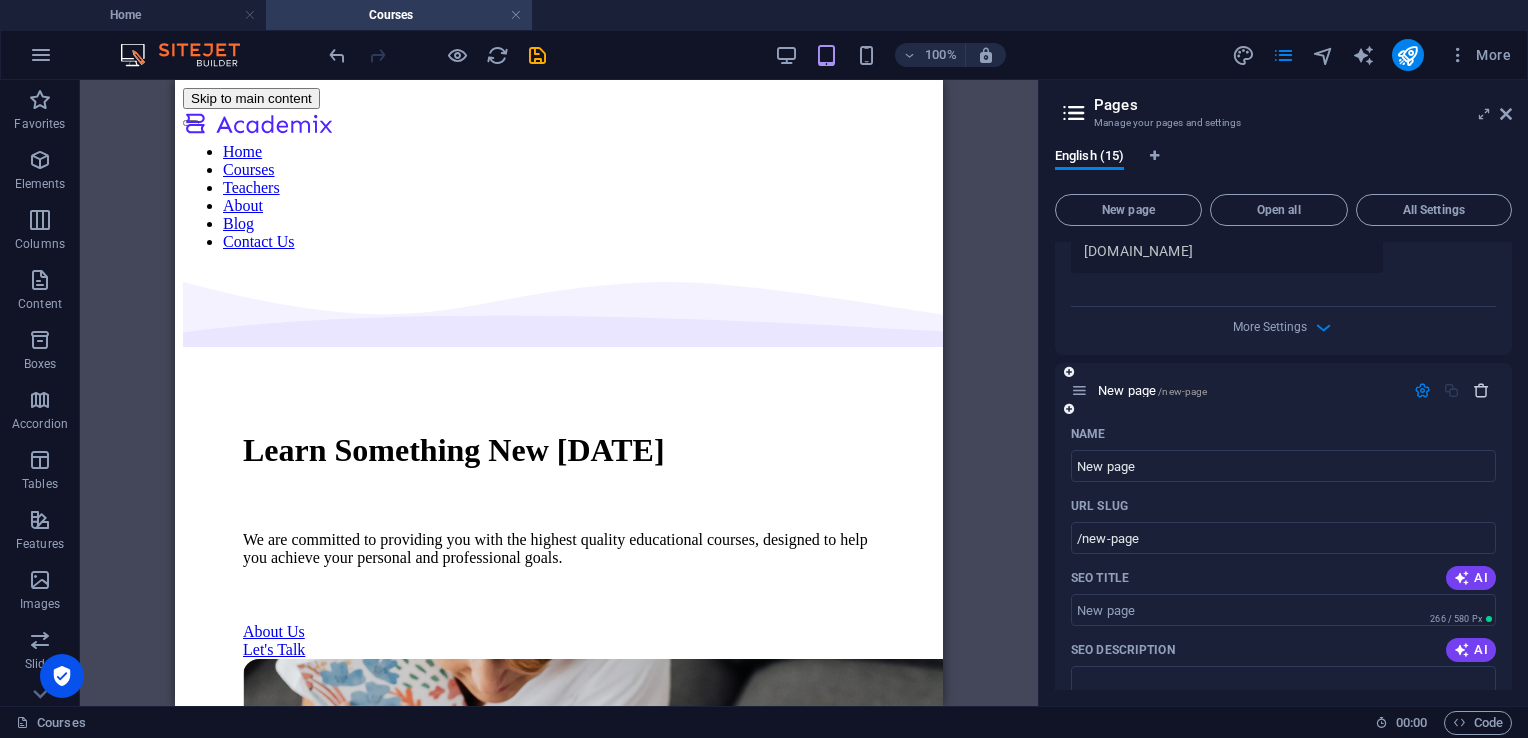 click at bounding box center (1481, 390) 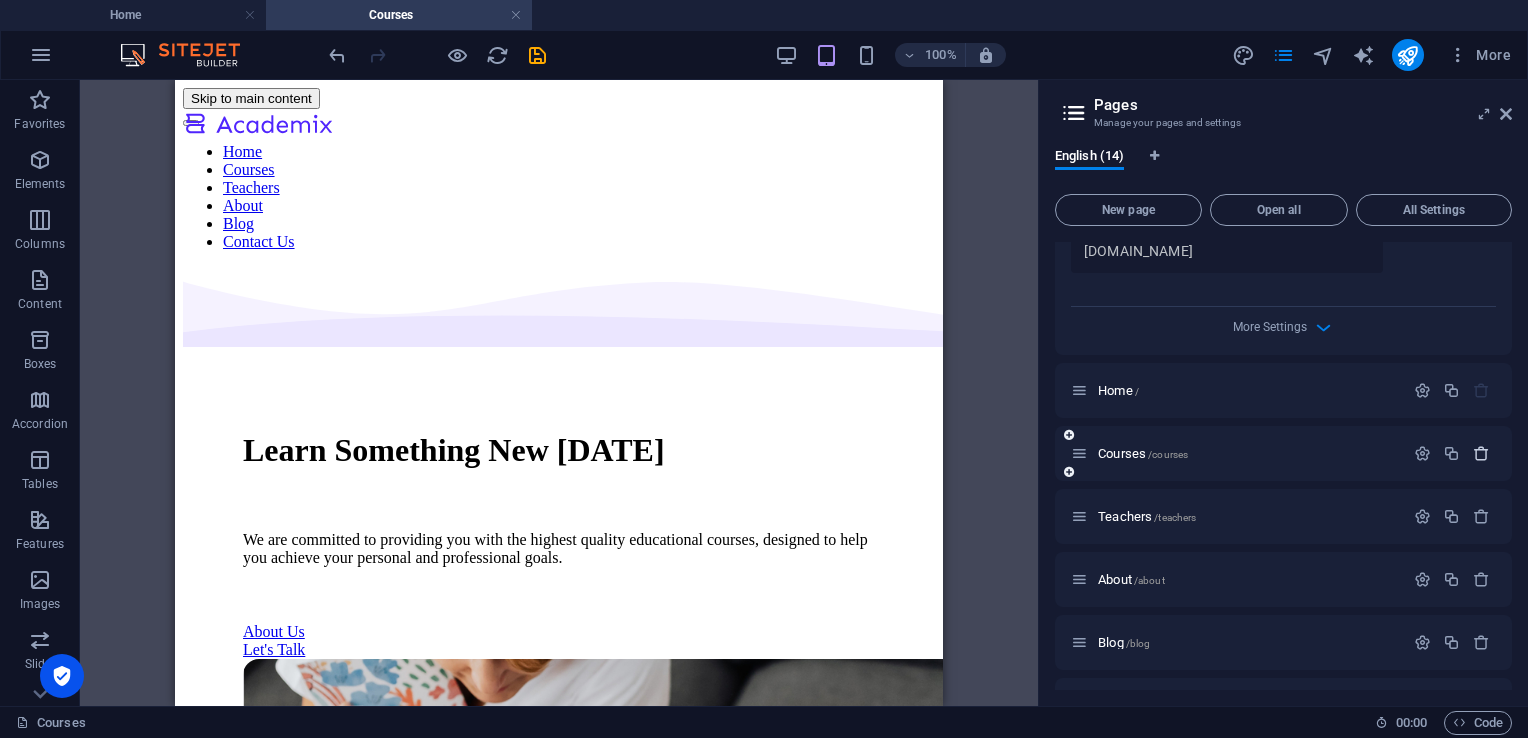 click at bounding box center (1481, 453) 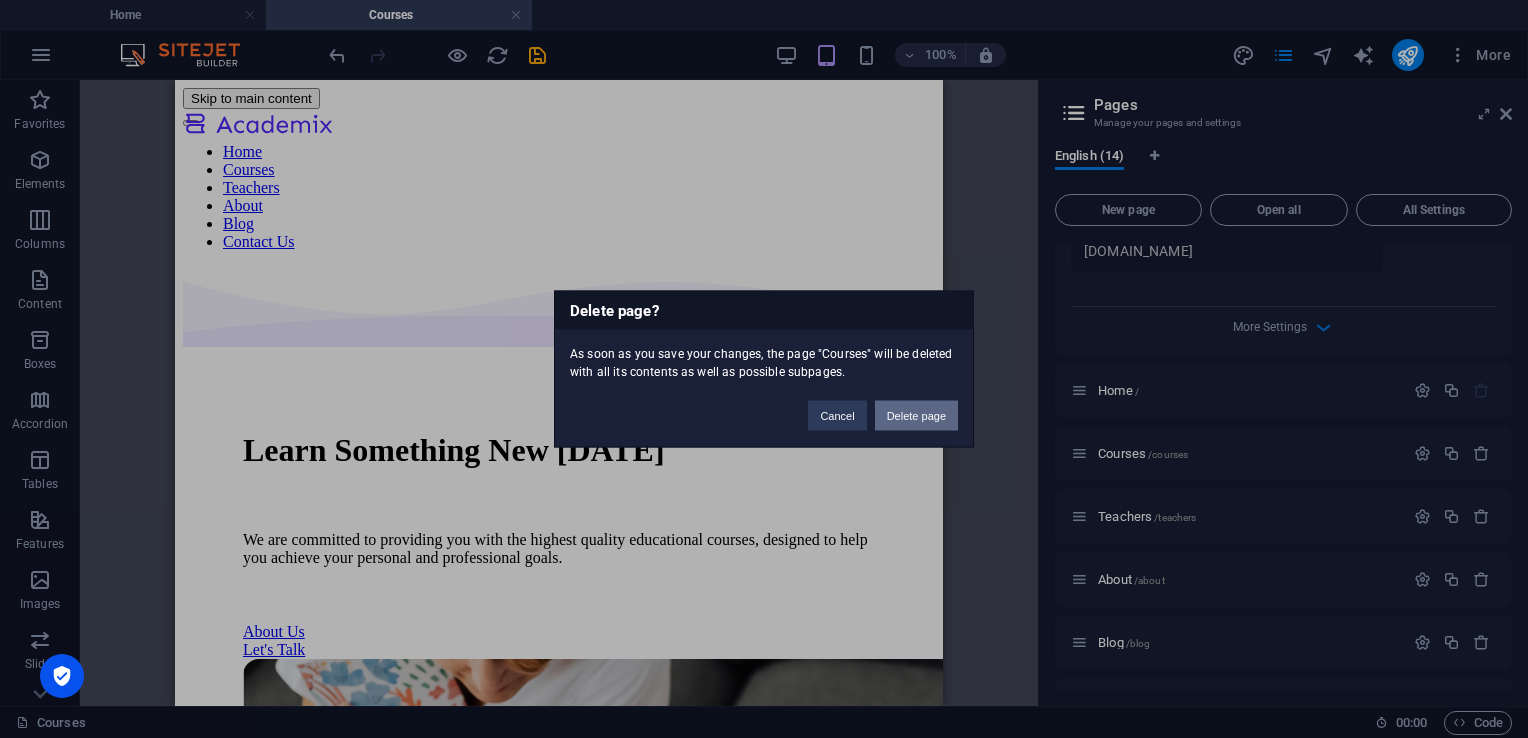click on "Delete page" at bounding box center (916, 416) 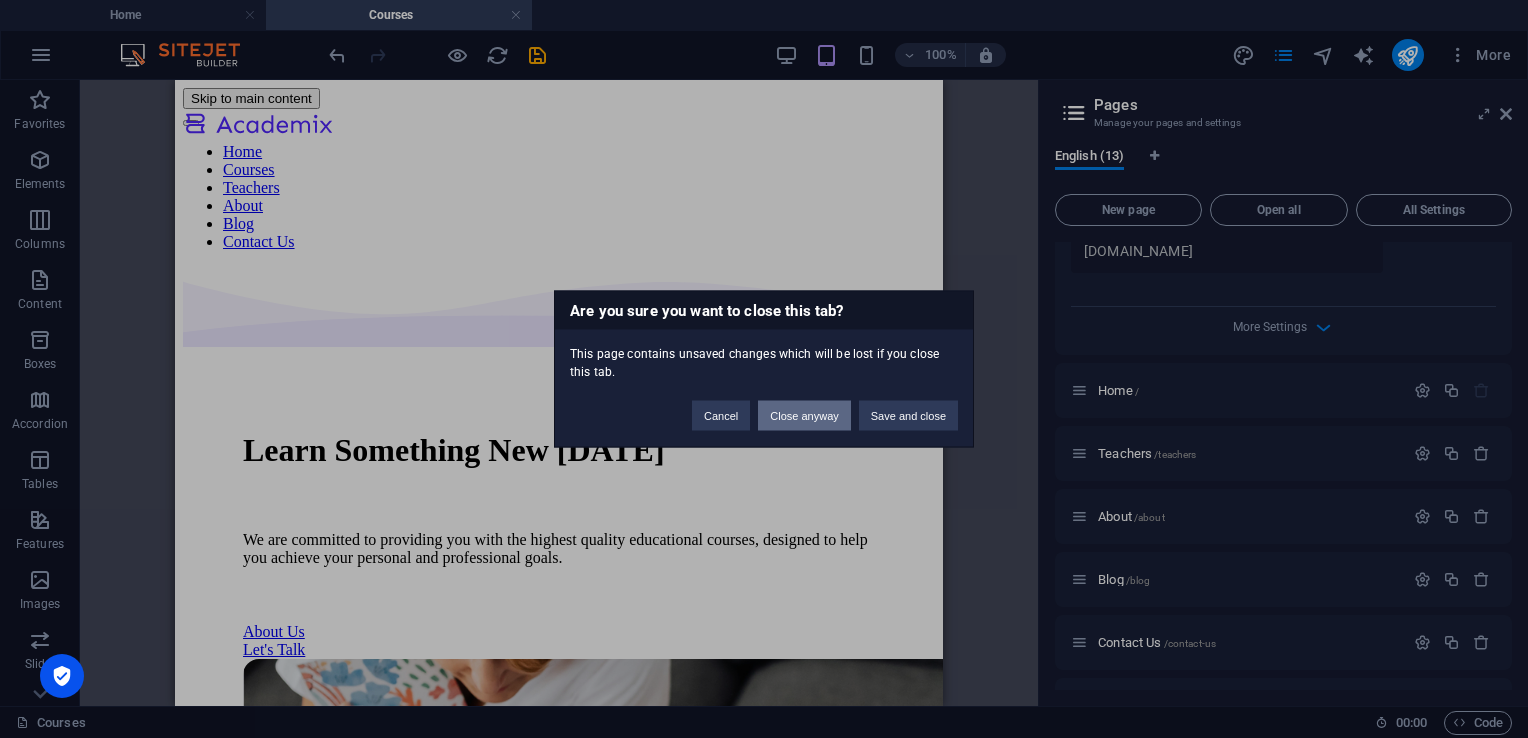 click on "Close anyway" at bounding box center (804, 416) 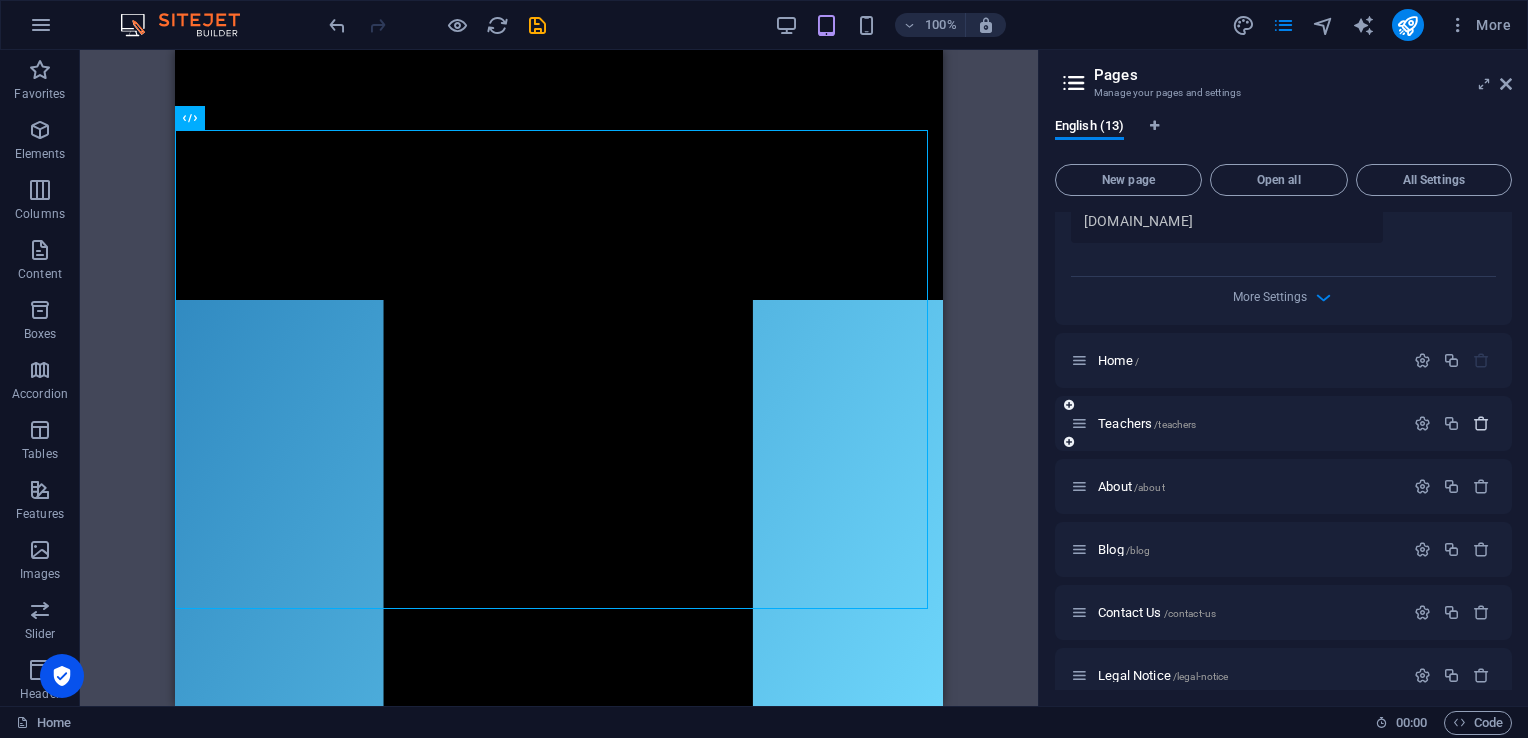 click at bounding box center (1481, 423) 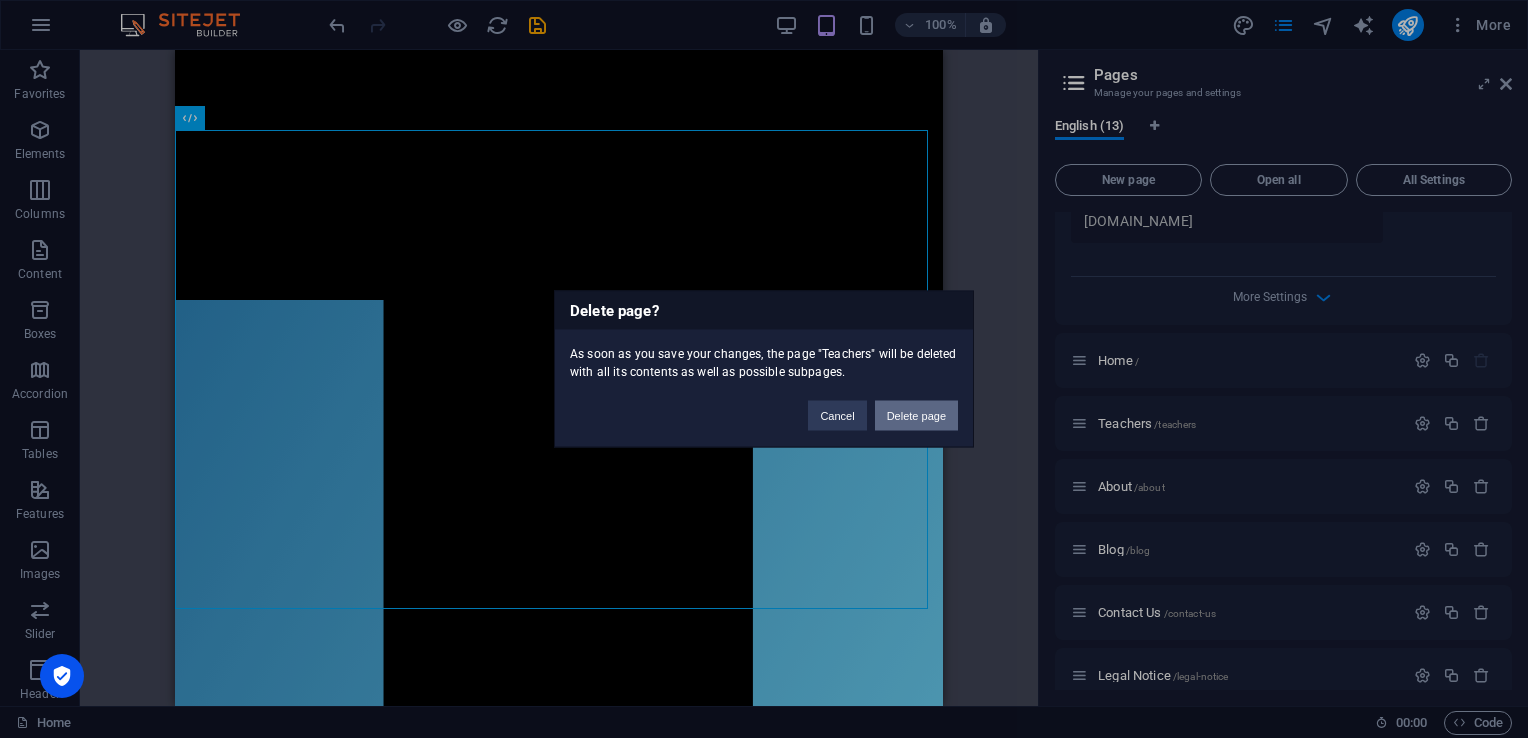 click on "Delete page" at bounding box center (916, 416) 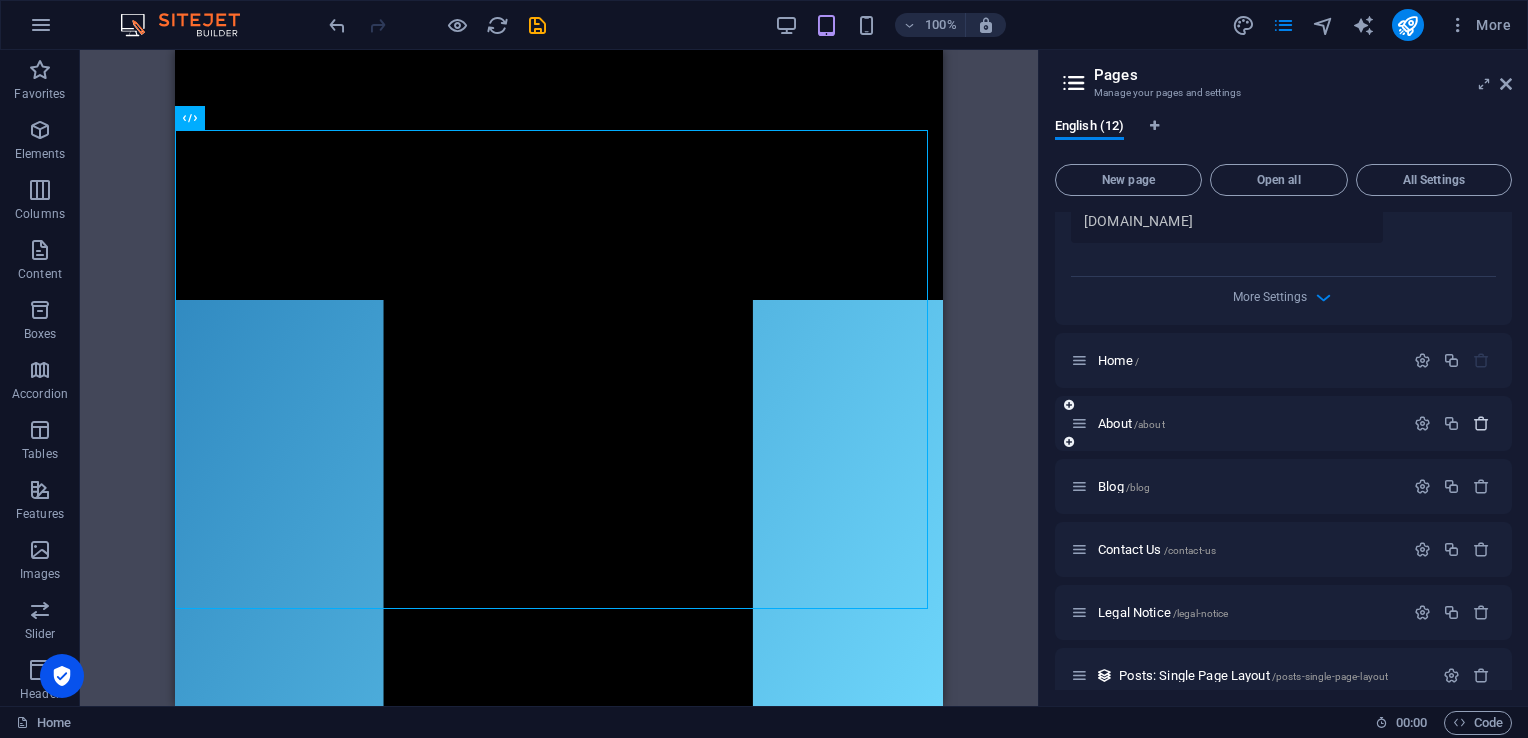 click at bounding box center (1481, 423) 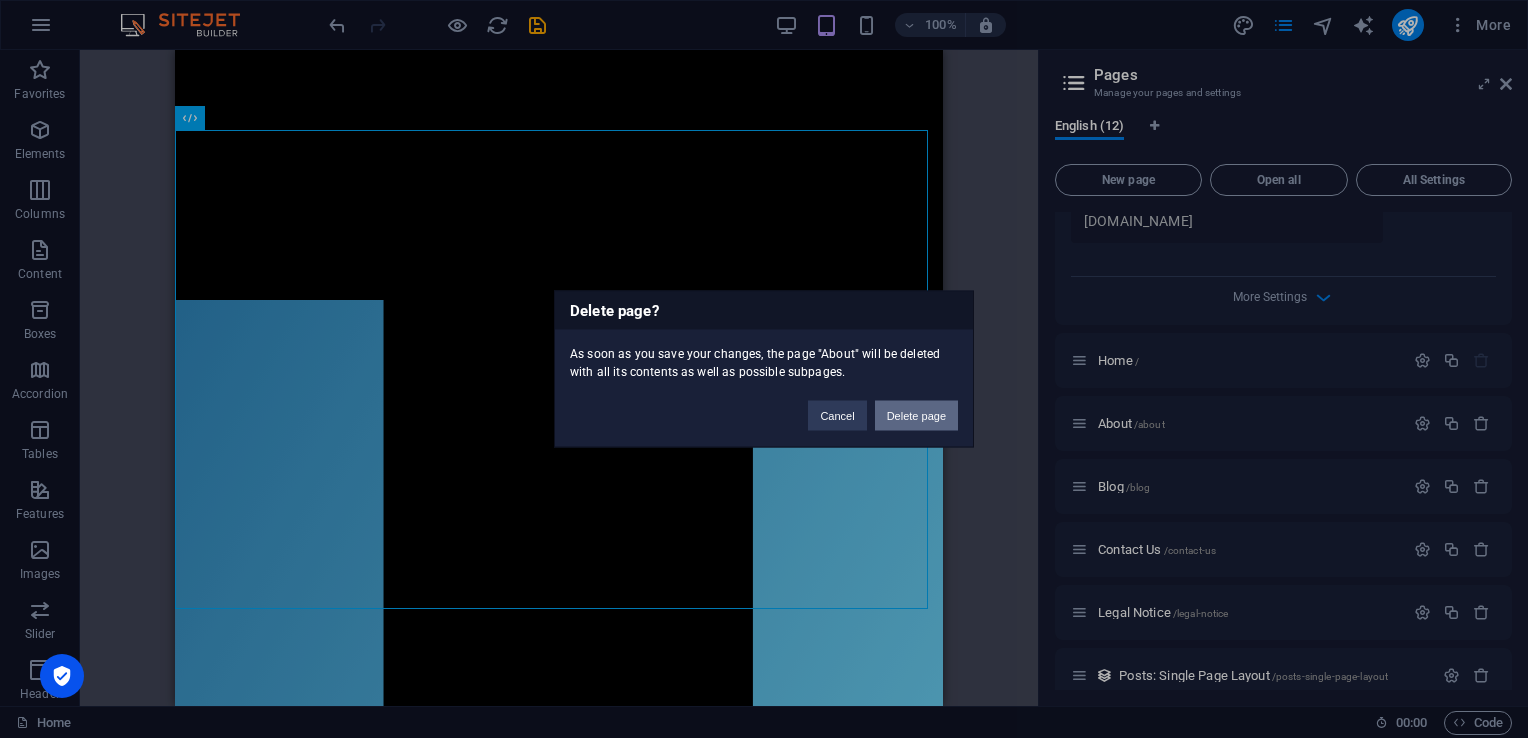 click on "Delete page" at bounding box center (916, 416) 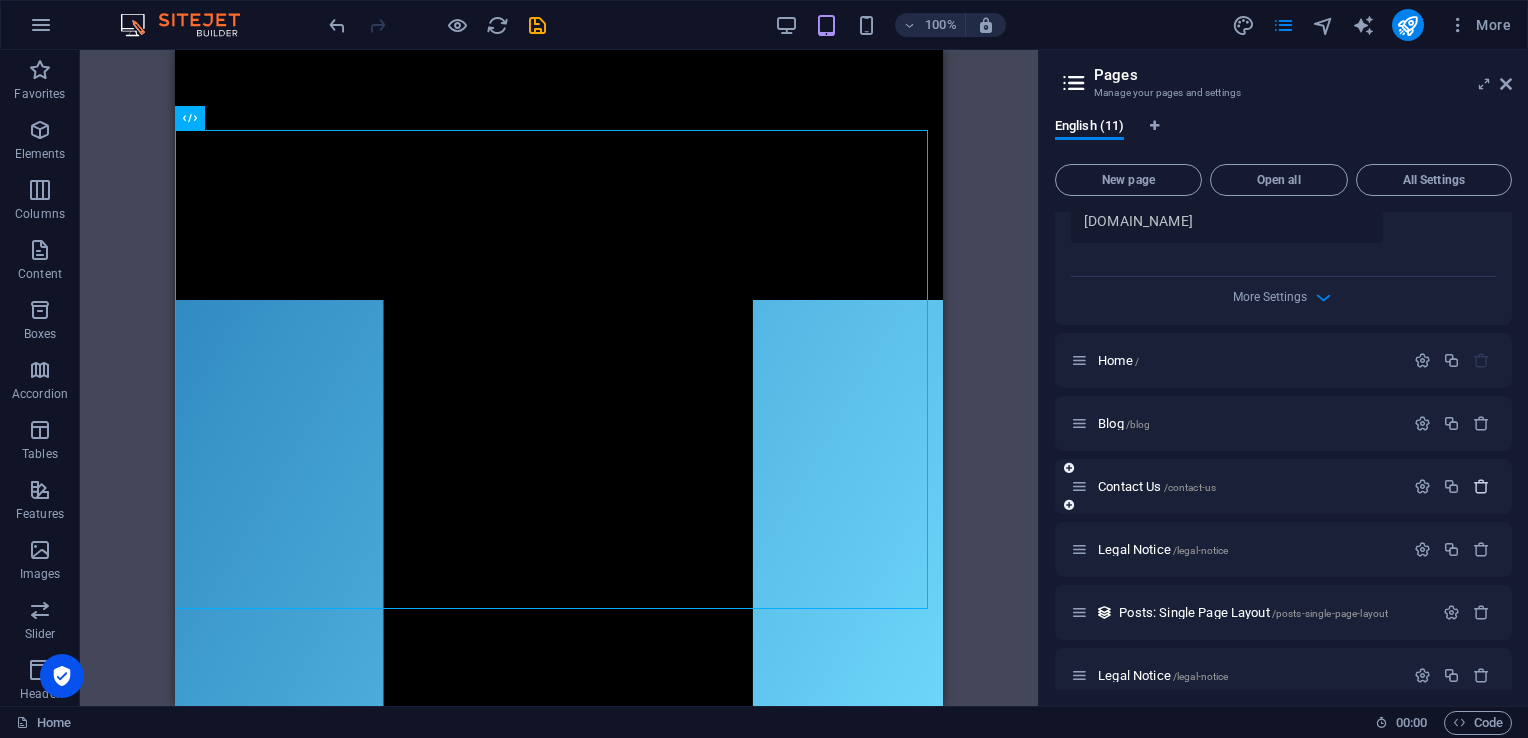 click at bounding box center (1481, 486) 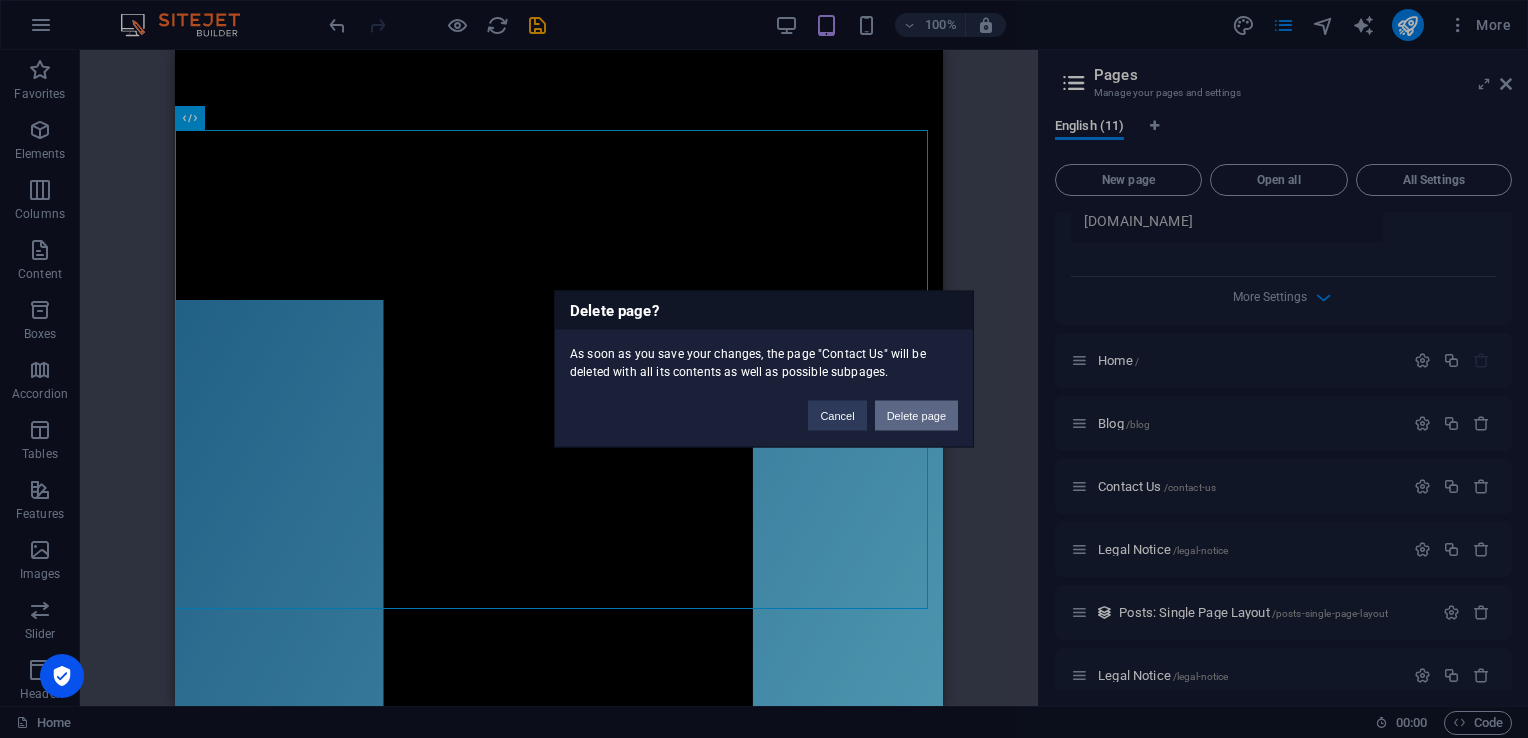 click on "Delete page" at bounding box center [916, 416] 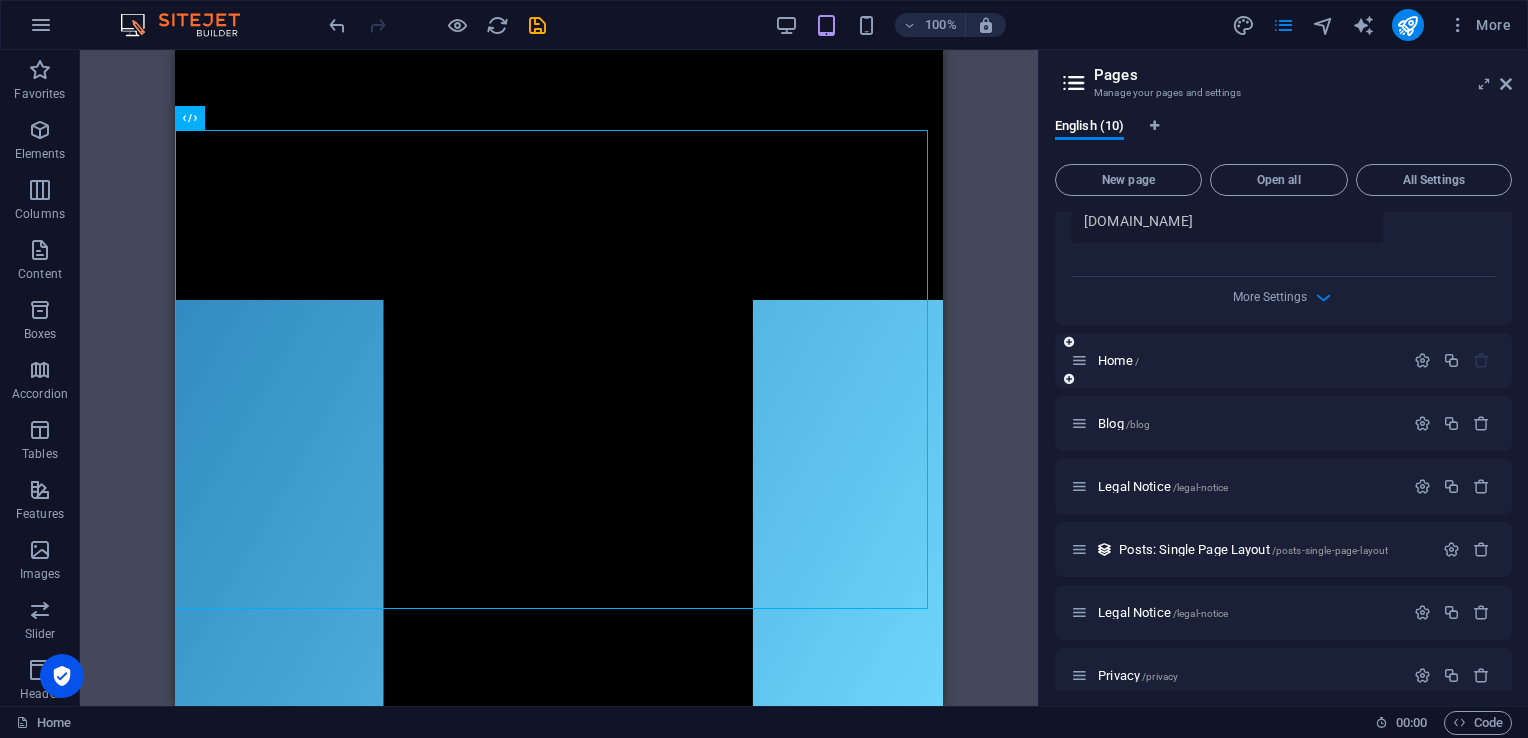 click on "Home /" at bounding box center [1237, 360] 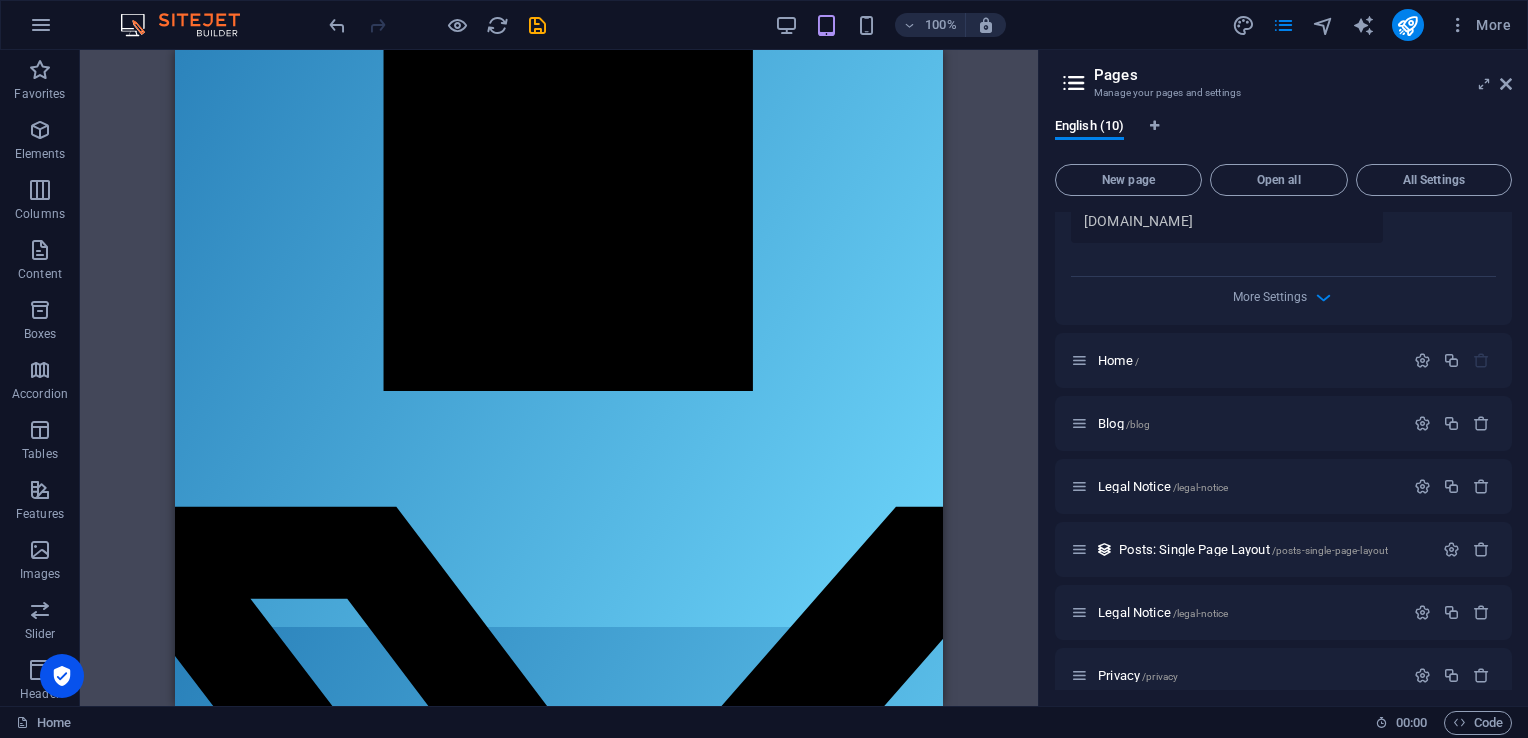 scroll, scrollTop: 808, scrollLeft: 0, axis: vertical 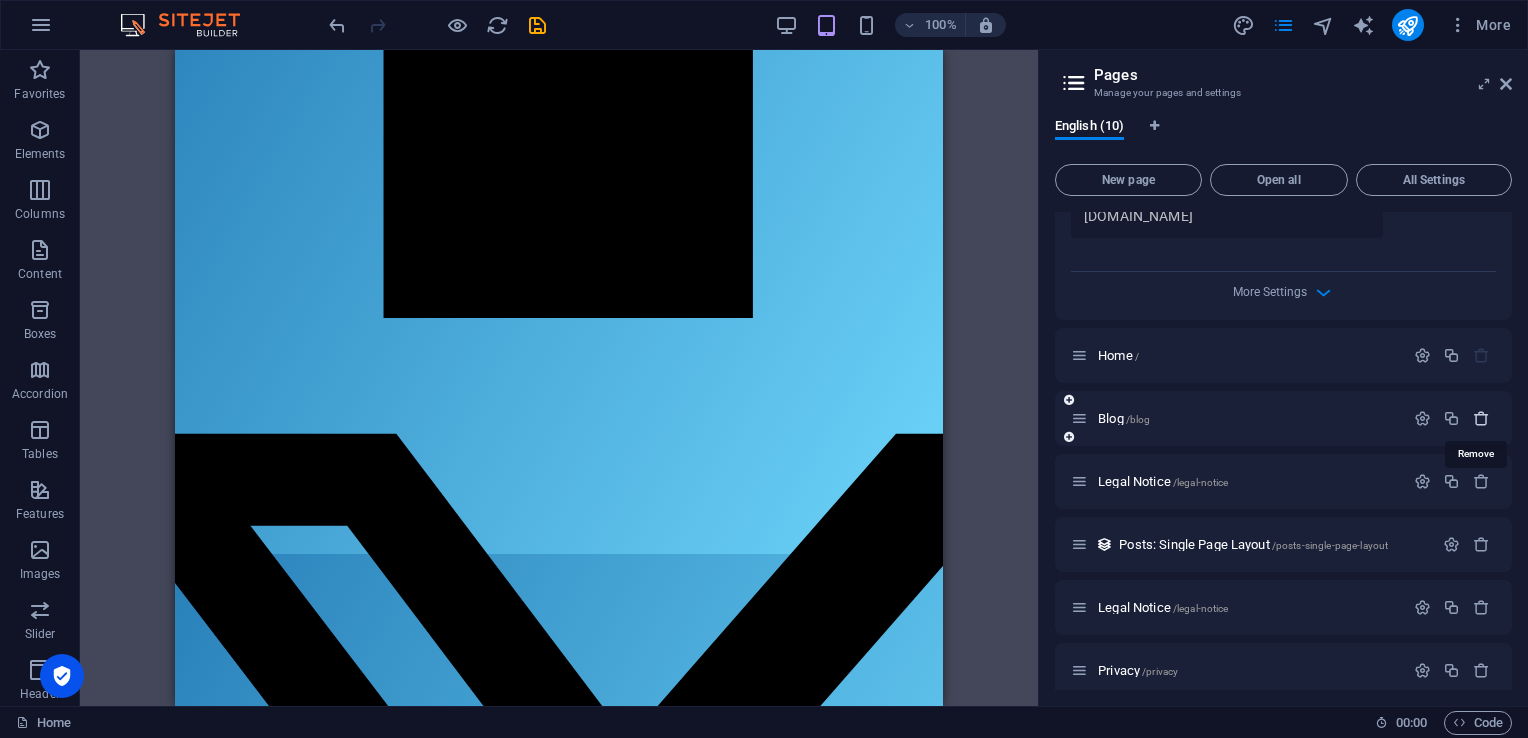 click at bounding box center [1481, 418] 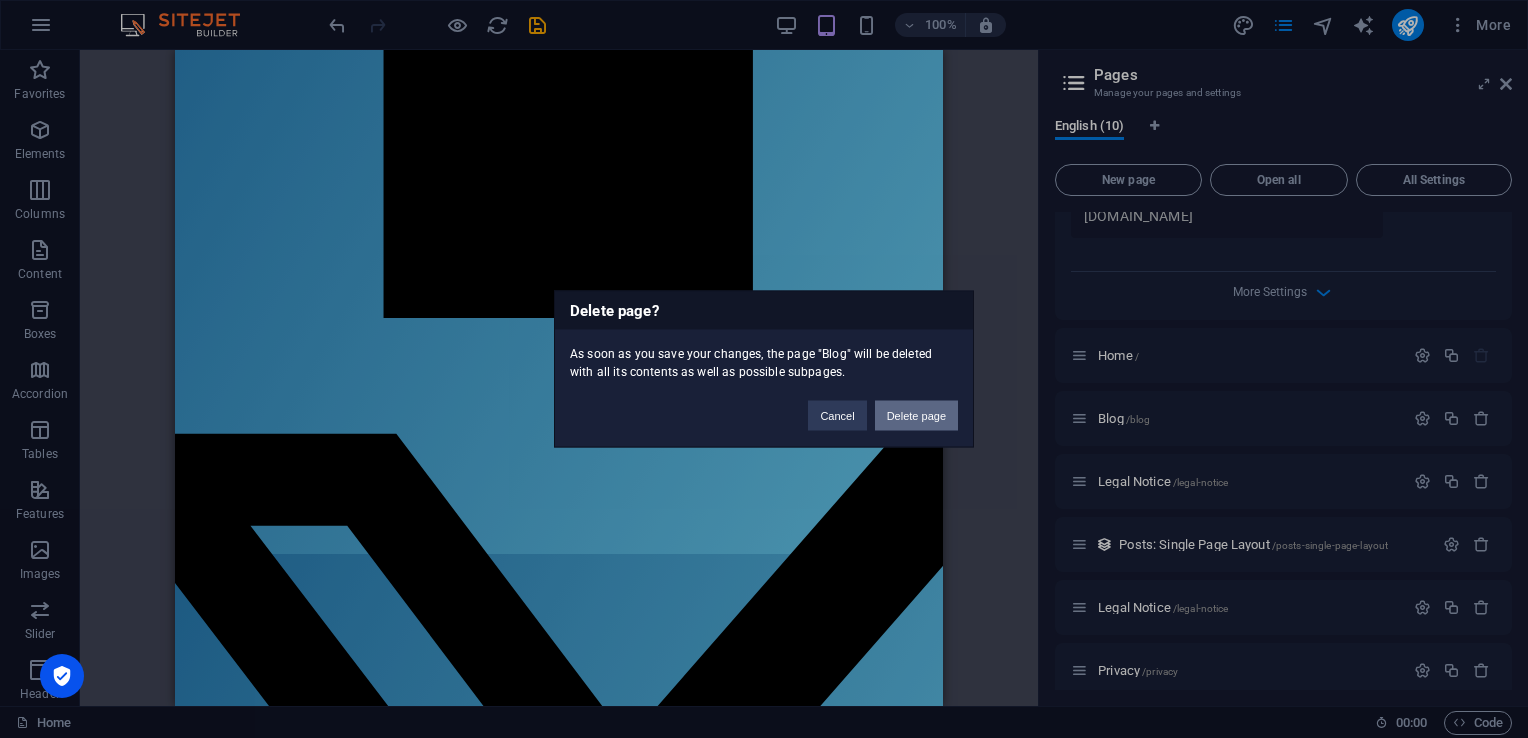 click on "Delete page" at bounding box center (916, 416) 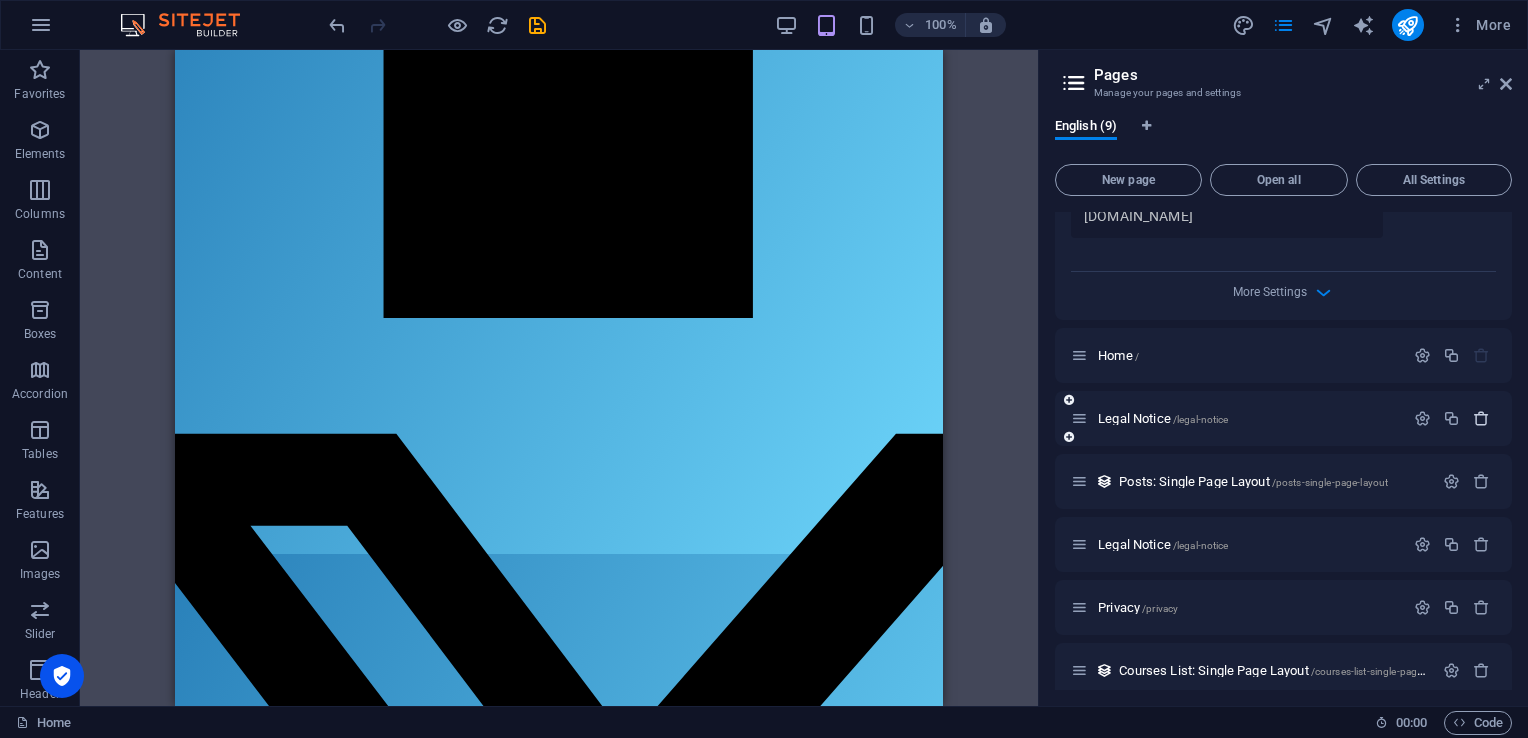 click at bounding box center [1481, 418] 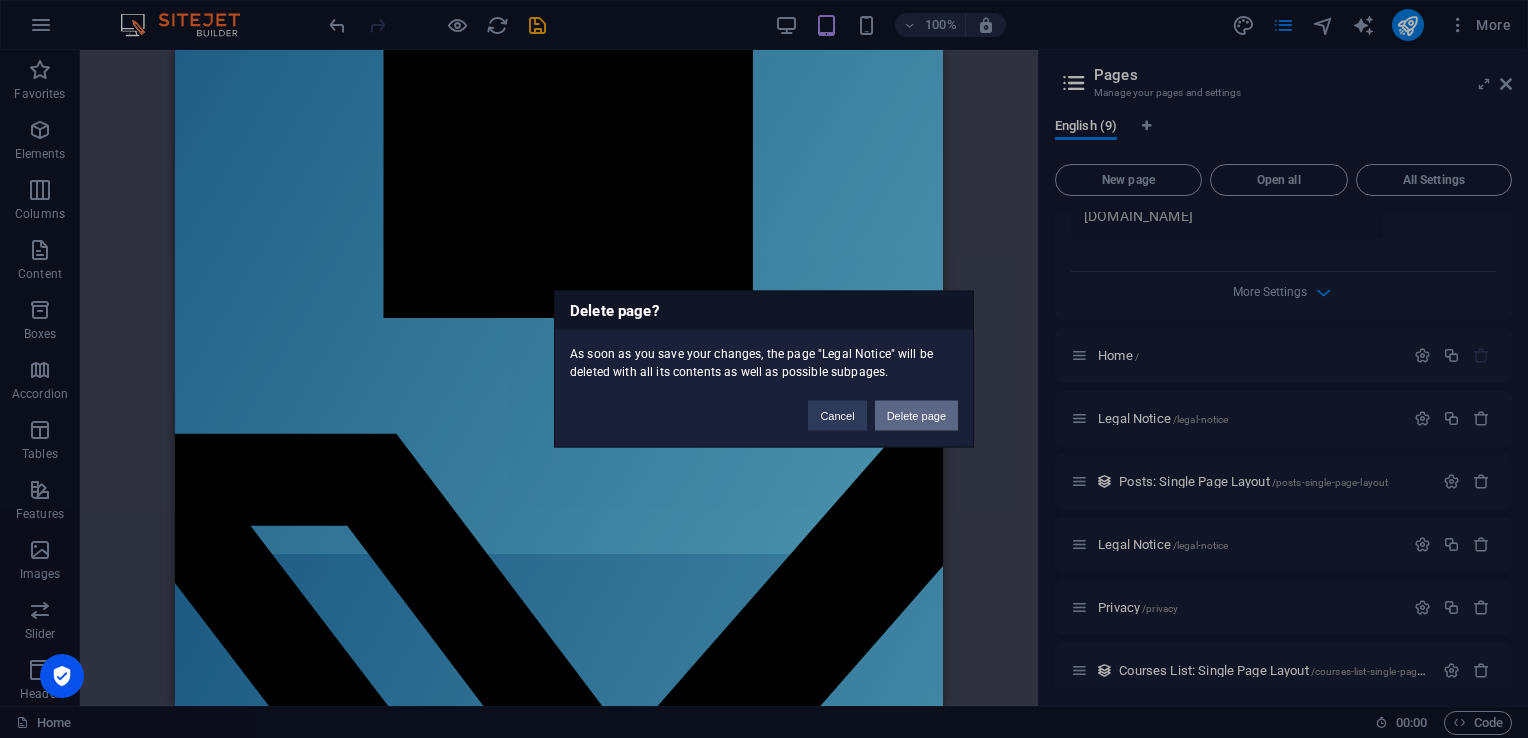 click on "Delete page" at bounding box center [916, 416] 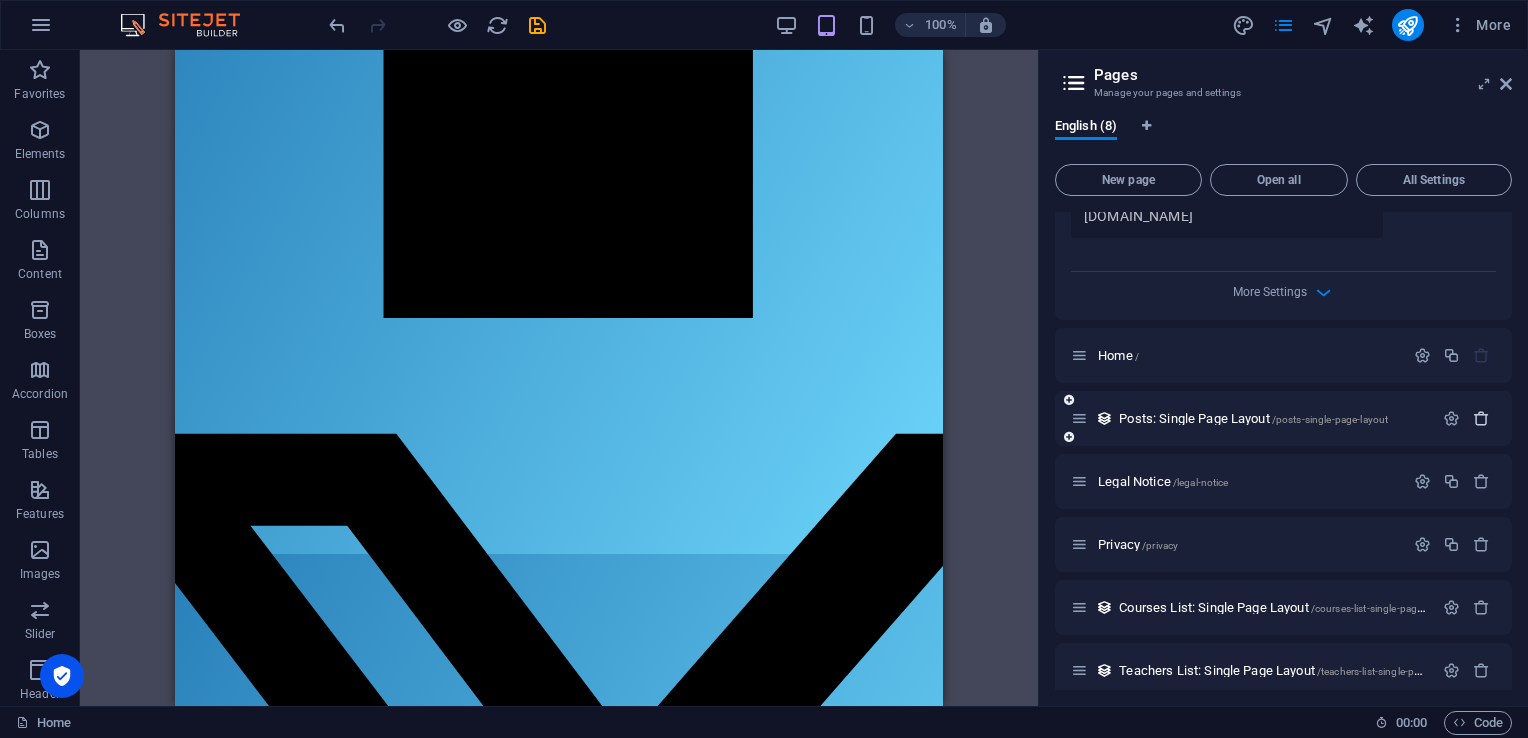 click at bounding box center (1481, 418) 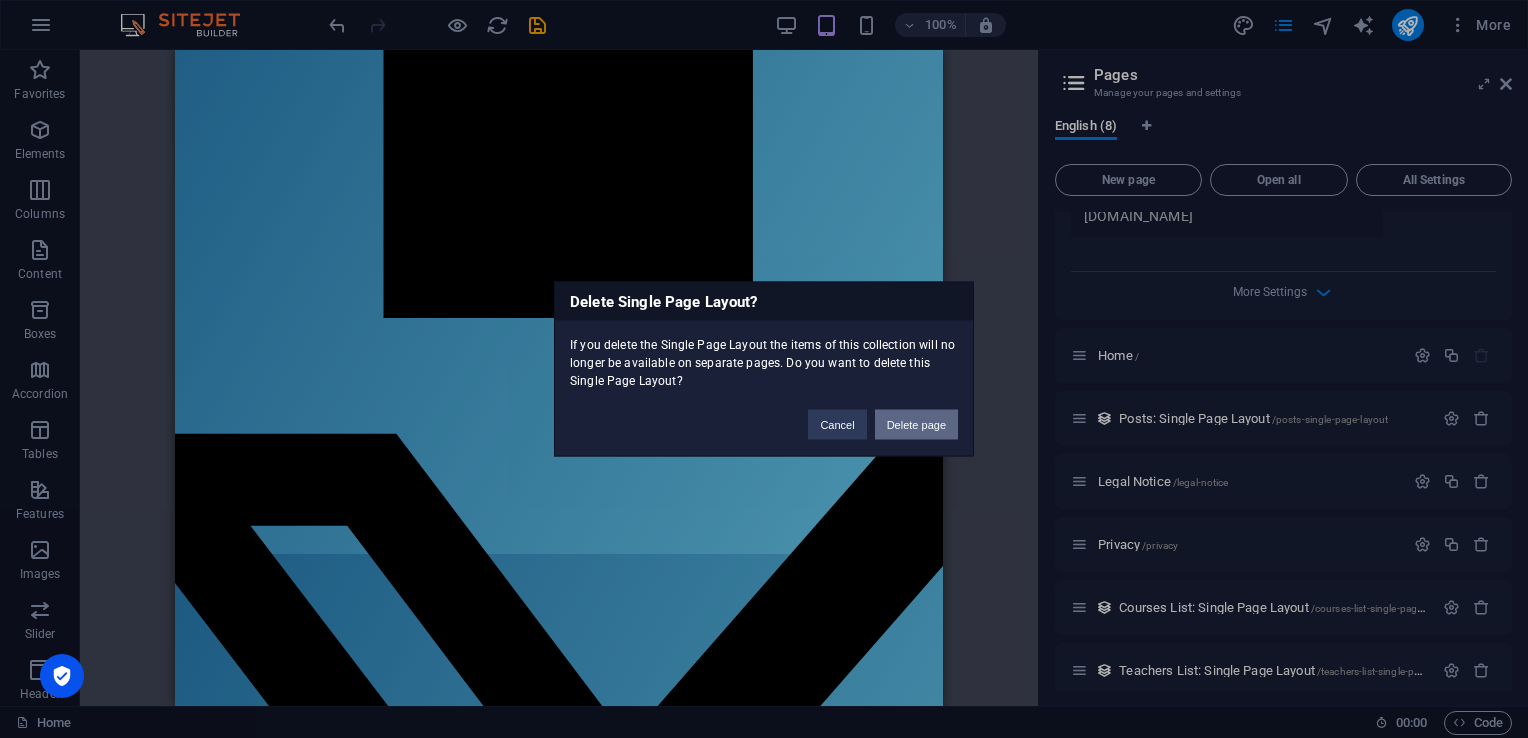 click on "Delete page" at bounding box center [916, 425] 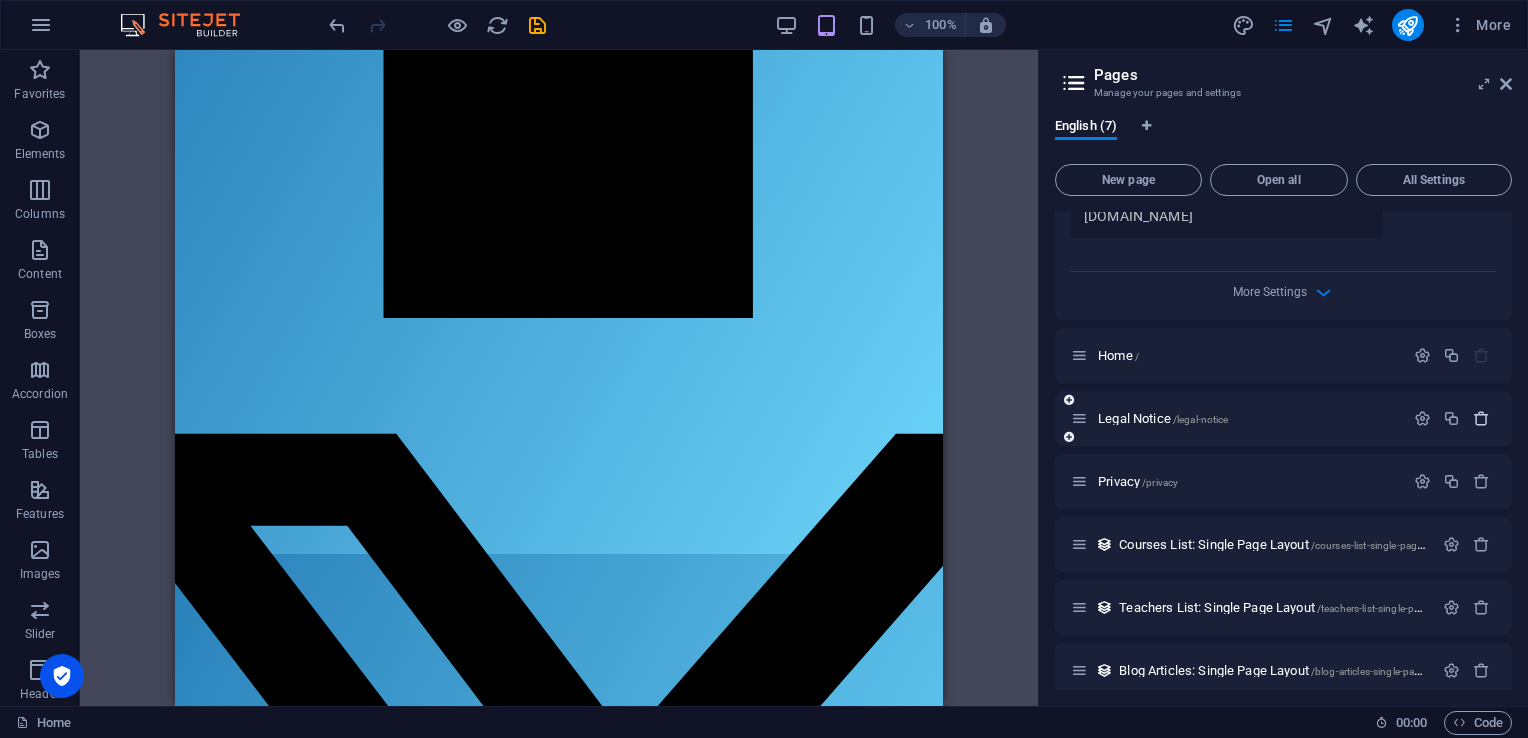 click at bounding box center (1481, 418) 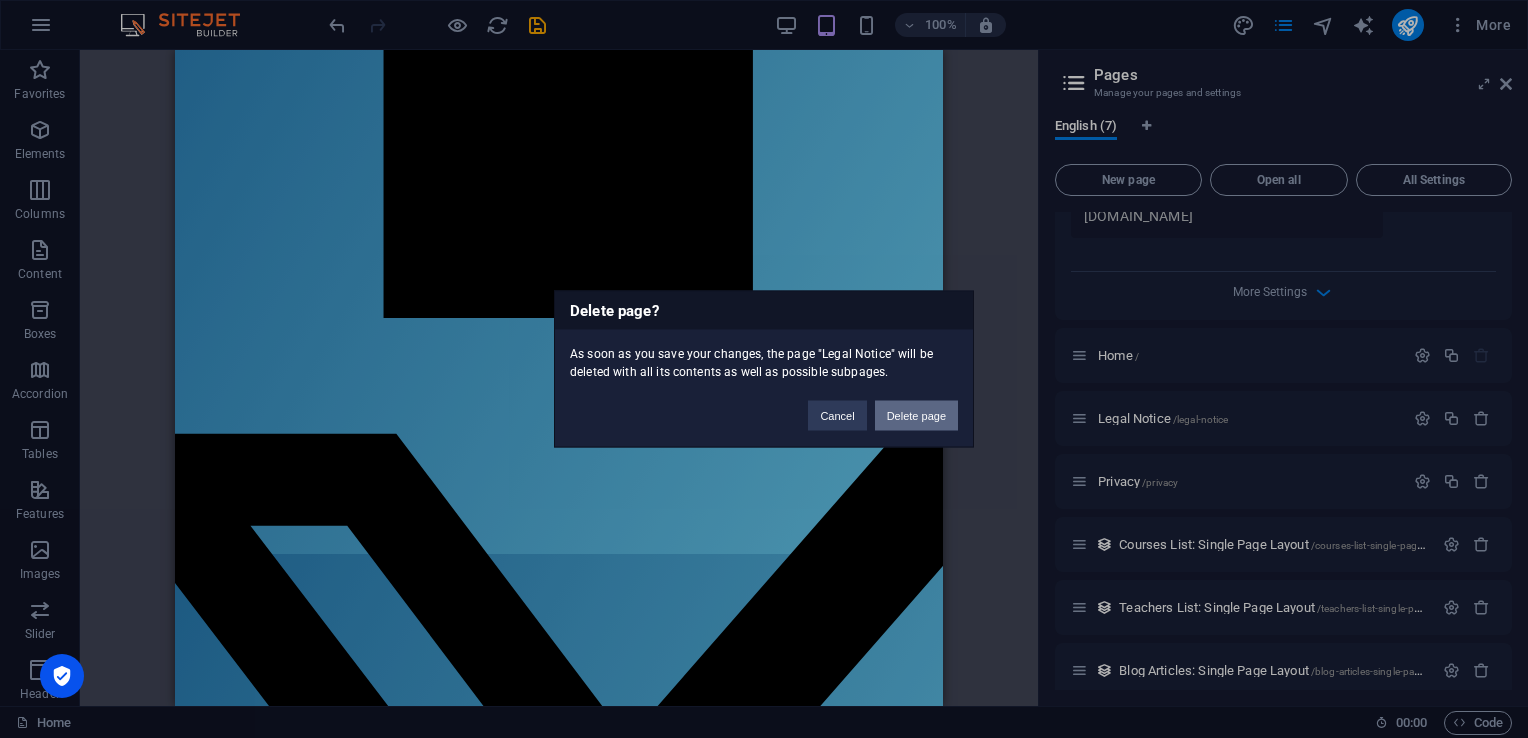 click on "Delete page" at bounding box center (916, 416) 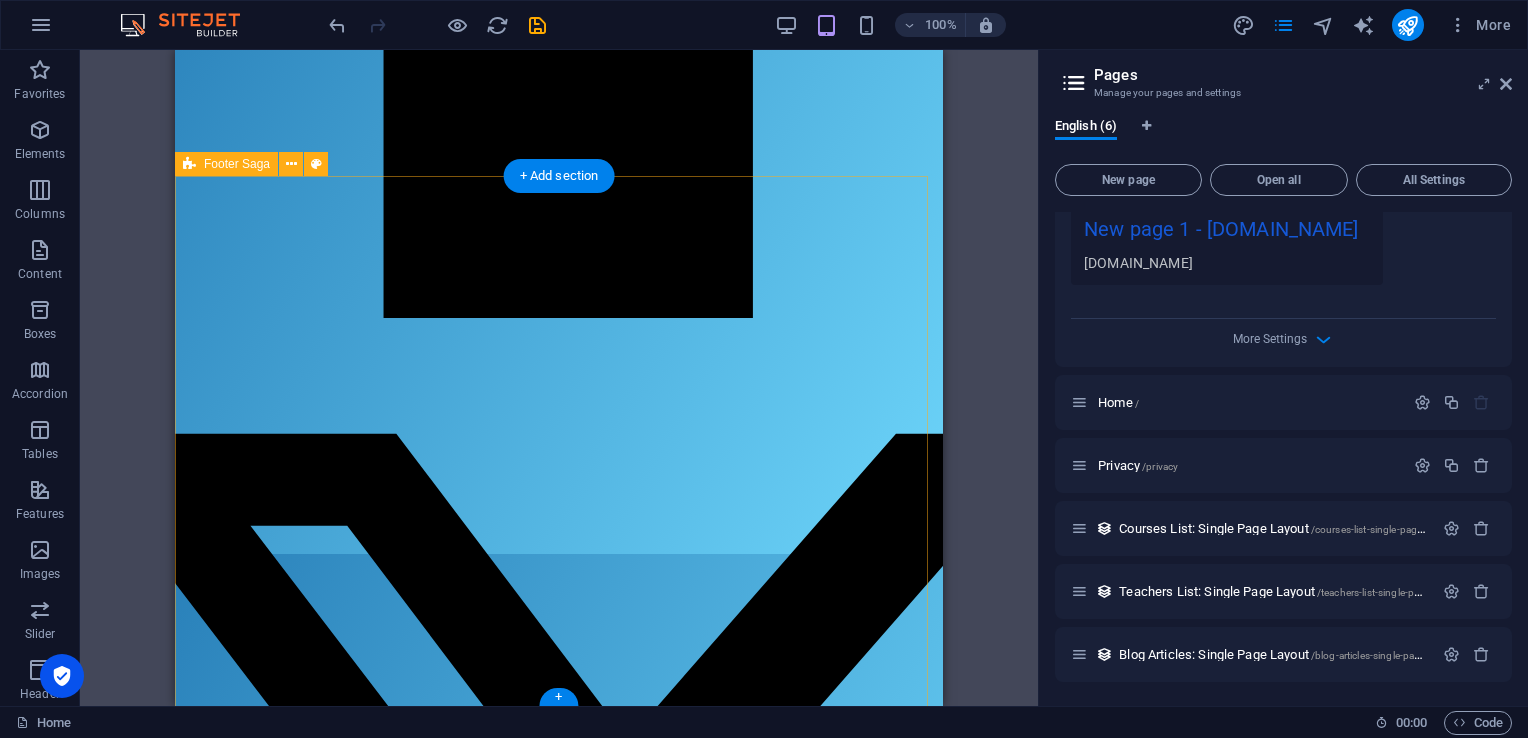 scroll, scrollTop: 644, scrollLeft: 0, axis: vertical 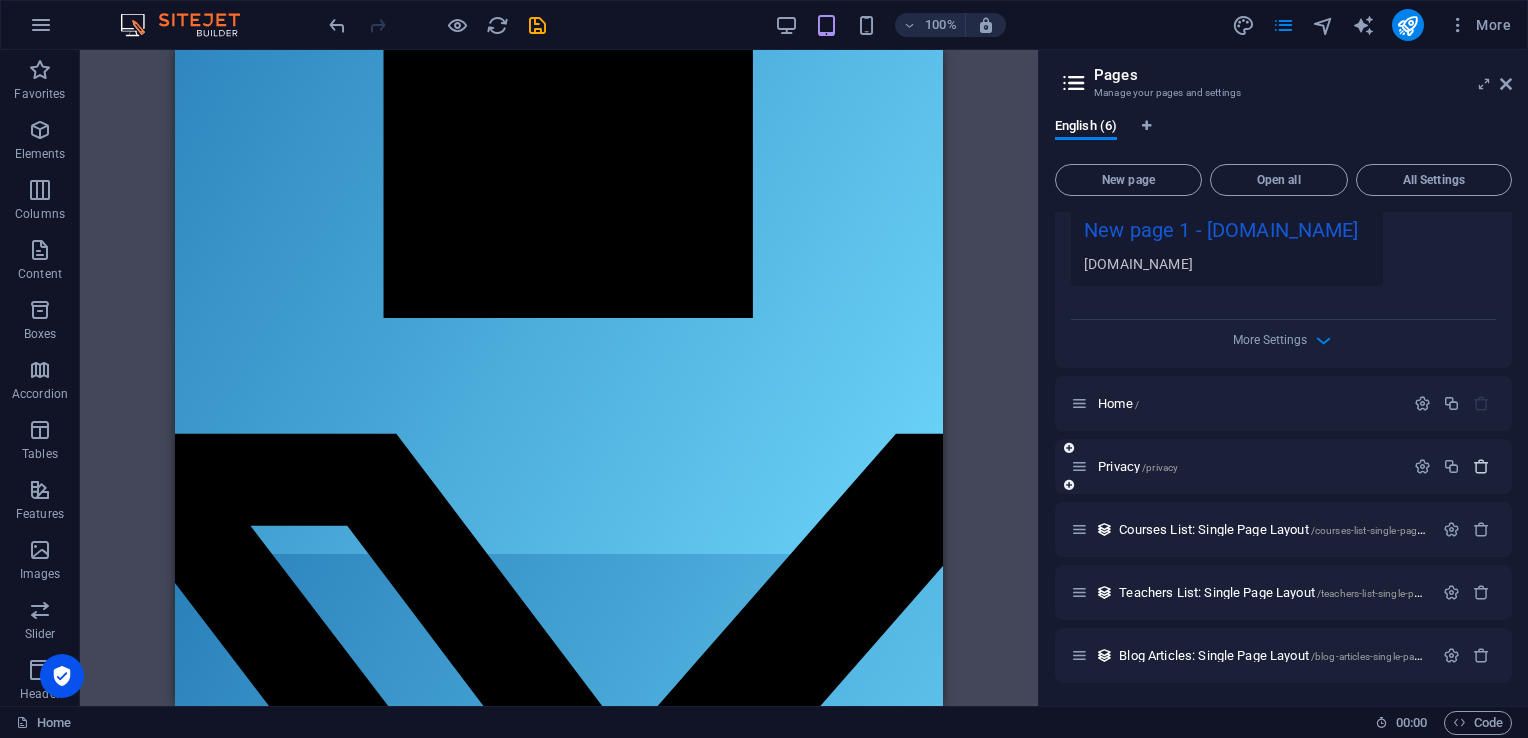 click at bounding box center [1481, 466] 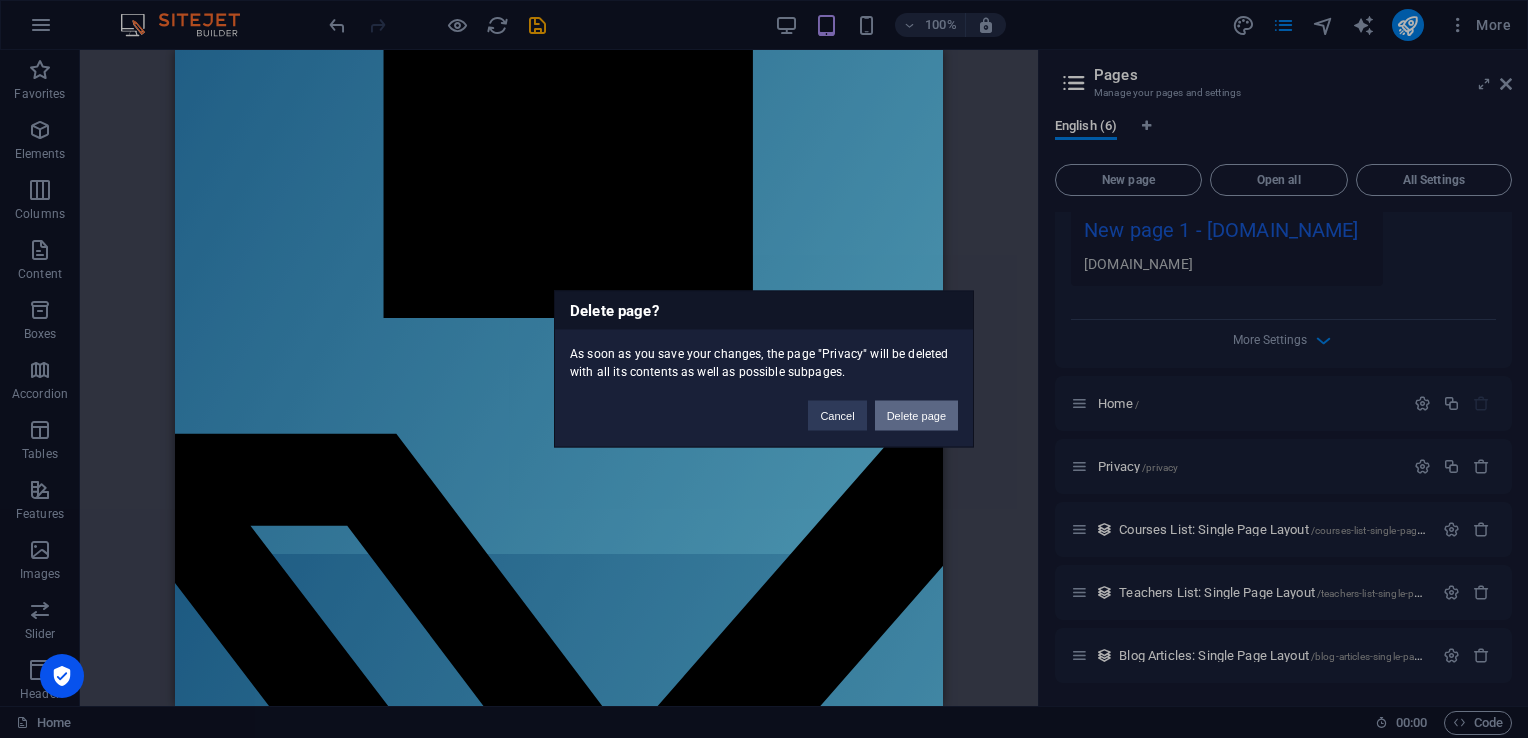 click on "Delete page" at bounding box center (916, 416) 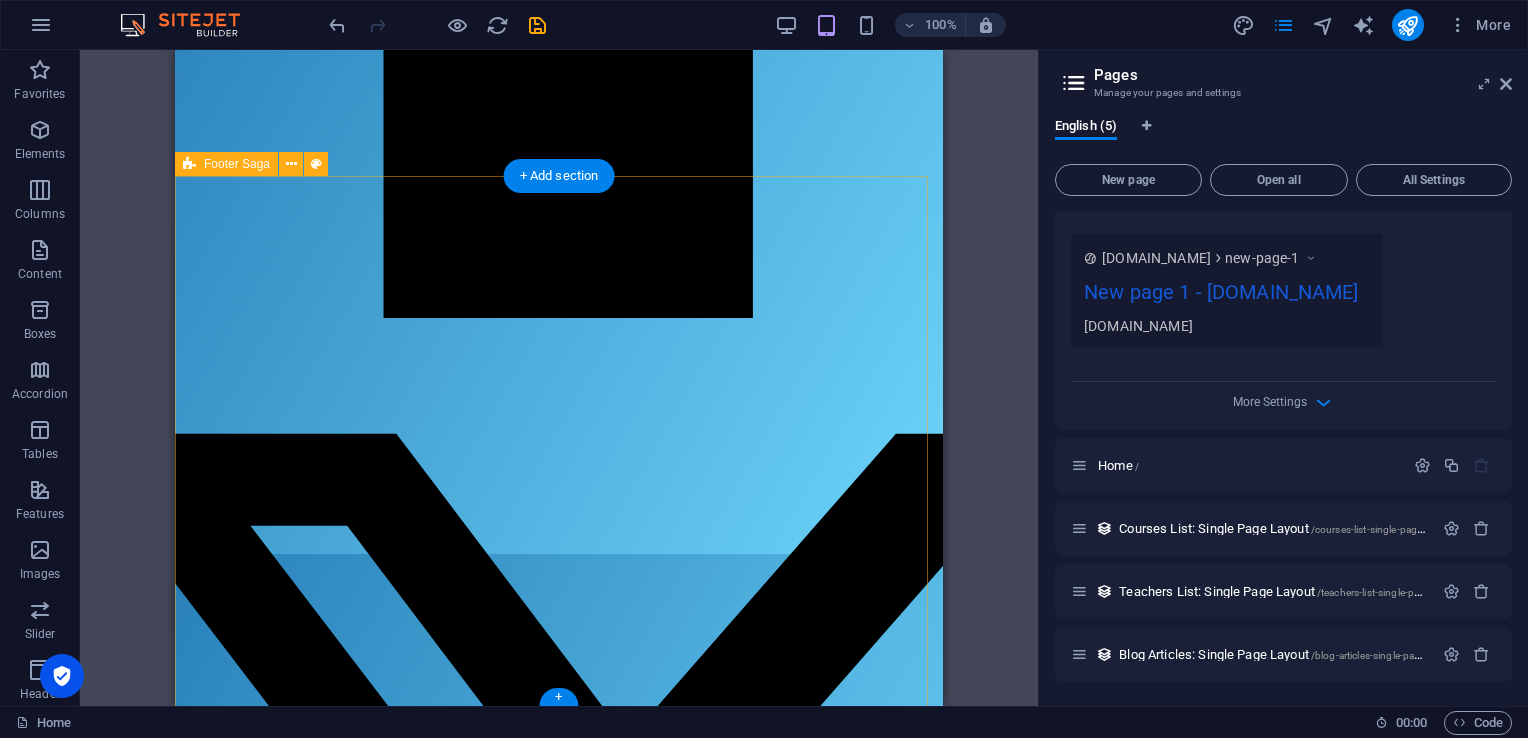 scroll, scrollTop: 581, scrollLeft: 0, axis: vertical 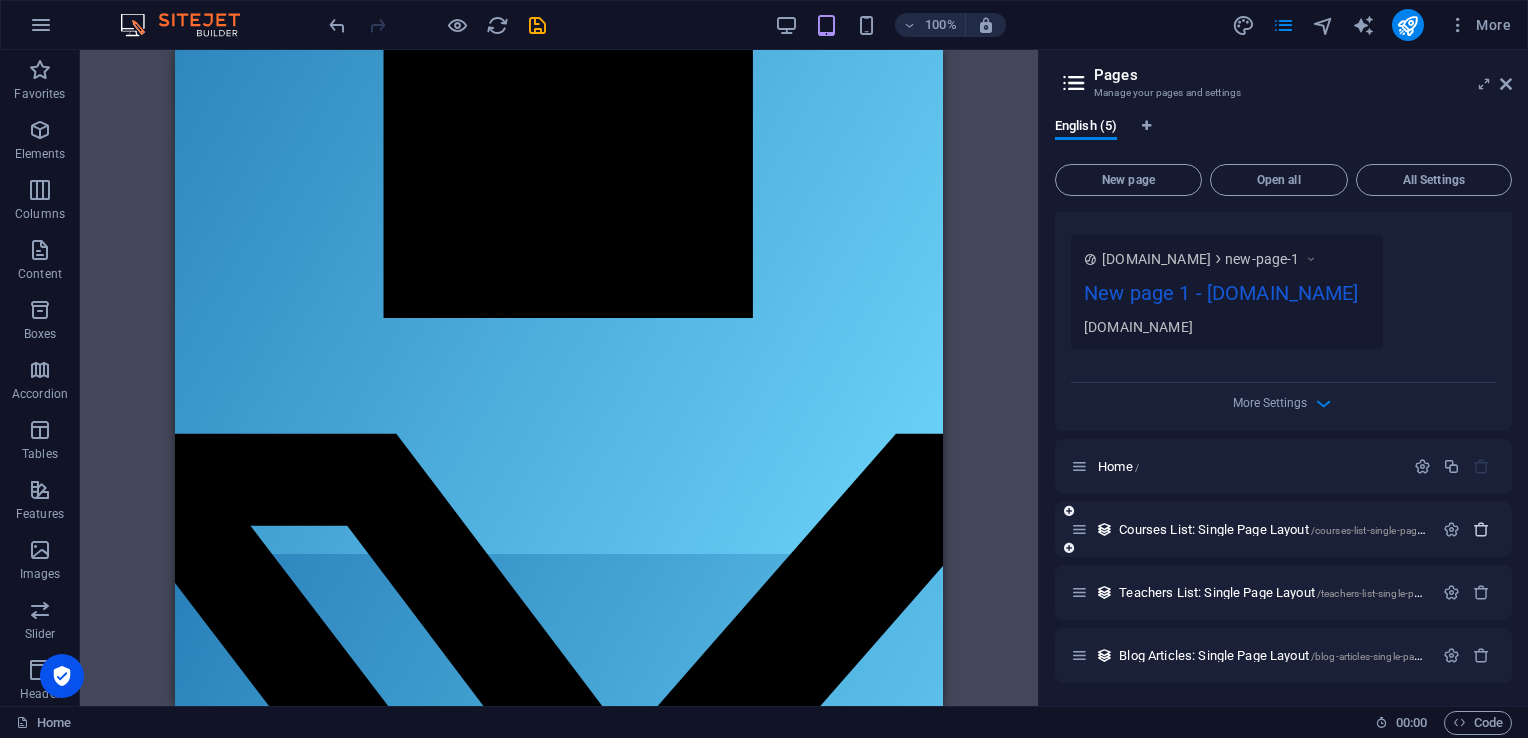 click at bounding box center [1481, 529] 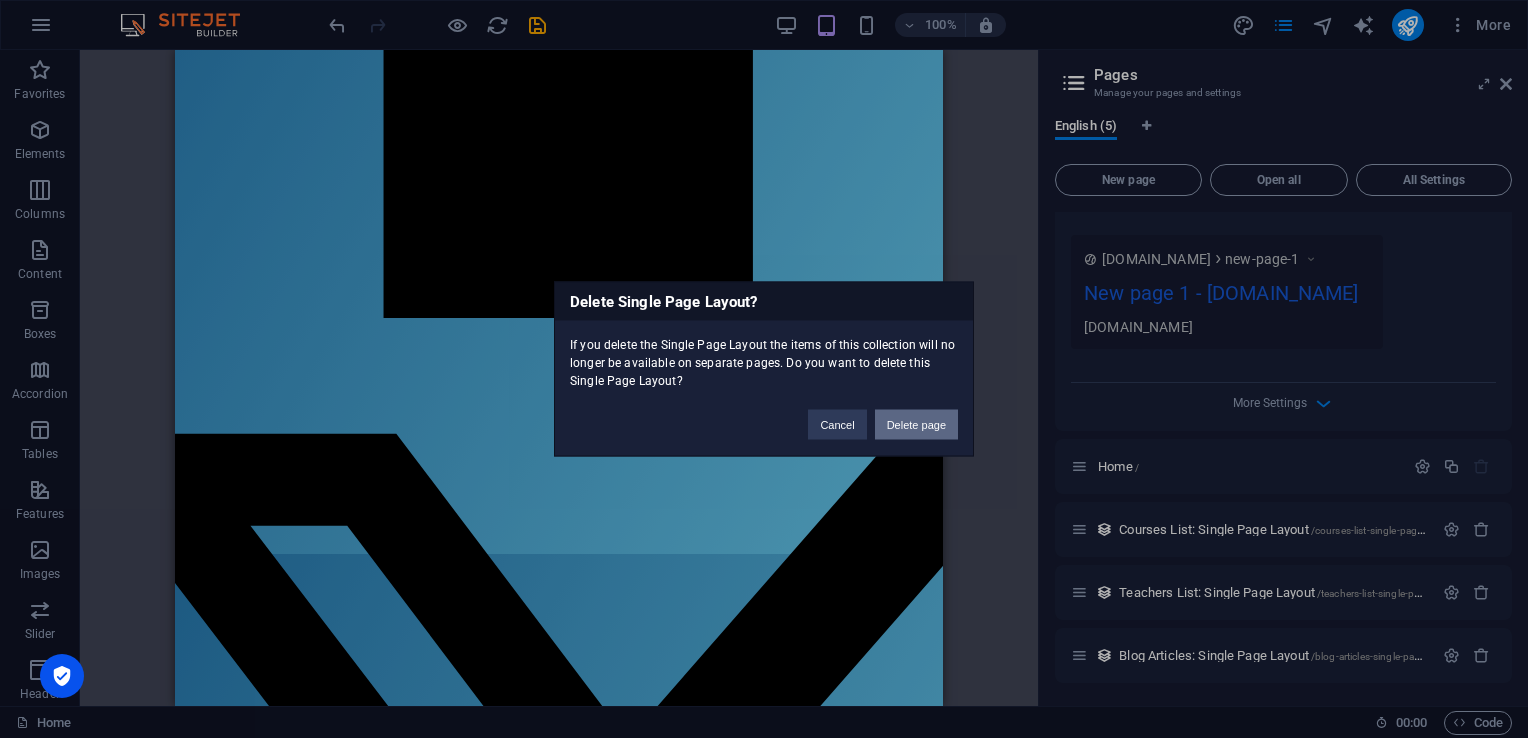click on "Delete page" at bounding box center (916, 425) 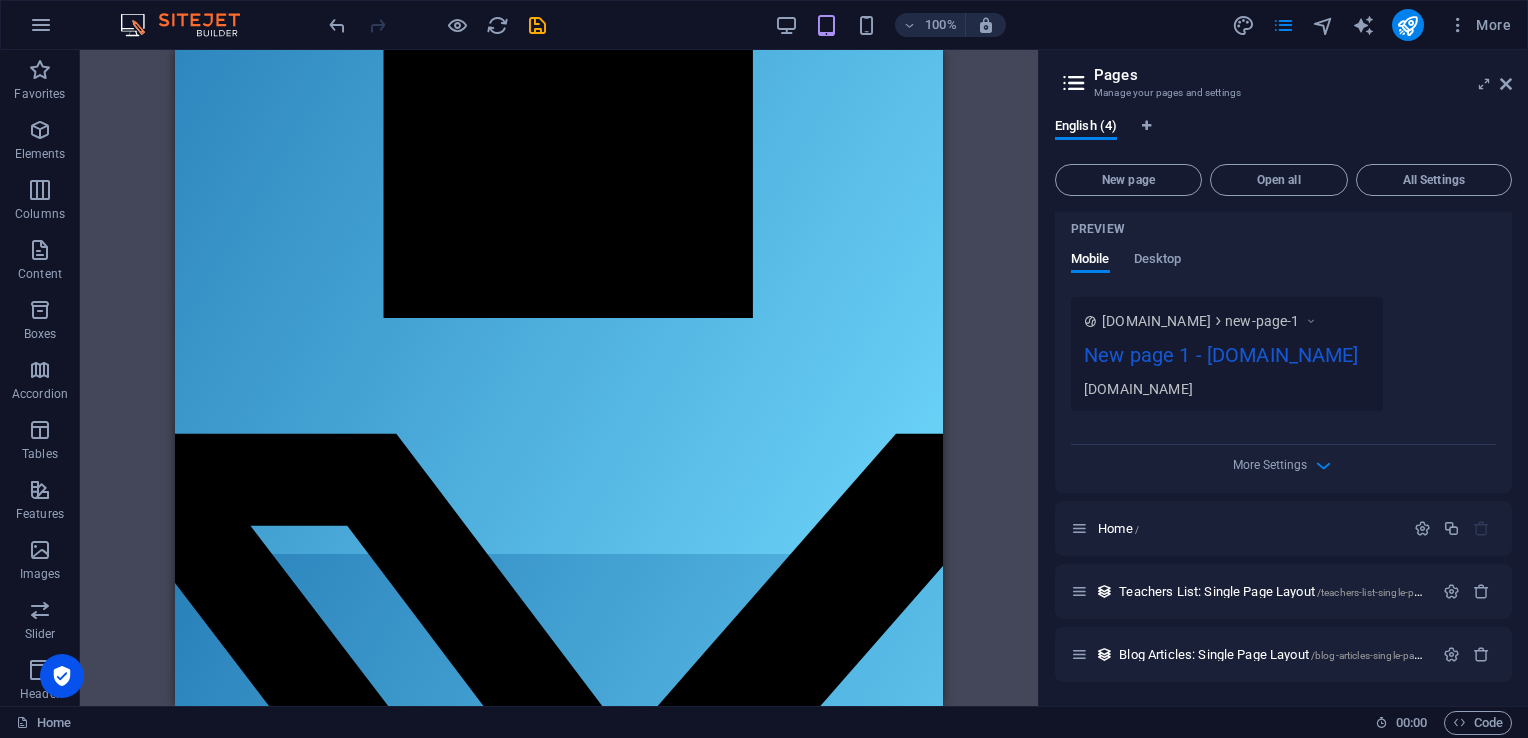 scroll, scrollTop: 518, scrollLeft: 0, axis: vertical 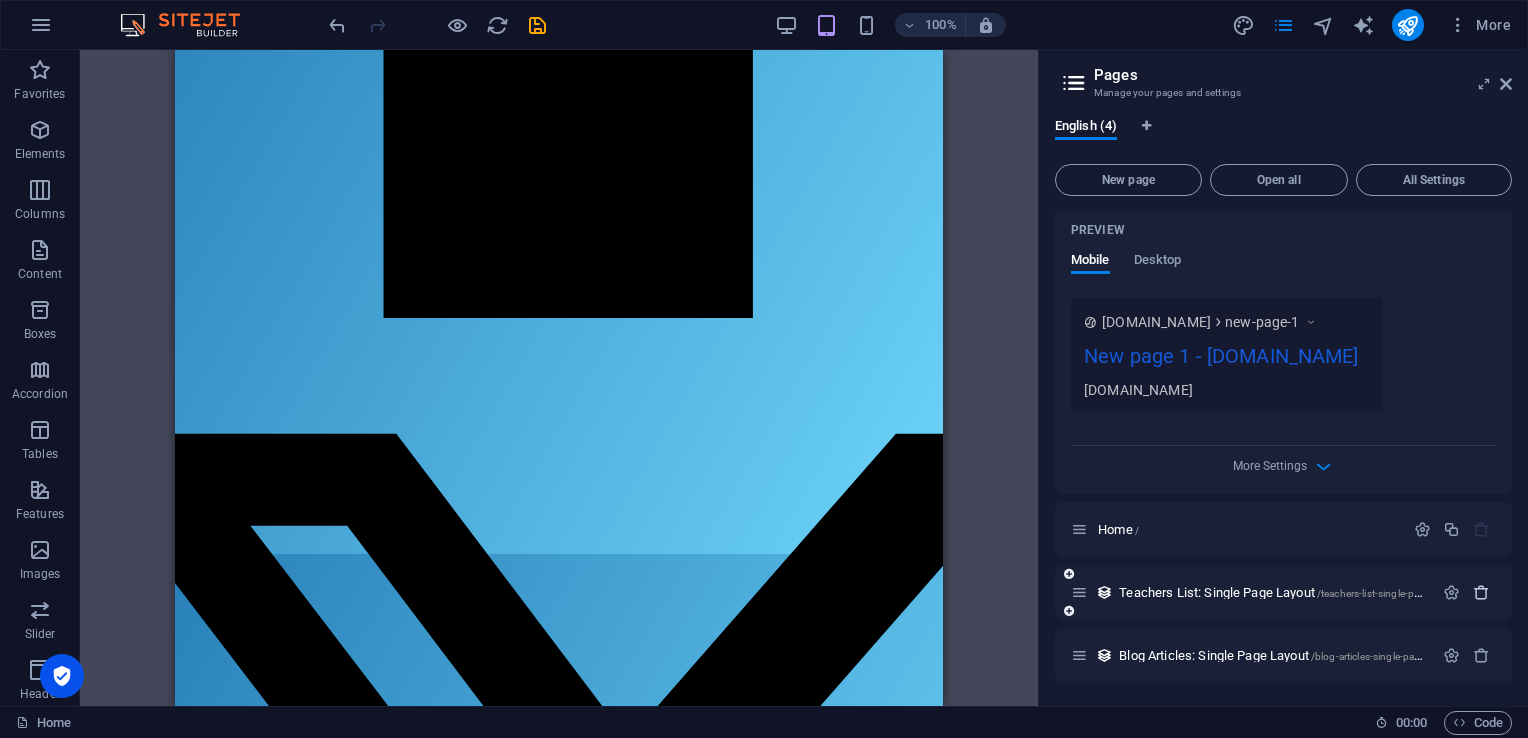 click at bounding box center [1481, 592] 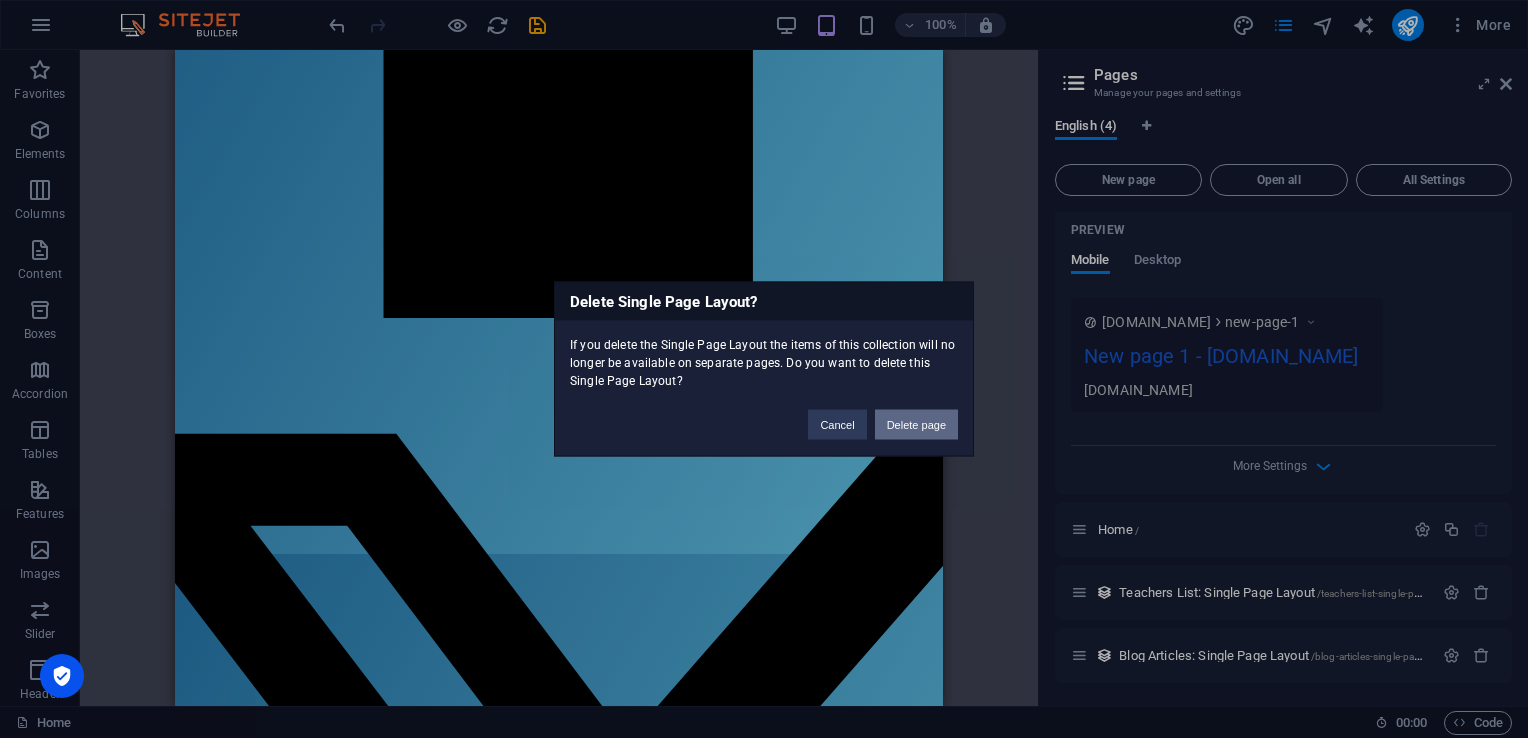 click on "Delete page" at bounding box center (916, 425) 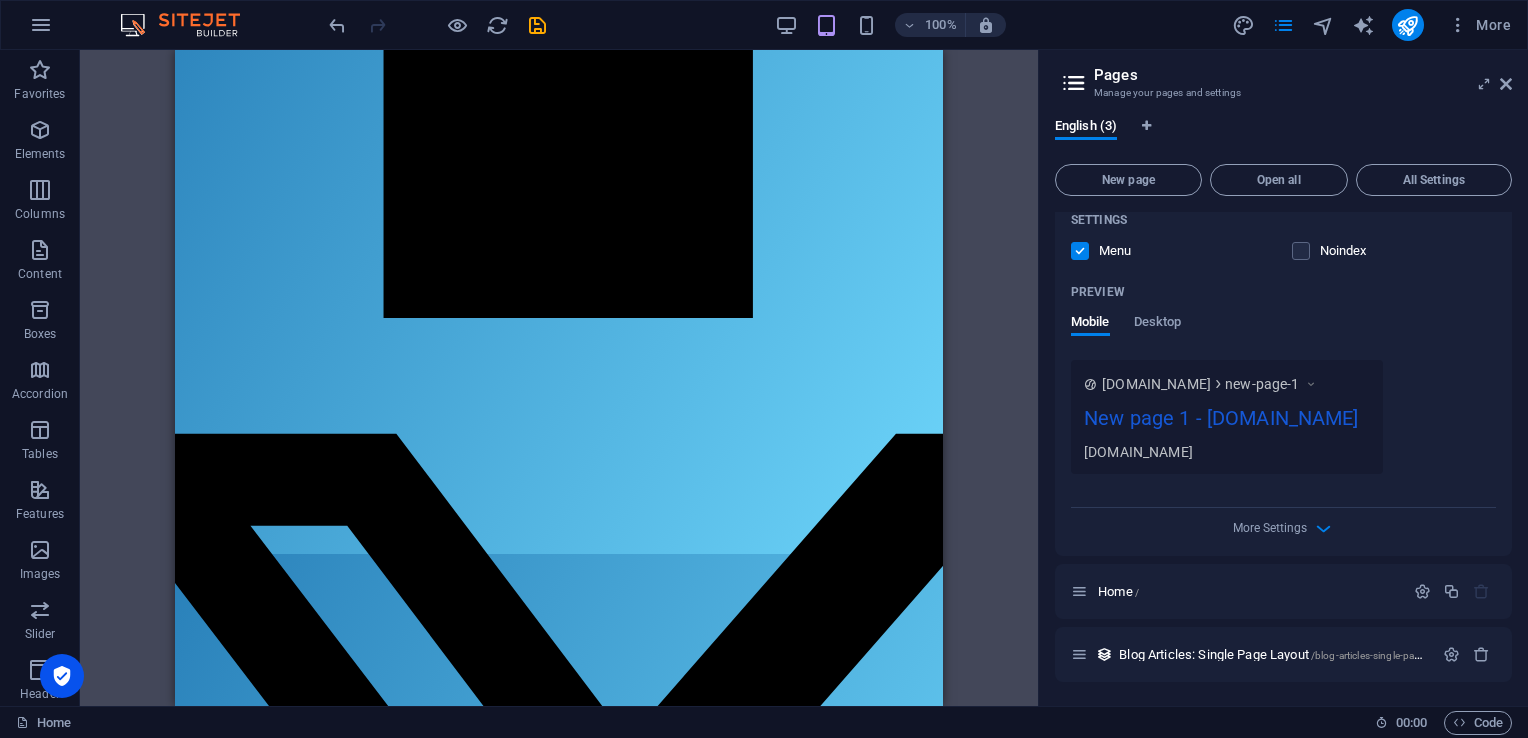 scroll, scrollTop: 456, scrollLeft: 0, axis: vertical 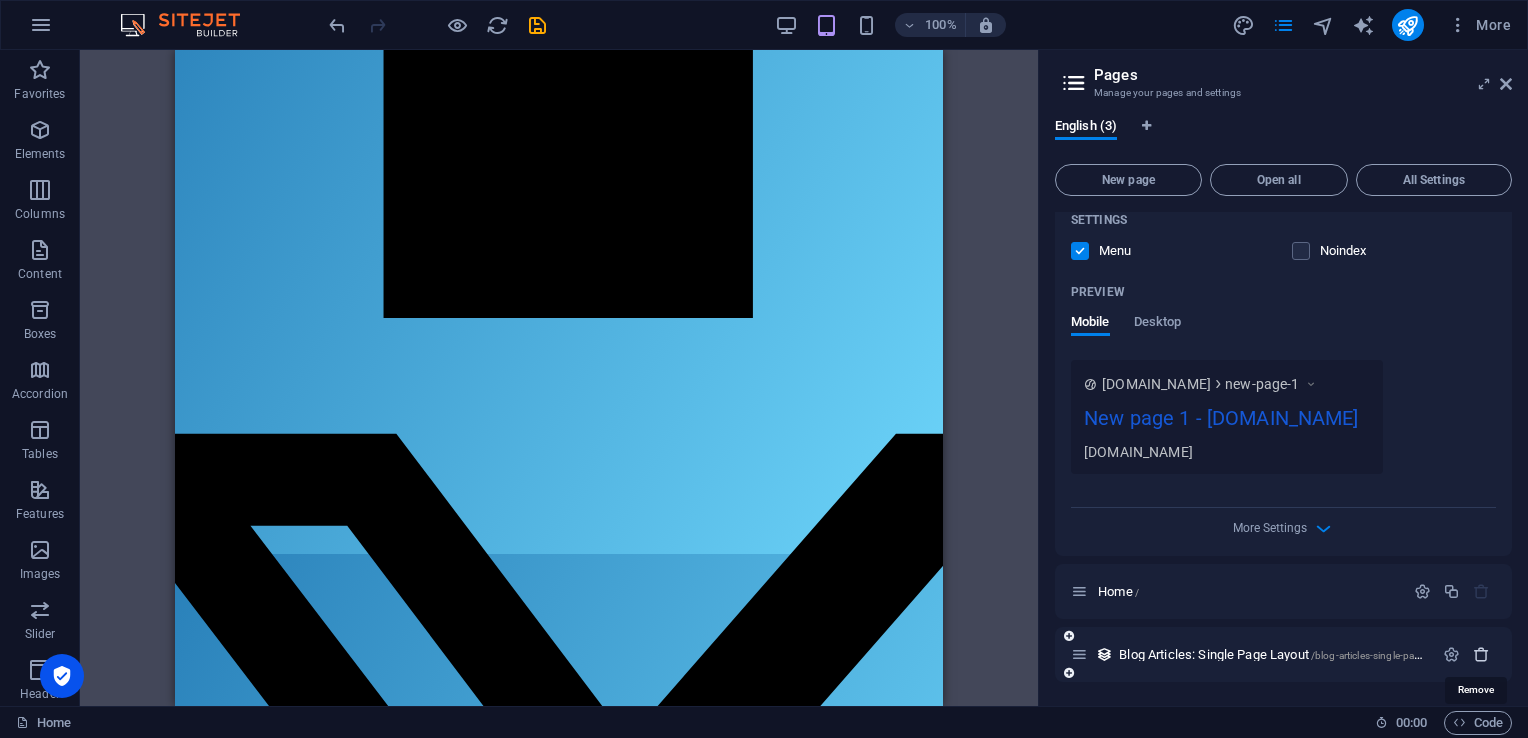 click at bounding box center (1481, 654) 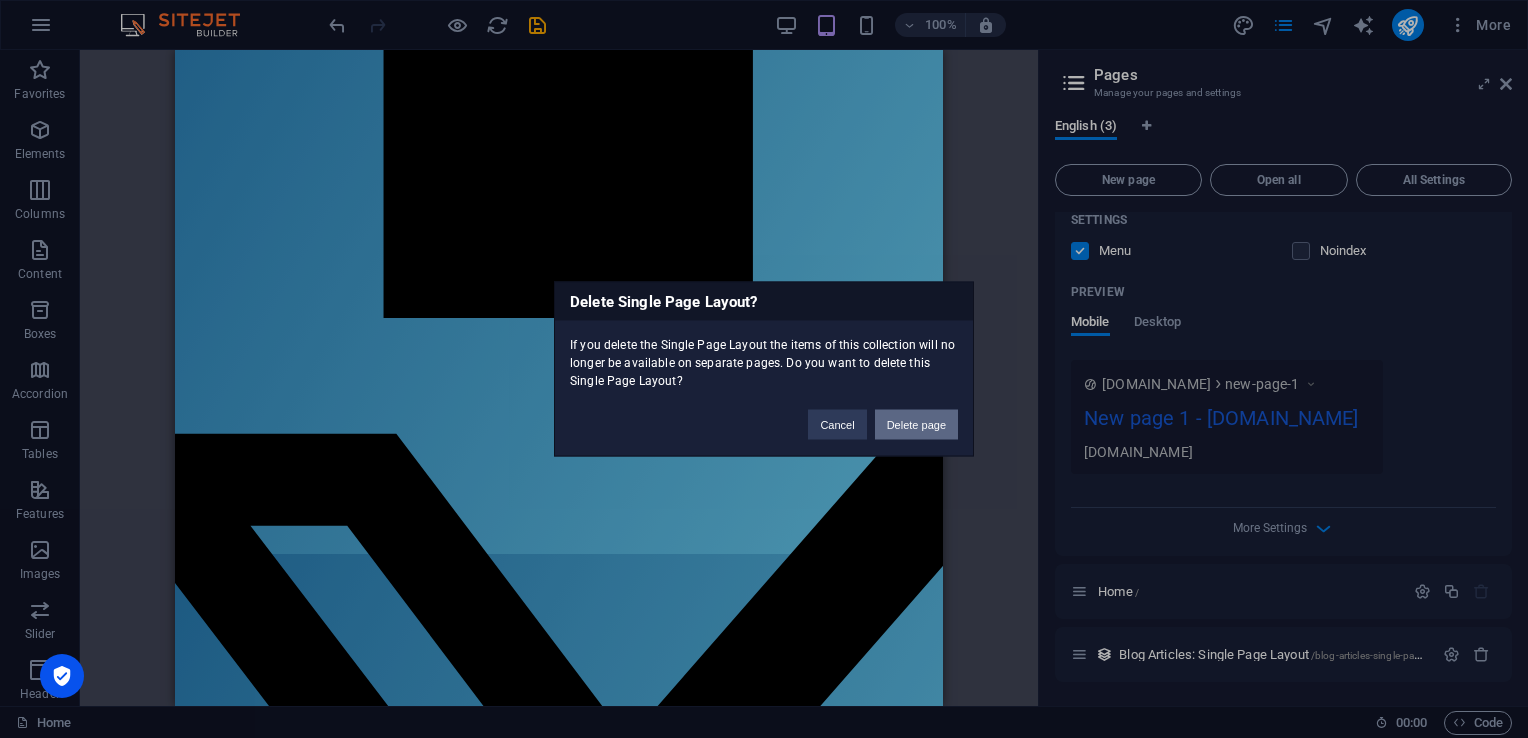 click on "Delete page" at bounding box center [916, 425] 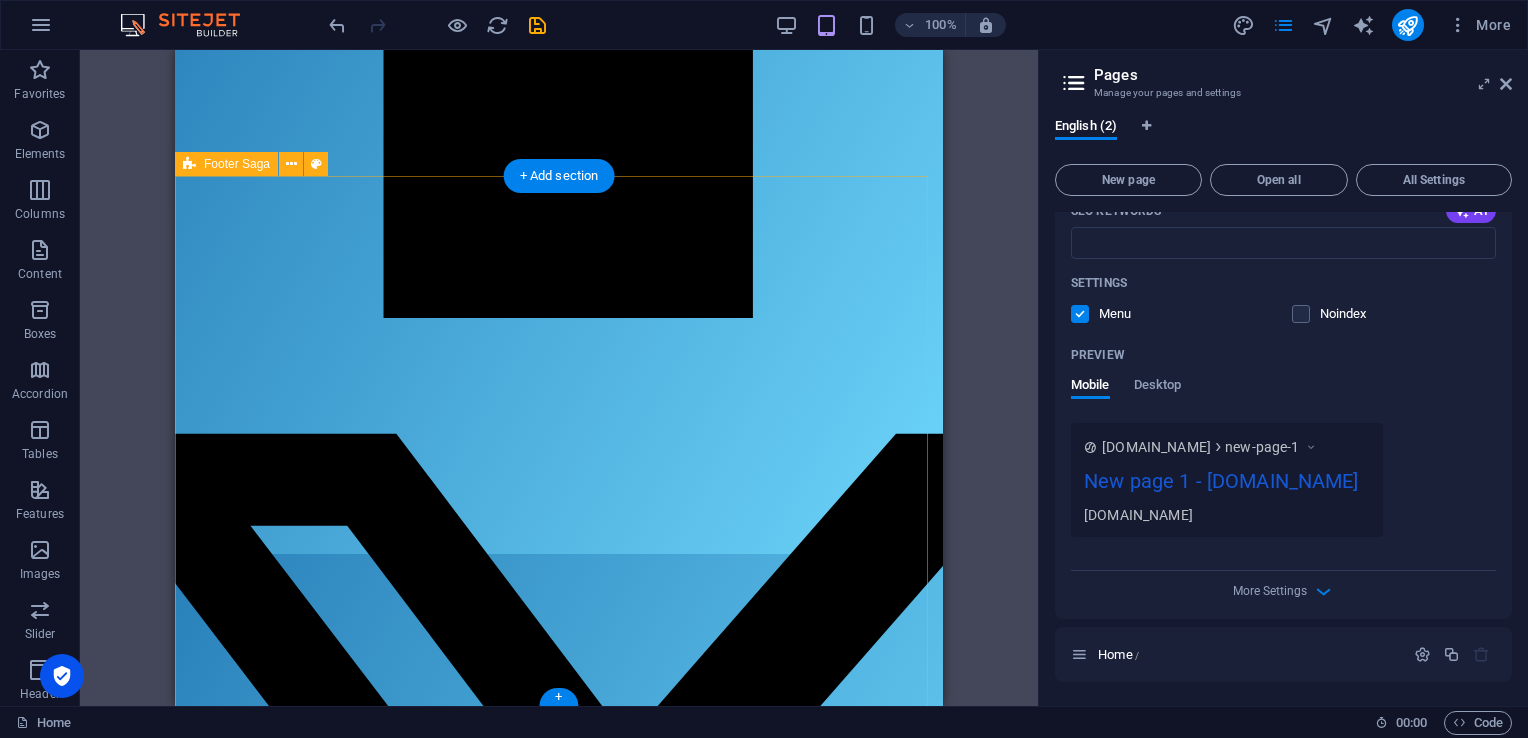 scroll, scrollTop: 392, scrollLeft: 0, axis: vertical 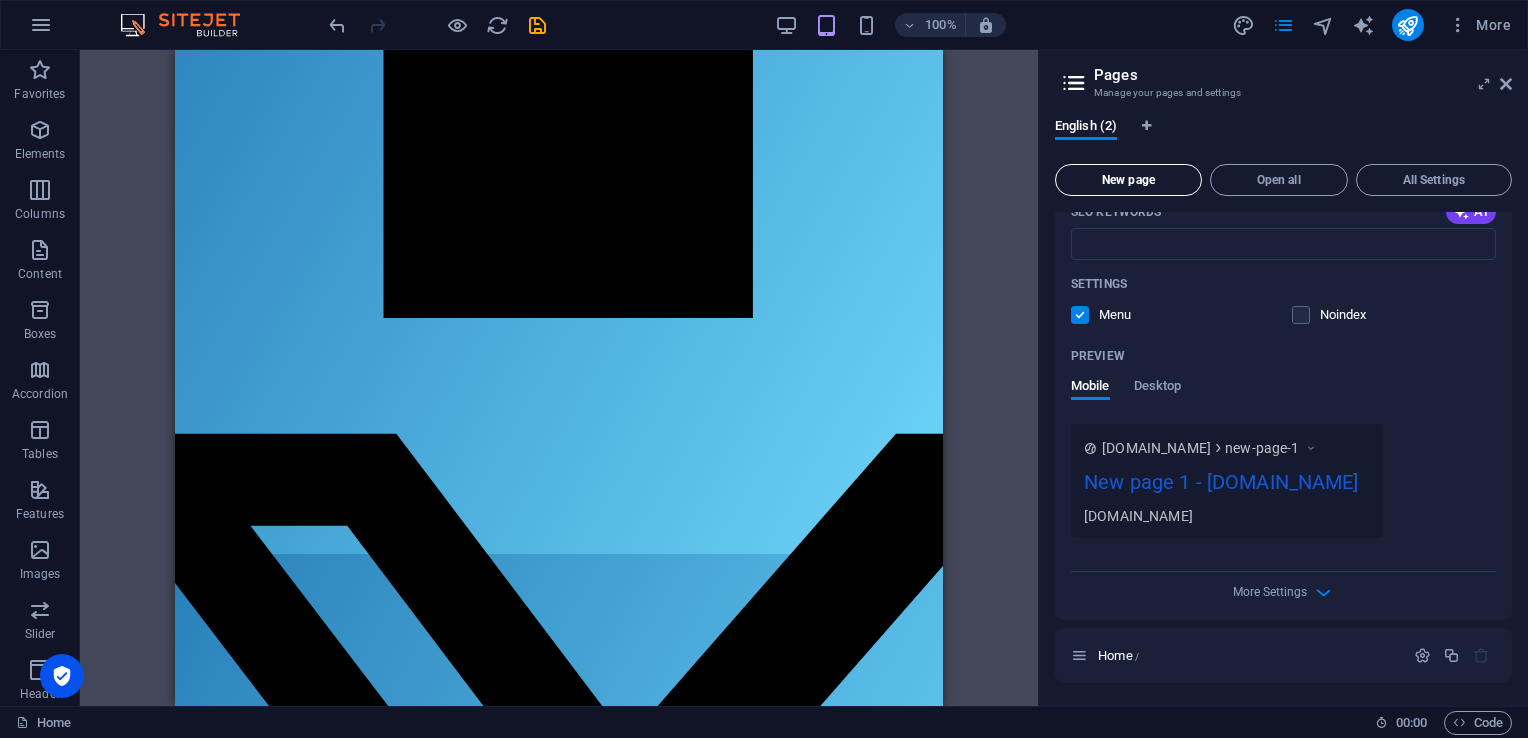 click on "New page" at bounding box center [1128, 180] 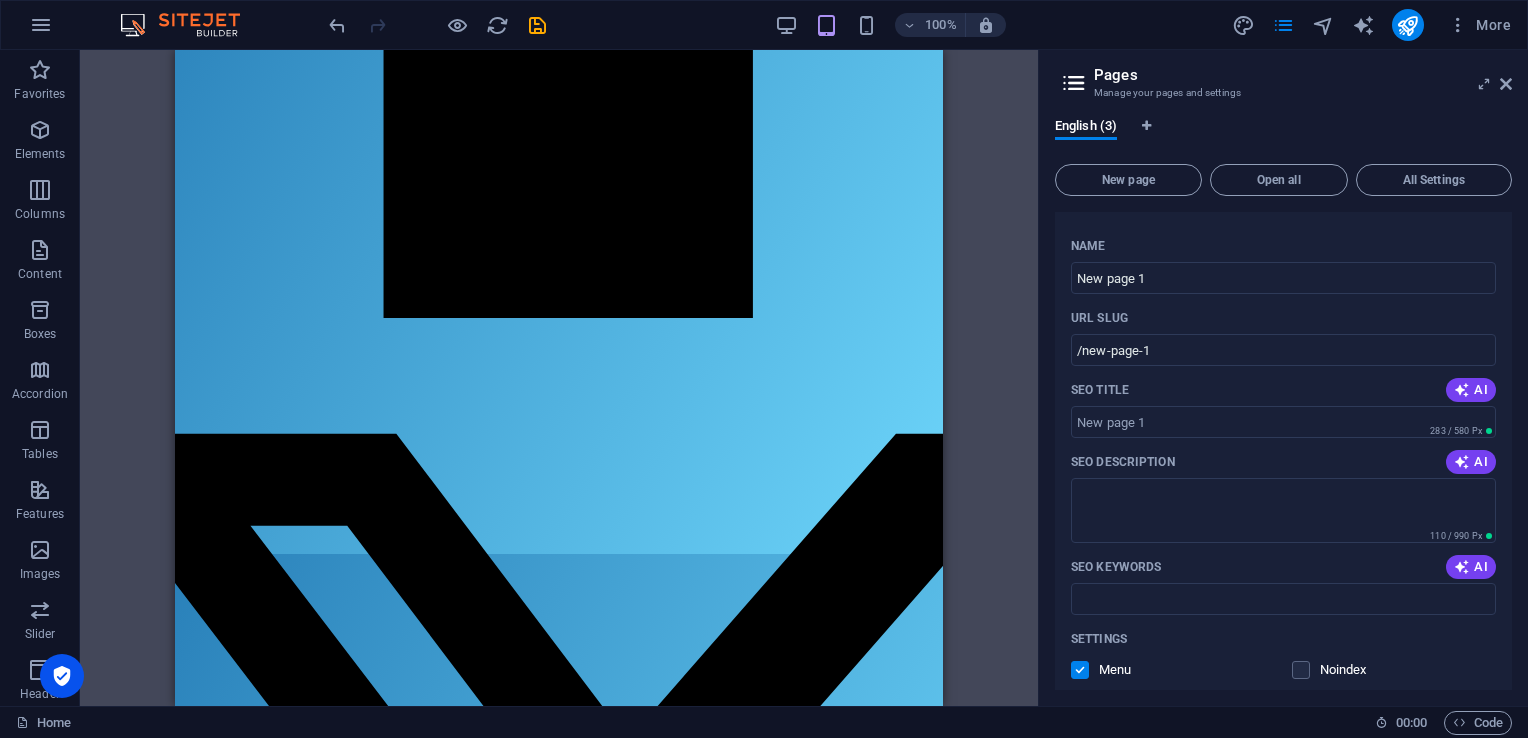 scroll, scrollTop: 0, scrollLeft: 0, axis: both 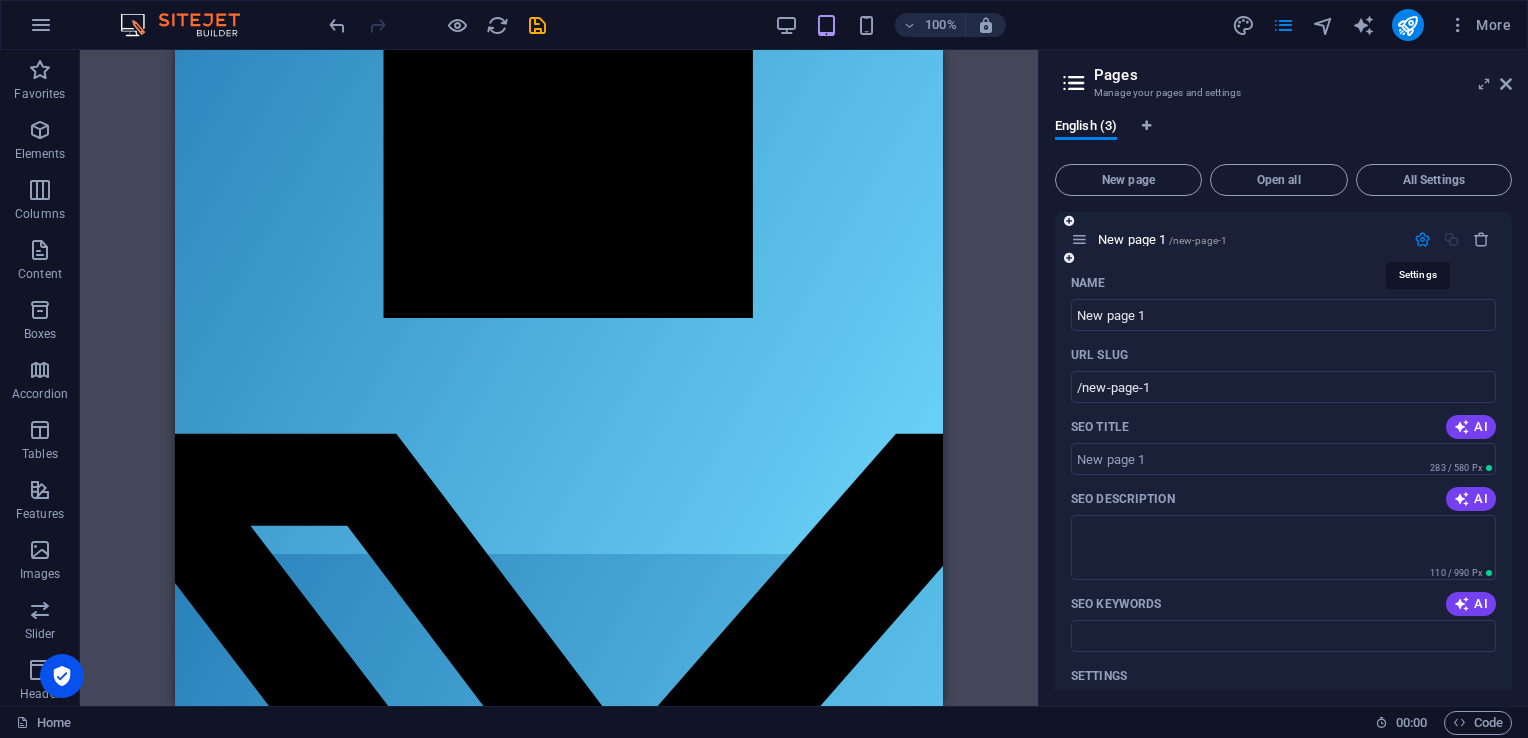 click at bounding box center [1422, 239] 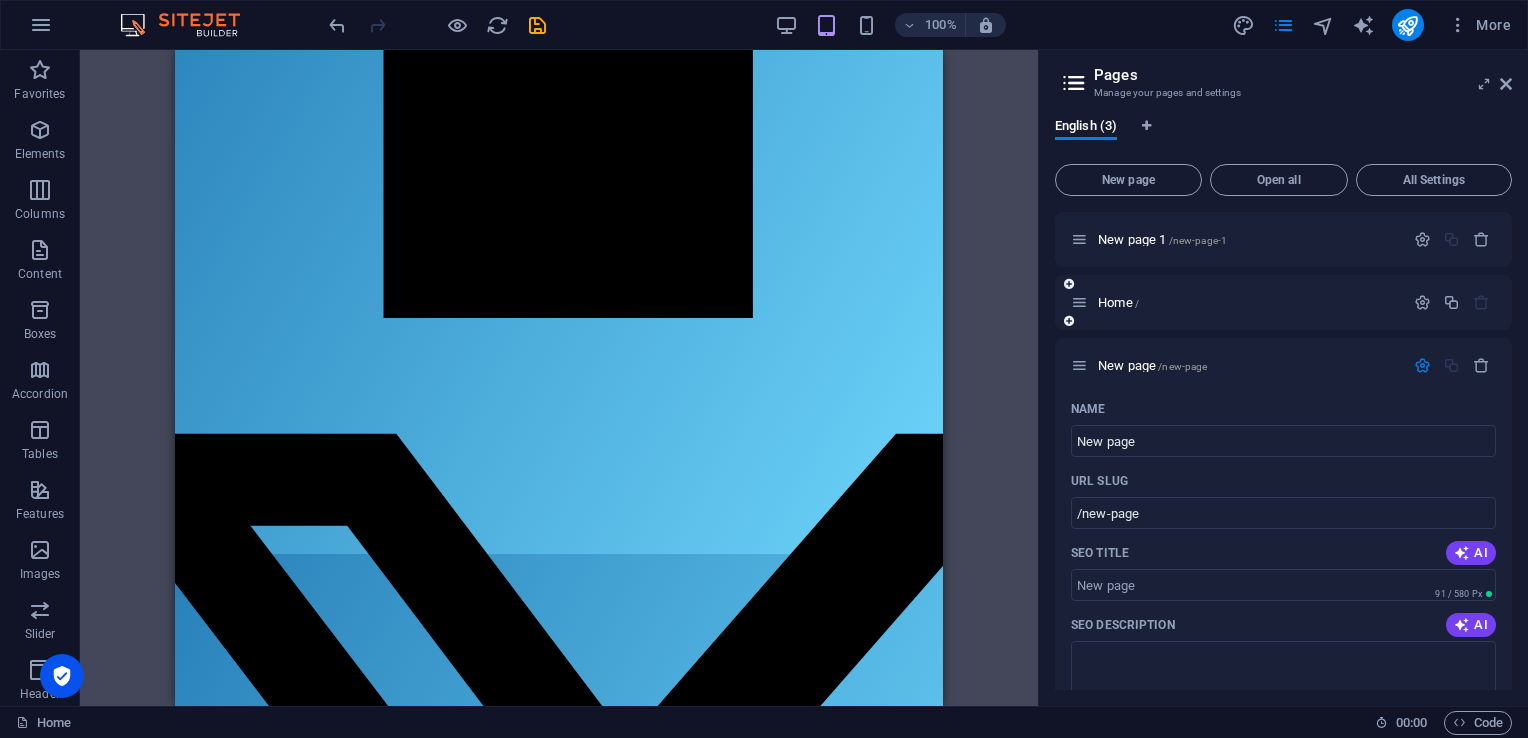 click on "Home /" at bounding box center (1237, 302) 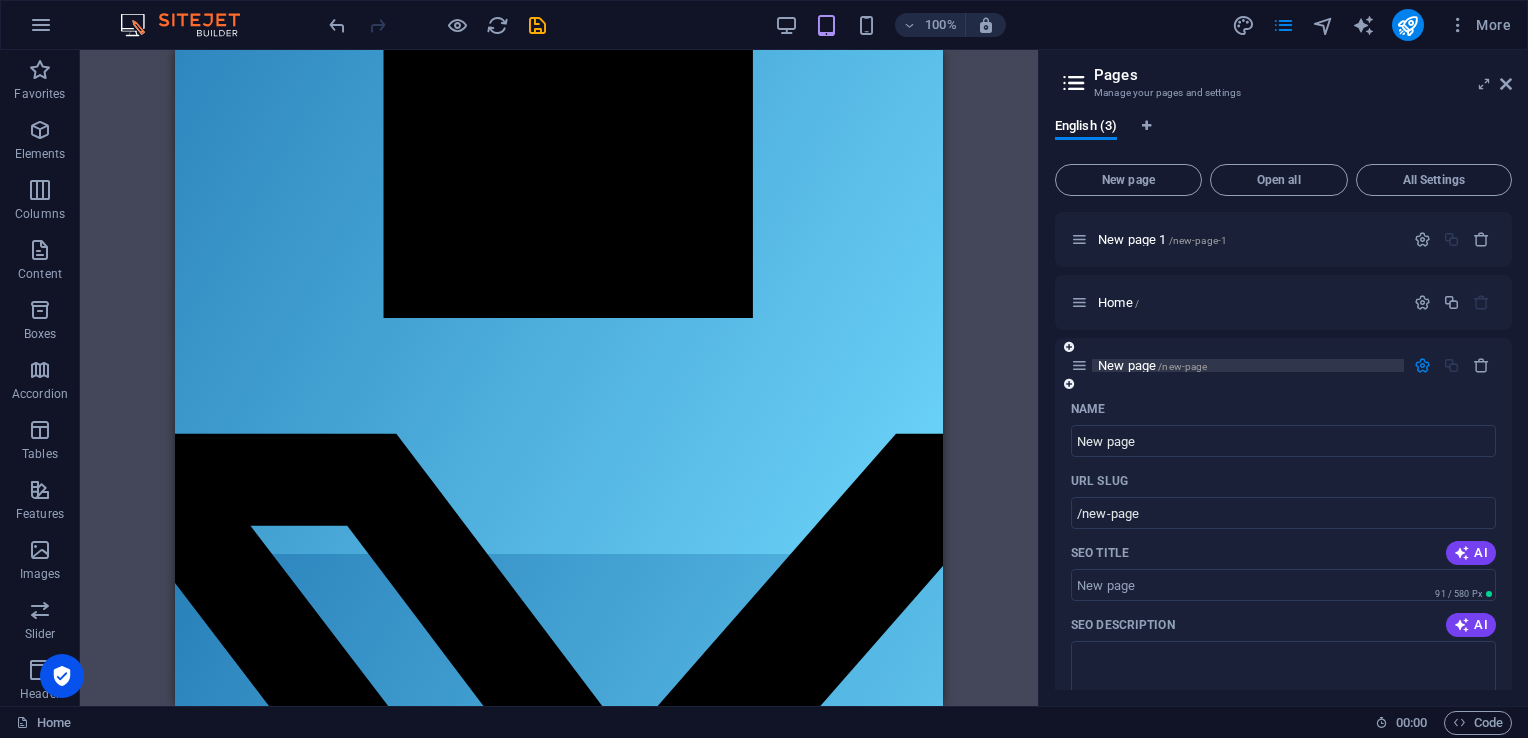 click on "New page /new-page" at bounding box center [1248, 365] 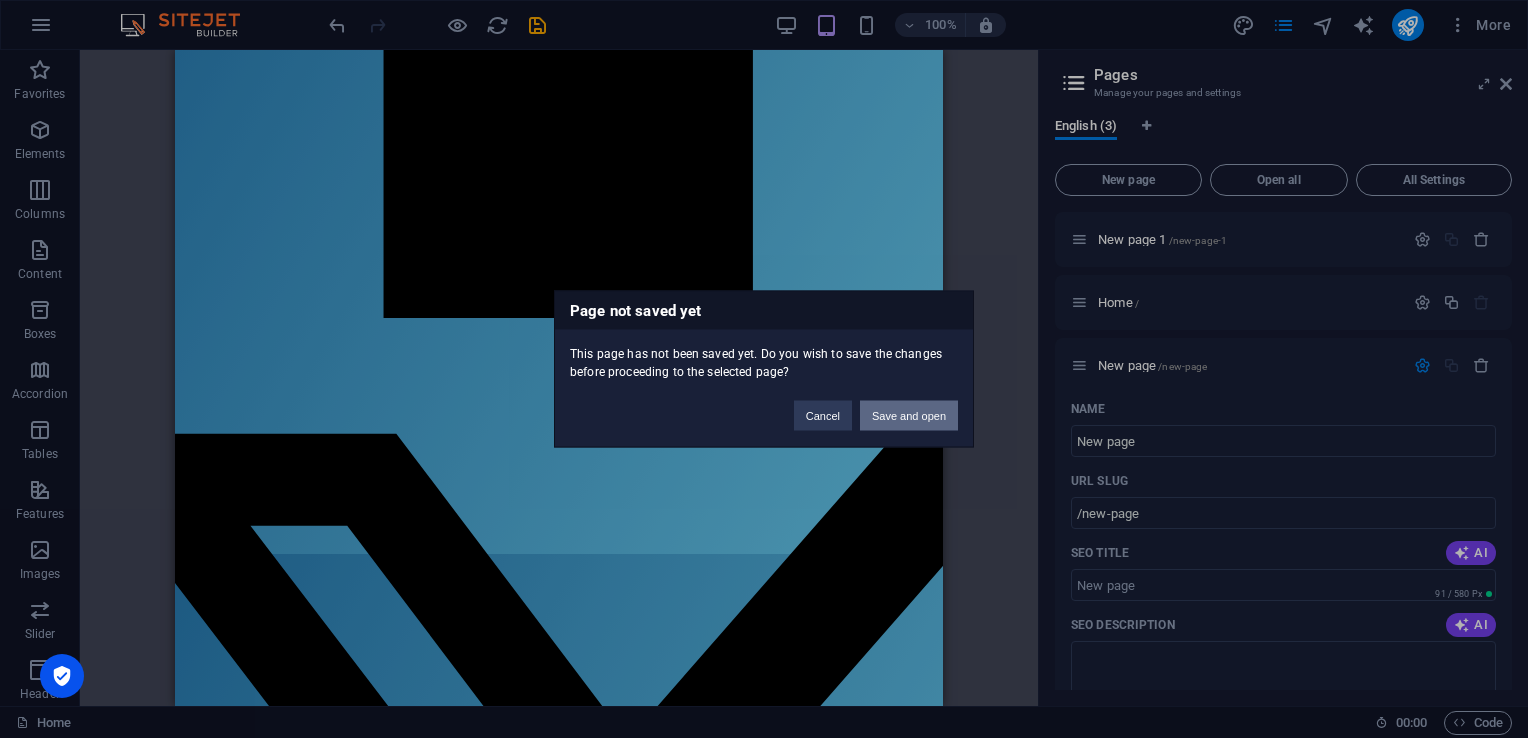 click on "Save and open" at bounding box center [909, 416] 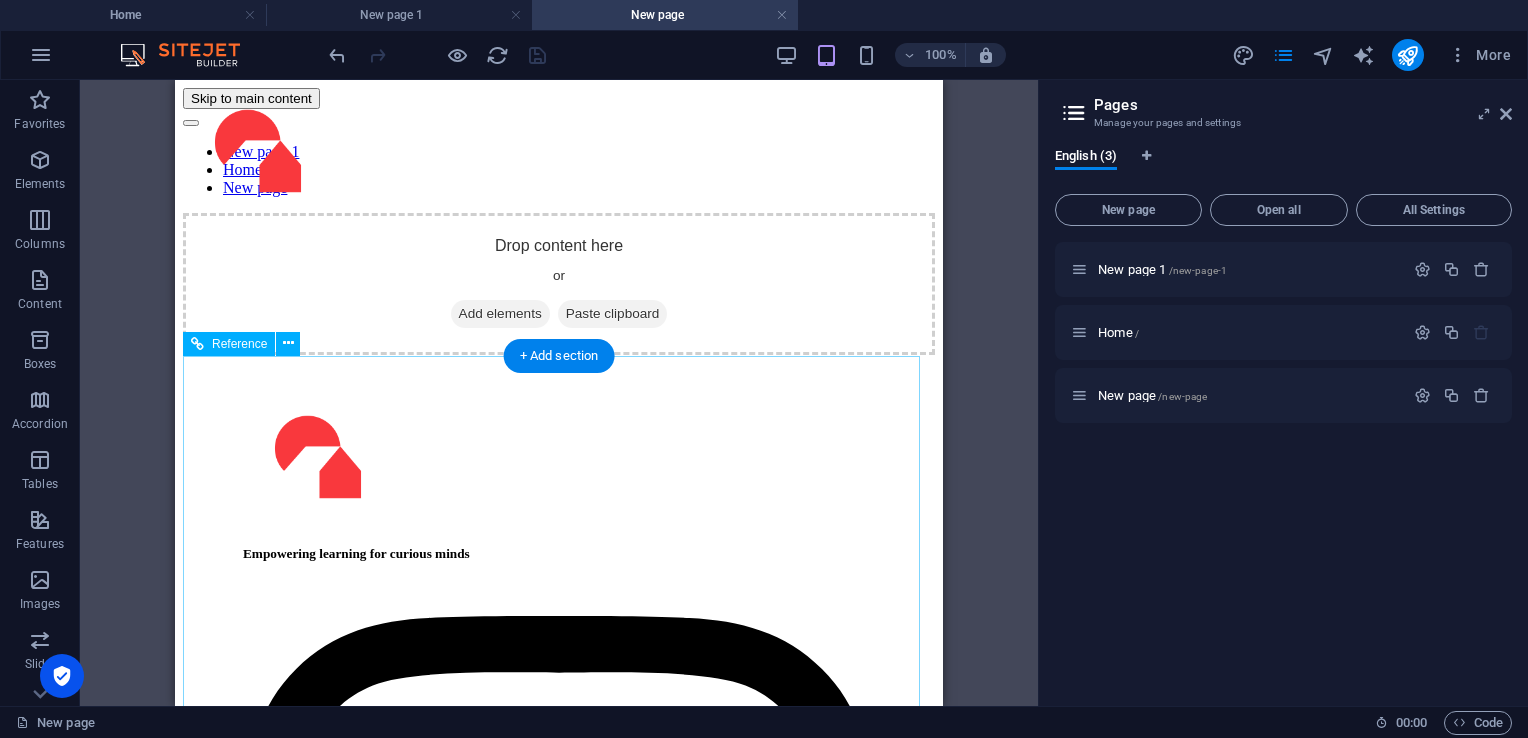 scroll, scrollTop: 0, scrollLeft: 0, axis: both 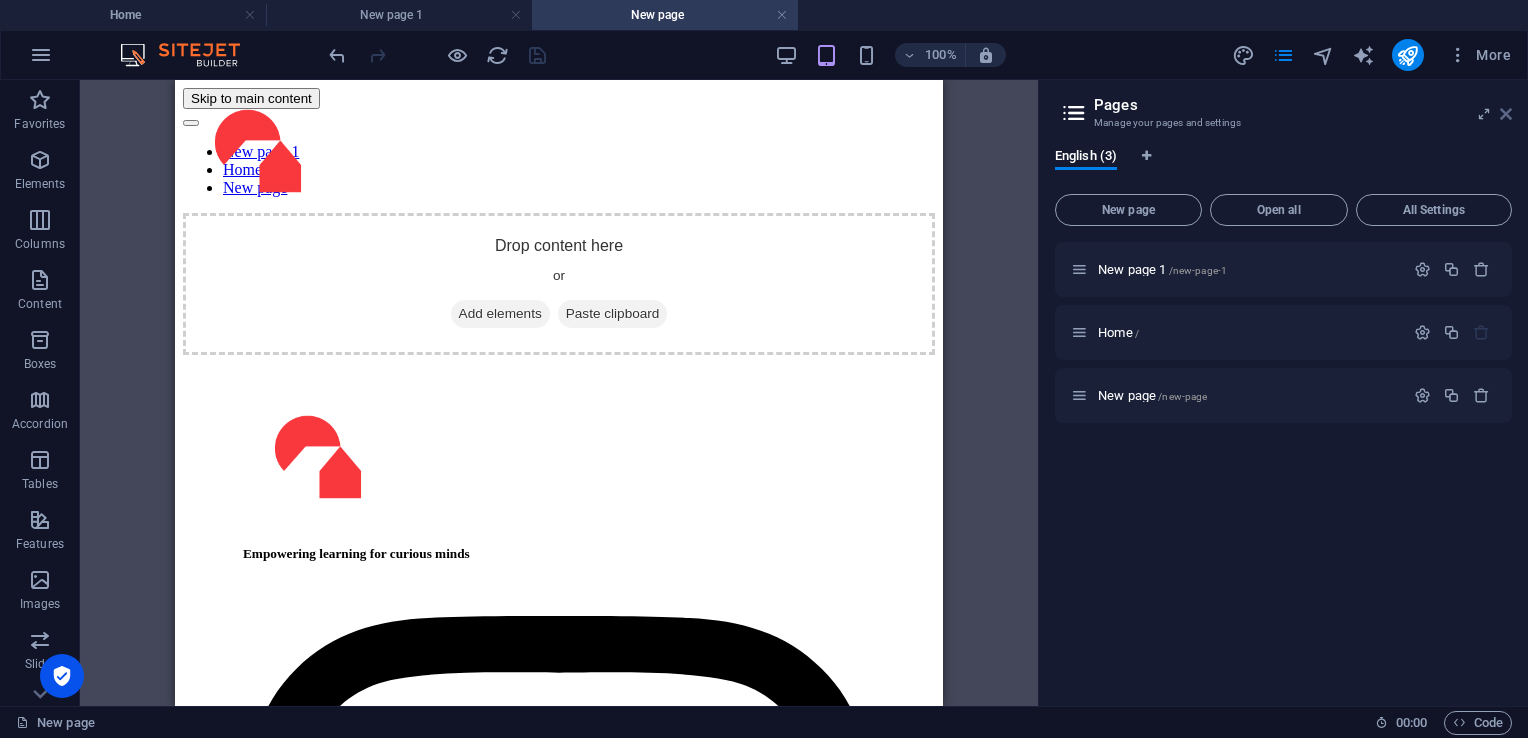 click at bounding box center [1506, 114] 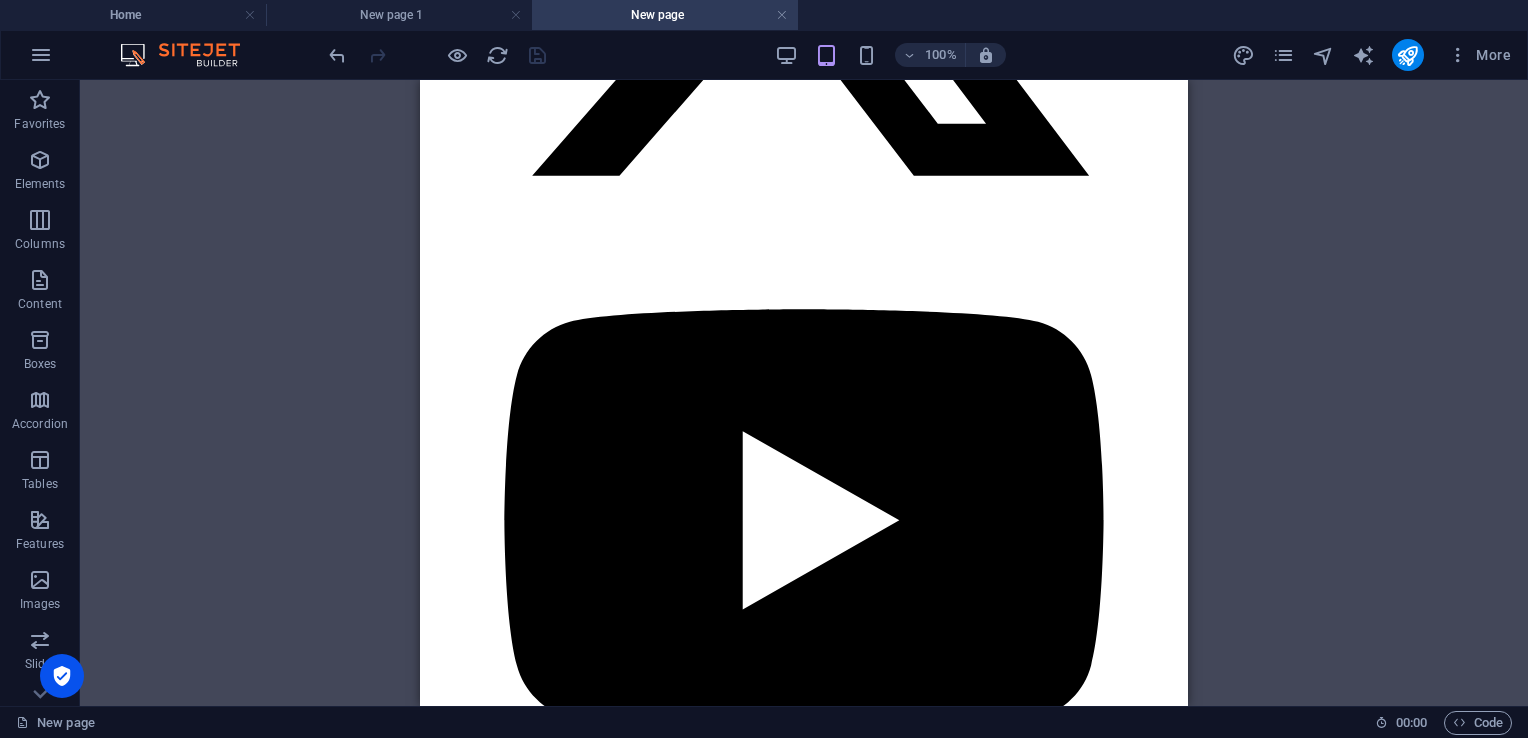 scroll, scrollTop: 3034, scrollLeft: 0, axis: vertical 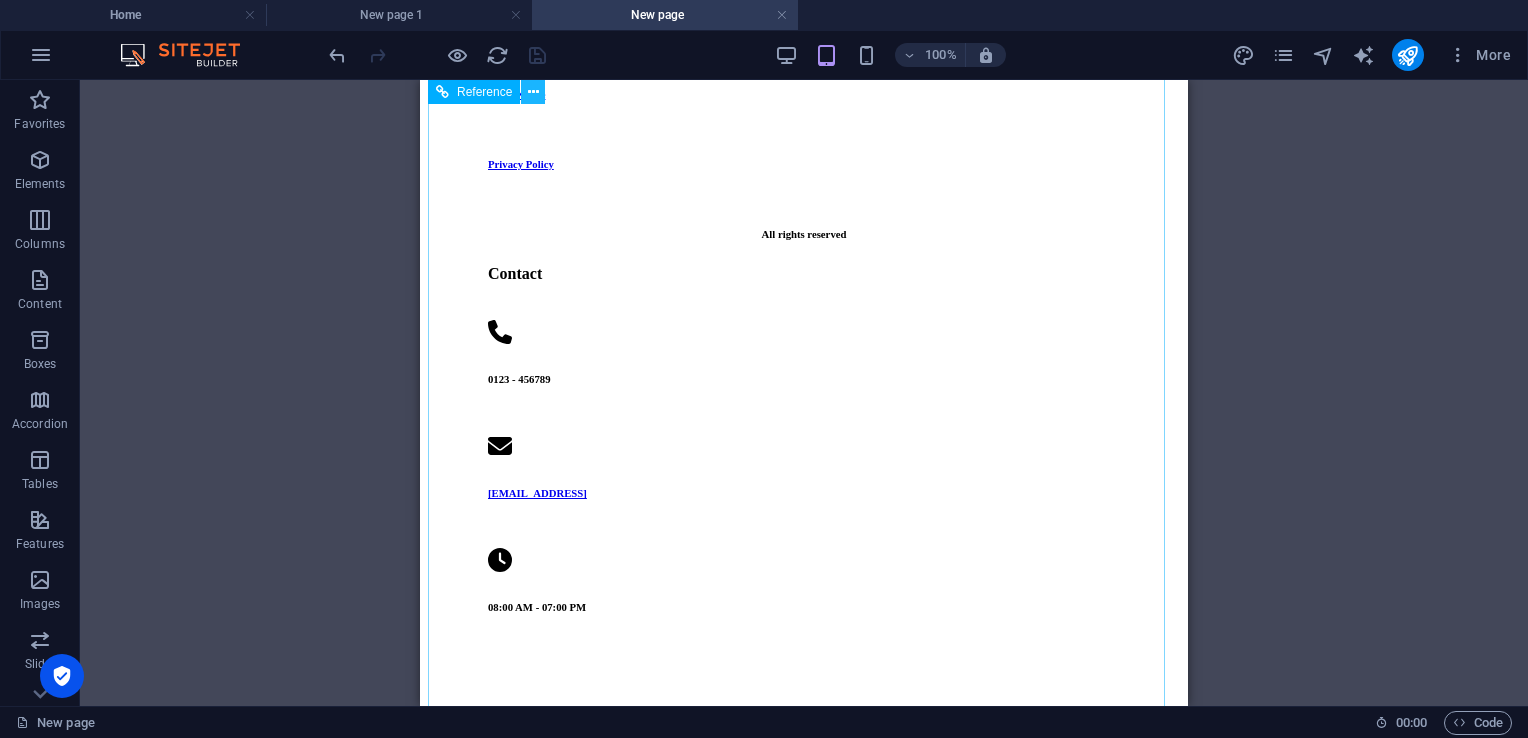 click at bounding box center (533, 92) 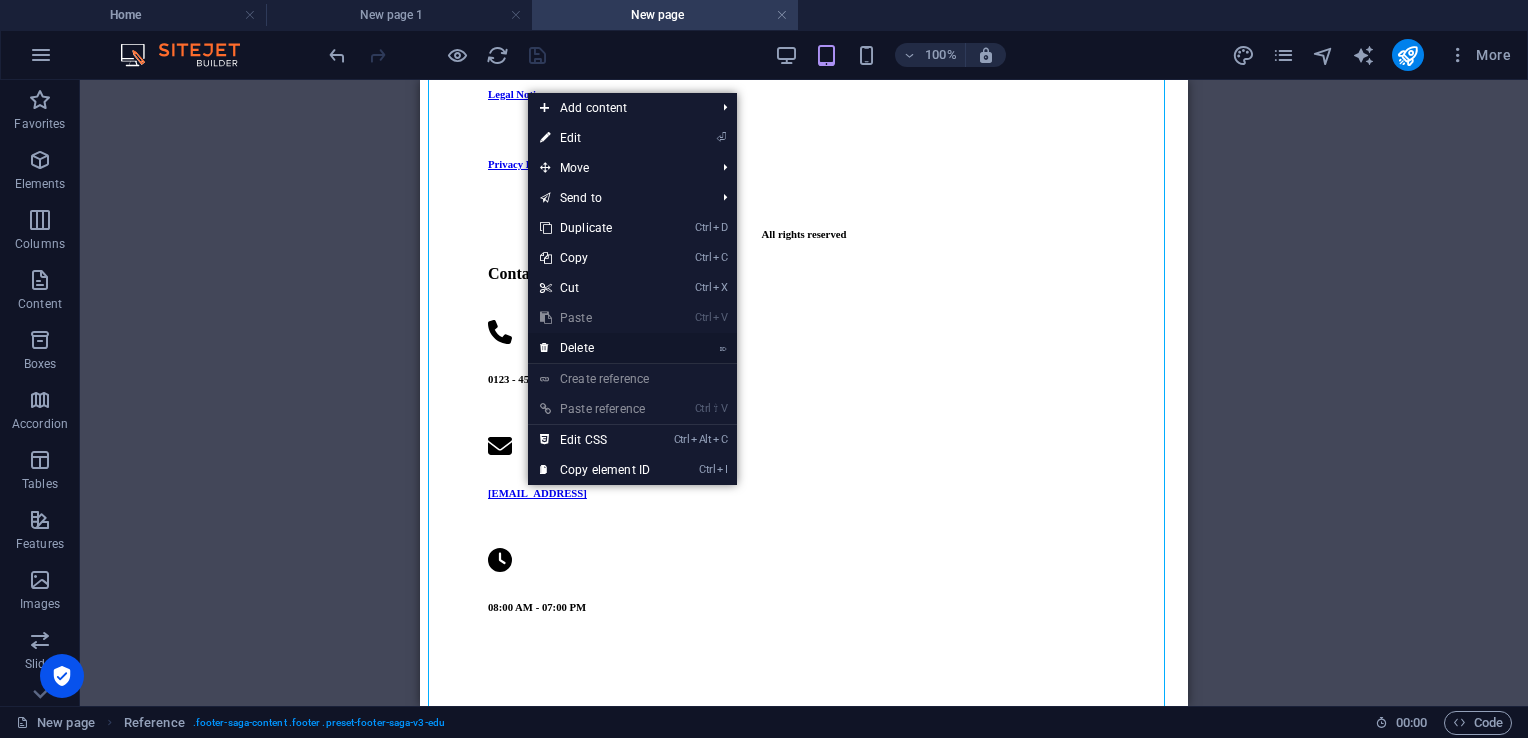 click on "⌦  Delete" at bounding box center (595, 348) 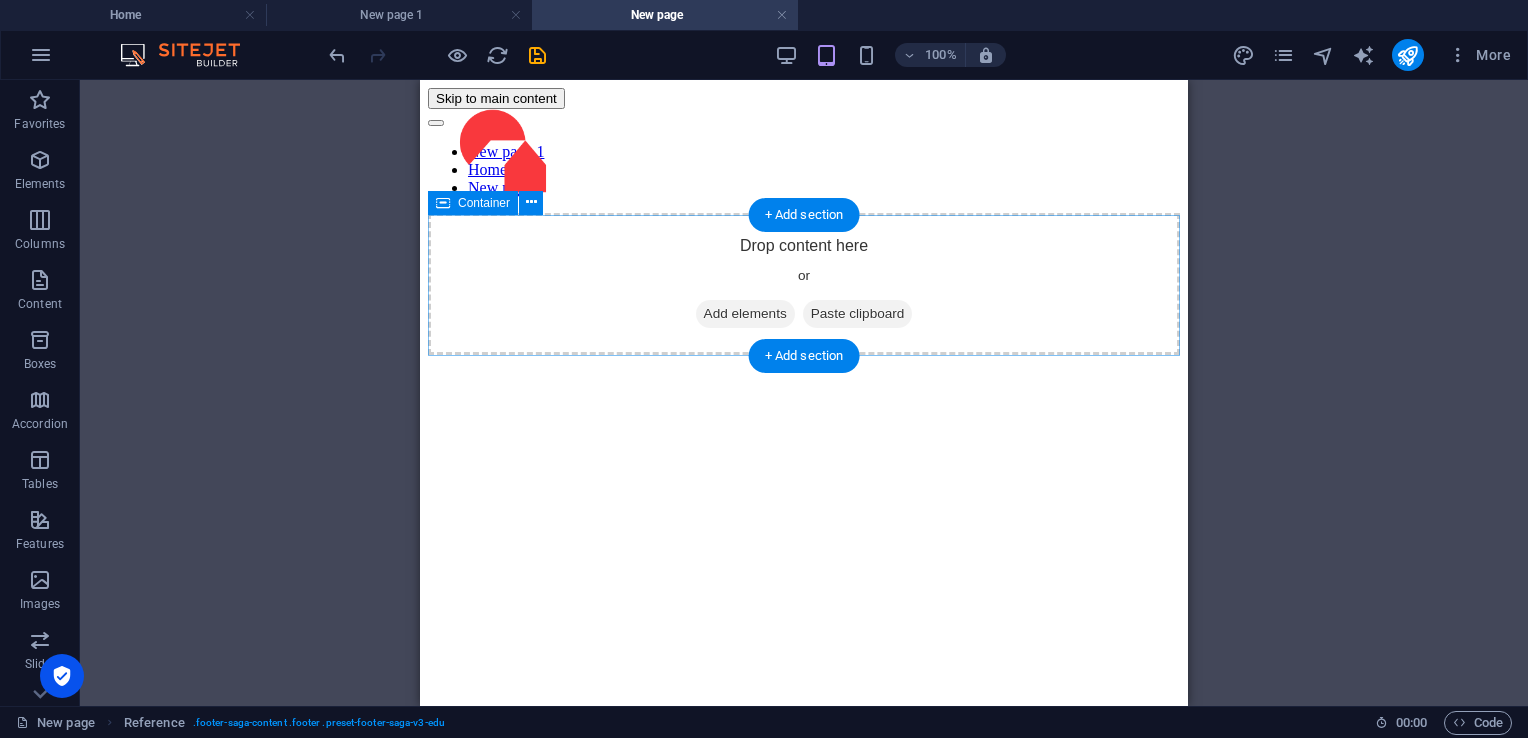 scroll, scrollTop: 0, scrollLeft: 0, axis: both 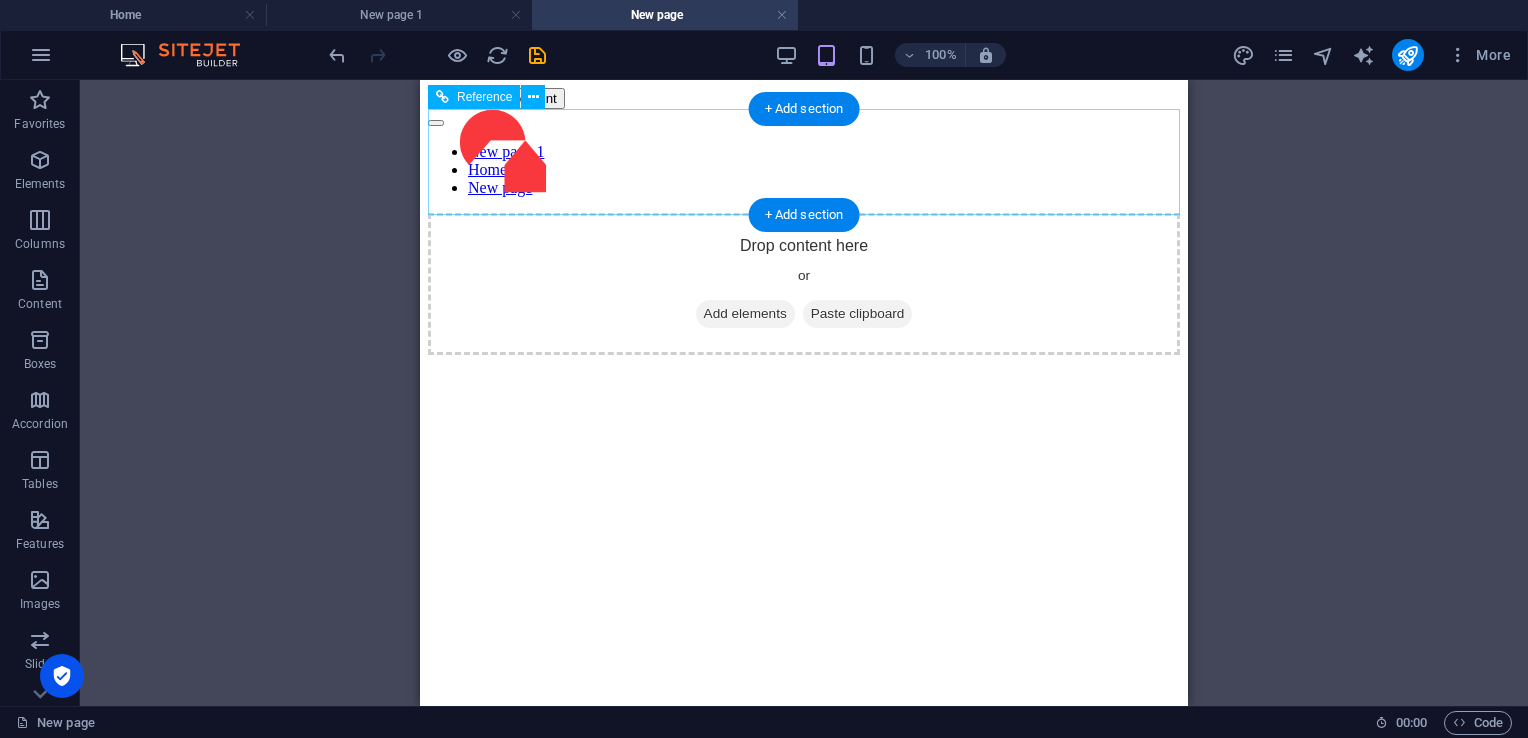 click at bounding box center (503, 153) 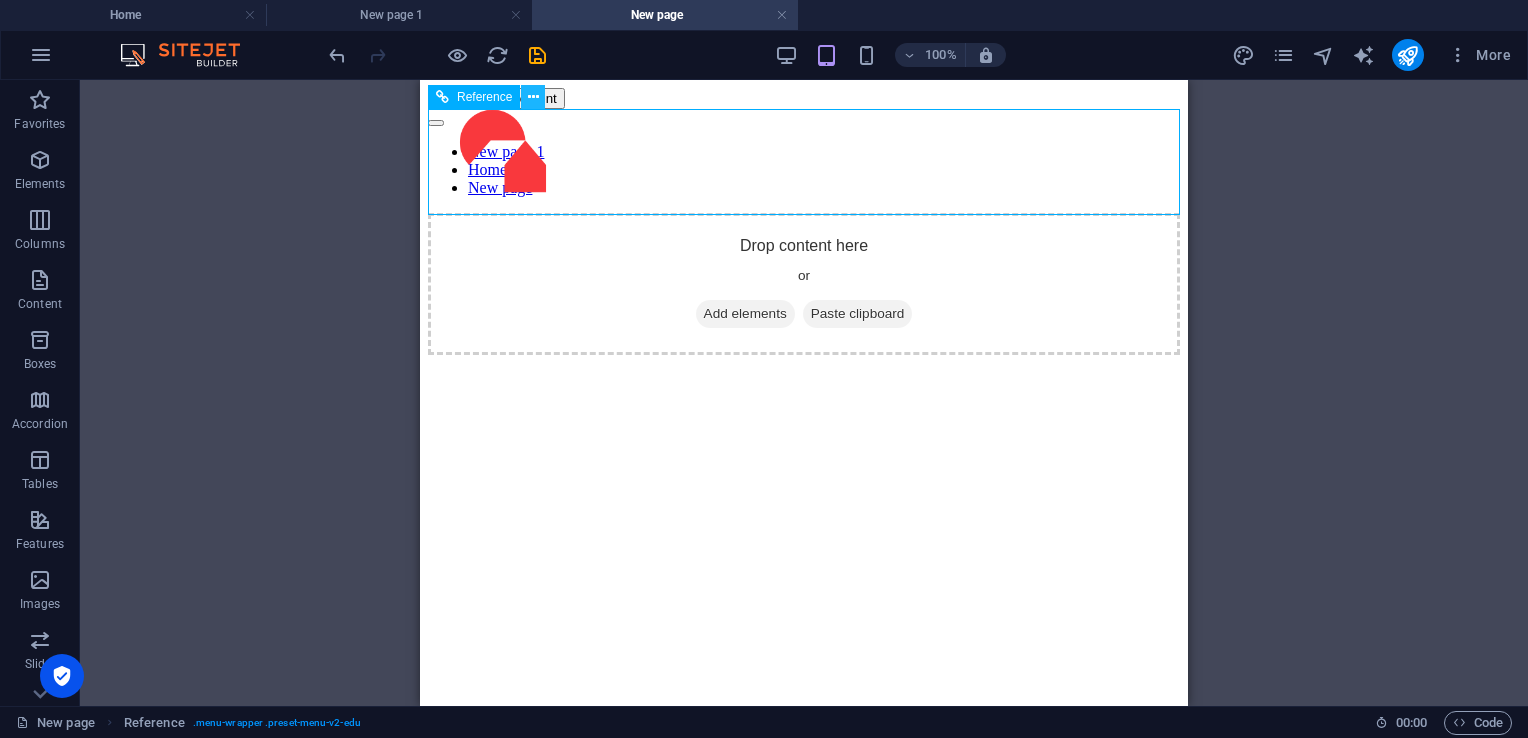 click at bounding box center [533, 97] 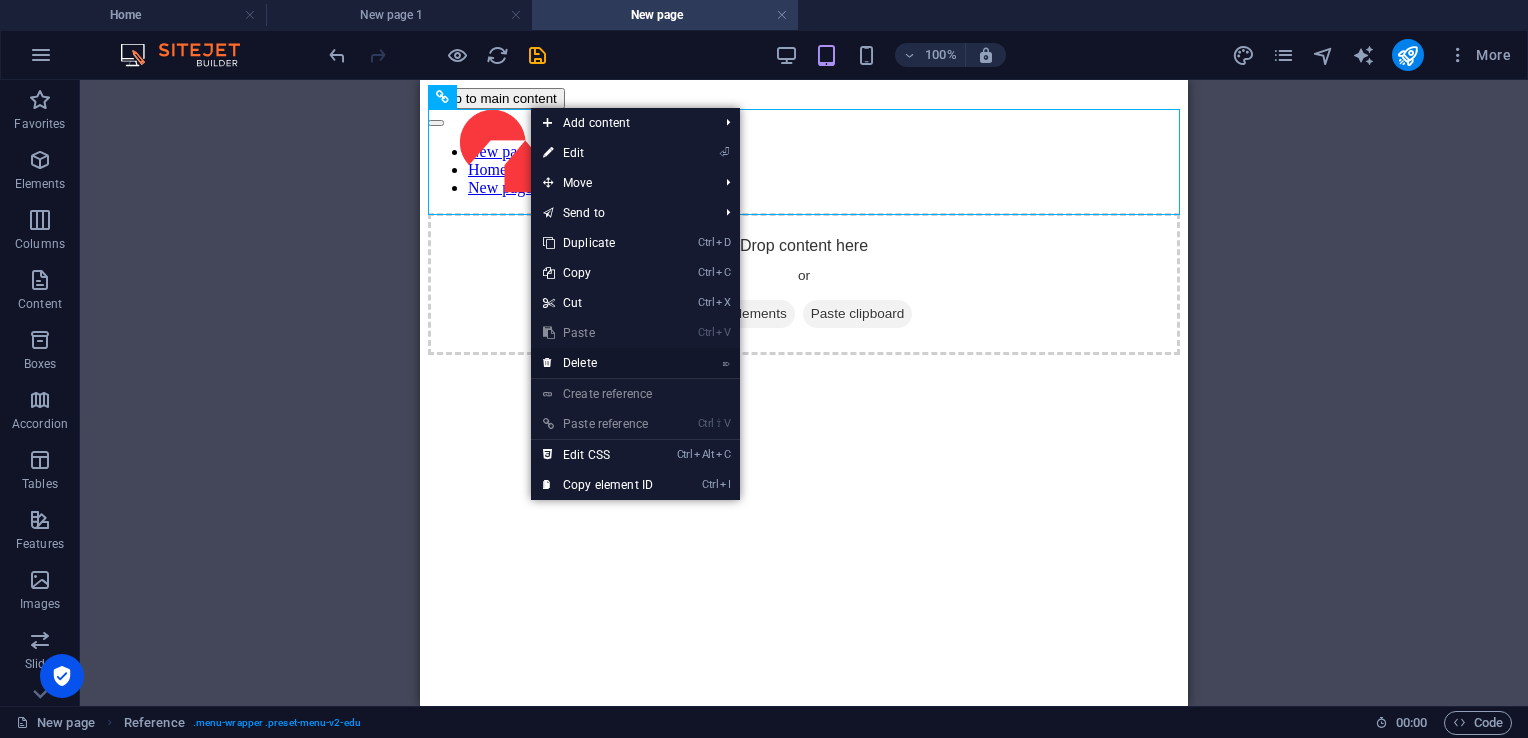 click on "⌦  Delete" at bounding box center (598, 363) 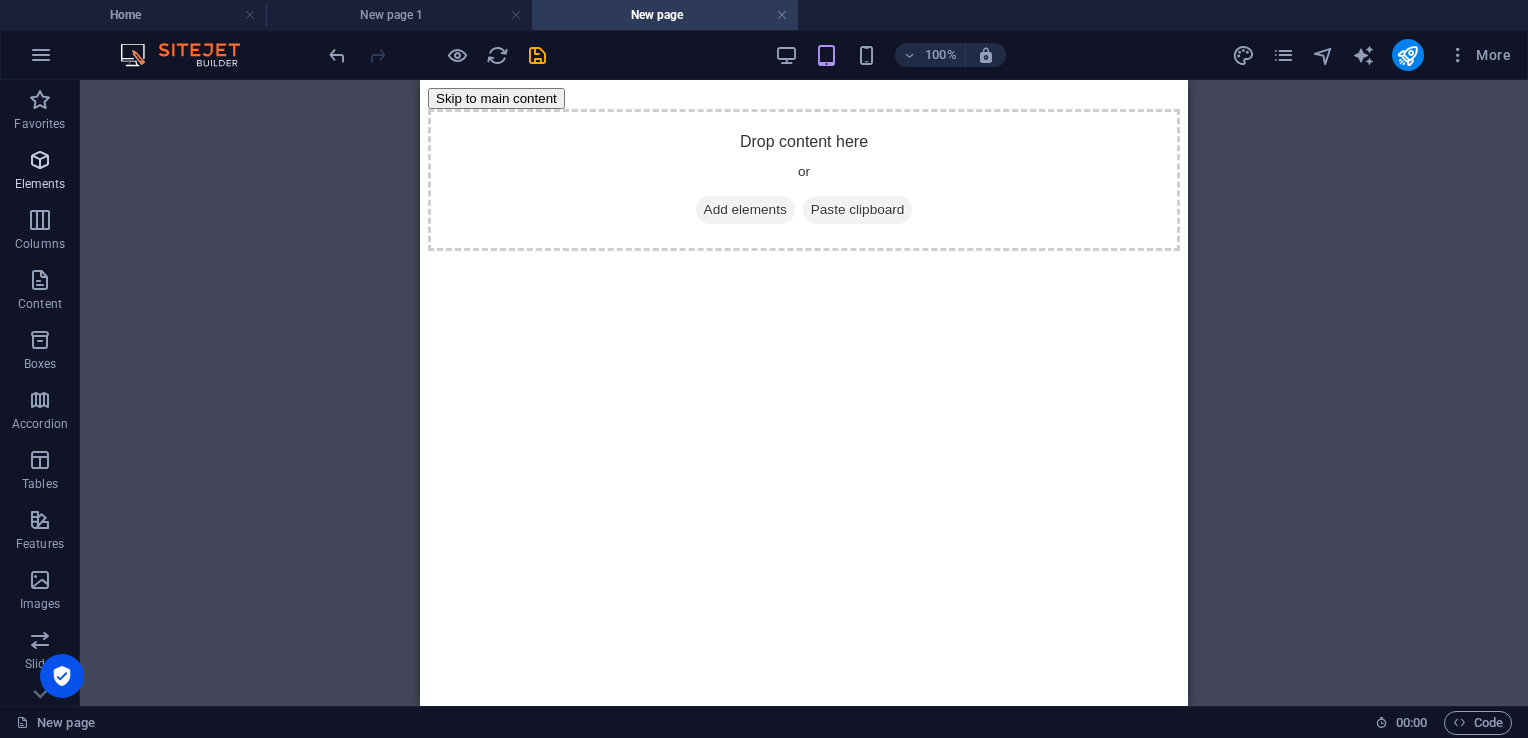 click on "Elements" at bounding box center [40, 172] 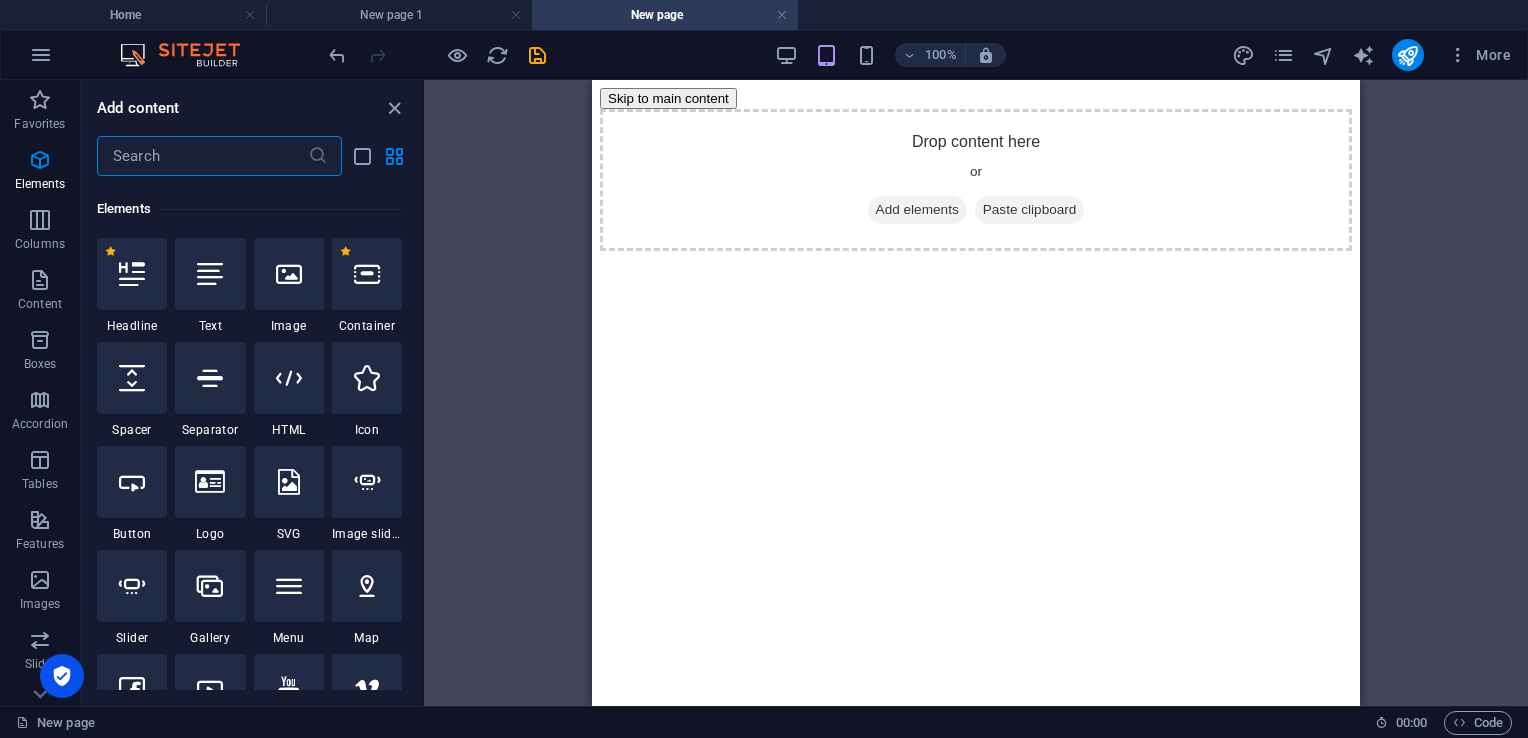 scroll, scrollTop: 212, scrollLeft: 0, axis: vertical 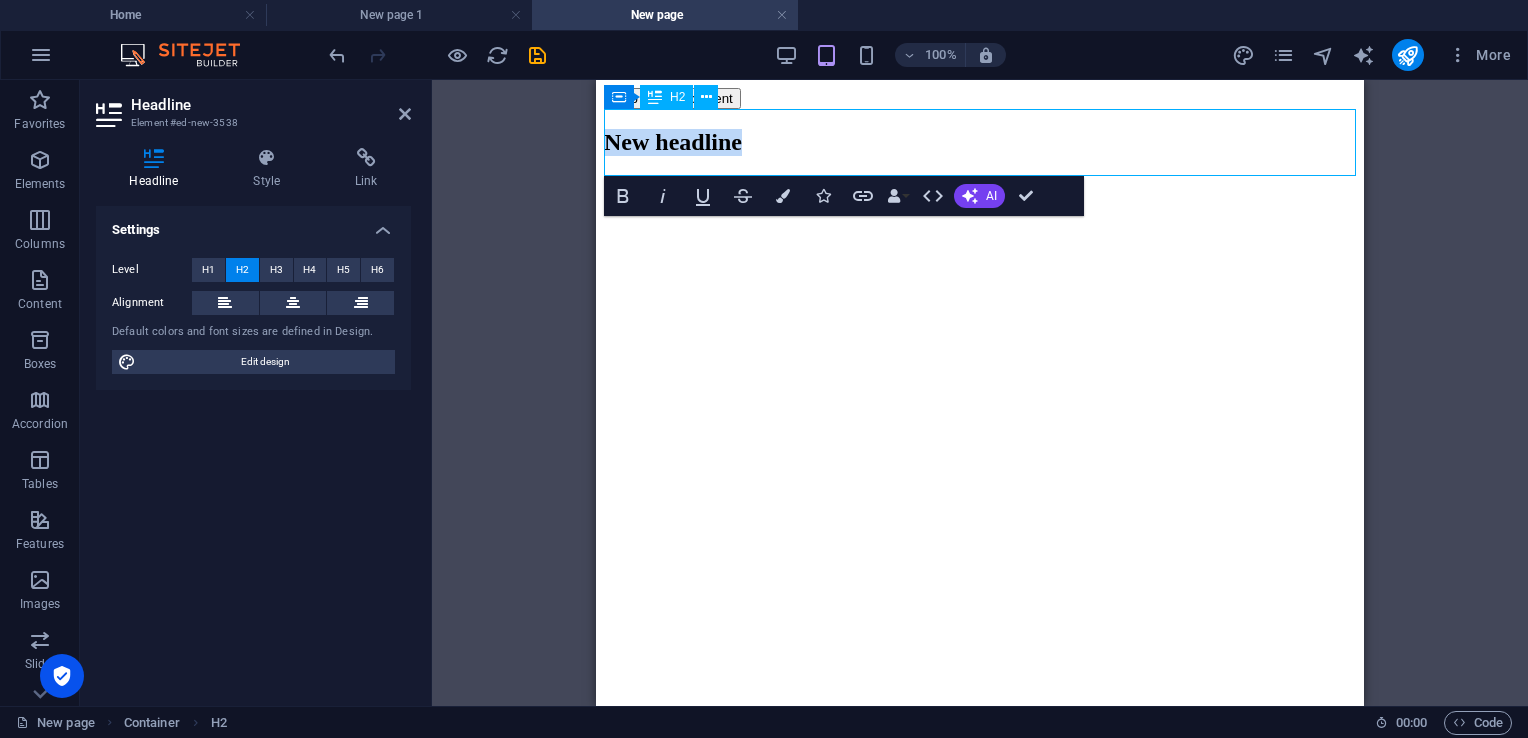 type 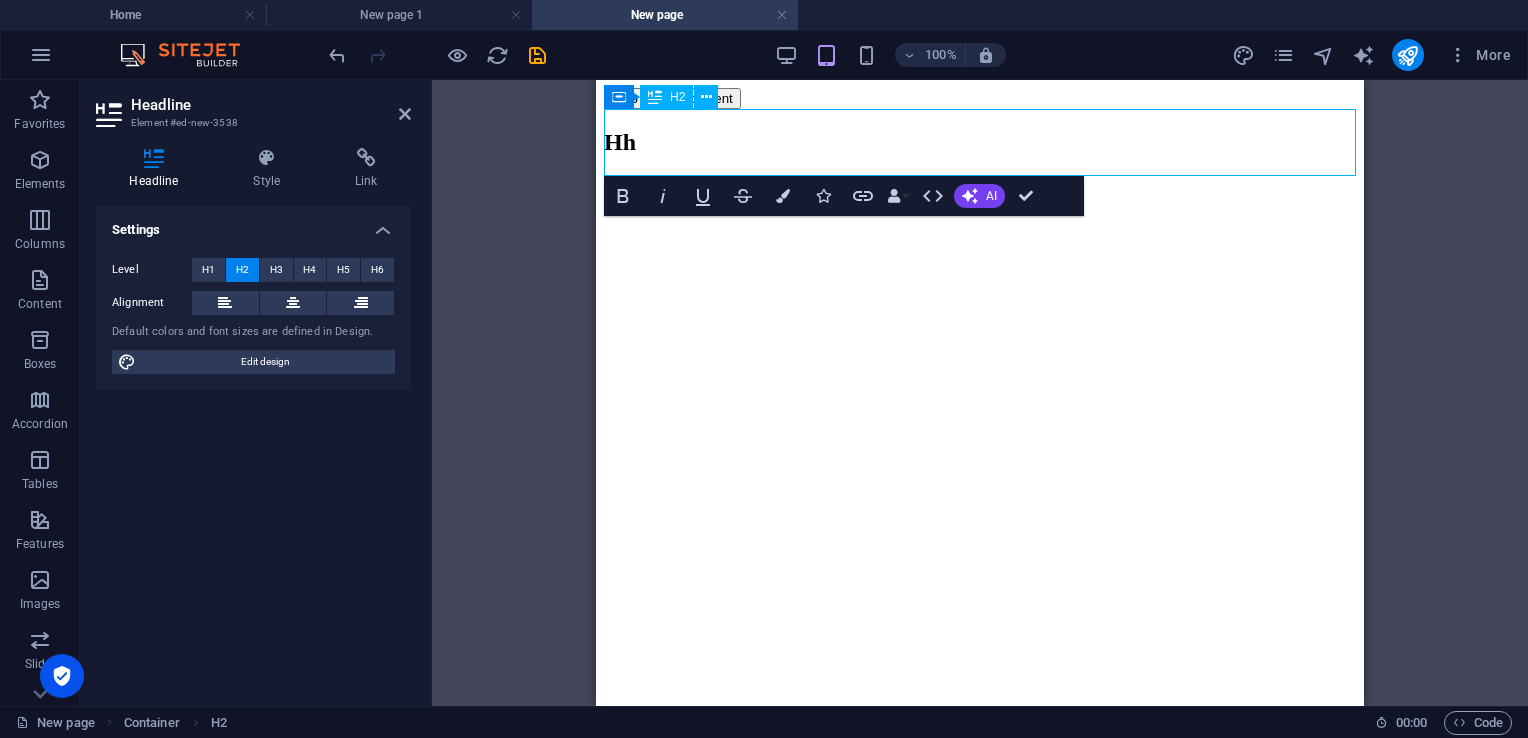 click on "Hh" at bounding box center [980, 142] 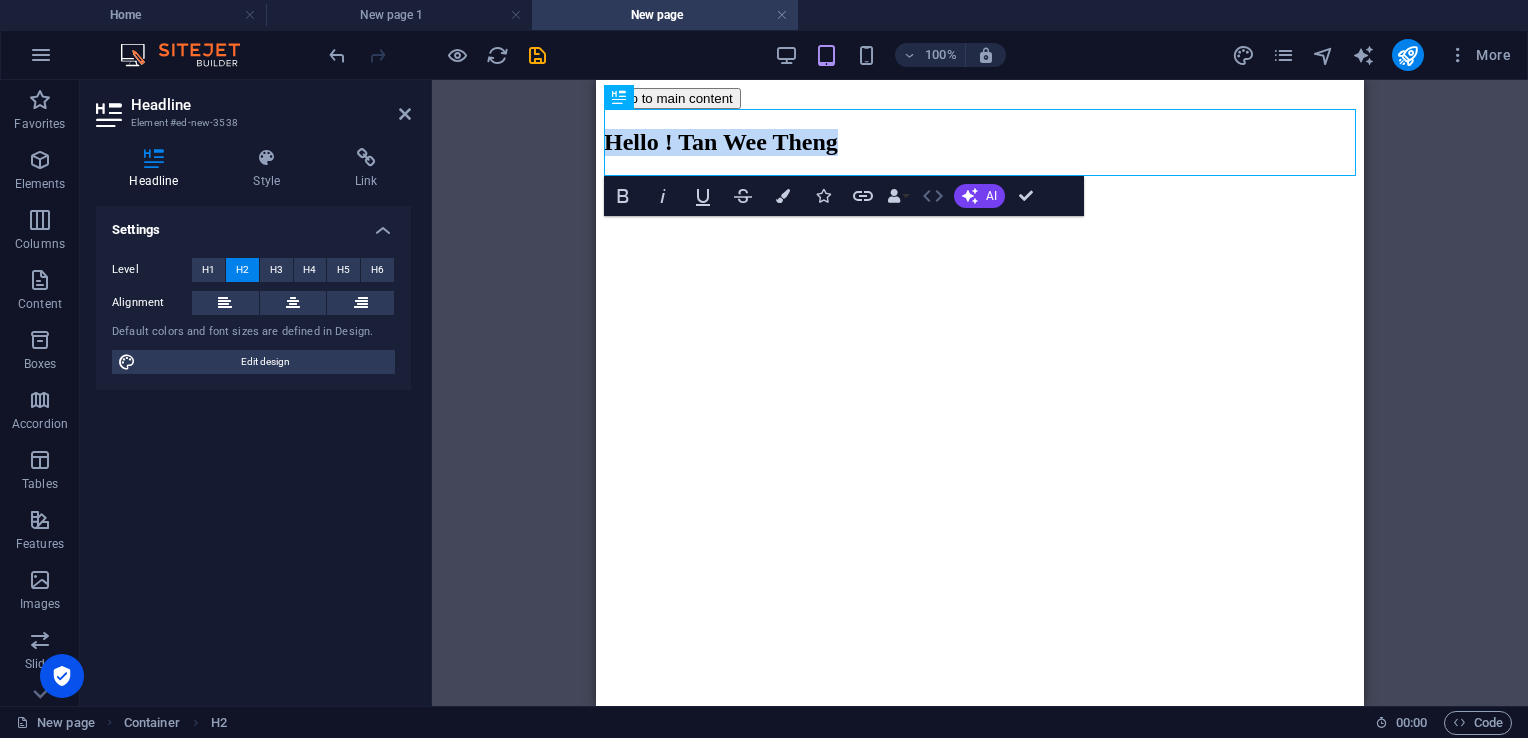 click 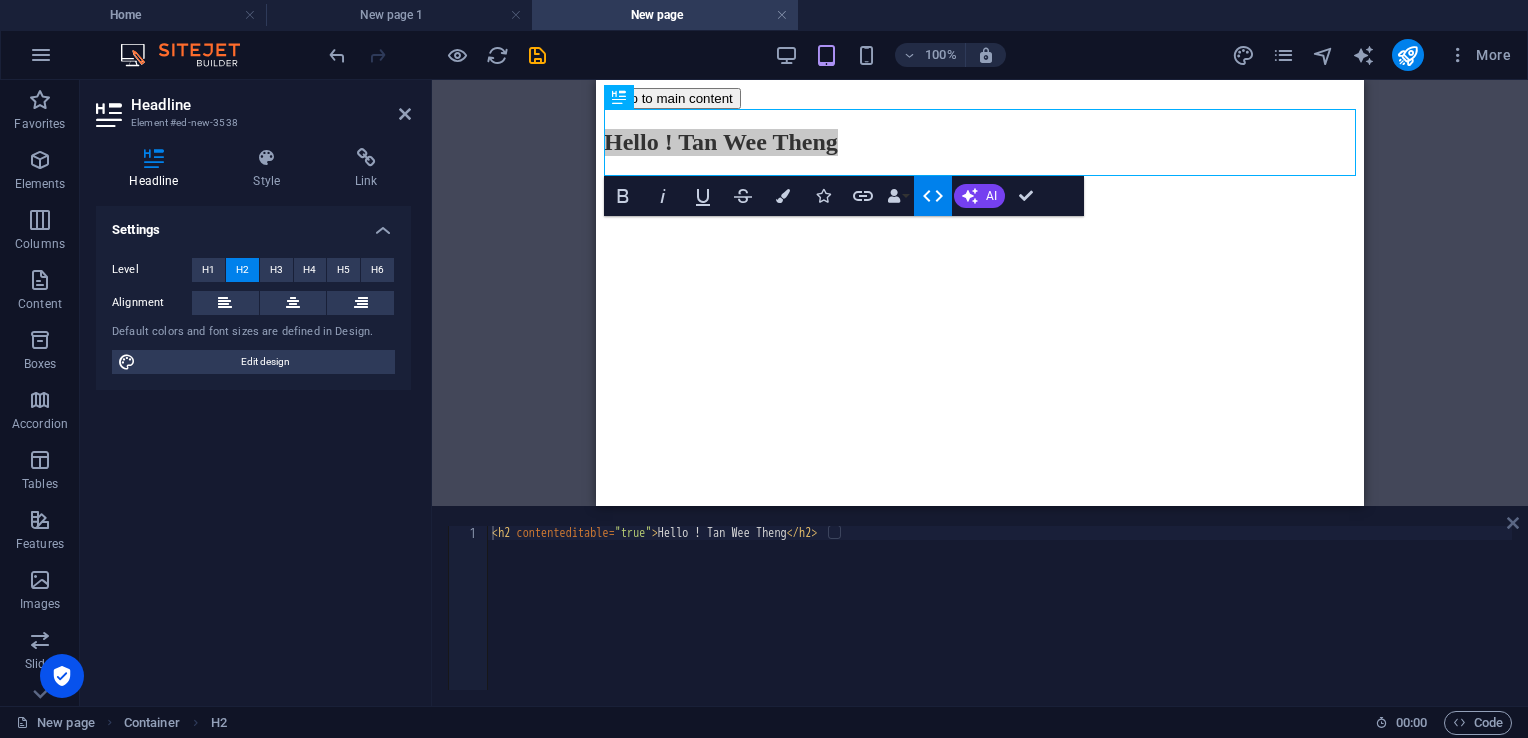 click at bounding box center (1513, 523) 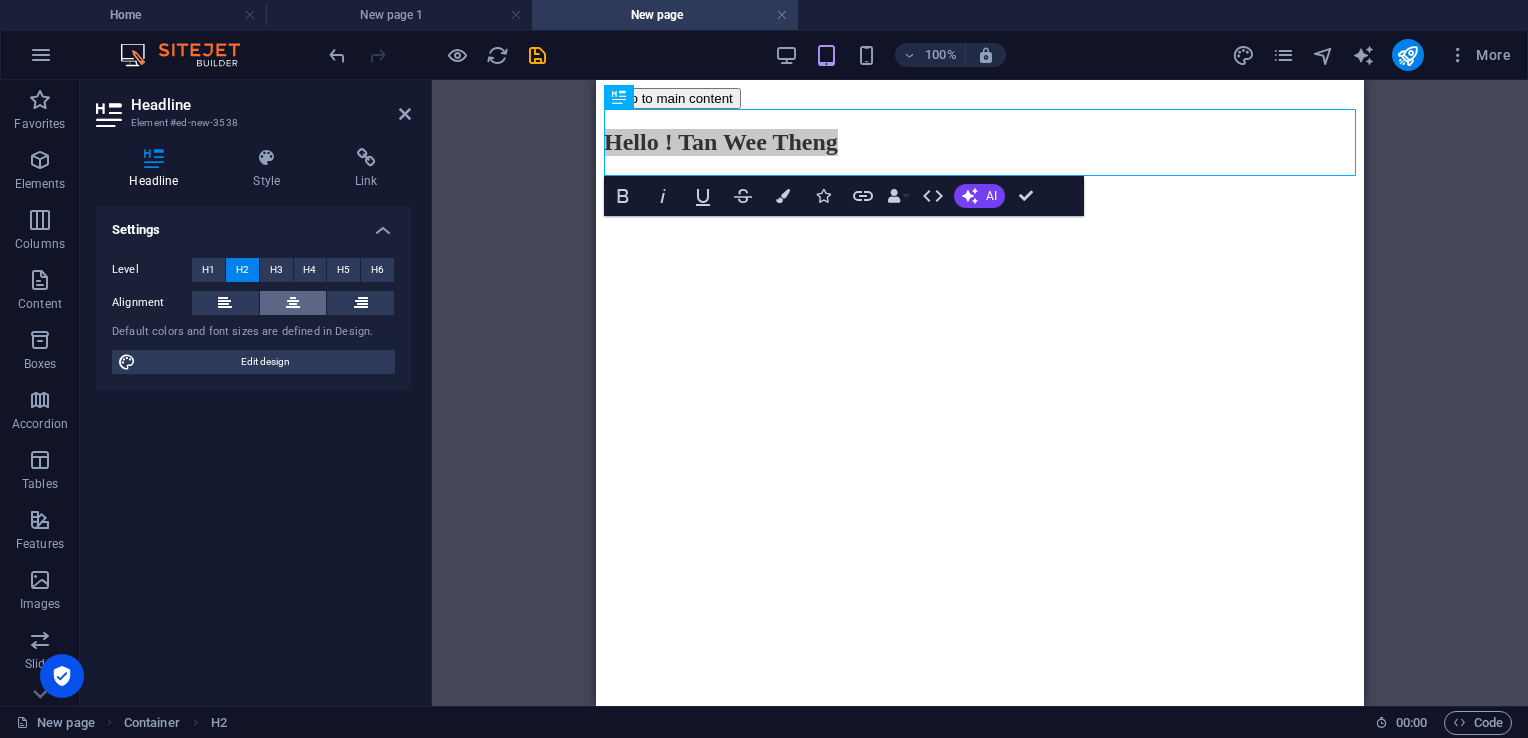 click at bounding box center [293, 303] 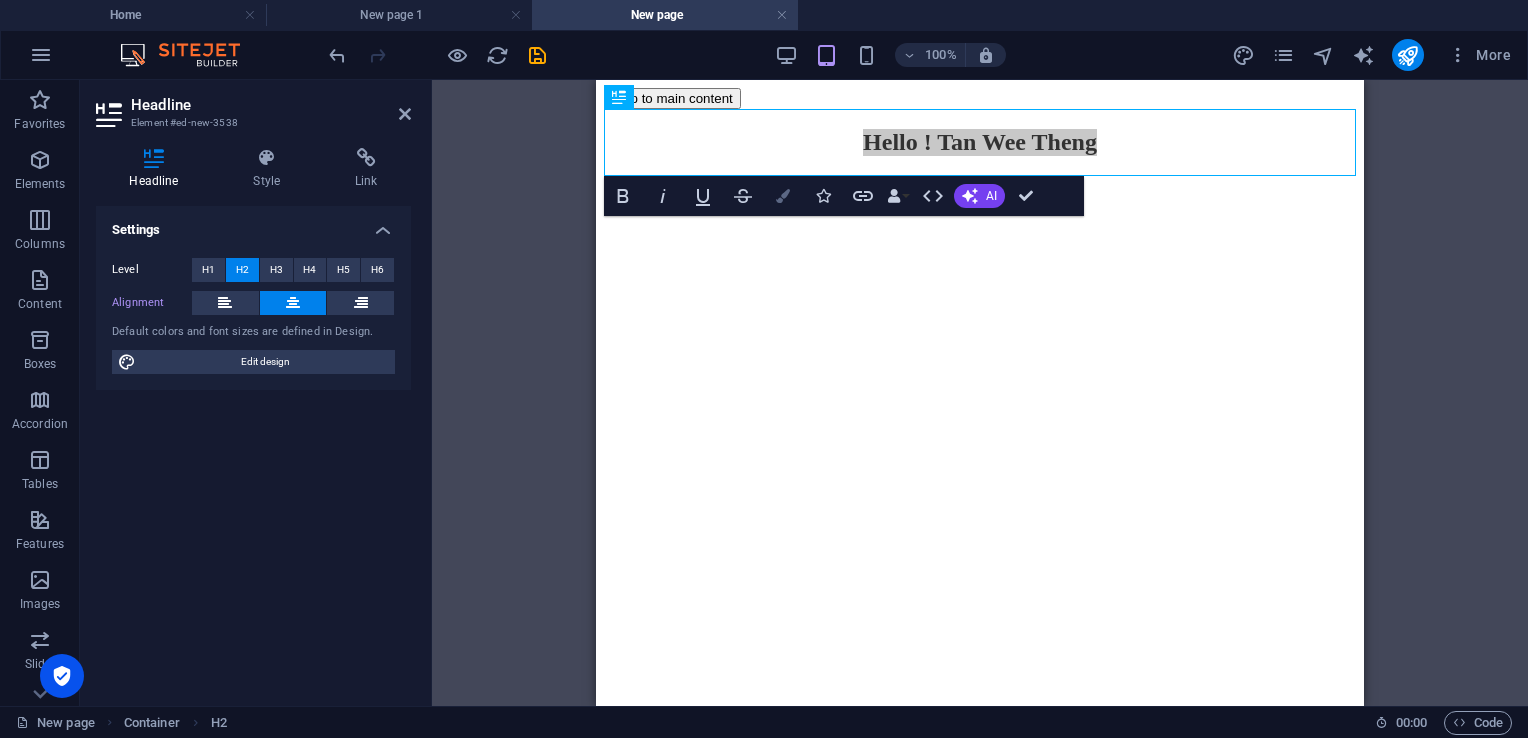 click on "Colors" at bounding box center [783, 196] 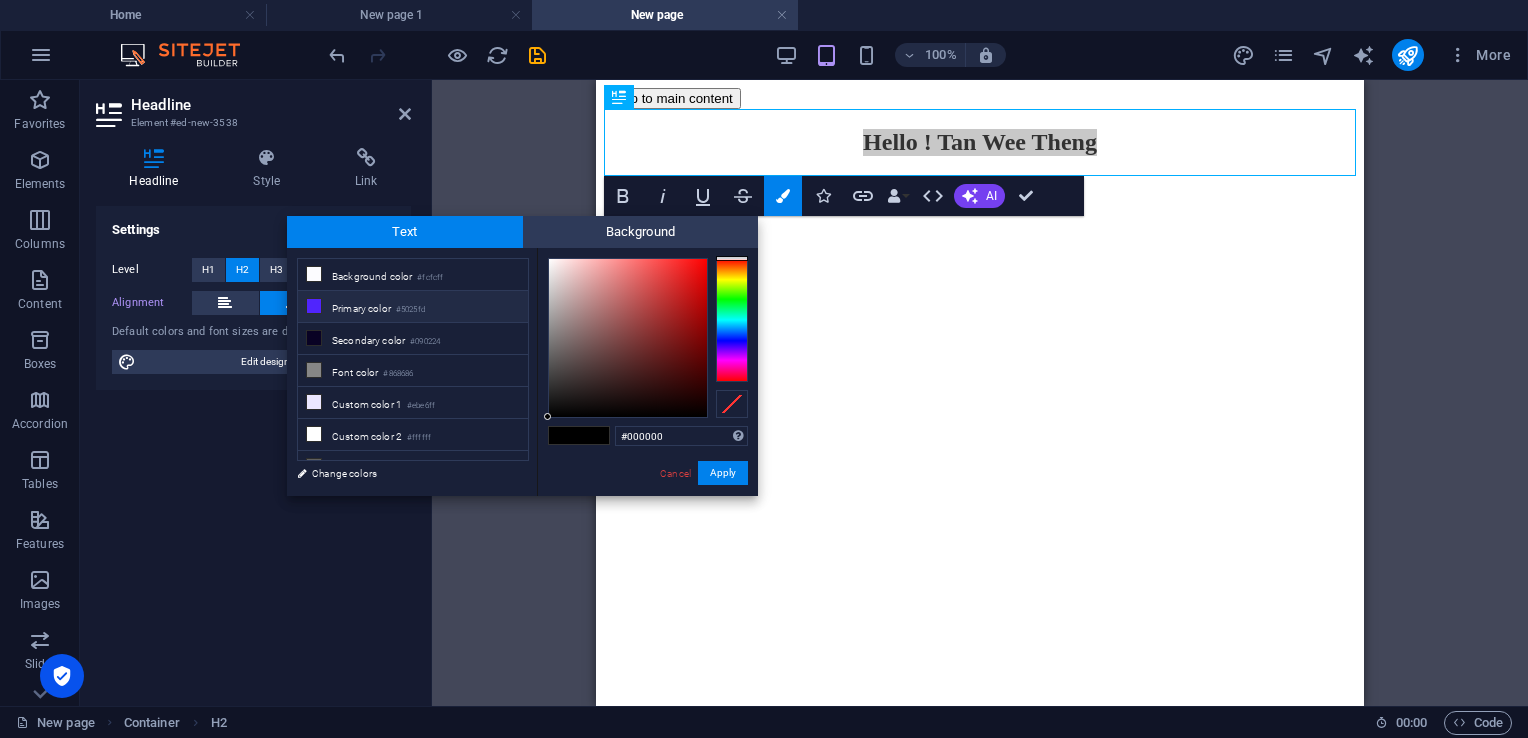 click on "Primary color
#5025fd" at bounding box center (413, 307) 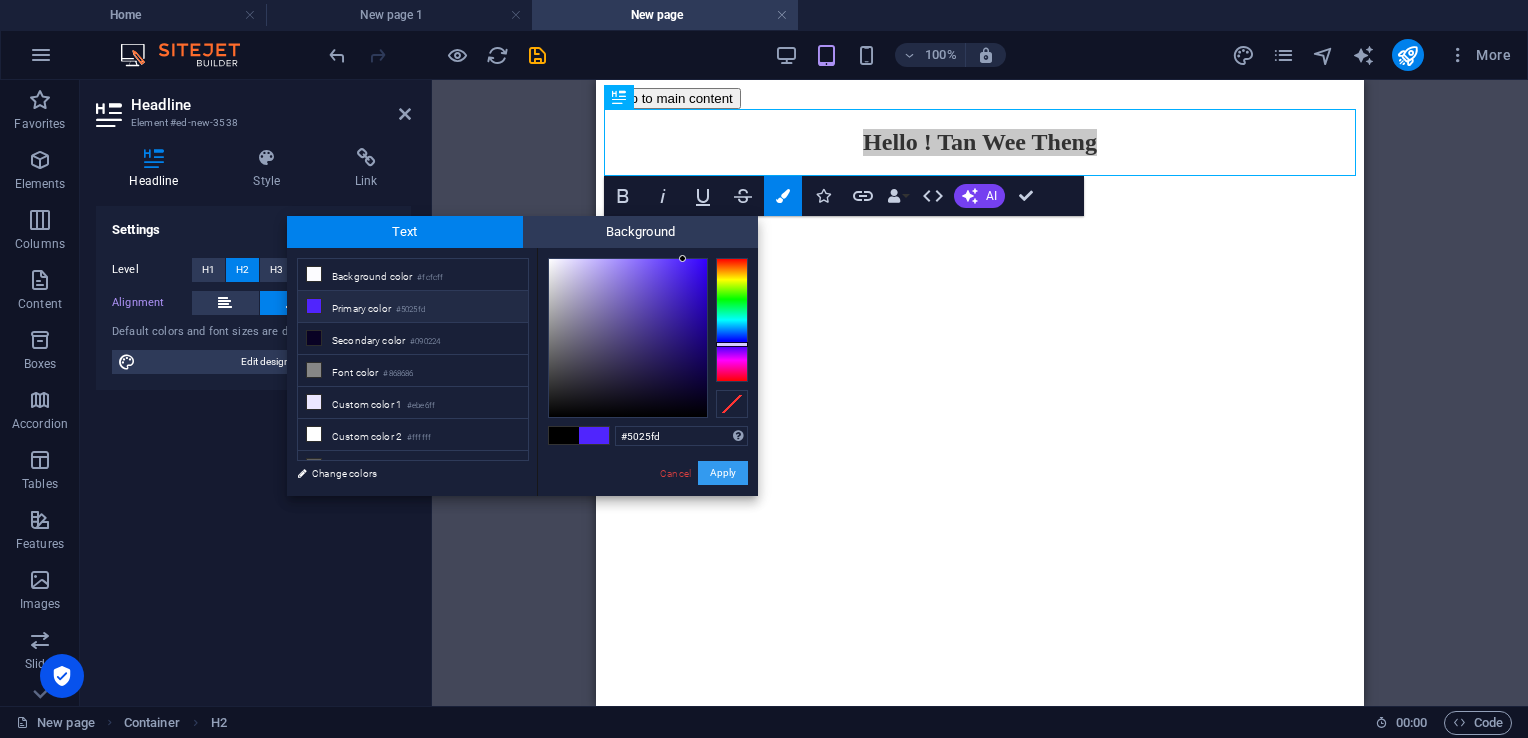 click on "Apply" at bounding box center (723, 473) 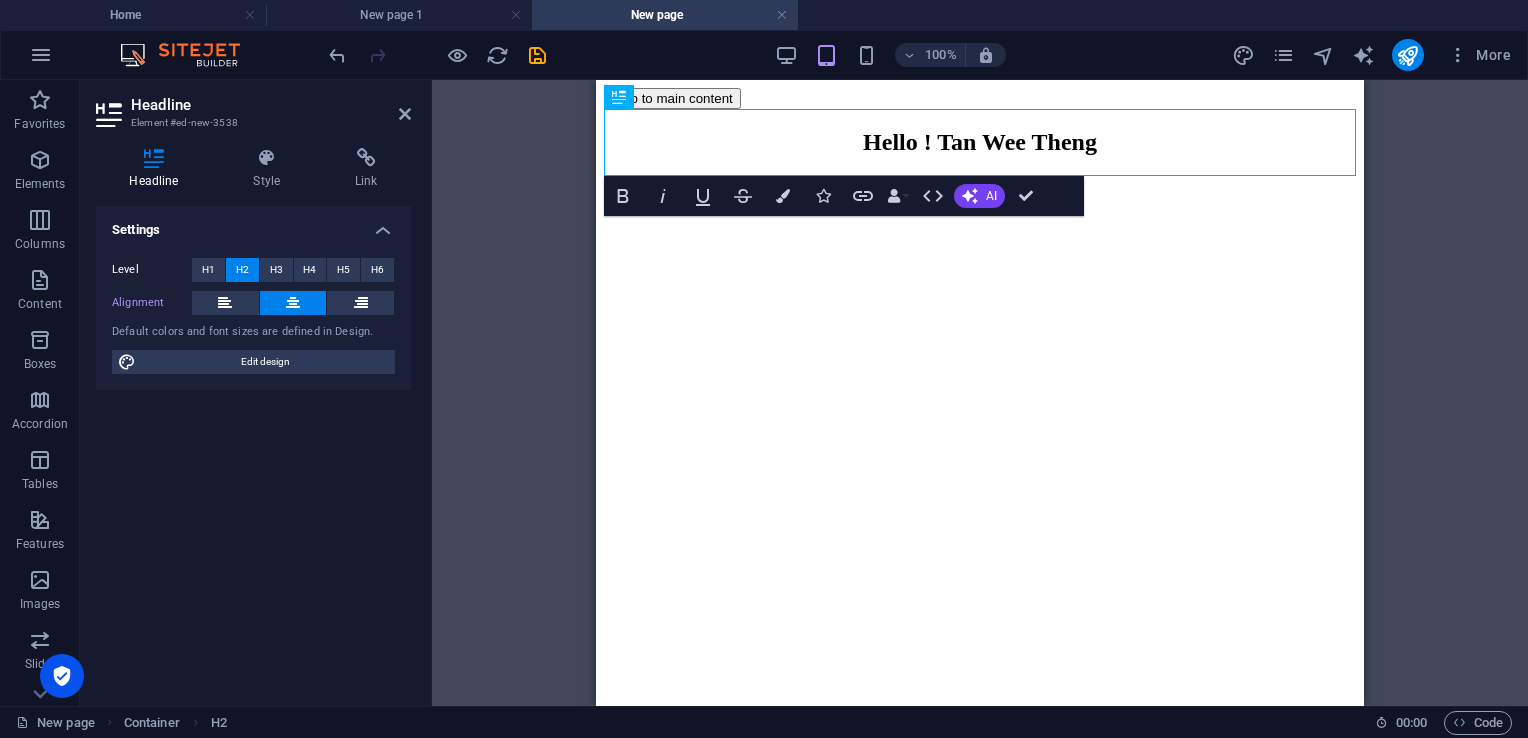 click on "Skip to main content
Hello ! Tan Wee Theng" at bounding box center [980, 128] 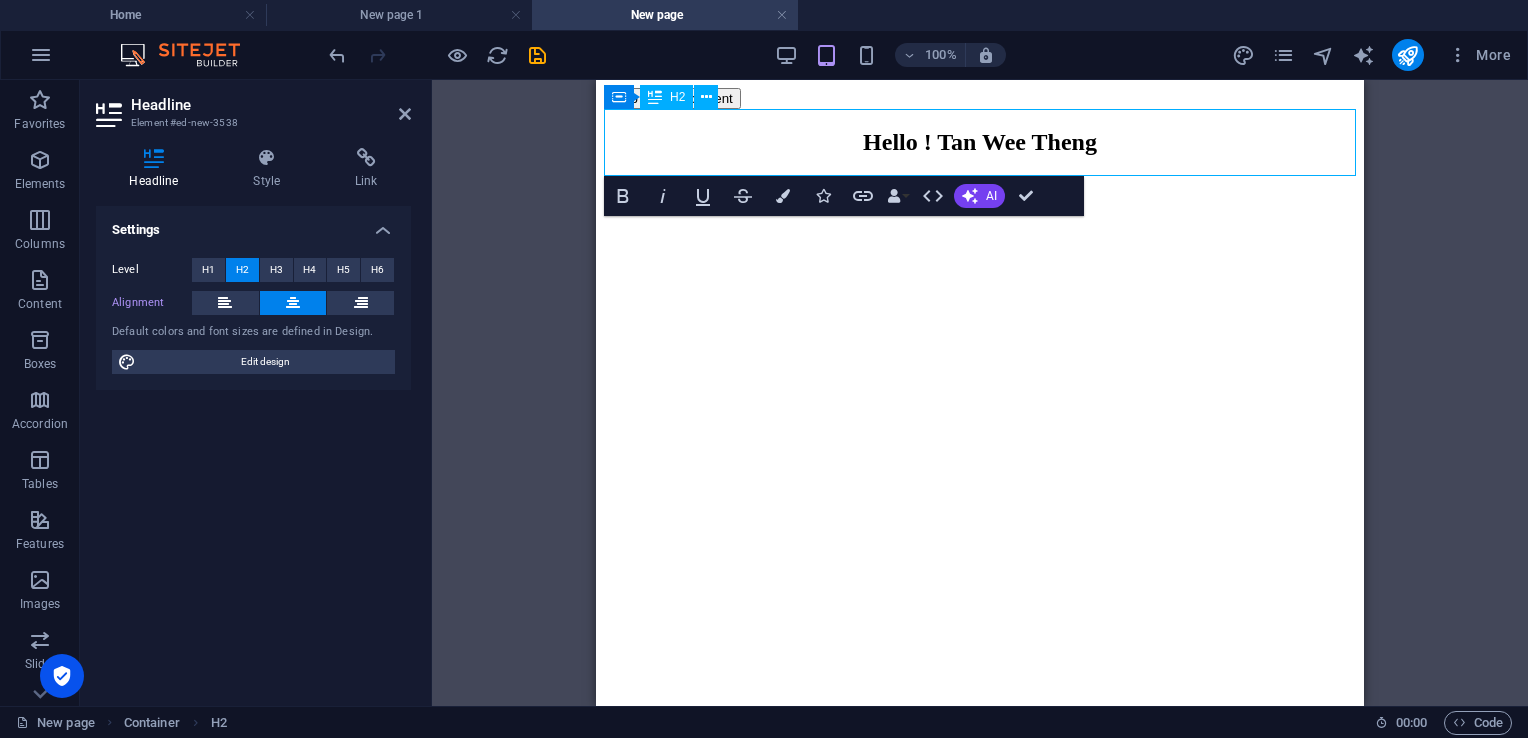 click on "Hello ! Tan Wee Theng" at bounding box center (980, 142) 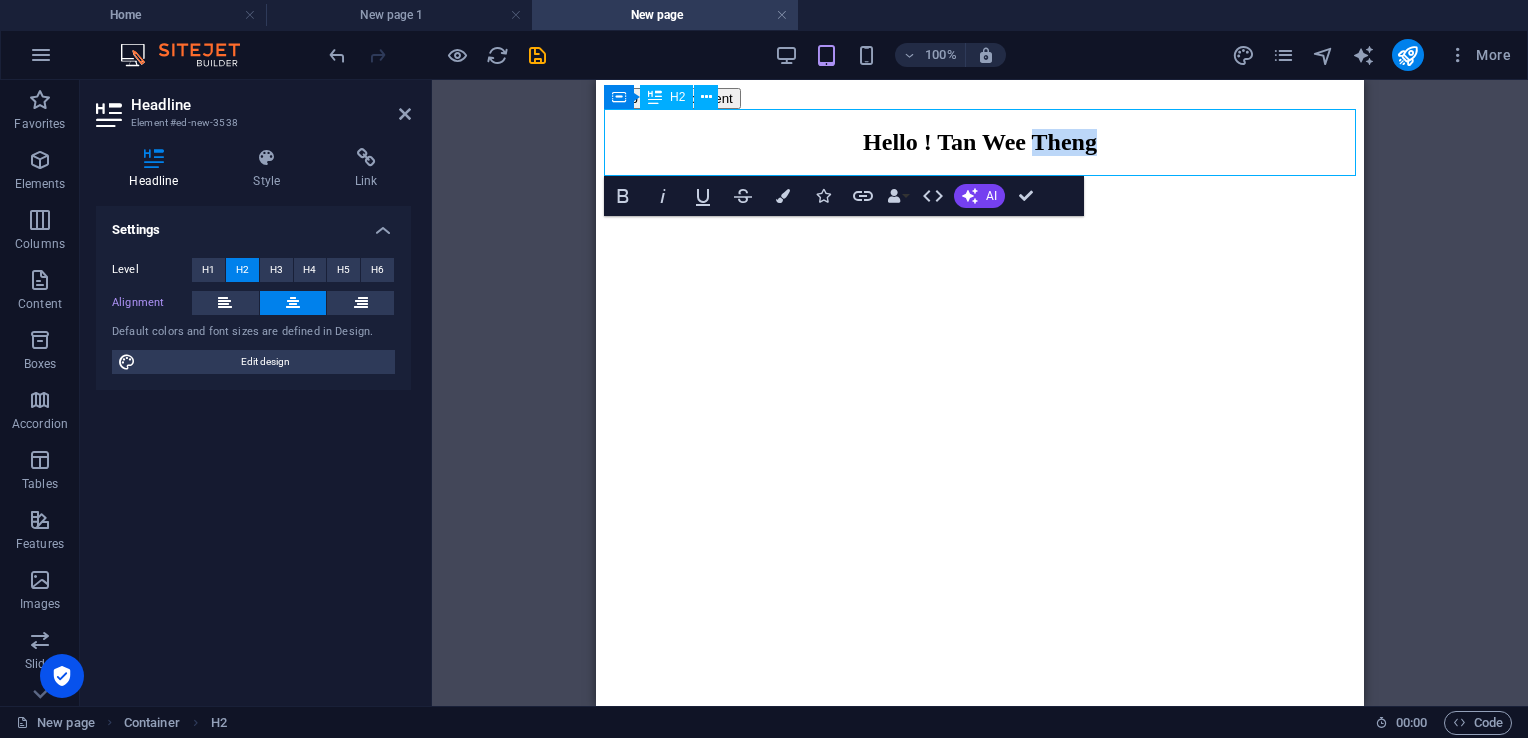 click on "Hello ! Tan Wee Theng" at bounding box center [980, 142] 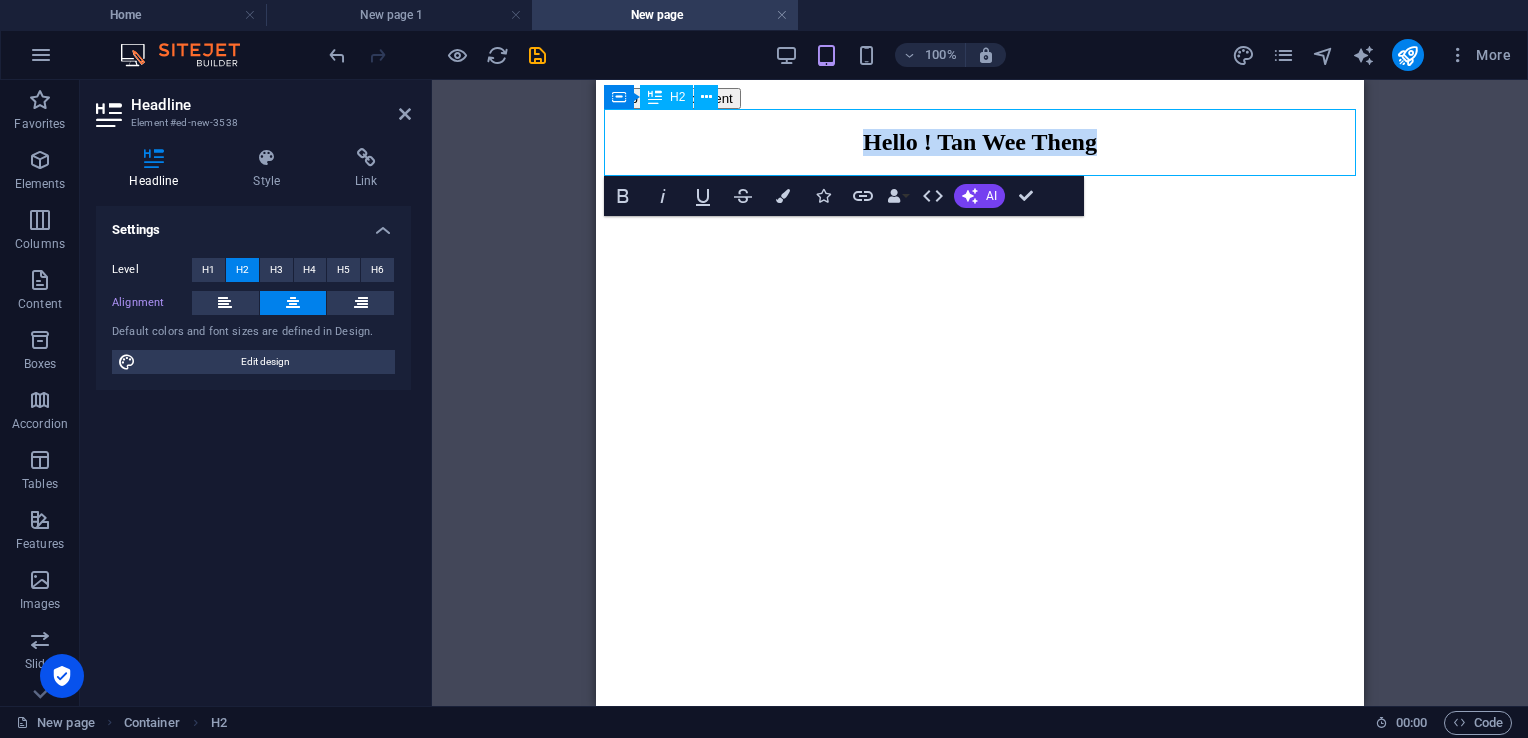 click on "Hello ! Tan Wee Theng" at bounding box center [980, 142] 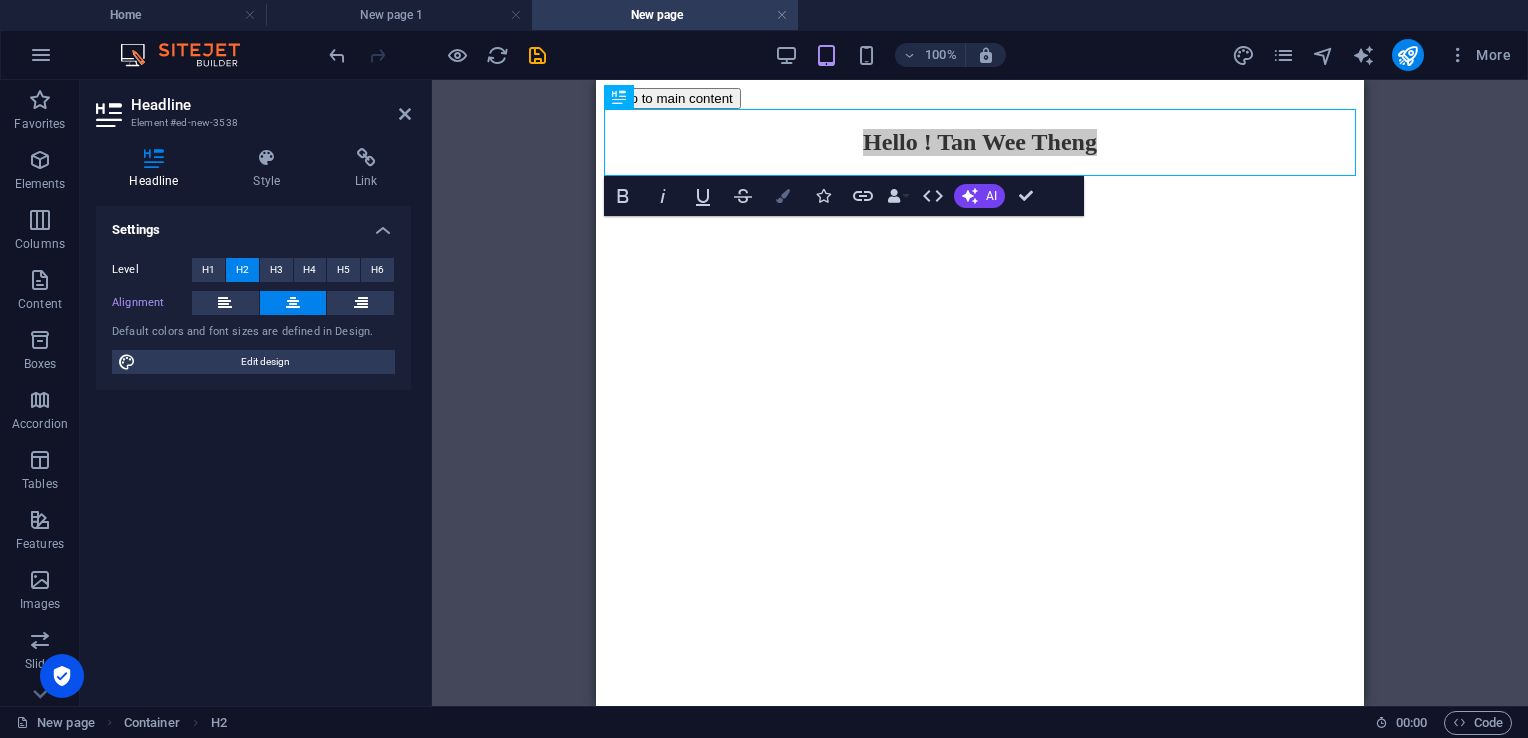 click at bounding box center (783, 196) 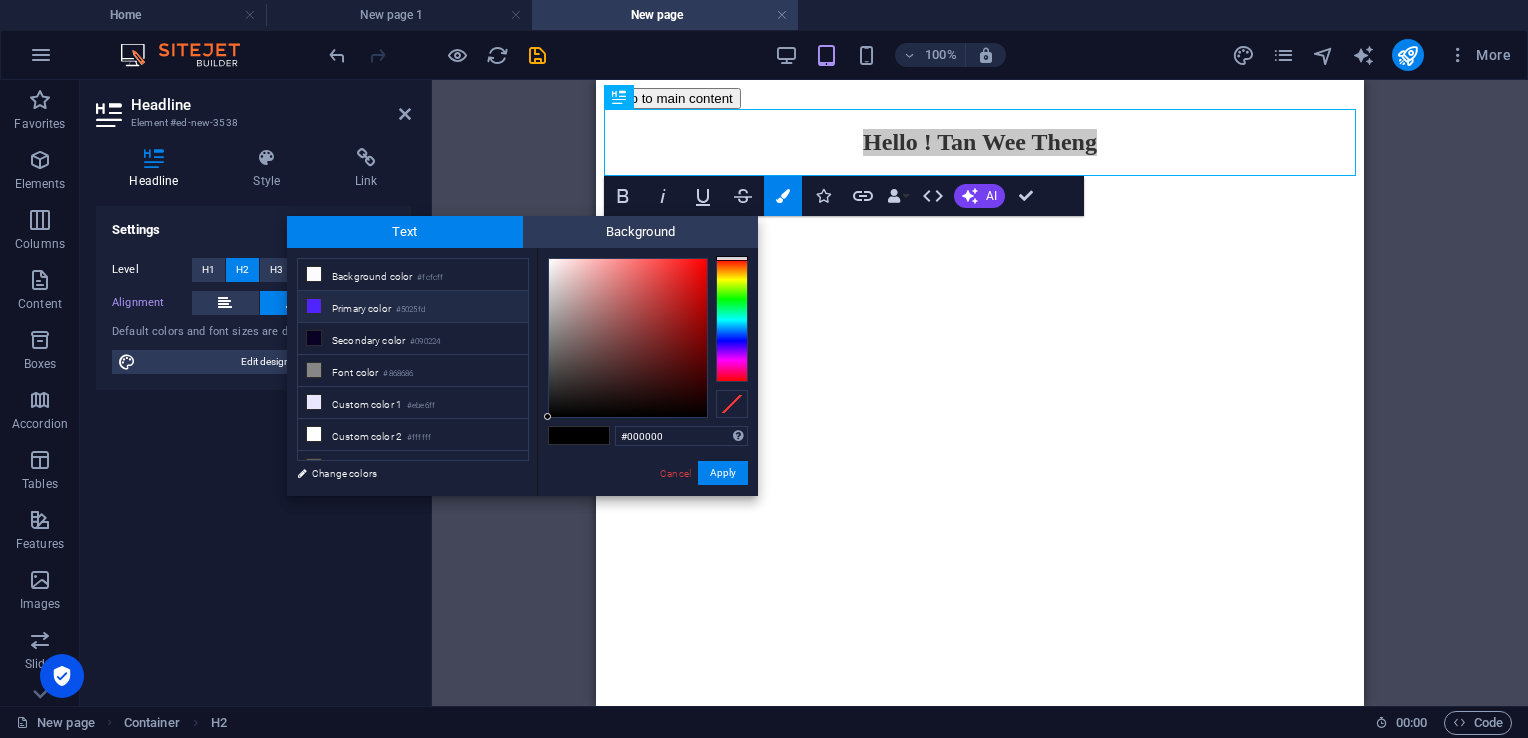 click on "#5025fd" at bounding box center [410, 310] 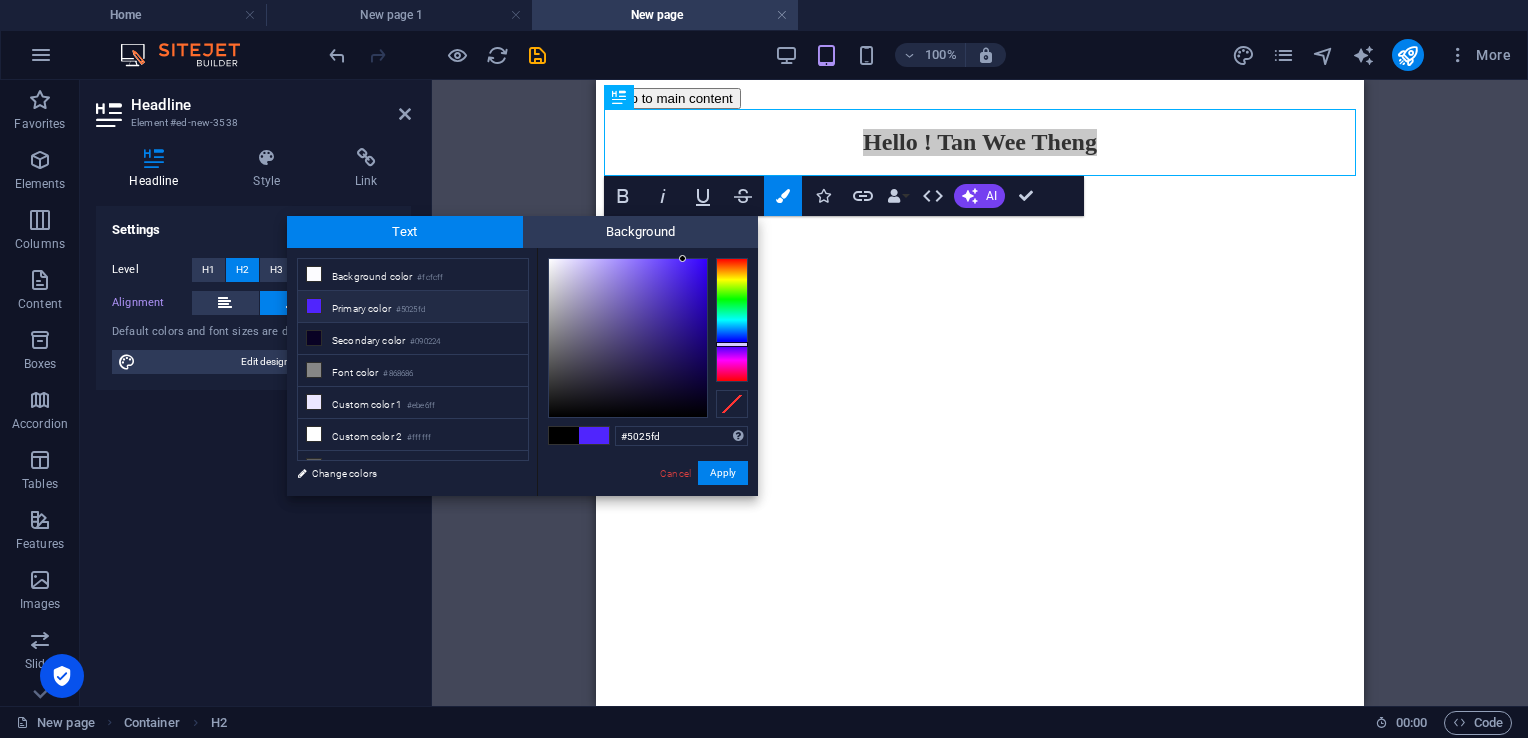 click on "#5025fd" at bounding box center (410, 310) 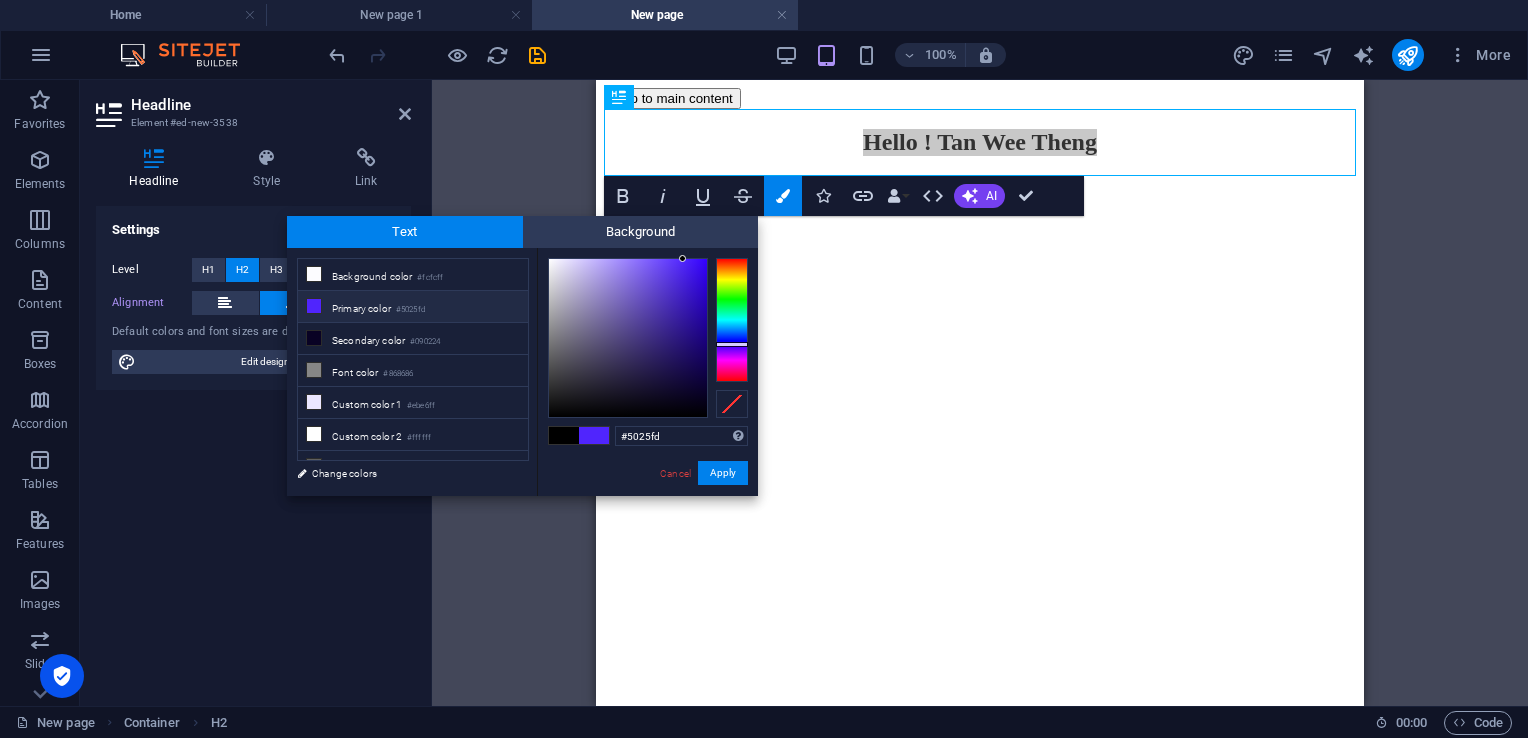 click on "#5025fd" at bounding box center [410, 310] 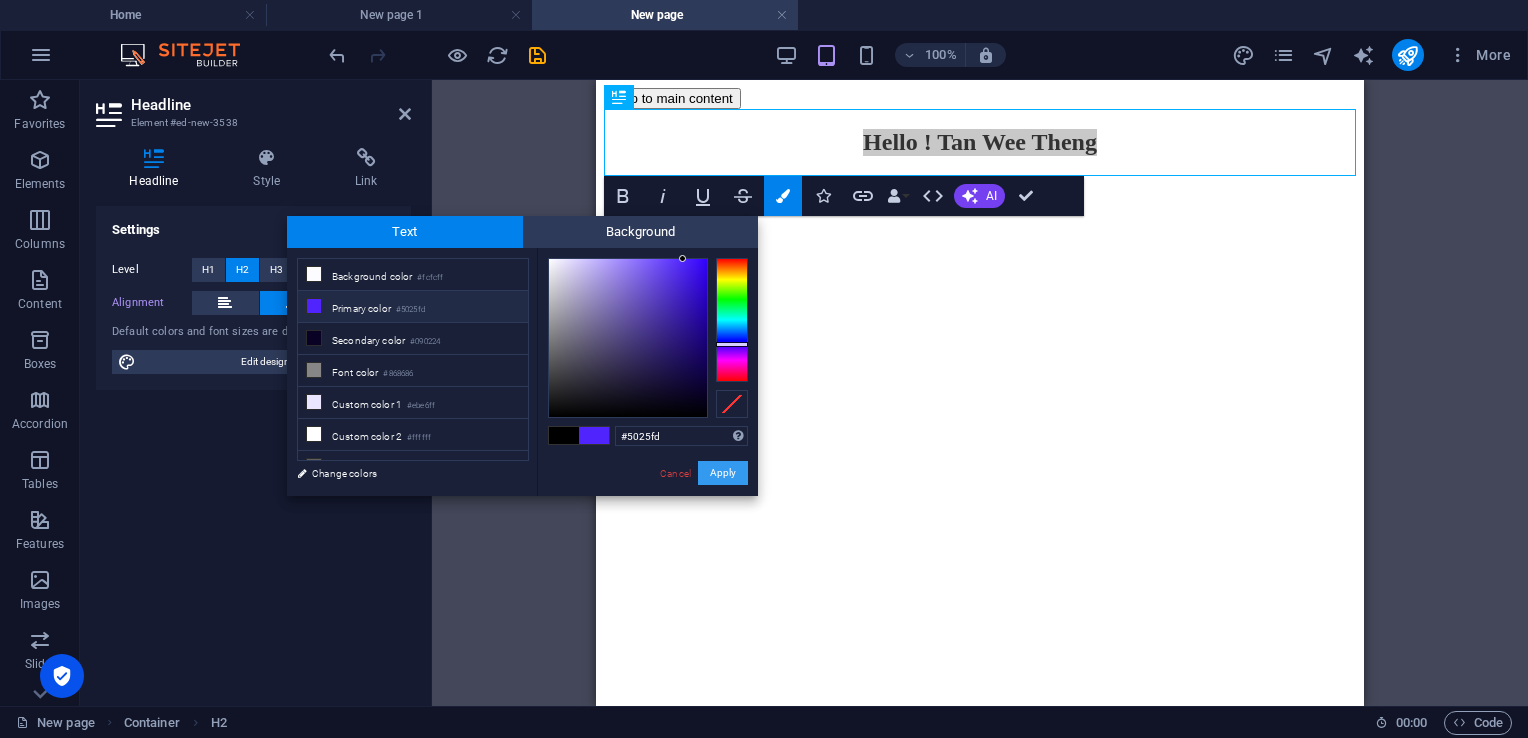 click on "Apply" at bounding box center [723, 473] 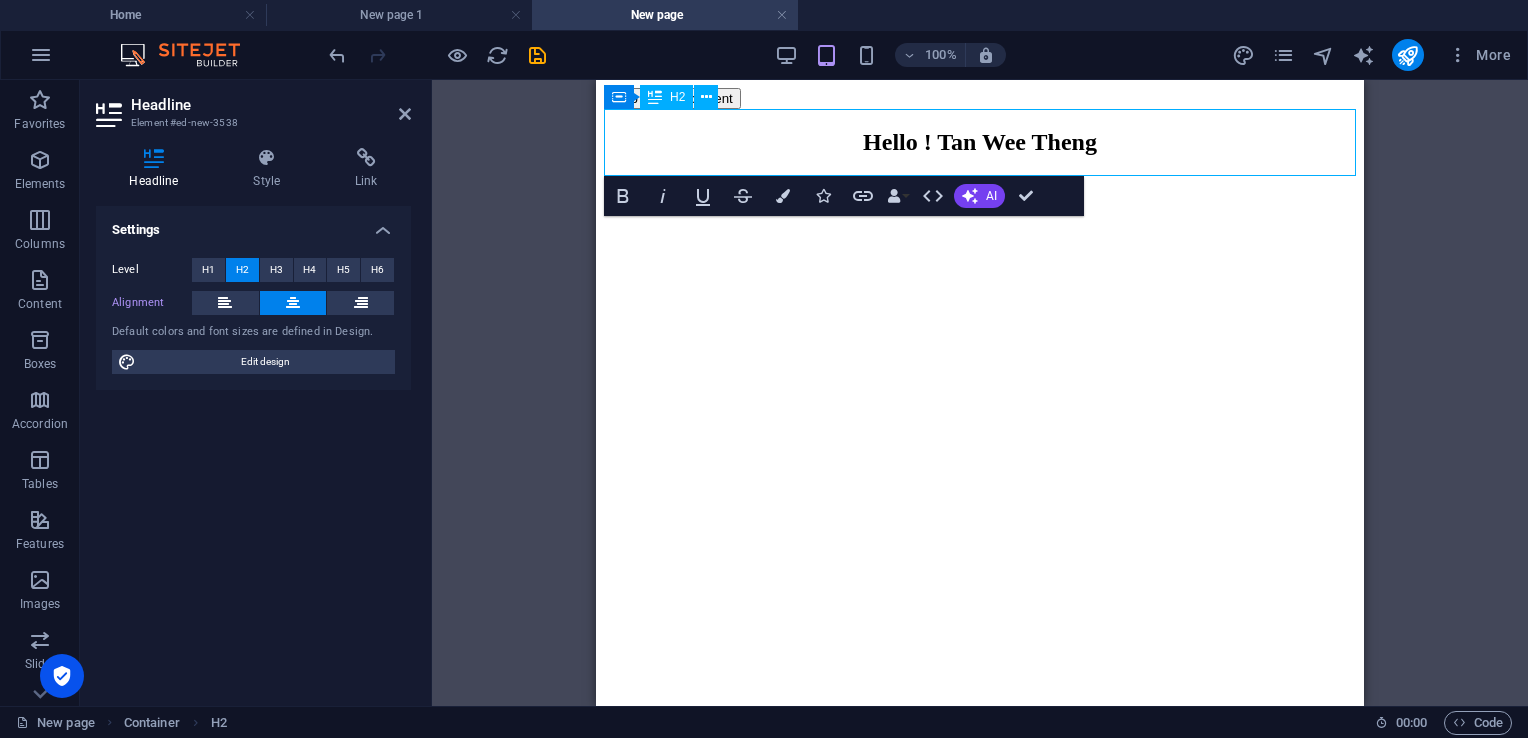 click on "Hello ! Tan Wee Theng" at bounding box center (980, 142) 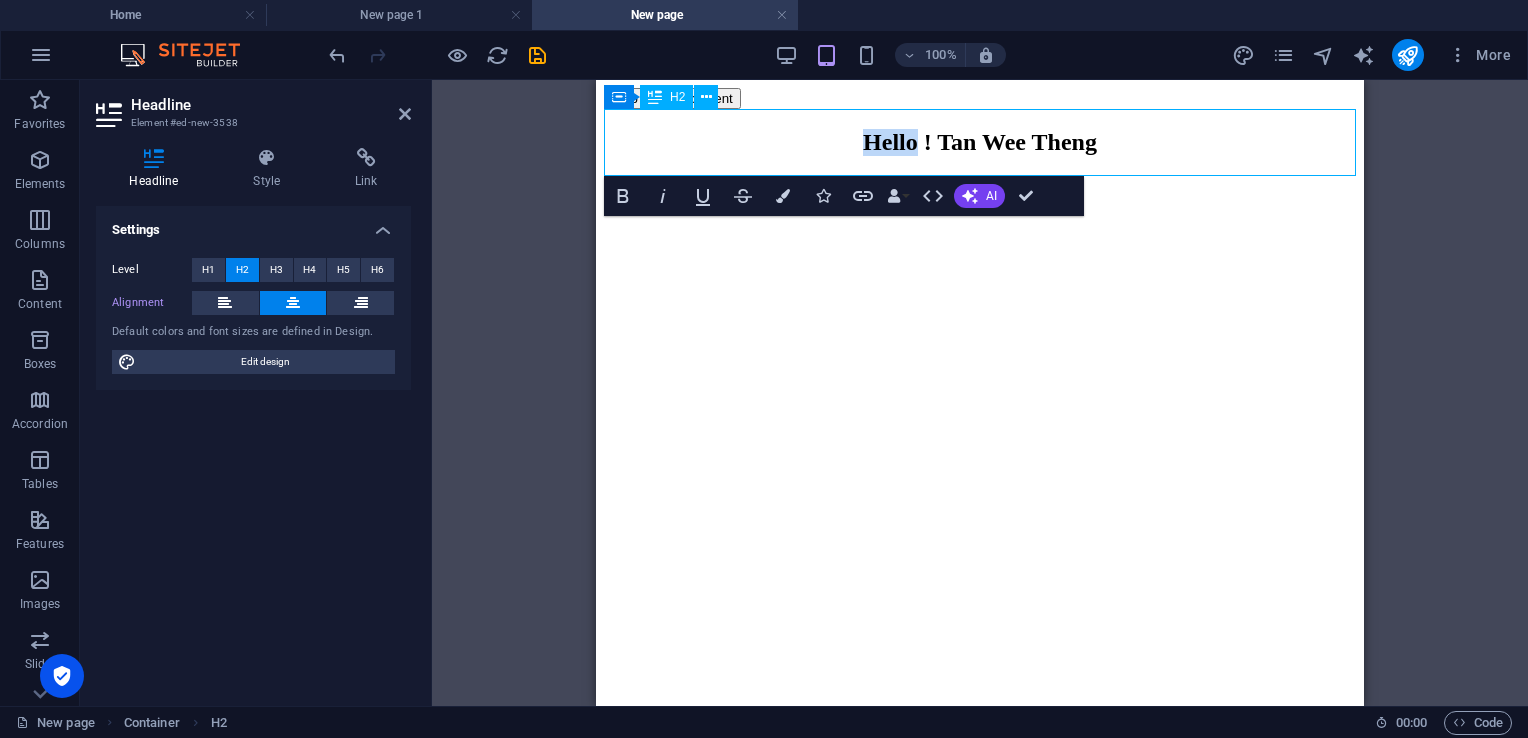 click on "Hello ! Tan Wee Theng" at bounding box center [980, 142] 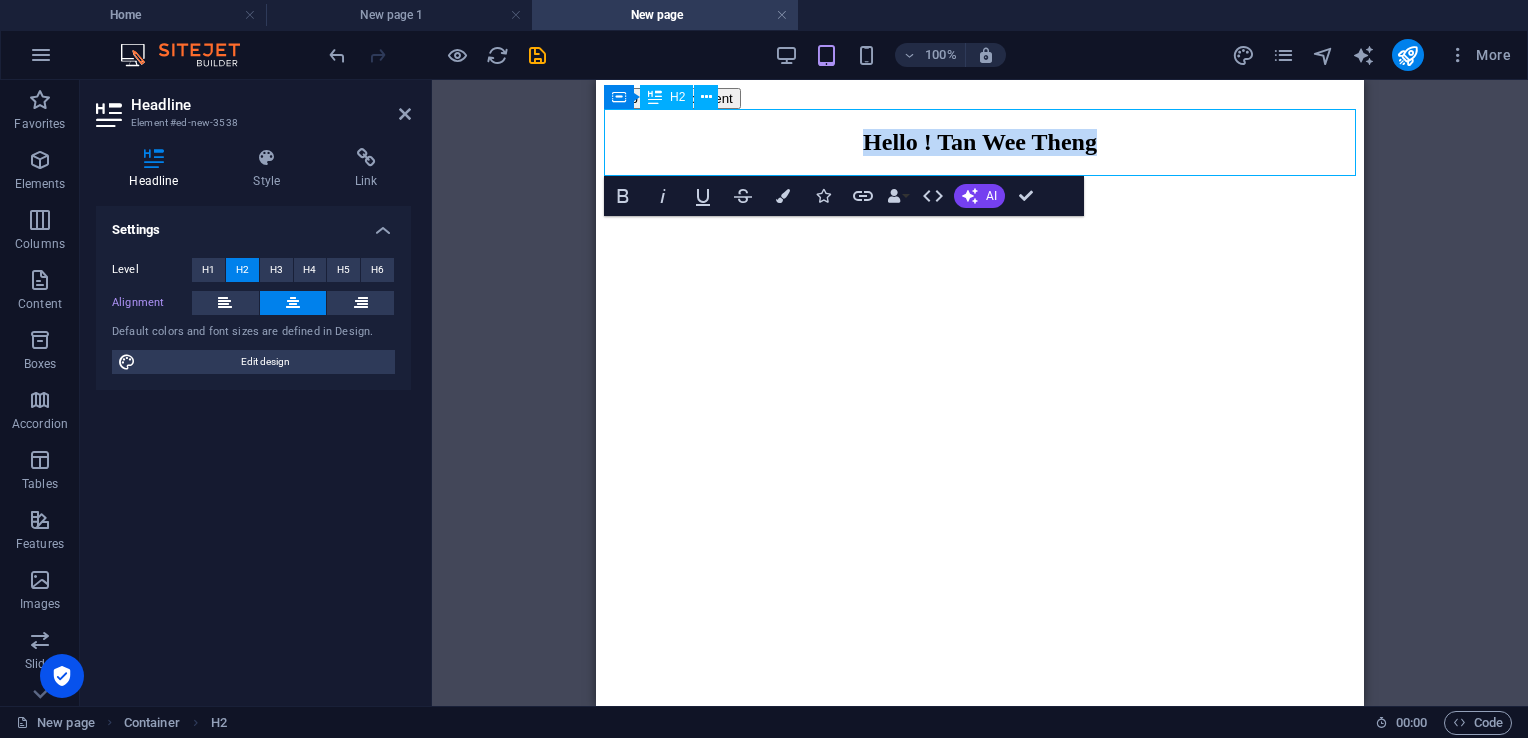 click on "Hello ! Tan Wee Theng" at bounding box center [980, 142] 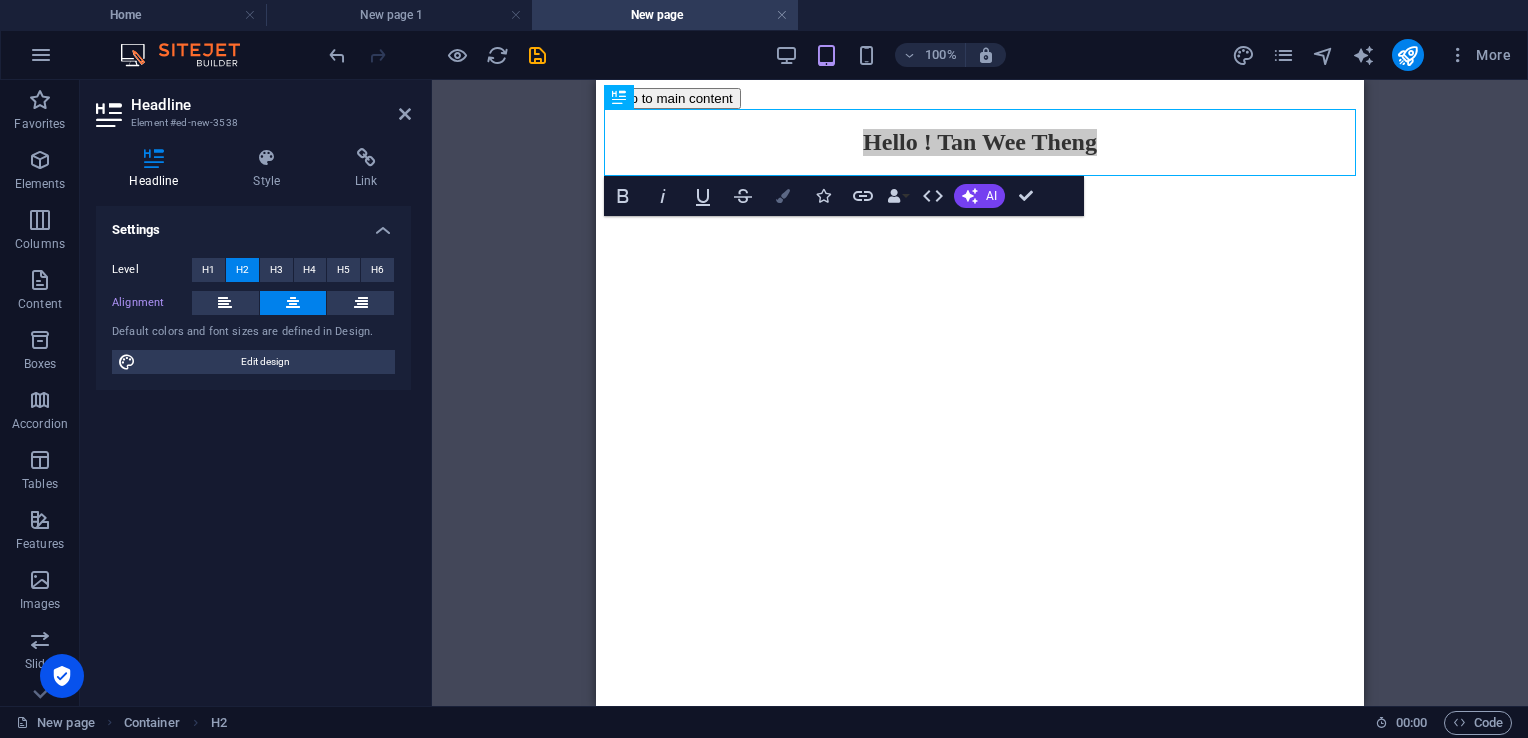 click at bounding box center [783, 196] 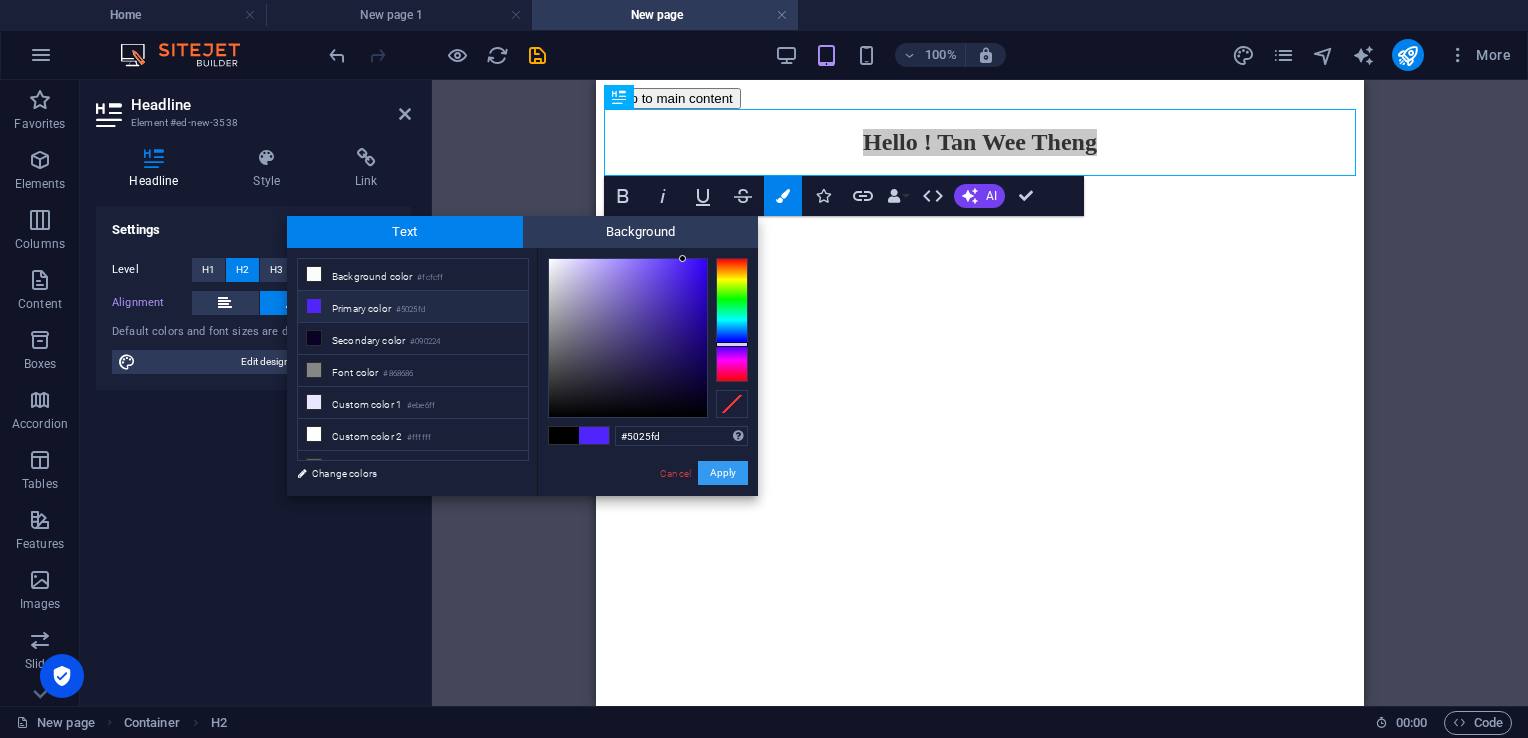 click on "Apply" at bounding box center [723, 473] 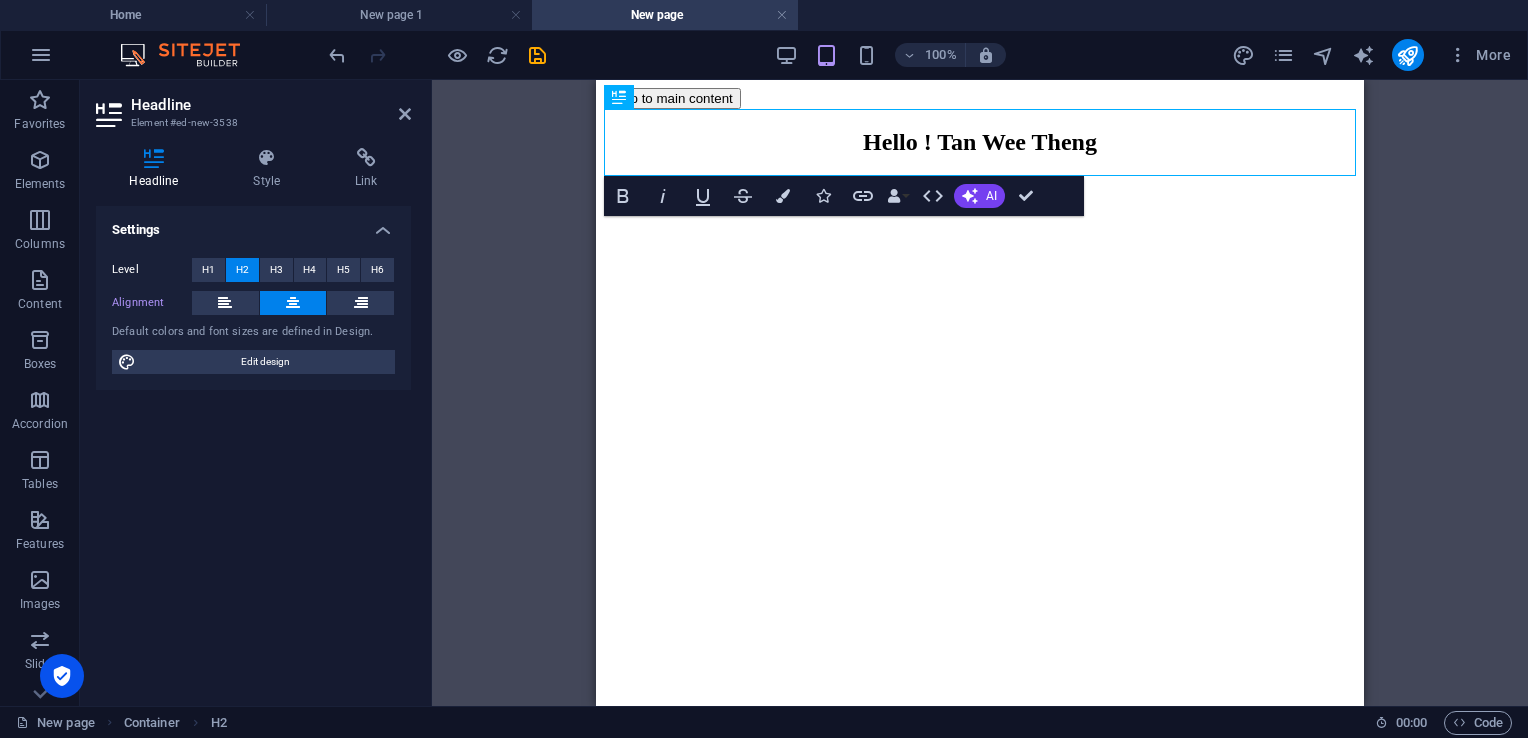 click on "Skip to main content
Hello ! Tan Wee Theng" at bounding box center (980, 128) 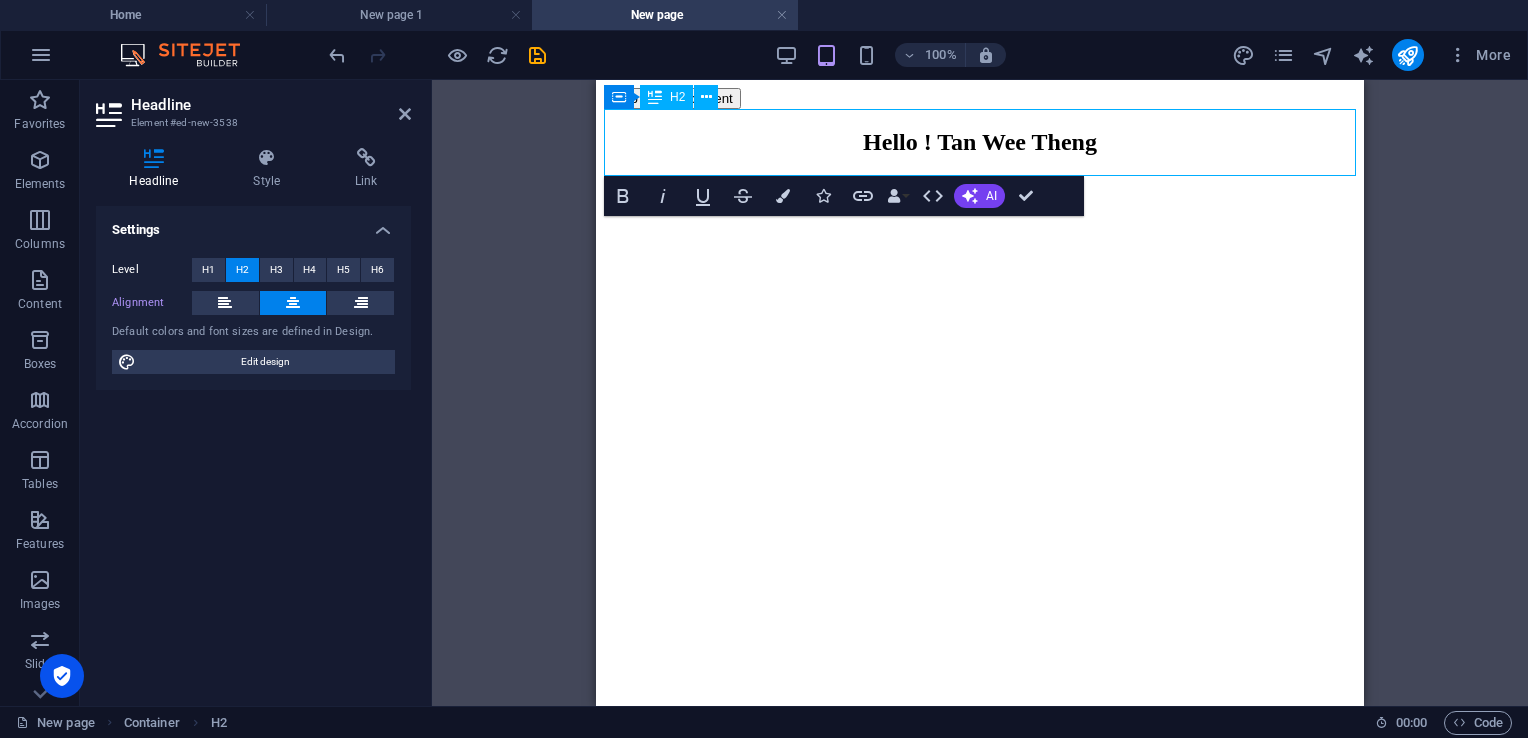 click on "Hello ! Tan Wee Theng" at bounding box center (980, 142) 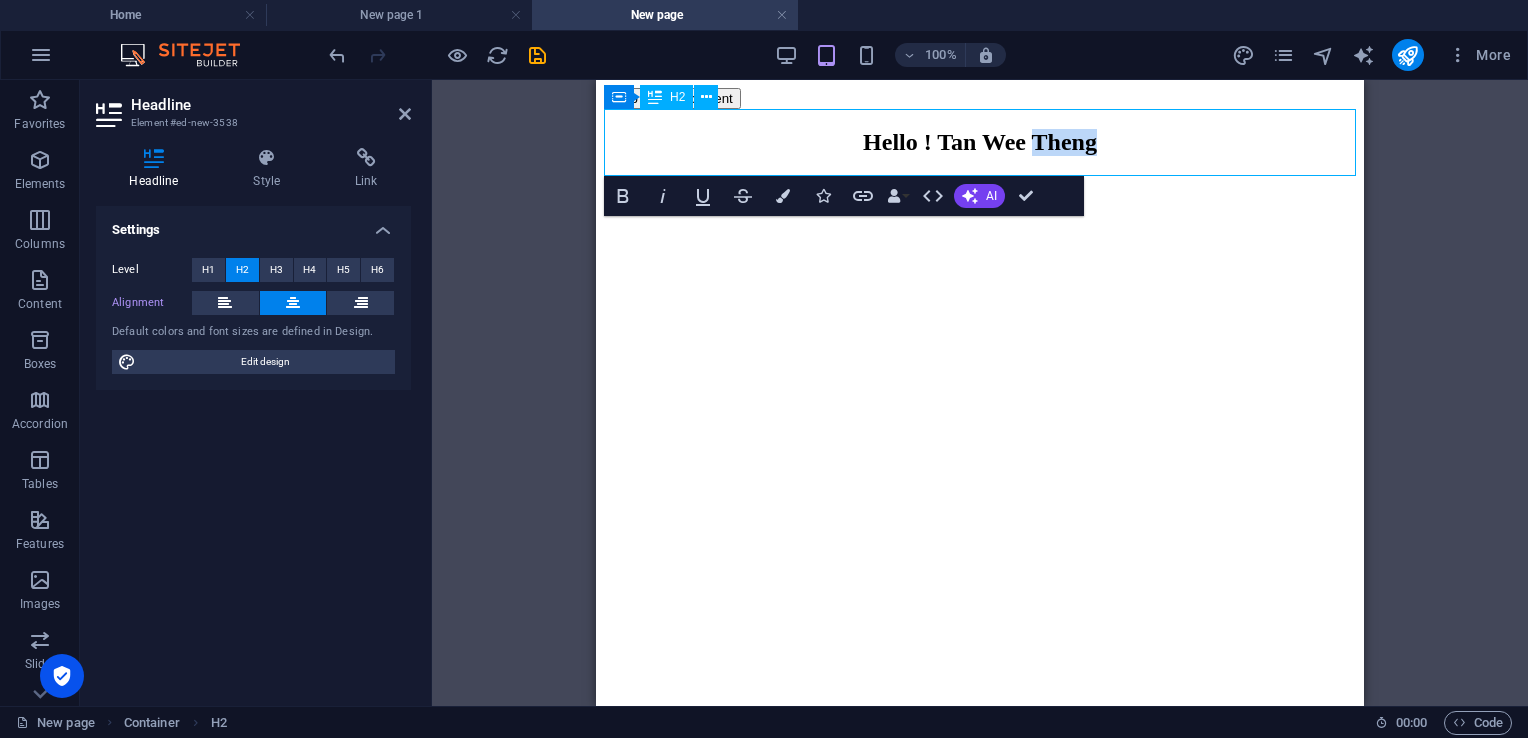 click on "Hello ! Tan Wee Theng" at bounding box center (980, 142) 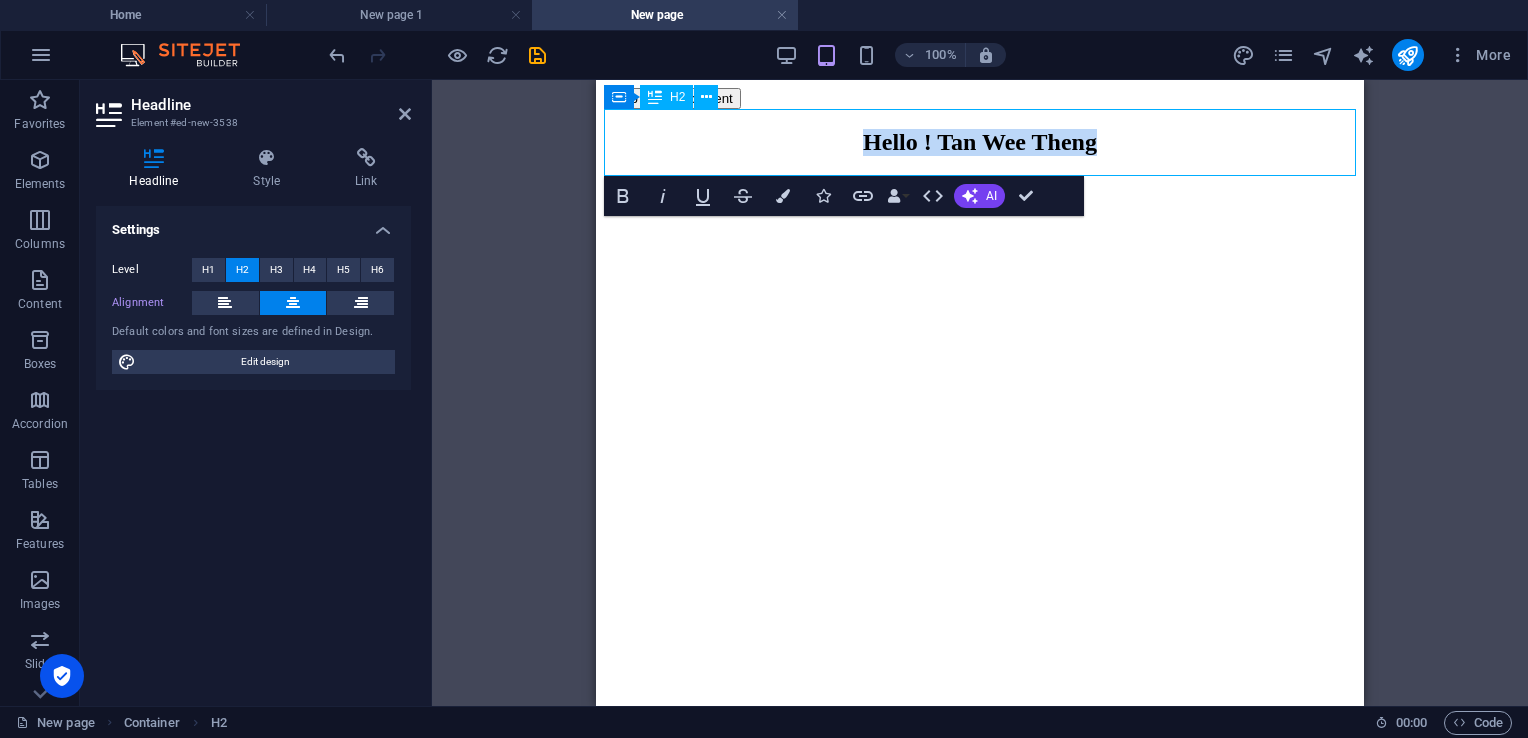 click on "Hello ! Tan Wee Theng" at bounding box center [980, 142] 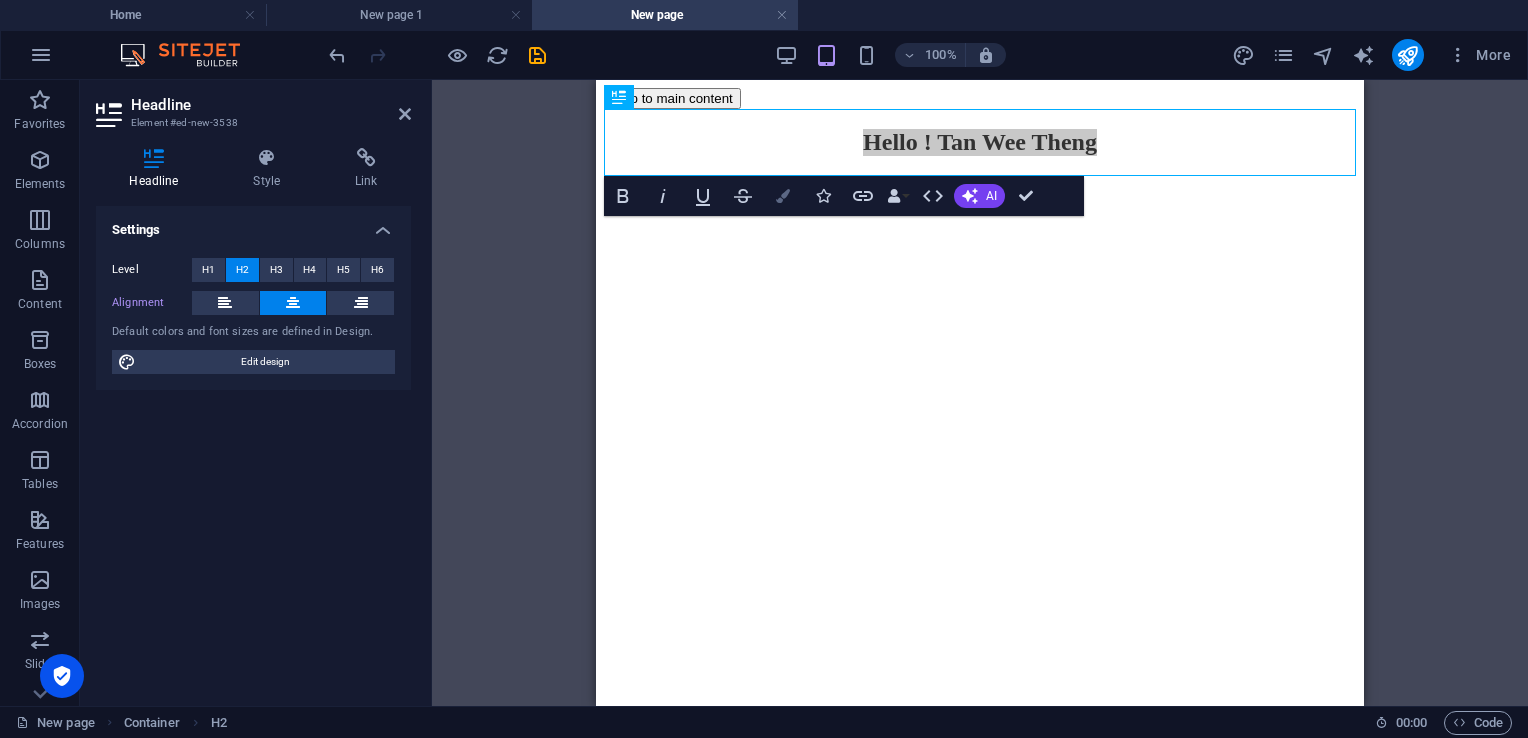 click at bounding box center (783, 196) 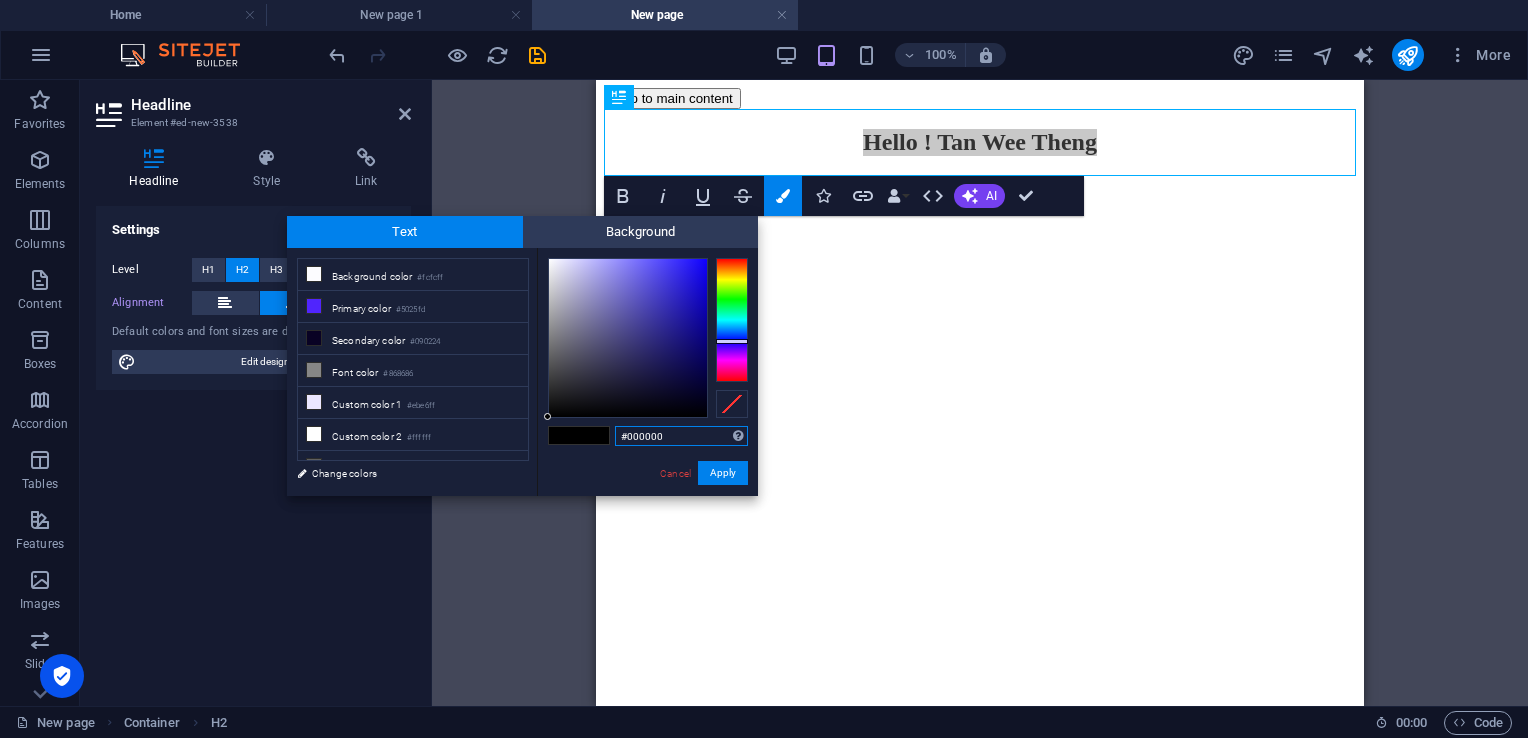 click at bounding box center (732, 320) 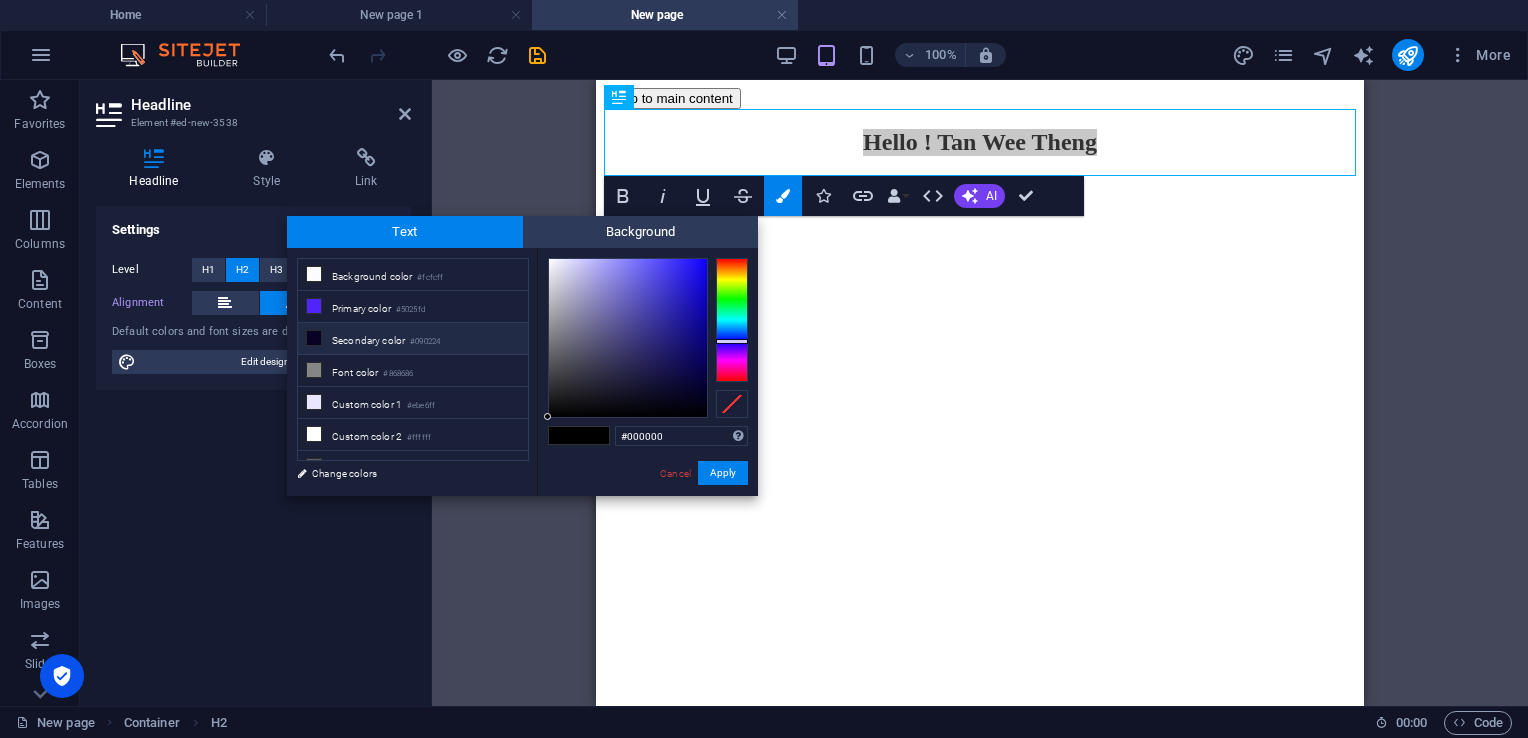 click on "Secondary color
#090224" at bounding box center [413, 339] 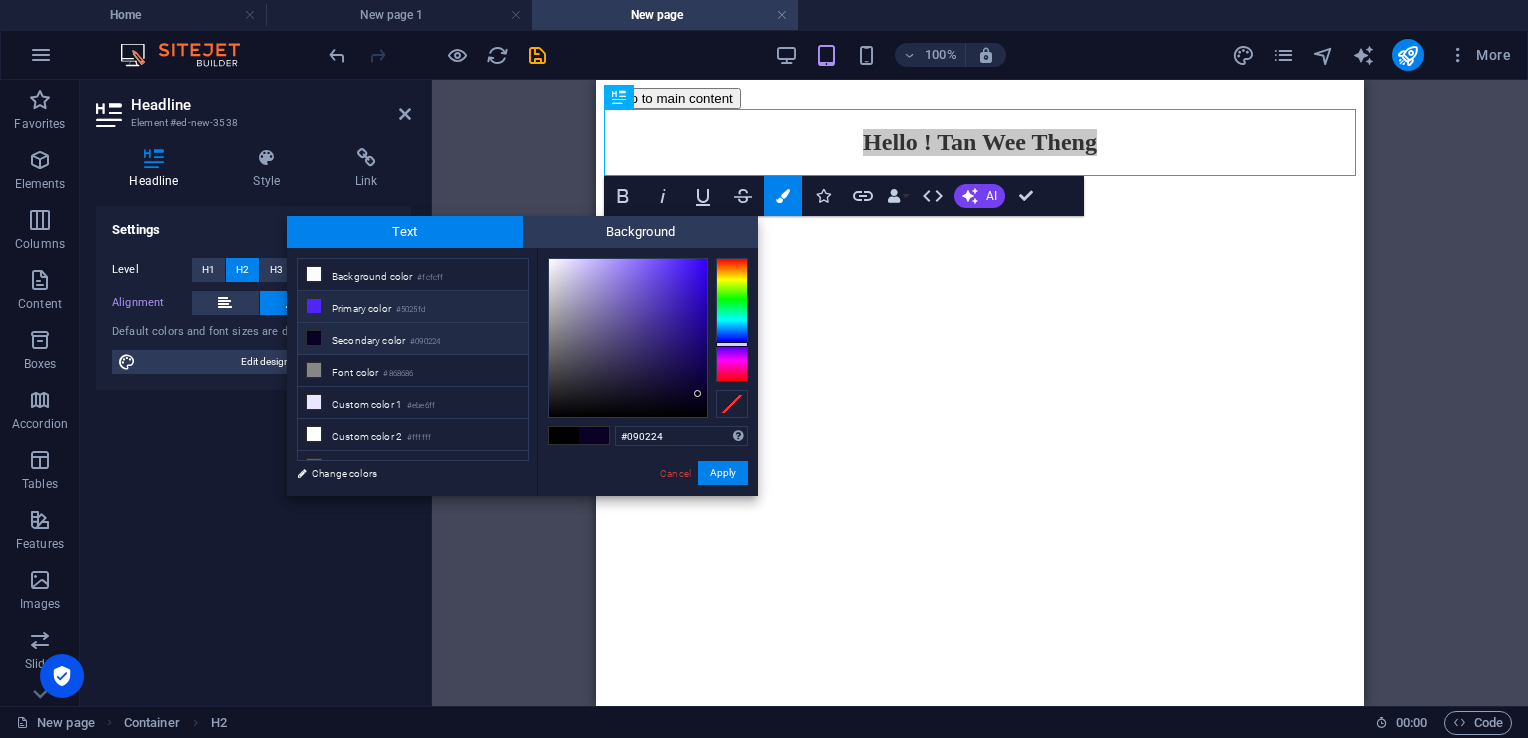click on "Primary color
#5025fd" at bounding box center (413, 307) 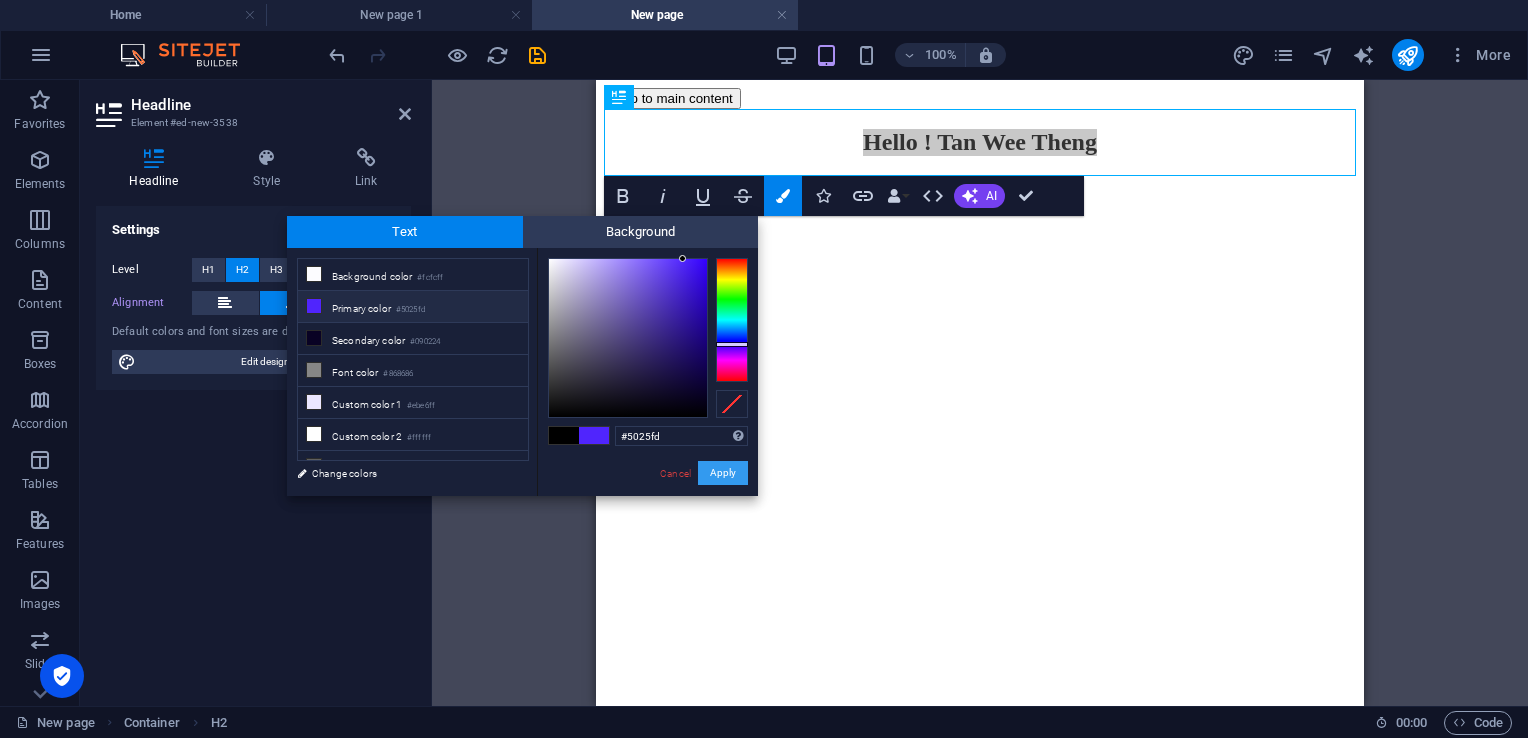 click on "Apply" at bounding box center (723, 473) 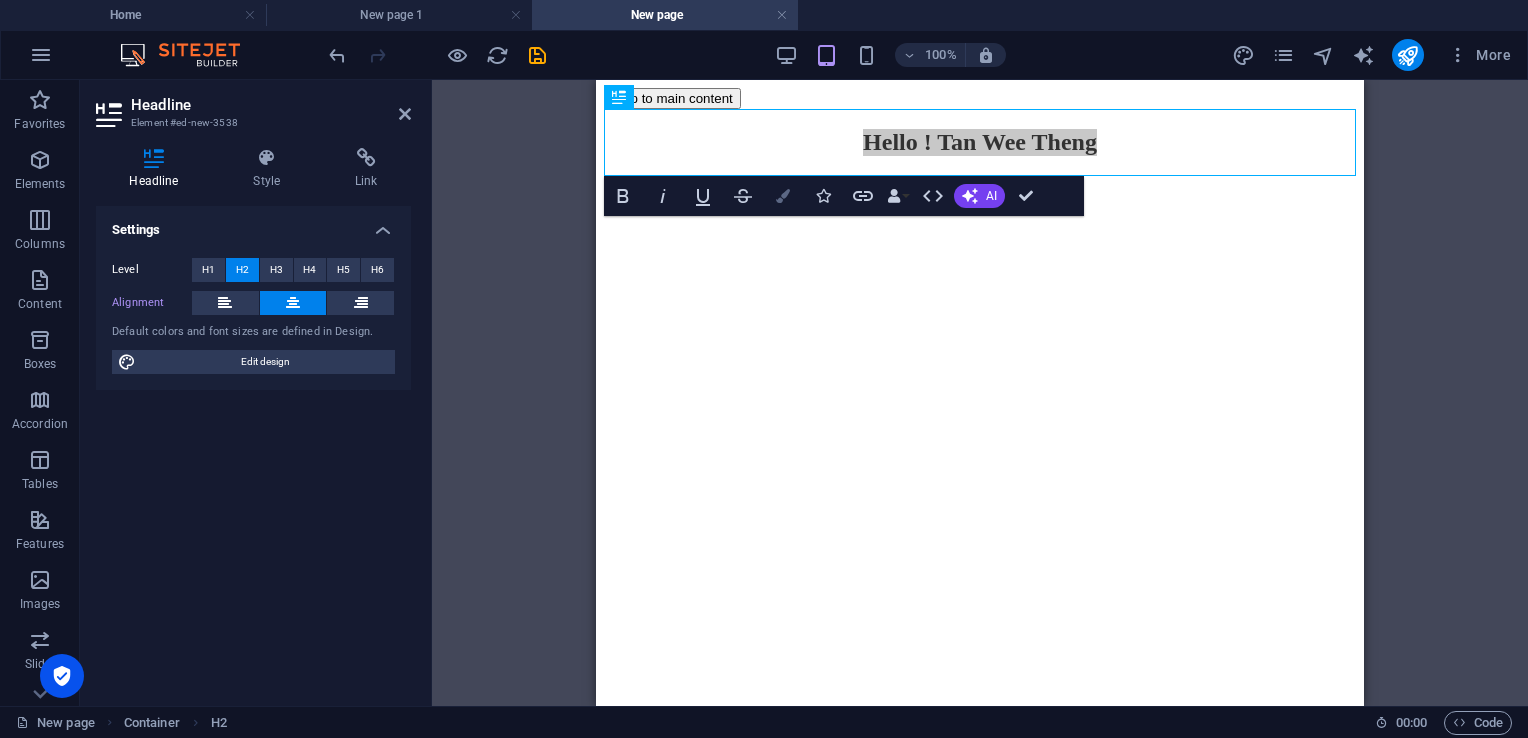click on "Colors" at bounding box center [783, 196] 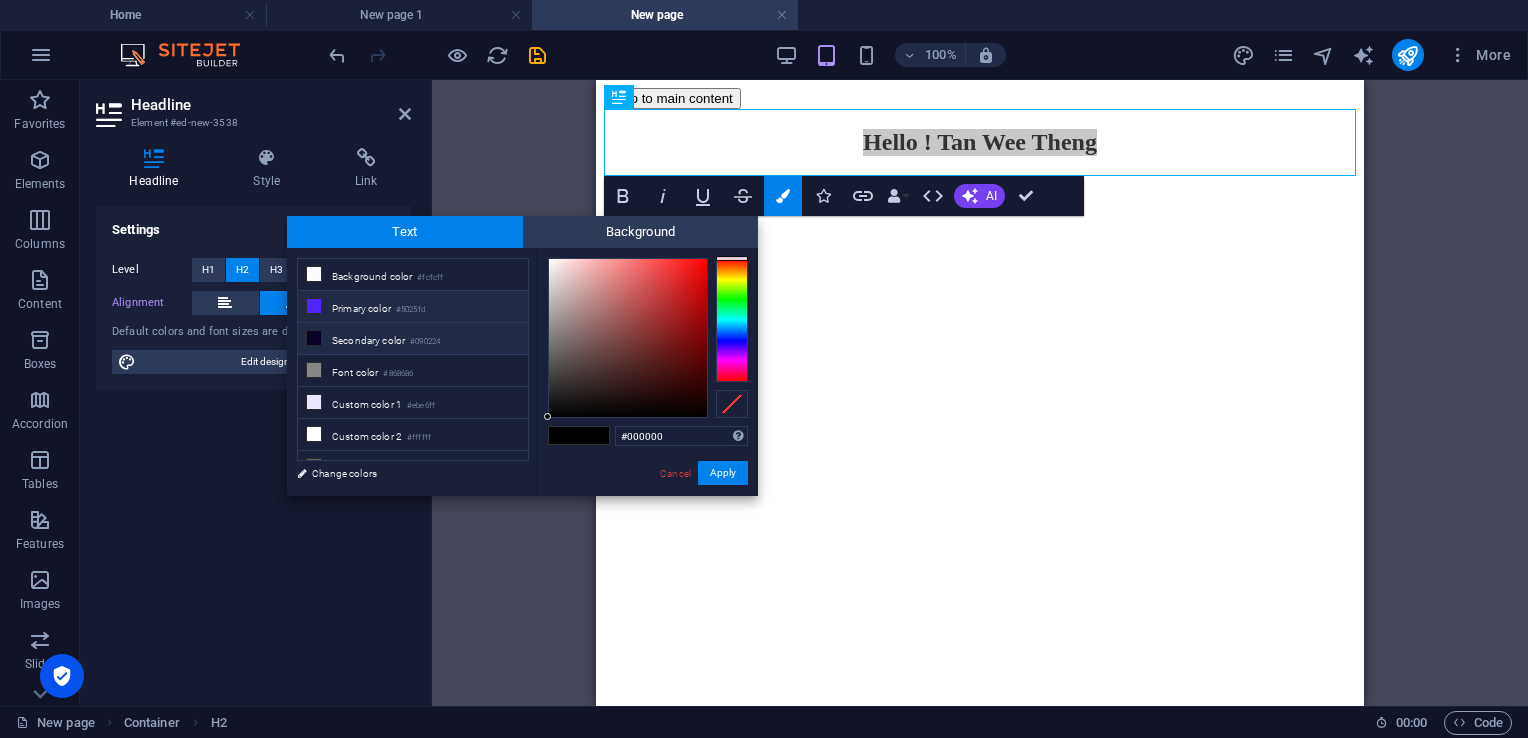 click on "Secondary color
#090224" at bounding box center [413, 339] 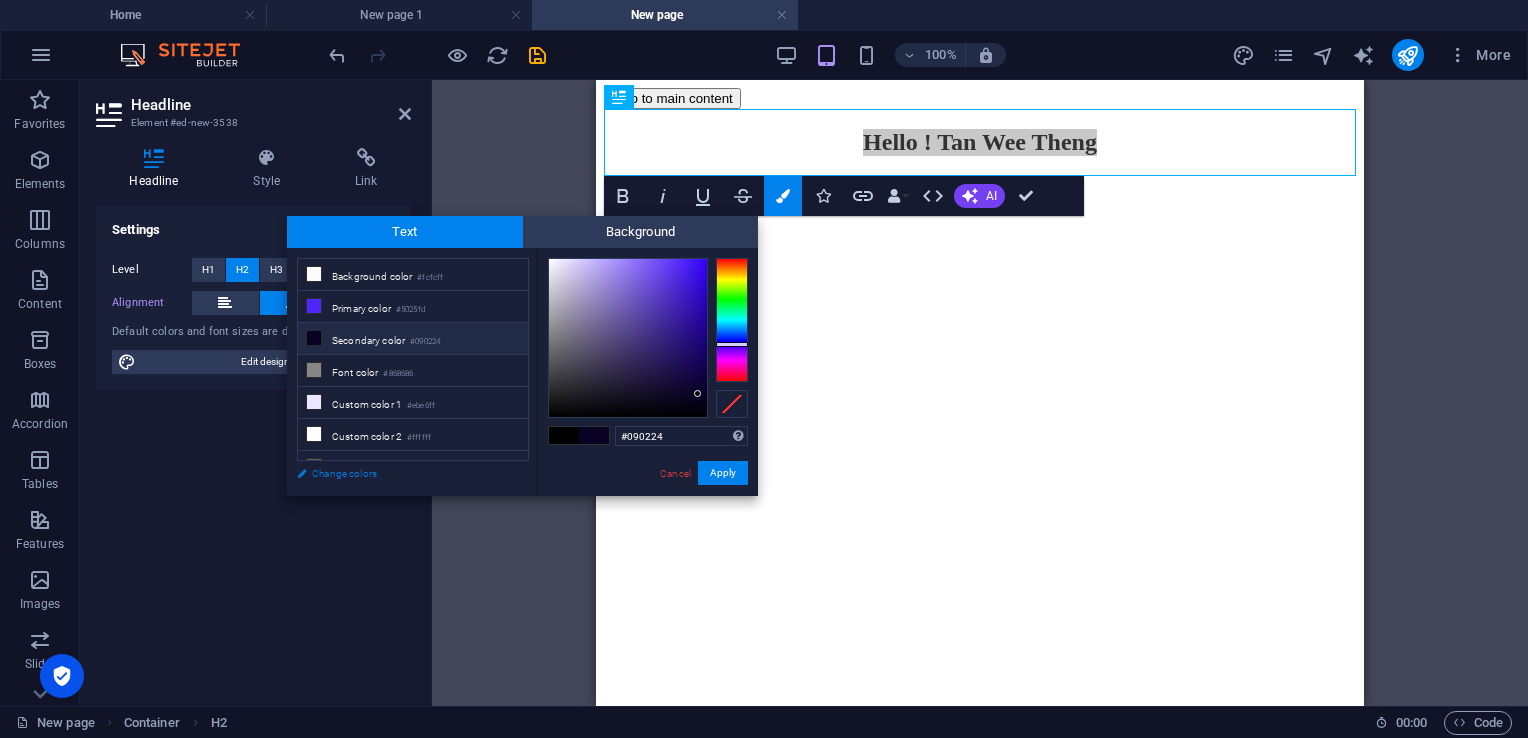 click on "Change colors" at bounding box center [403, 473] 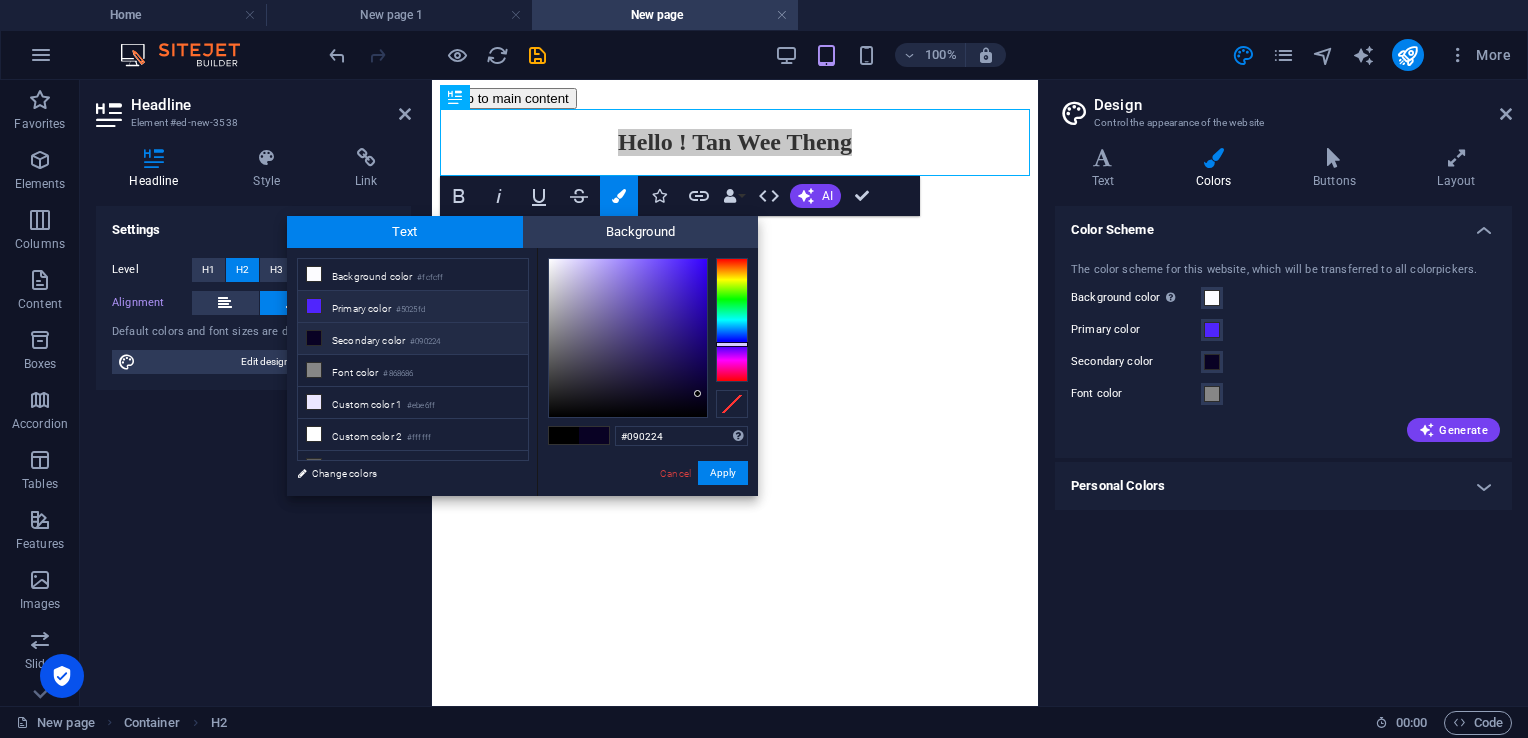 click on "Primary color
#5025fd" at bounding box center (413, 307) 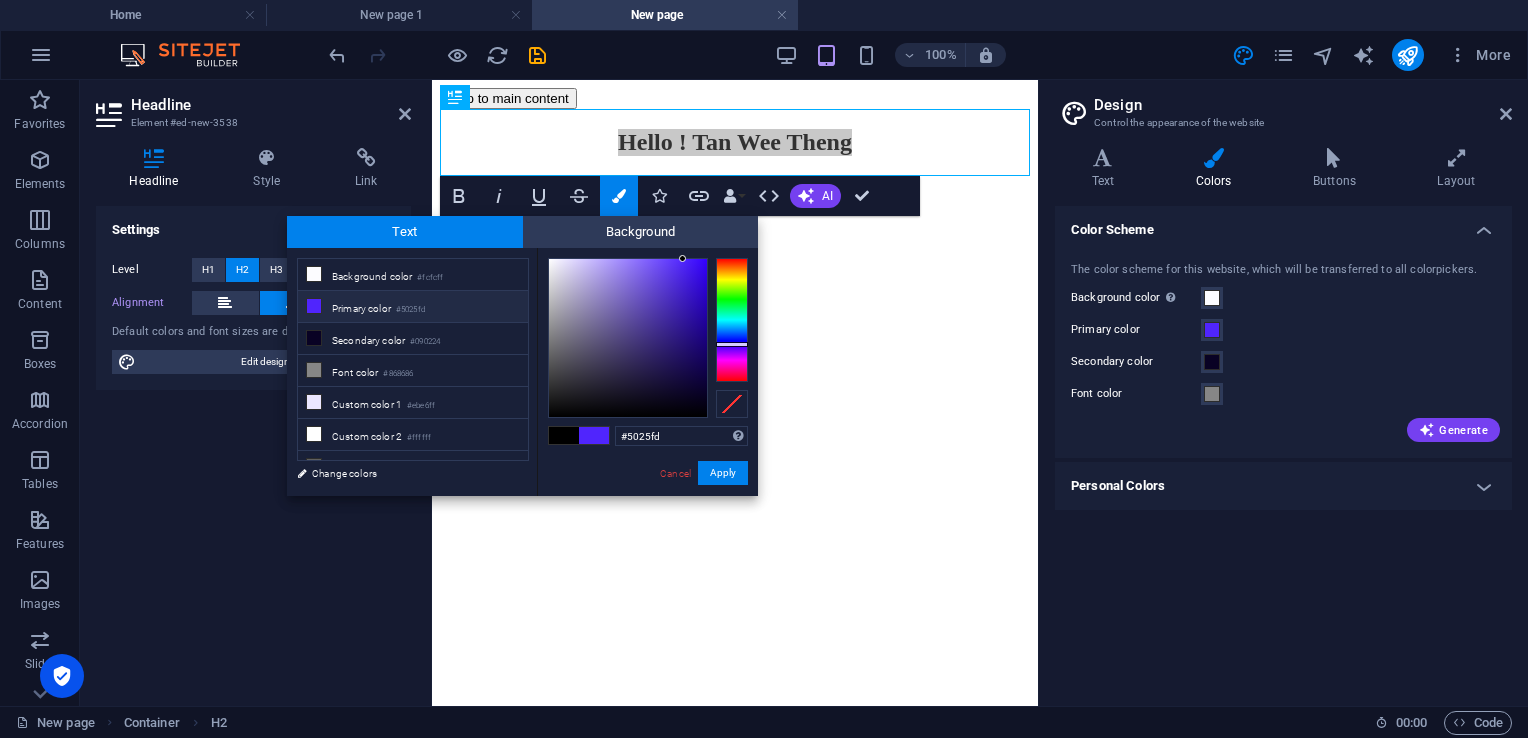 click on "Primary color
#5025fd" at bounding box center (413, 307) 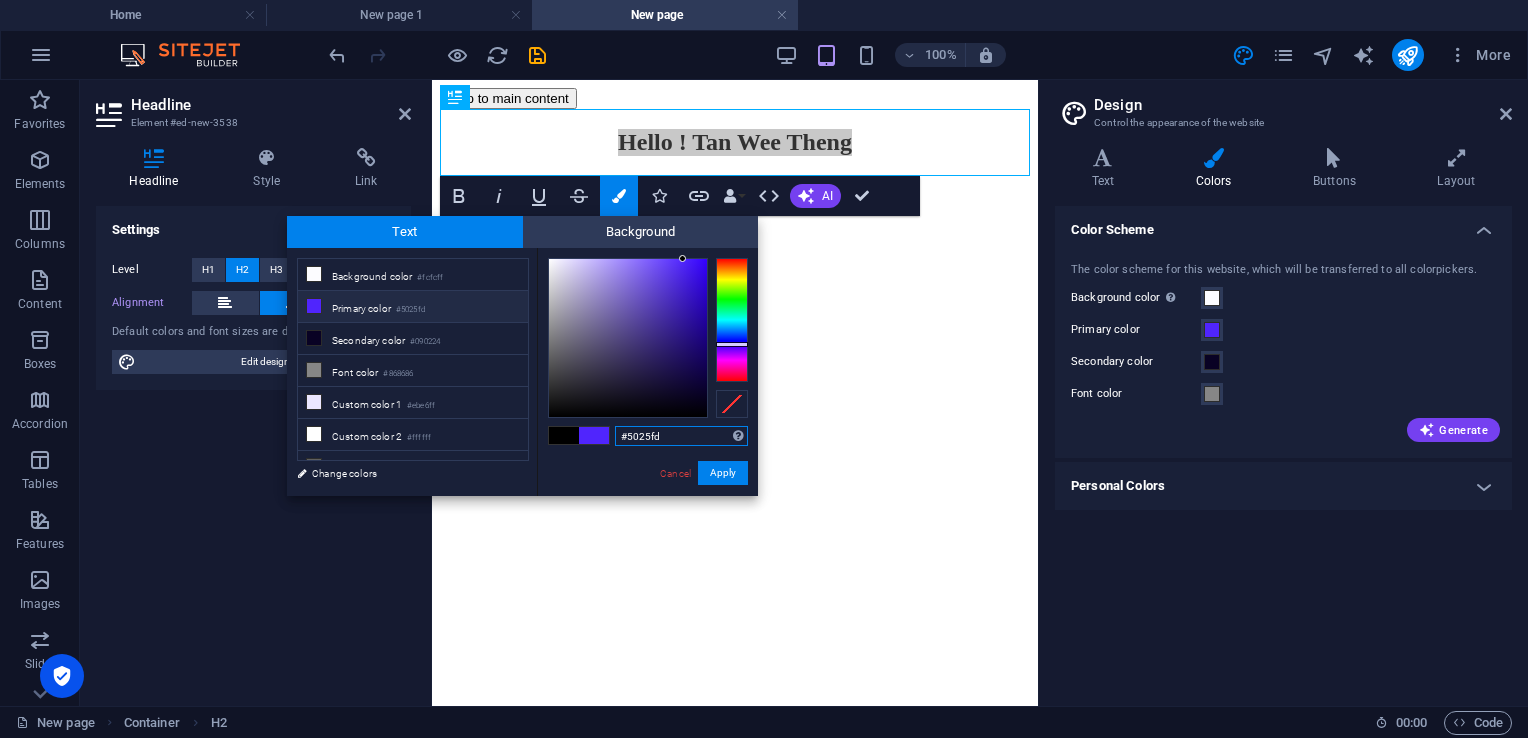 click on "#5025fd" at bounding box center [681, 436] 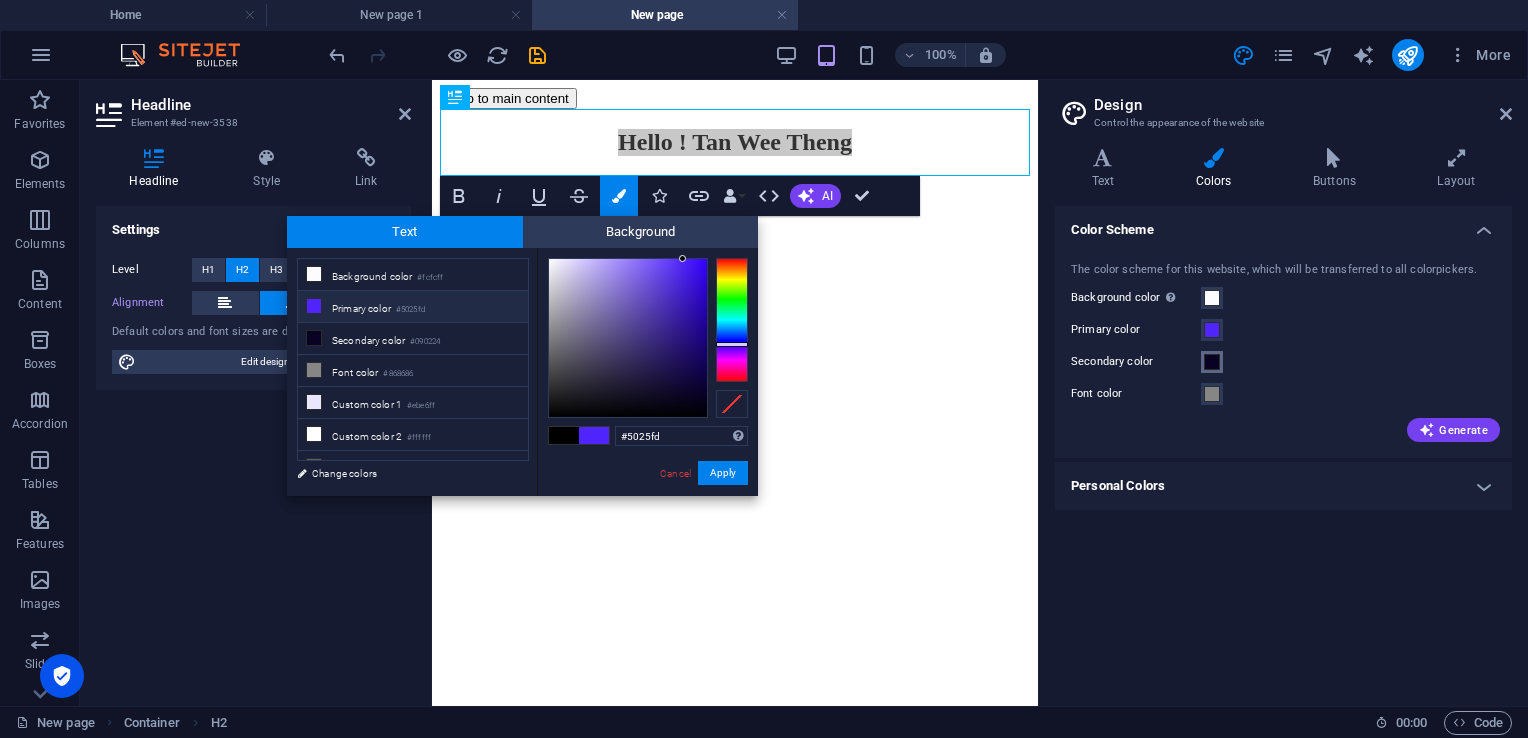 click at bounding box center [1212, 362] 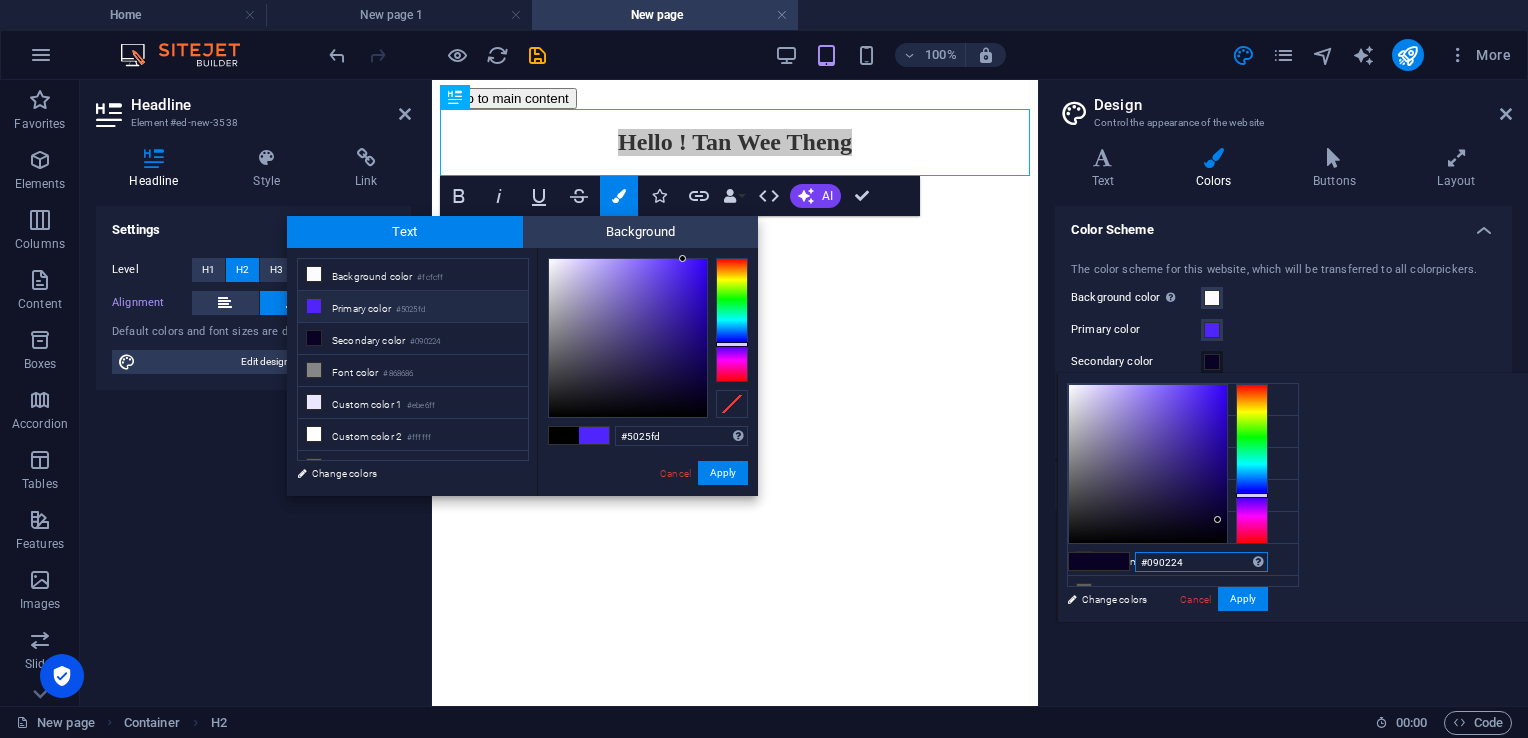click on "#090224" at bounding box center (1201, 562) 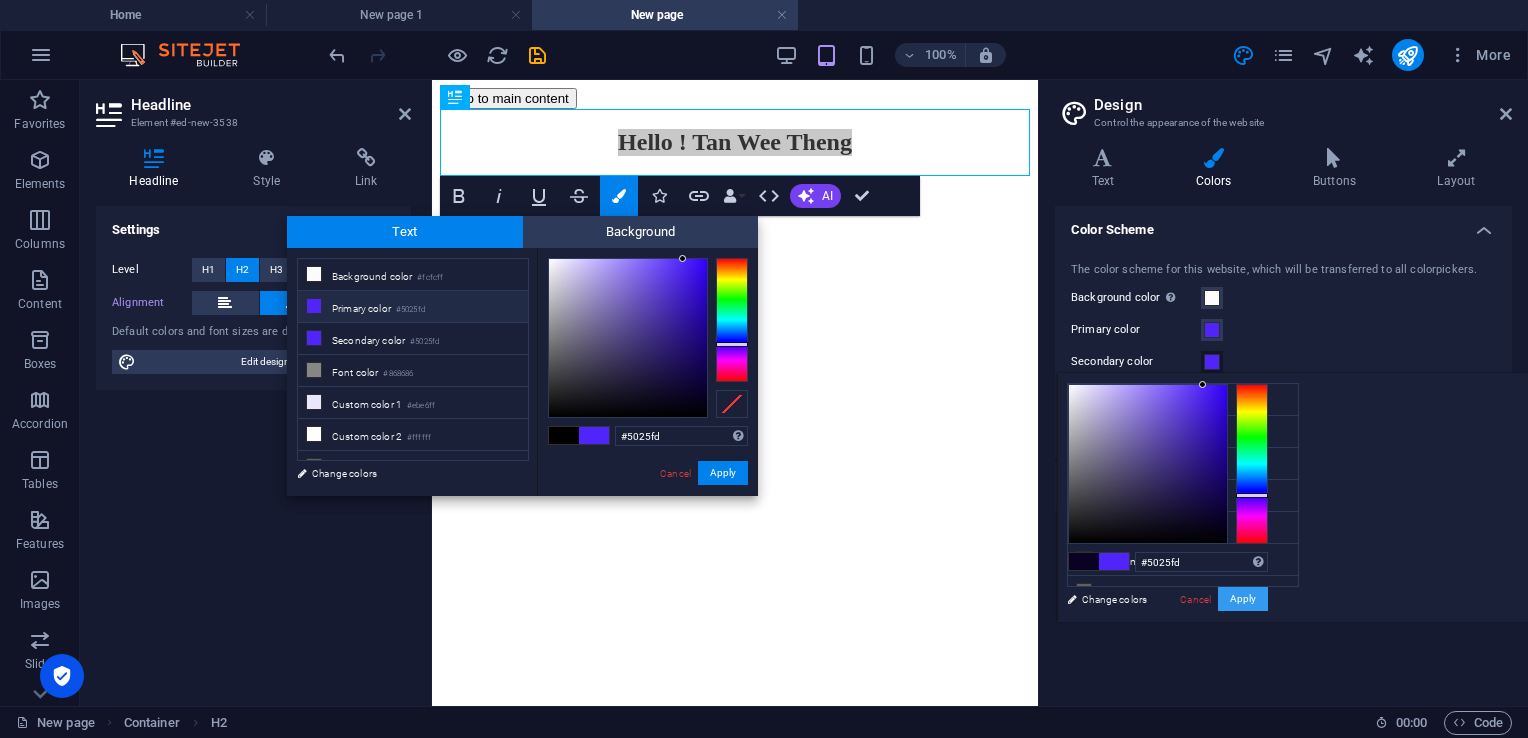 click on "Apply" at bounding box center [1243, 599] 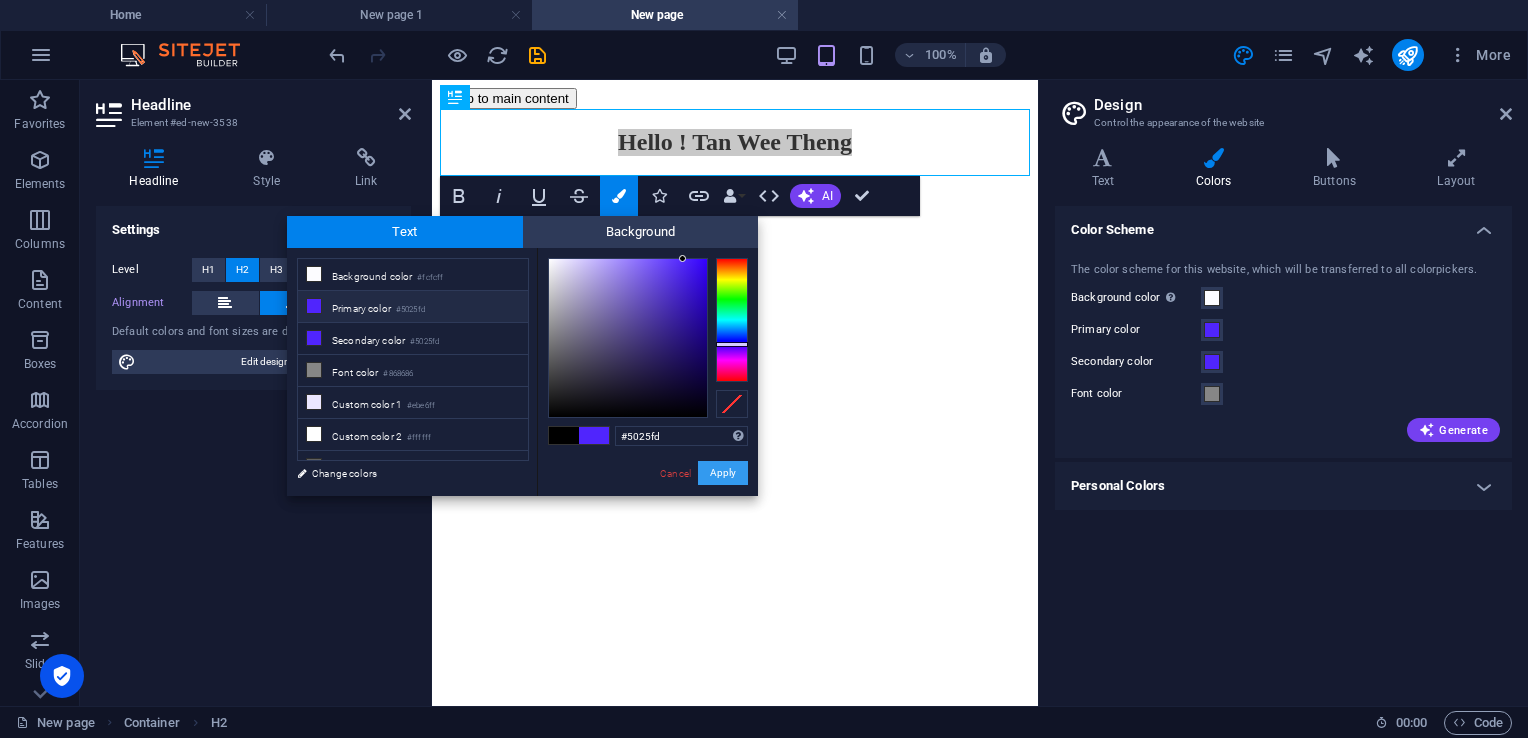 click on "Apply" at bounding box center (723, 473) 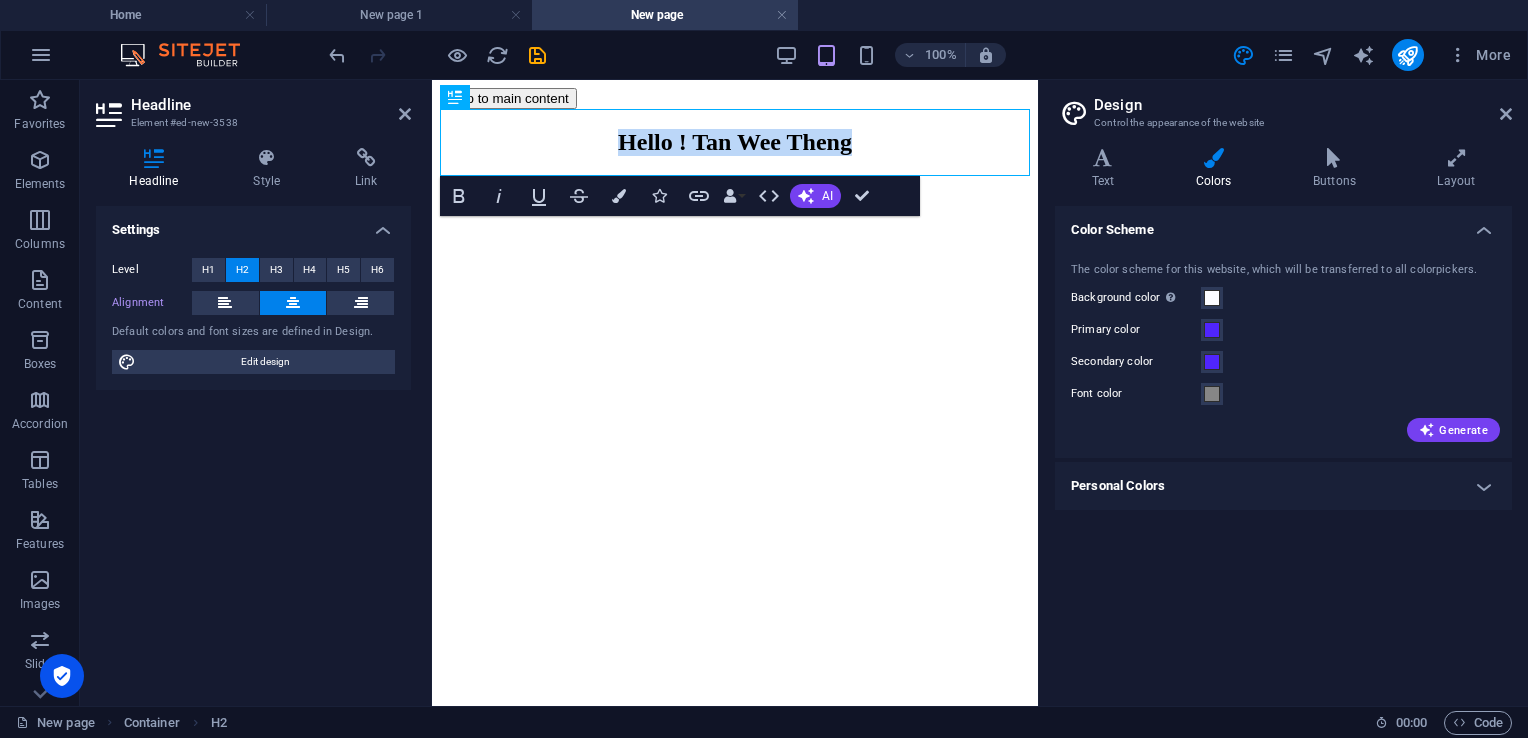 click on "Skip to main content
Hello ! Tan Wee Theng" at bounding box center (735, 128) 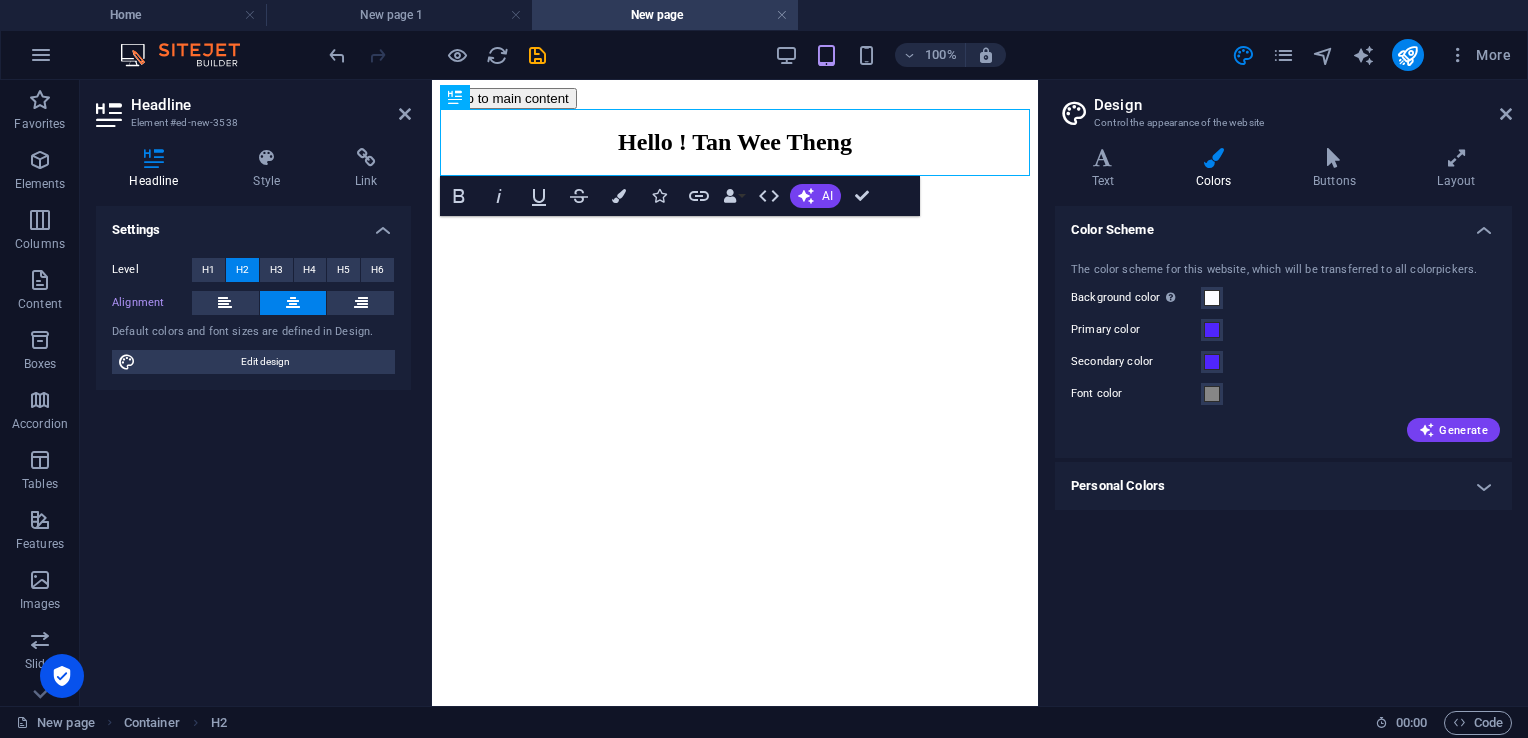 click on "Skip to main content
Hello ! Tan Wee Theng" at bounding box center (735, 128) 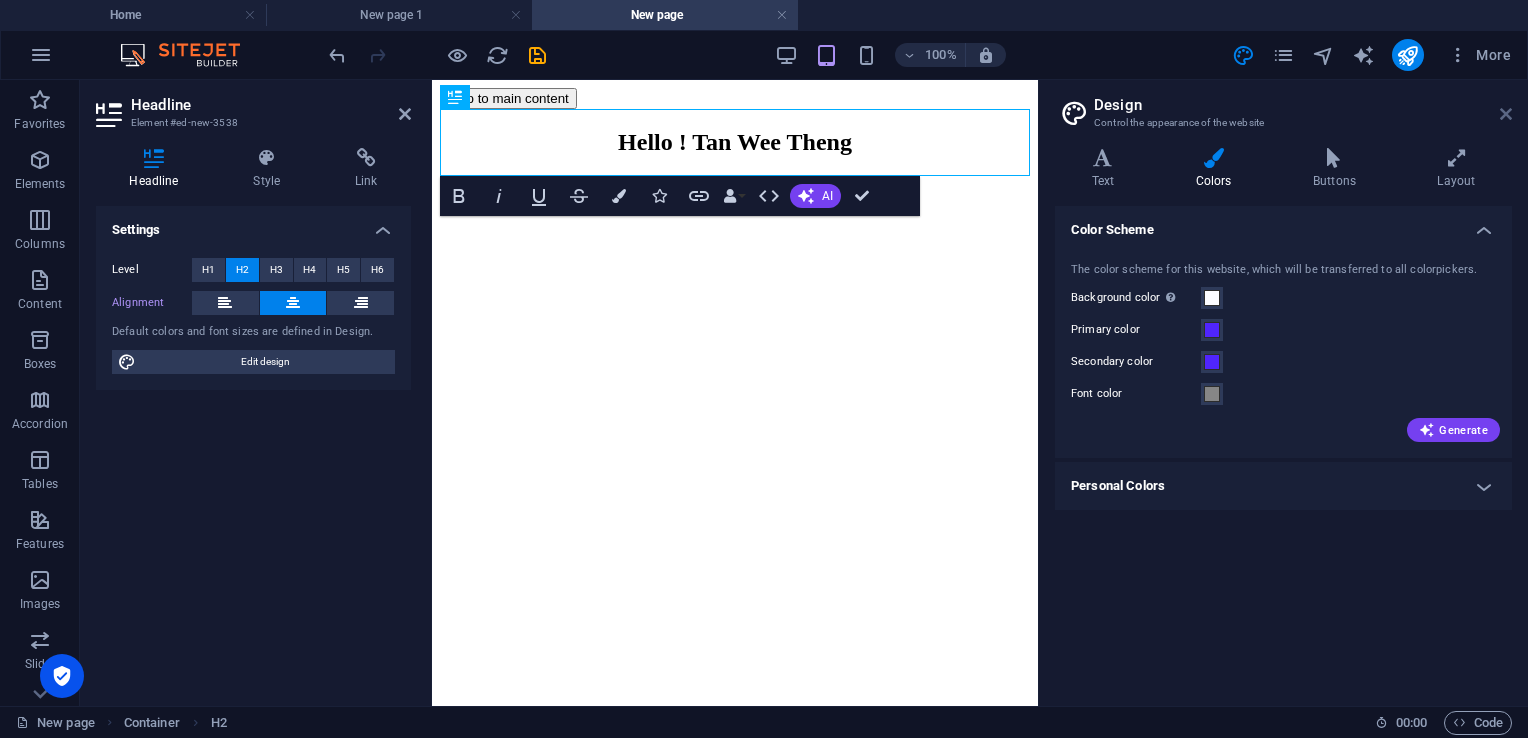 click at bounding box center [1506, 114] 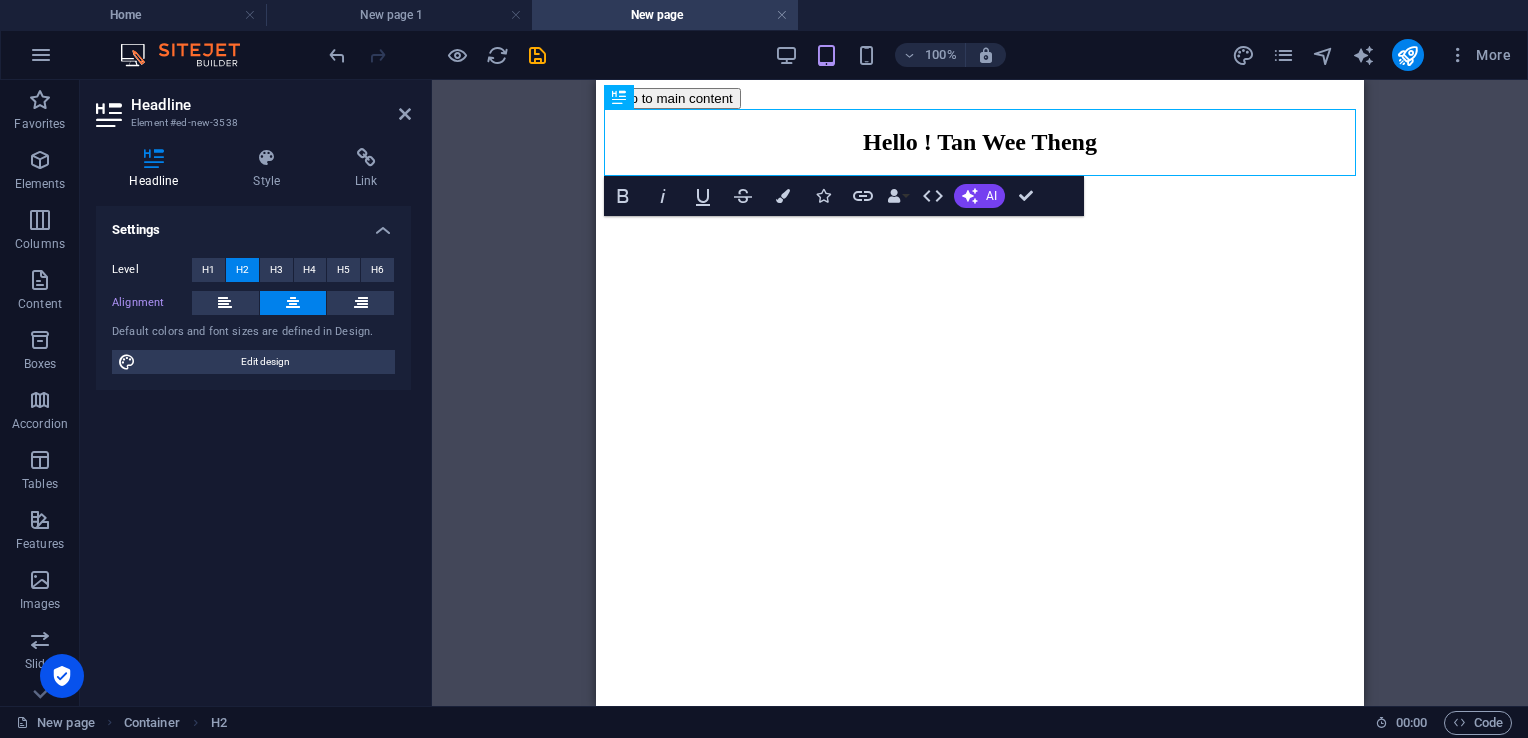 click on "Skip to main content
Hello ! Tan Wee Theng" at bounding box center [980, 128] 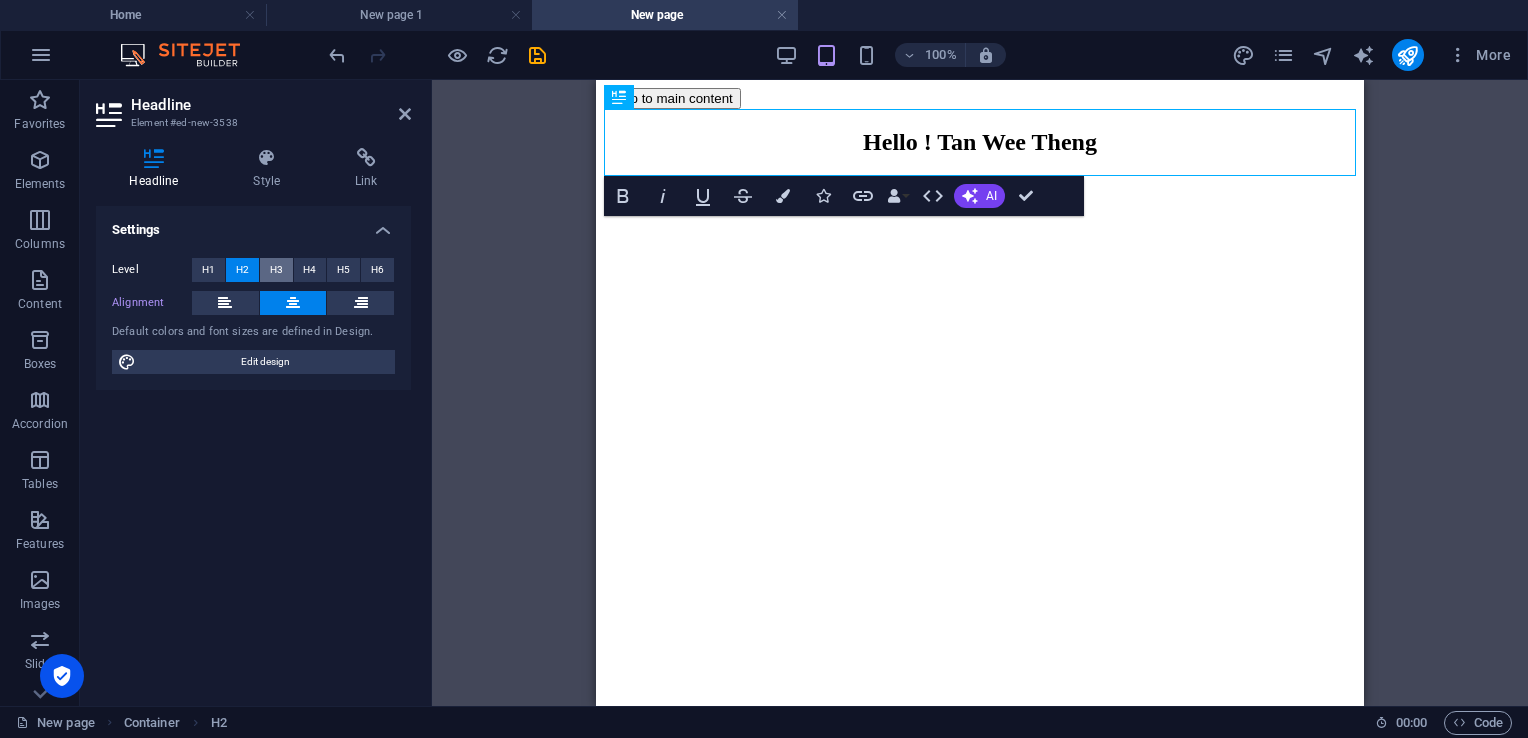click on "H3" at bounding box center (276, 270) 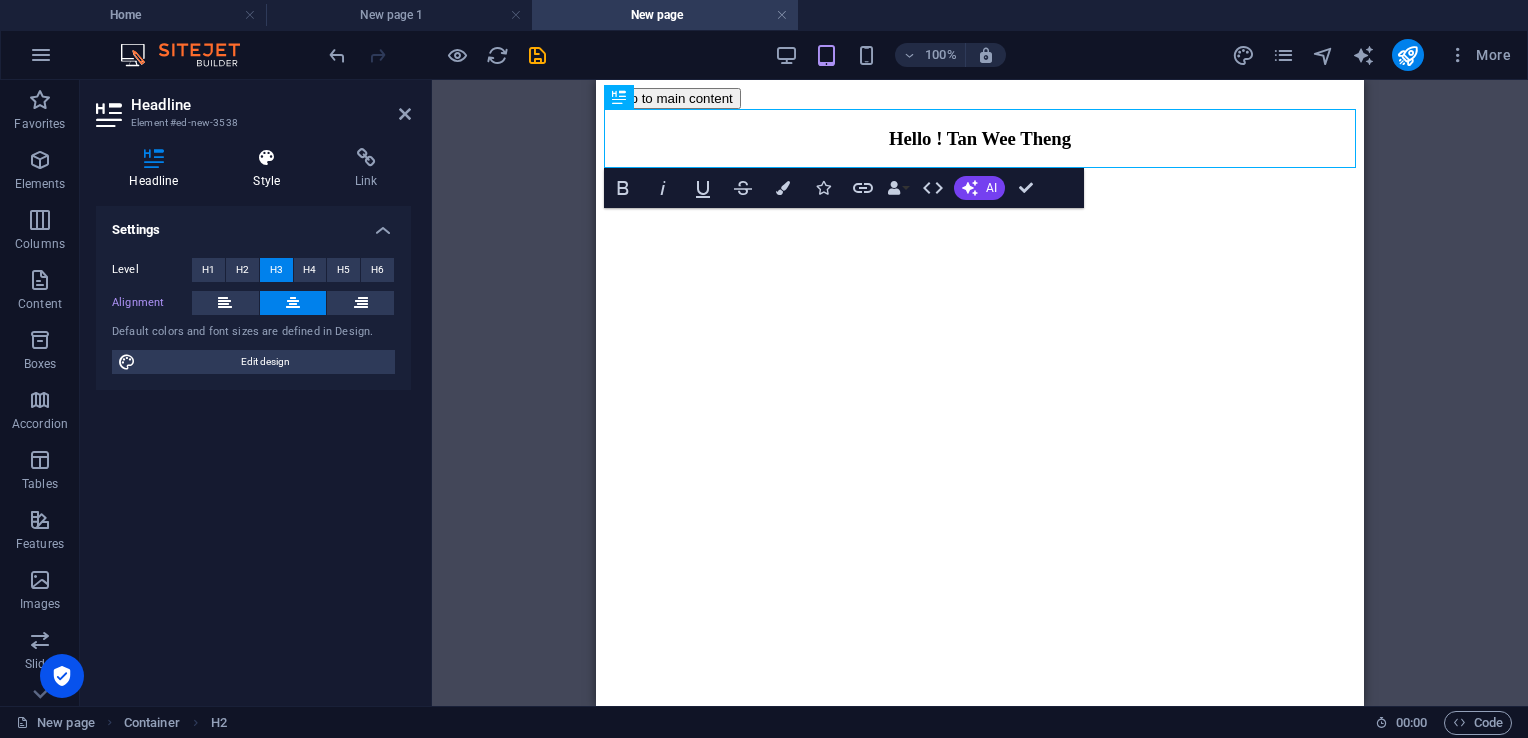 click on "Style" at bounding box center [271, 169] 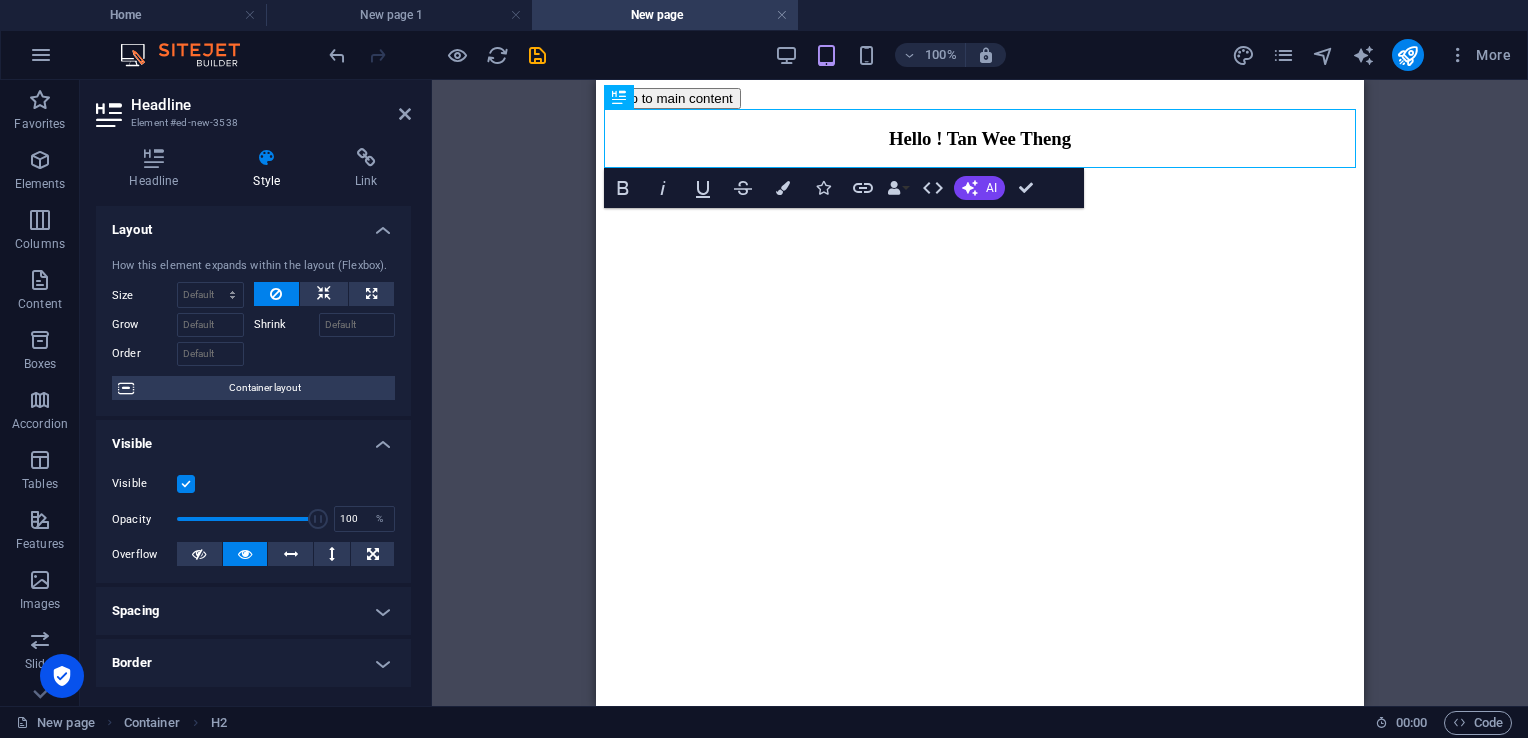 click on "Style" at bounding box center [271, 169] 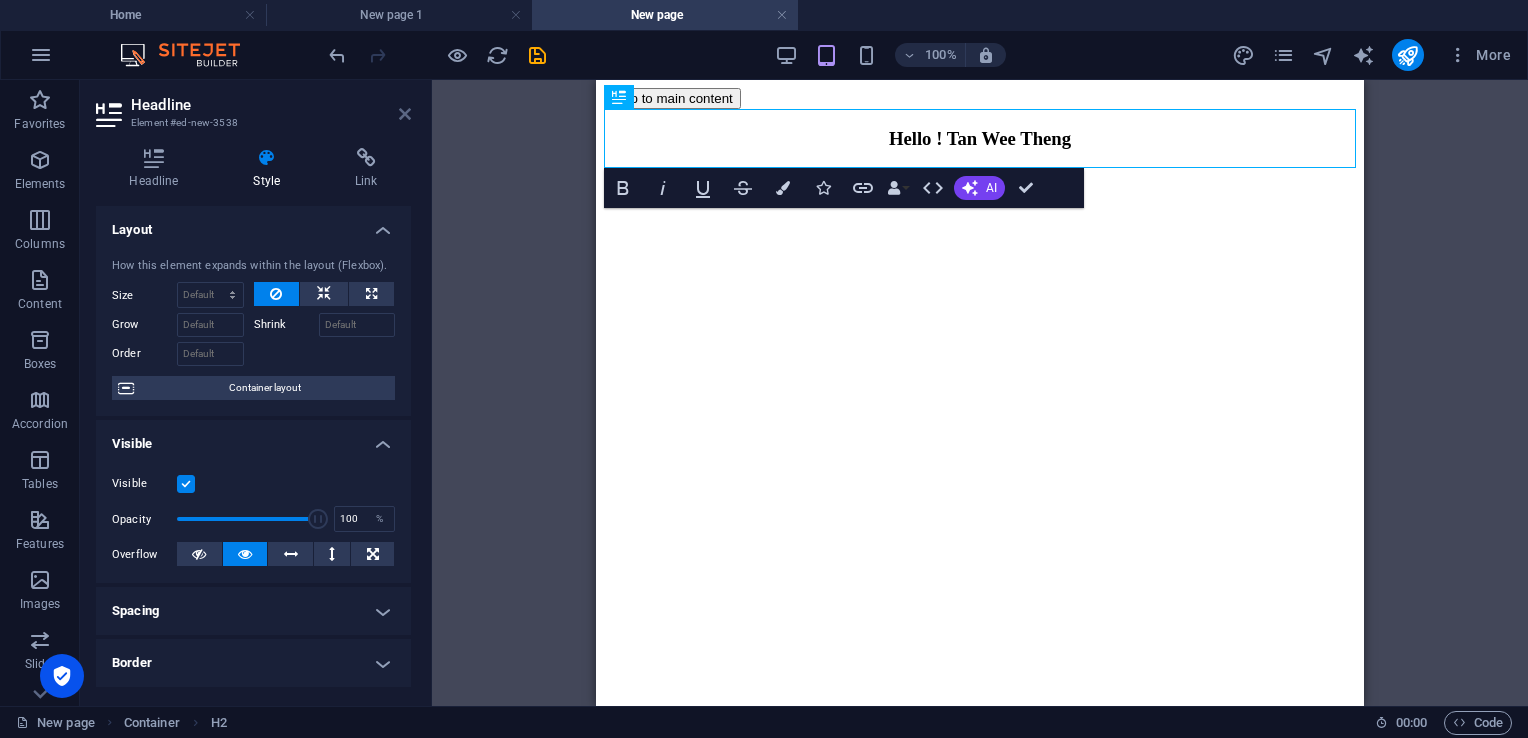 click on "Headline Element #ed-new-3538 Headline Style Link Settings Level H1 H2 H3 H4 H5 H6 Alignment Default colors and font sizes are defined in Design. Edit design Preset Element Layout How this element expands within the layout (Flexbox). Size Default auto px % 1/1 1/2 1/3 1/4 1/5 1/6 1/7 1/8 1/9 1/10 Grow Shrink Order Container layout Visible Visible Opacity 100 % Overflow Spacing Margin Default auto px % rem vw vh Custom Custom auto px % rem vw vh auto px % rem vw vh auto px % rem vw vh auto px % rem vw vh Padding Default px rem % vh vw Custom Custom px rem % vh vw px rem % vh vw px rem % vh vw px rem % vh vw Border Style              - Width 1 auto px rem % vh vw Custom Custom 1 auto px rem % vh vw 1 auto px rem % vh vw 1 auto px rem % vh vw 1 auto px rem % vh vw  - Color Round corners Default px rem % vh vw Custom Custom px rem % vh vw px rem % vh vw px rem % vh vw px rem % vh vw Shadow Default None Outside Inside Color X offset 0 px rem vh vw Y offset 0 px rem vh vw Blur 0 px rem % vh vw Spread 0 px" at bounding box center [256, 393] 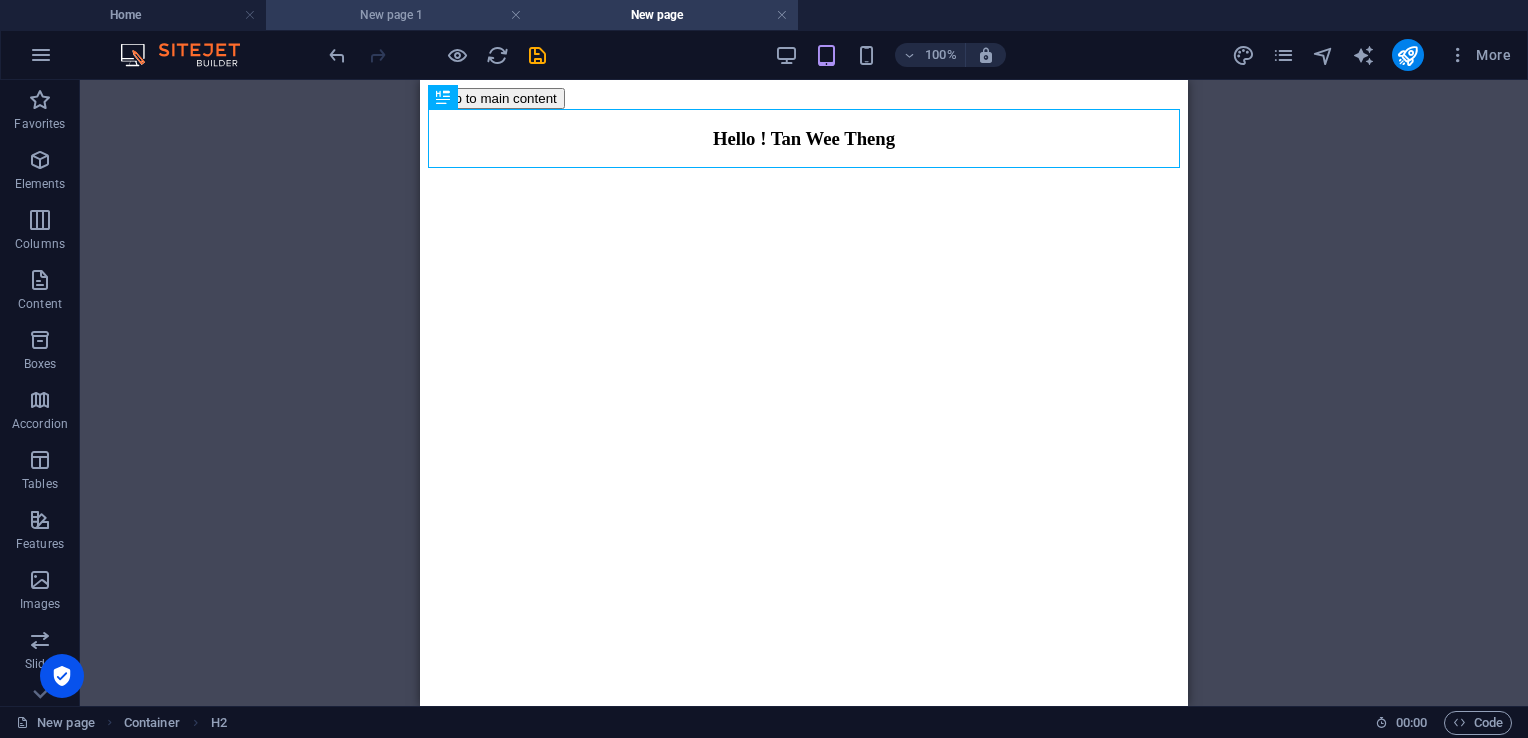 click on "New page 1" at bounding box center [399, 15] 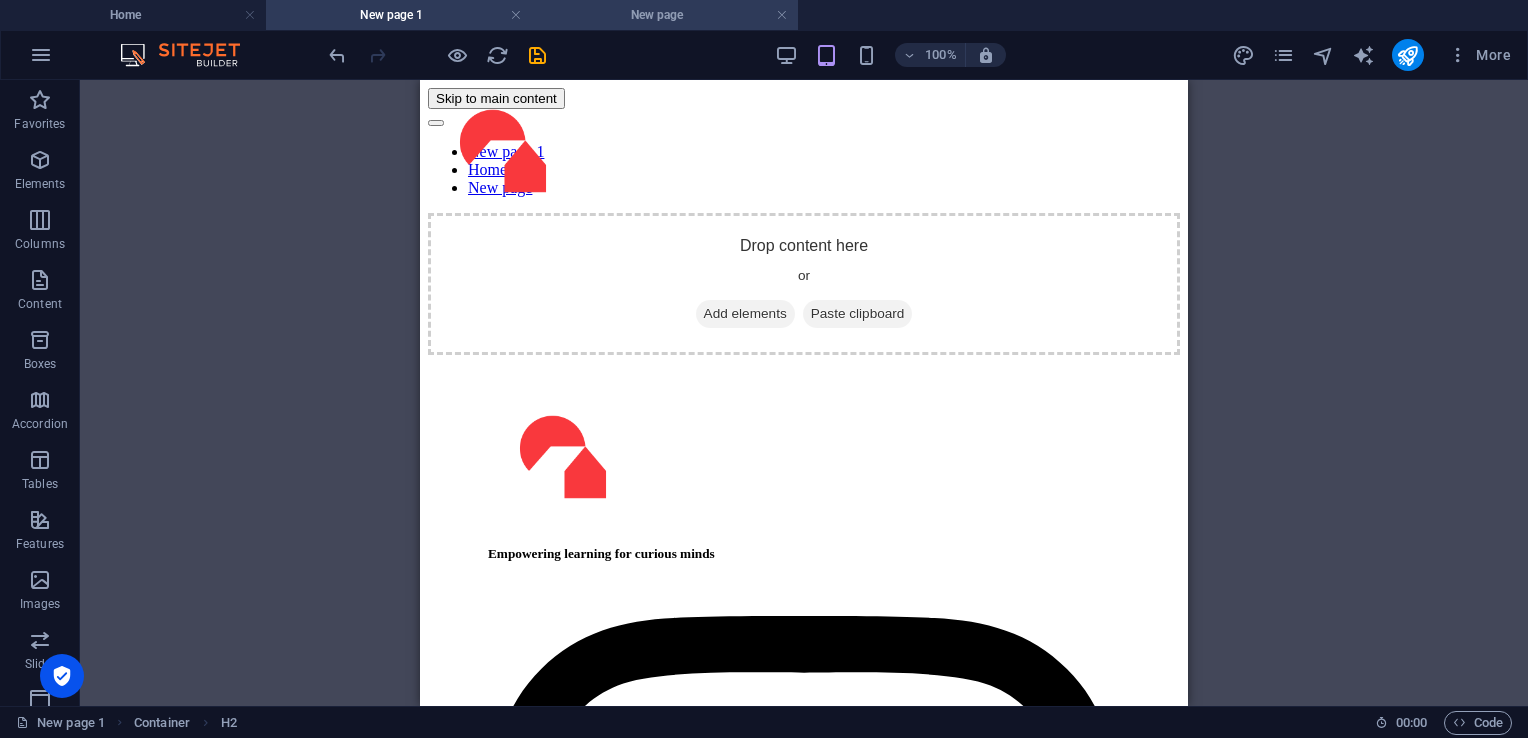 click on "New page" at bounding box center (665, 15) 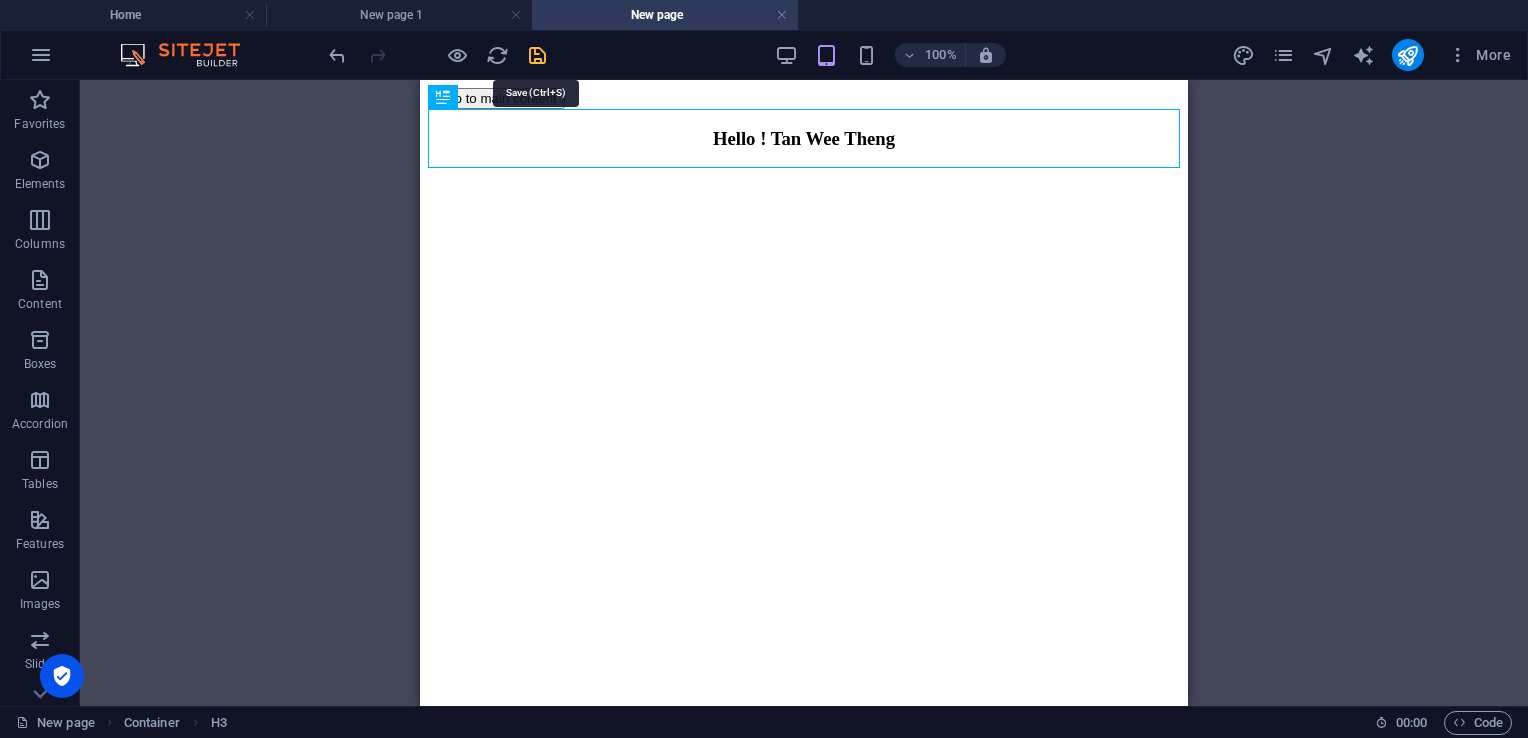 click at bounding box center [537, 55] 